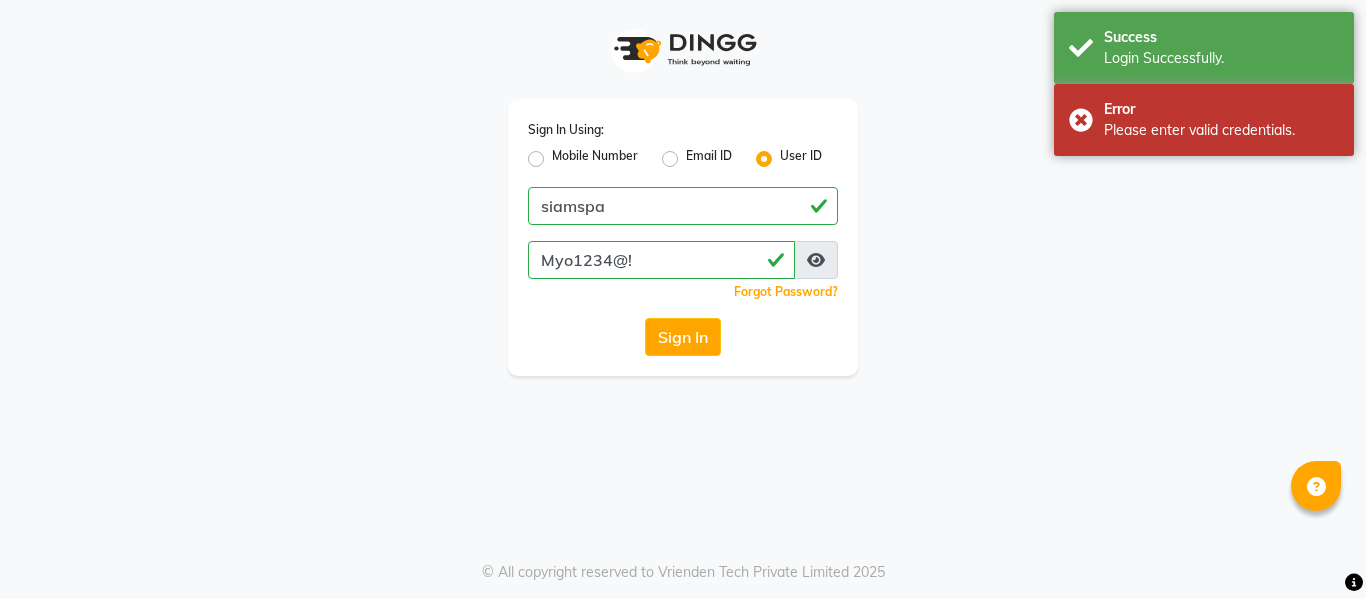 scroll, scrollTop: 0, scrollLeft: 0, axis: both 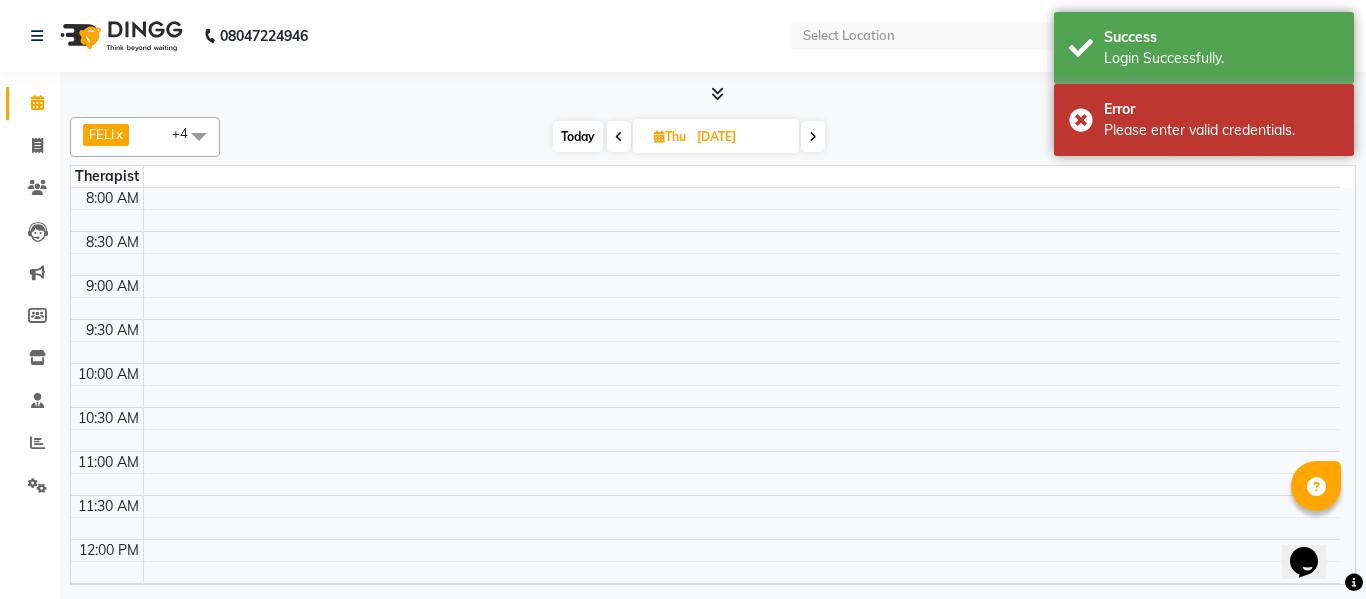 select on "en" 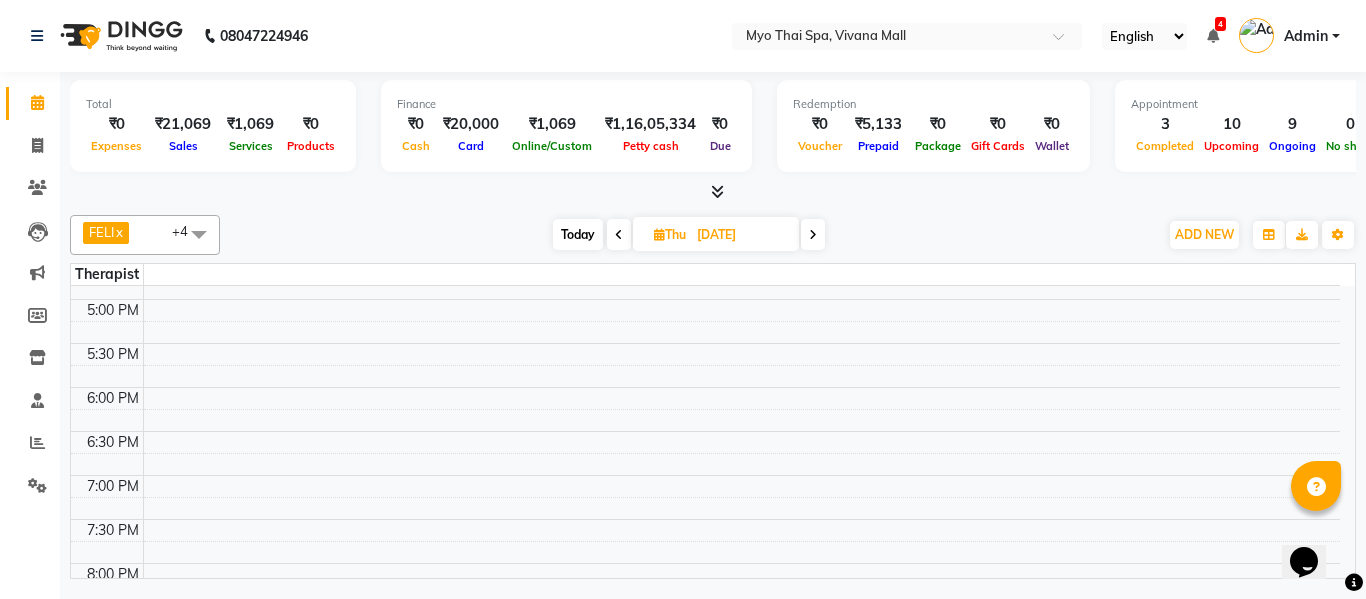 scroll, scrollTop: 800, scrollLeft: 0, axis: vertical 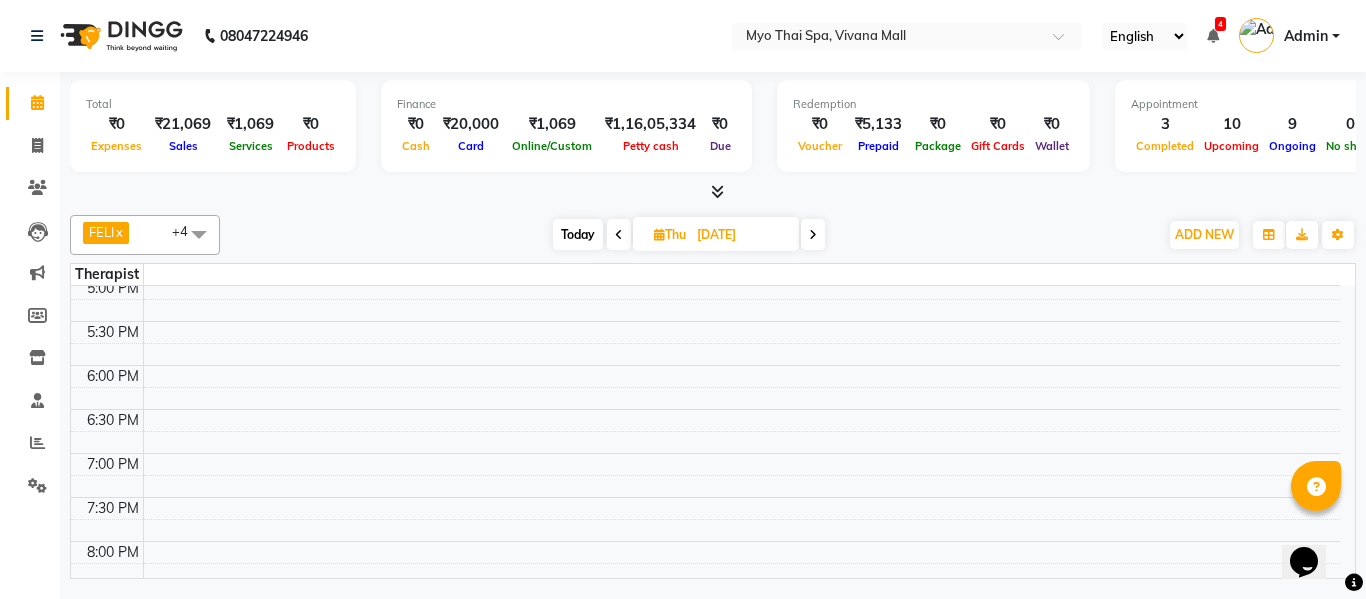 click on "Today" at bounding box center [578, 234] 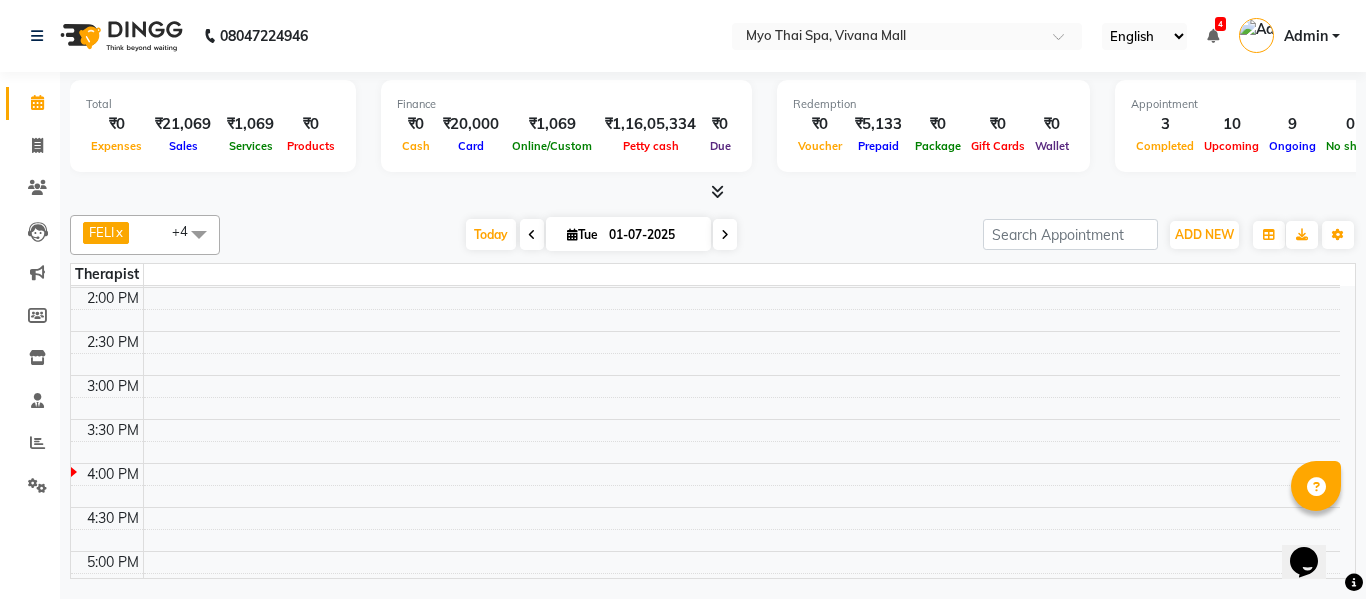scroll, scrollTop: 527, scrollLeft: 0, axis: vertical 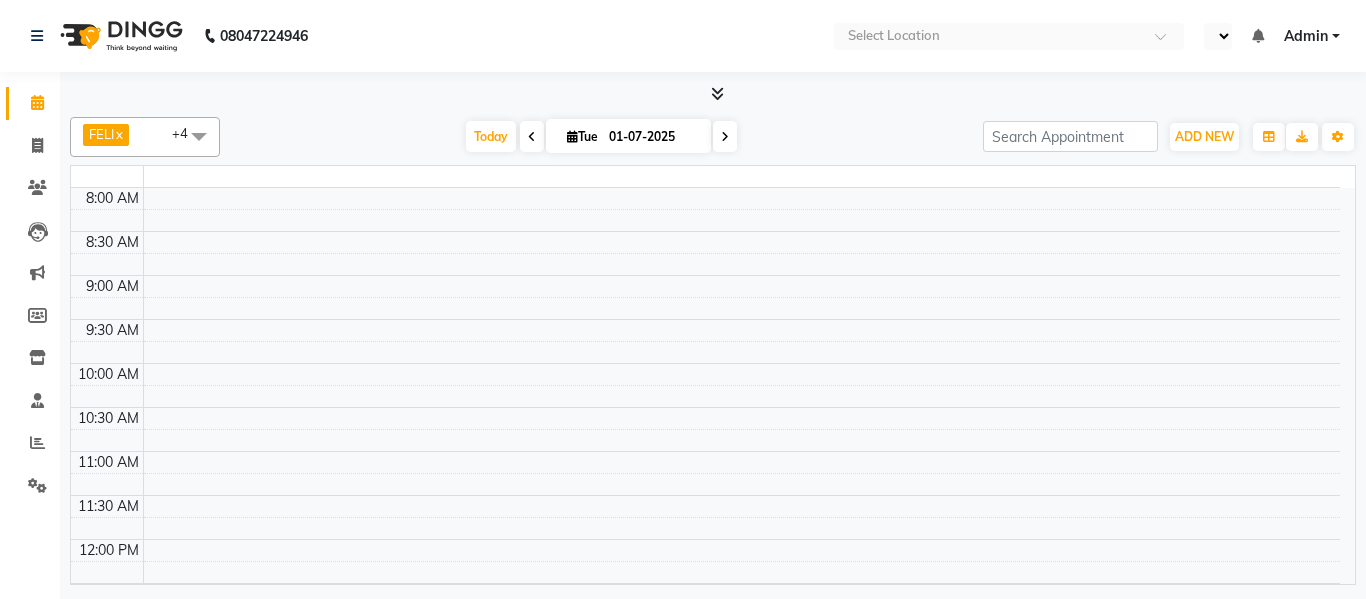 select on "en" 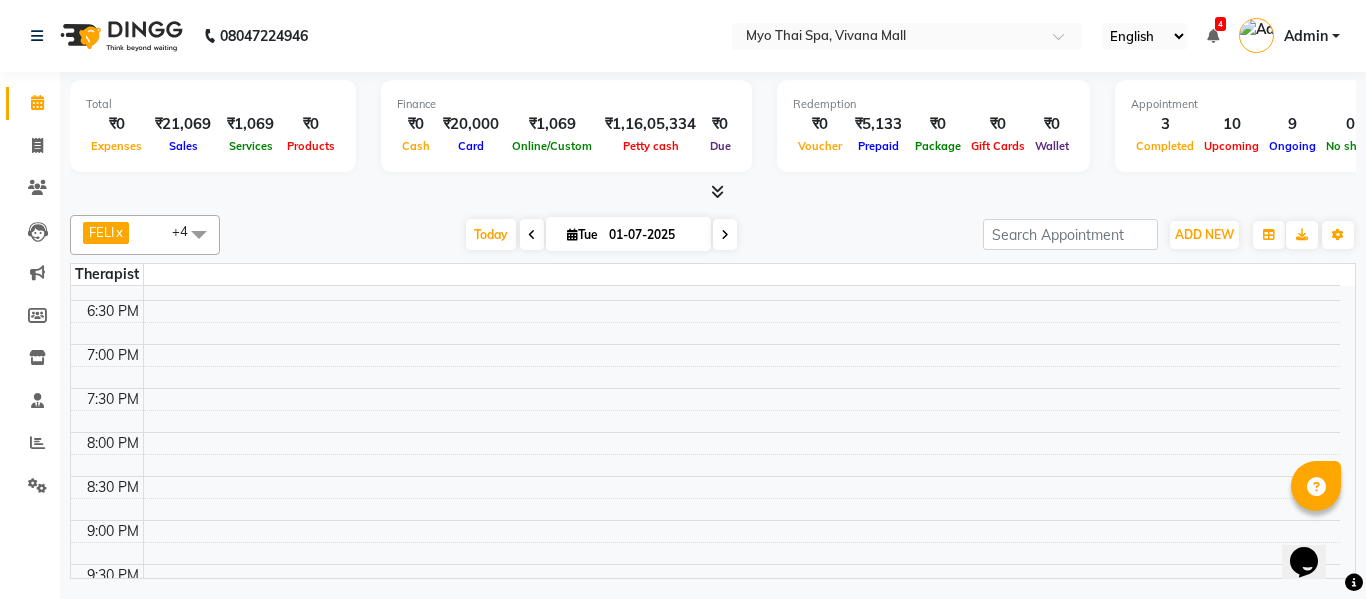 scroll, scrollTop: 0, scrollLeft: 0, axis: both 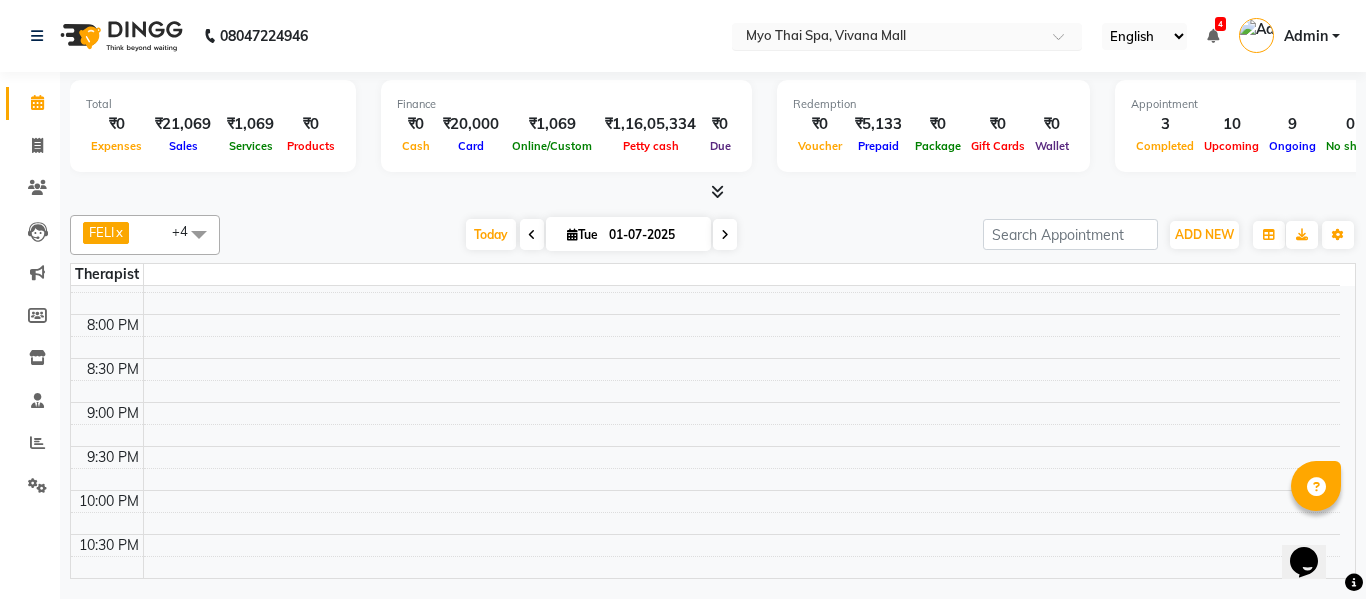 click at bounding box center [887, 38] 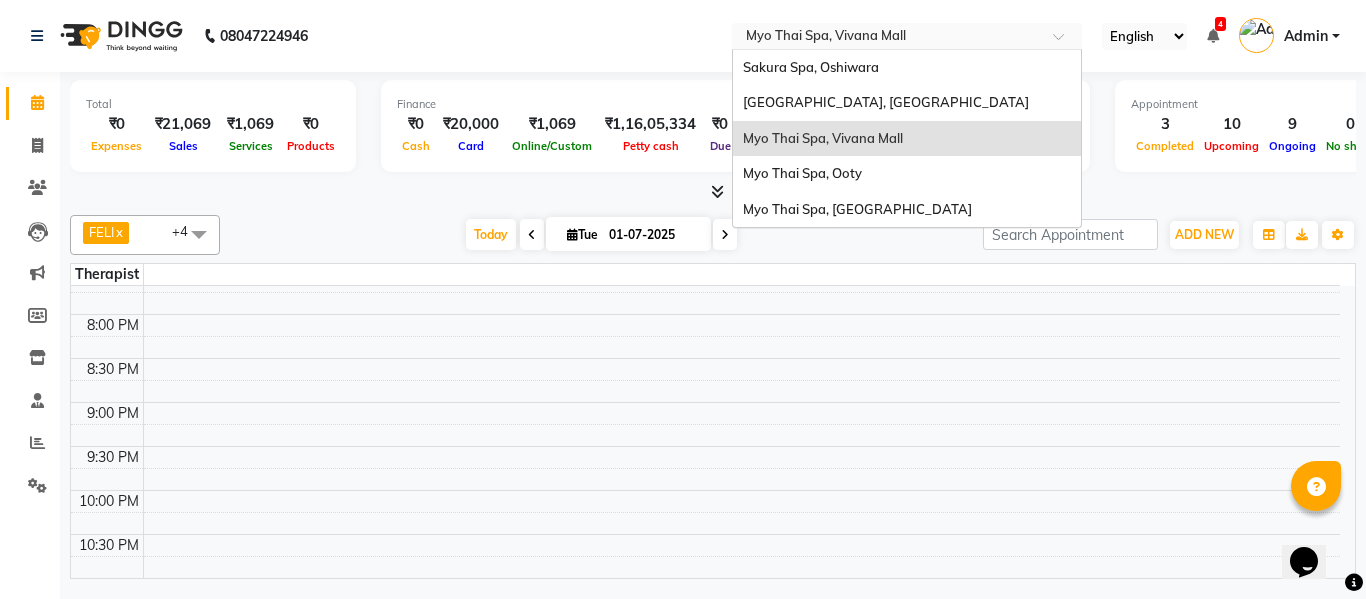 click on "Myo Thai Spa, Vivana Mall" at bounding box center [823, 138] 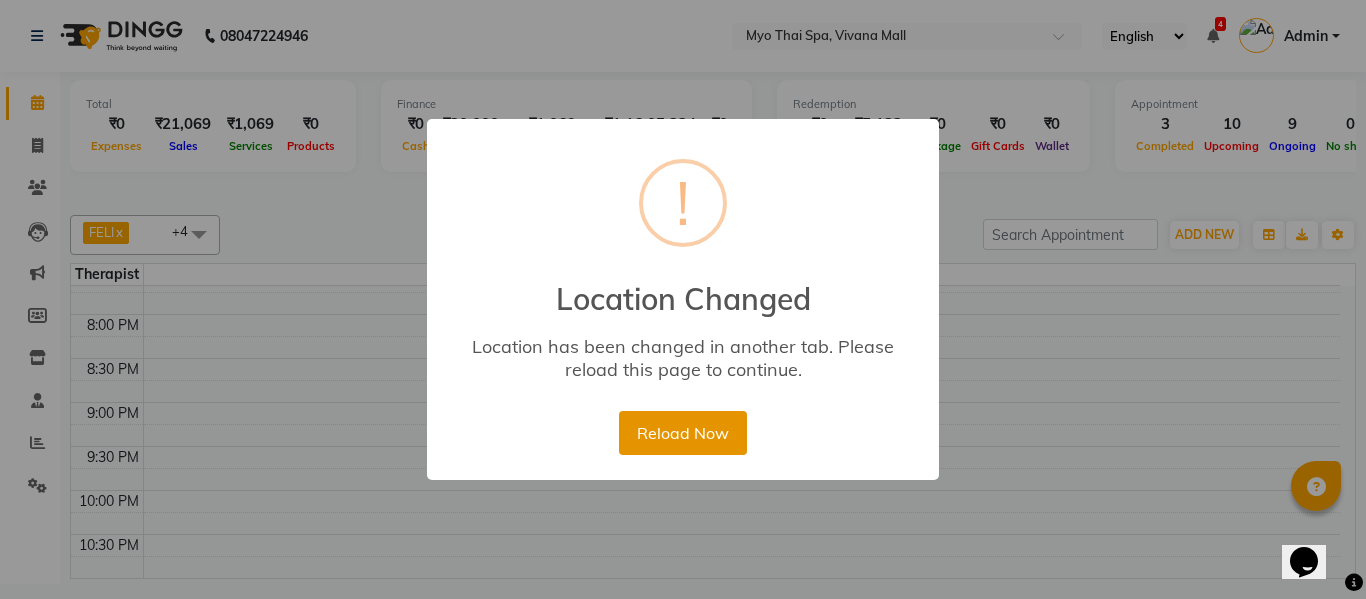 click on "Reload Now" at bounding box center [682, 433] 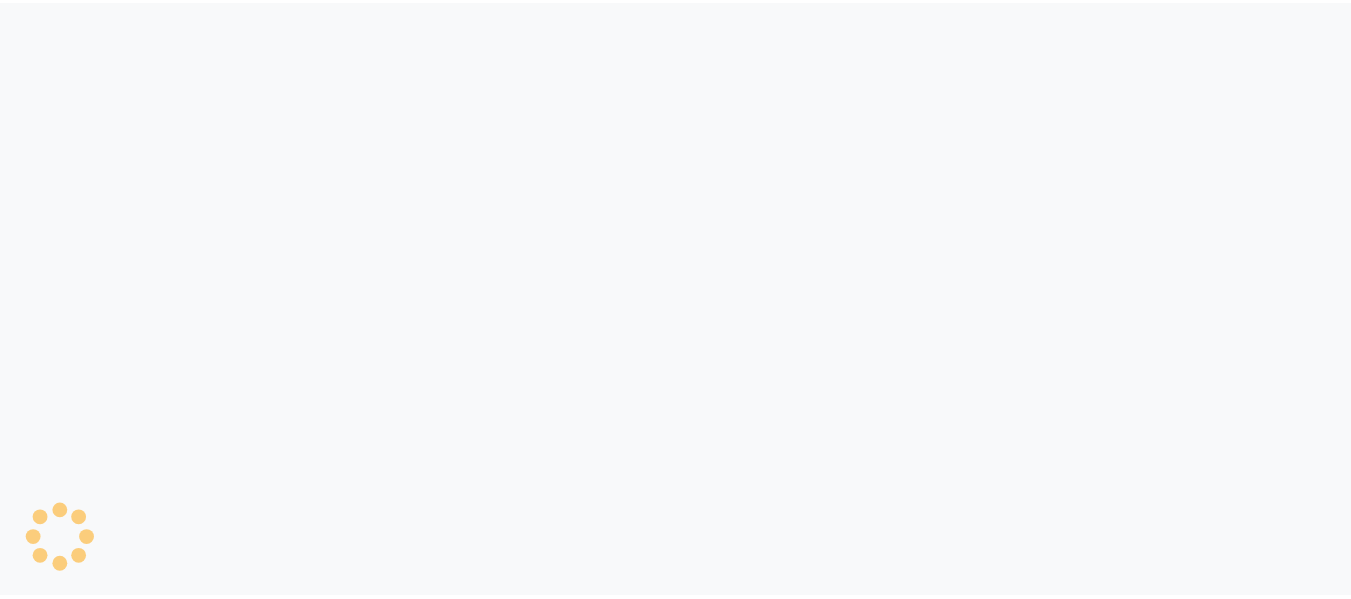 scroll, scrollTop: 0, scrollLeft: 0, axis: both 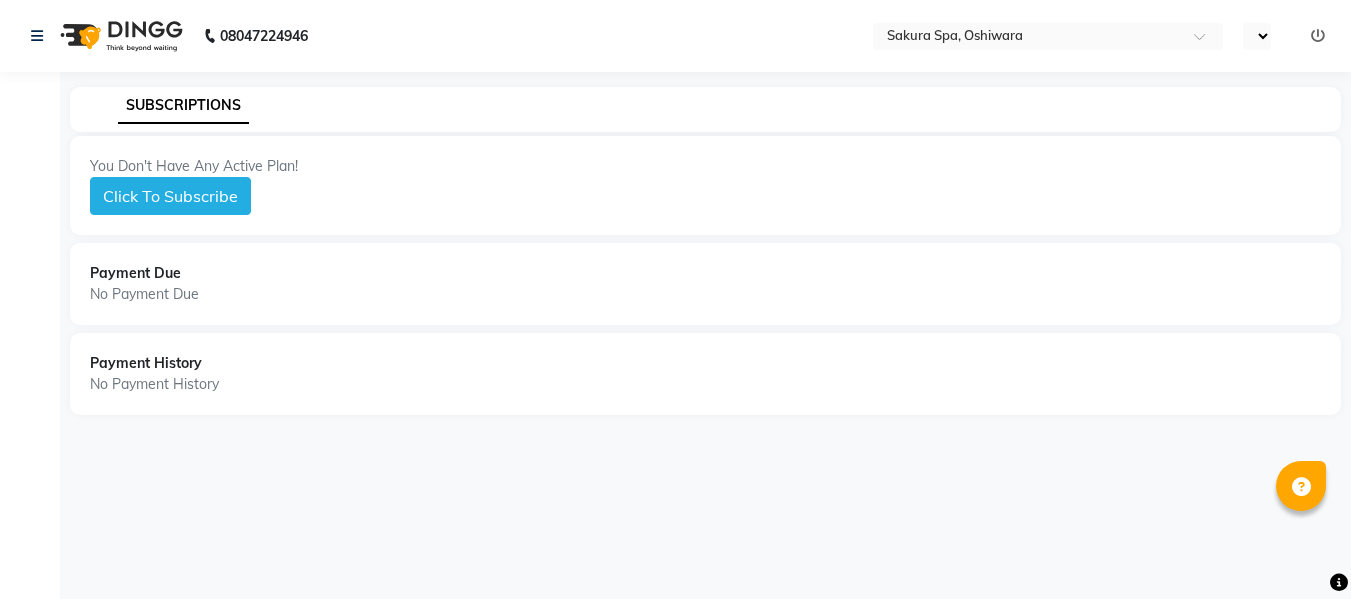 select on "en" 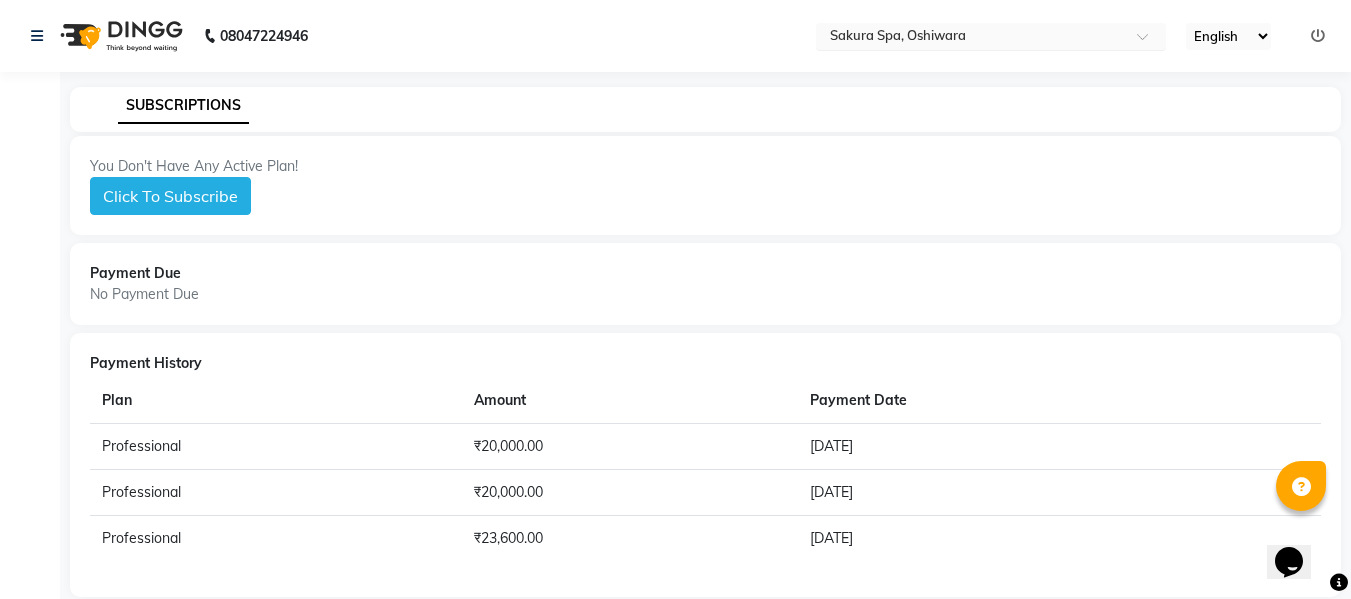 scroll, scrollTop: 0, scrollLeft: 0, axis: both 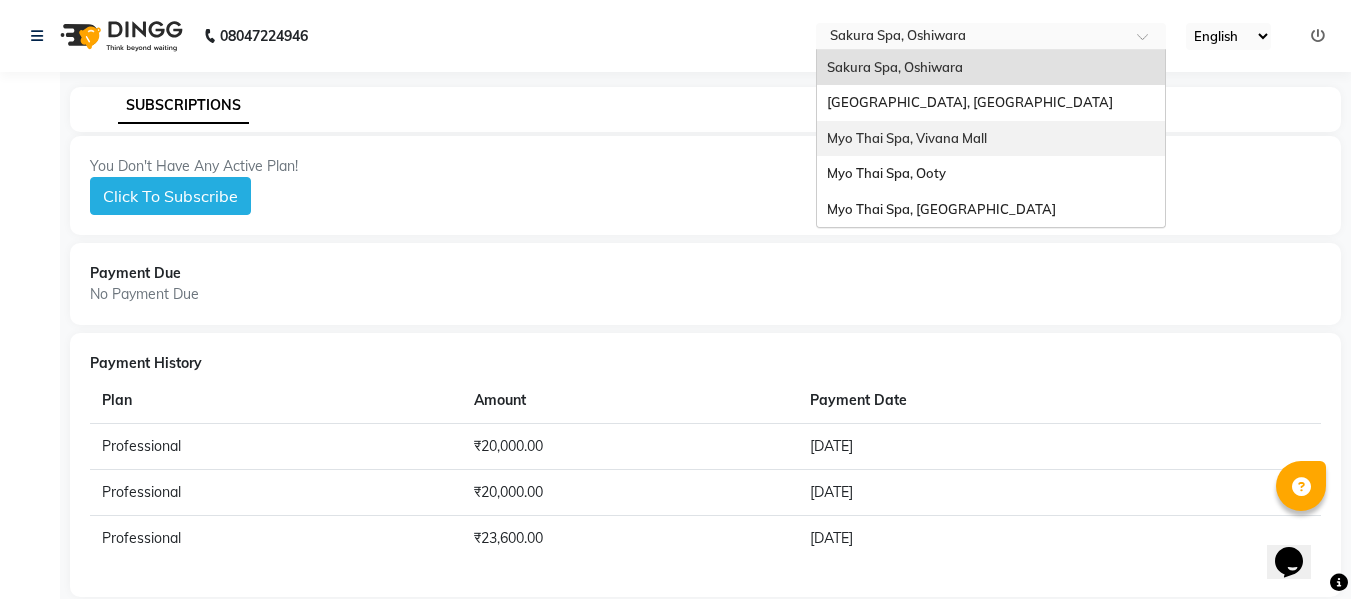 click on "Myo Thai Spa, Vivana Mall" at bounding box center [907, 138] 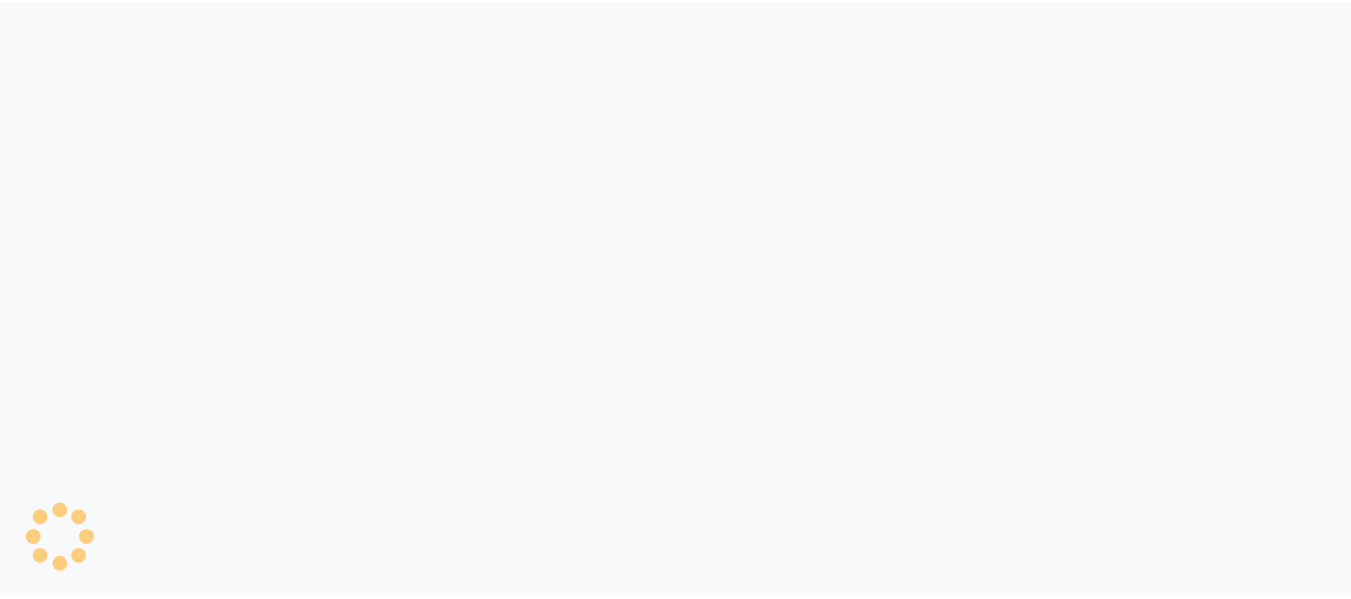 scroll, scrollTop: 0, scrollLeft: 0, axis: both 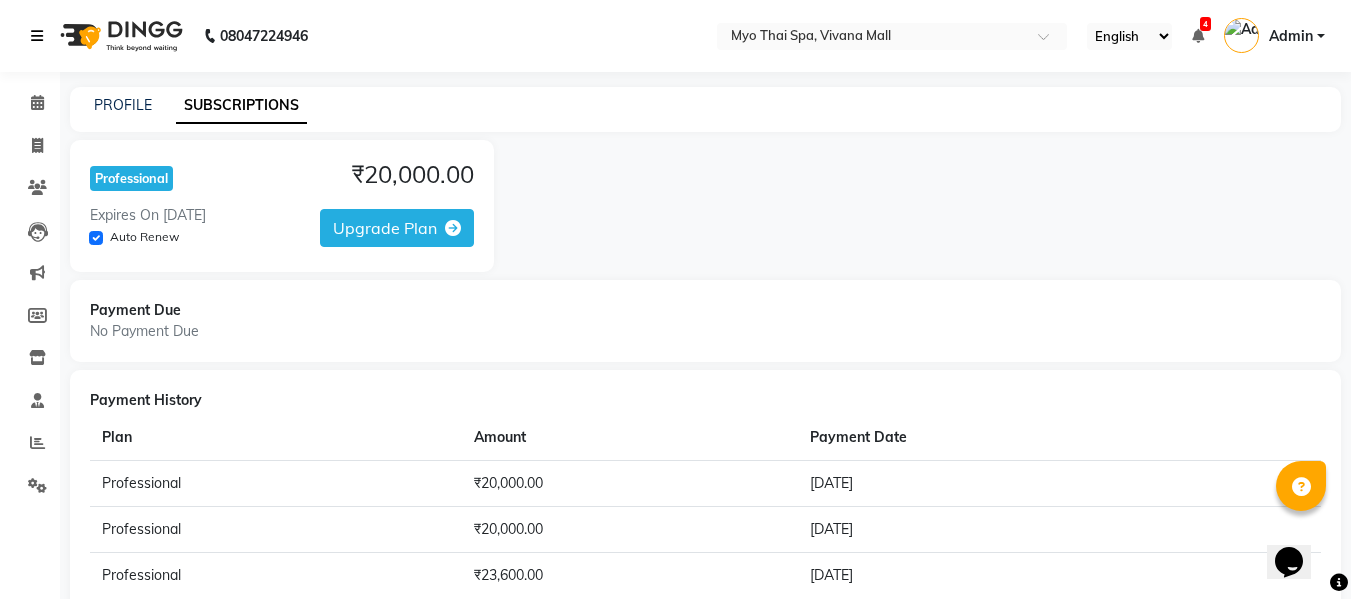click at bounding box center [37, 36] 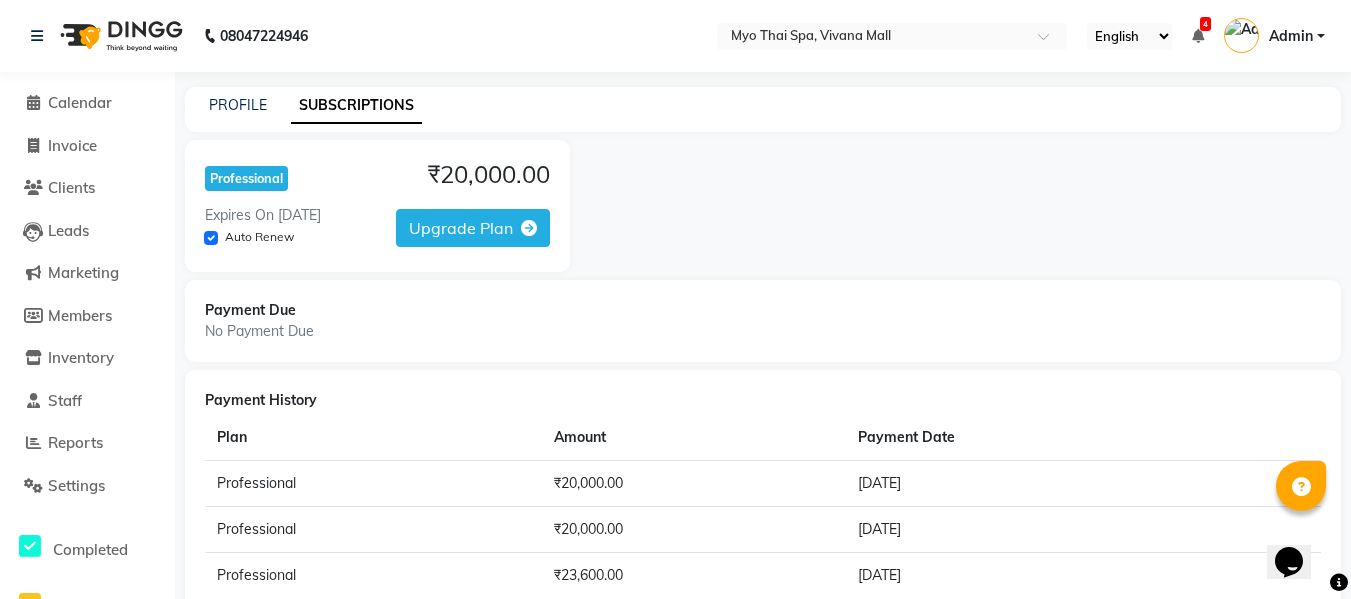click on "PROFILE SUBSCRIPTIONS" 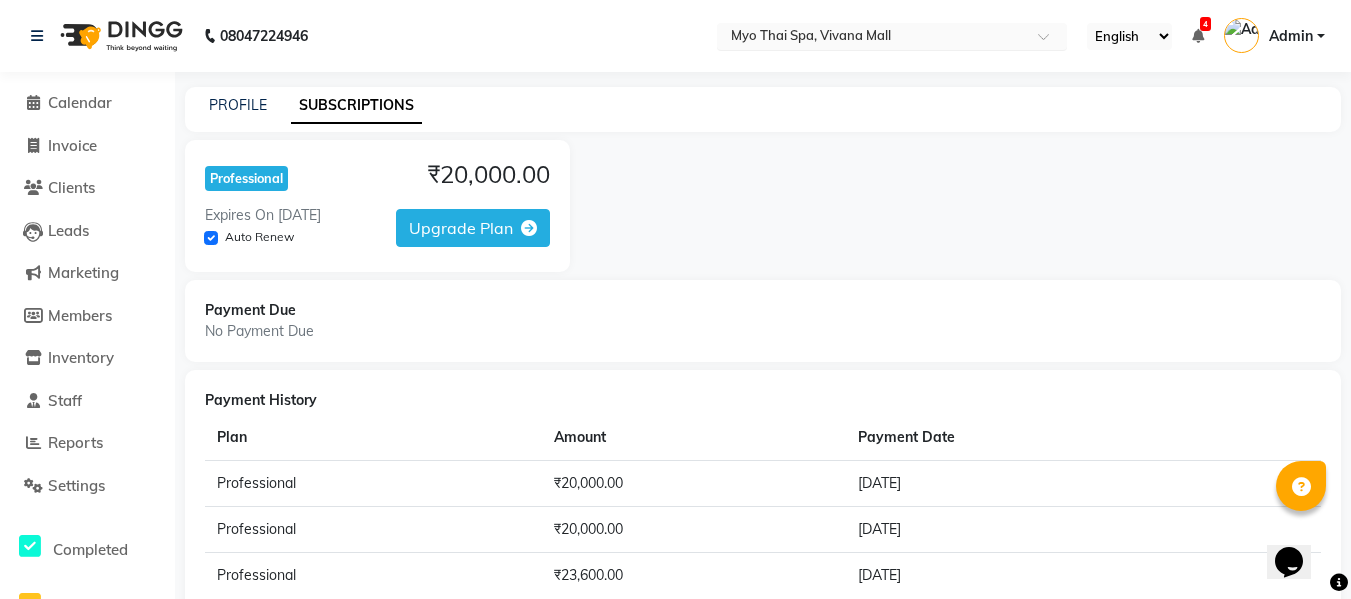 click at bounding box center [872, 38] 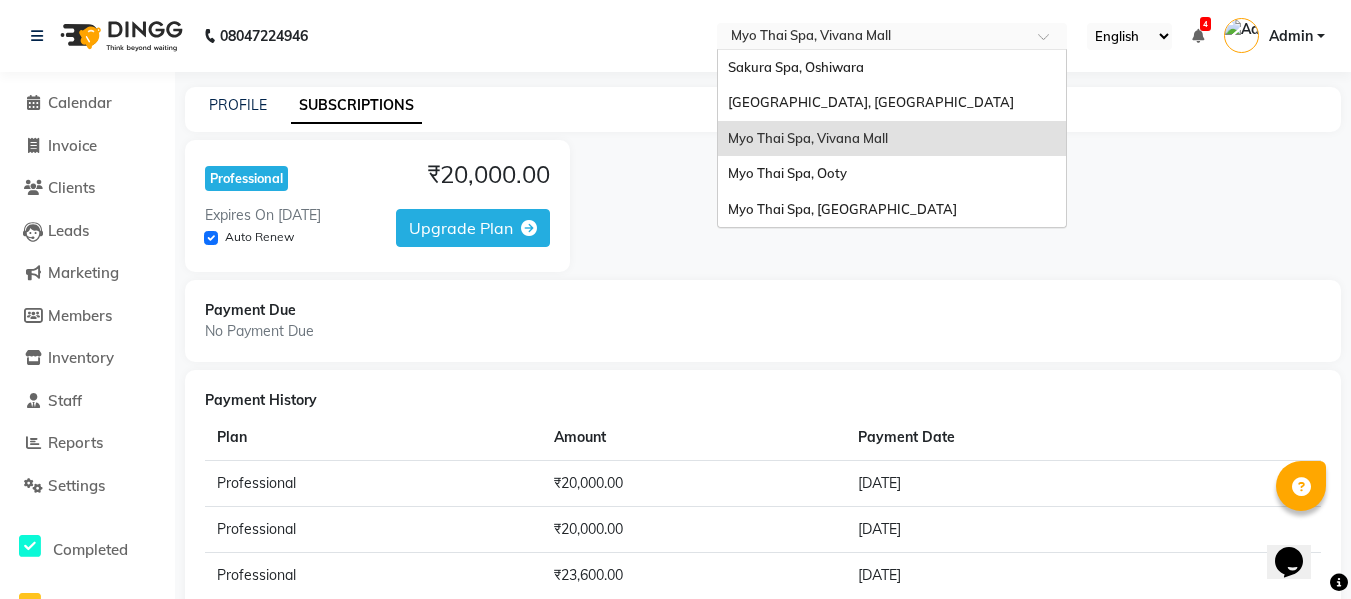click on "Myo Thai Spa, Vivana Mall" at bounding box center (808, 138) 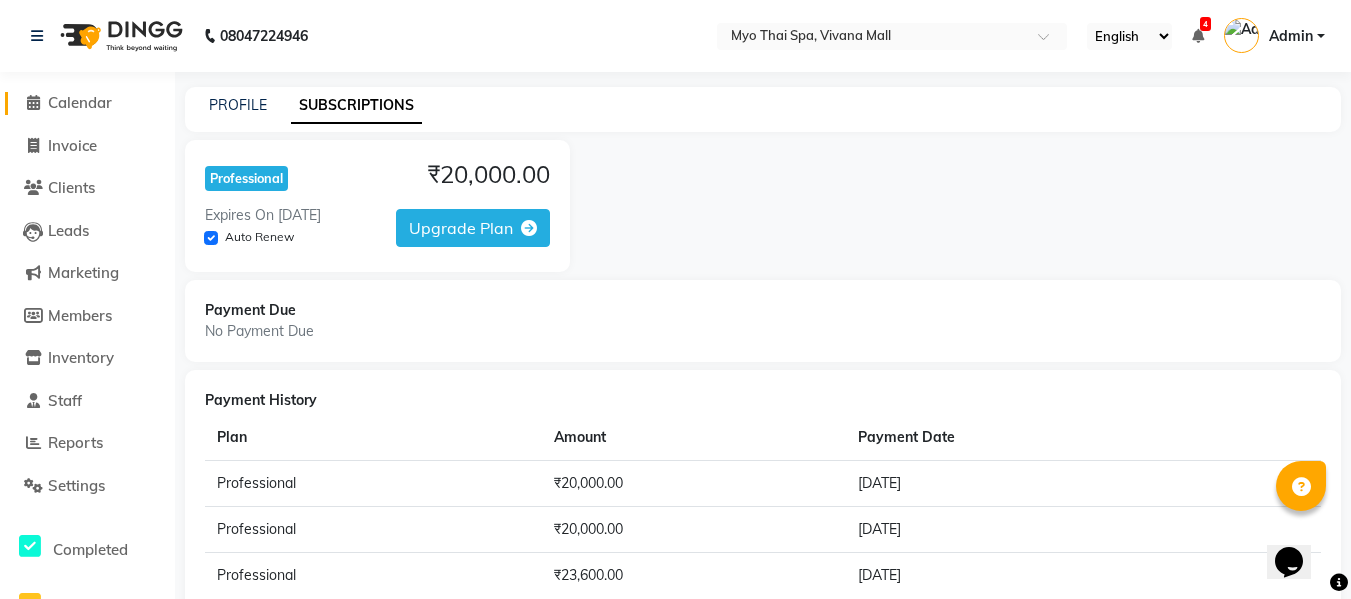 click on "Calendar" 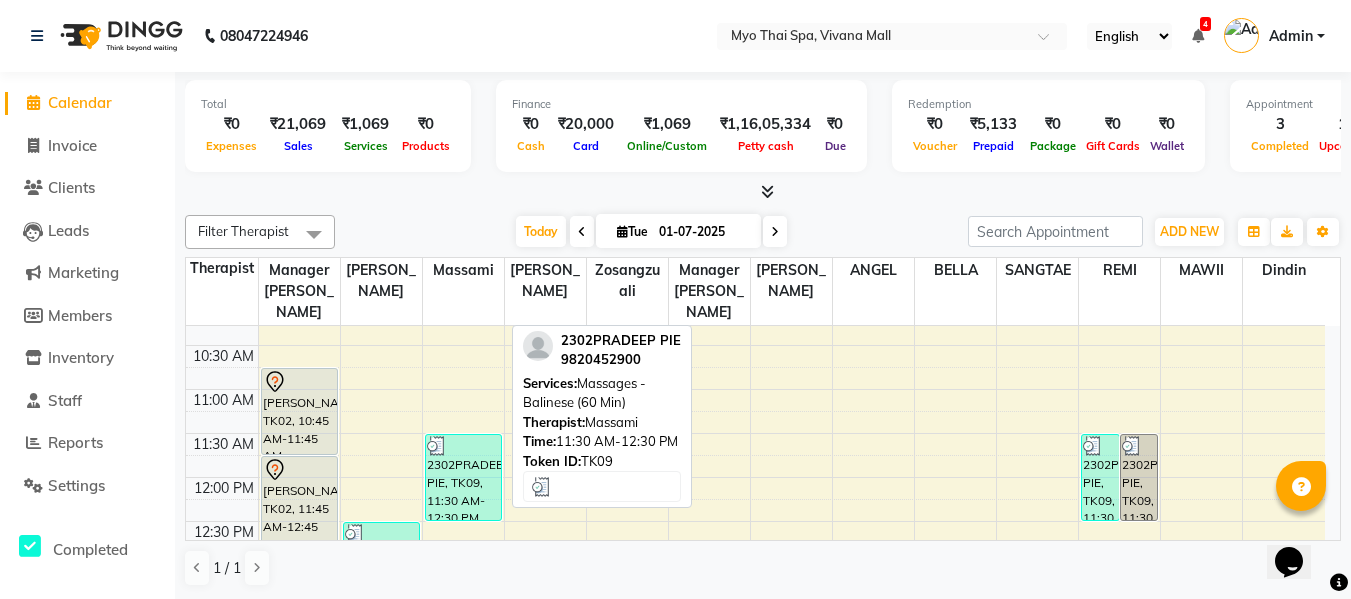 scroll, scrollTop: 0, scrollLeft: 0, axis: both 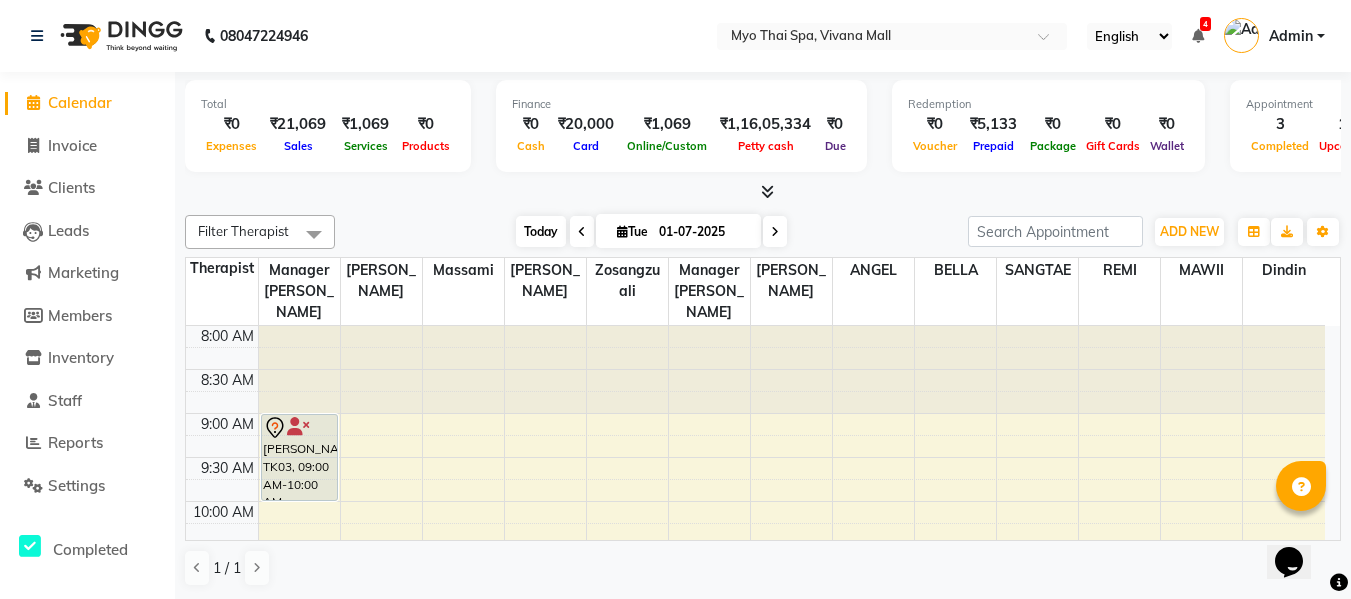 click on "Today" at bounding box center (541, 231) 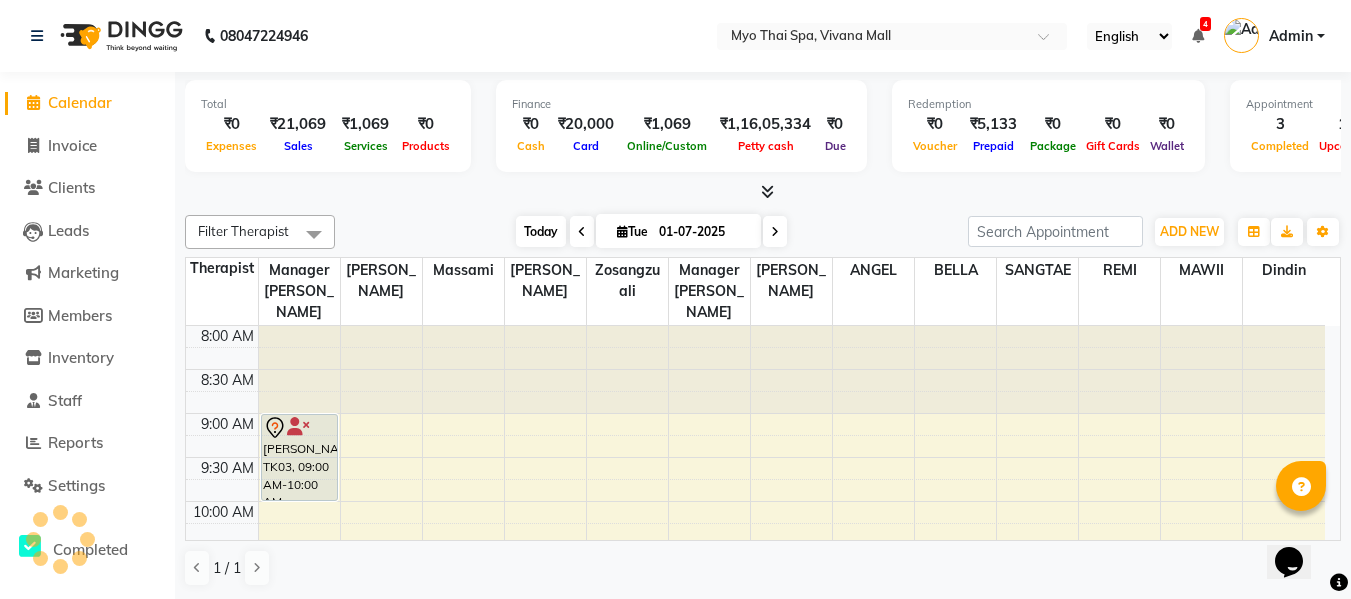 scroll, scrollTop: 705, scrollLeft: 0, axis: vertical 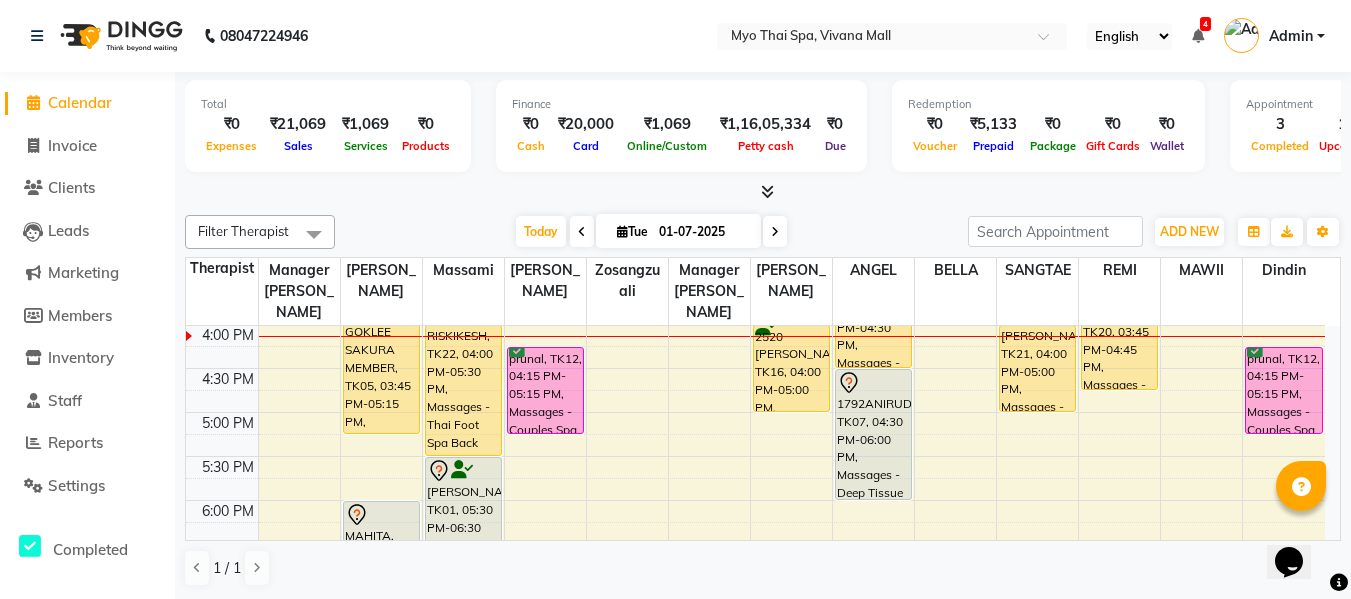 click on "Calendar" 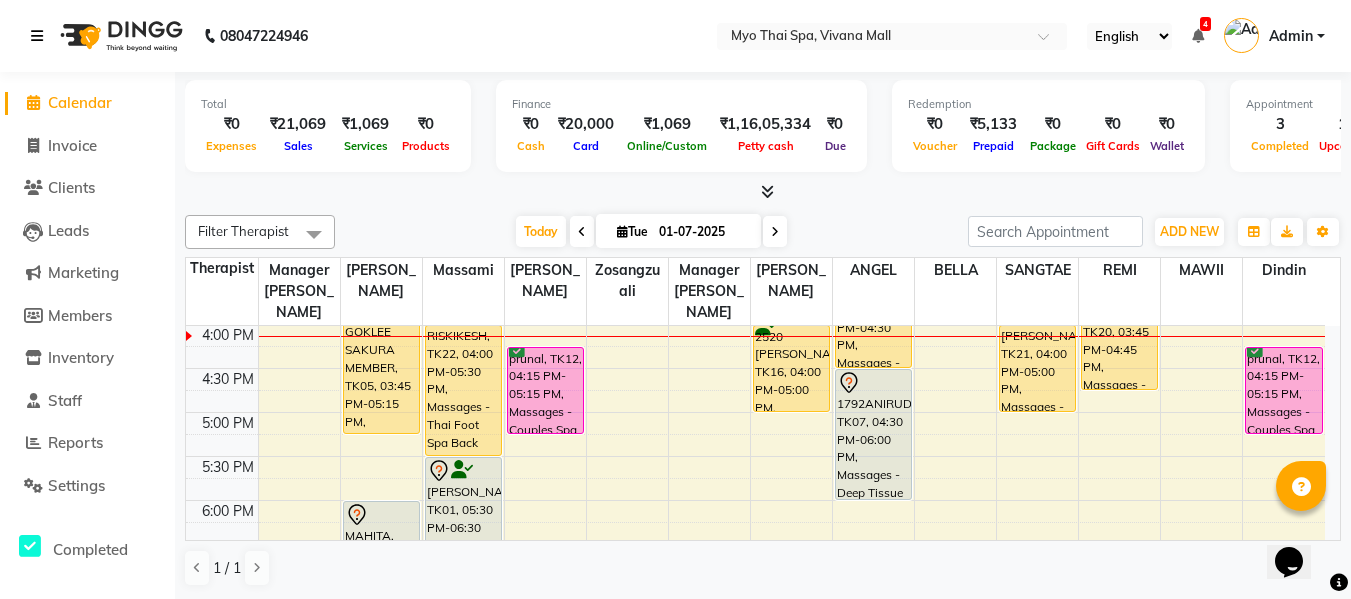 click at bounding box center [37, 36] 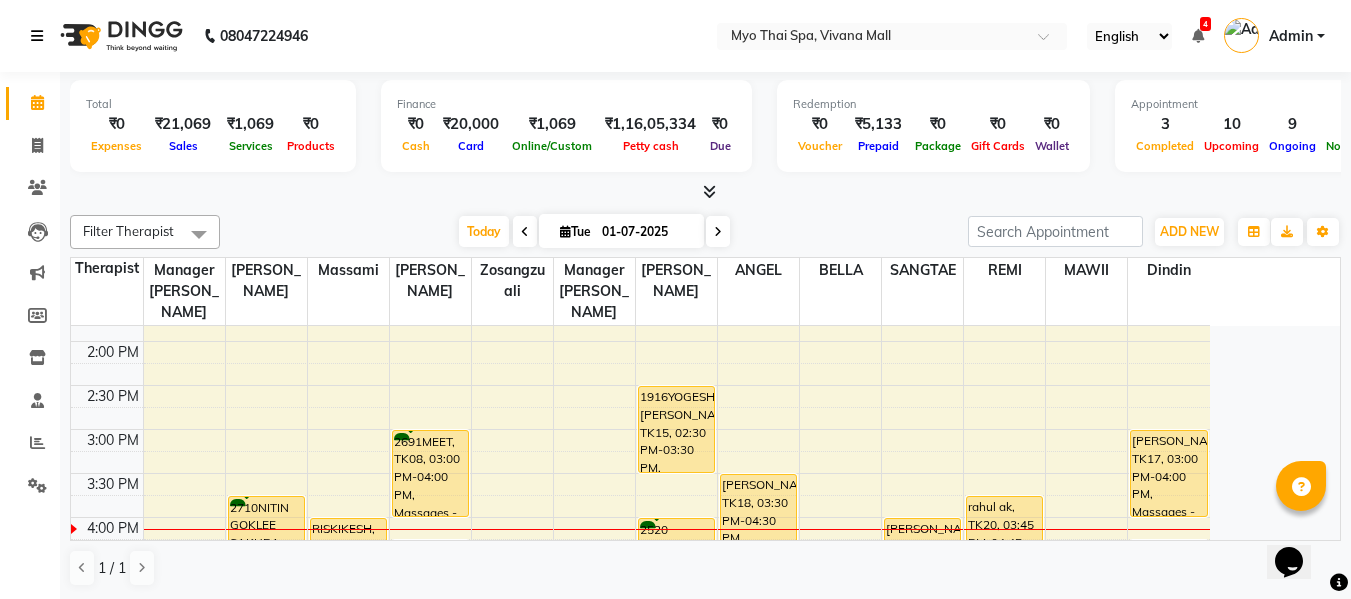 scroll, scrollTop: 505, scrollLeft: 0, axis: vertical 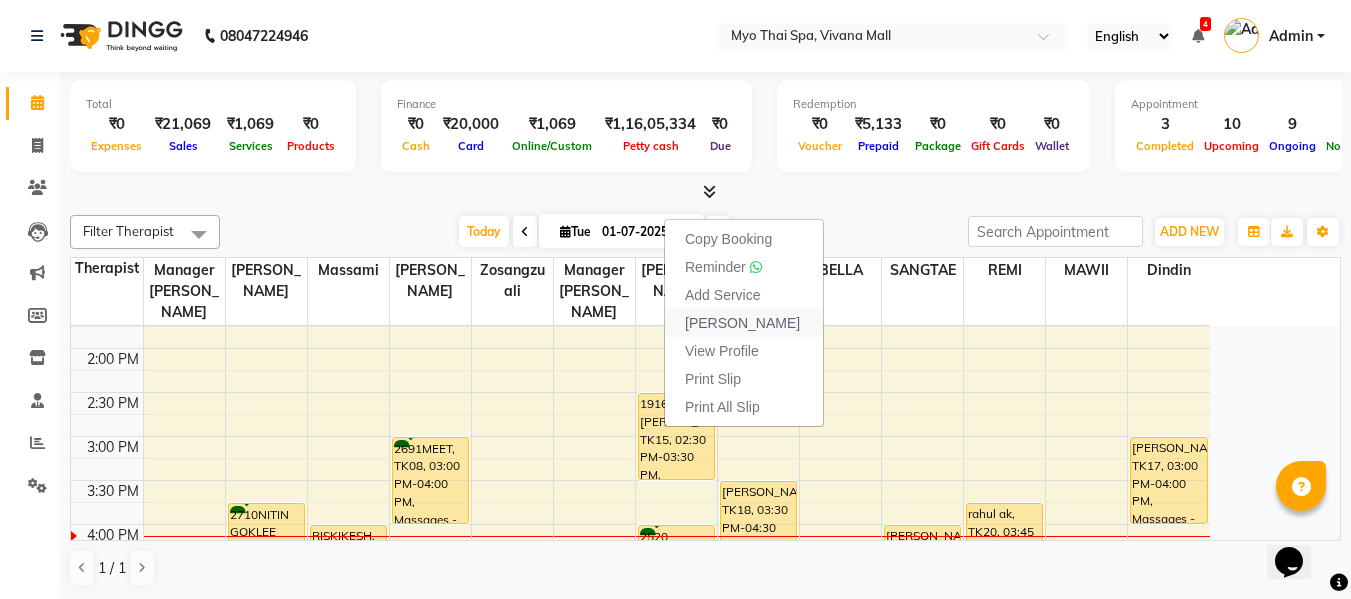 click on "Mark Done" at bounding box center (742, 323) 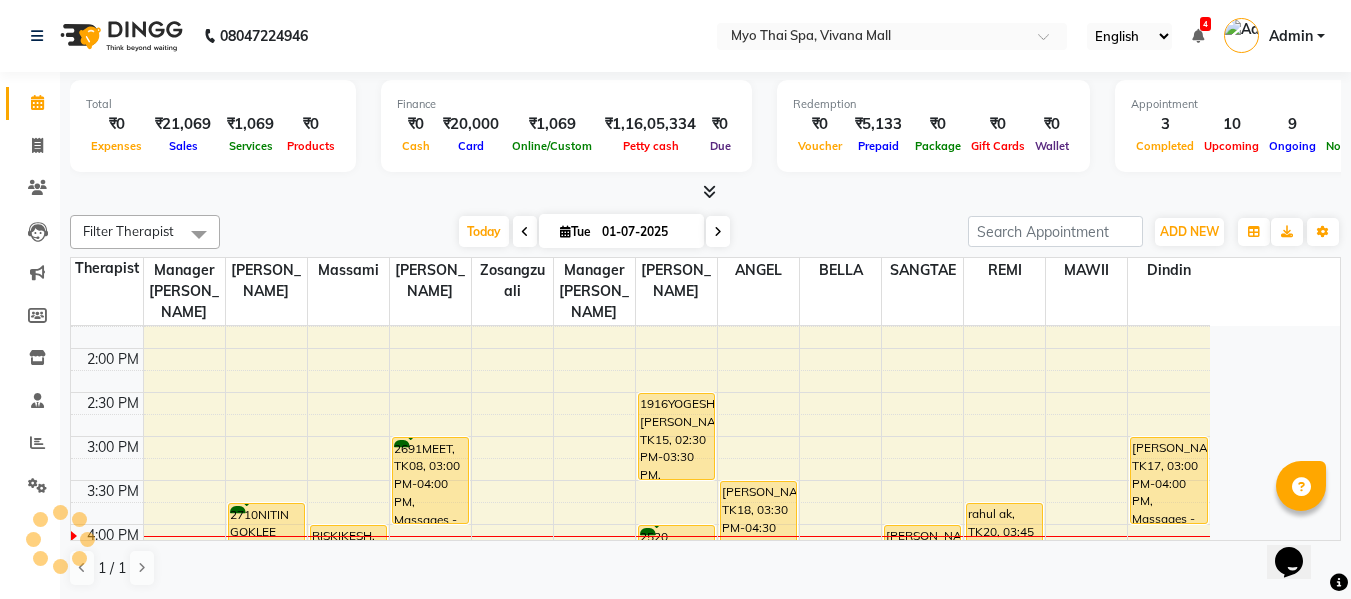 select on "service" 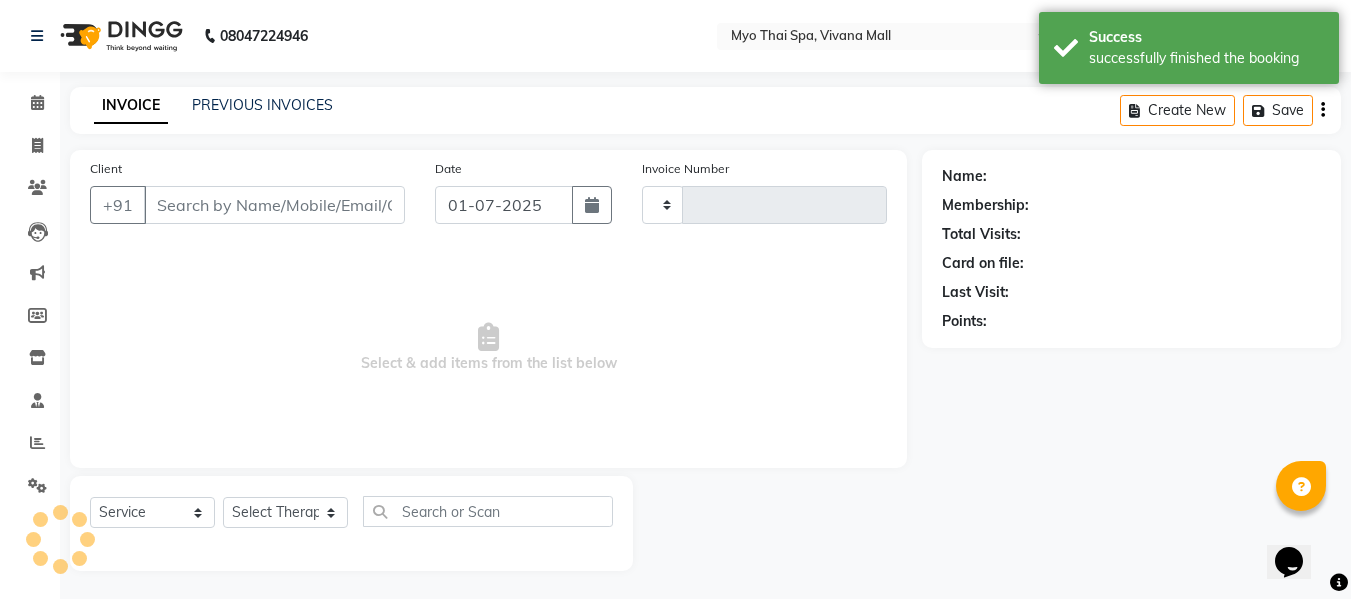 type on "2095" 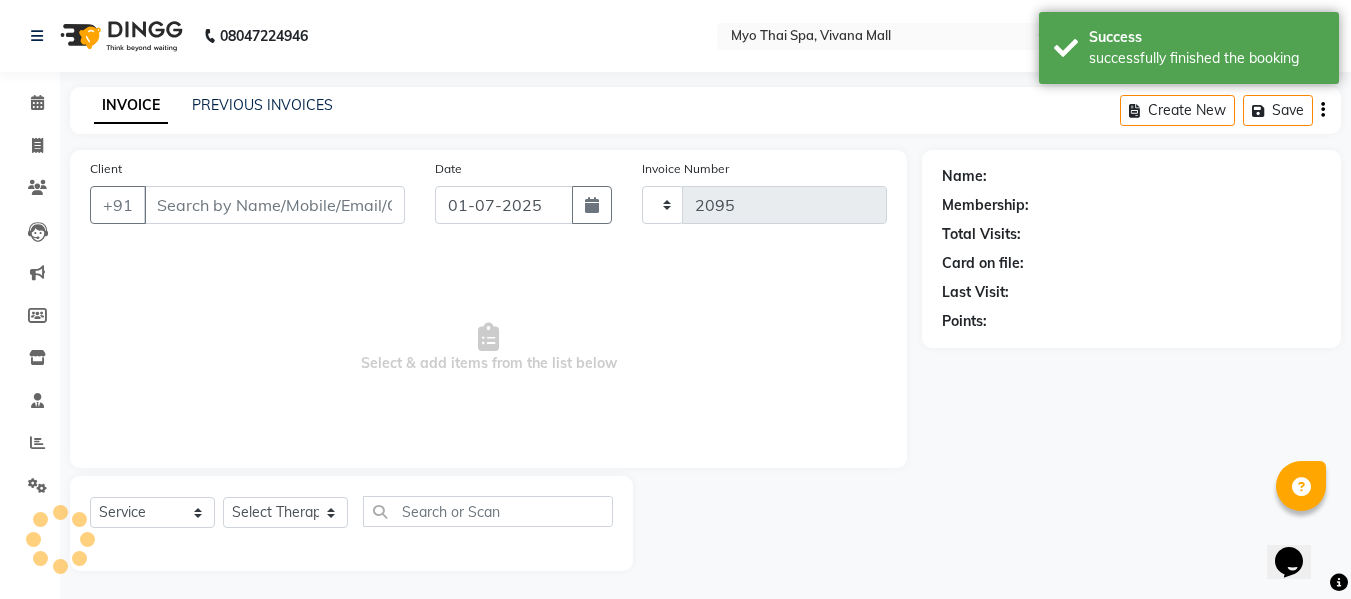 select on "3908" 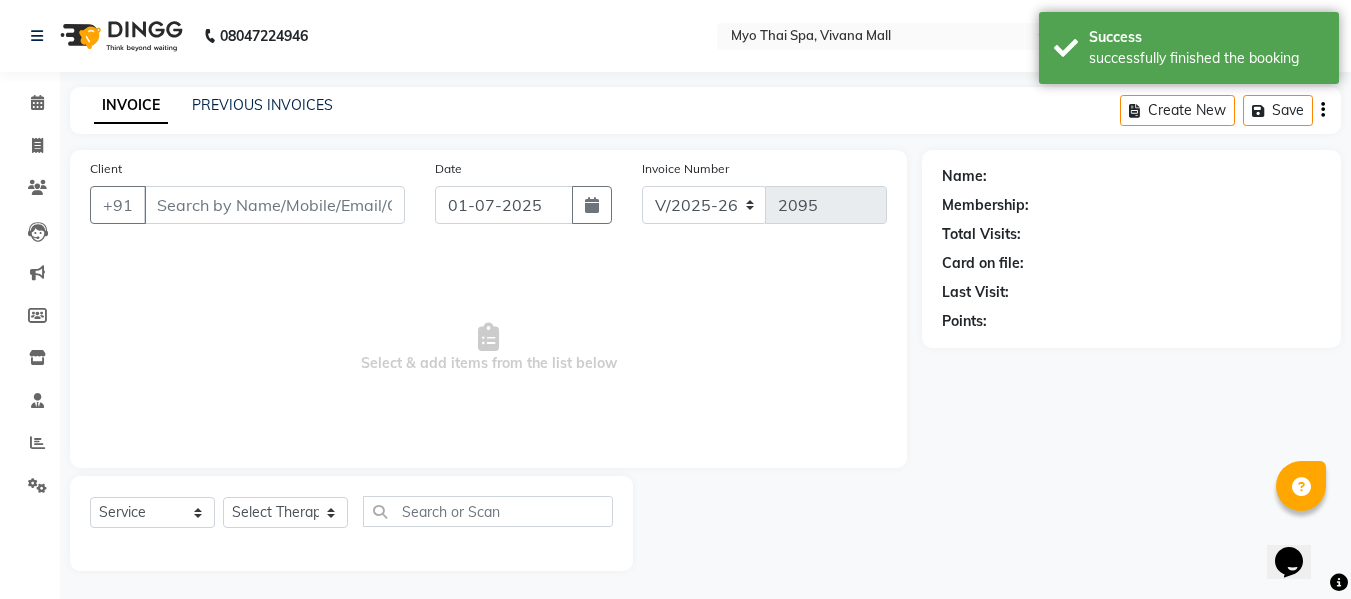 select on "V" 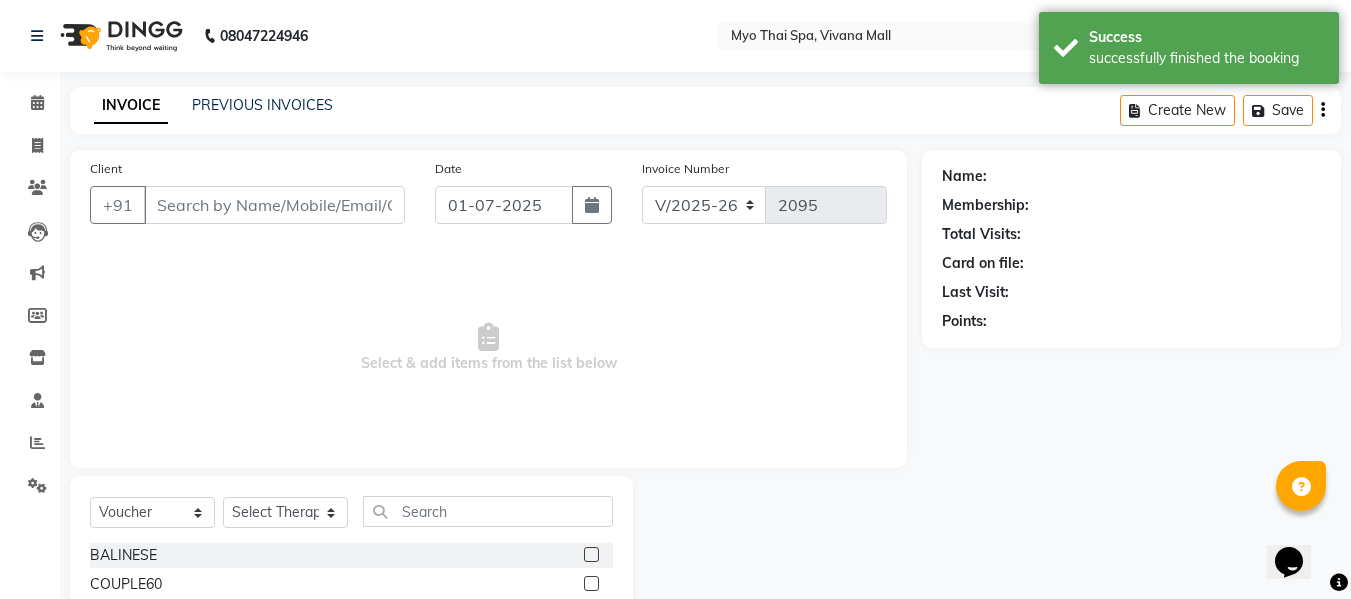type on "7304560007" 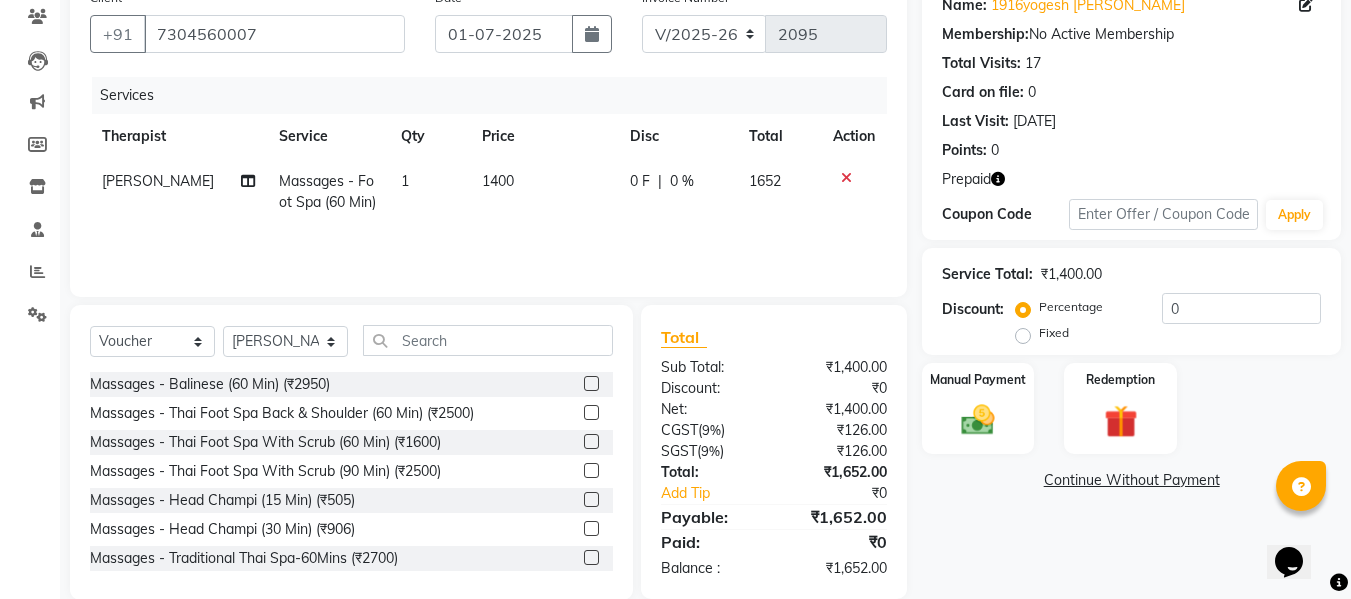 scroll, scrollTop: 202, scrollLeft: 0, axis: vertical 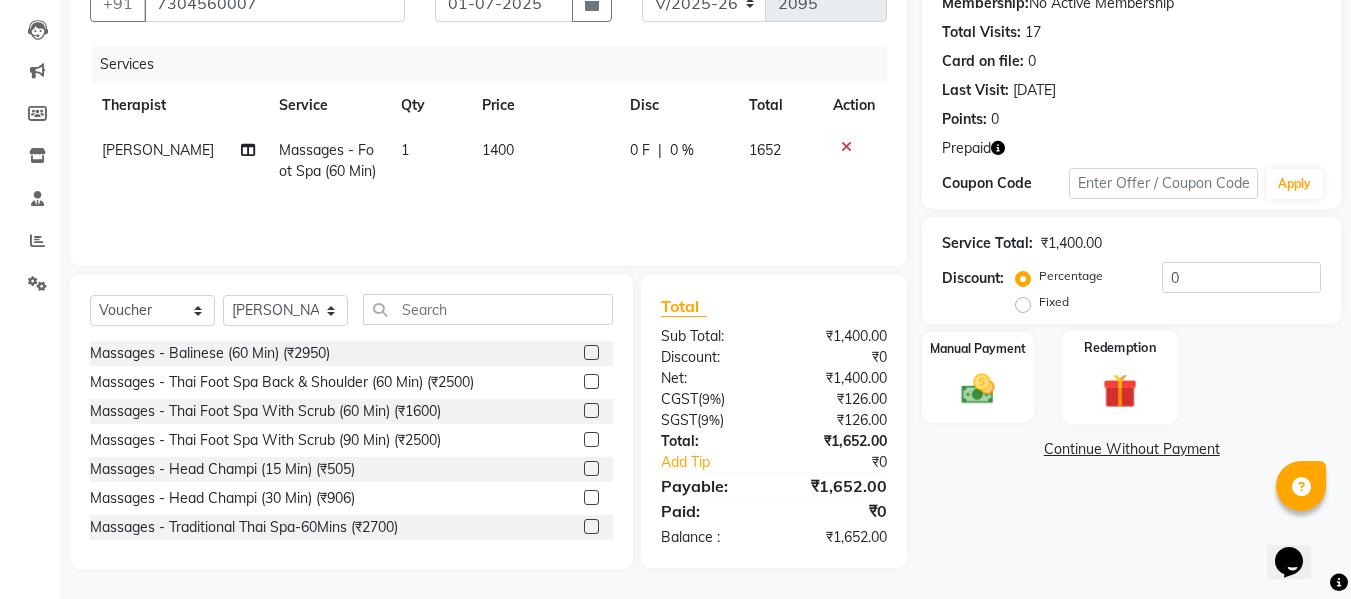 click 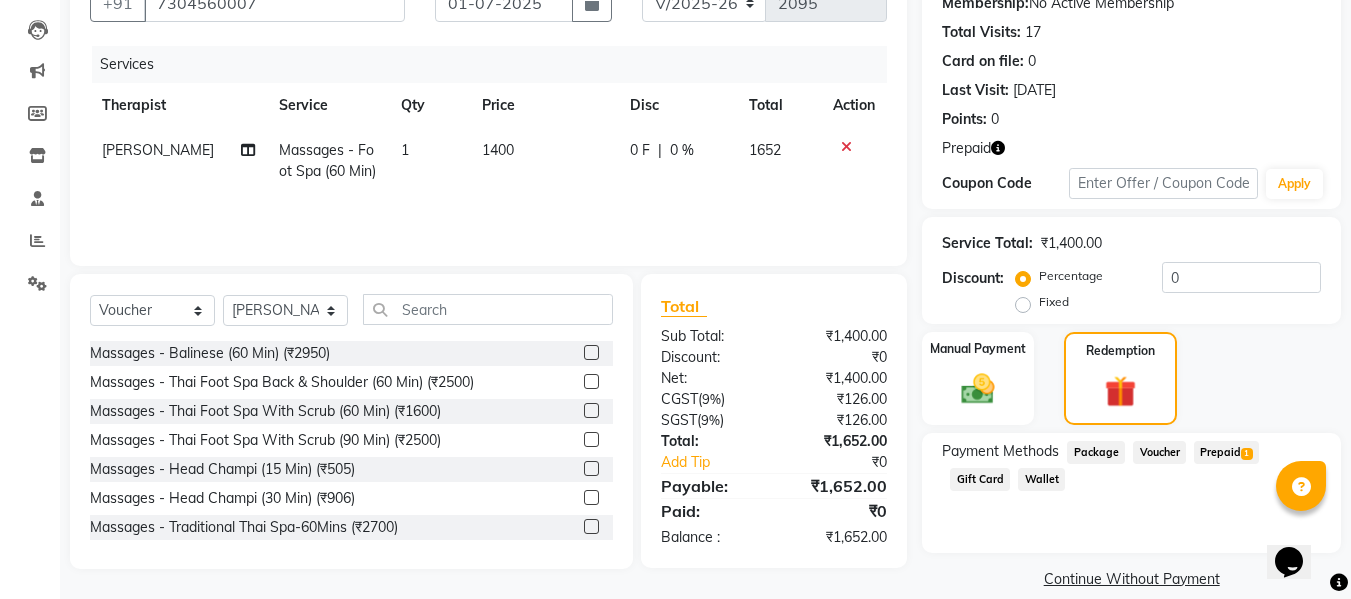 click on "Prepaid  1" 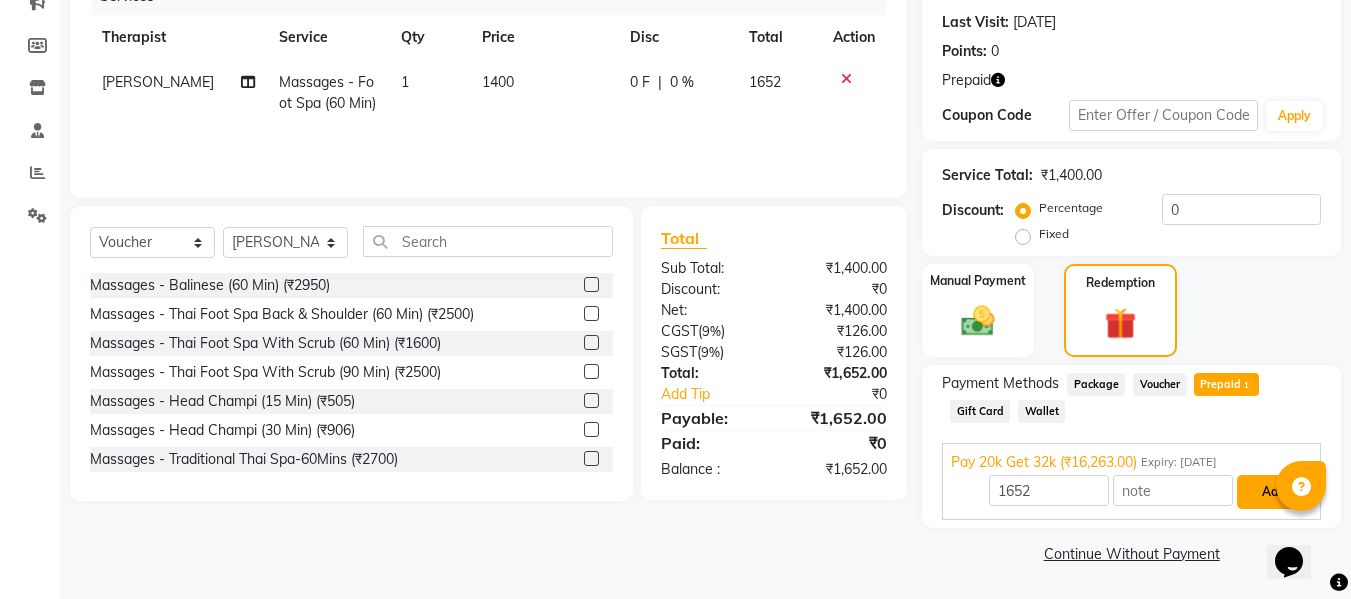 click on "Add" at bounding box center [1273, 492] 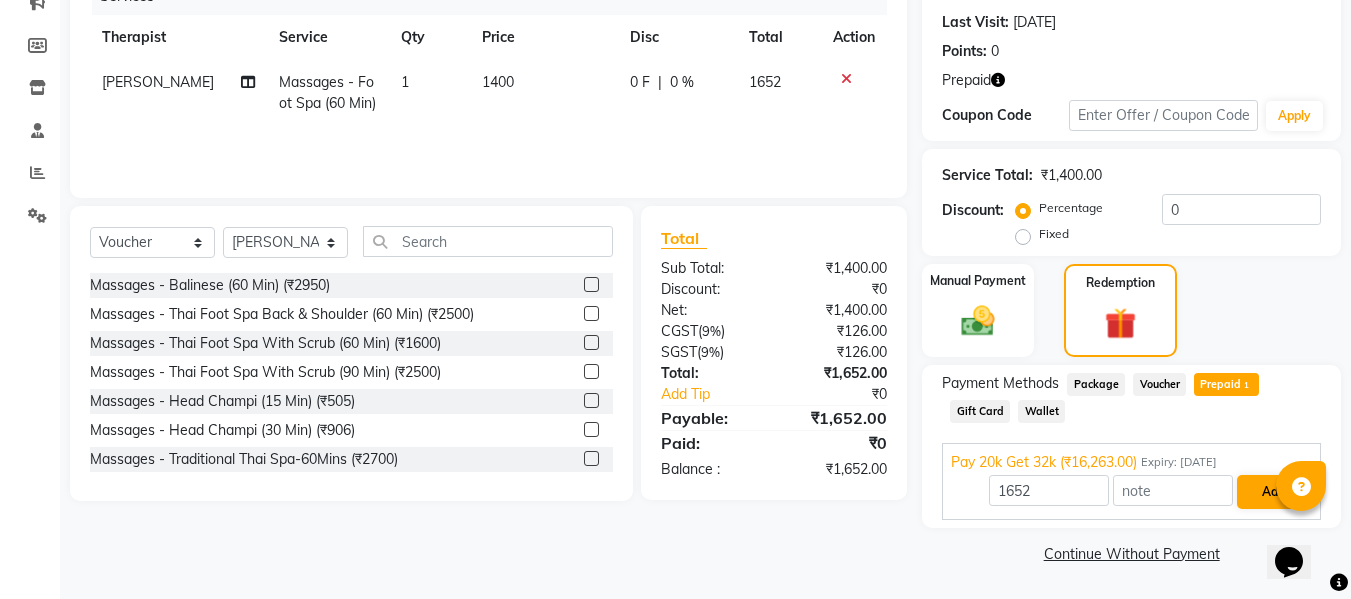 scroll, scrollTop: 244, scrollLeft: 0, axis: vertical 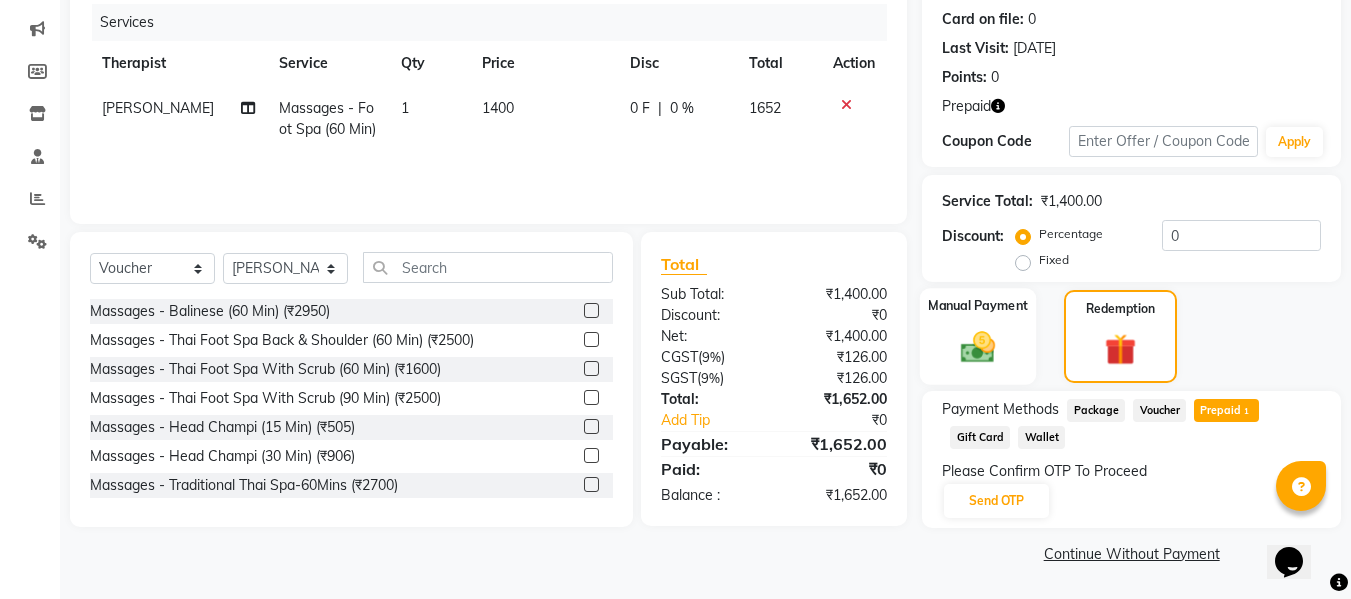 click 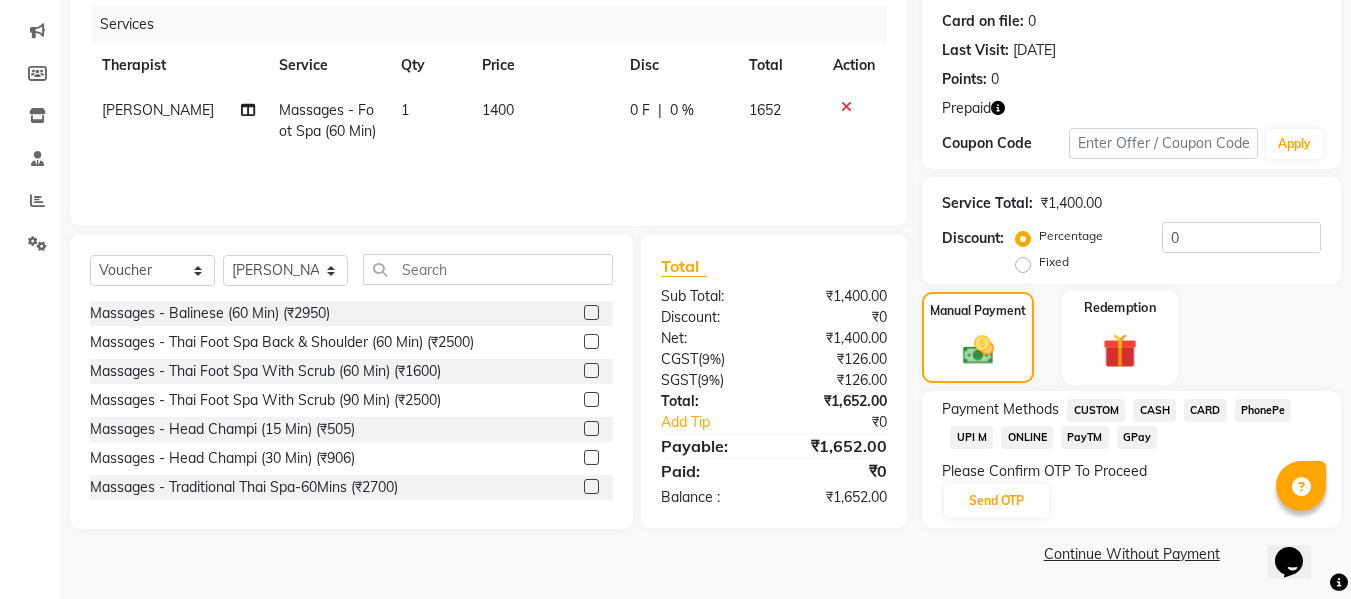 click 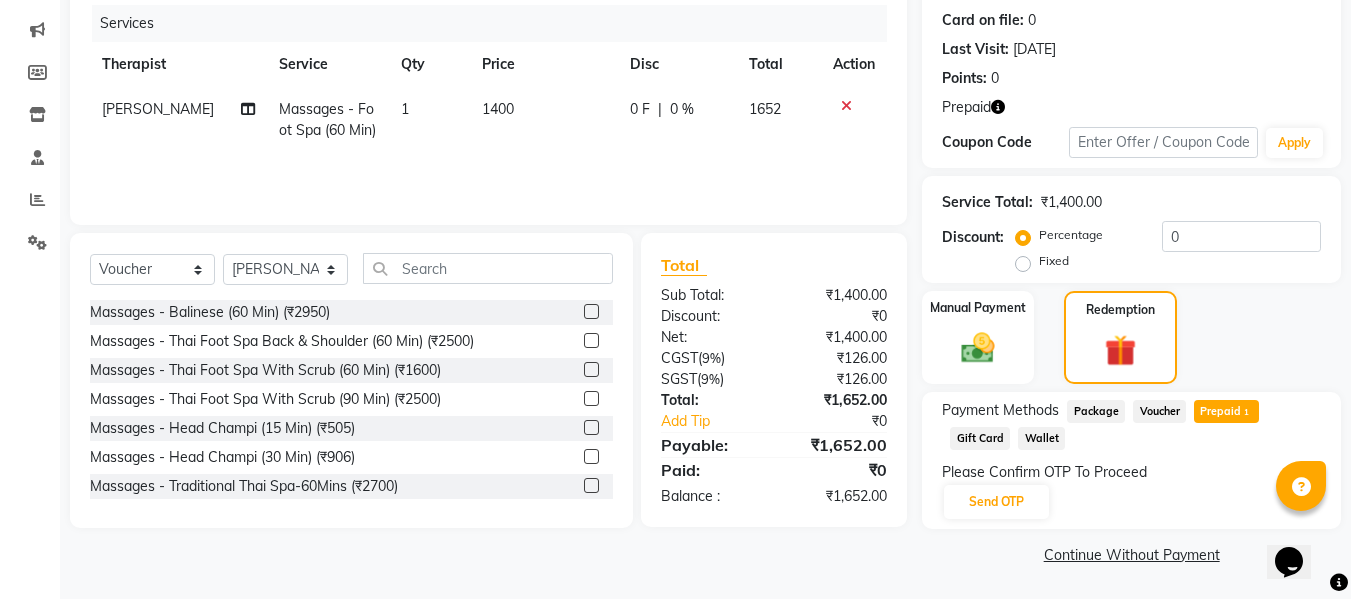 scroll, scrollTop: 244, scrollLeft: 0, axis: vertical 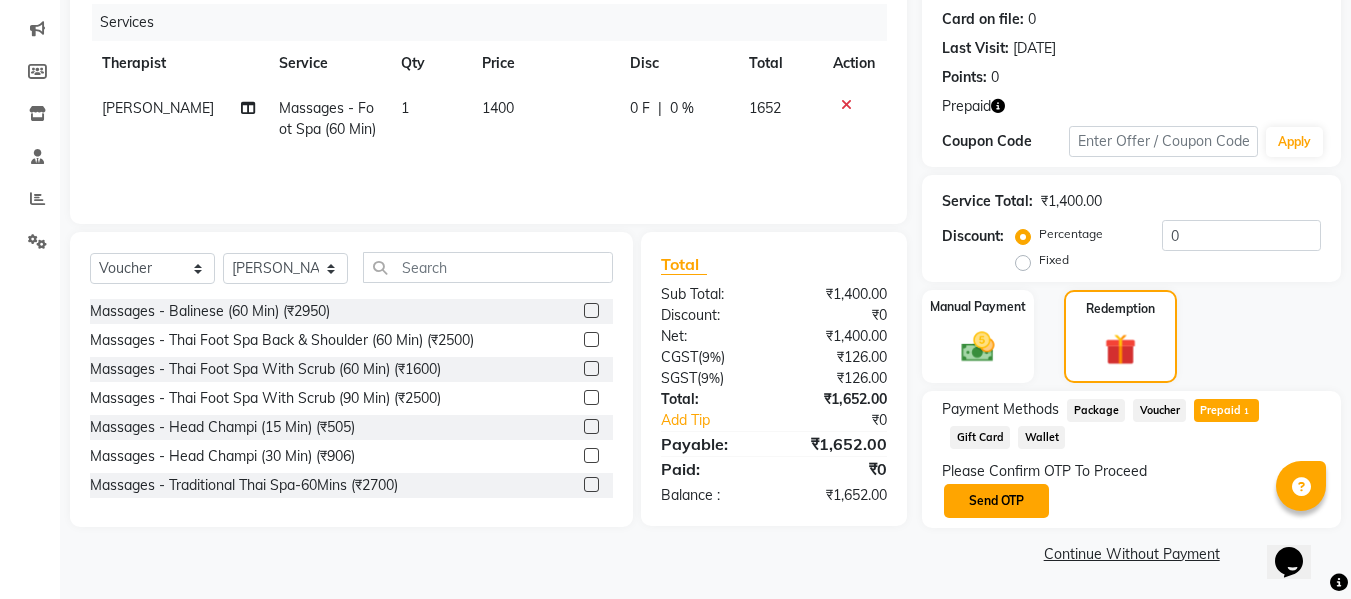 click on "Send OTP" 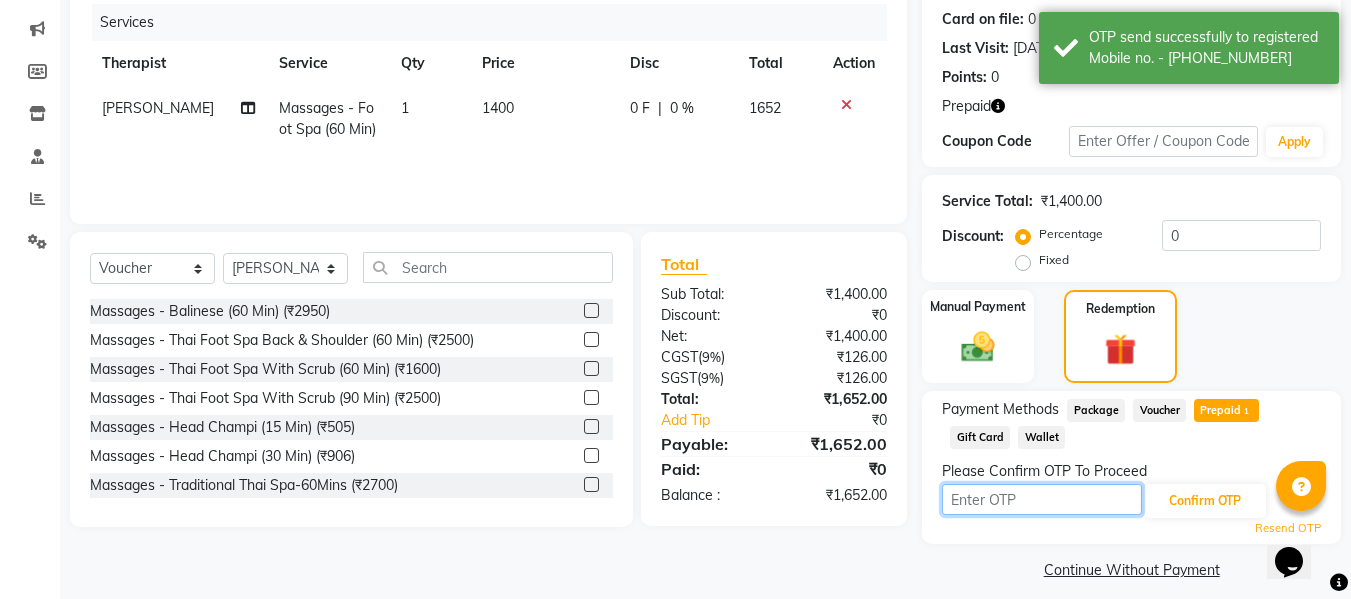 click at bounding box center [1042, 499] 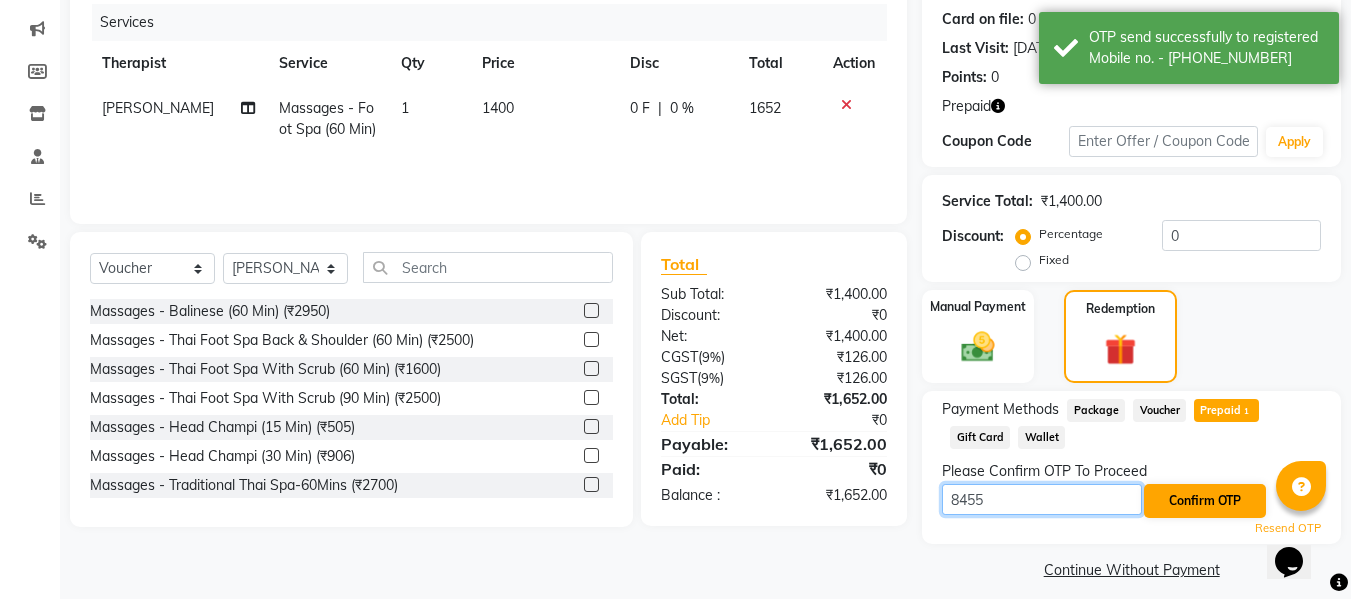 type on "8455" 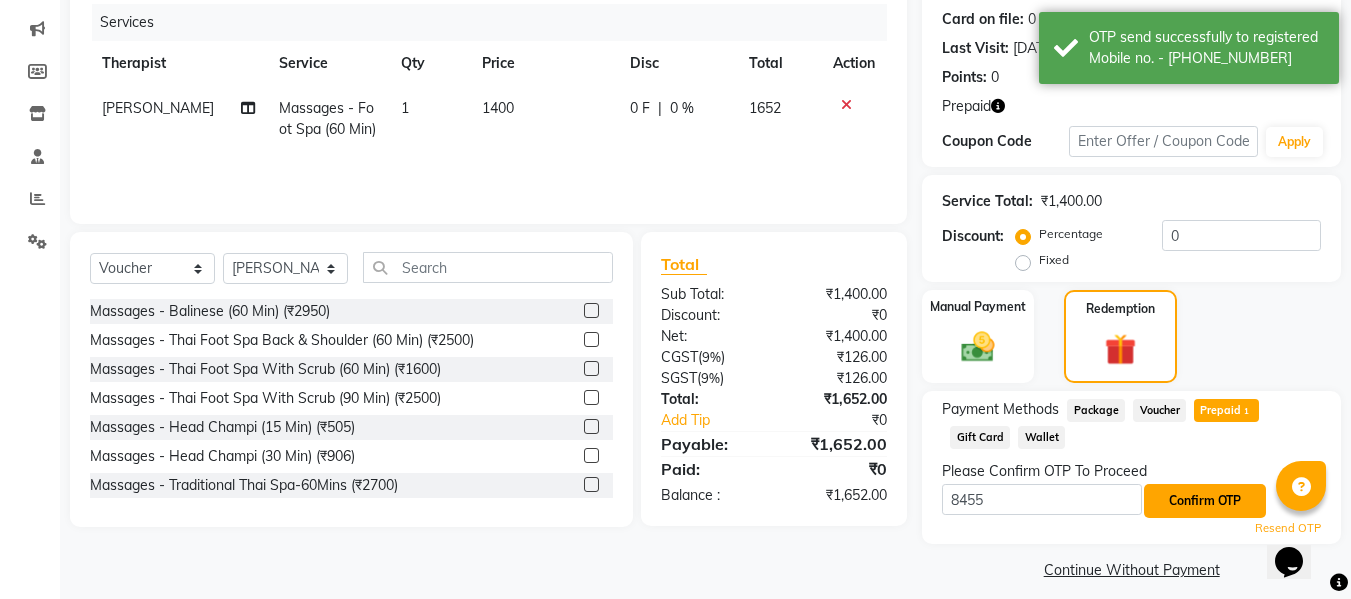 click on "Confirm OTP" 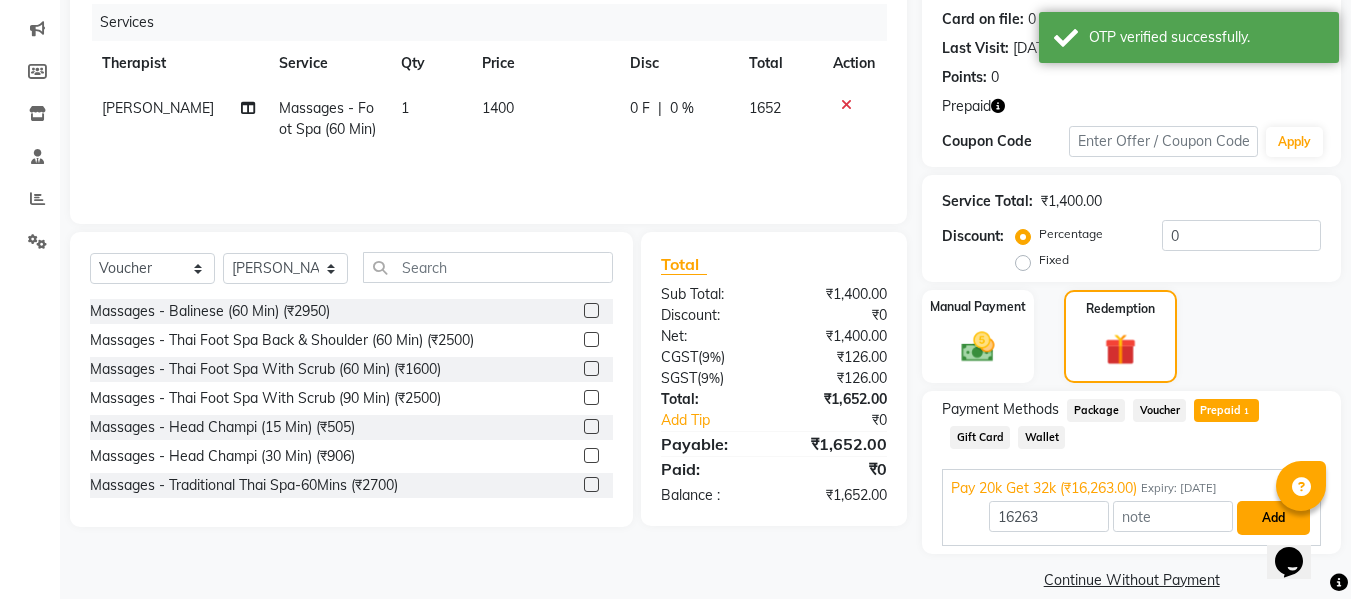 click on "Add" at bounding box center (1273, 518) 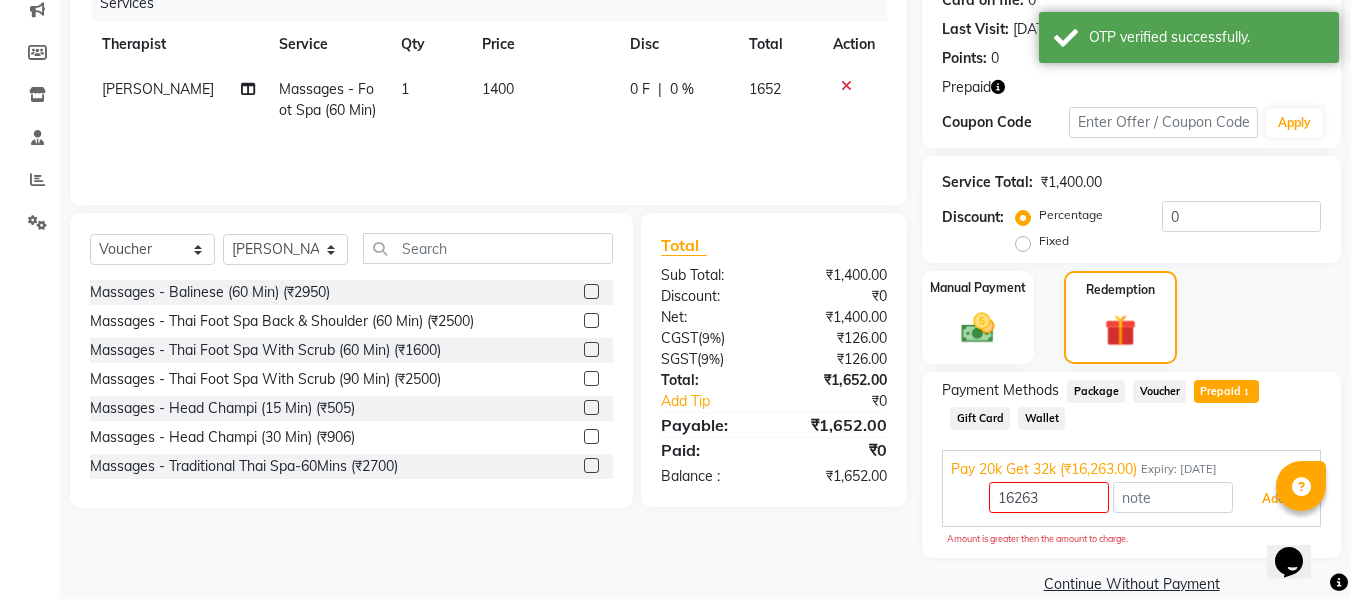 scroll, scrollTop: 293, scrollLeft: 0, axis: vertical 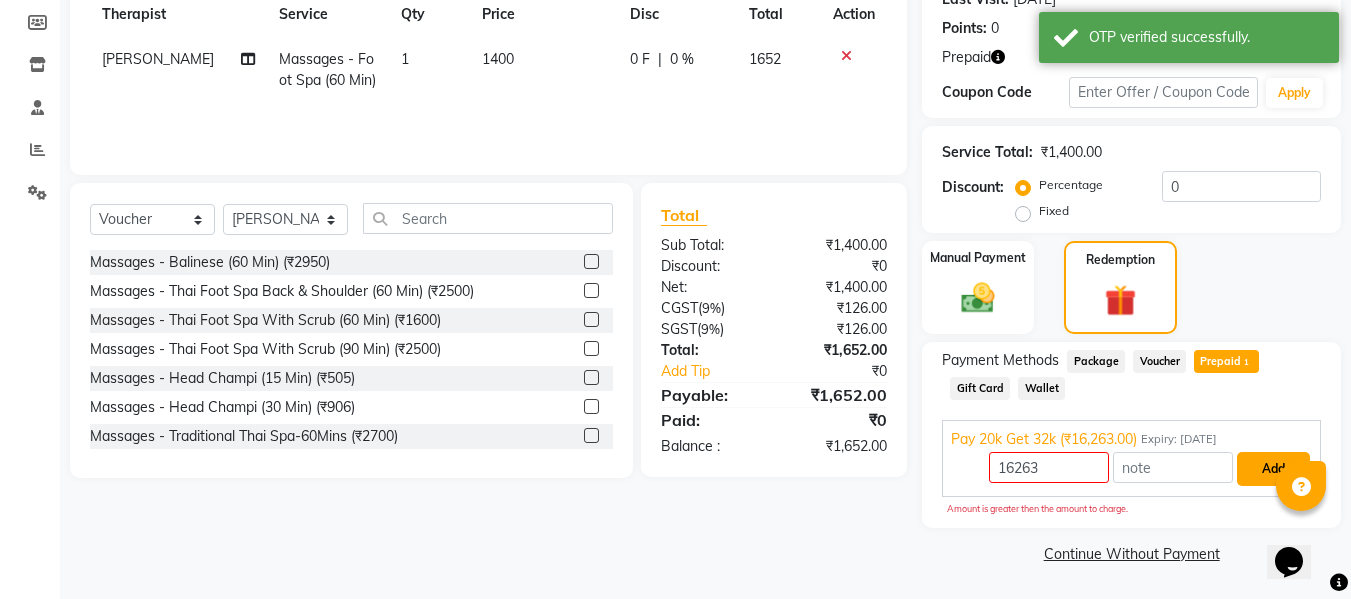 click on "Add" at bounding box center (1273, 469) 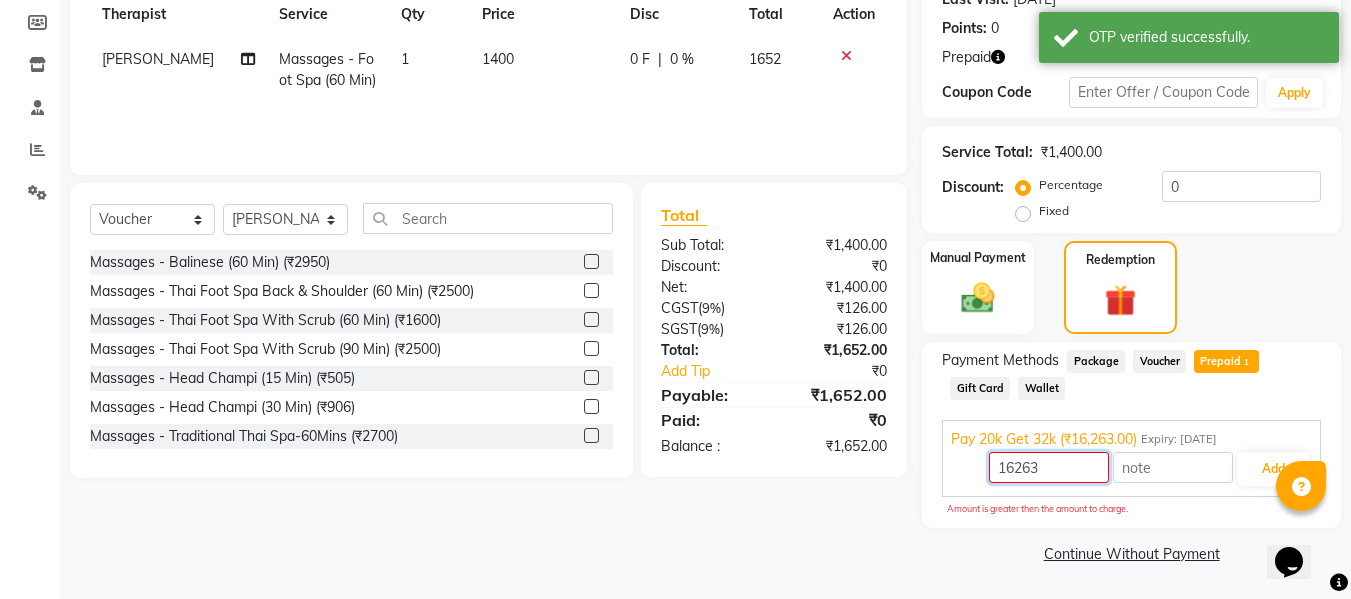drag, startPoint x: 1068, startPoint y: 464, endPoint x: 932, endPoint y: 510, distance: 143.5688 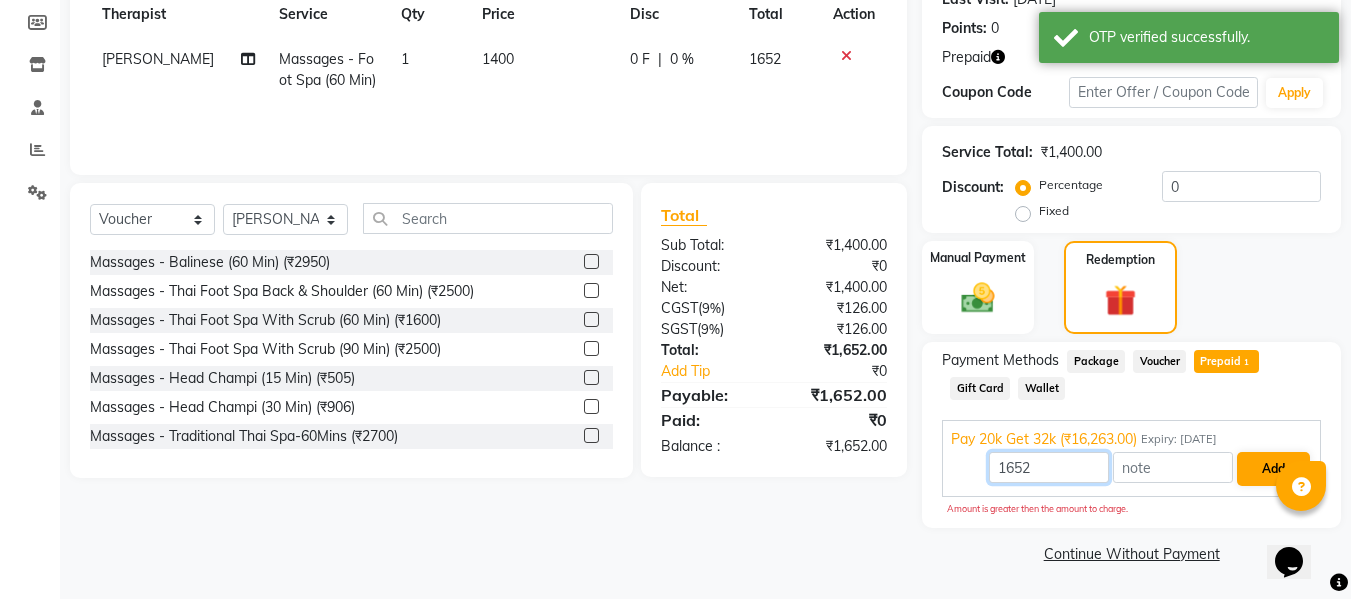 type on "1652" 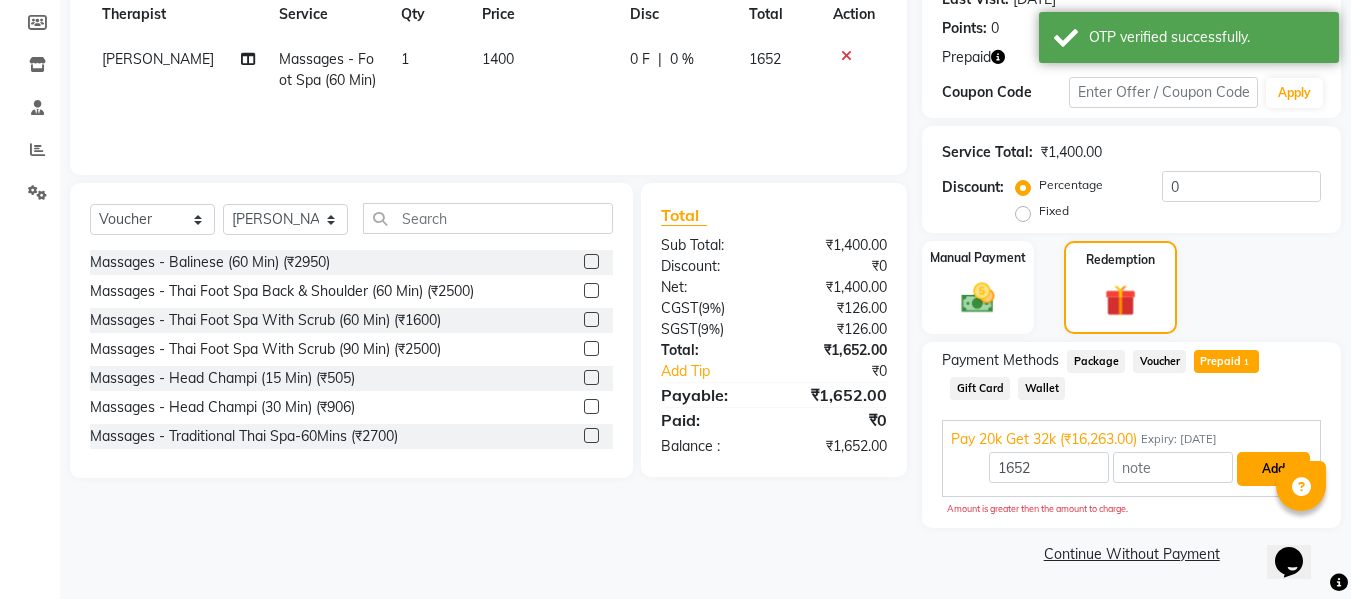 click on "Add" at bounding box center (1273, 469) 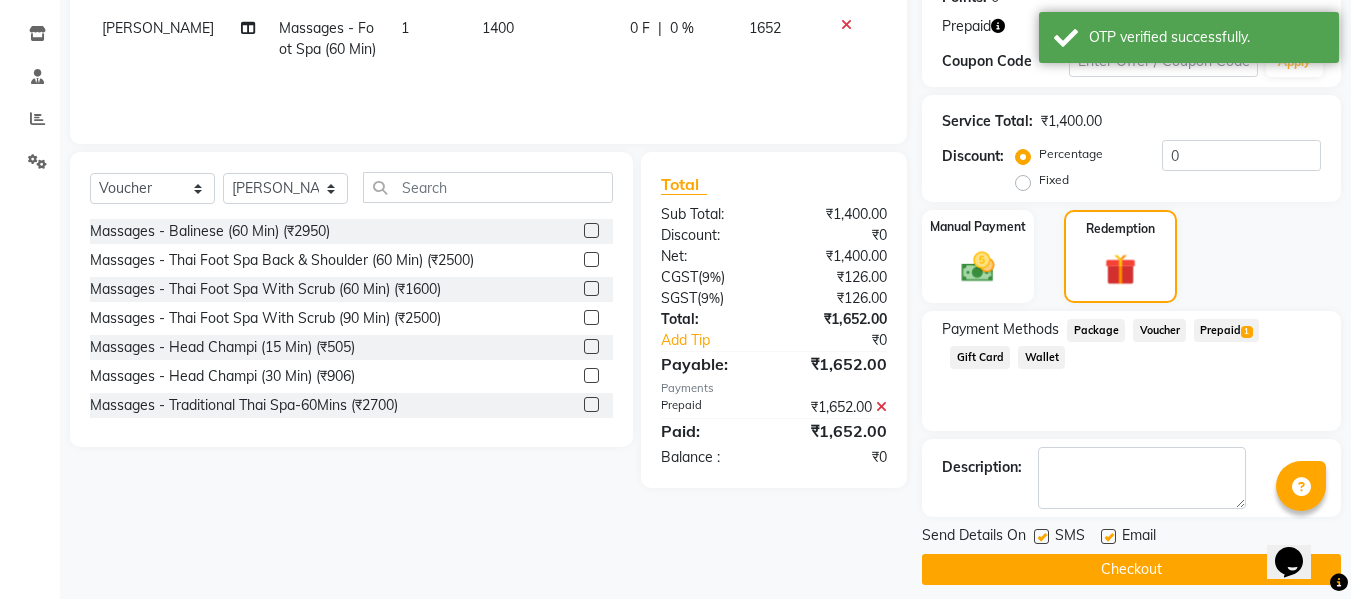 scroll, scrollTop: 340, scrollLeft: 0, axis: vertical 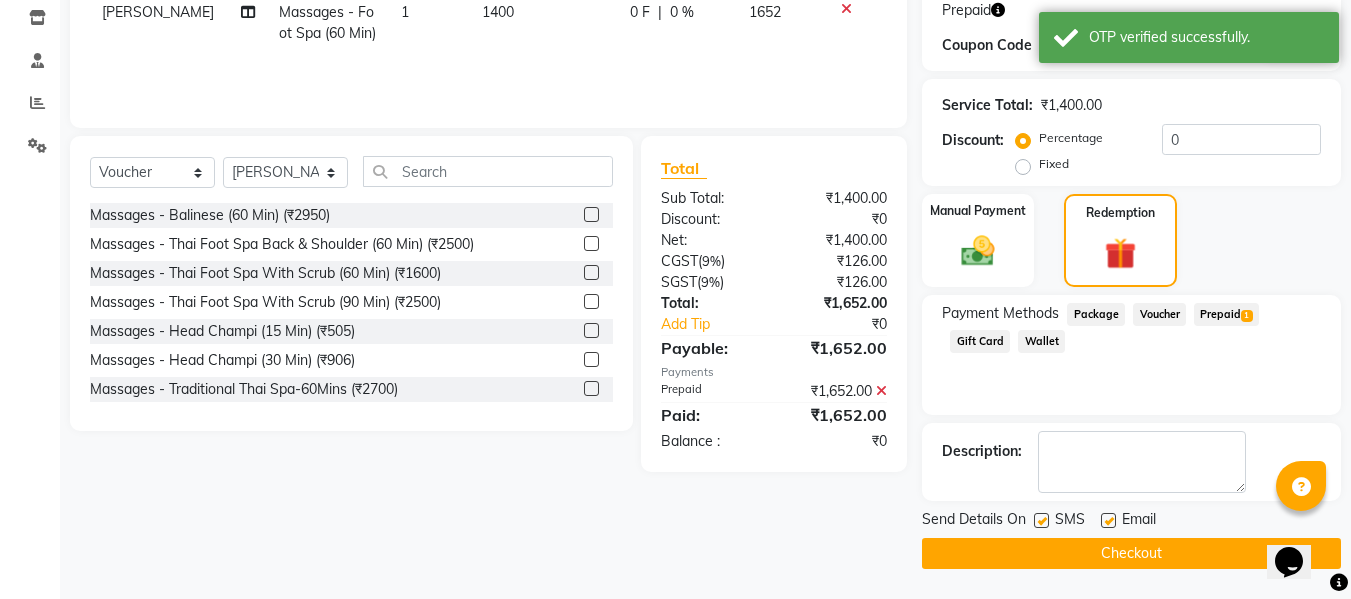 click on "Checkout" 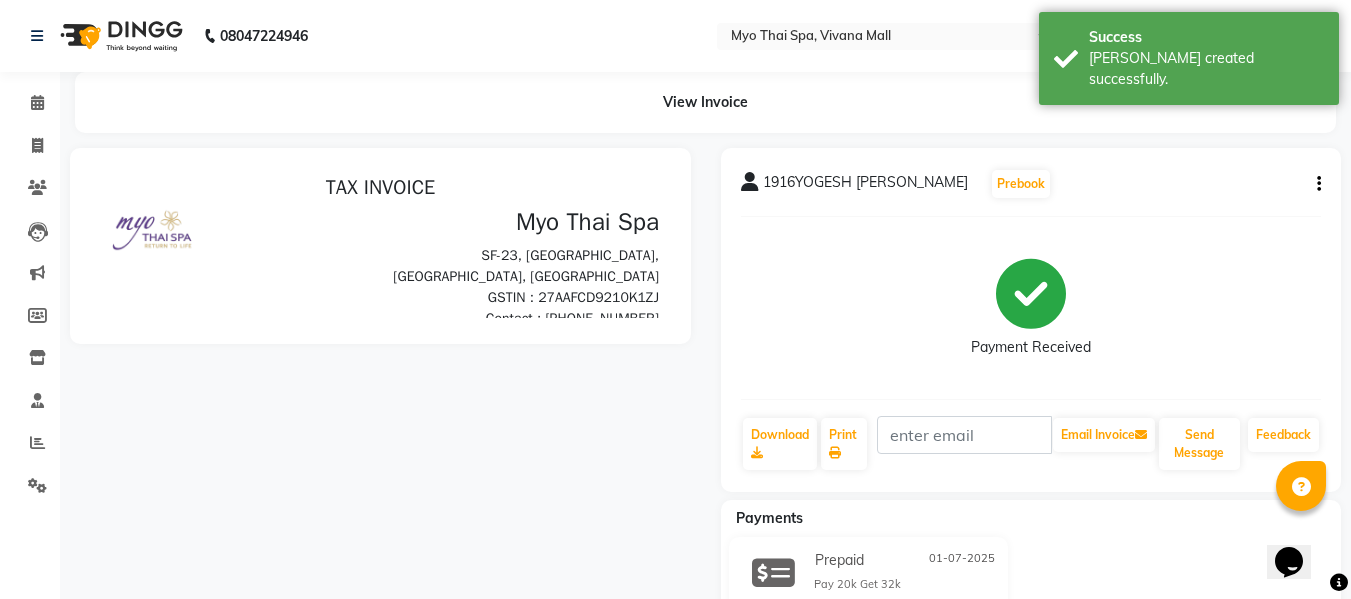 scroll, scrollTop: 0, scrollLeft: 0, axis: both 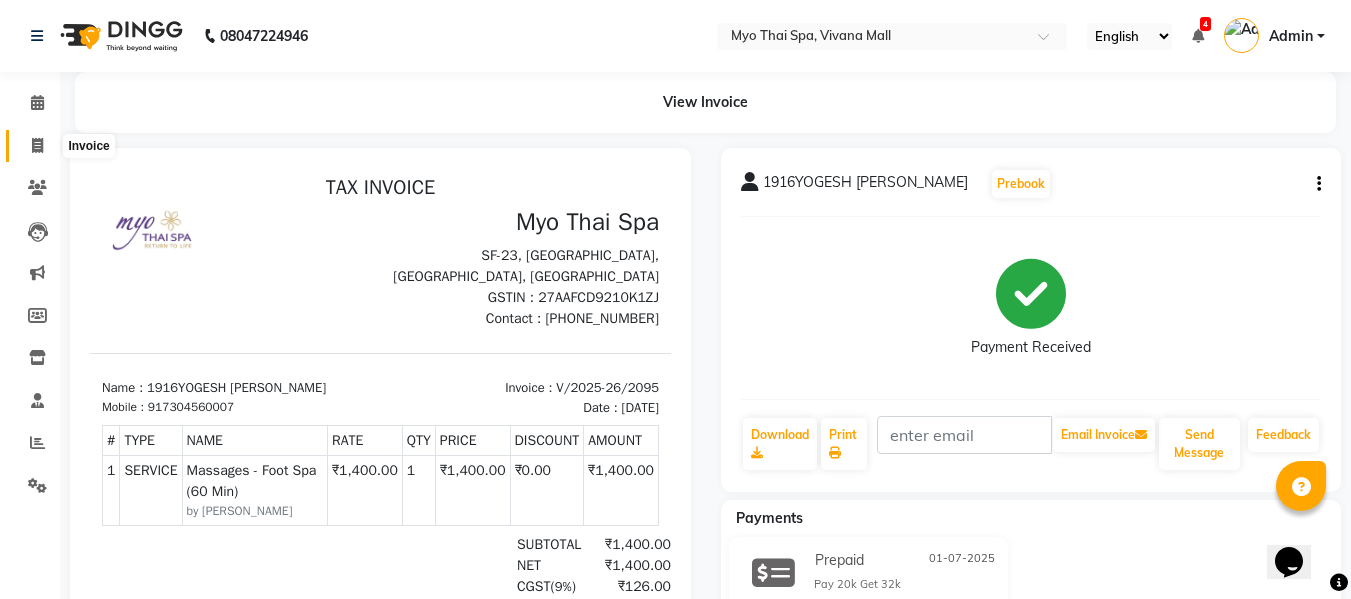 click 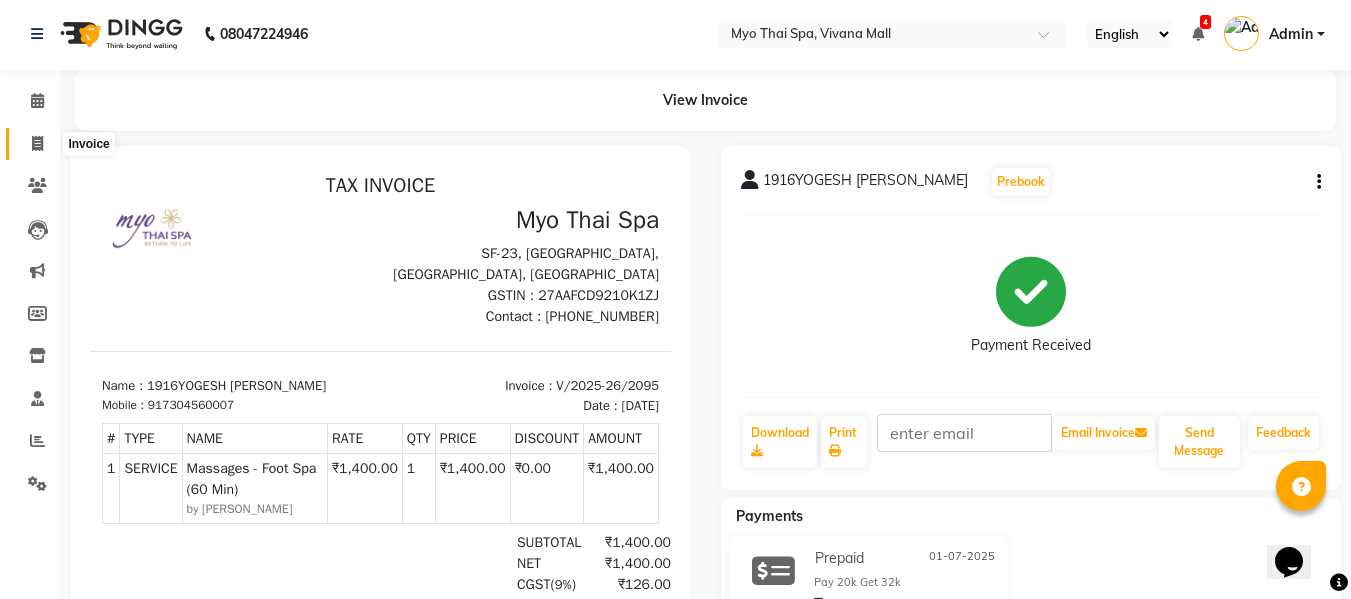 select on "3908" 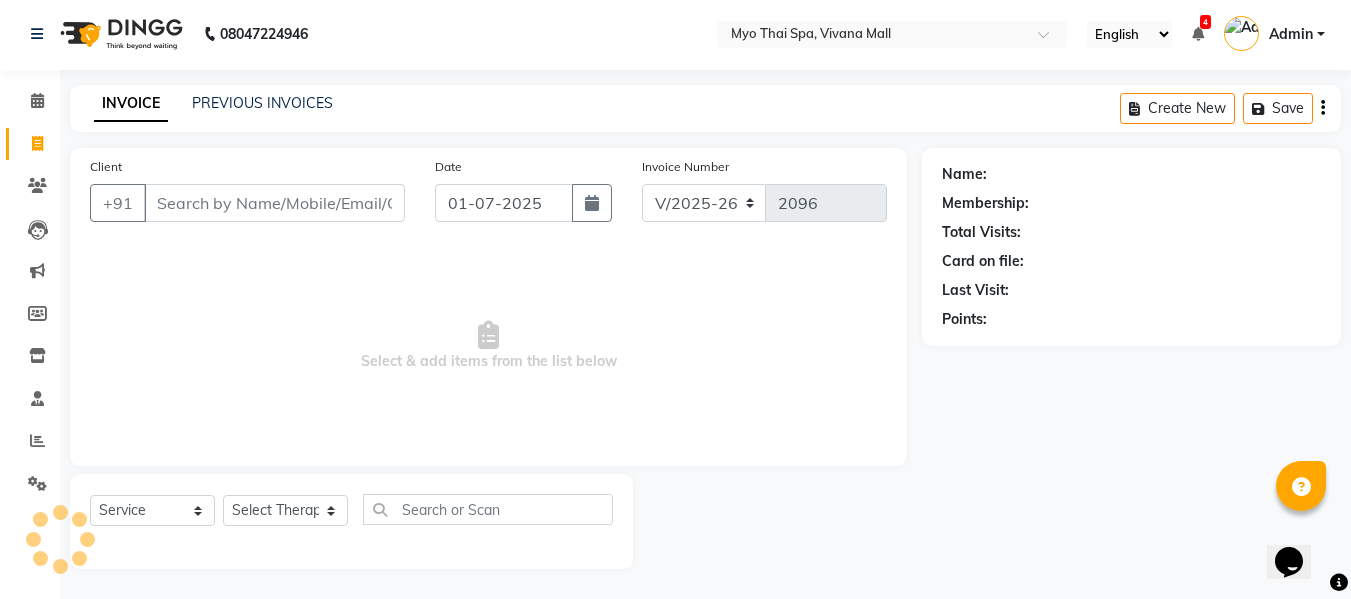 select on "V" 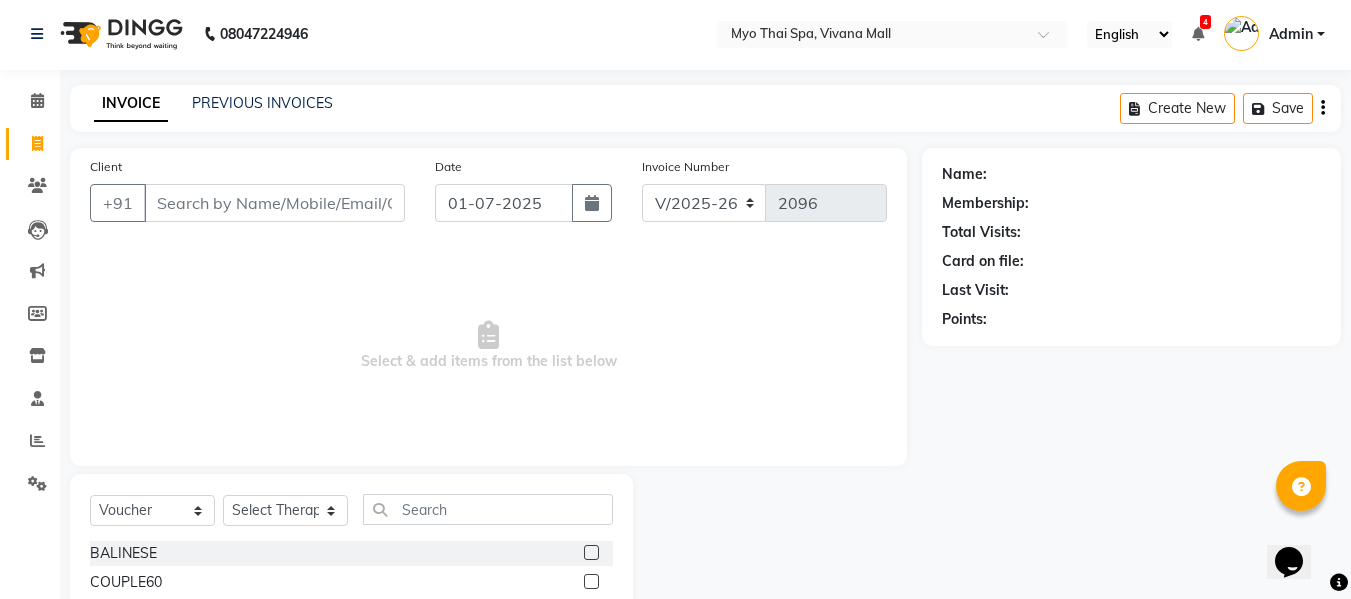 click on "Client" at bounding box center (274, 203) 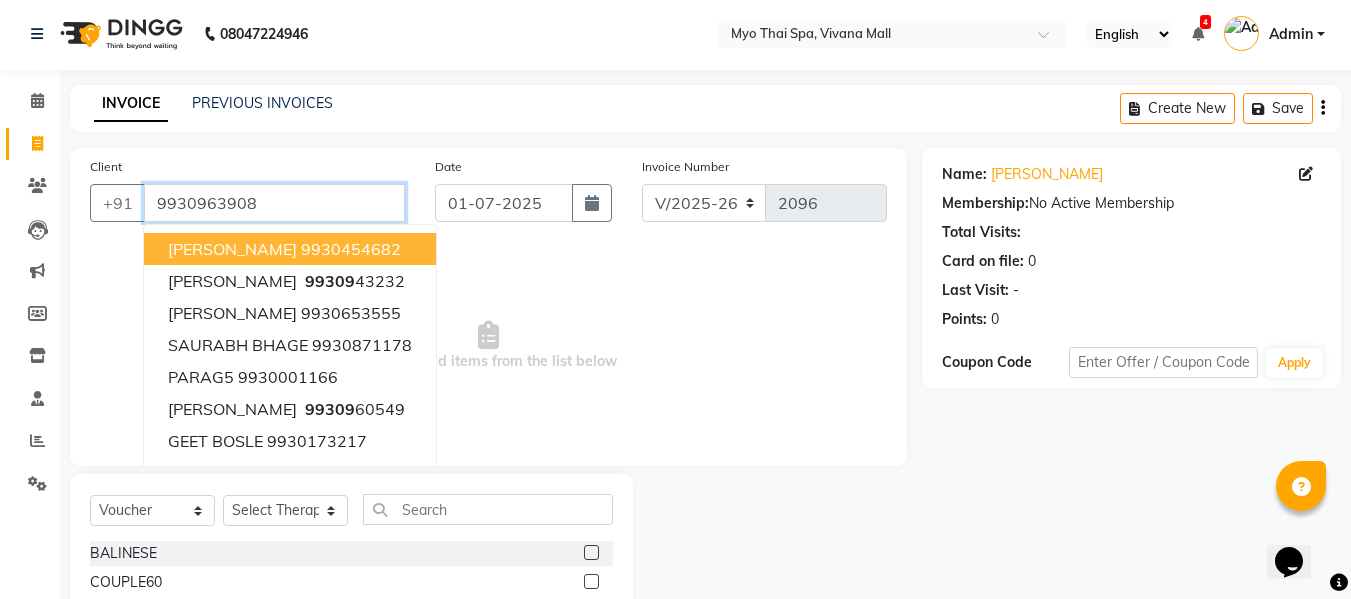 drag, startPoint x: 273, startPoint y: 194, endPoint x: 71, endPoint y: 220, distance: 203.6664 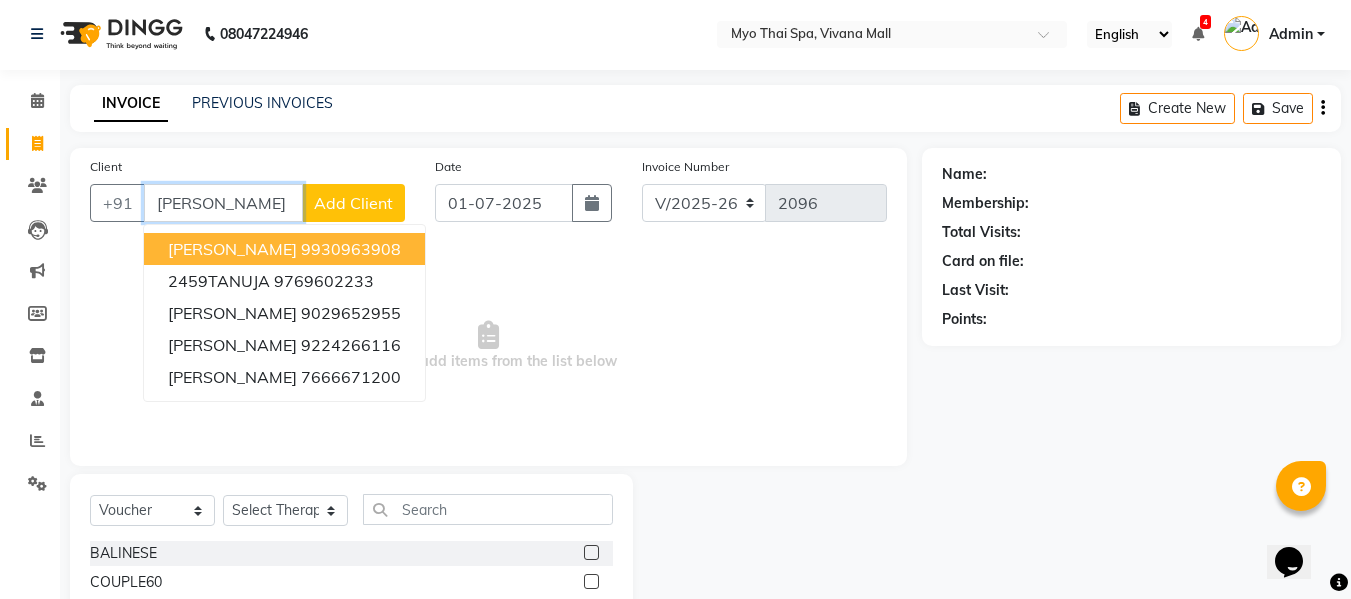 click on "tanuja swamy" at bounding box center (232, 249) 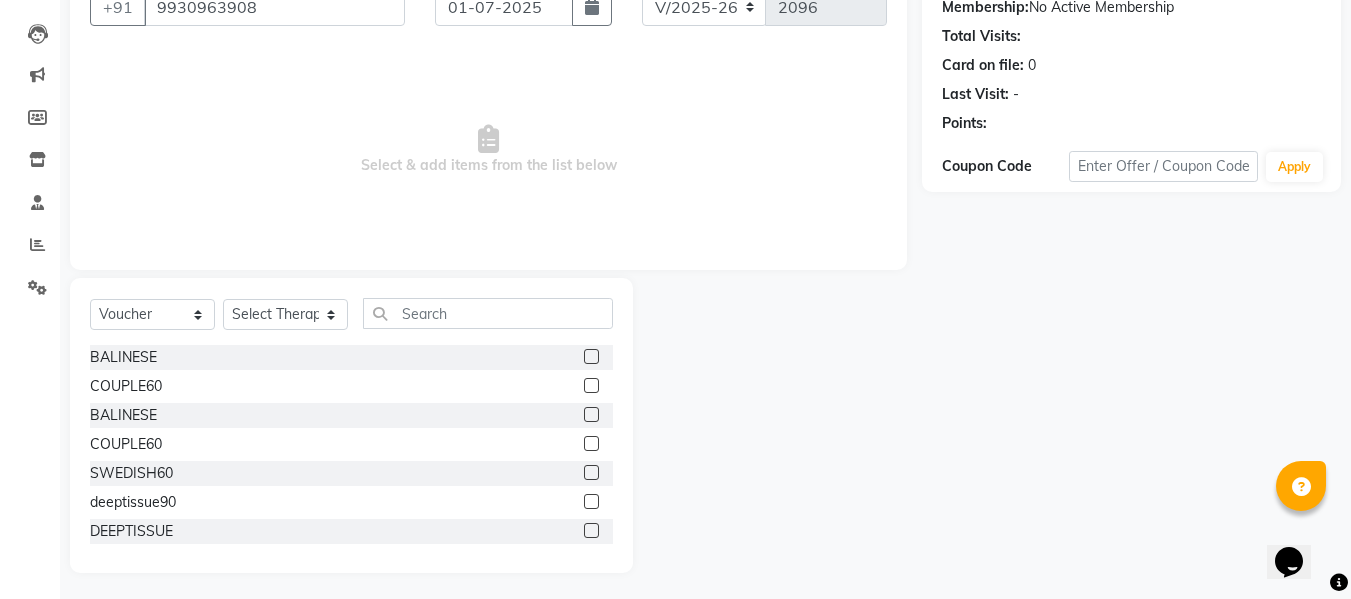 scroll, scrollTop: 202, scrollLeft: 0, axis: vertical 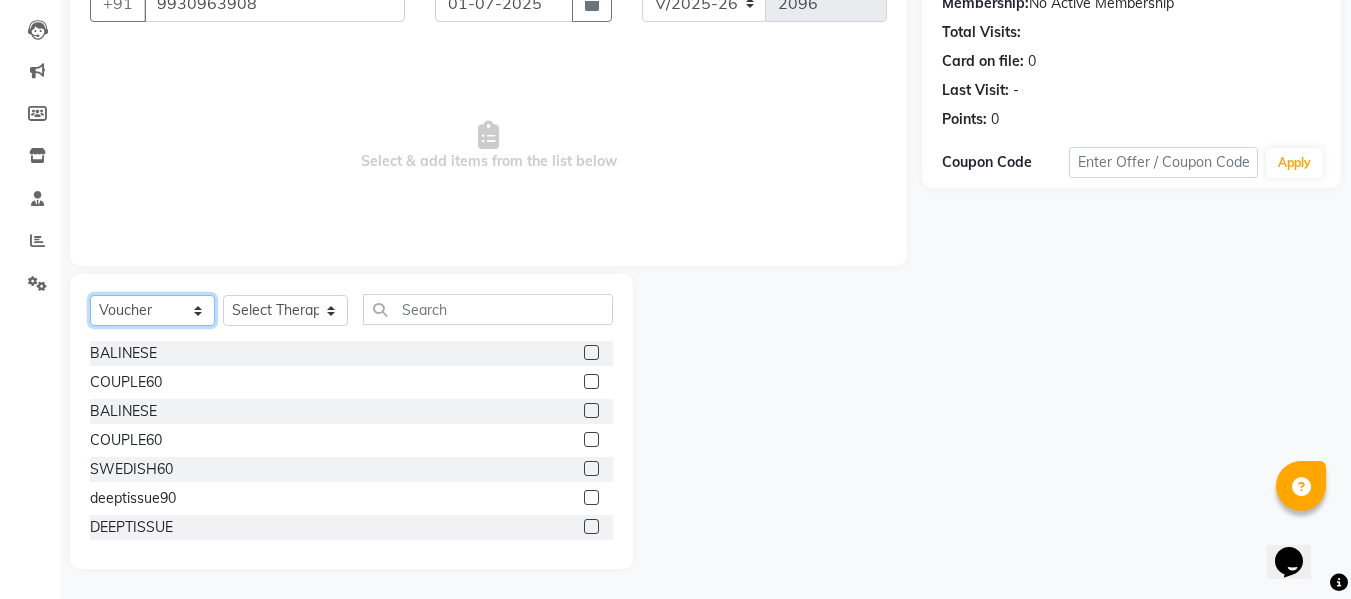 click on "Select  Service  Product  Membership  Package Voucher Prepaid Gift Card" 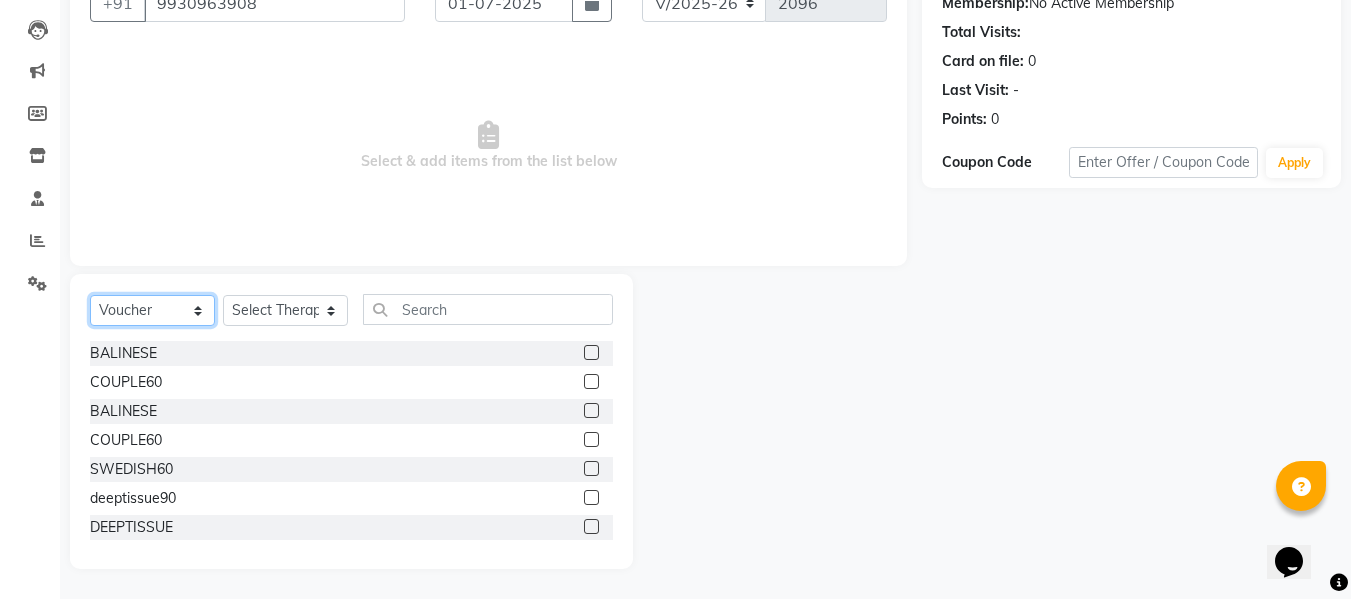 select on "P" 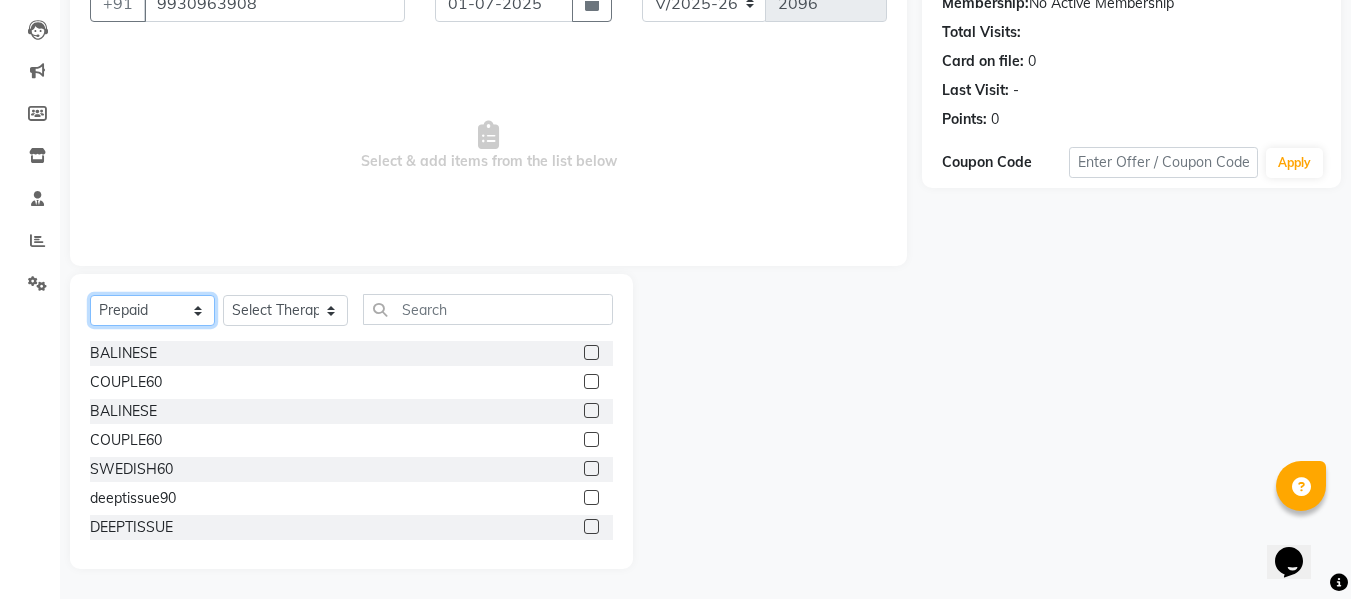 click on "Select  Service  Product  Membership  Package Voucher Prepaid Gift Card" 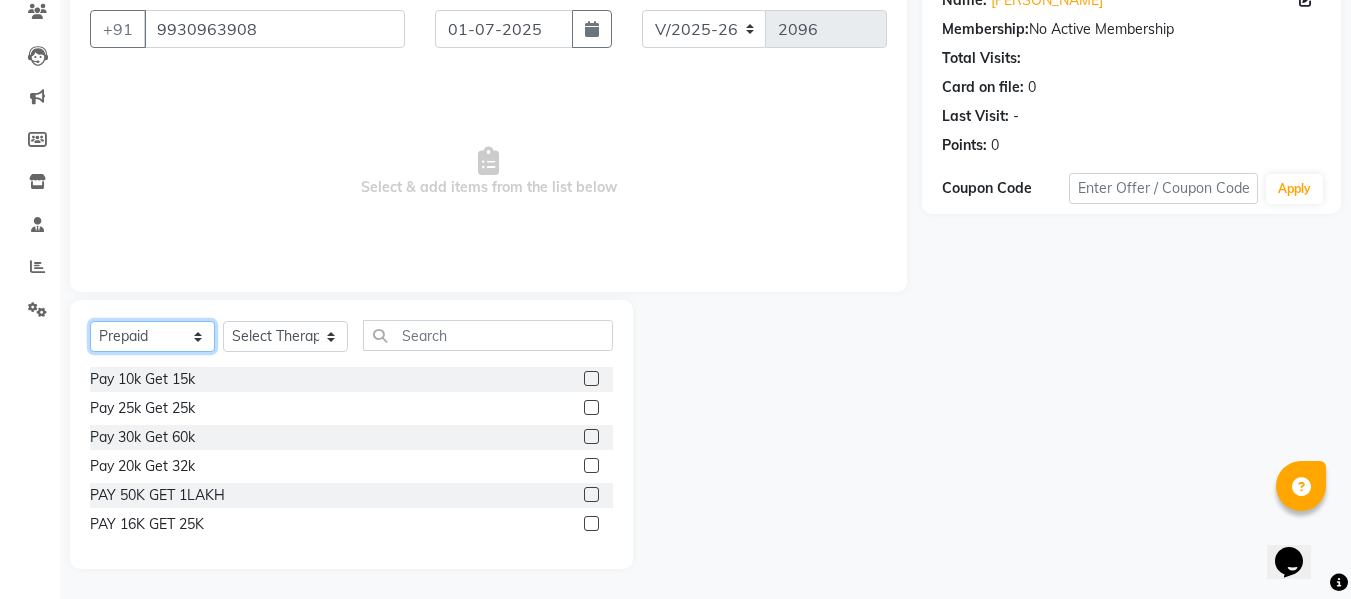 scroll, scrollTop: 176, scrollLeft: 0, axis: vertical 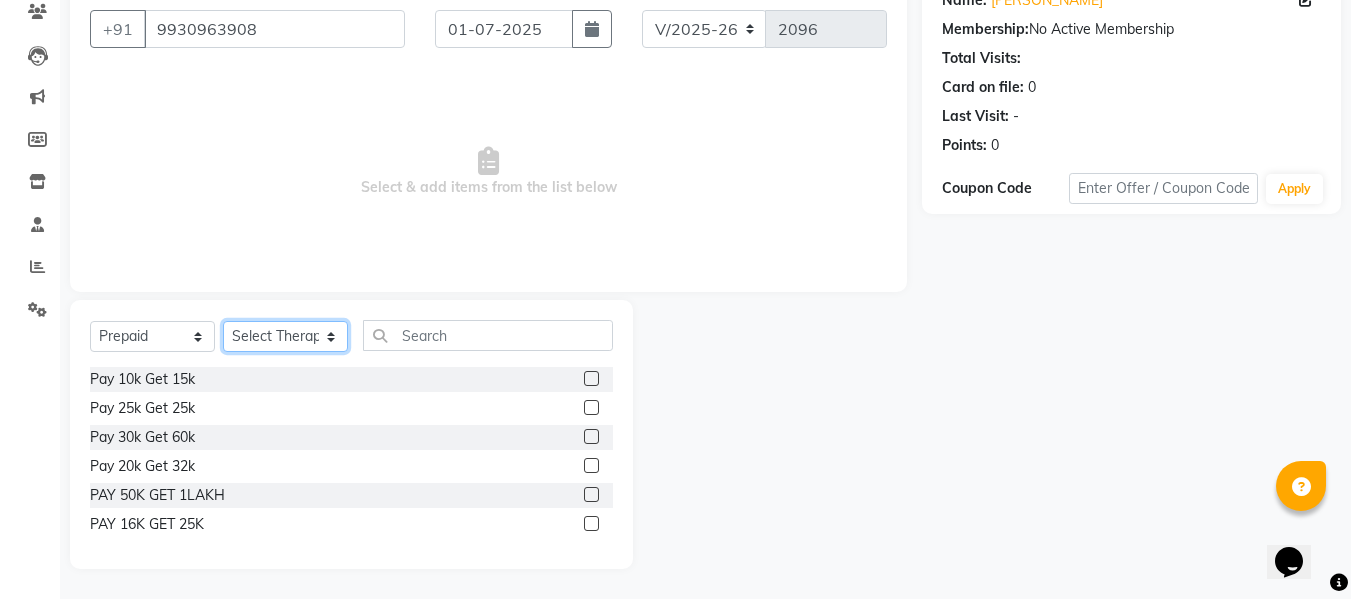 click on "Select Therapist ANGEL BELLA Dindin Jane JENNY Kristina Manager Churmurin Manager ISHA  Massami MAWII REMI SANGTAE Zosangzuali" 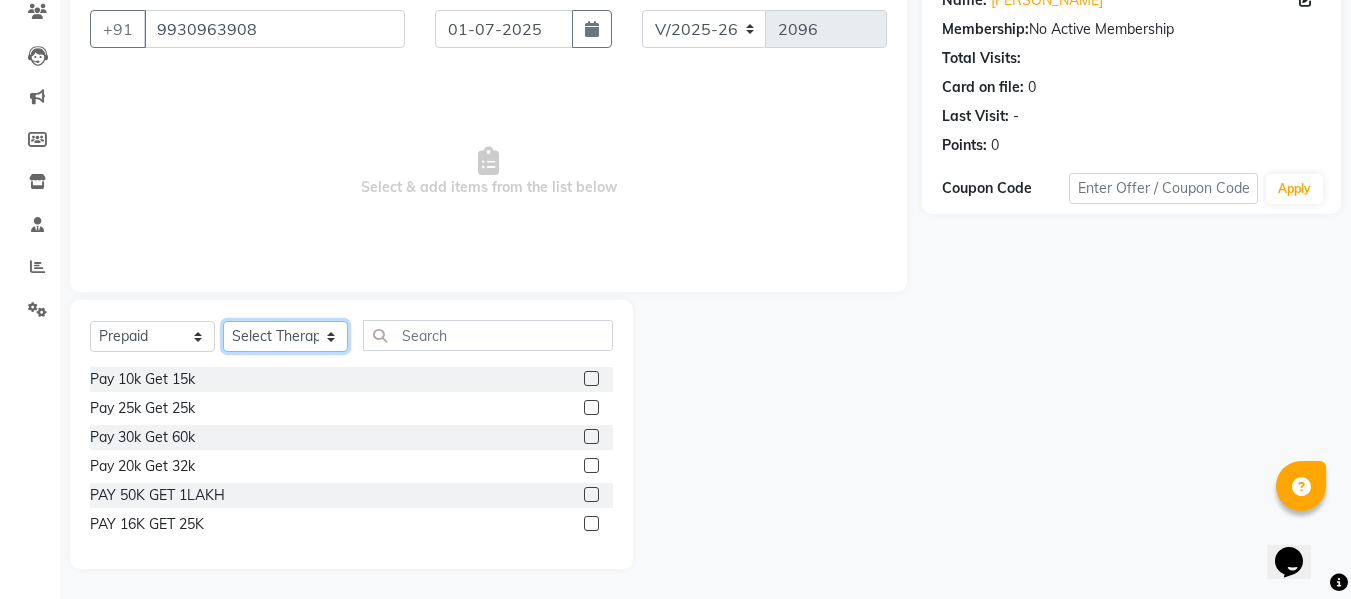 select on "53559" 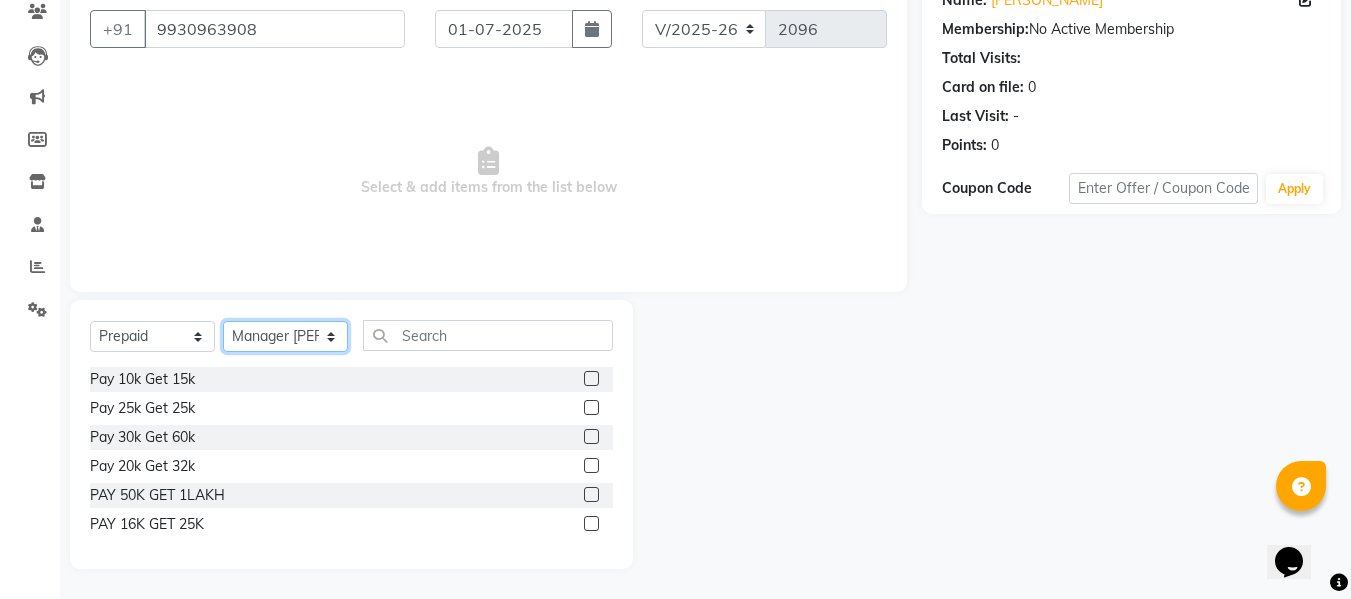 click on "Select Therapist ANGEL BELLA Dindin Jane JENNY Kristina Manager Churmurin Manager ISHA  Massami MAWII REMI SANGTAE Zosangzuali" 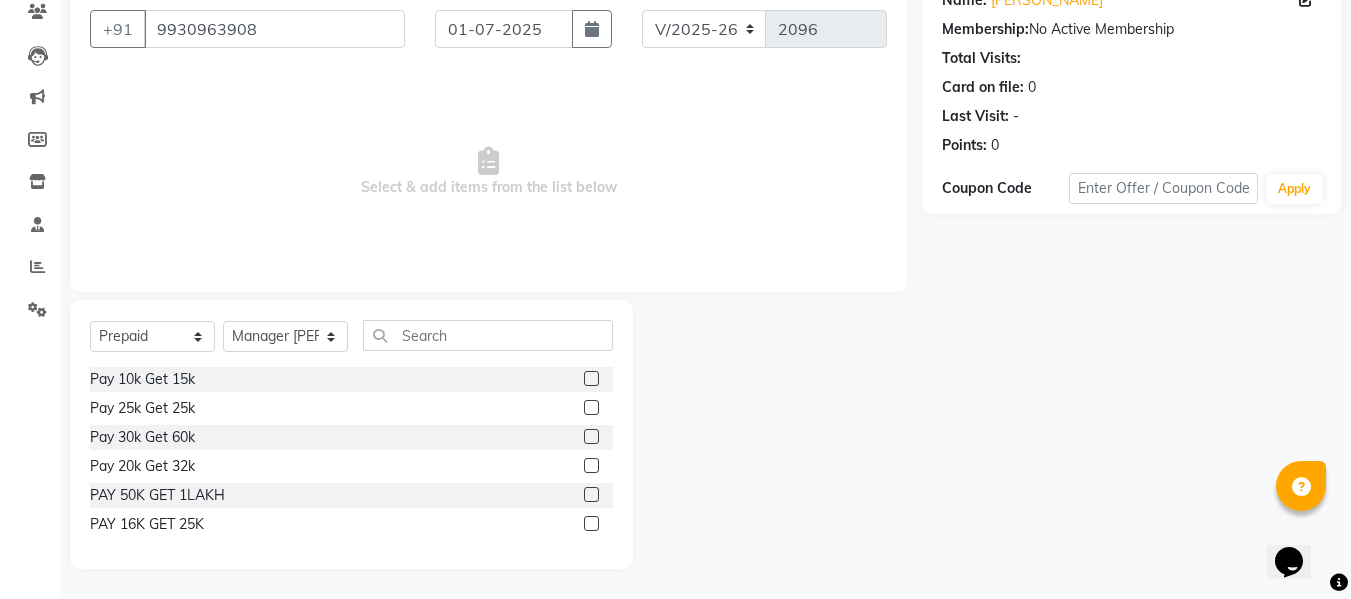 click 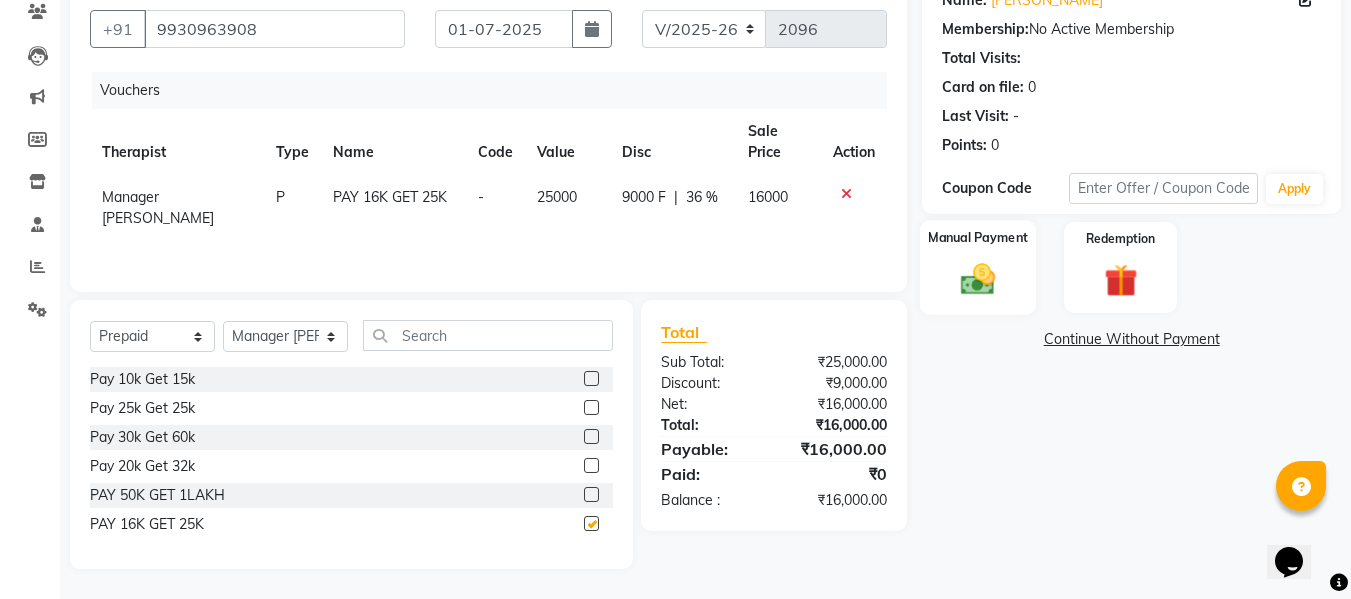 checkbox on "false" 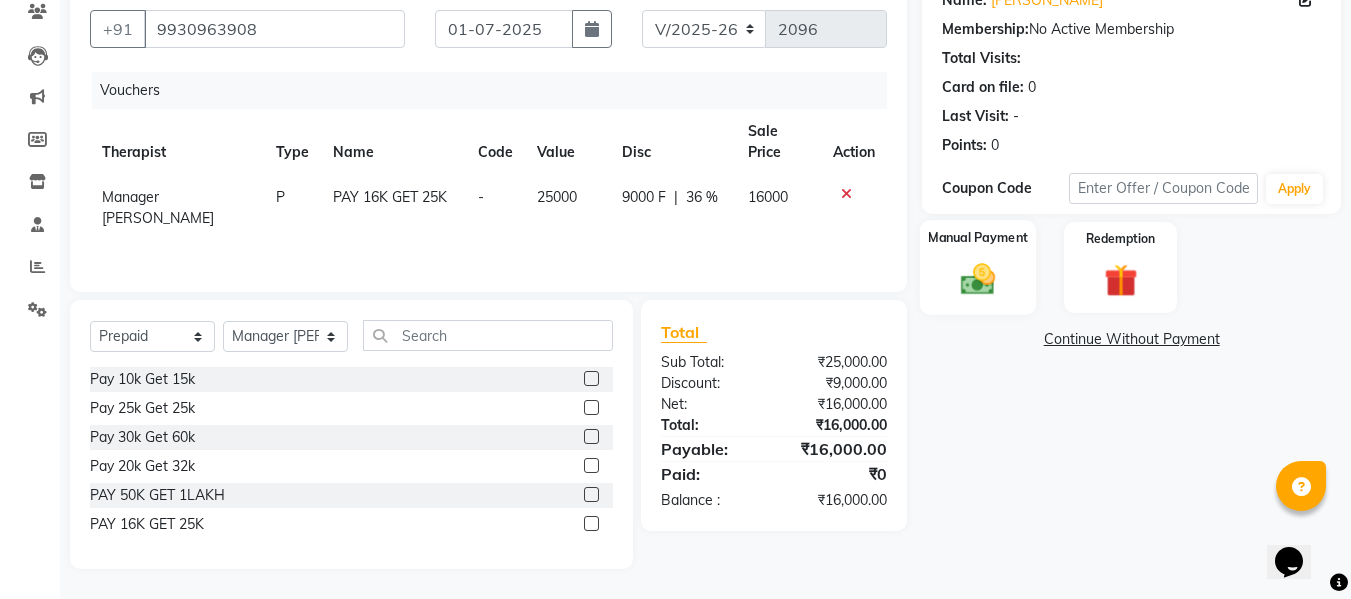 click 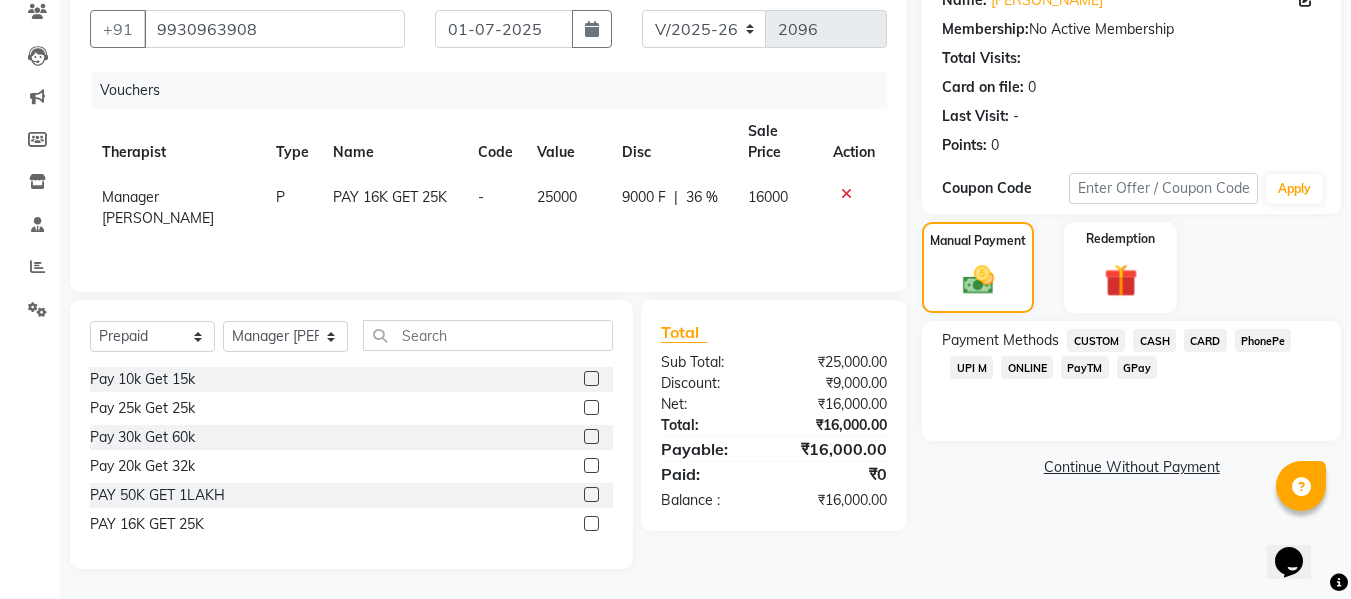click on "CARD" 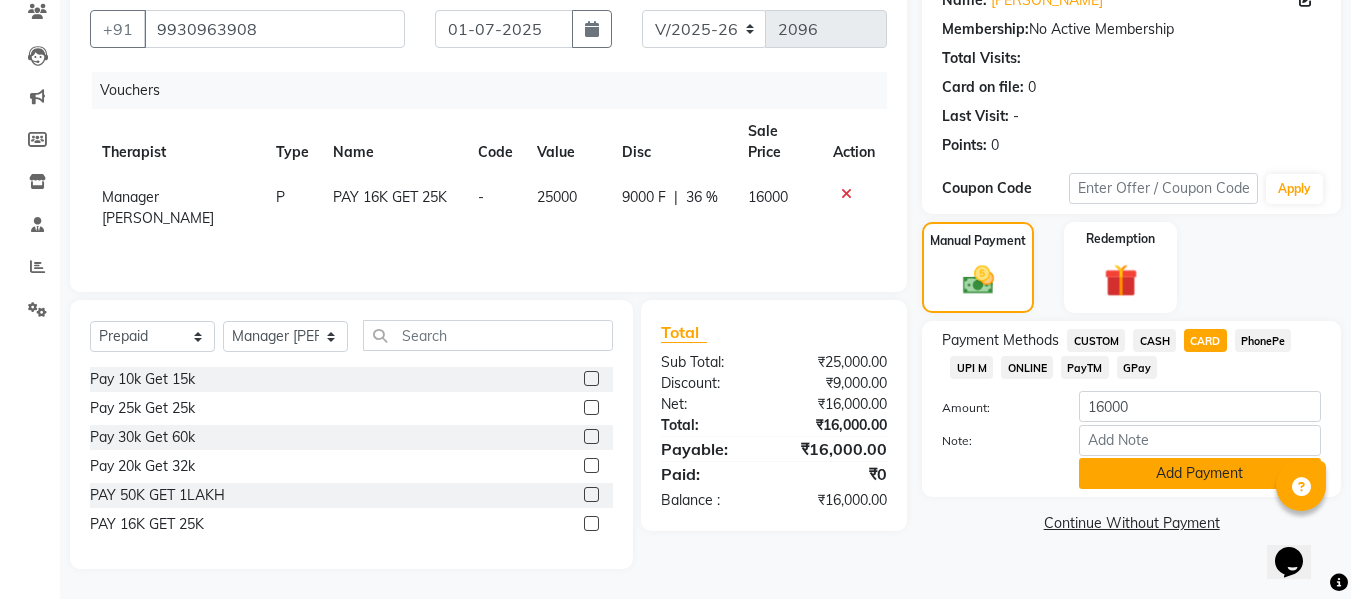 click on "Add Payment" 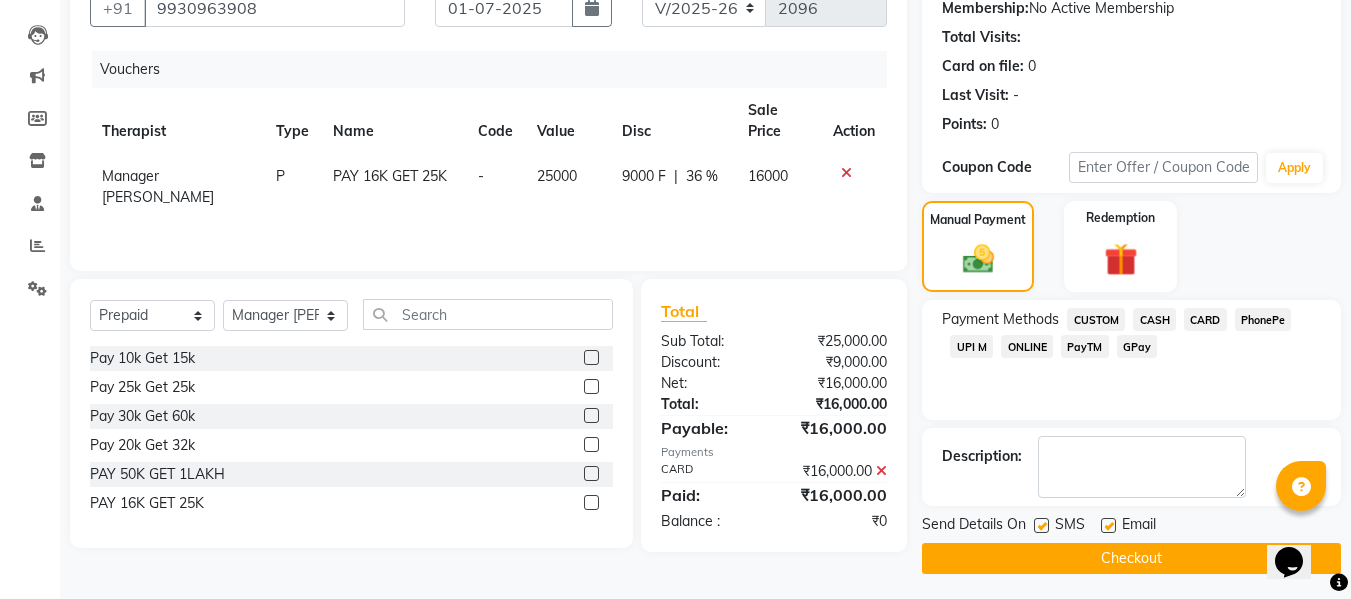 scroll, scrollTop: 202, scrollLeft: 0, axis: vertical 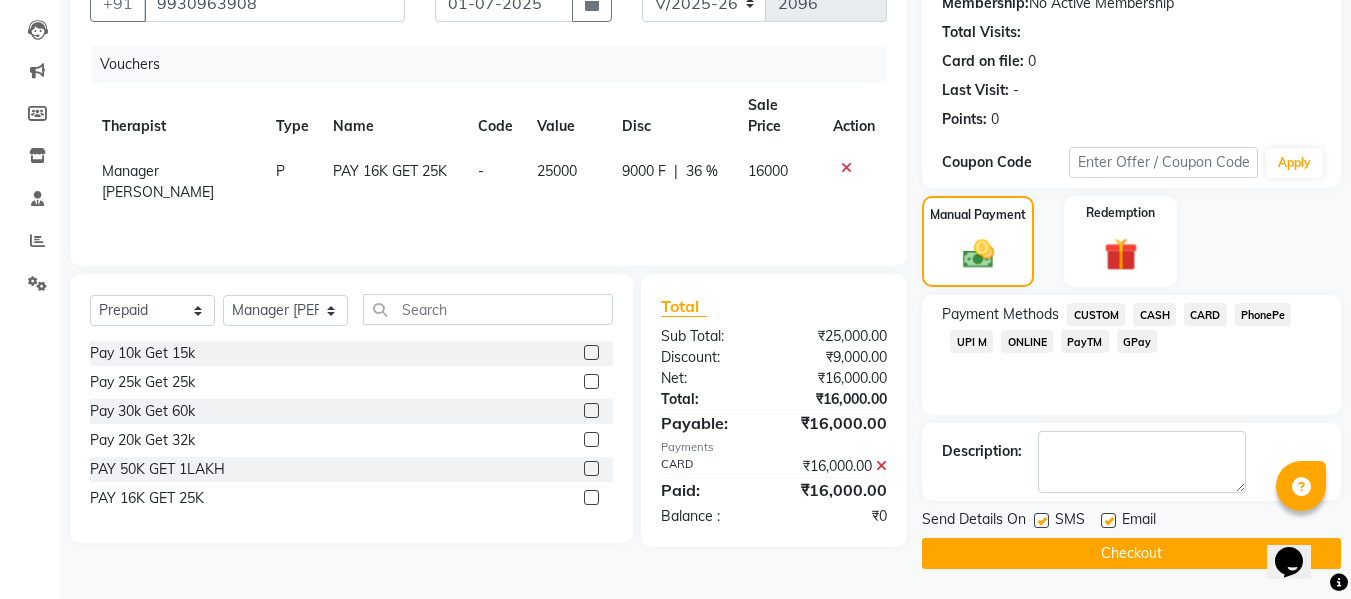 click on "Checkout" 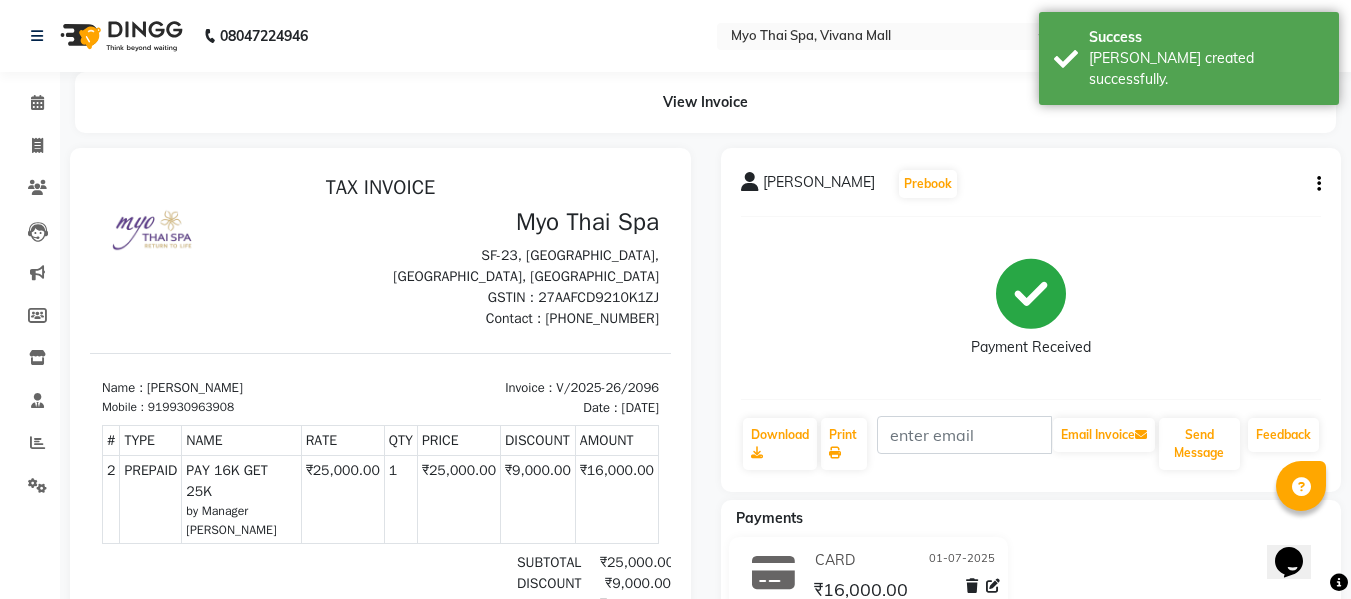 scroll, scrollTop: 0, scrollLeft: 0, axis: both 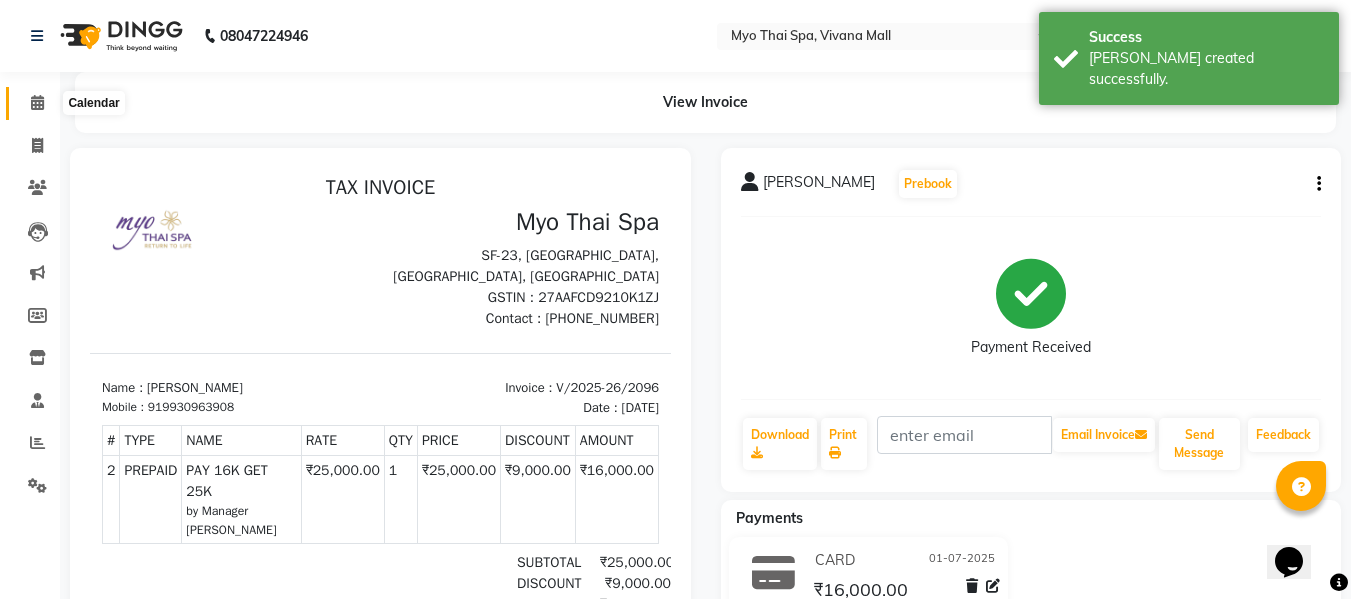 click 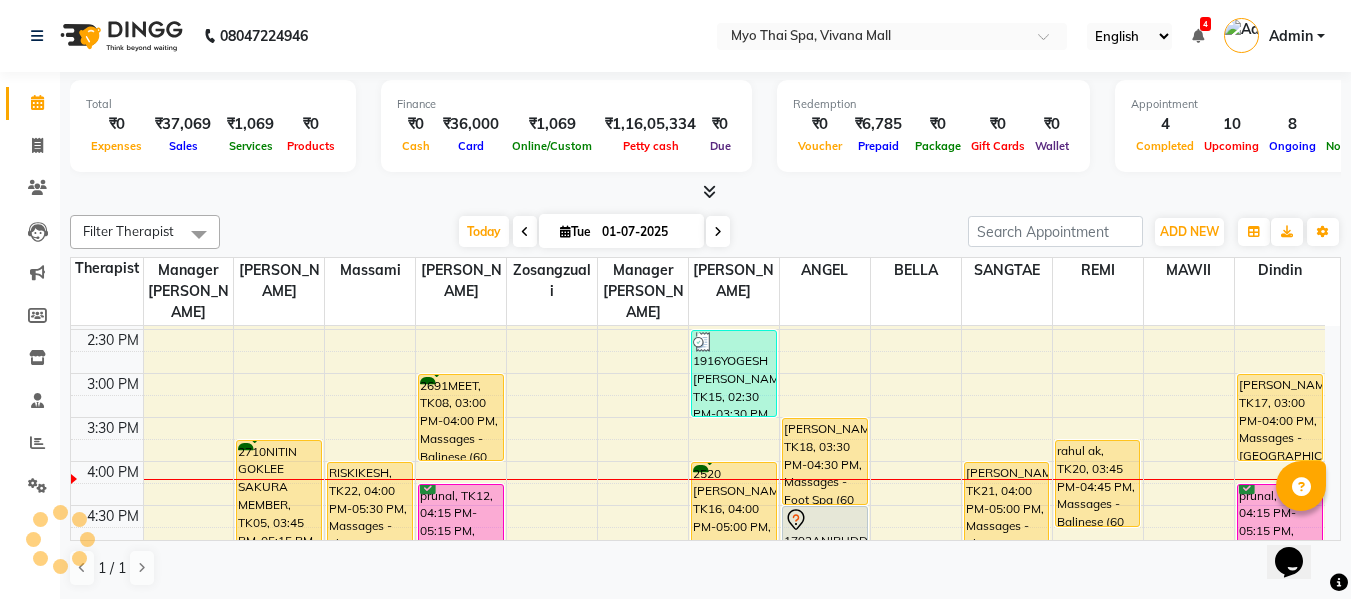 scroll, scrollTop: 505, scrollLeft: 0, axis: vertical 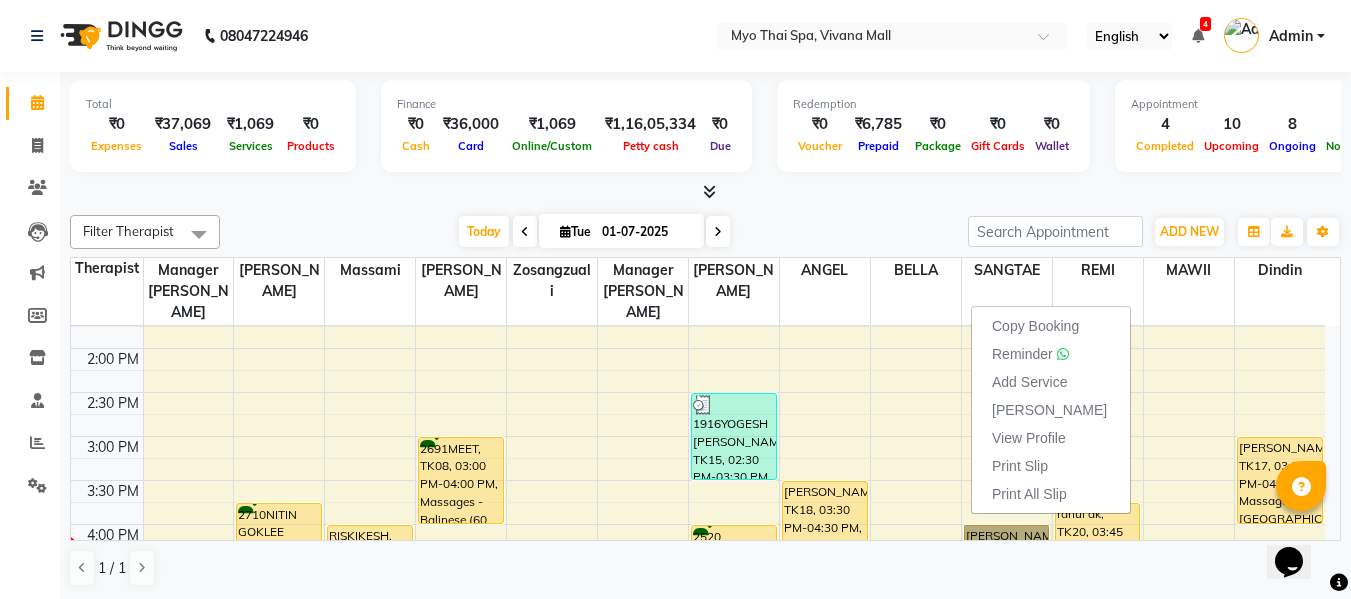 click at bounding box center (1007, 542) 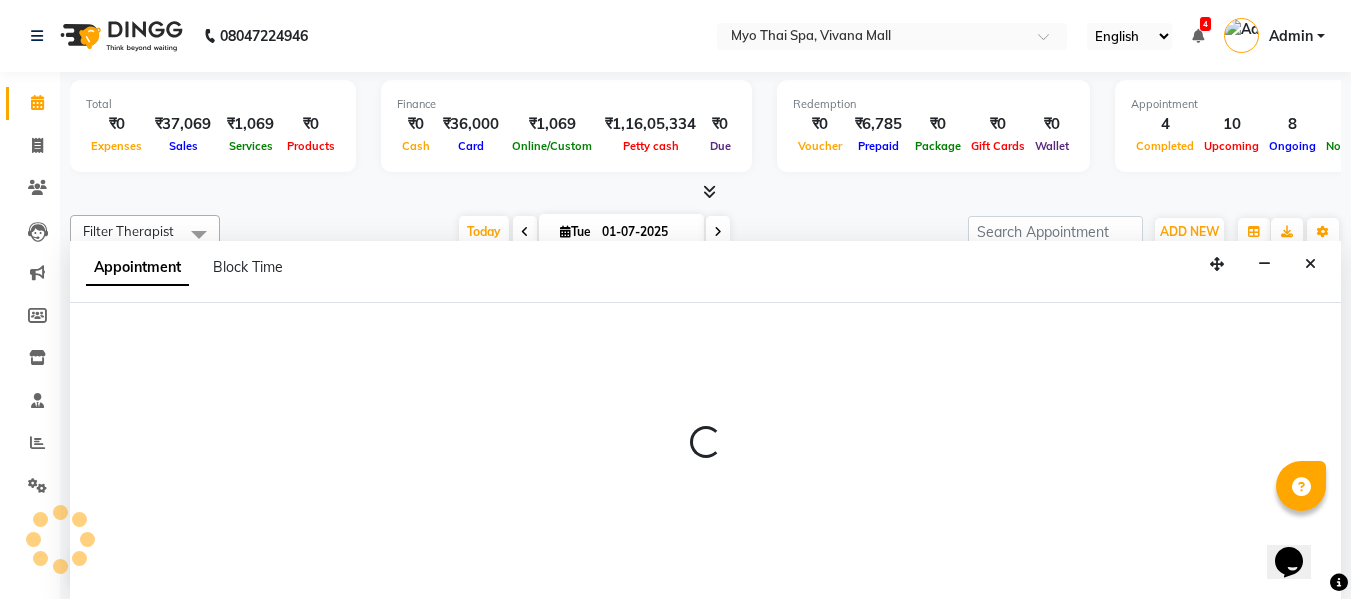 scroll, scrollTop: 1, scrollLeft: 0, axis: vertical 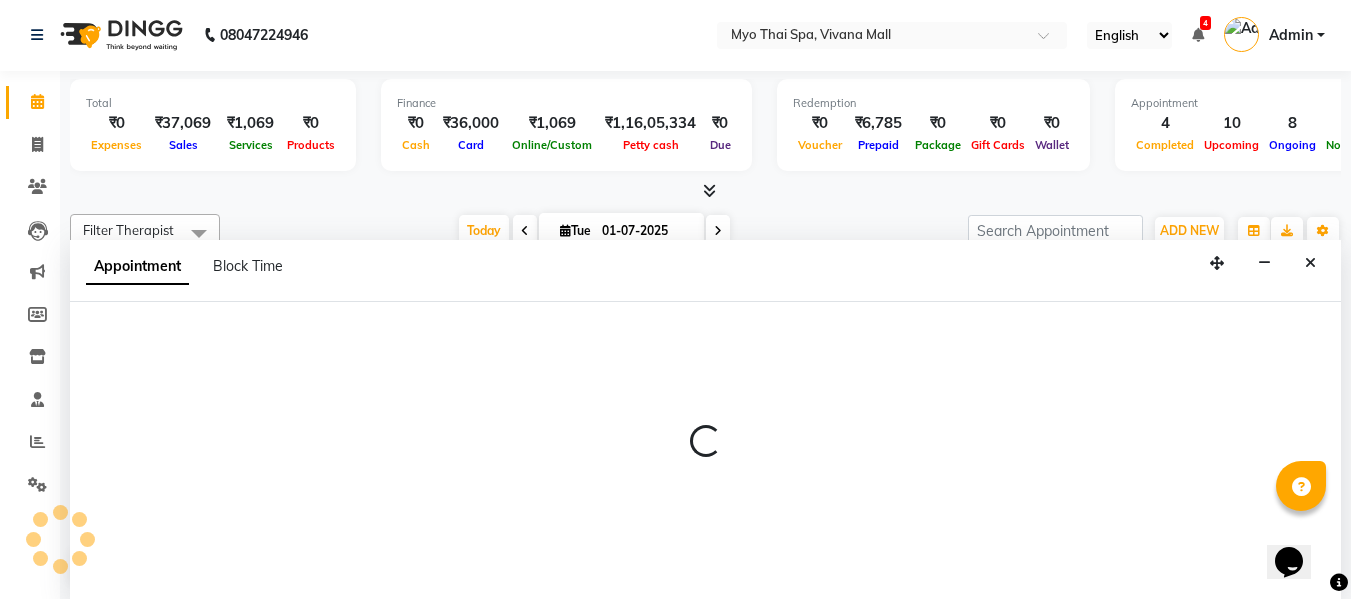 select on "72378" 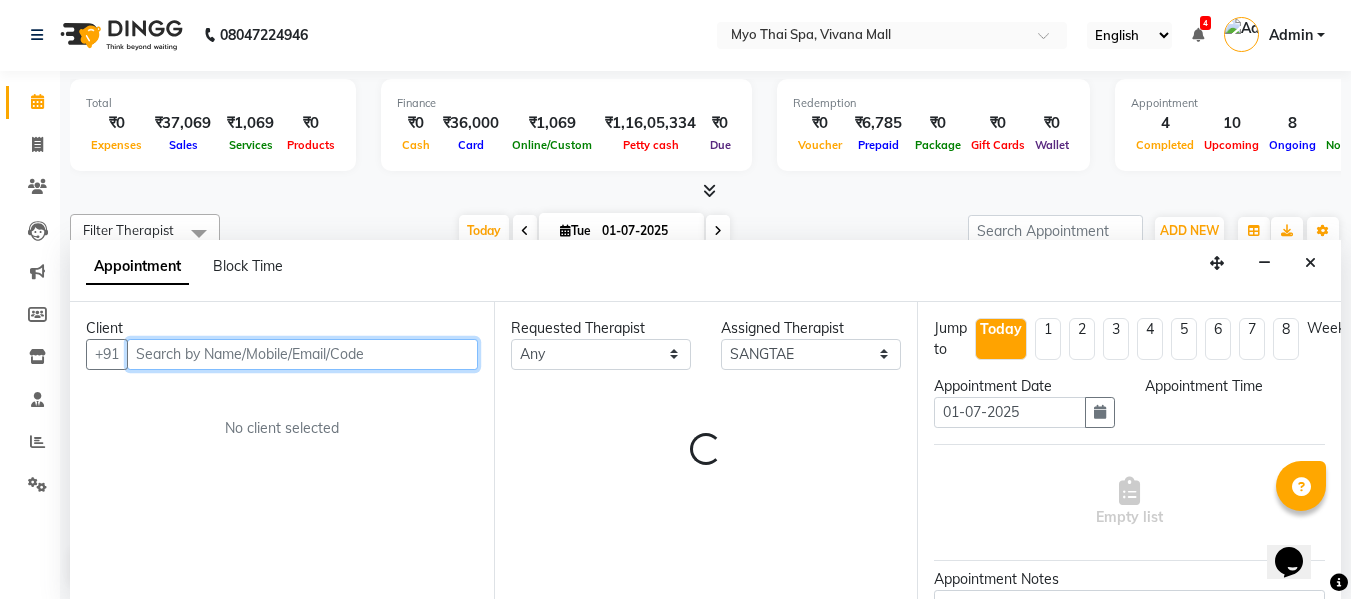 select on "960" 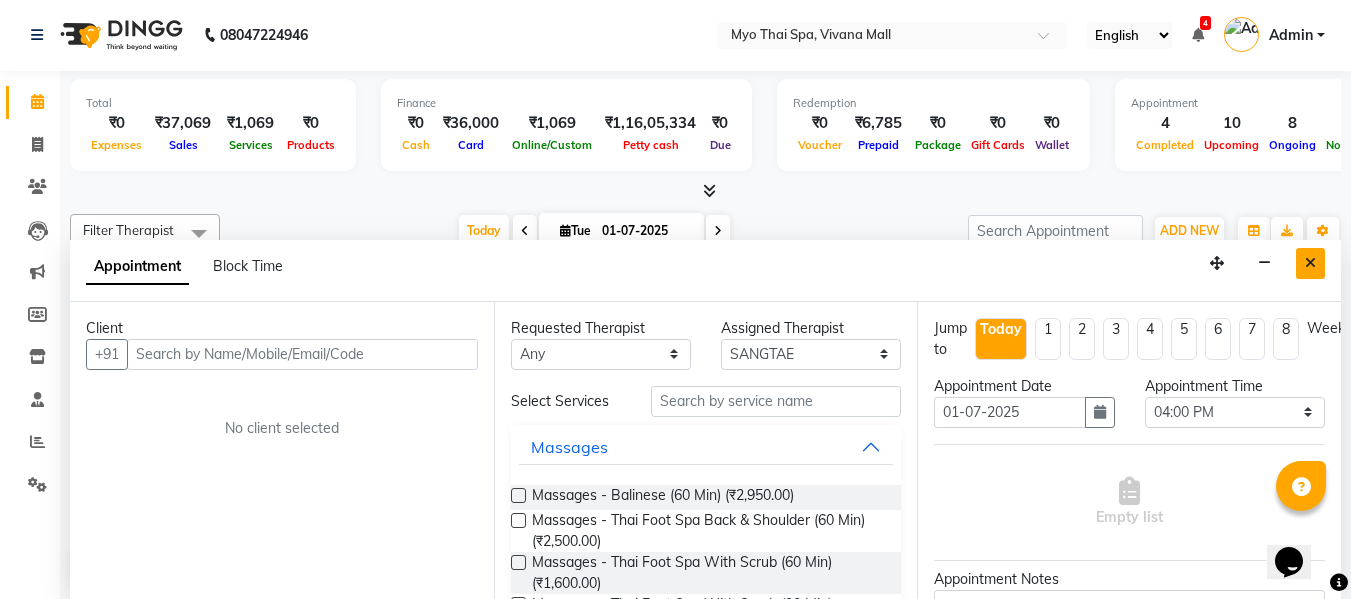 click at bounding box center (1310, 263) 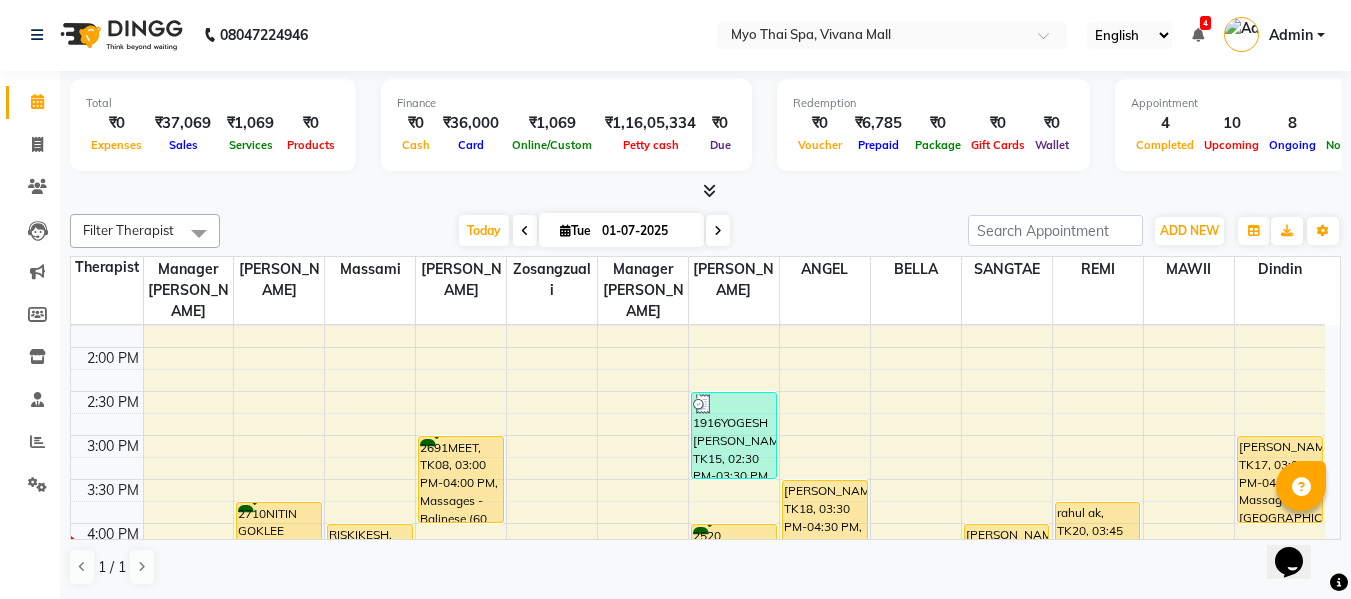click on "8:00 AM 8:30 AM 9:00 AM 9:30 AM 10:00 AM 10:30 AM 11:00 AM 11:30 AM 12:00 PM 12:30 PM 1:00 PM 1:30 PM 2:00 PM 2:30 PM 3:00 PM 3:30 PM 4:00 PM 4:30 PM 5:00 PM 5:30 PM 6:00 PM 6:30 PM 7:00 PM 7:30 PM 8:00 PM 8:30 PM 9:00 PM 9:30 PM 10:00 PM 10:30 PM             ROHAN GAIKWAD, TK03, 09:00 AM-10:00 AM, Massages - Deep Tissue (60 Min)             PRACHI, TK02, 10:45 AM-11:45 AM, Massages - Balinese (60 Min)             PRACHI, TK02, 11:45 AM-12:45 PM, Massages - Balinese (60 Min)     Gaytri, TK10, 12:30 PM-01:00 PM, Massages - Head Champi (30 Min)     2710NITIN GOKLEE SAKURA MEMBER, TK05, 03:45 PM-05:15 PM, Massages - Balinese (90 Min)             MAHITA, TK06, 06:00 PM-07:30 PM, Massages - Balinese (90 Min)     2302PRADEEP PIE, TK09, 11:30 AM-12:30 PM, Massages - Balinese (60 Min)    RISKIKESH, TK22, 04:00 PM-05:30 PM, Massages - Thai Foot Spa Back &Shoulder (90 Min)             SAGAR GOHIL, TK01, 05:30 PM-06:30 PM, Massages - Balinese (60 Min)     2691MEET, TK08, 03:00 PM-04:00 PM, Massages - Balinese (60 Min)" at bounding box center [698, 479] 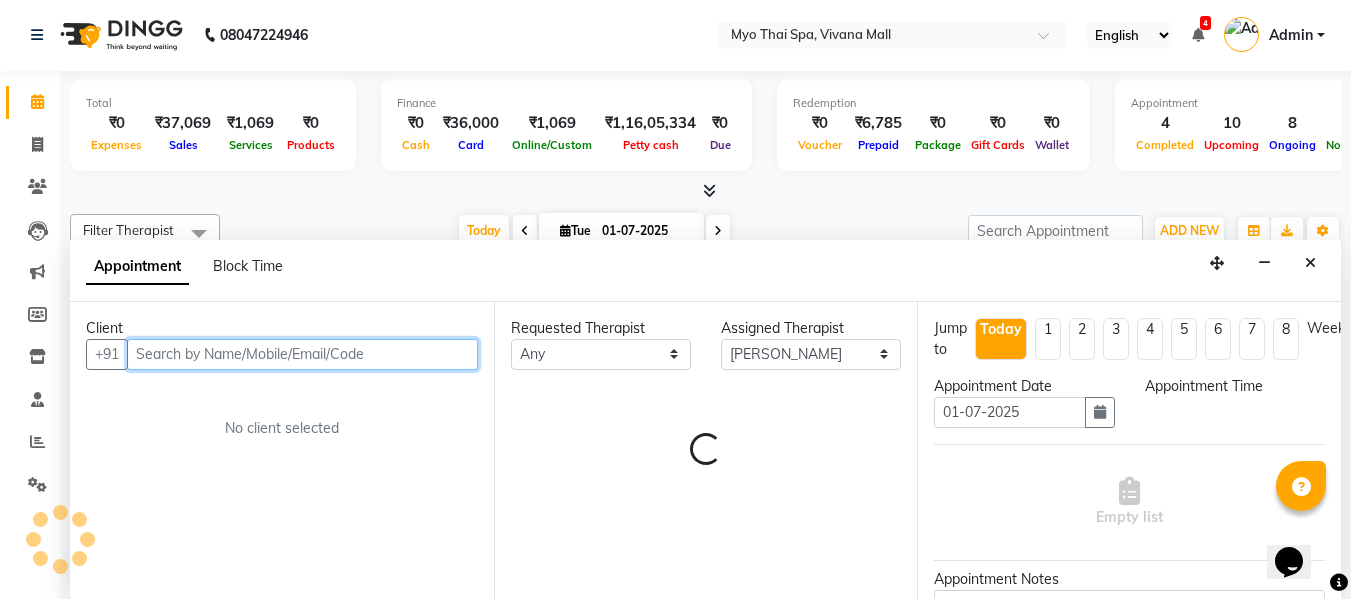 click on "Client" at bounding box center (282, 328) 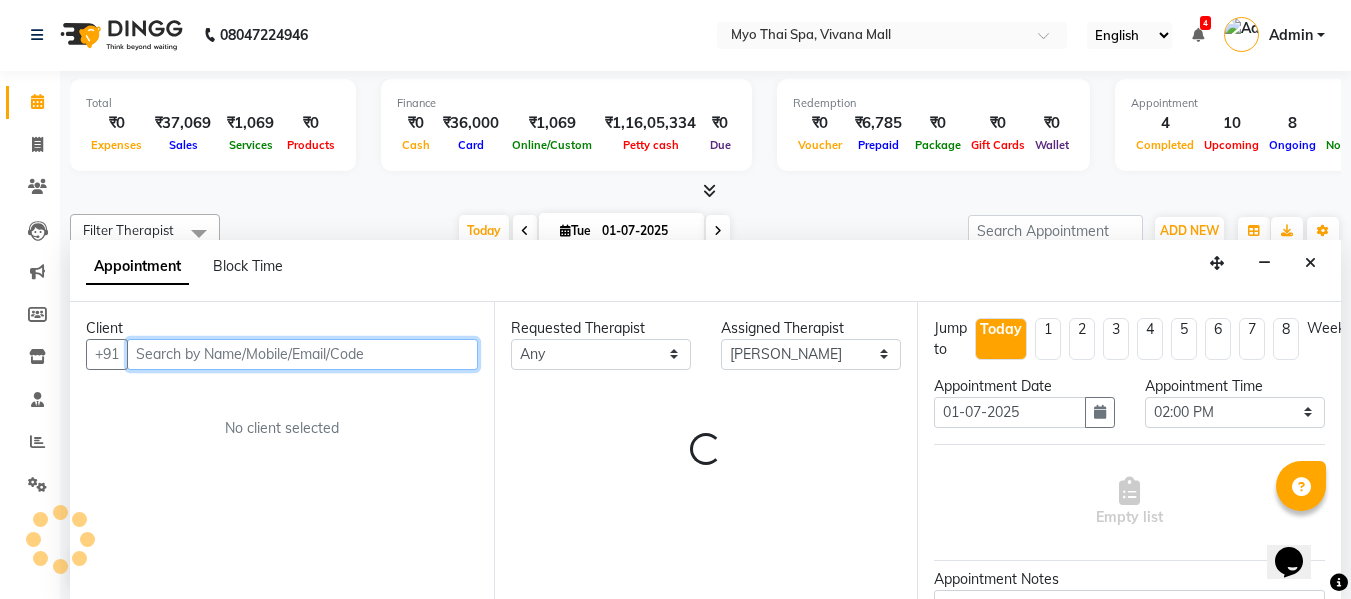 click at bounding box center (302, 354) 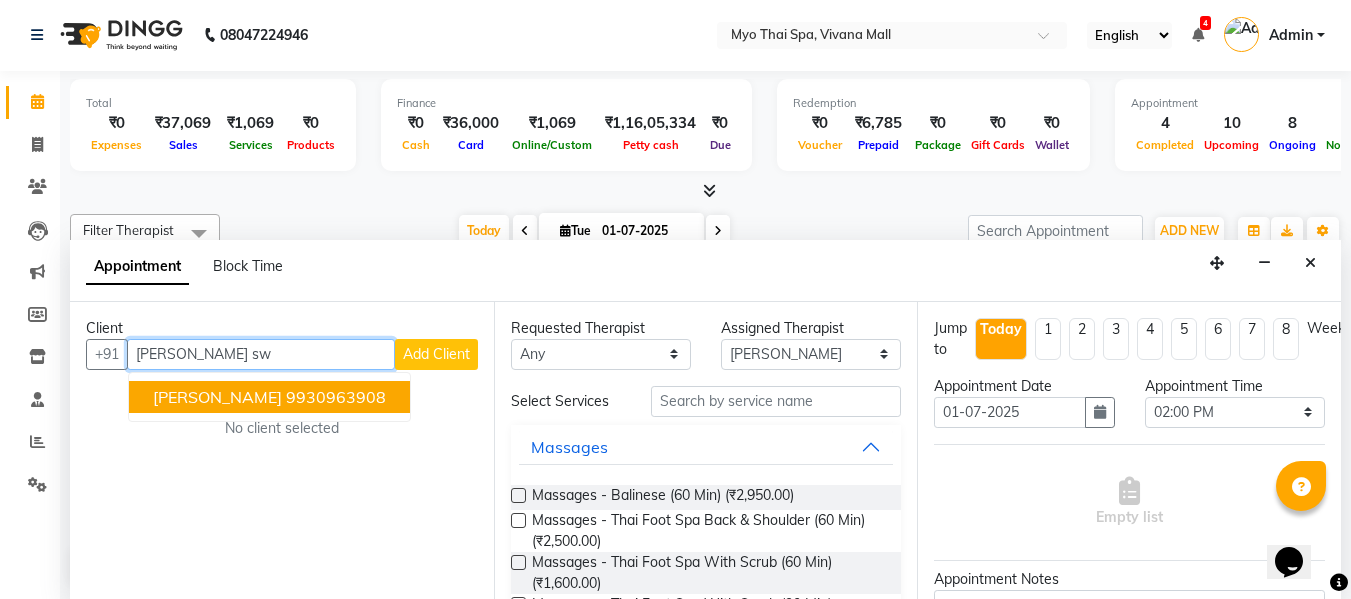 click on "9930963908" at bounding box center (336, 397) 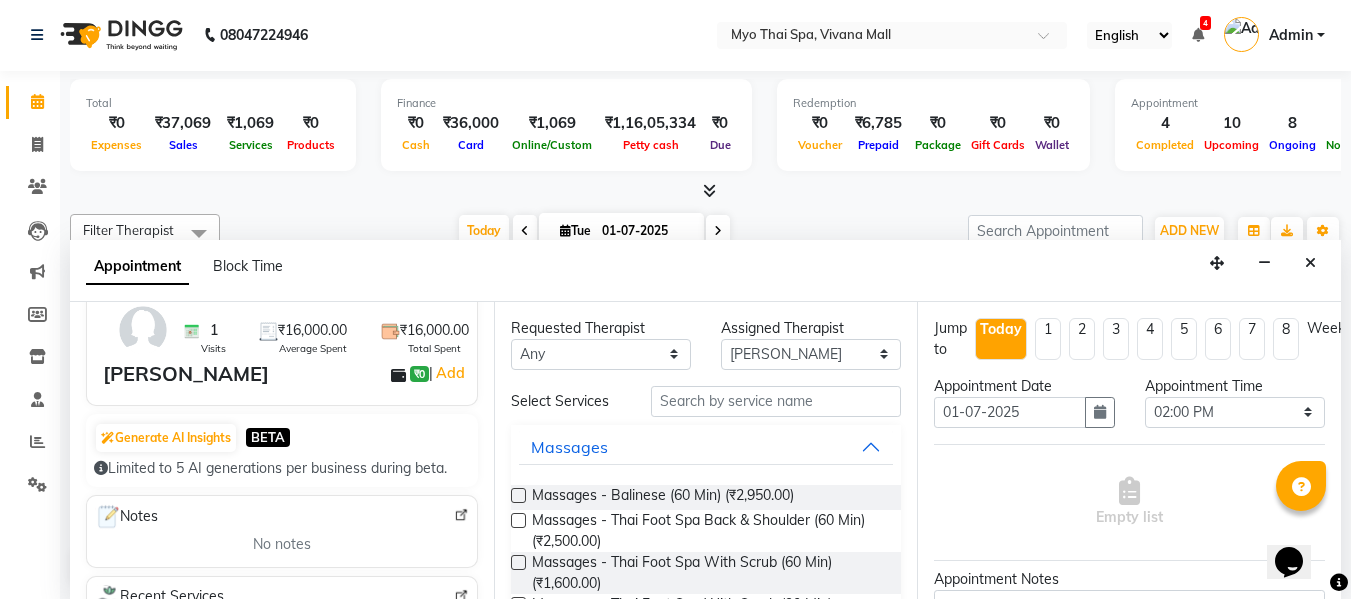 scroll, scrollTop: 0, scrollLeft: 0, axis: both 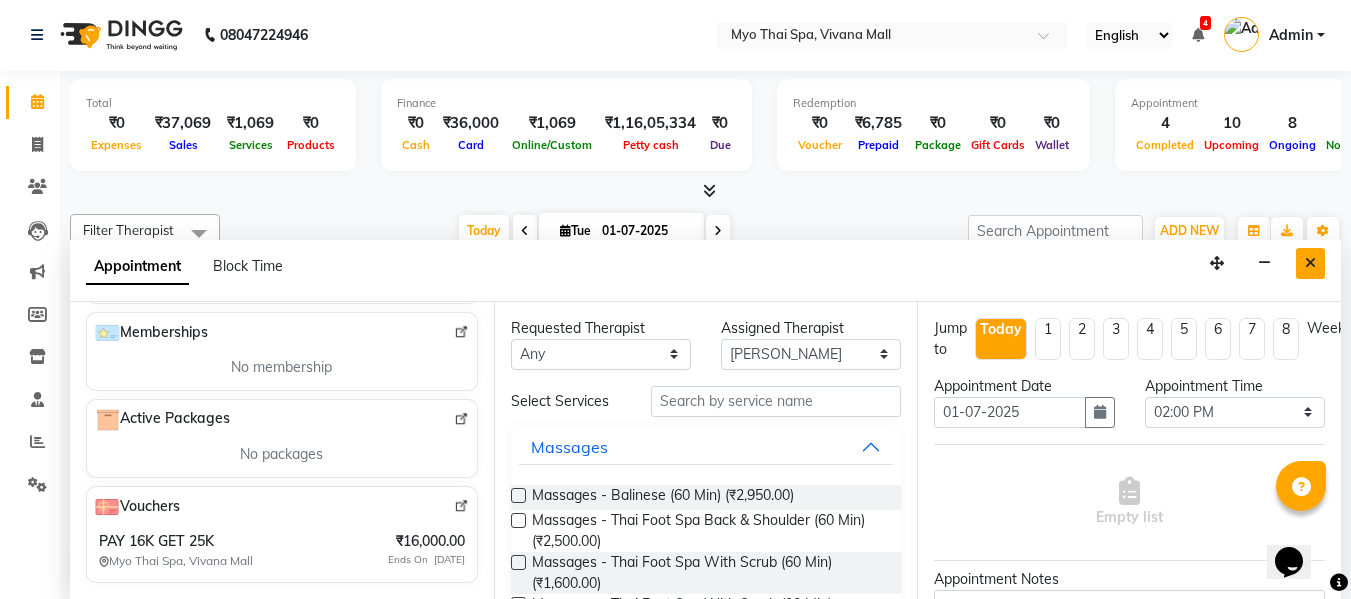 type on "9930963908" 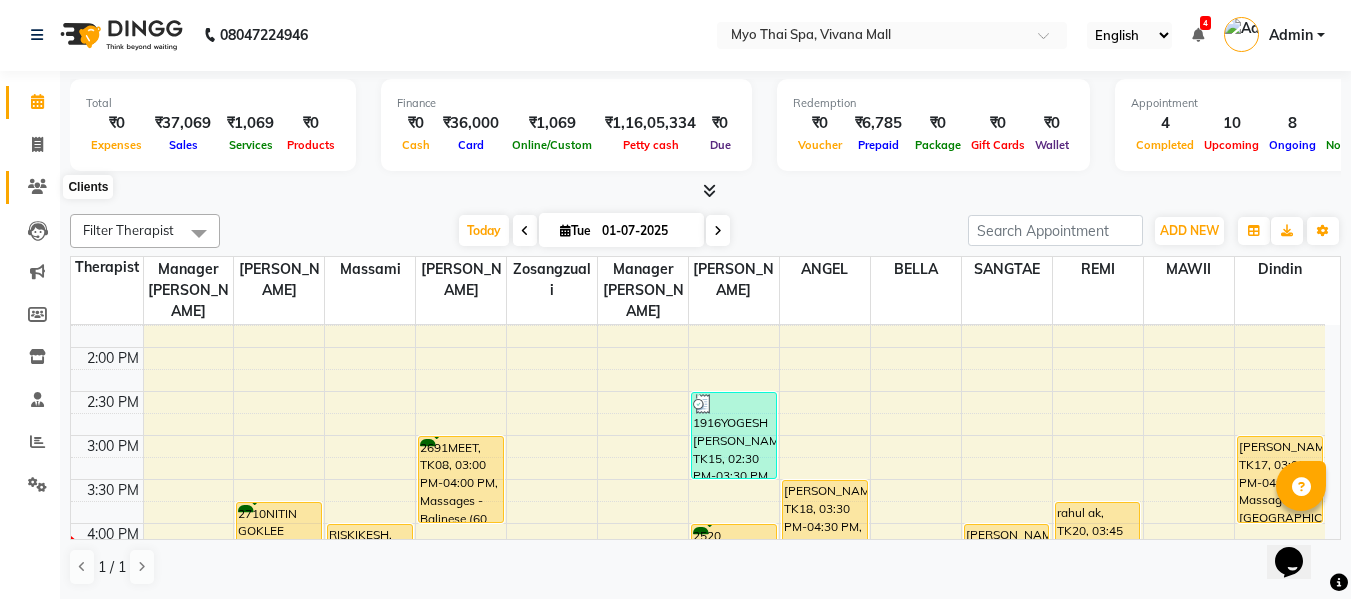 click 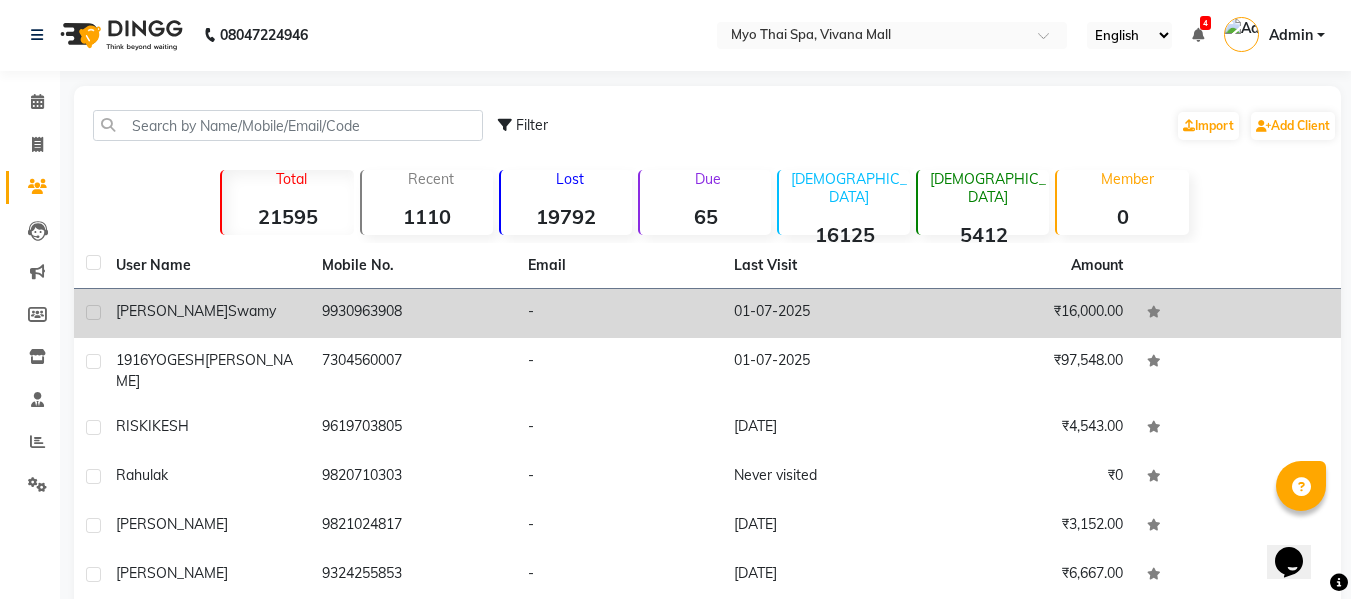 click on "[PERSON_NAME]" 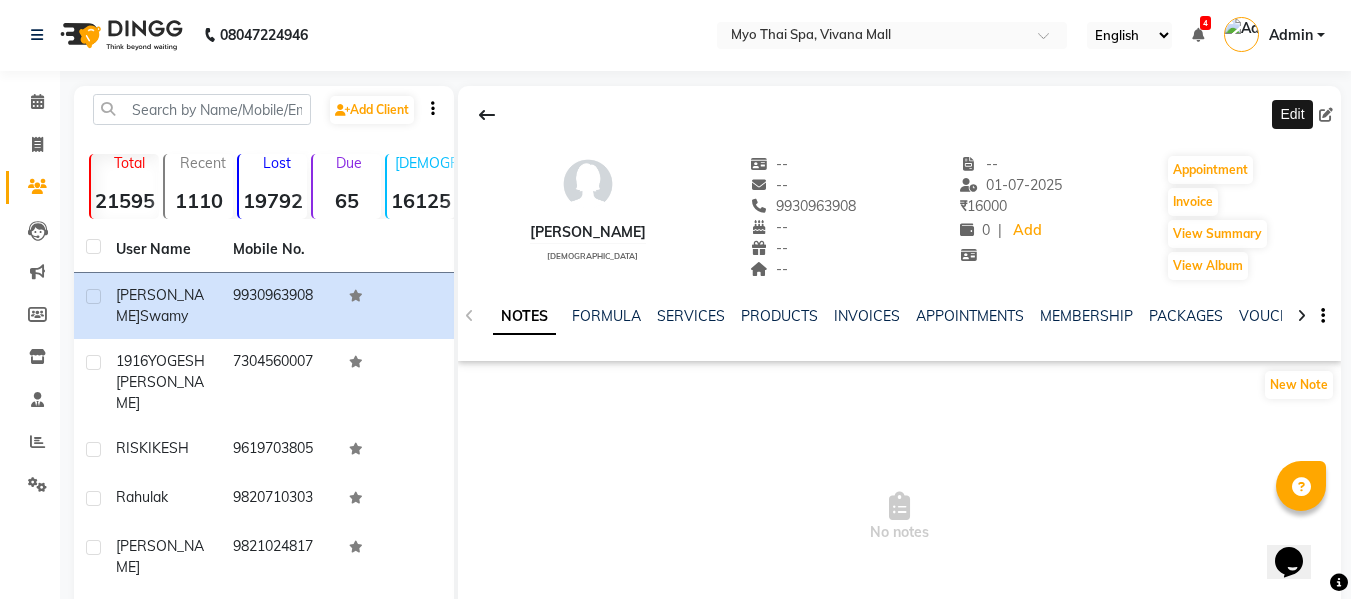 click 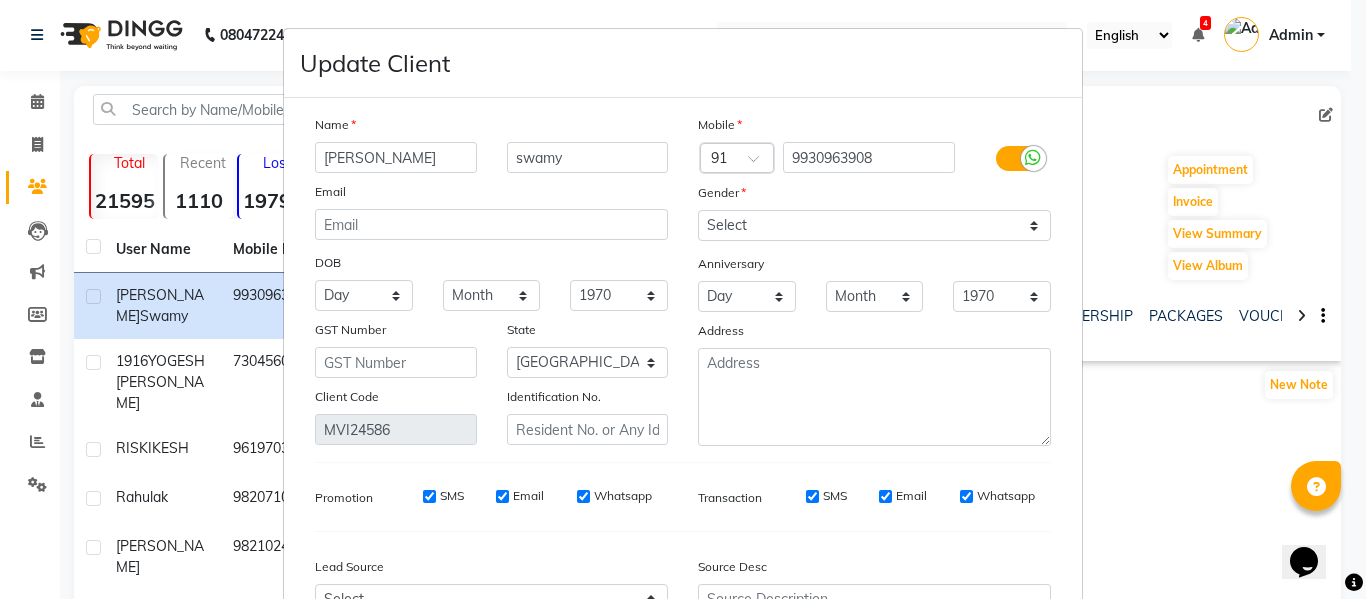 type on "[PERSON_NAME]" 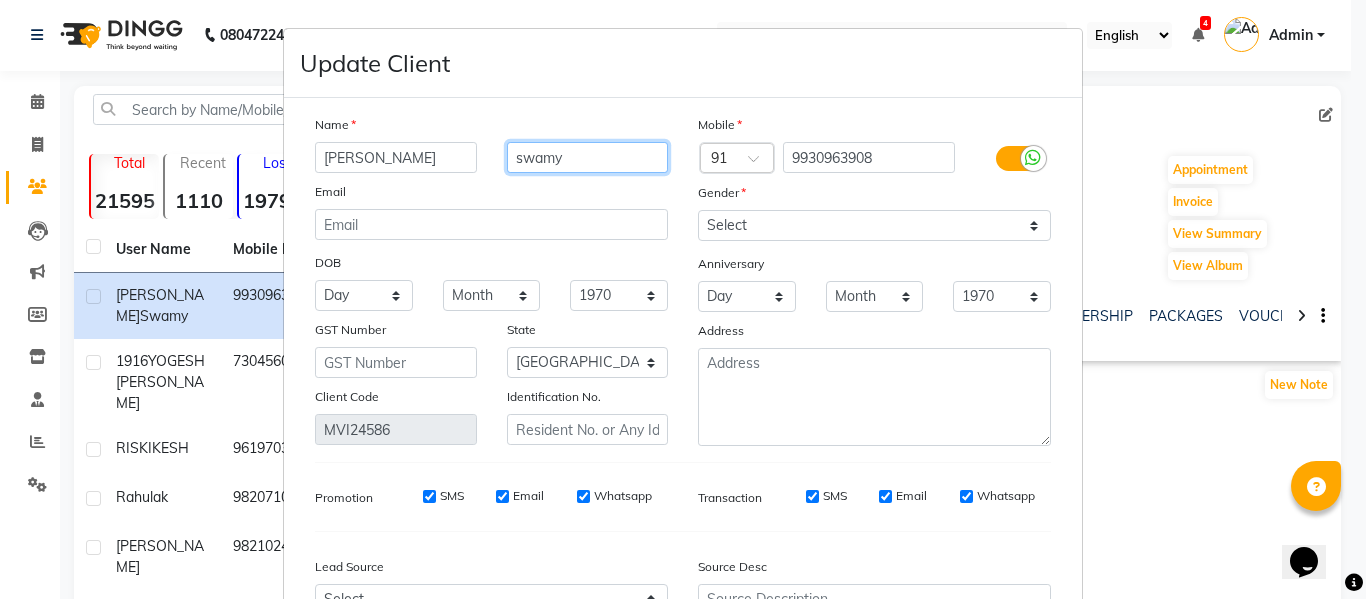 click on "swamy" at bounding box center (588, 157) 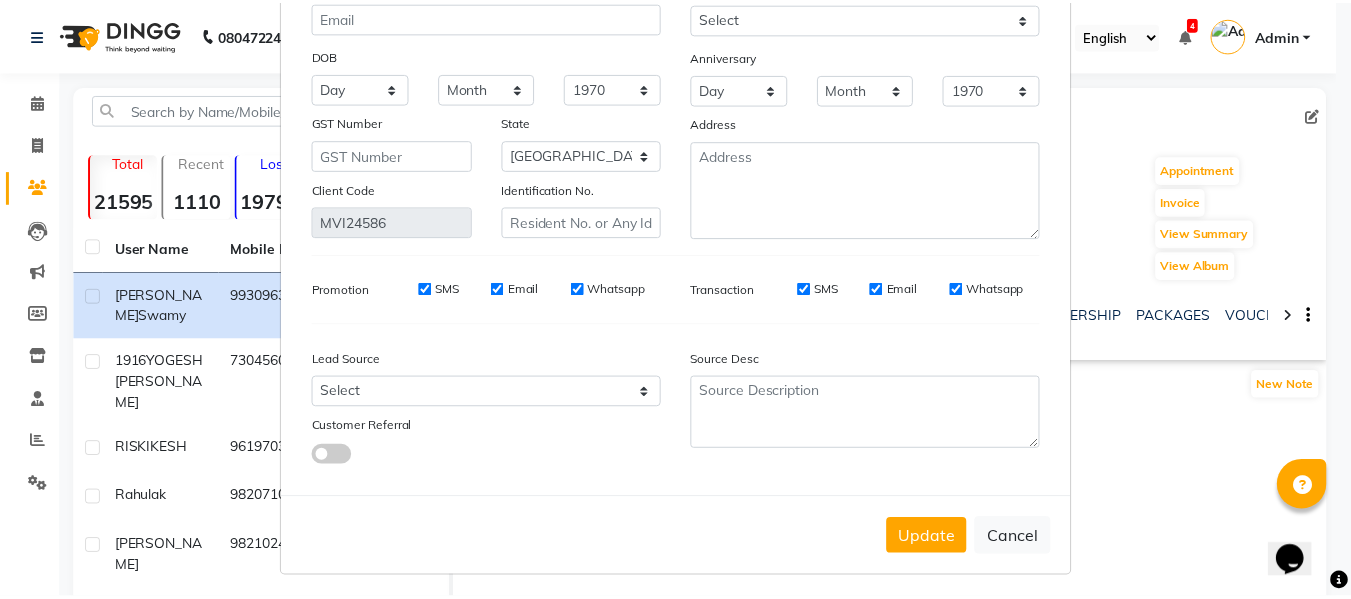 scroll, scrollTop: 214, scrollLeft: 0, axis: vertical 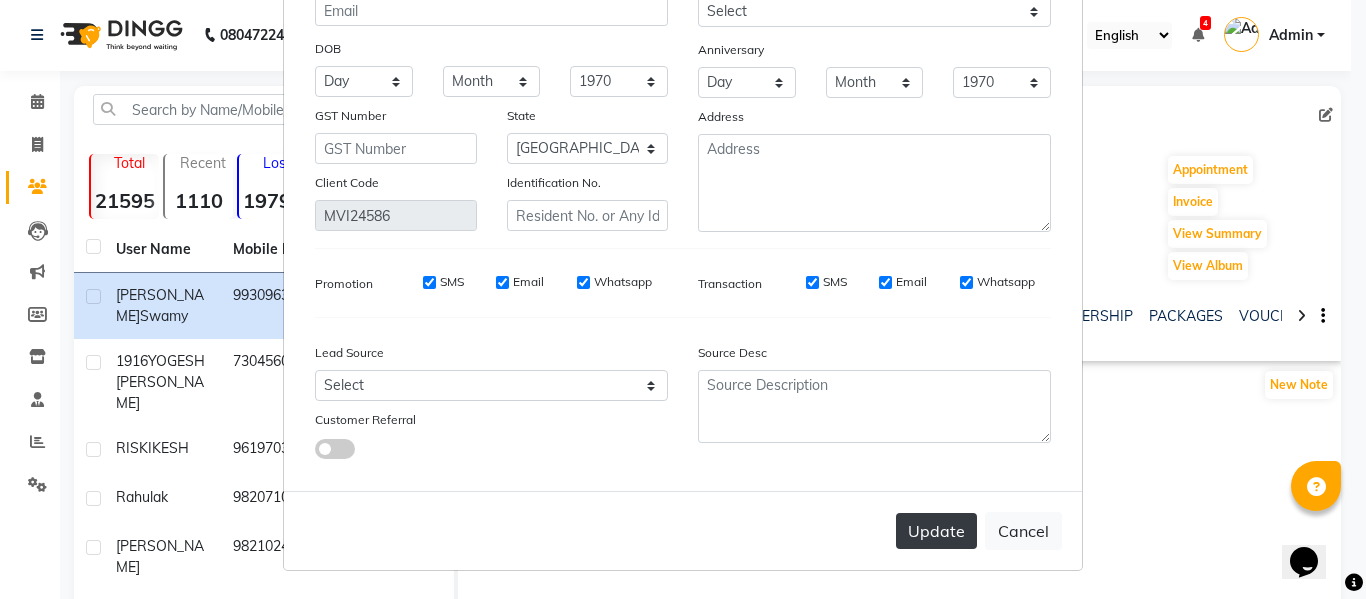 type on "swamy 2935" 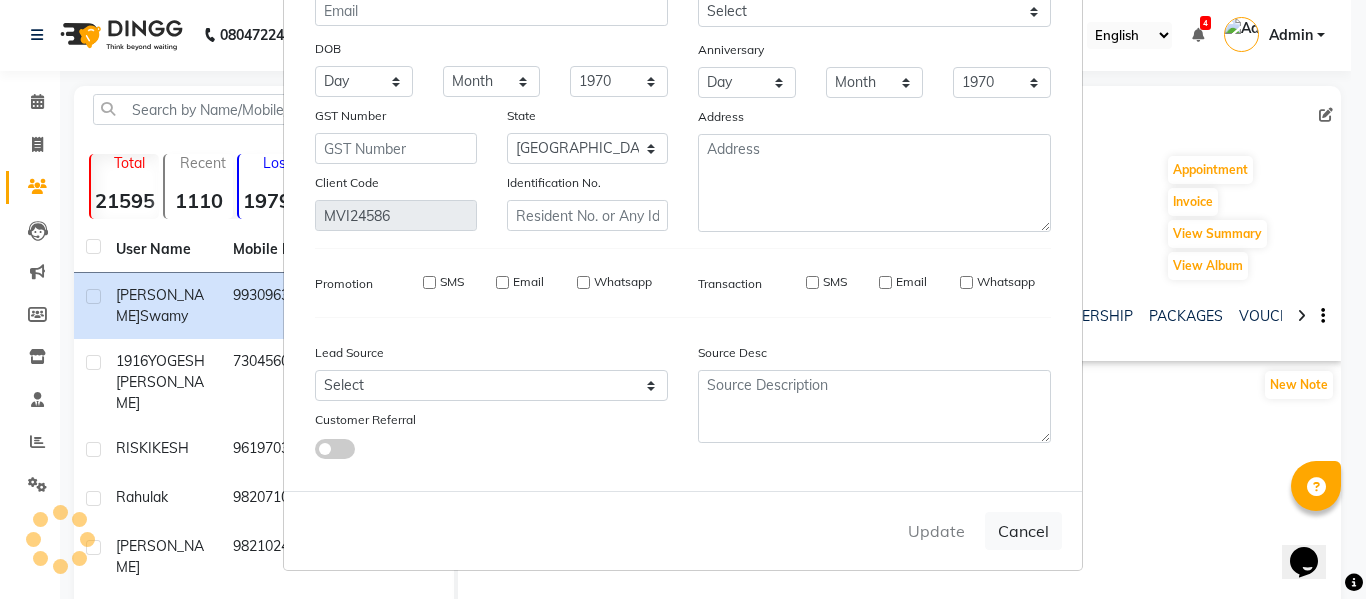 type 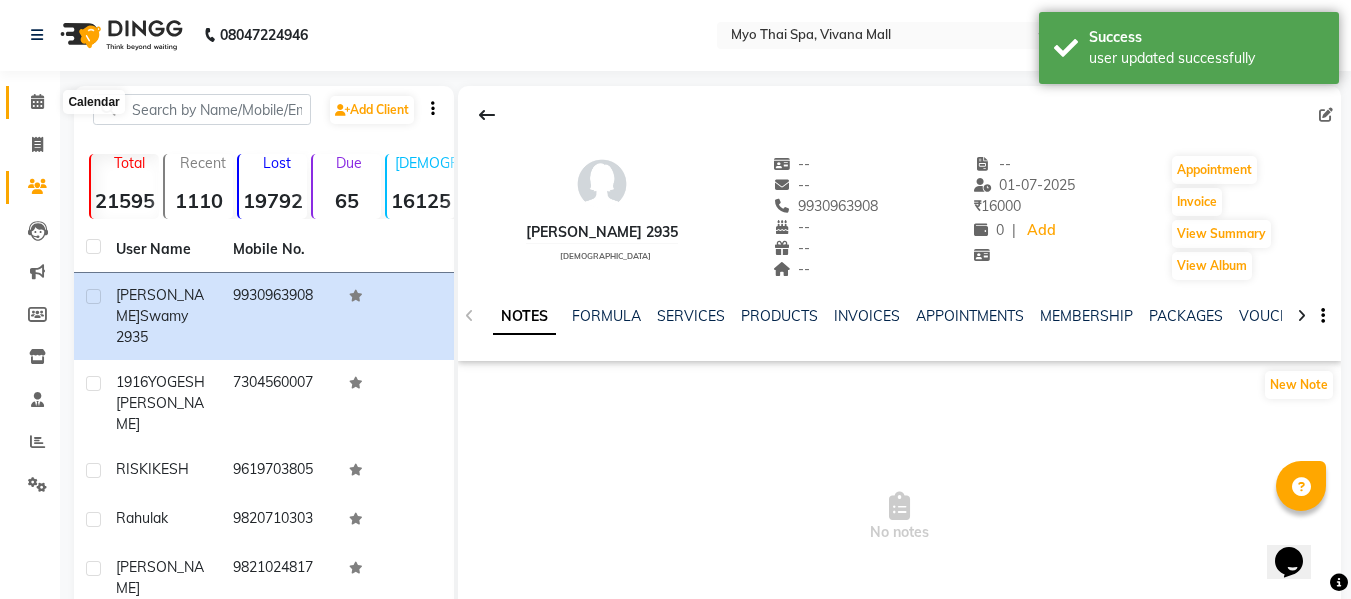 click 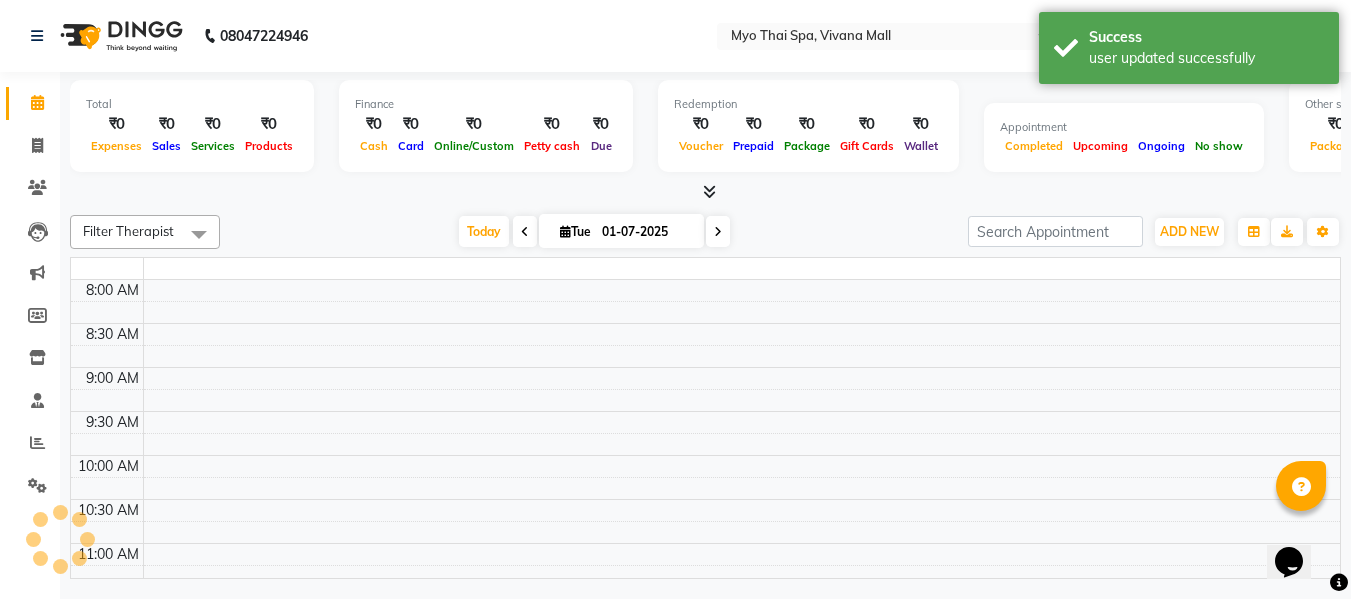 scroll, scrollTop: 0, scrollLeft: 0, axis: both 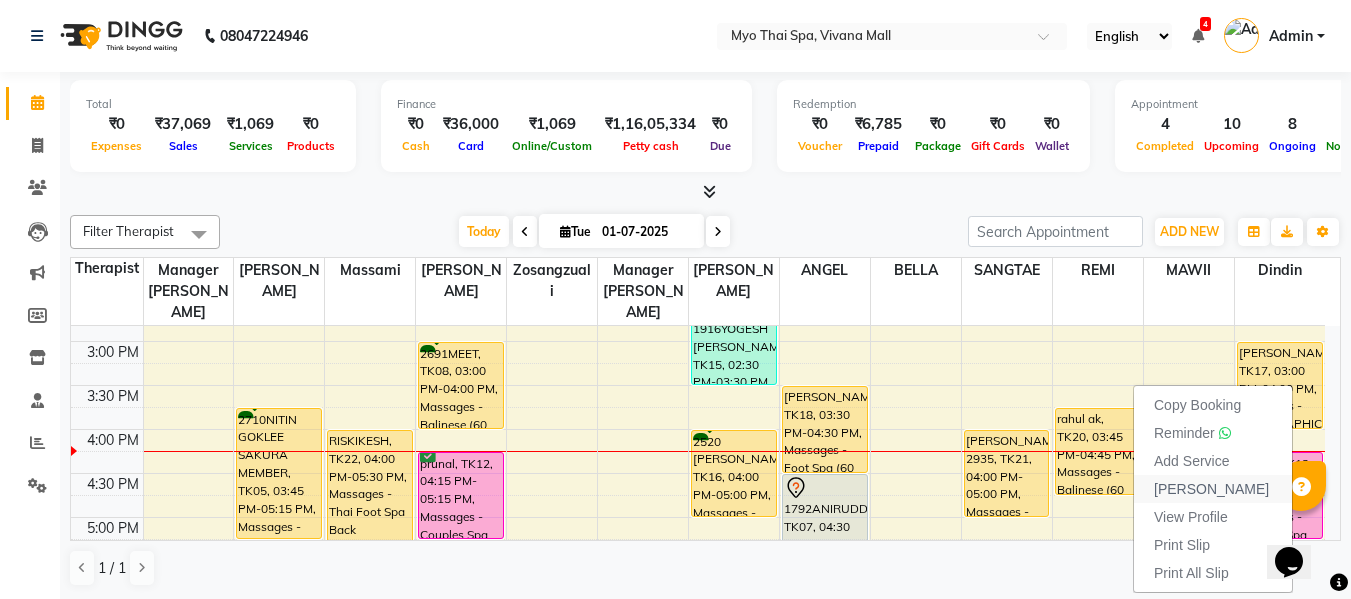 click on "Mark Done" at bounding box center [1213, 489] 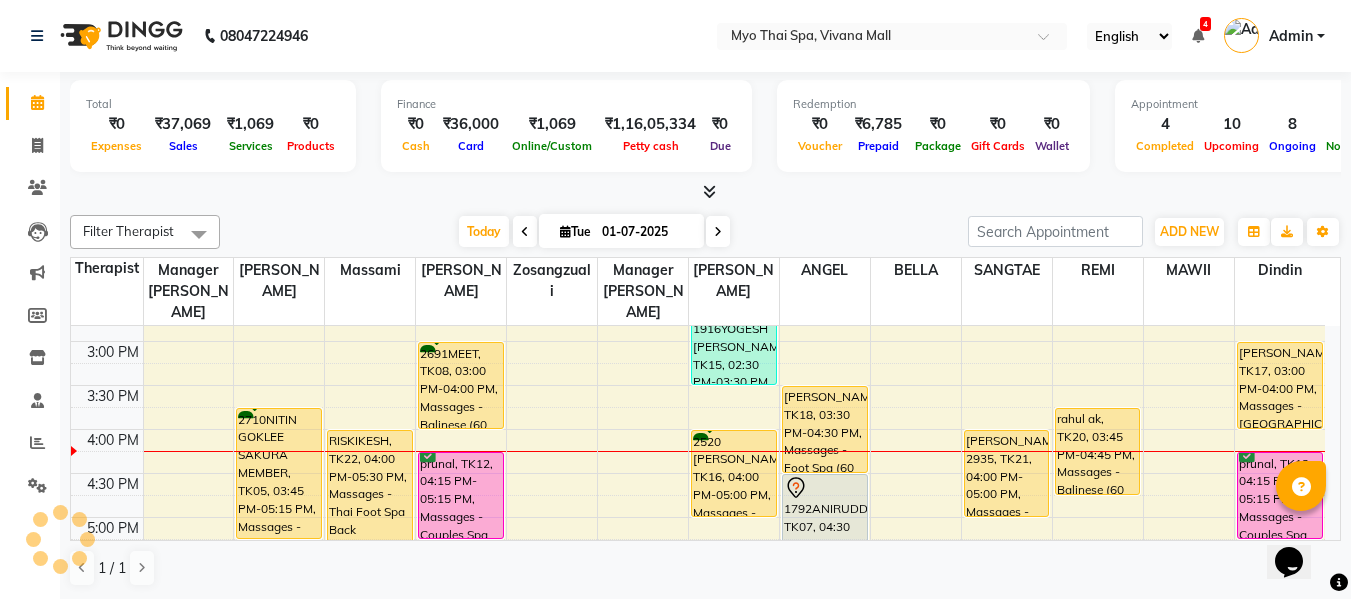 select on "3908" 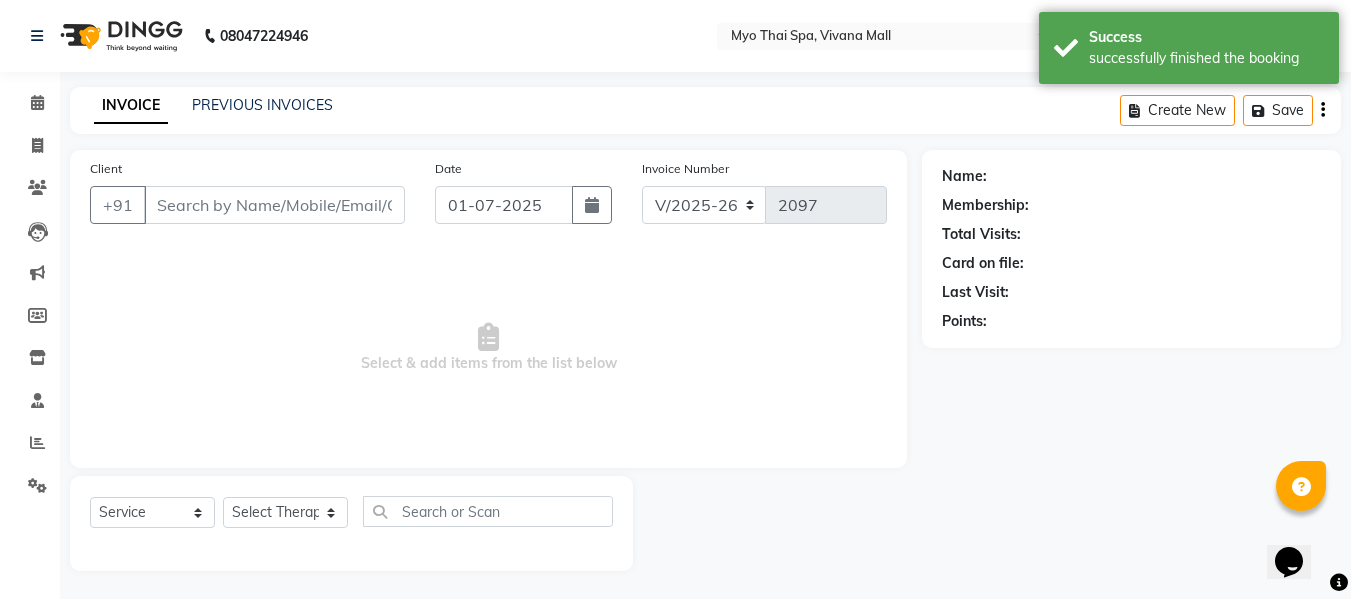 select on "V" 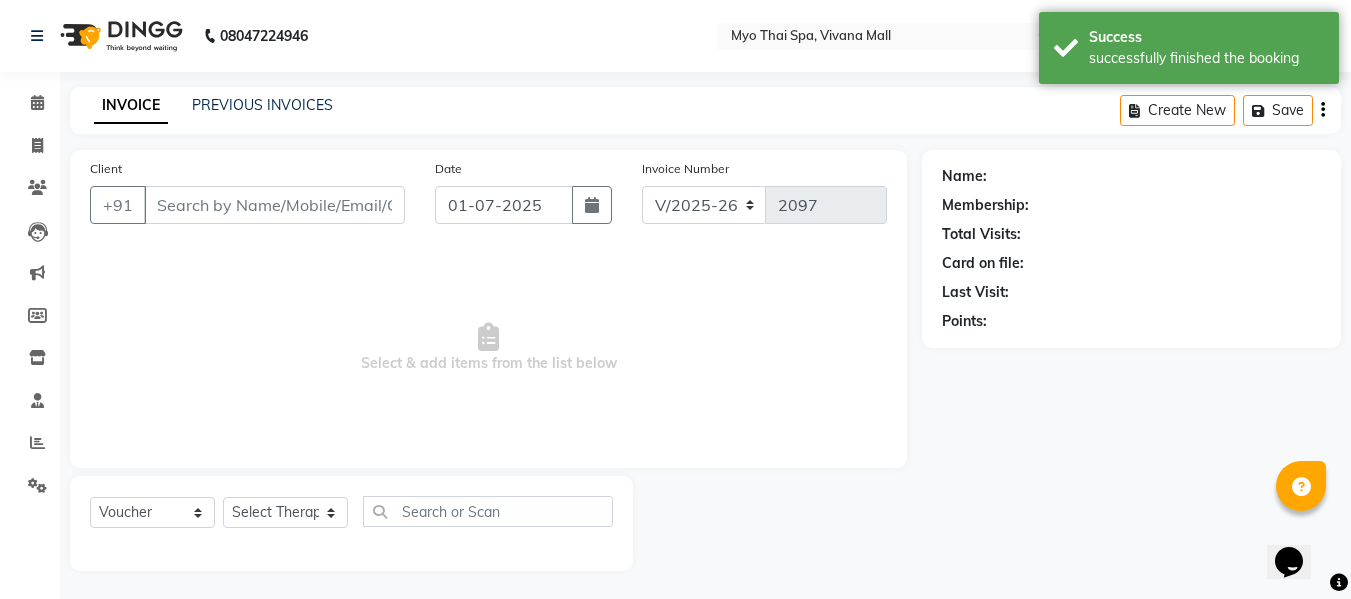 type on "9324255853" 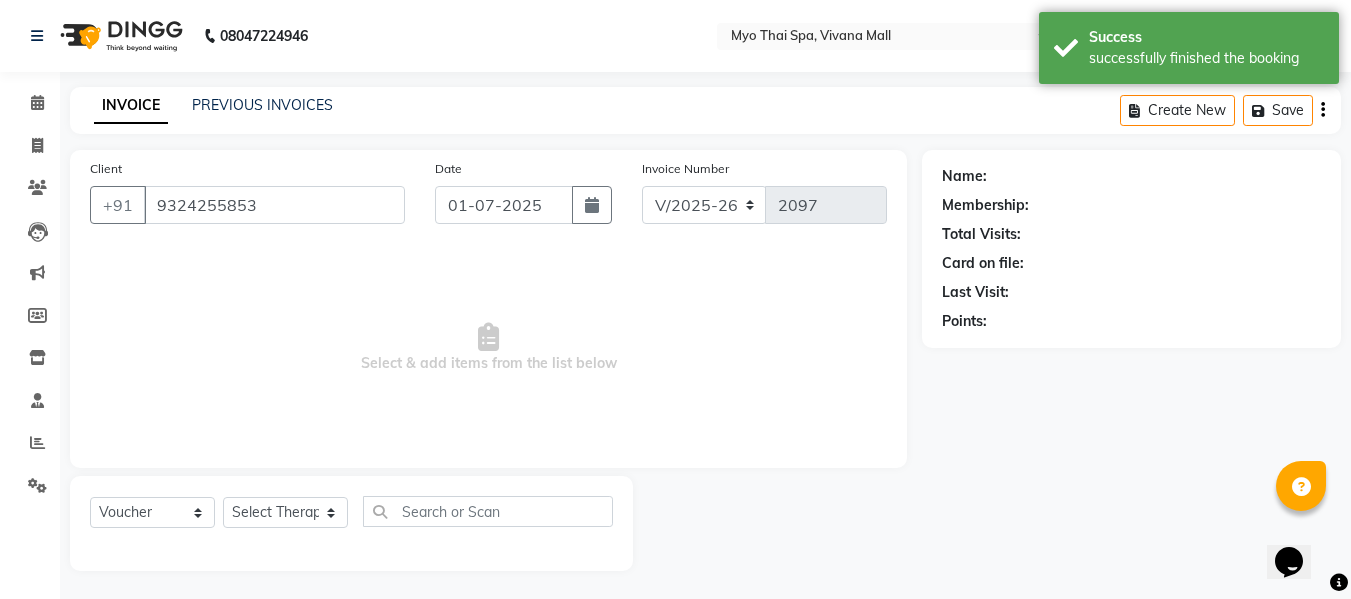 select on "81135" 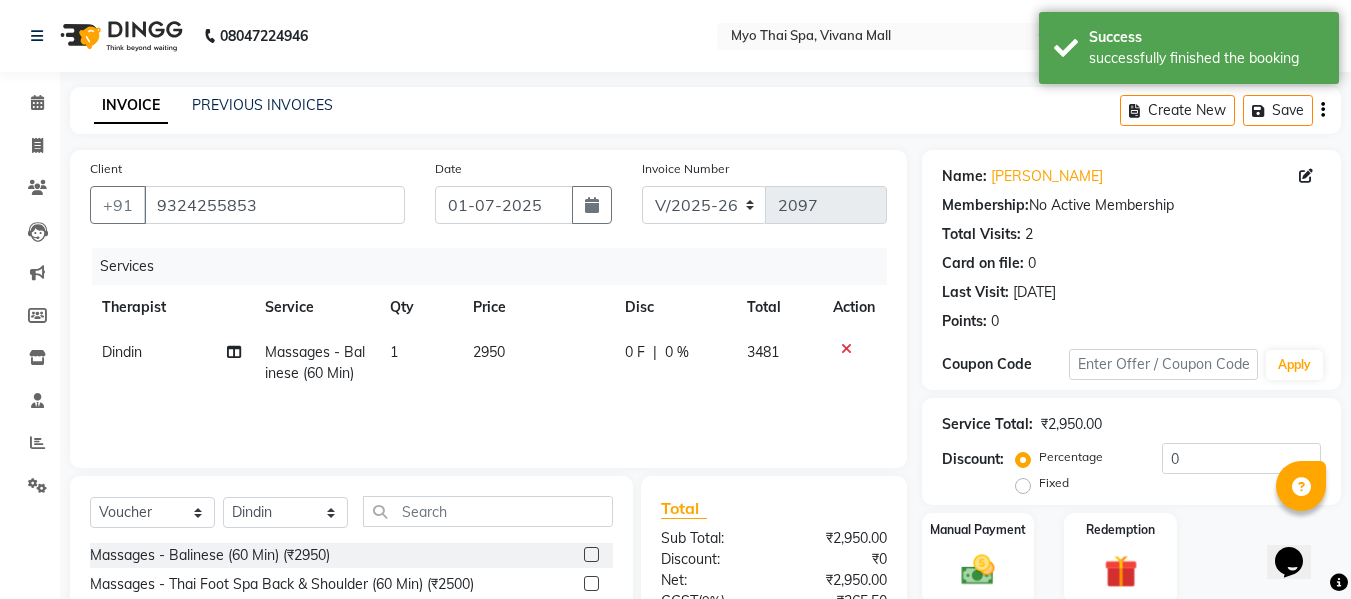 scroll, scrollTop: 202, scrollLeft: 0, axis: vertical 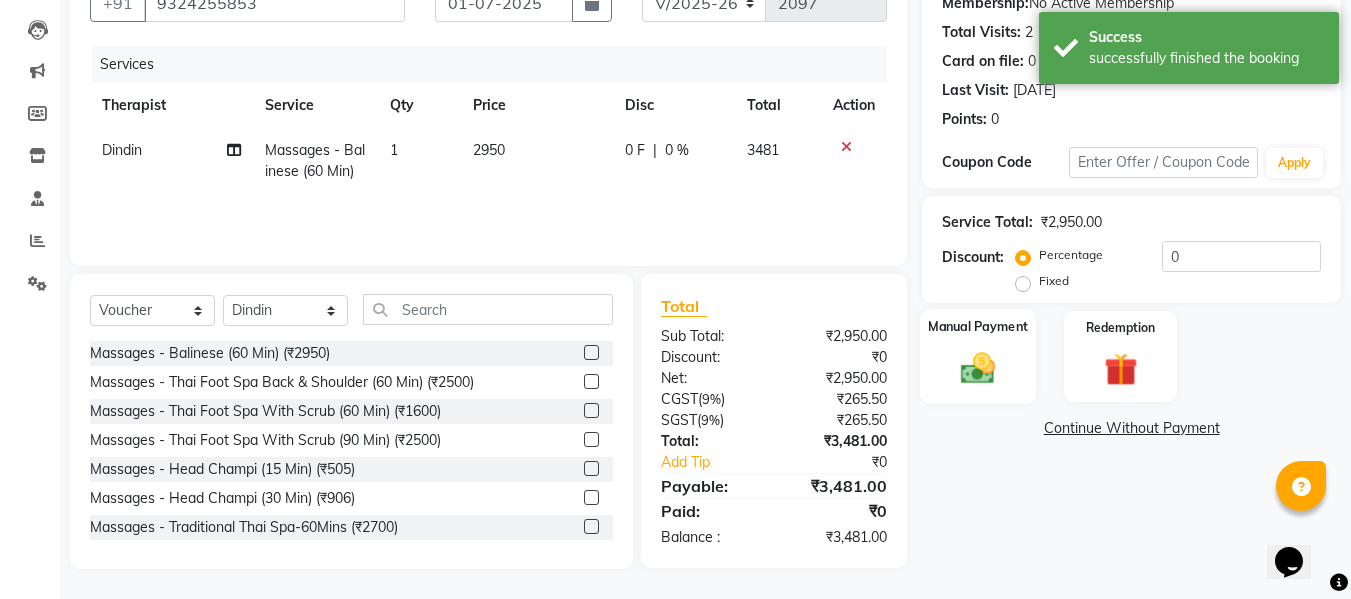 click on "Manual Payment" 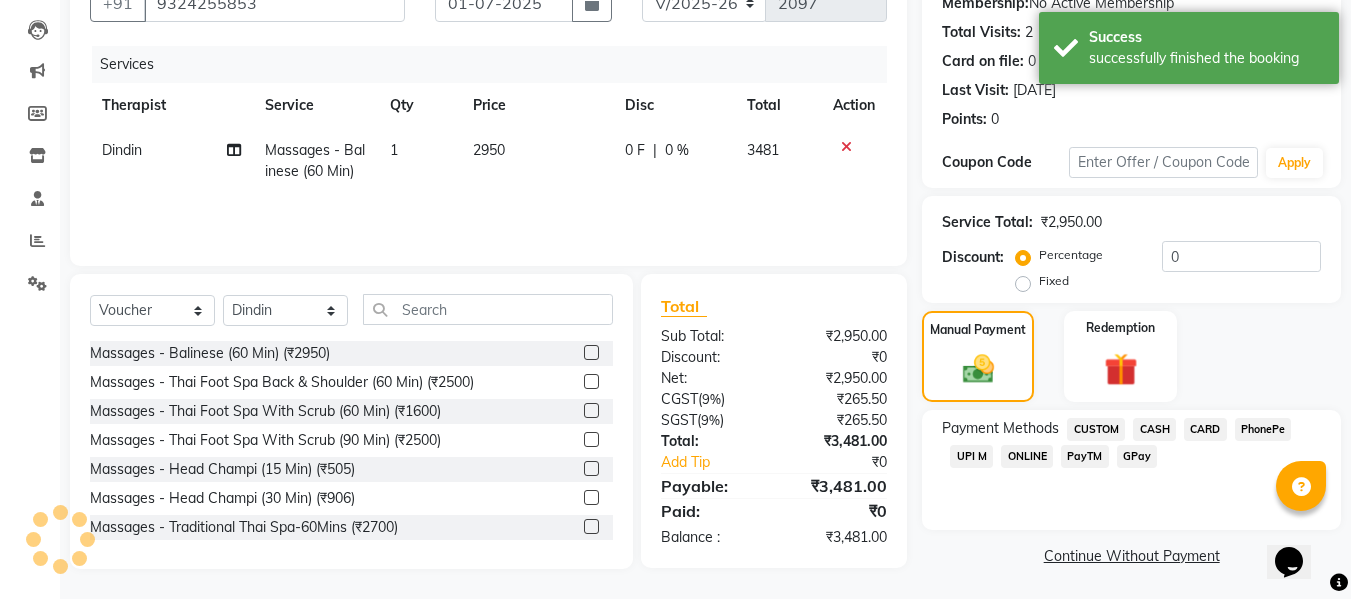 click on "CARD" 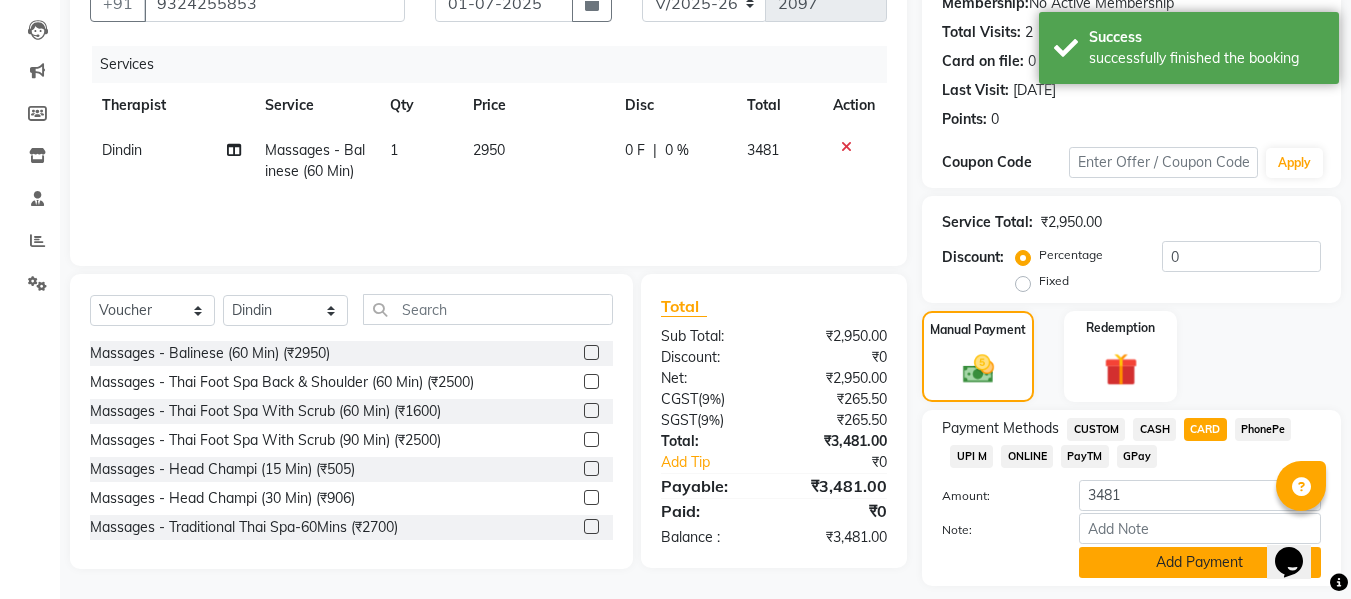 click on "Add Payment" 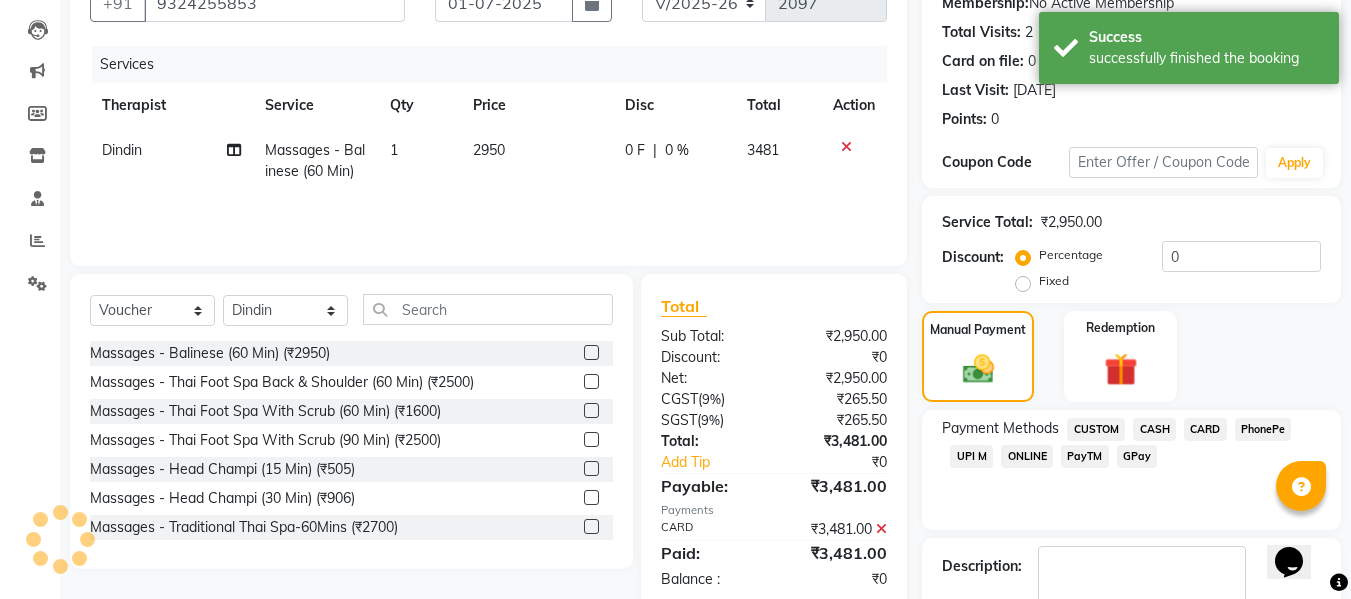 scroll, scrollTop: 317, scrollLeft: 0, axis: vertical 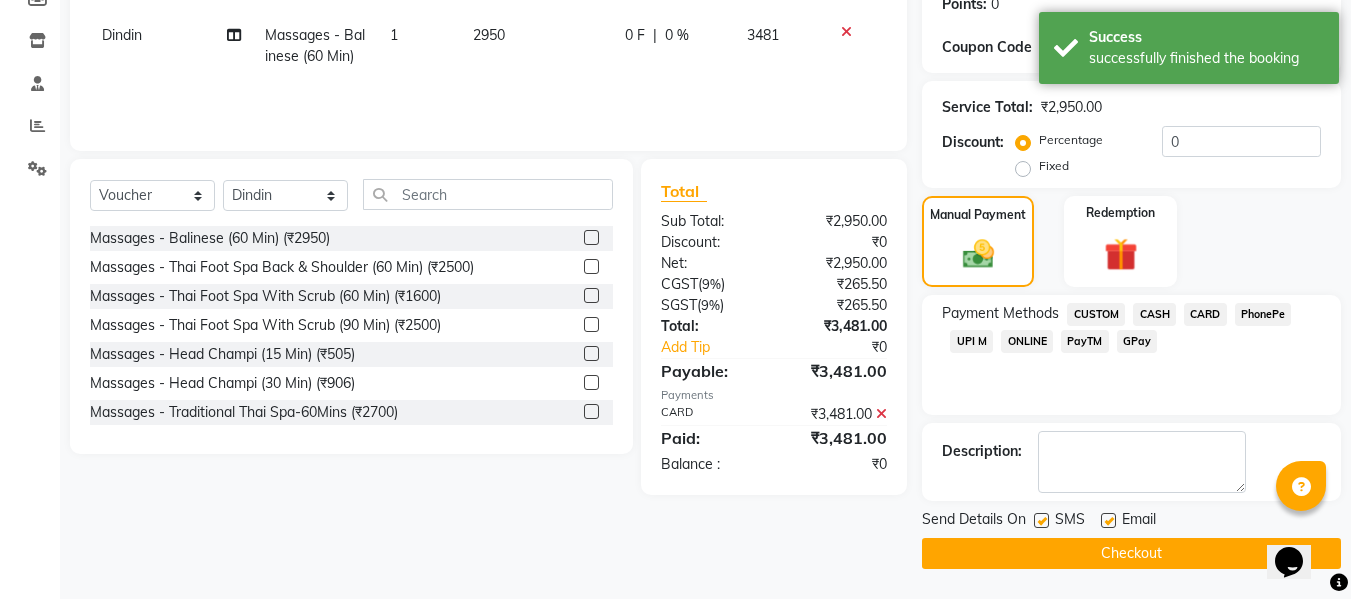 click on "Checkout" 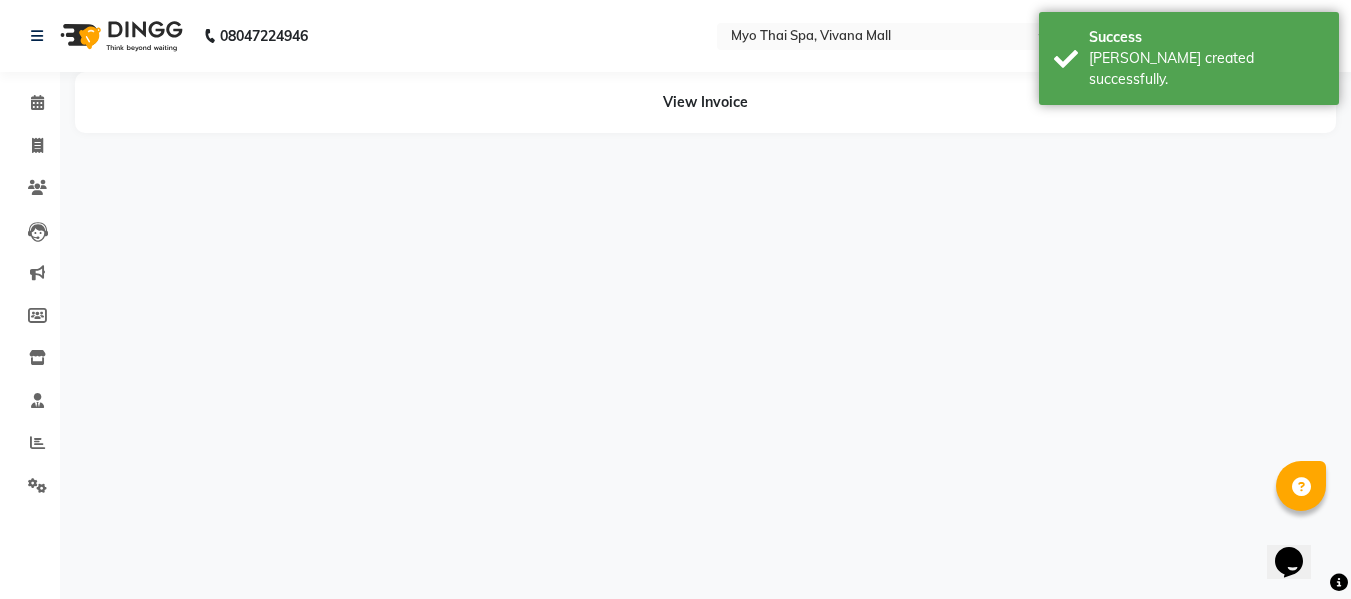 scroll, scrollTop: 0, scrollLeft: 0, axis: both 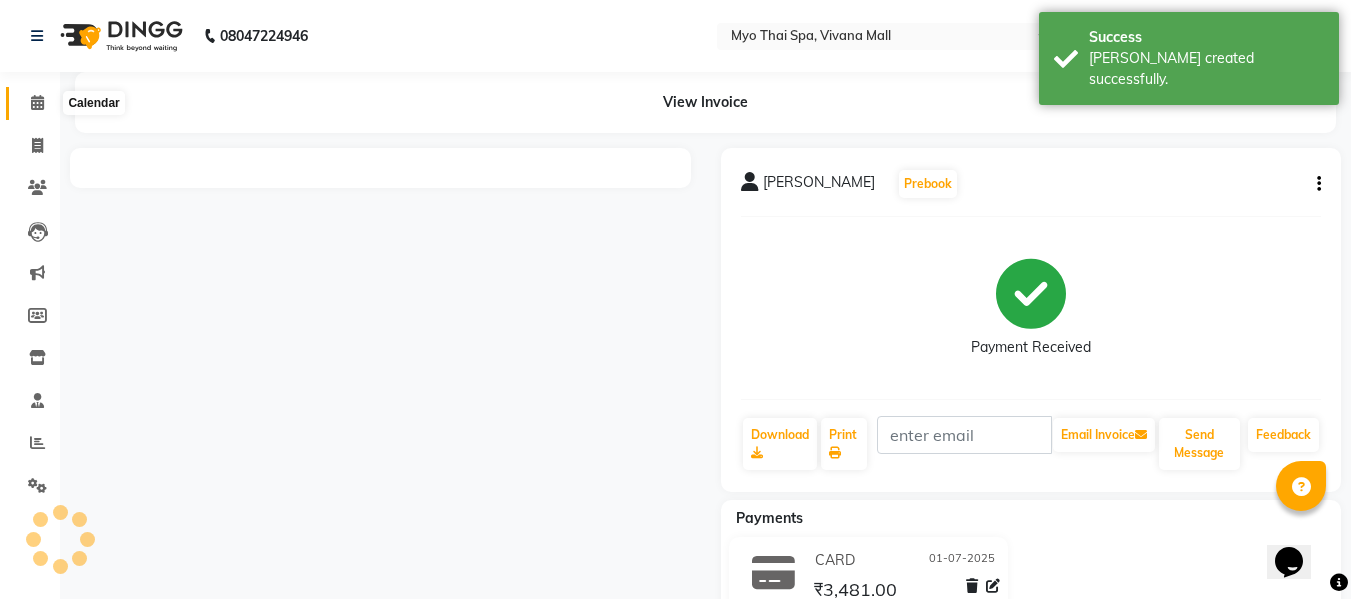 click 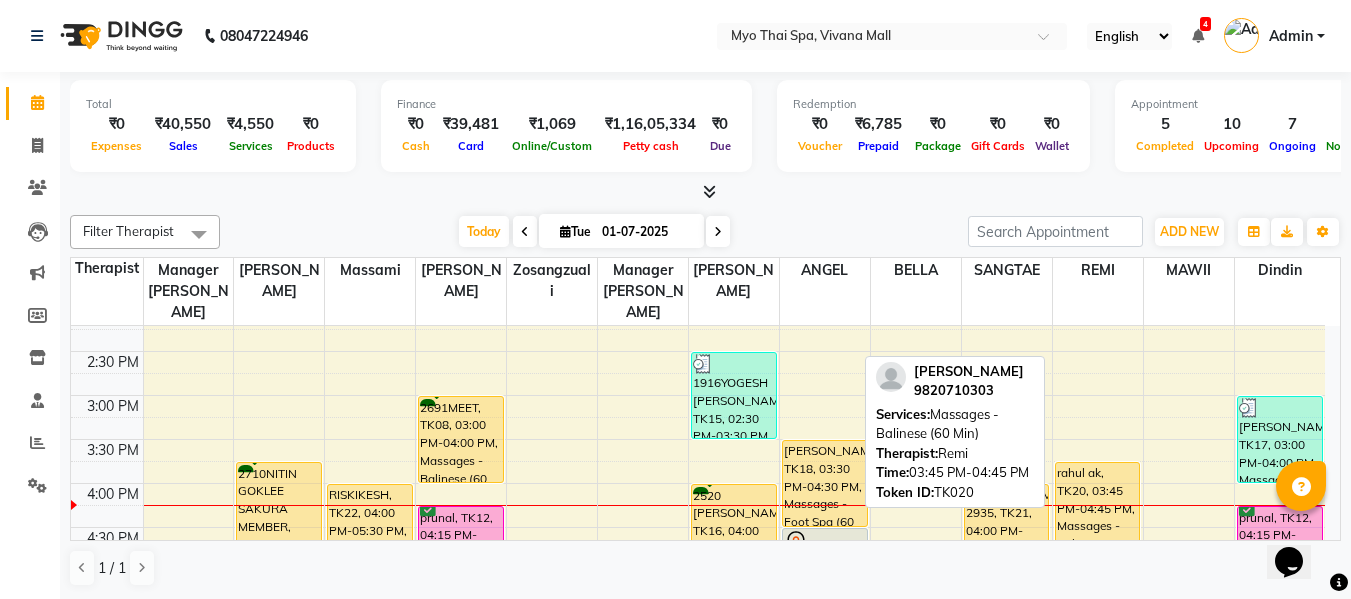 scroll, scrollTop: 500, scrollLeft: 0, axis: vertical 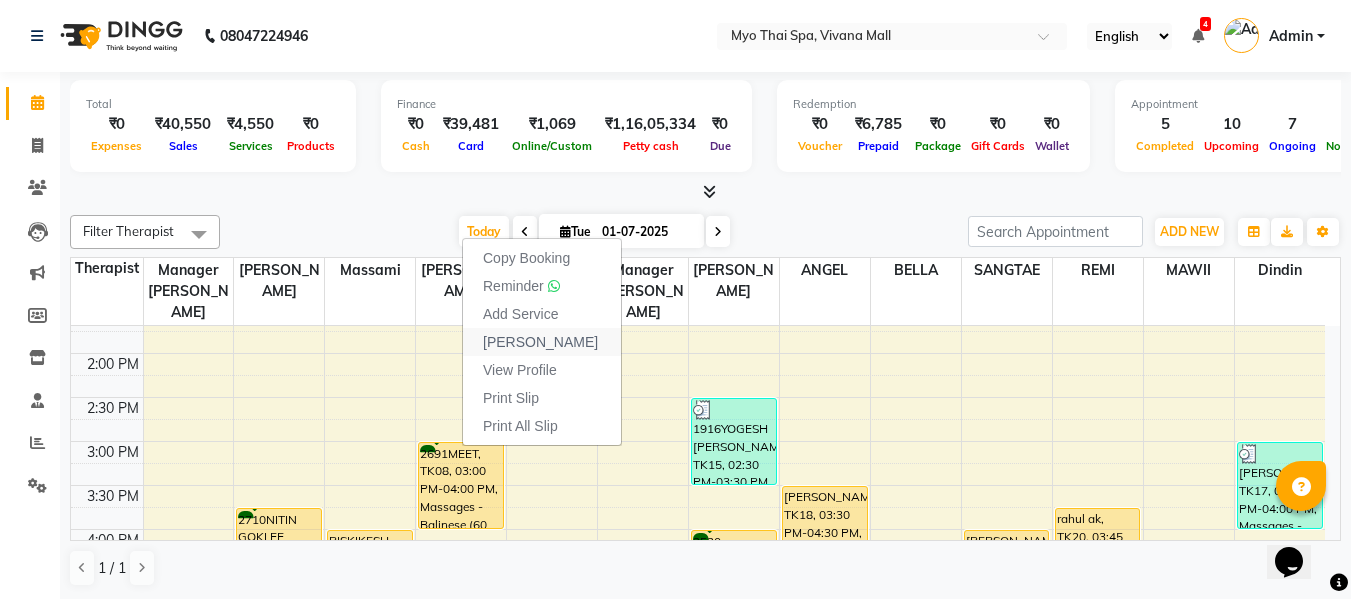 click on "Mark Done" at bounding box center [540, 342] 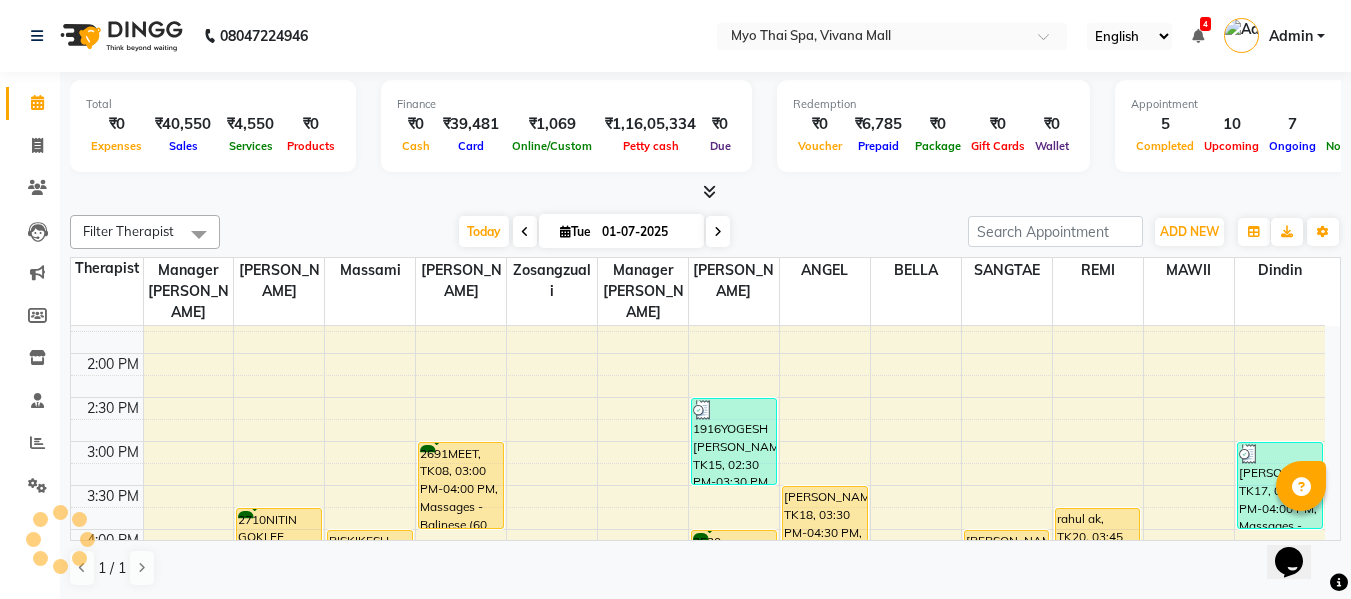 select on "service" 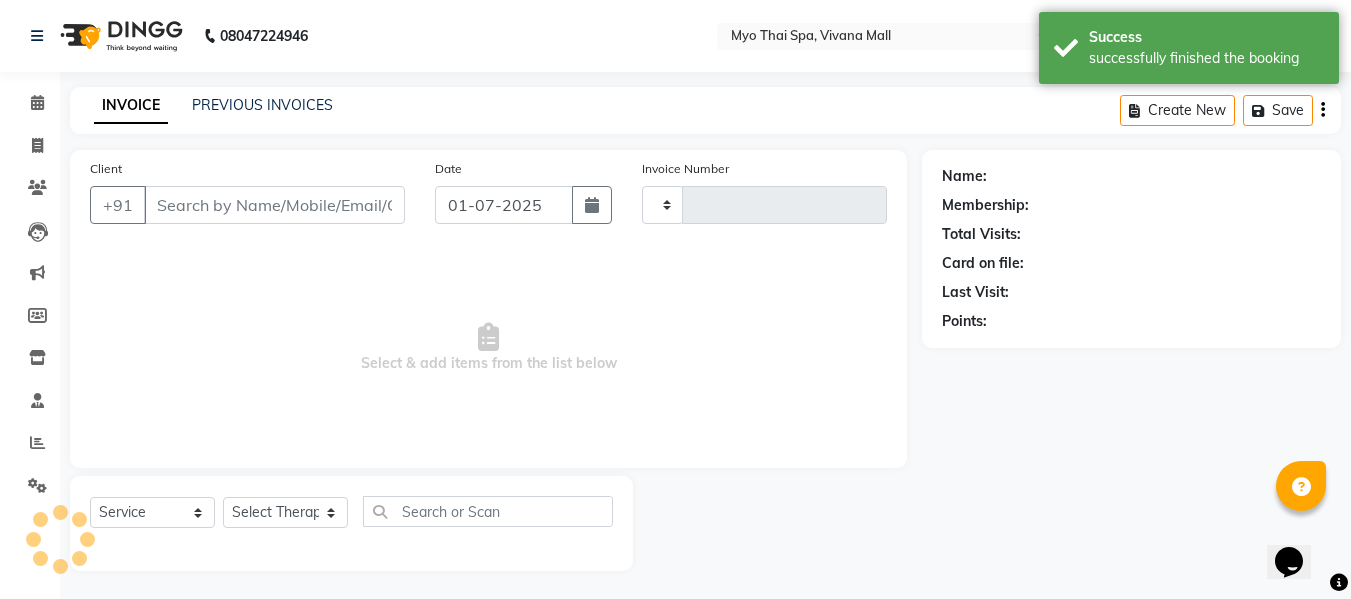 type on "2098" 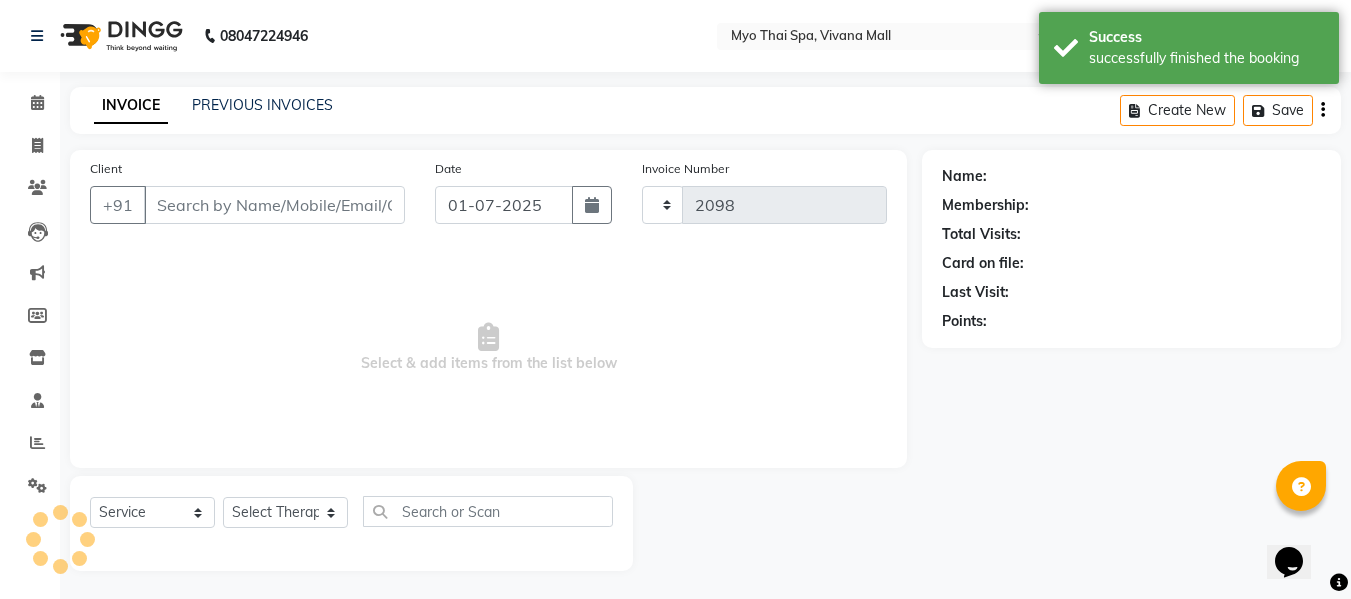 select on "3908" 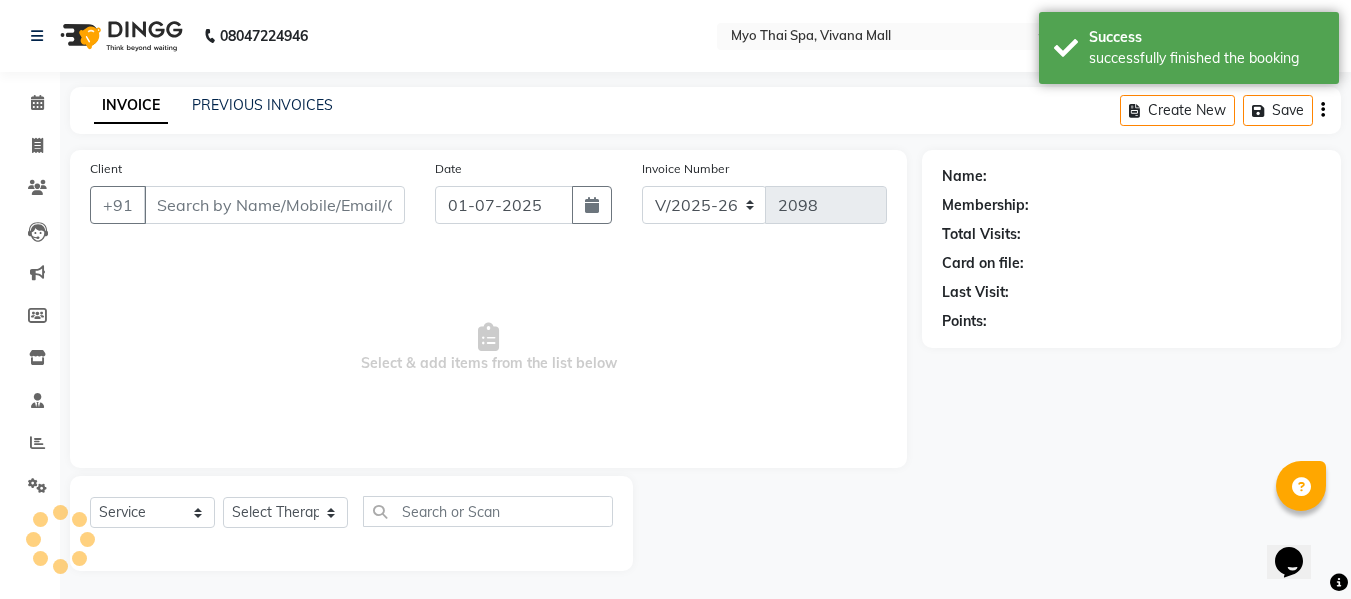 scroll, scrollTop: 2, scrollLeft: 0, axis: vertical 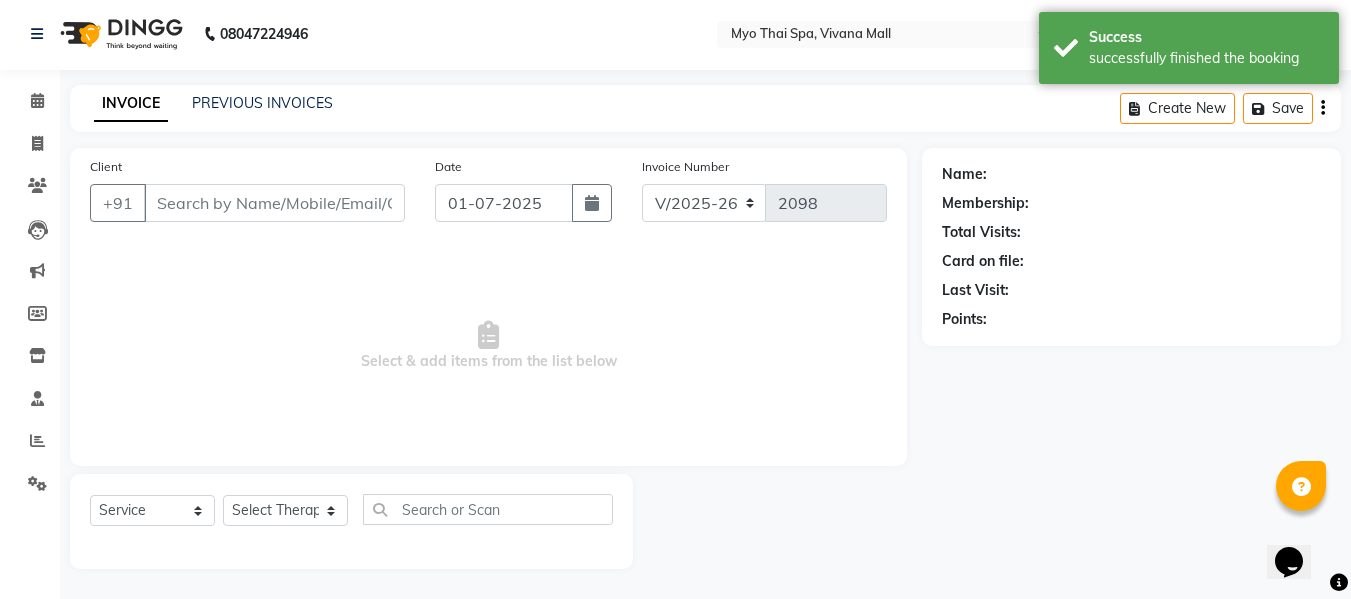 select on "V" 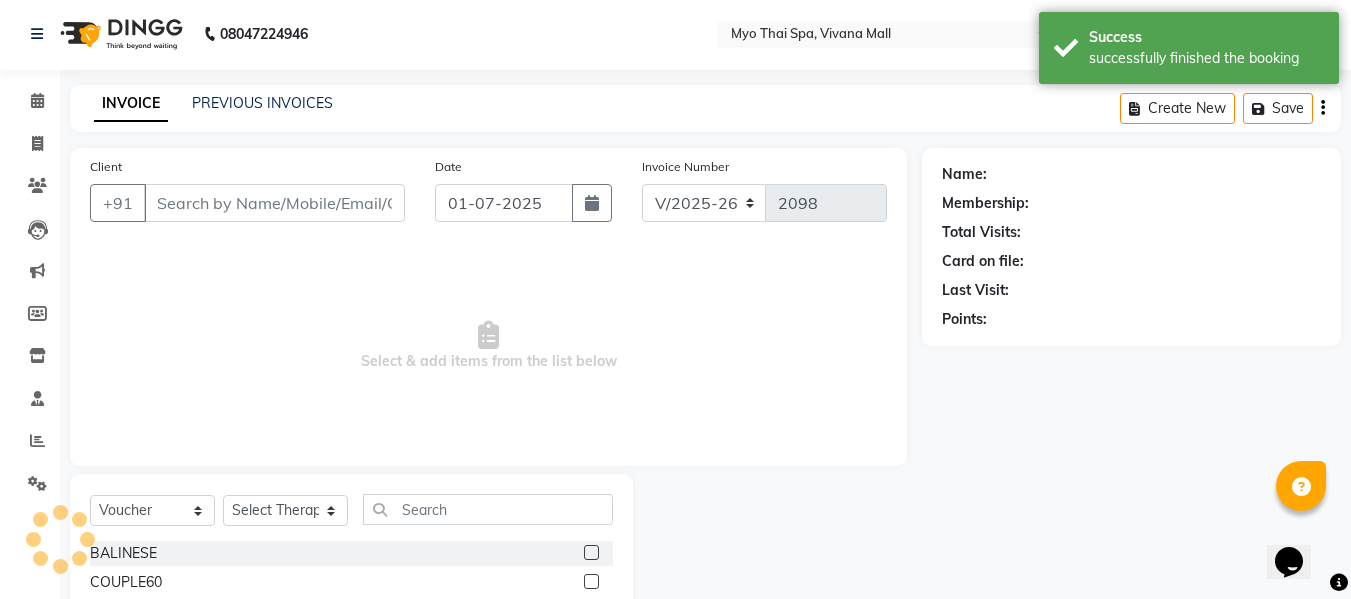 type on "7208203902" 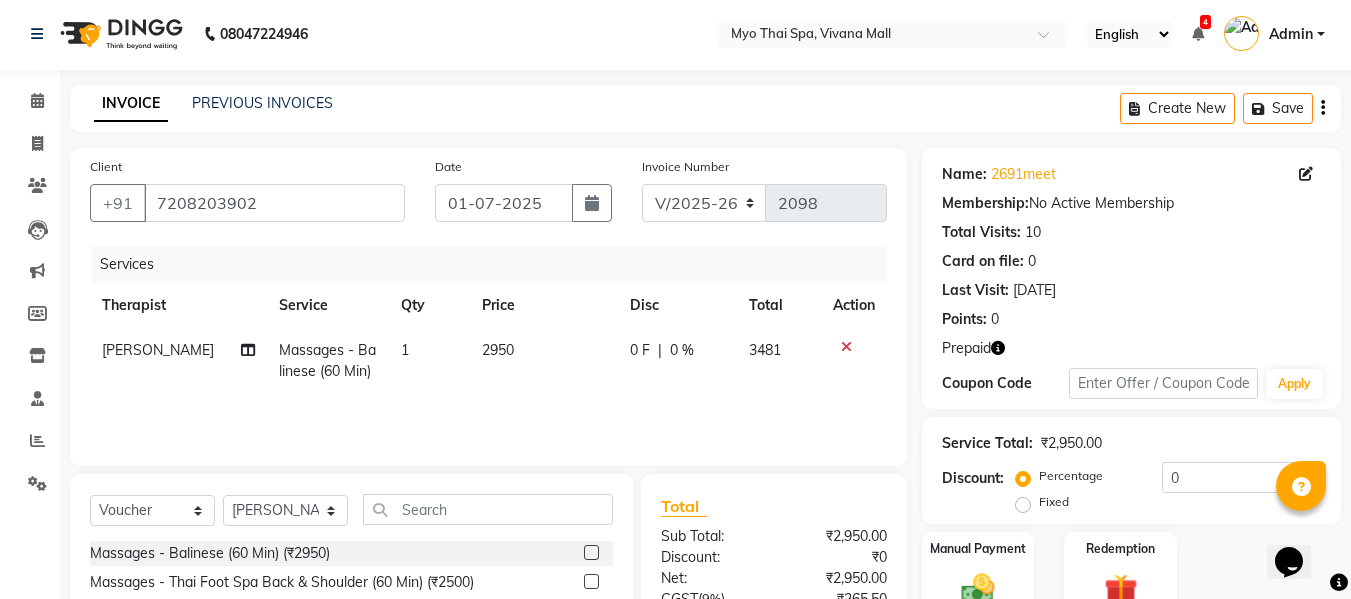 scroll, scrollTop: 202, scrollLeft: 0, axis: vertical 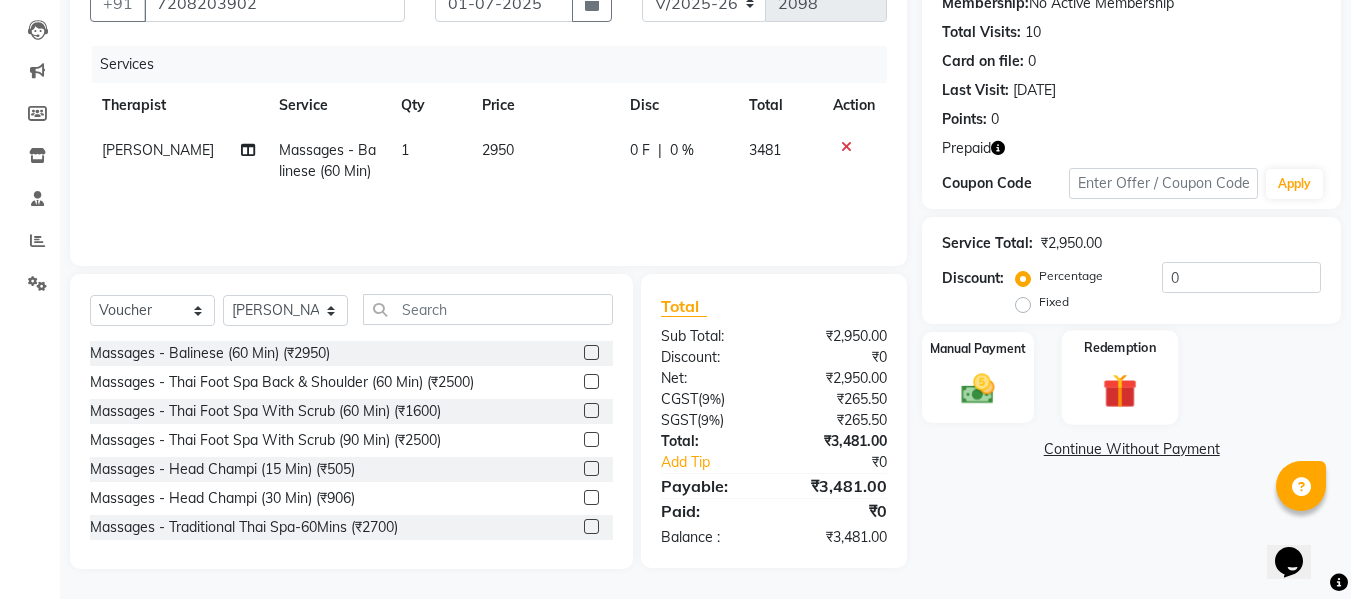 click on "Redemption" 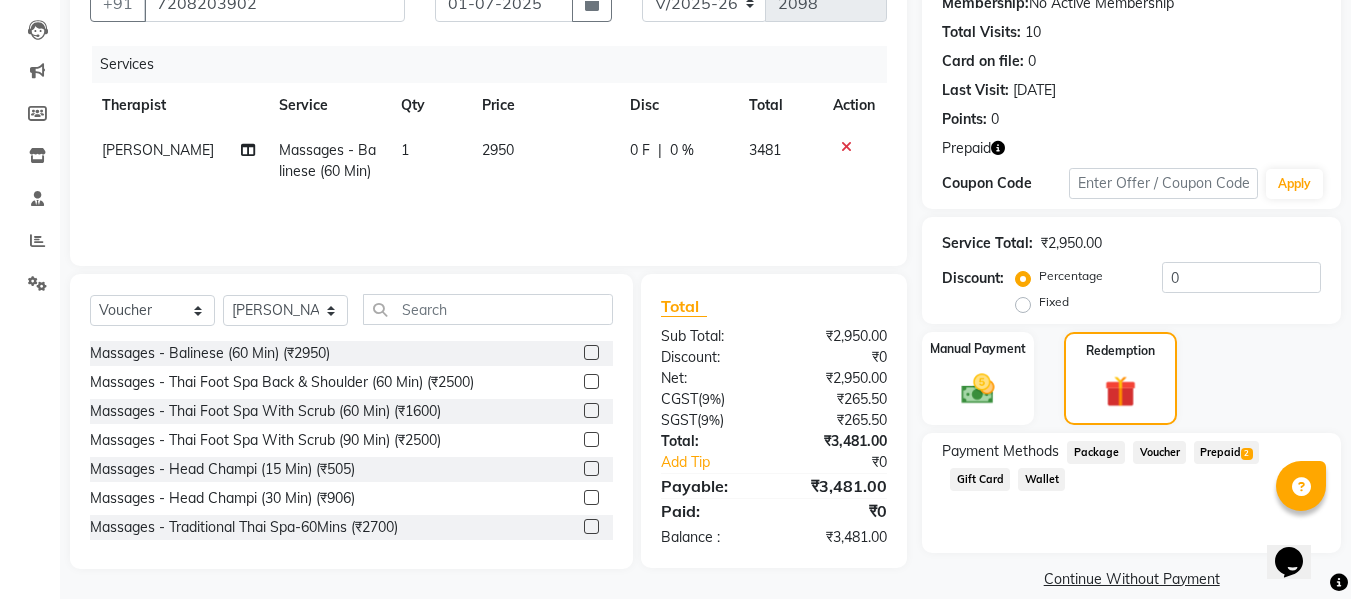 click on "Prepaid  2" 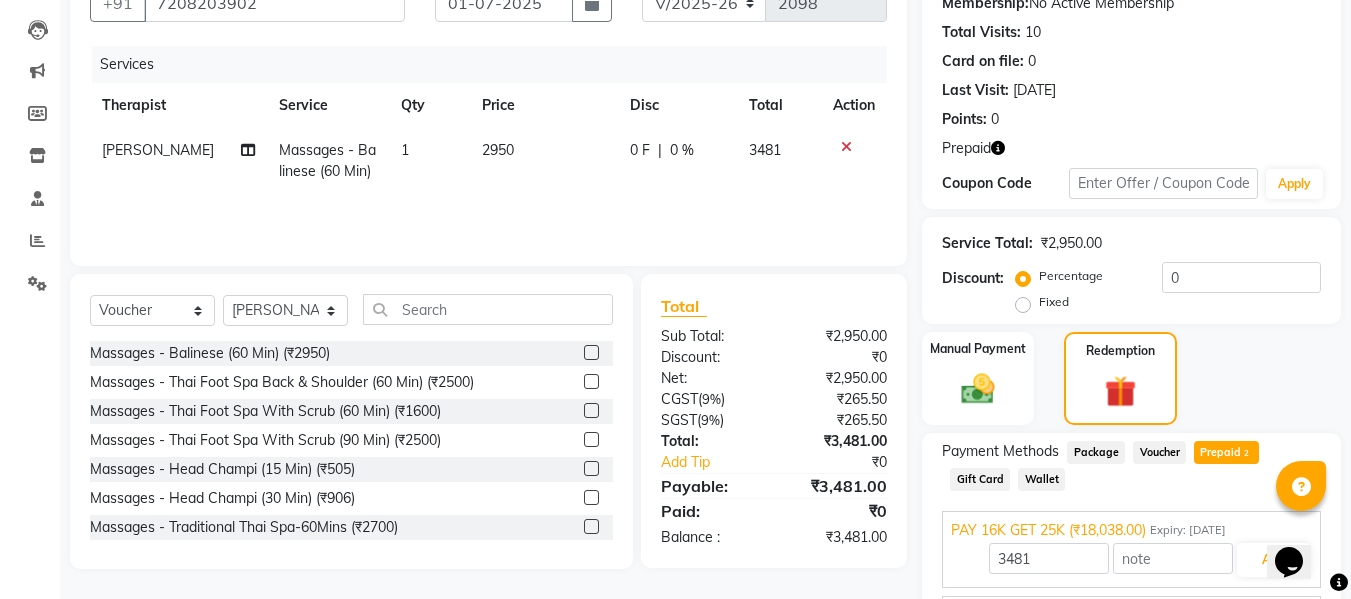 scroll, scrollTop: 317, scrollLeft: 0, axis: vertical 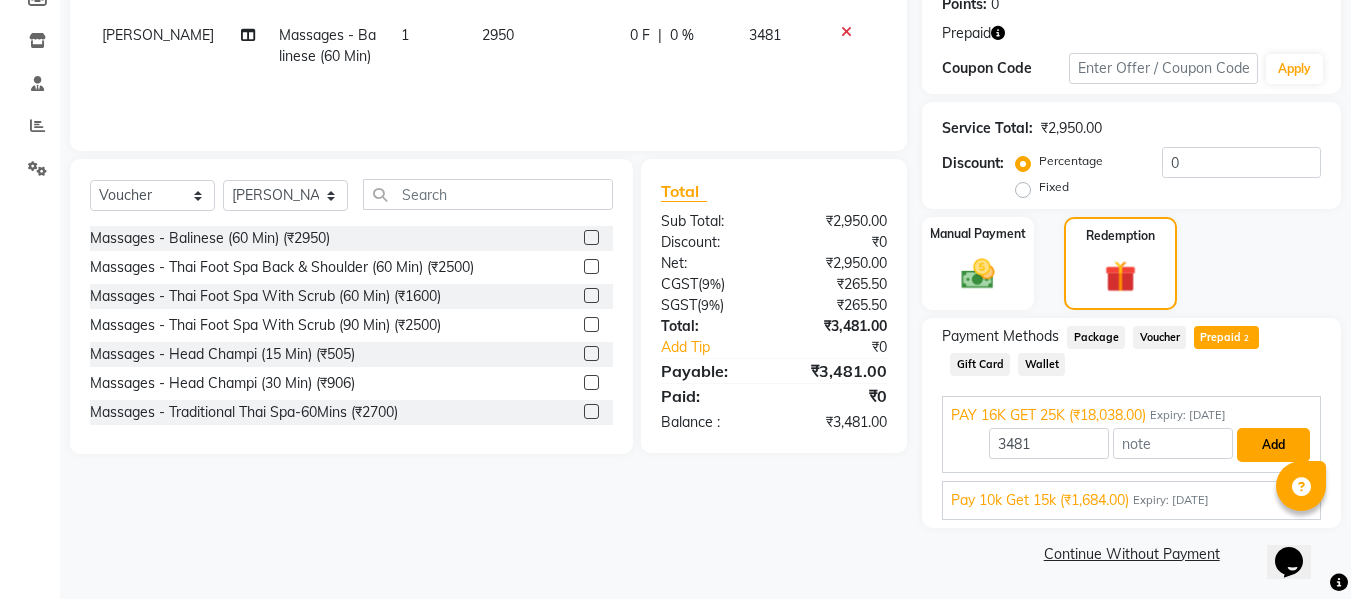 click on "Add" at bounding box center [1273, 445] 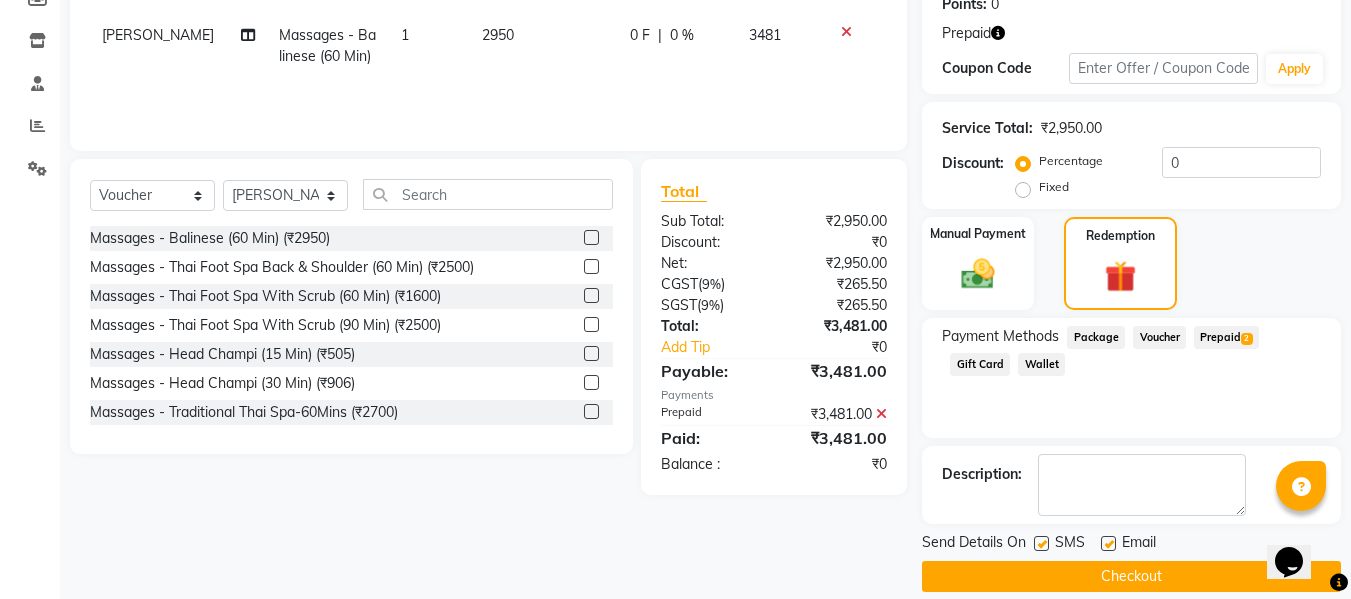 click on "Checkout" 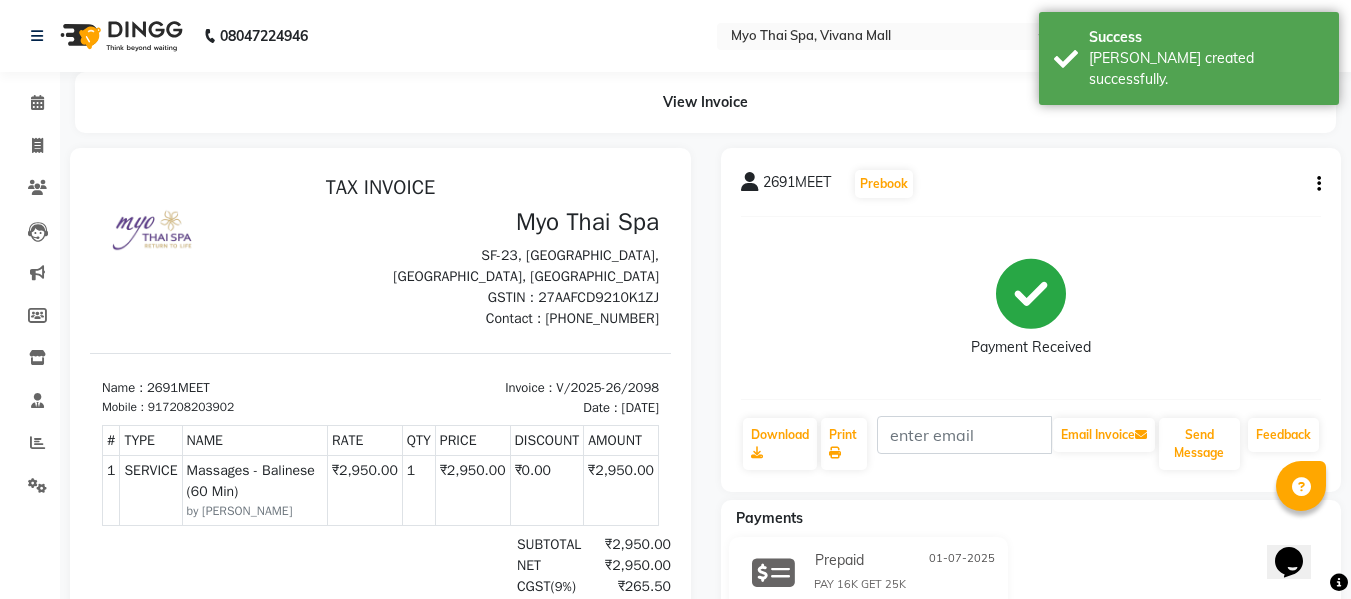 scroll, scrollTop: 0, scrollLeft: 0, axis: both 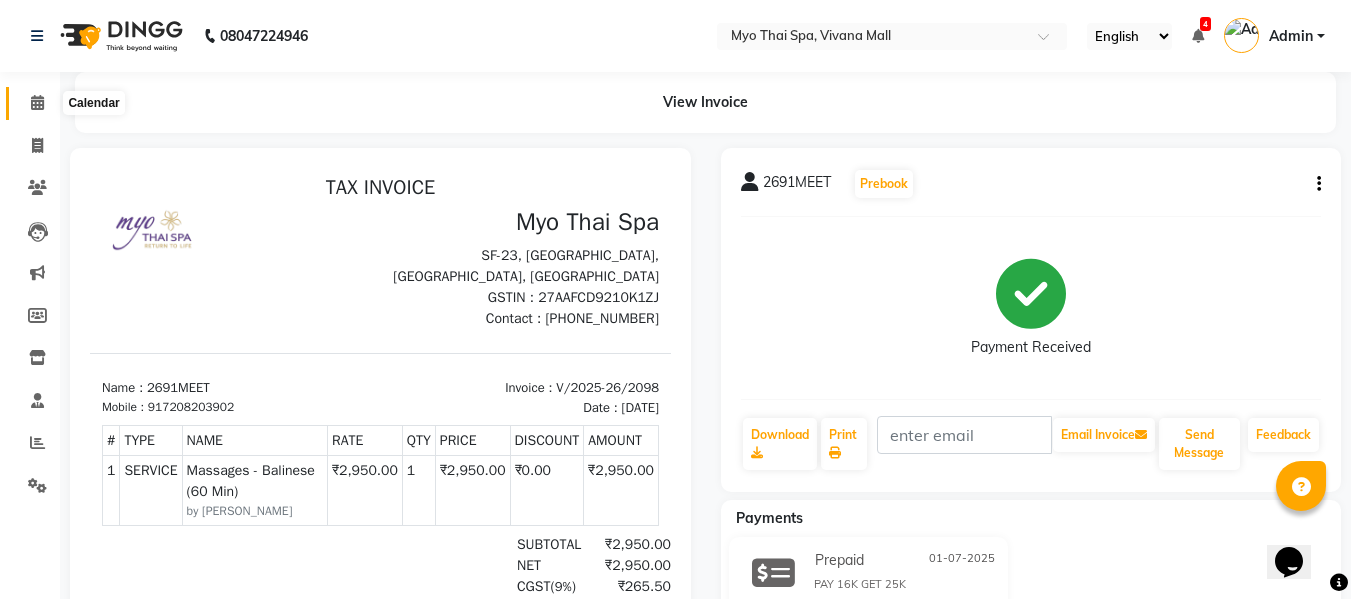 click 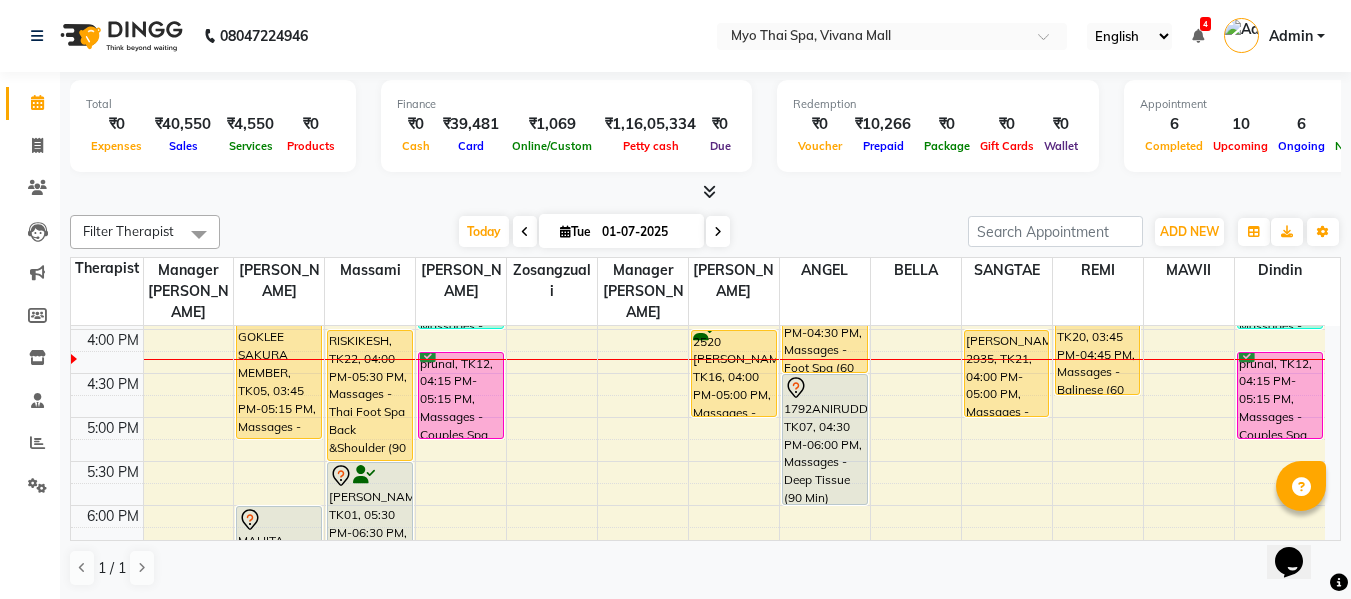 scroll, scrollTop: 600, scrollLeft: 0, axis: vertical 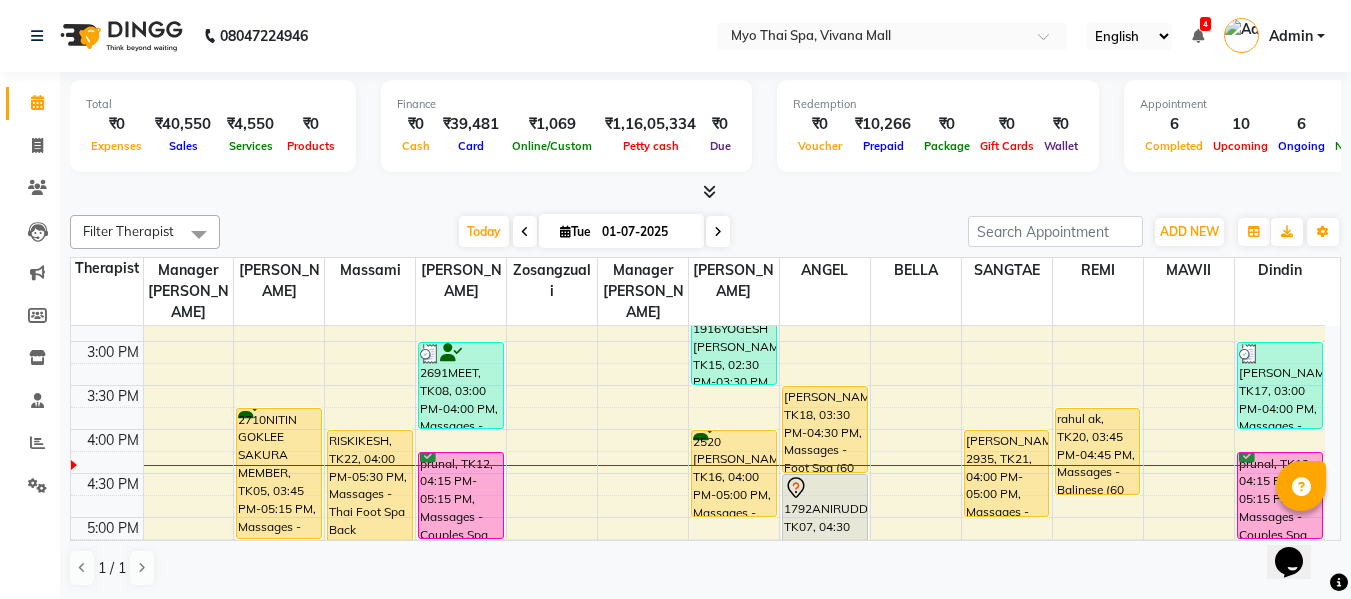 click at bounding box center [199, 234] 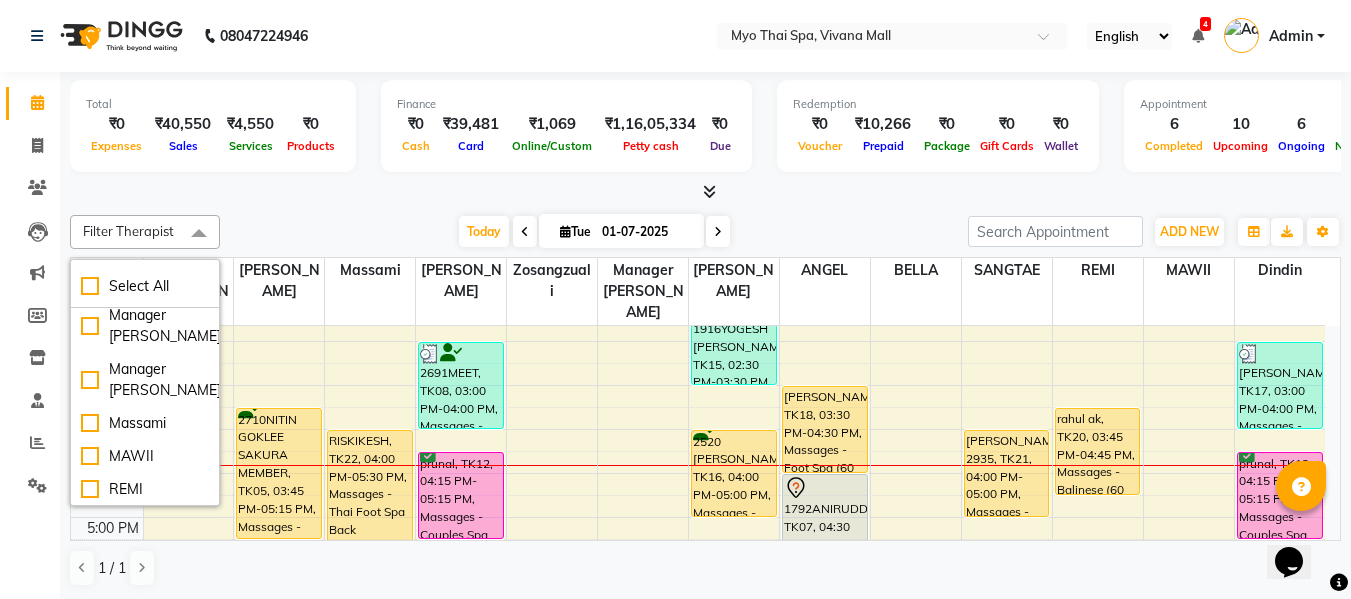 scroll, scrollTop: 274, scrollLeft: 0, axis: vertical 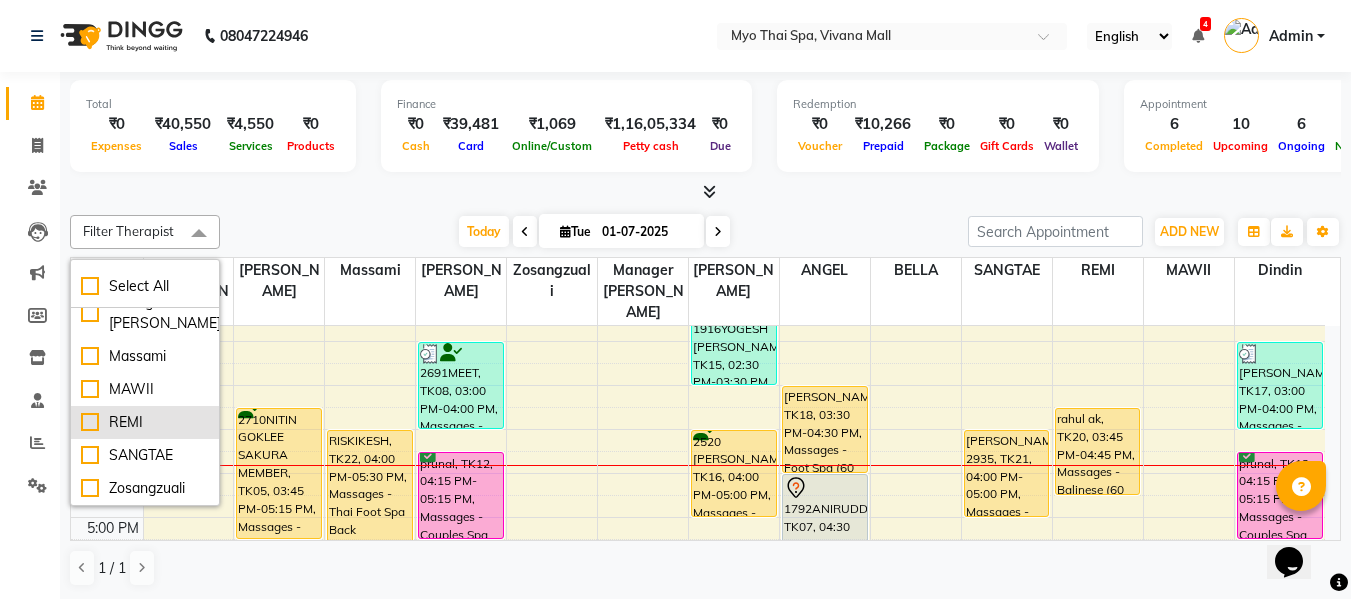 click on "REMI" at bounding box center [145, 422] 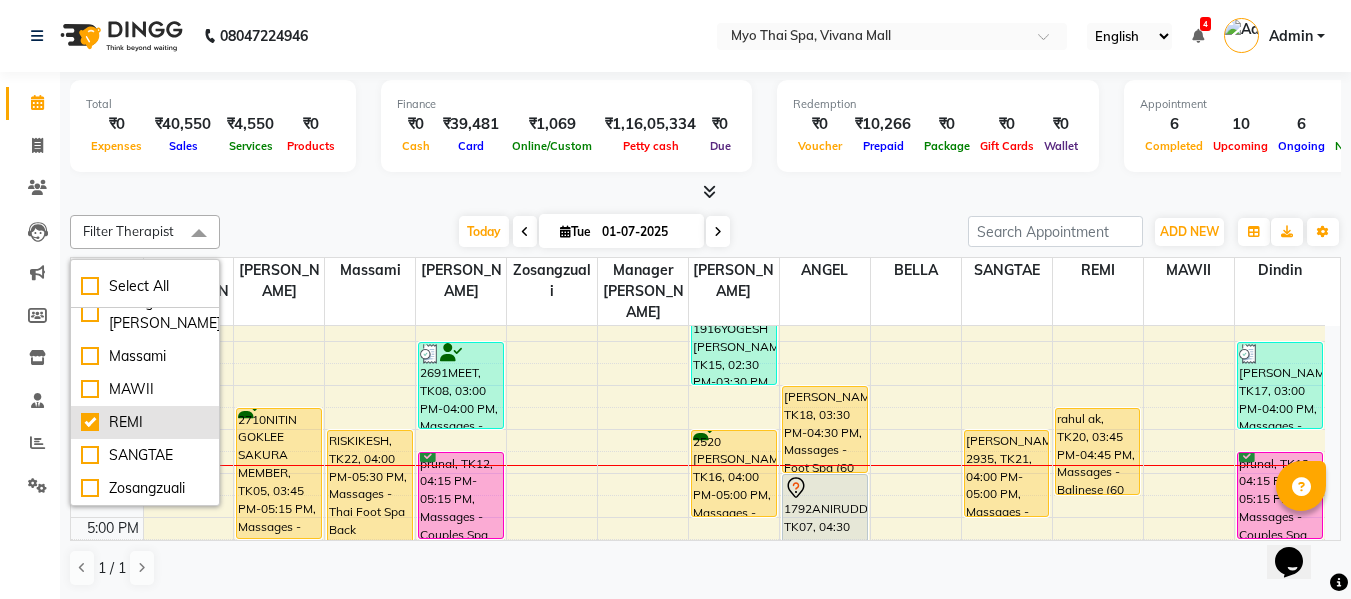 checkbox on "true" 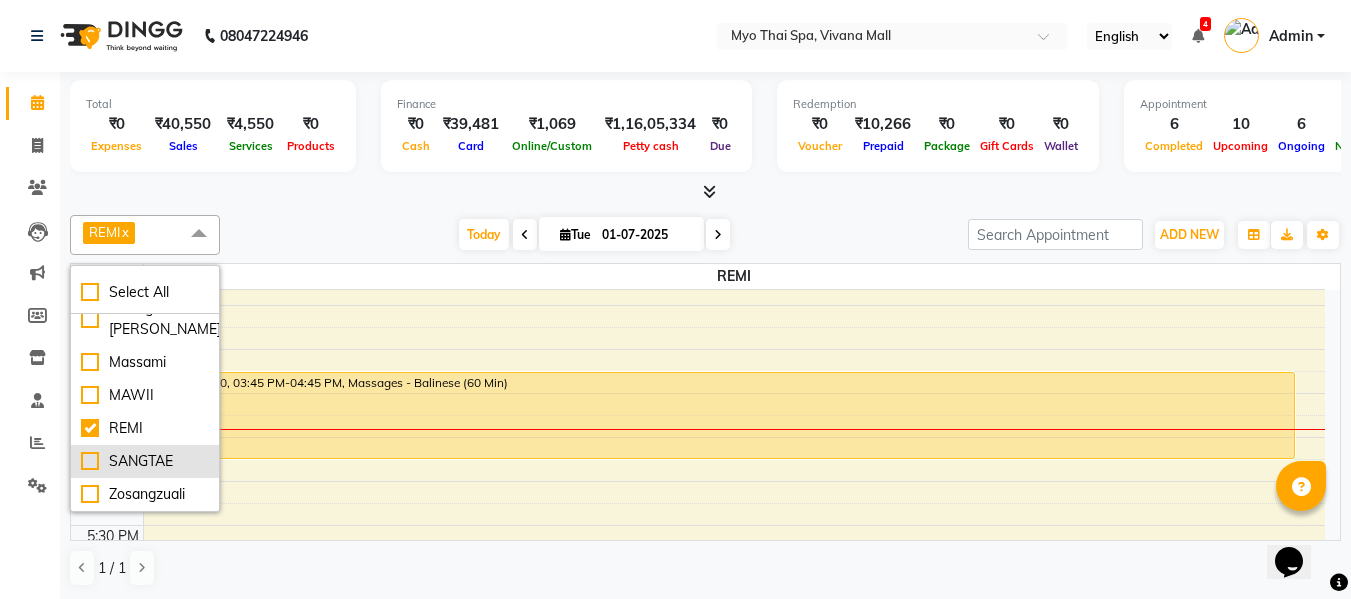 click on "SANGTAE" at bounding box center (145, 461) 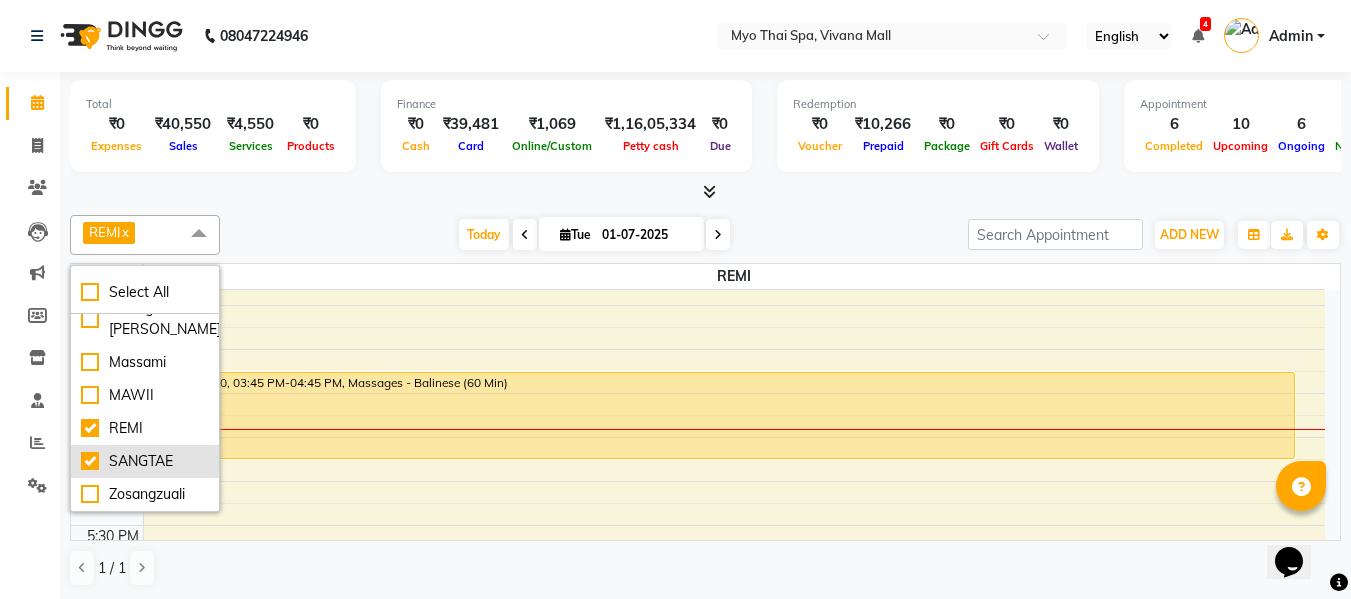 checkbox on "true" 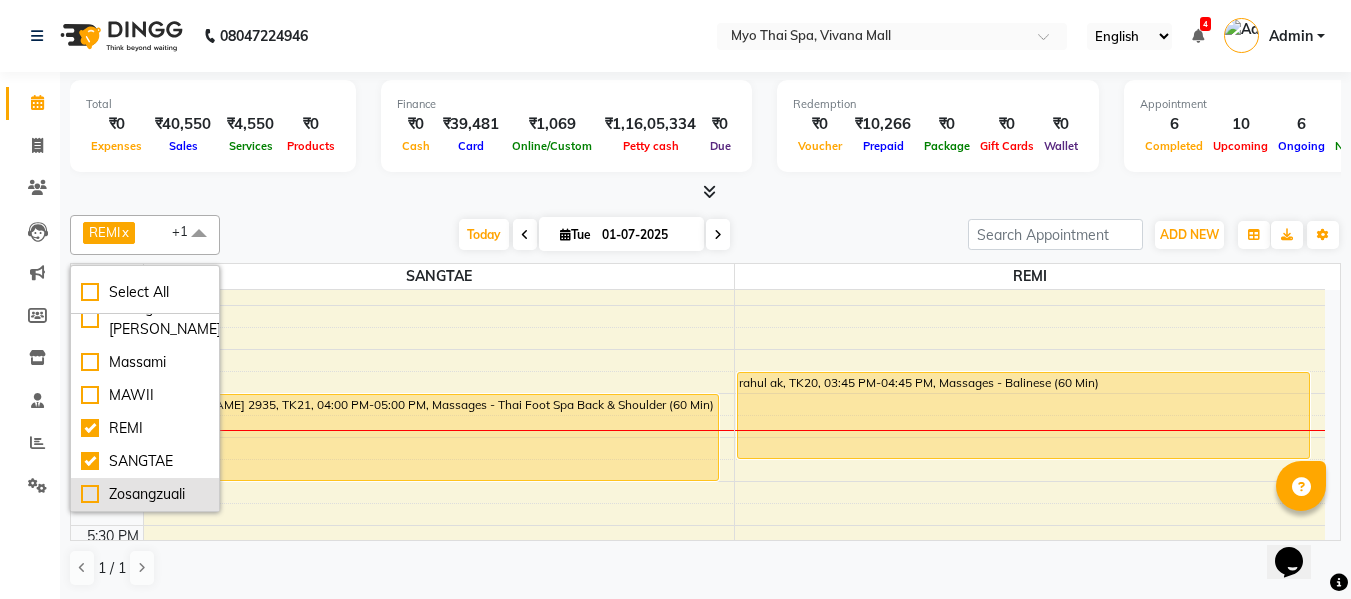 click on "Zosangzuali" at bounding box center (145, 494) 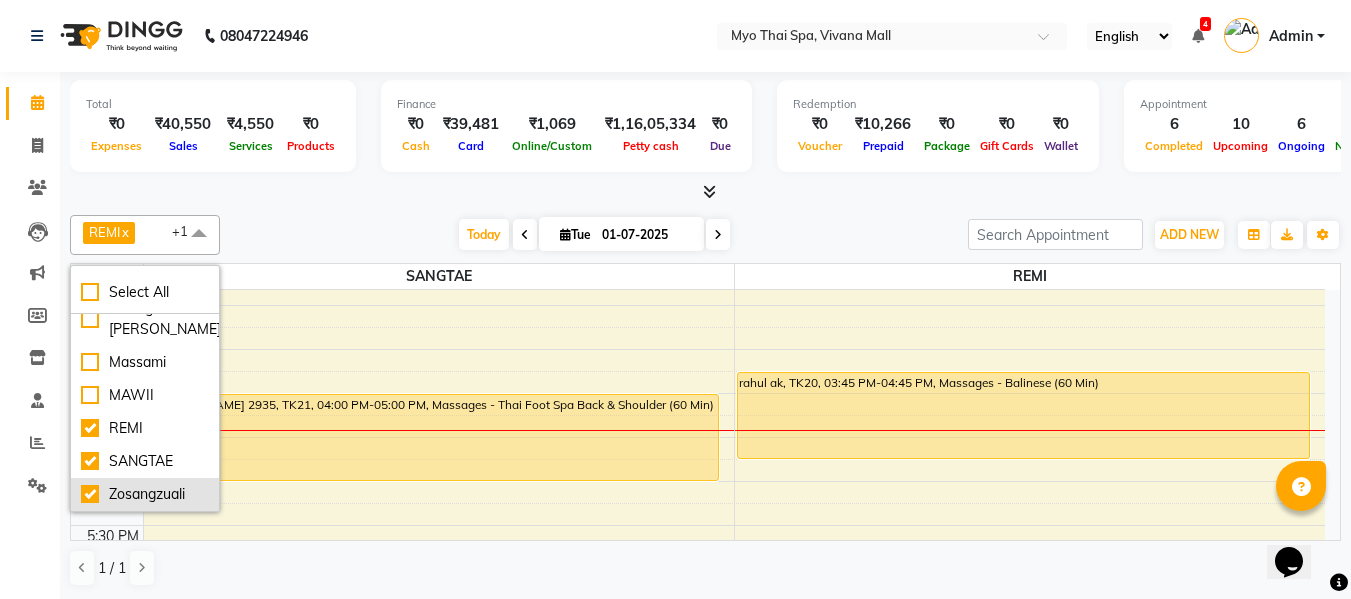 checkbox on "true" 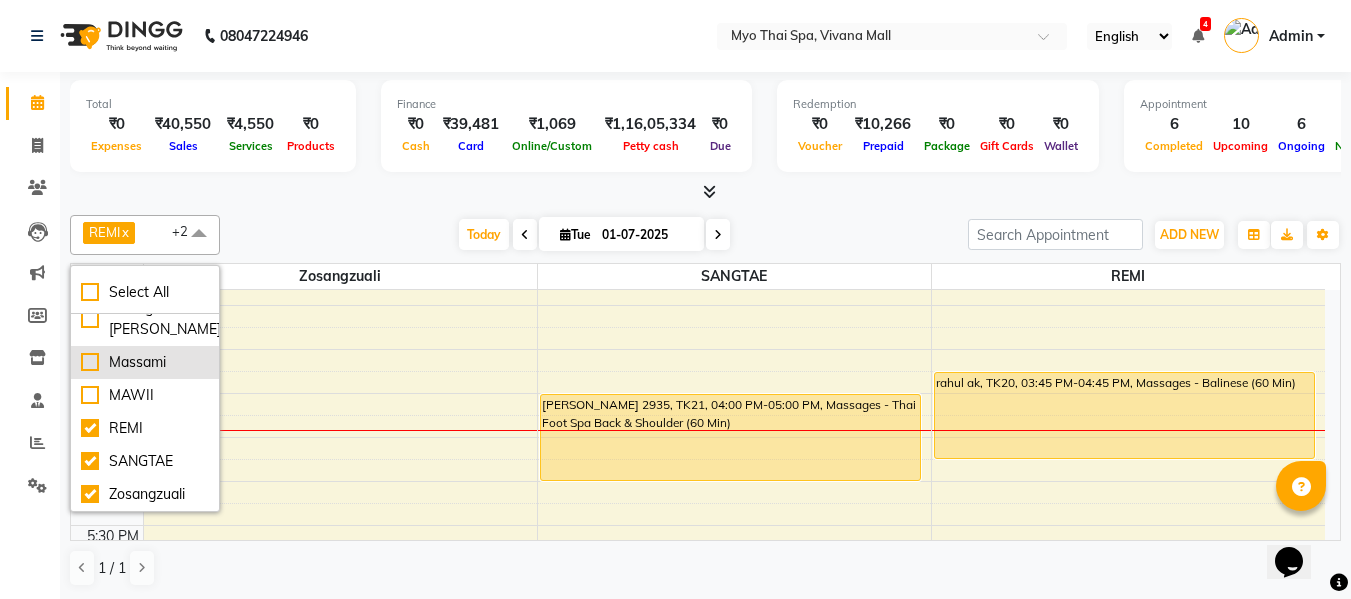 click on "Massami" at bounding box center (145, 362) 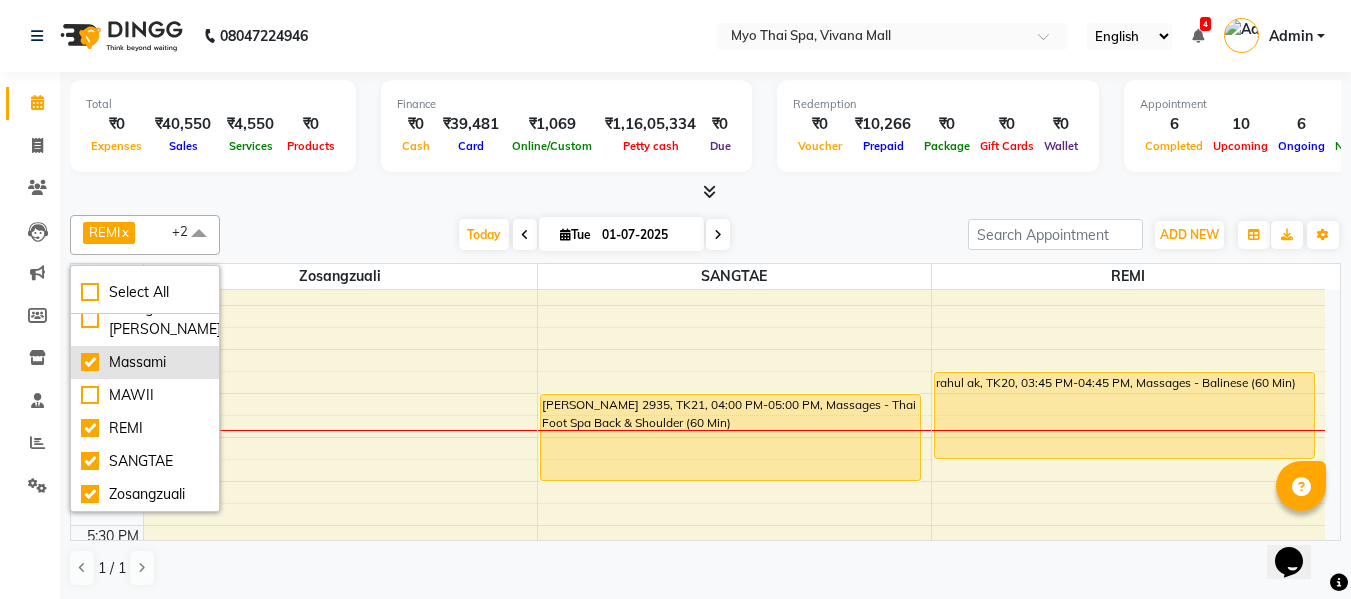 checkbox on "true" 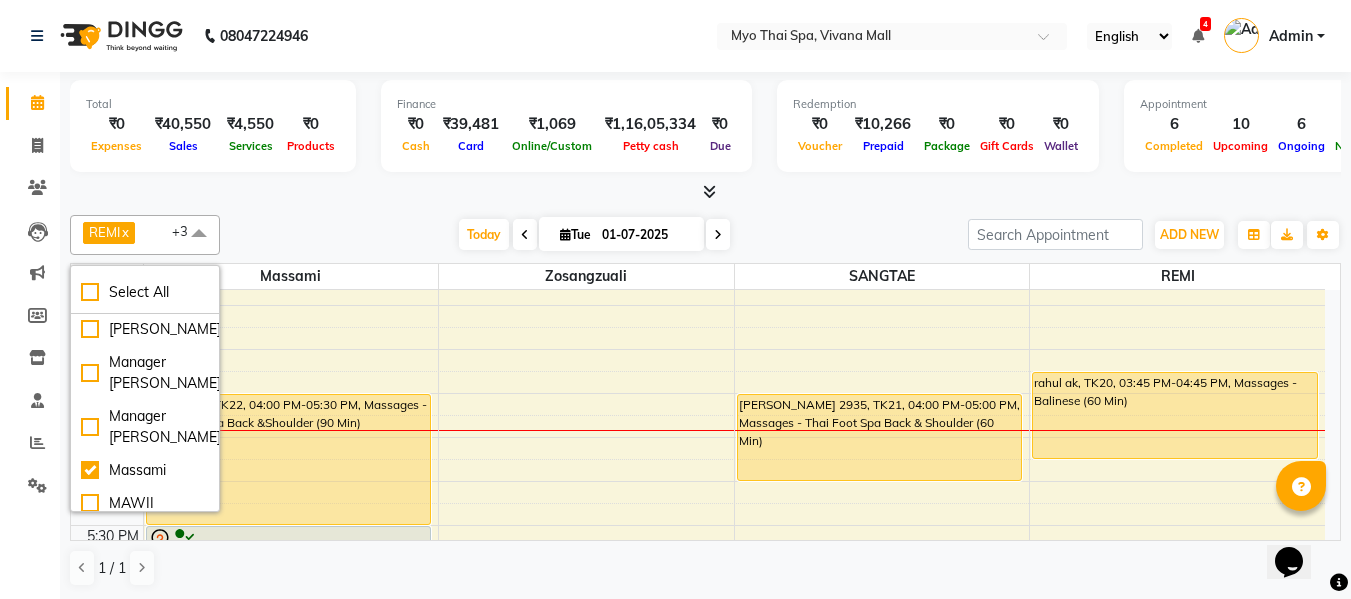 scroll, scrollTop: 163, scrollLeft: 0, axis: vertical 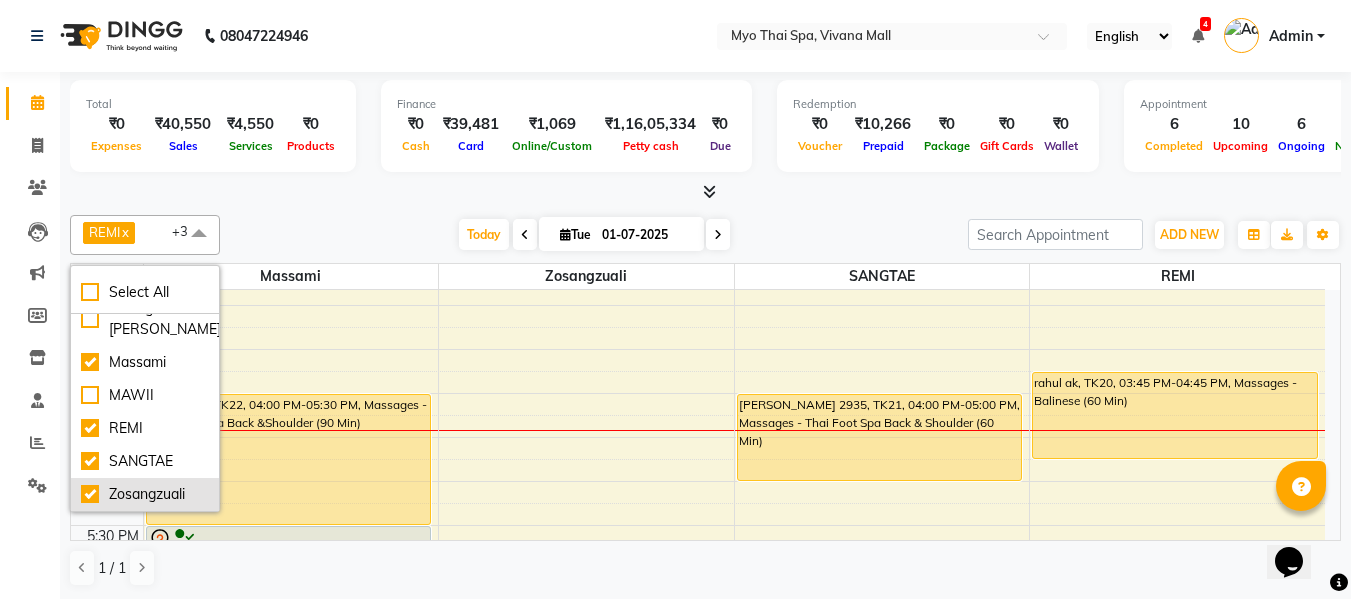 click on "Zosangzuali" at bounding box center [145, 494] 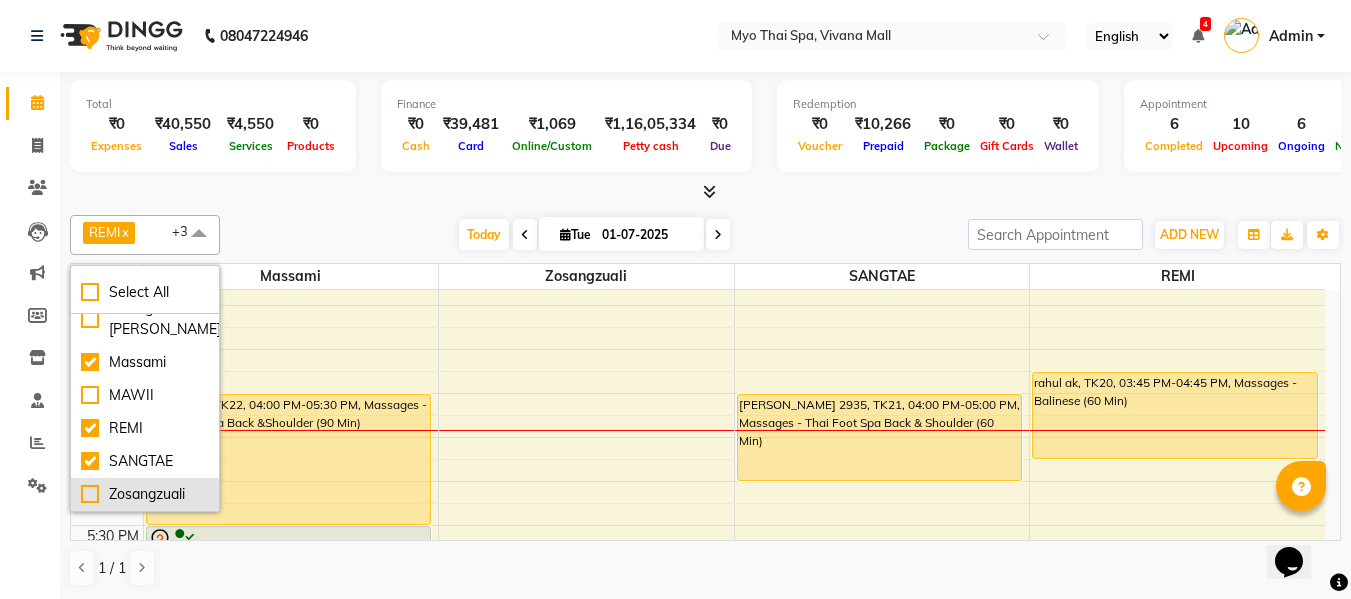checkbox on "false" 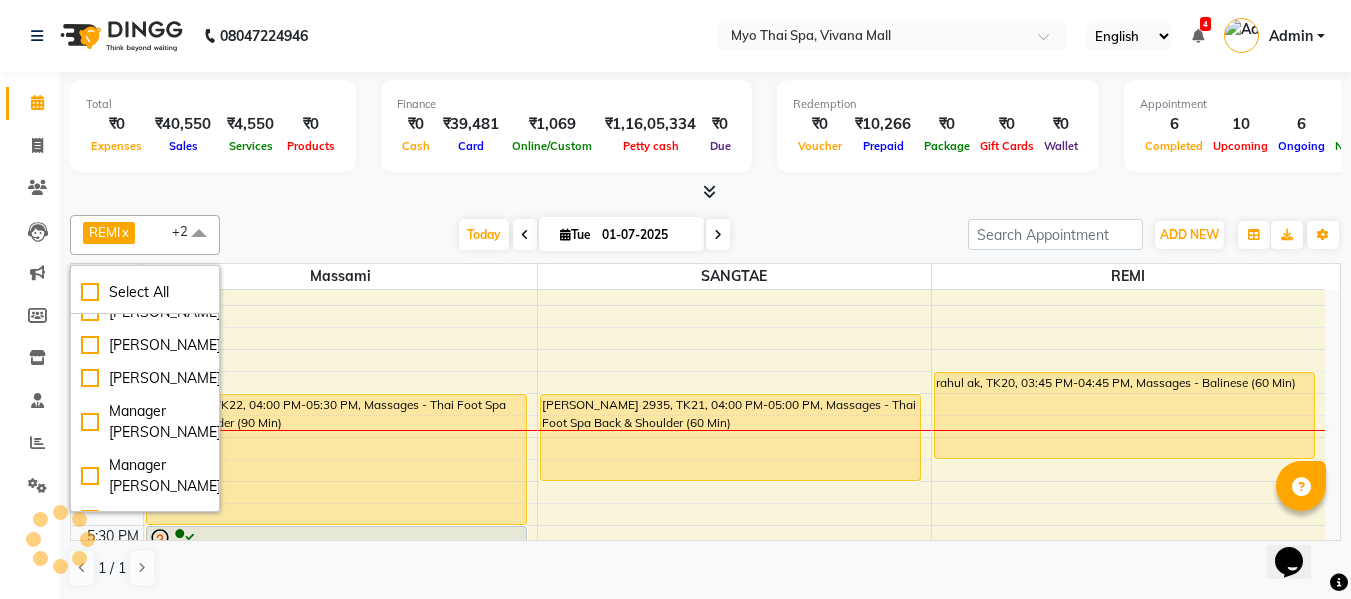 scroll, scrollTop: 96, scrollLeft: 0, axis: vertical 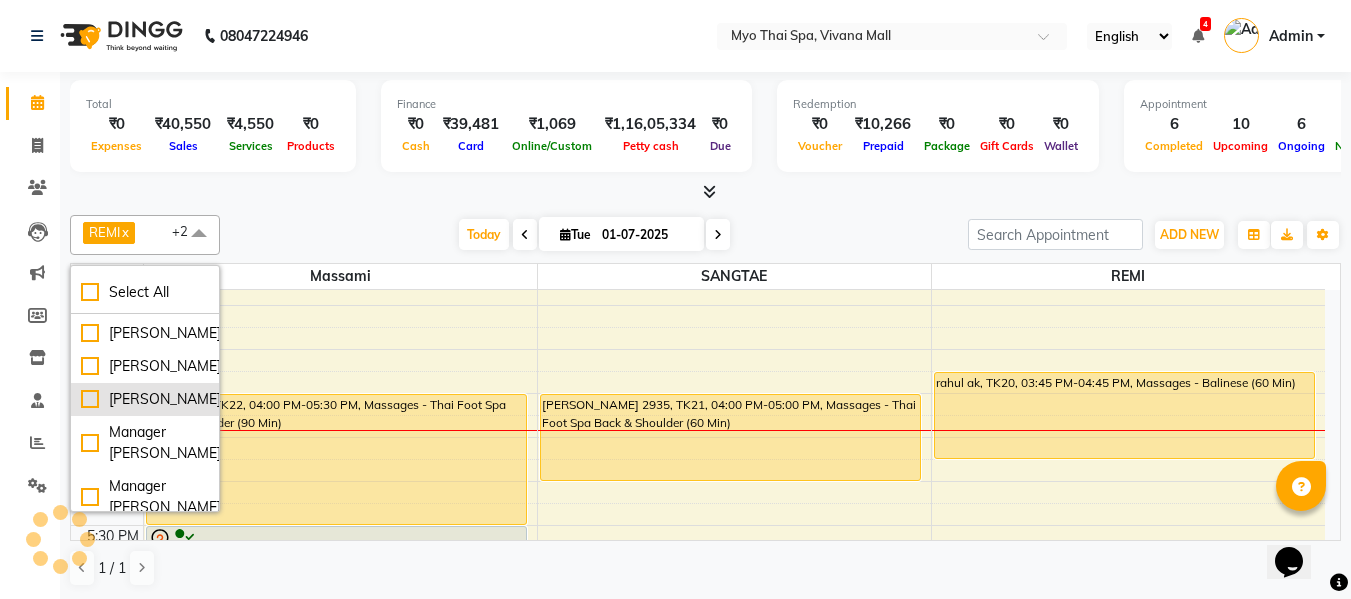 click on "Kristina" at bounding box center (145, 399) 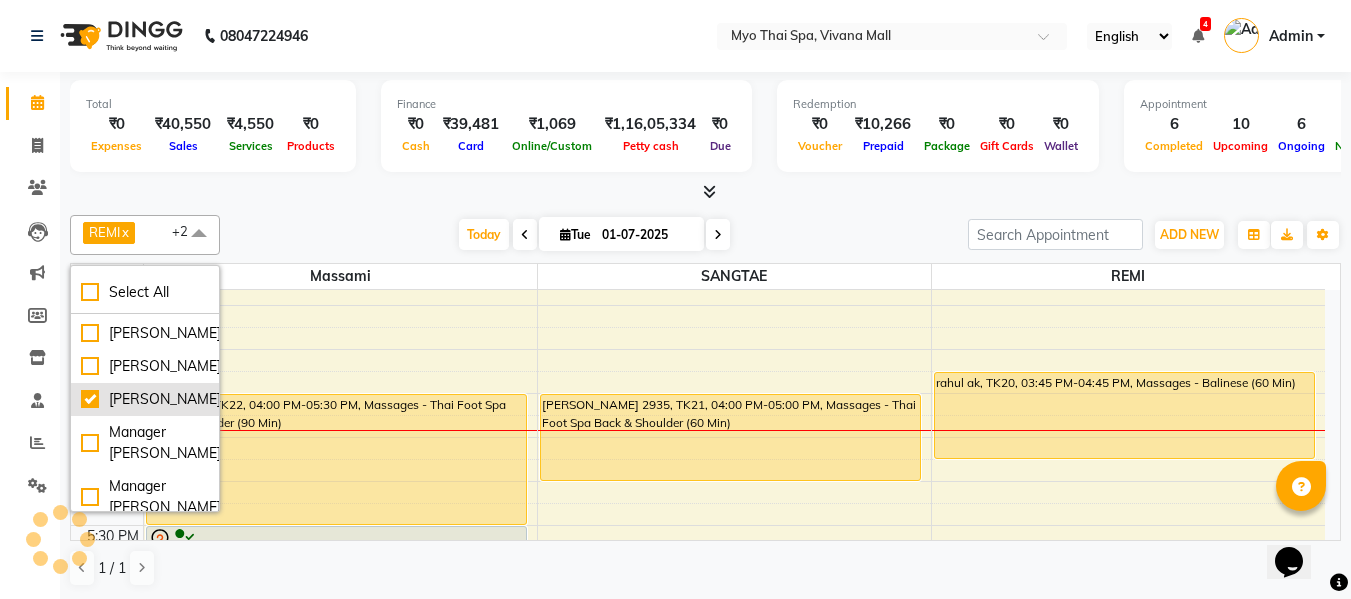 checkbox on "true" 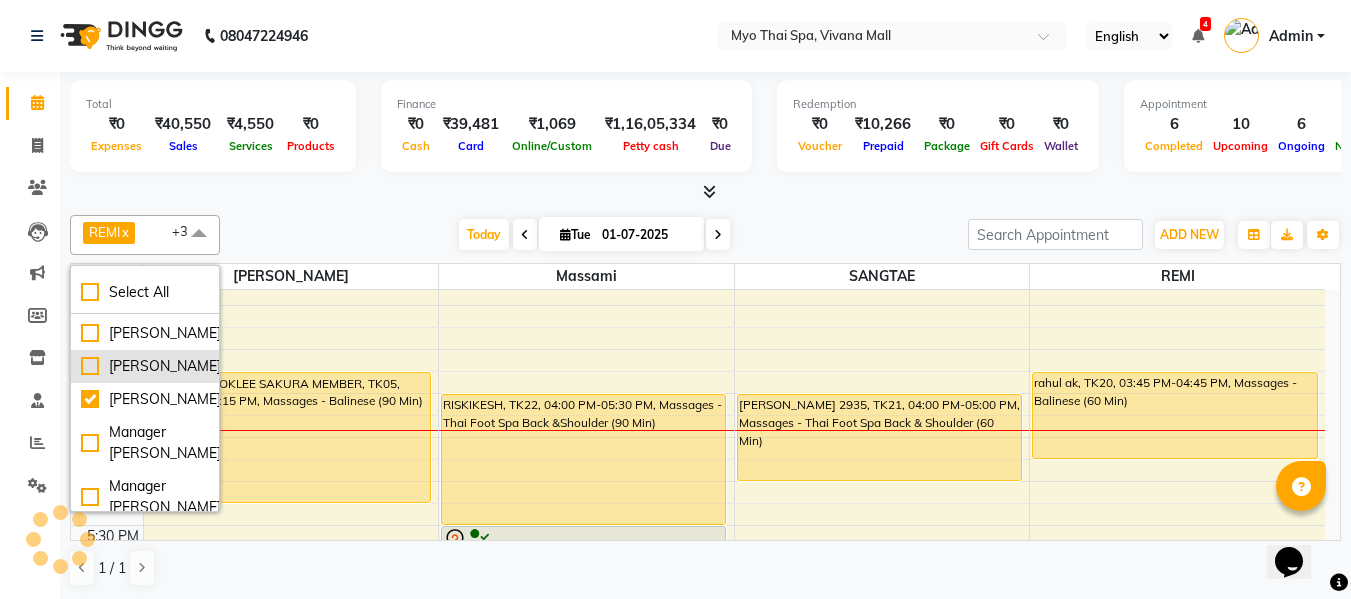 click on "JENNY" at bounding box center [145, 366] 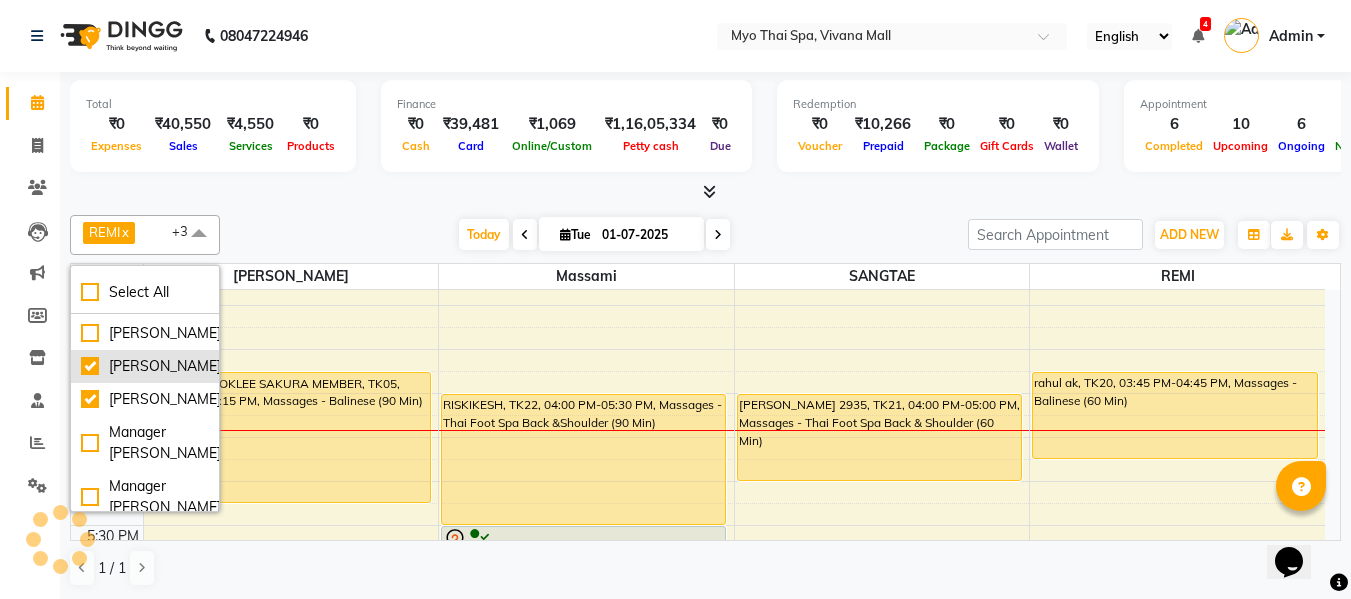 checkbox on "true" 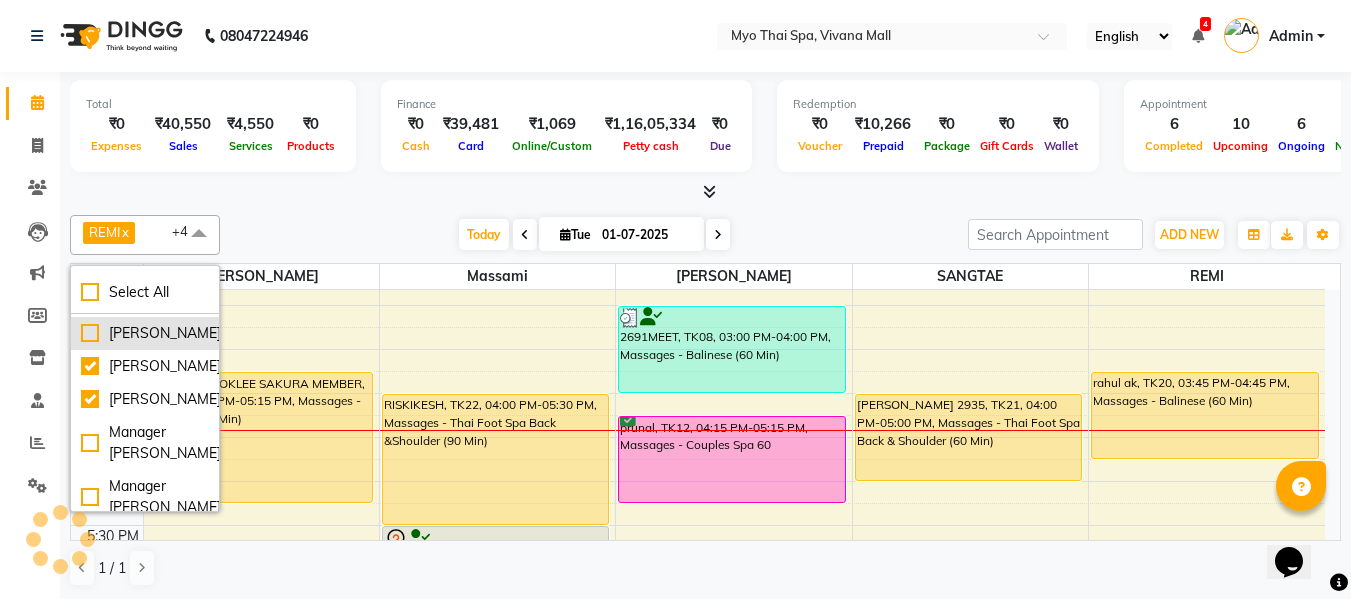 click on "Jane" at bounding box center (145, 333) 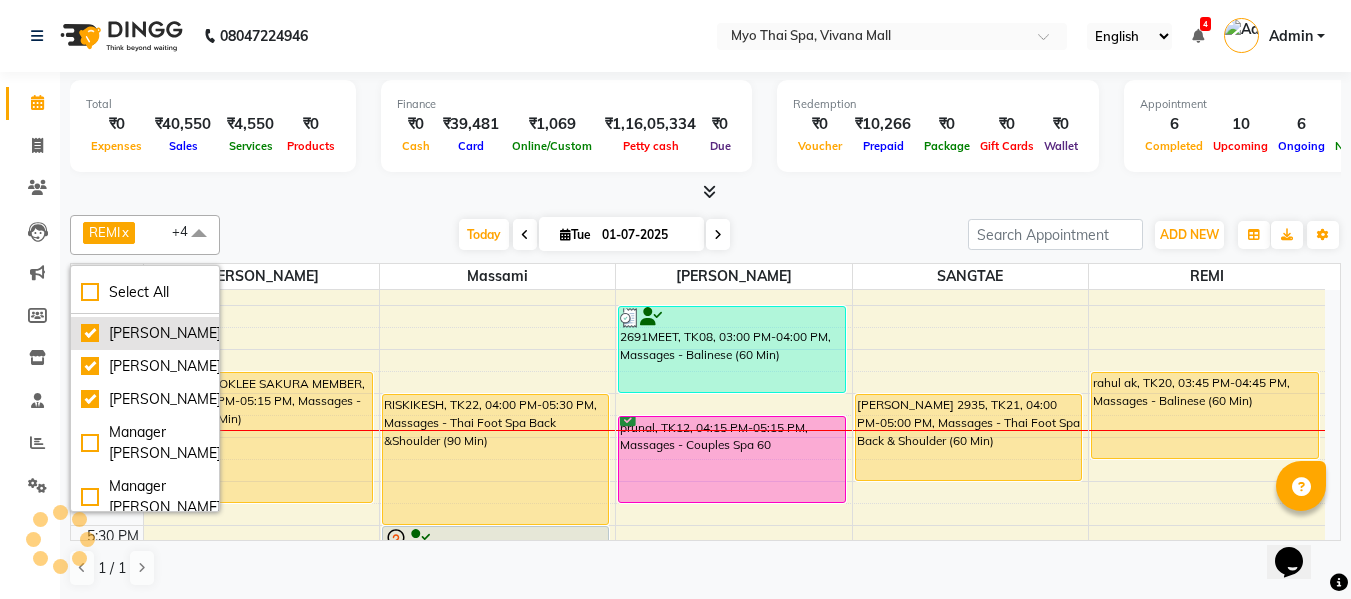 checkbox on "true" 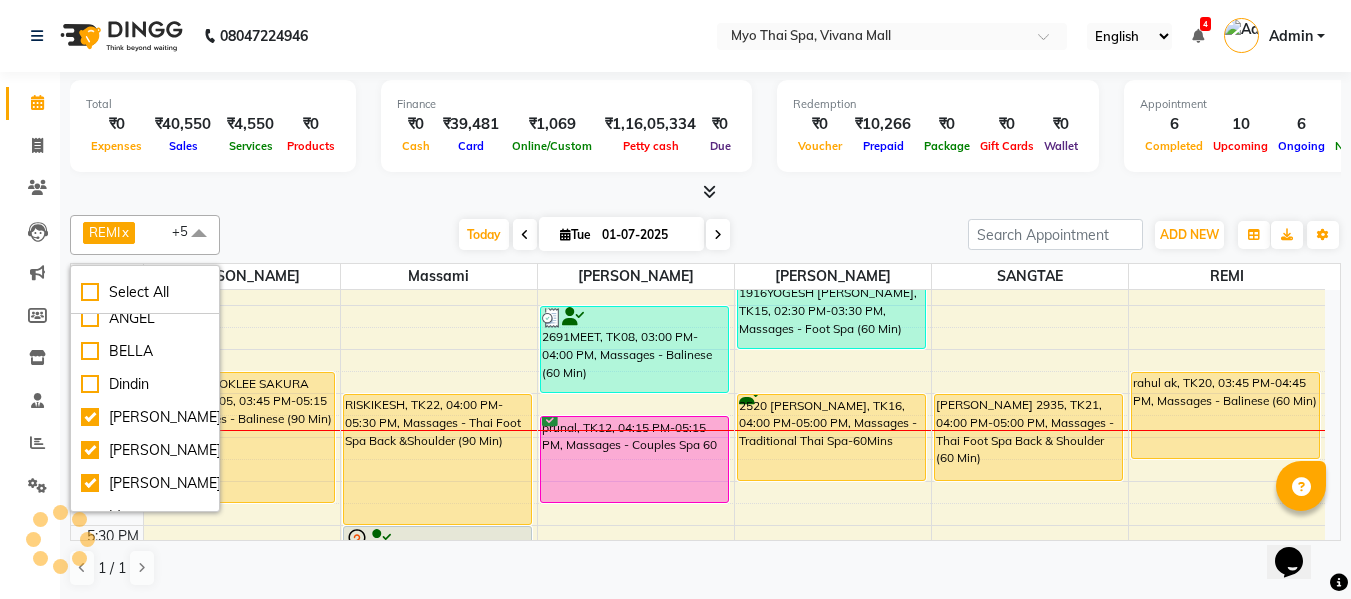 scroll, scrollTop: 0, scrollLeft: 0, axis: both 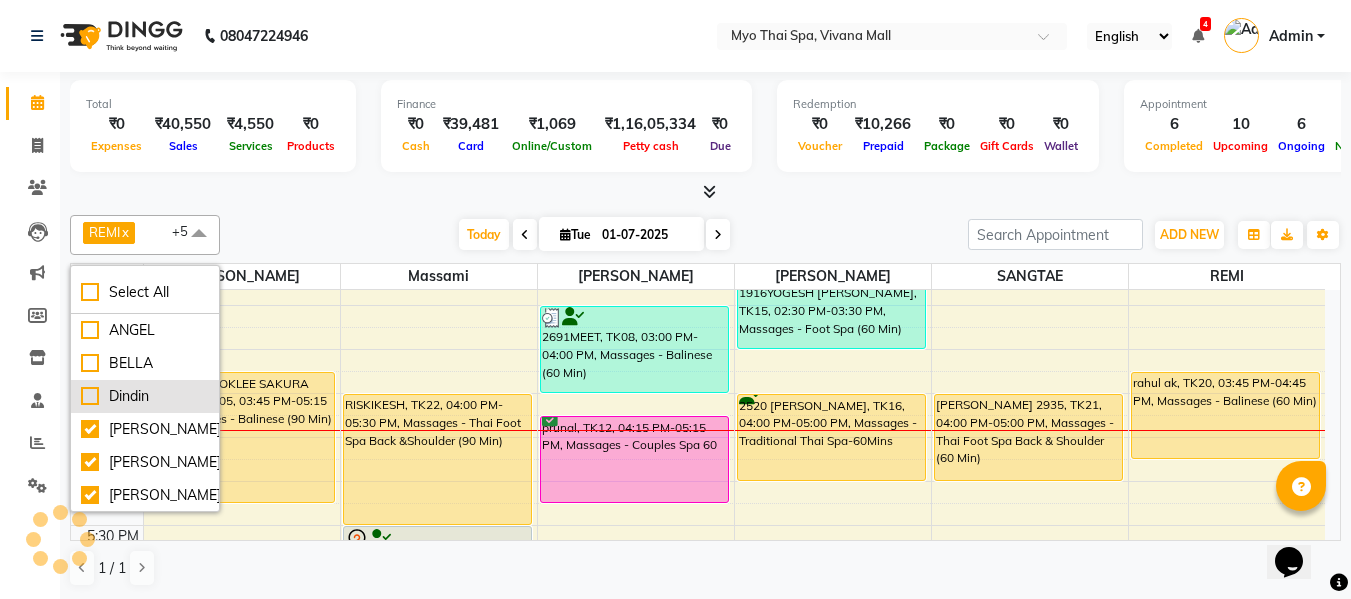 click on "Dindin" at bounding box center [145, 396] 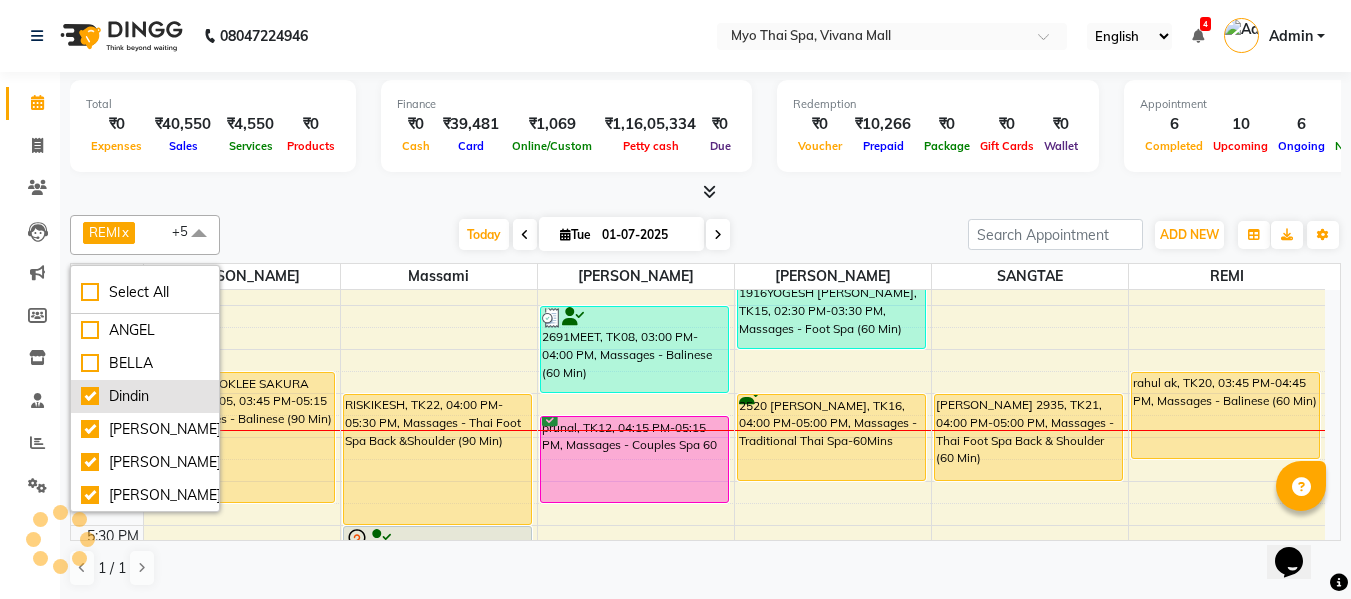 checkbox on "true" 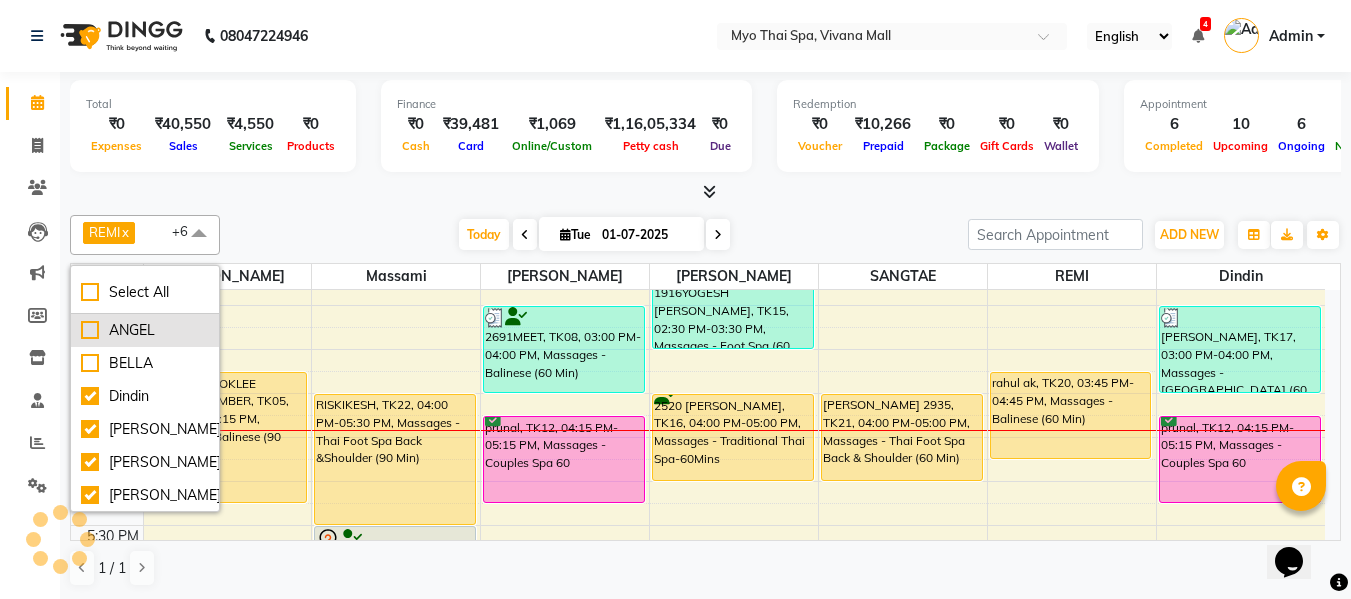 click on "ANGEL" at bounding box center [145, 330] 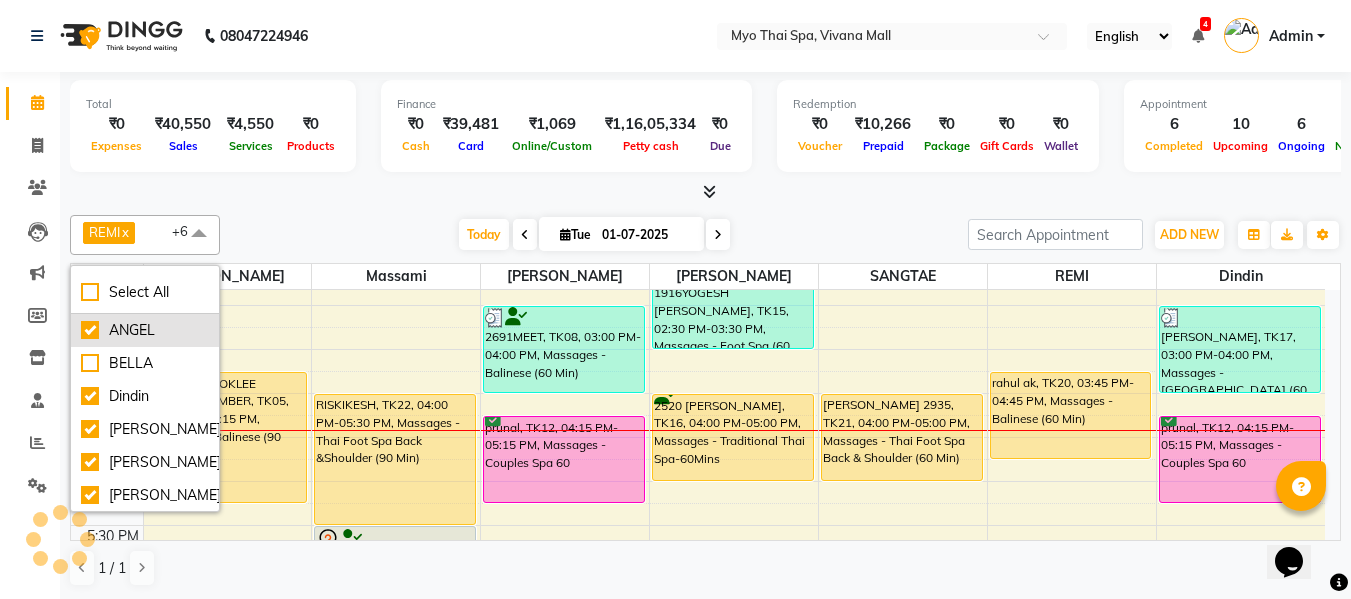 checkbox on "true" 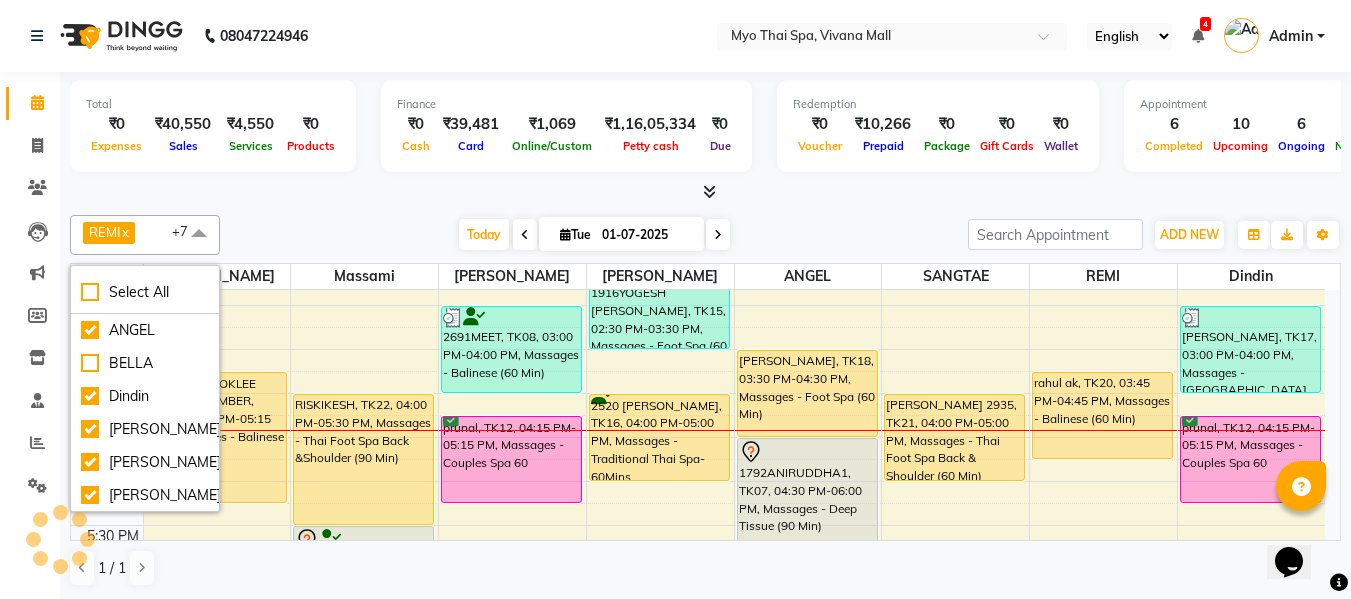 click on "8:00 AM 8:30 AM 9:00 AM 9:30 AM 10:00 AM 10:30 AM 11:00 AM 11:30 AM 12:00 PM 12:30 PM 1:00 PM 1:30 PM 2:00 PM 2:30 PM 3:00 PM 3:30 PM 4:00 PM 4:30 PM 5:00 PM 5:30 PM 6:00 PM 6:30 PM 7:00 PM 7:30 PM 8:00 PM 8:30 PM 9:00 PM 9:30 PM 10:00 PM 10:30 PM     Gaytri, TK10, 12:30 PM-01:00 PM, Massages - Head Champi (30 Min)     2710NITIN GOKLEE SAKURA MEMBER, TK05, 03:45 PM-05:15 PM, Massages - Balinese (90 Min)             MAHITA, TK06, 06:00 PM-07:30 PM, Massages - Balinese (90 Min)     2302PRADEEP PIE, TK09, 11:30 AM-12:30 PM, Massages - Balinese (60 Min)    RISKIKESH, TK22, 04:00 PM-05:30 PM, Massages - Thai Foot Spa Back &Shoulder (90 Min)             SAGAR GOHIL, TK01, 05:30 PM-06:30 PM, Massages - Balinese (60 Min)     2691MEET, TK08, 03:00 PM-04:00 PM, Massages - Balinese (60 Min)     prunal, TK12, 04:15 PM-05:15 PM, Massages - Couples Spa 60     1916YOGESH NAKHAWA, TK15, 02:30 PM-03:30 PM, Massages - Foot Spa (60 Min)     2520 MAHESH MOTWANI, TK16, 04:00 PM-05:00 PM, Massages - Traditional Thai Spa-60Mins" at bounding box center [698, 349] 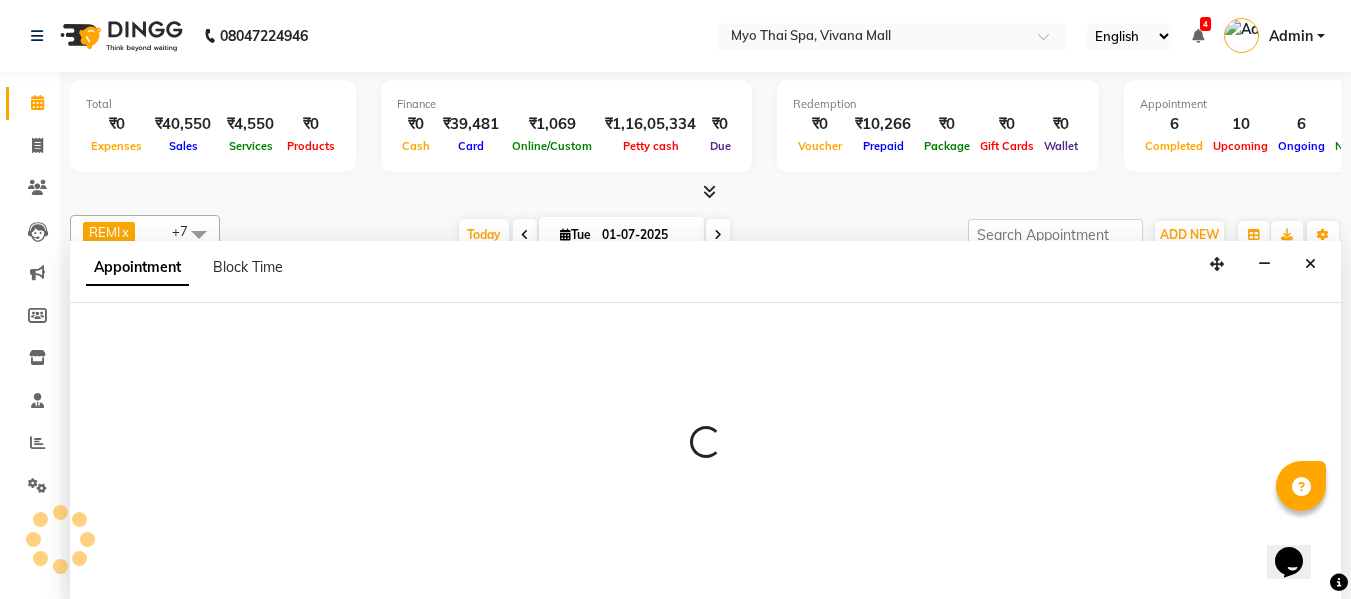 scroll, scrollTop: 1, scrollLeft: 0, axis: vertical 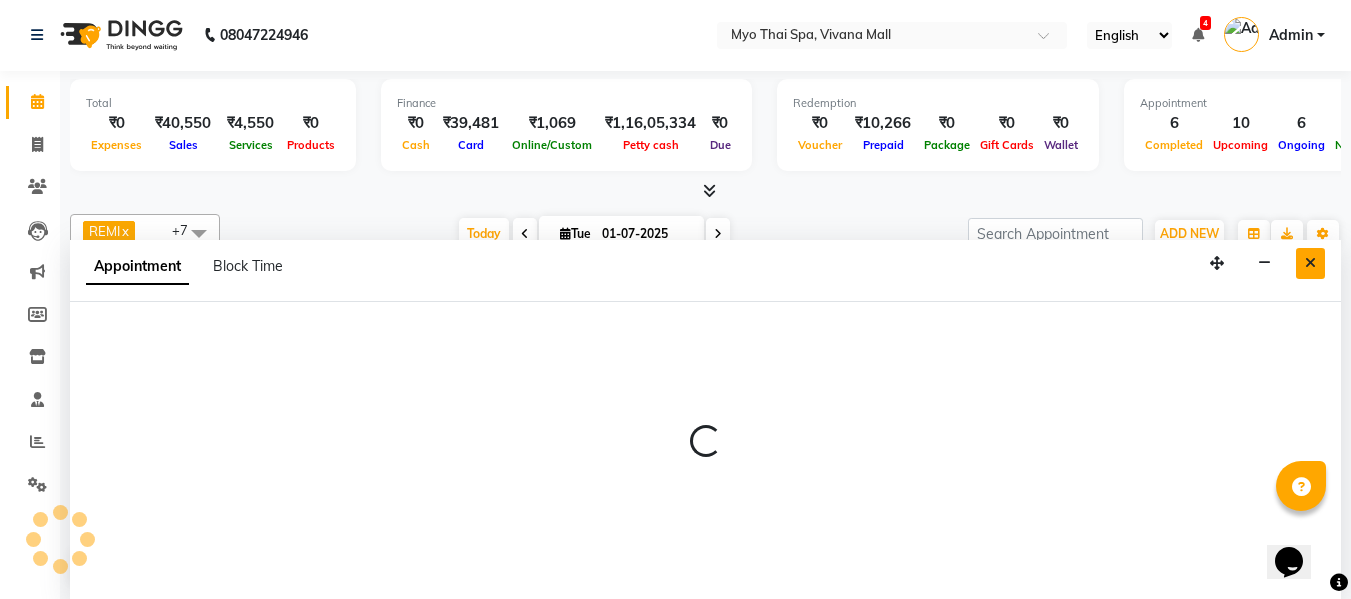 click at bounding box center (1310, 263) 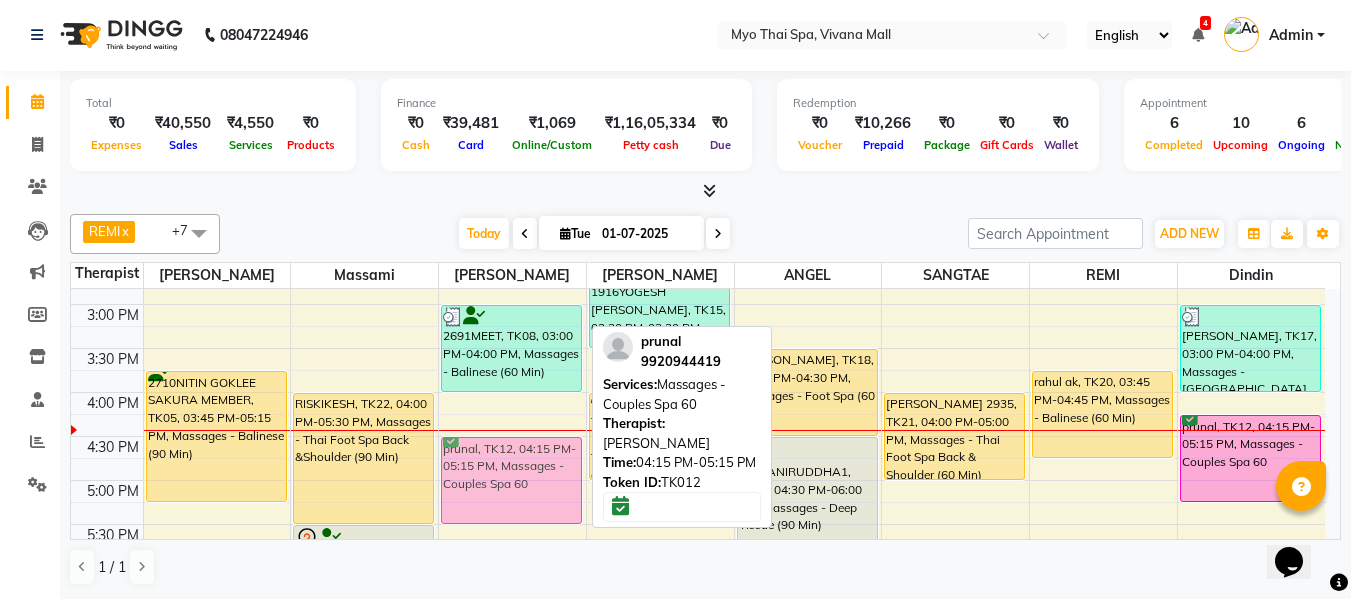 drag, startPoint x: 535, startPoint y: 441, endPoint x: 529, endPoint y: 458, distance: 18.027756 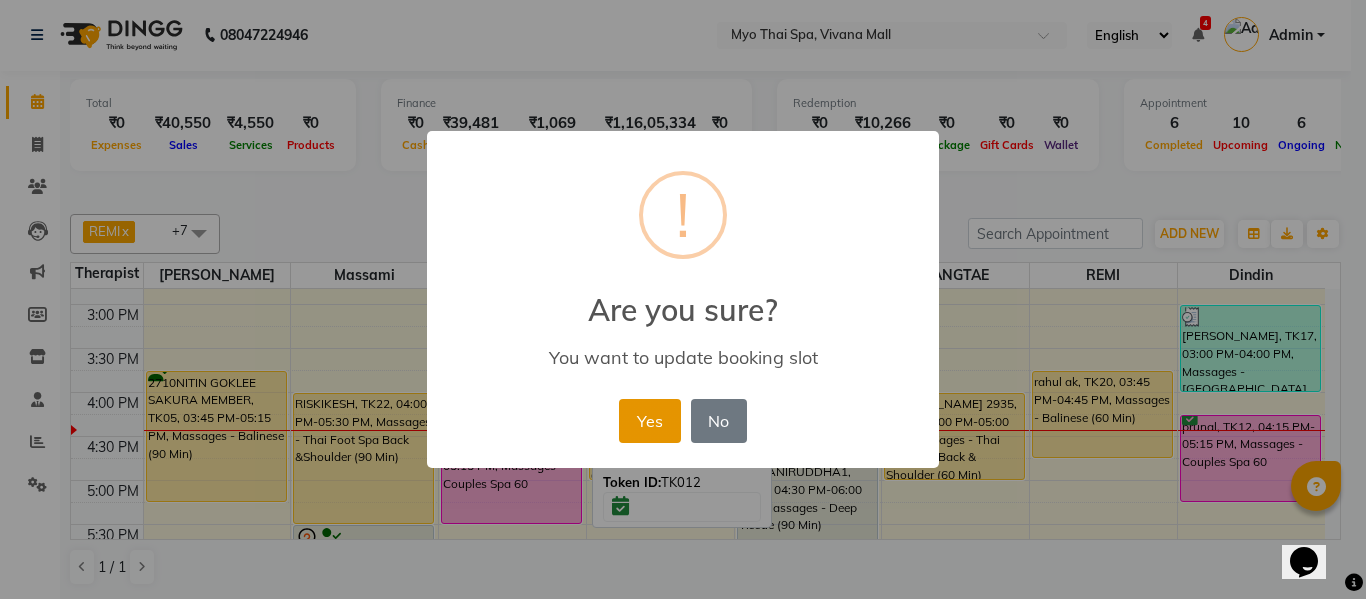click on "Yes" at bounding box center [649, 421] 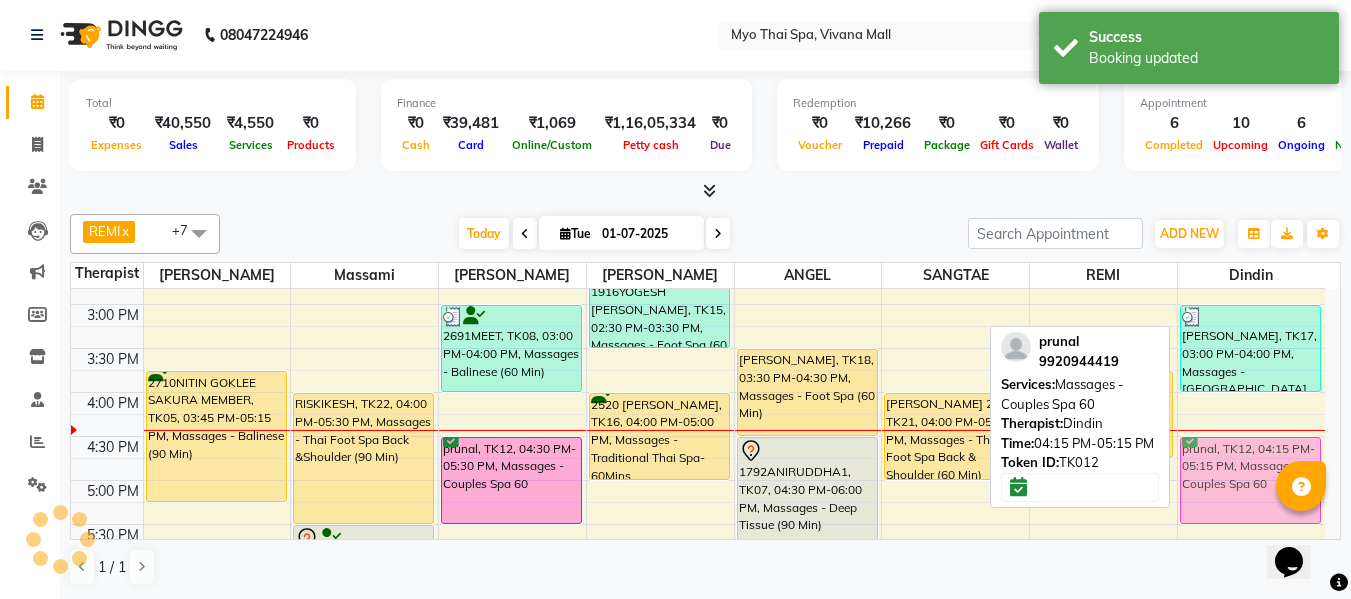drag, startPoint x: 1224, startPoint y: 449, endPoint x: 1223, endPoint y: 466, distance: 17.029387 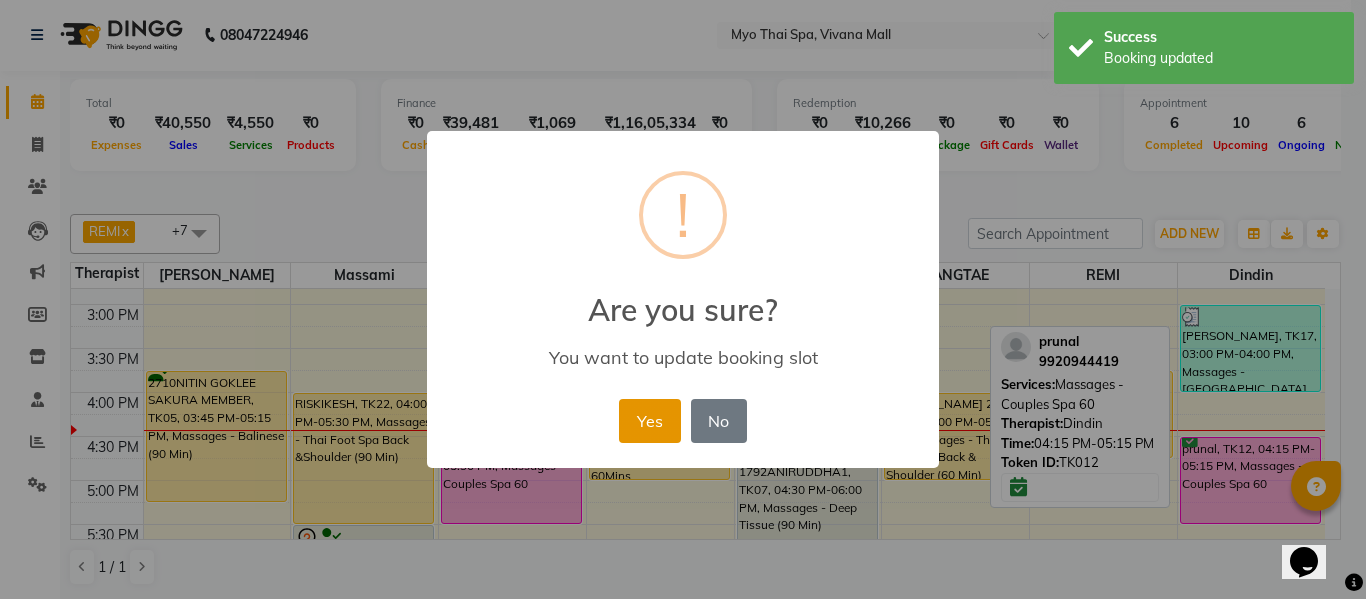 click on "Yes" at bounding box center (649, 421) 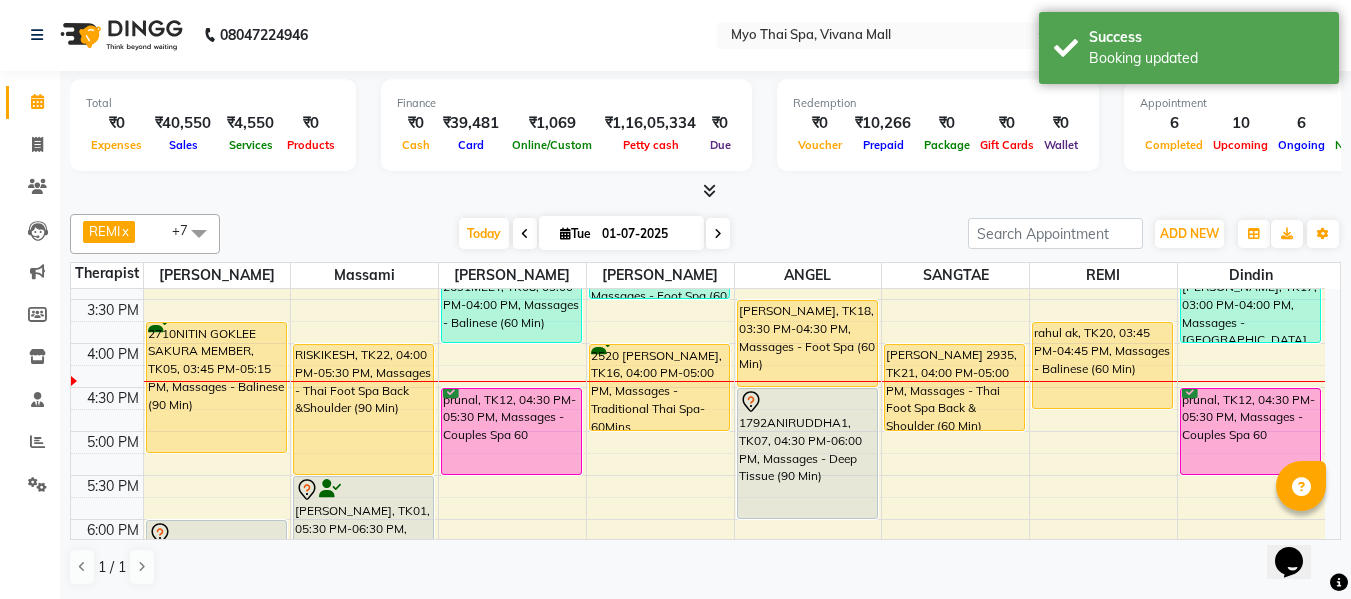 scroll, scrollTop: 656, scrollLeft: 0, axis: vertical 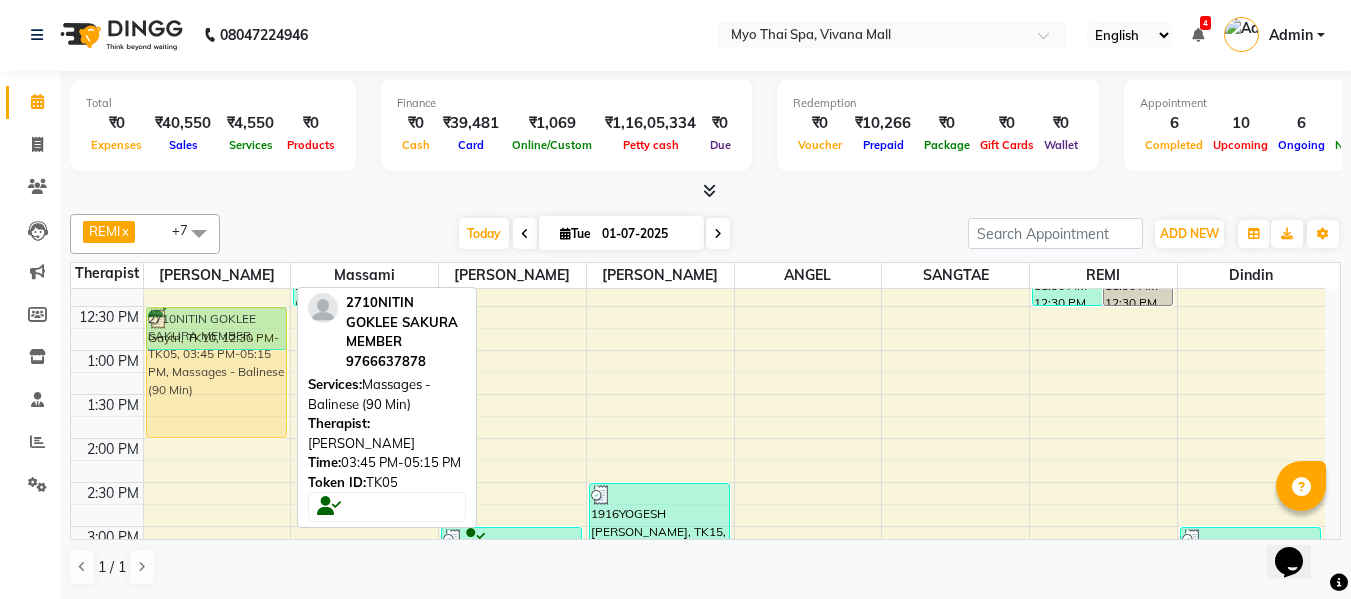 drag, startPoint x: 212, startPoint y: 381, endPoint x: 217, endPoint y: 307, distance: 74.168724 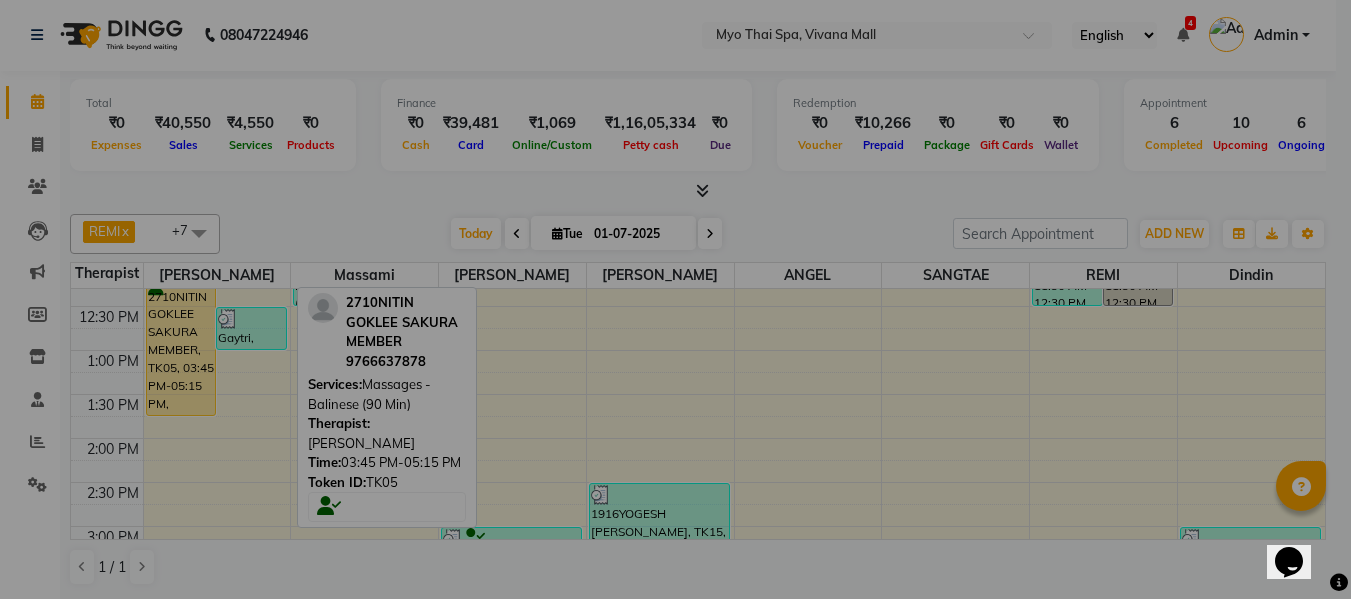 scroll, scrollTop: 368, scrollLeft: 0, axis: vertical 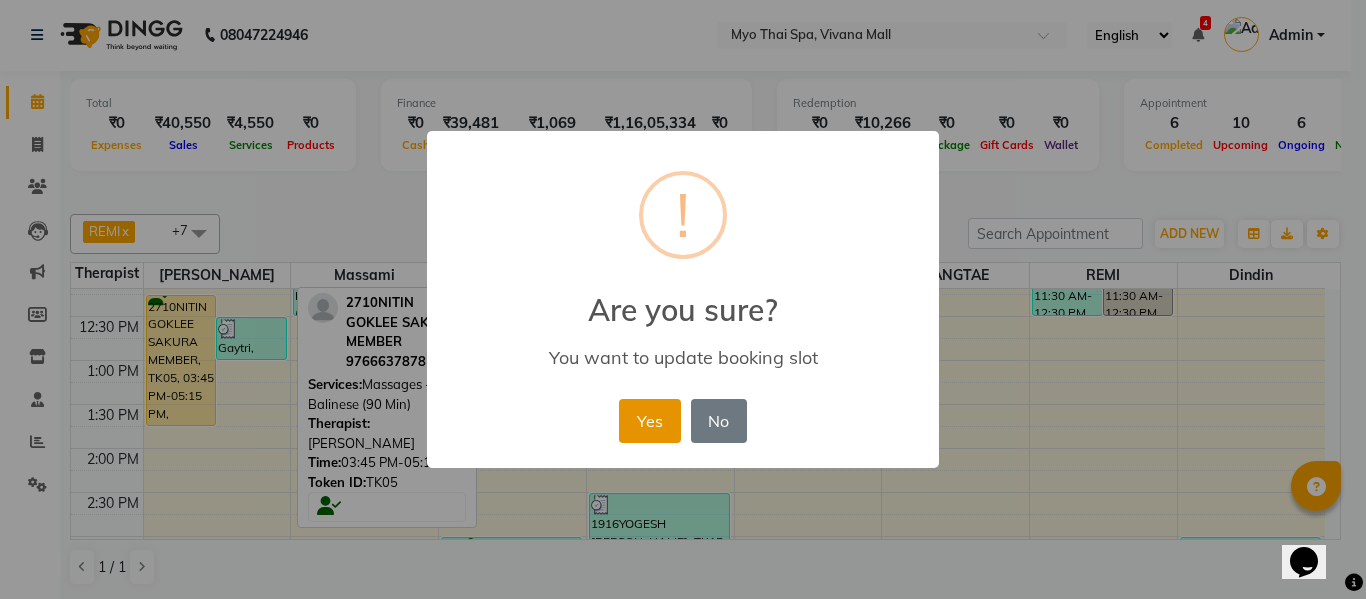 click on "Yes" at bounding box center (649, 421) 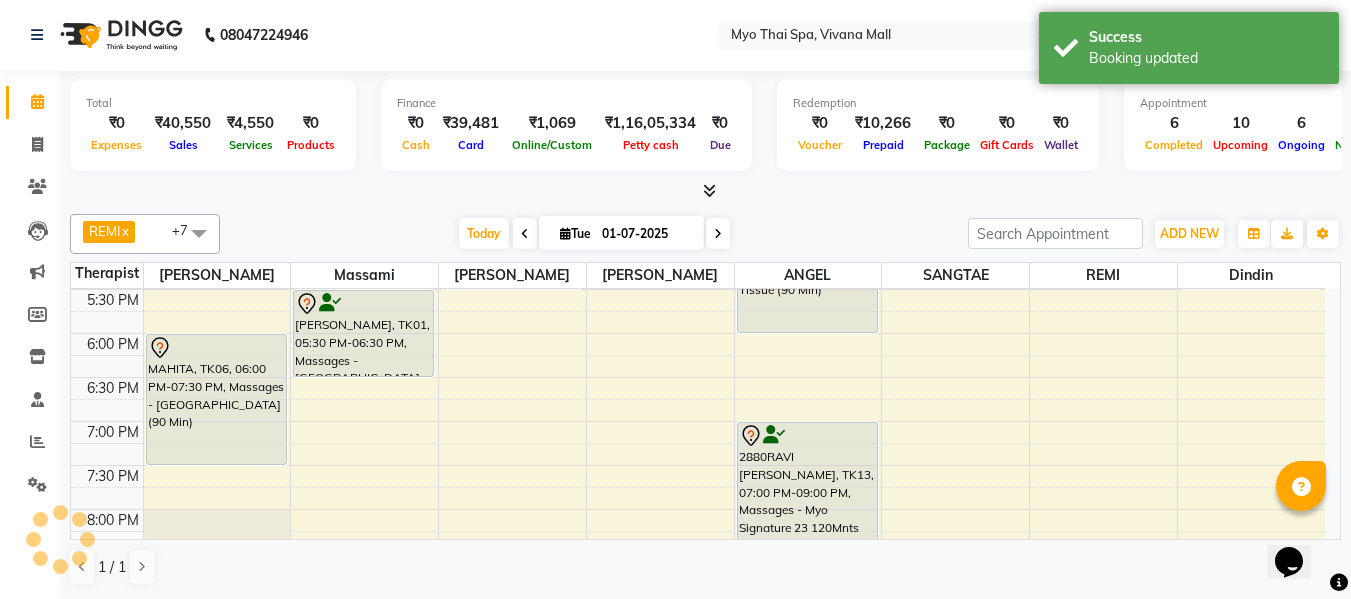 scroll, scrollTop: 868, scrollLeft: 0, axis: vertical 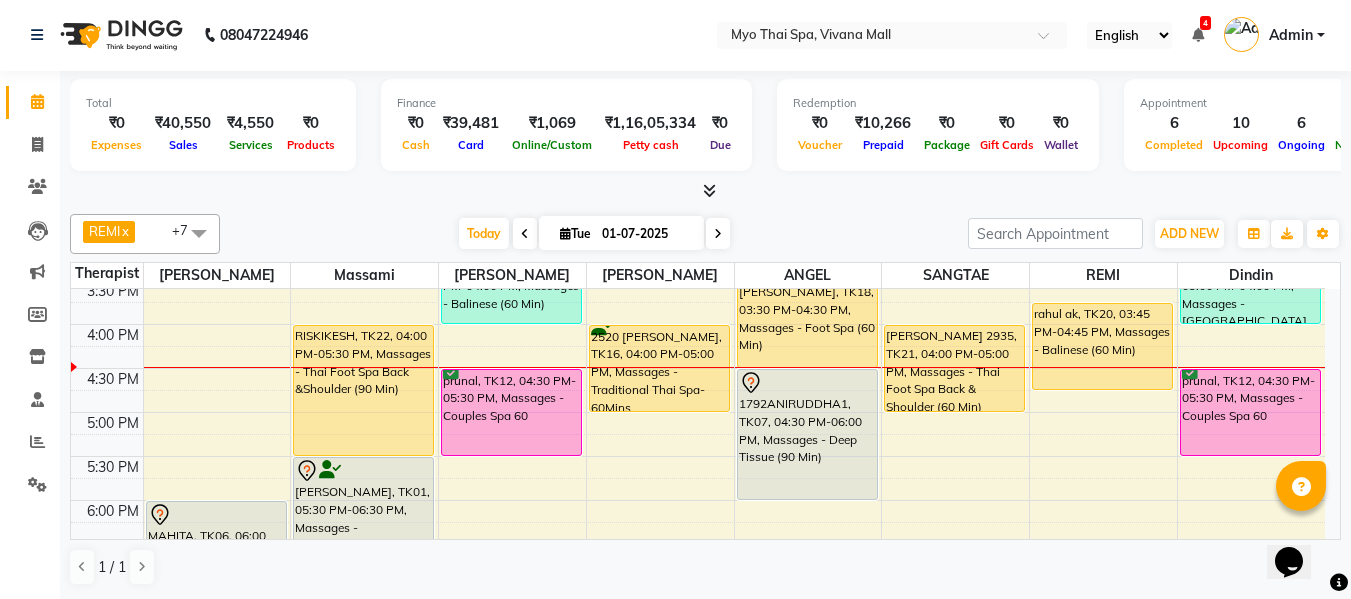 click on "8:00 AM 8:30 AM 9:00 AM 9:30 AM 10:00 AM 10:30 AM 11:00 AM 11:30 AM 12:00 PM 12:30 PM 1:00 PM 1:30 PM 2:00 PM 2:30 PM 3:00 PM 3:30 PM 4:00 PM 4:30 PM 5:00 PM 5:30 PM 6:00 PM 6:30 PM 7:00 PM 7:30 PM 8:00 PM 8:30 PM 9:00 PM 9:30 PM 10:00 PM 10:30 PM     2710NITIN GOKLEE SAKURA MEMBER, TK05, 12:15 PM-01:45 PM, Massages - Balinese (90 Min)     Gaytri, TK10, 12:30 PM-01:00 PM, Massages - Head Champi (30 Min)             MAHITA, TK06, 06:00 PM-07:30 PM, Massages - Balinese (90 Min)     2302PRADEEP PIE, TK09, 11:30 AM-12:30 PM, Massages - Balinese (60 Min)    RISKIKESH, TK22, 04:00 PM-05:30 PM, Massages - Thai Foot Spa Back &Shoulder (90 Min)             SAGAR GOHIL, TK01, 05:30 PM-06:30 PM, Massages - Balinese (60 Min)     2691MEET, TK08, 03:00 PM-04:00 PM, Massages - Balinese (60 Min)     prunal, TK12, 04:30 PM-05:30 PM, Massages - Couples Spa 60     1916YOGESH NAKHAWA, TK15, 02:30 PM-03:30 PM, Massages - Foot Spa (60 Min)     2520 MAHESH MOTWANI, TK16, 04:00 PM-05:00 PM, Massages - Traditional Thai Spa-60Mins" at bounding box center [698, 280] 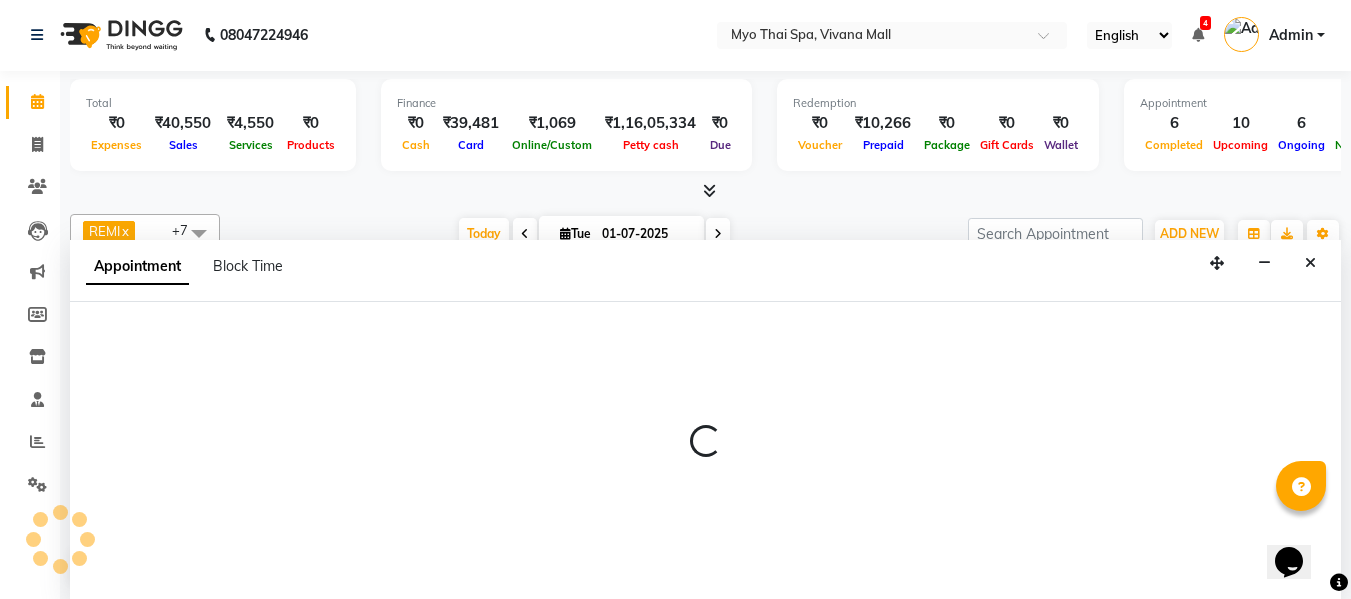 select on "75781" 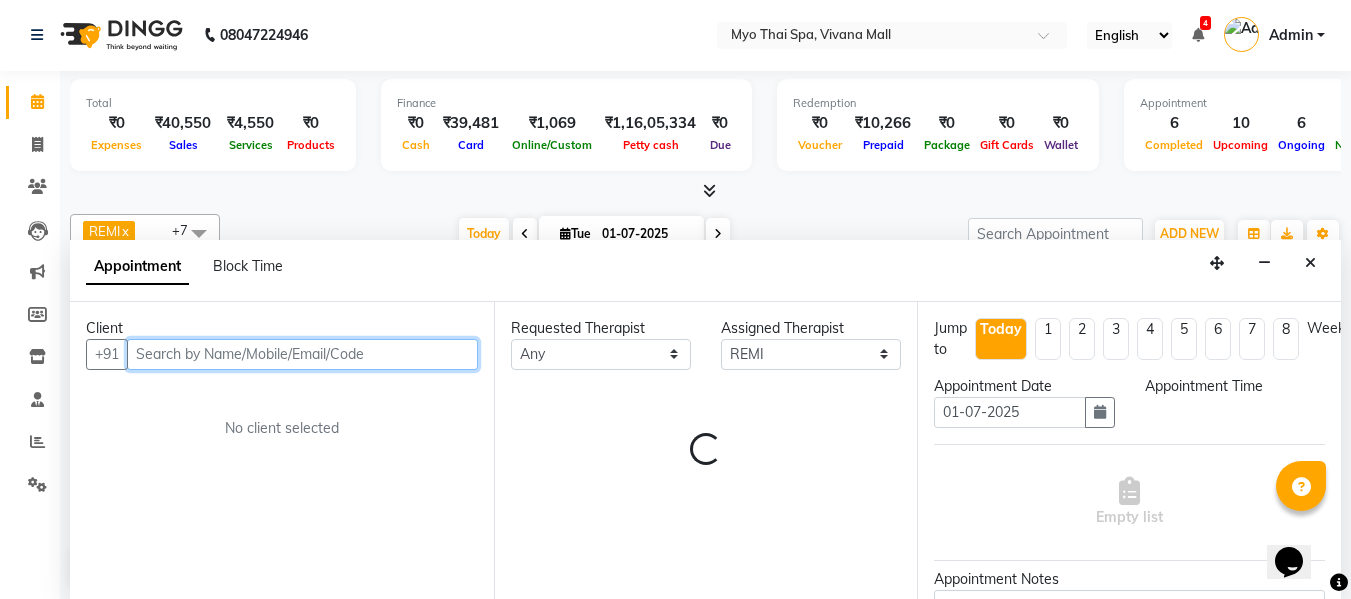 select on "1020" 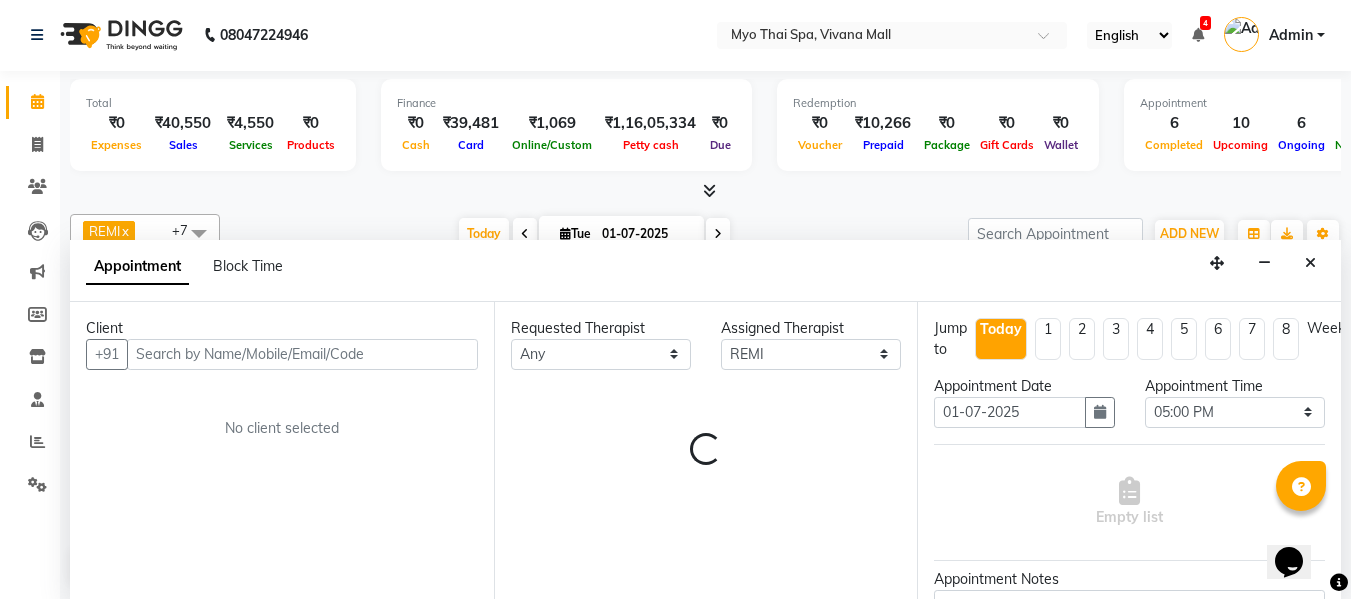 click on "Client" at bounding box center [282, 328] 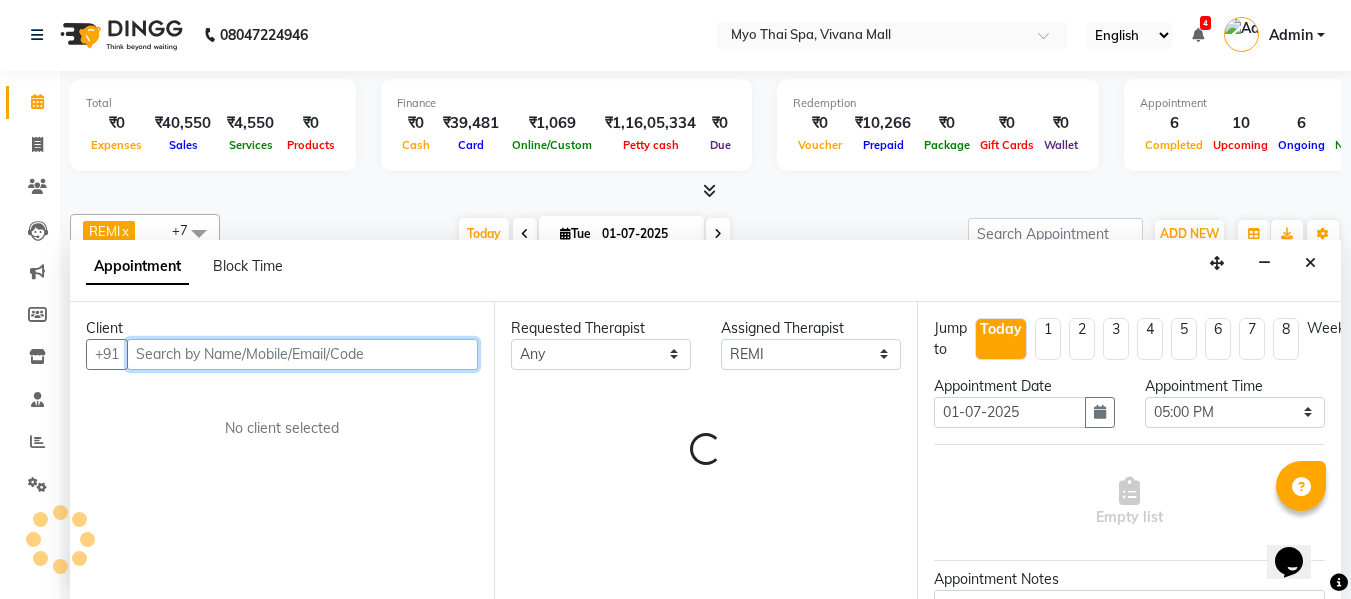 click at bounding box center [302, 354] 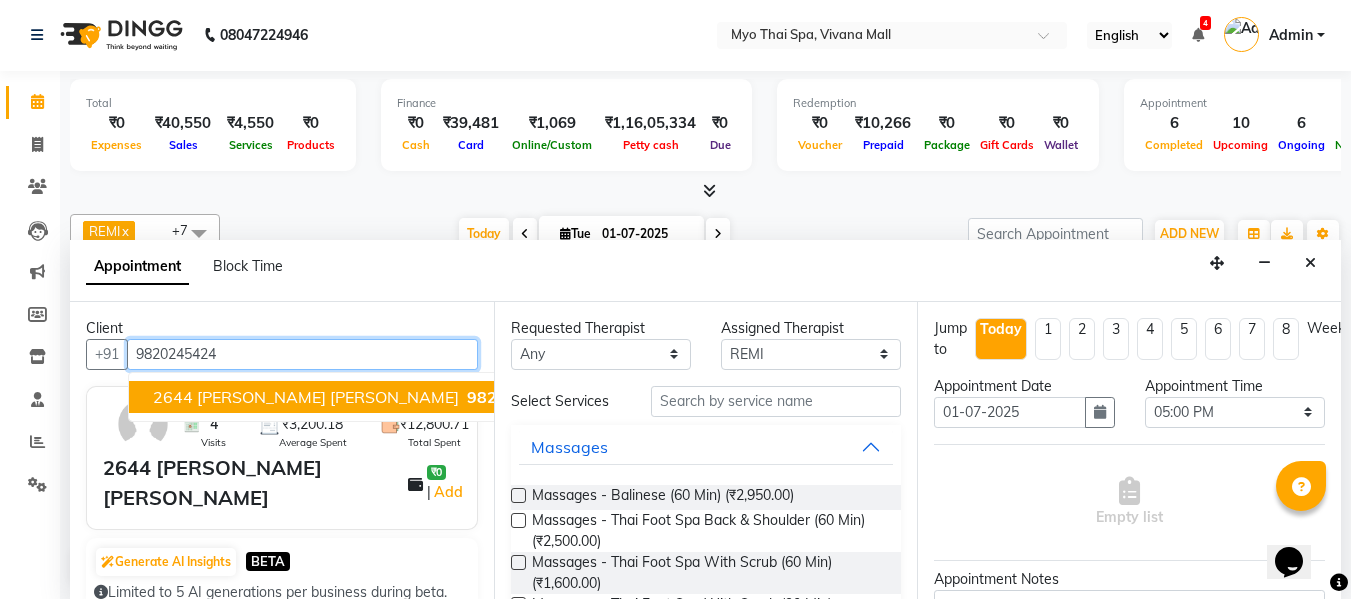 type on "9820245424" 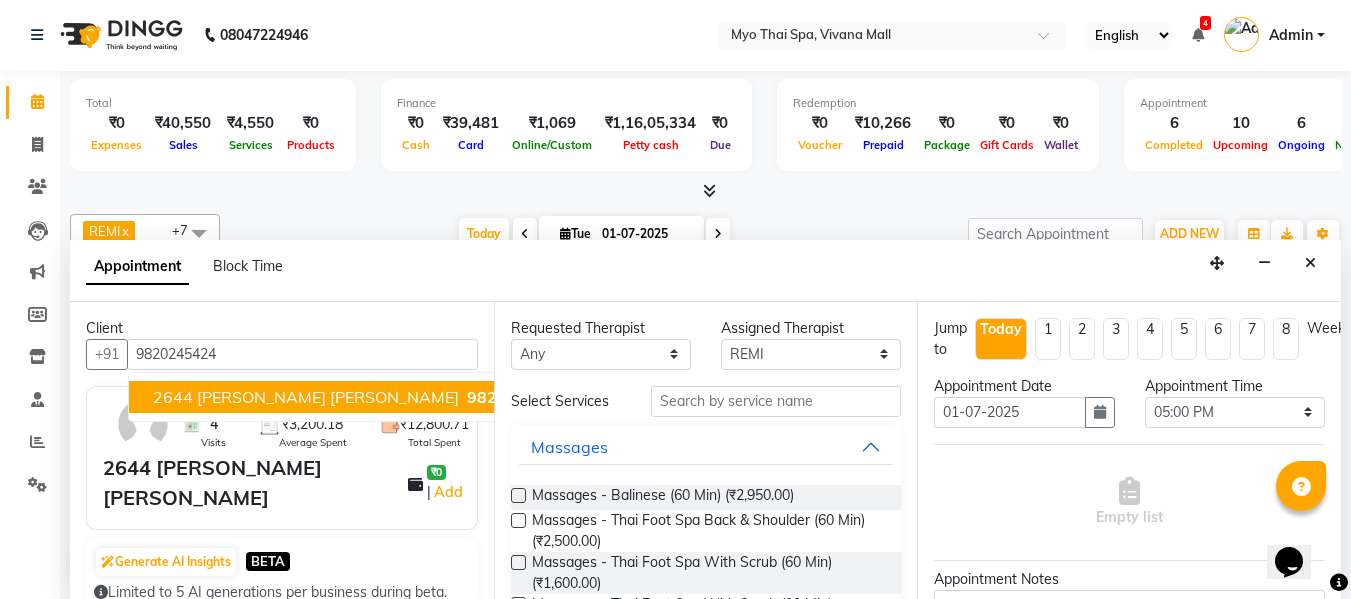 click on "Client" at bounding box center [282, 328] 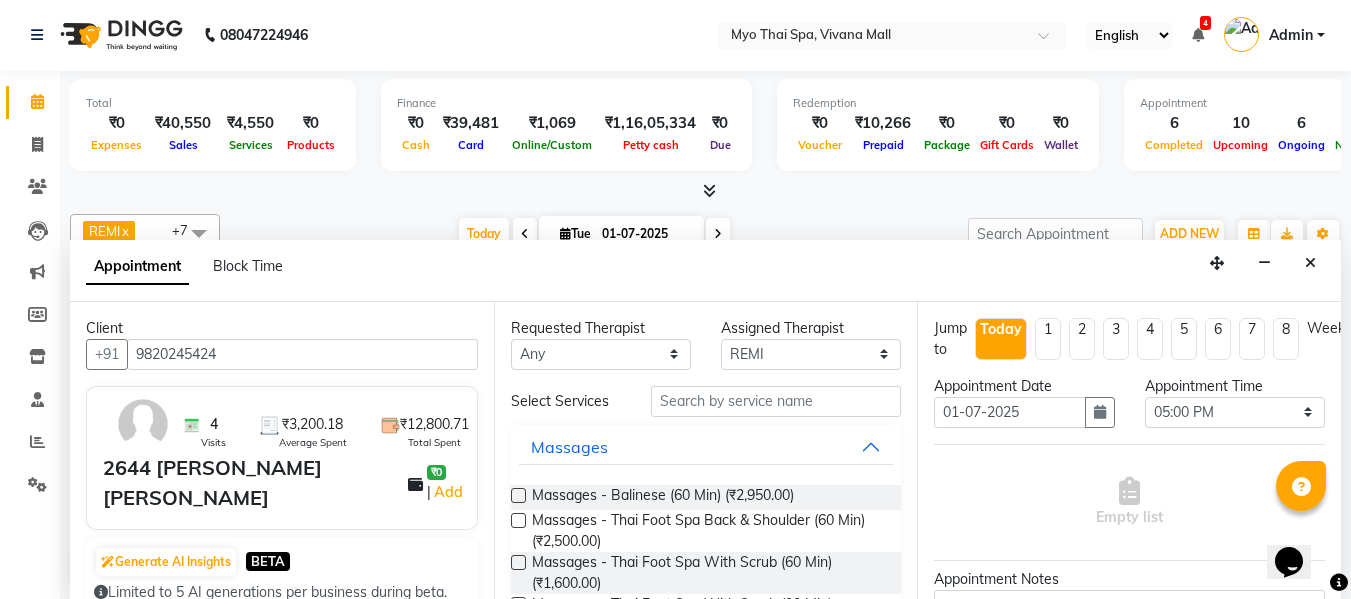 click on "Client" at bounding box center (282, 328) 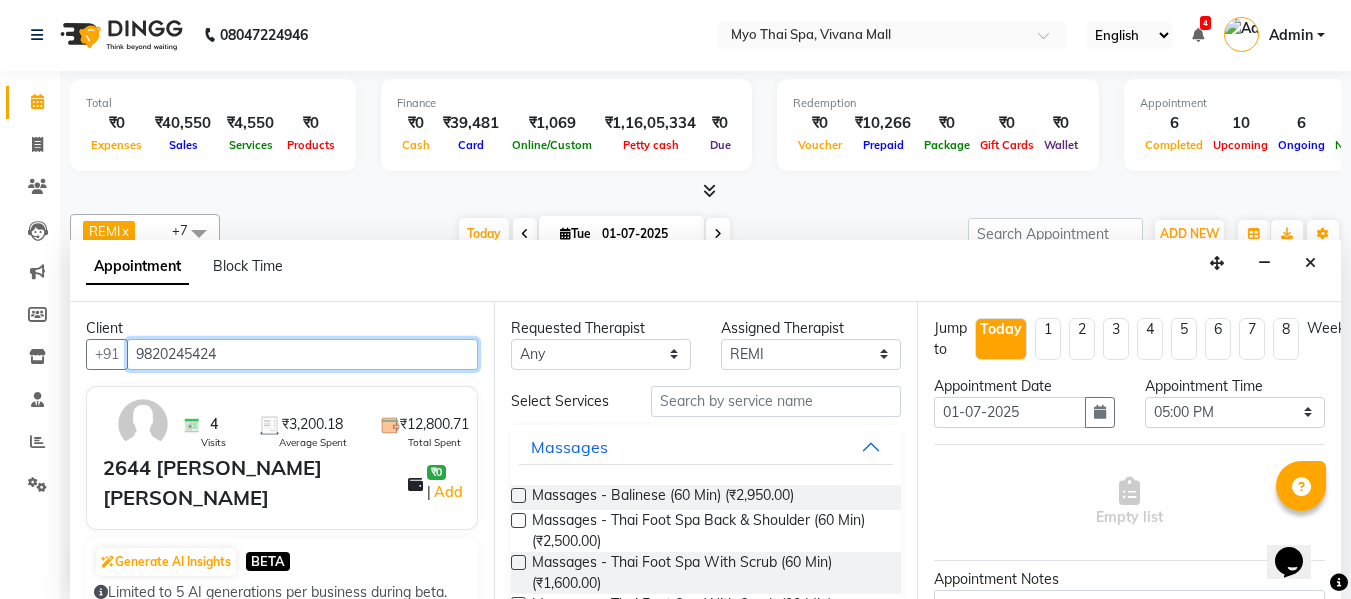 click on "9820245424" at bounding box center (302, 354) 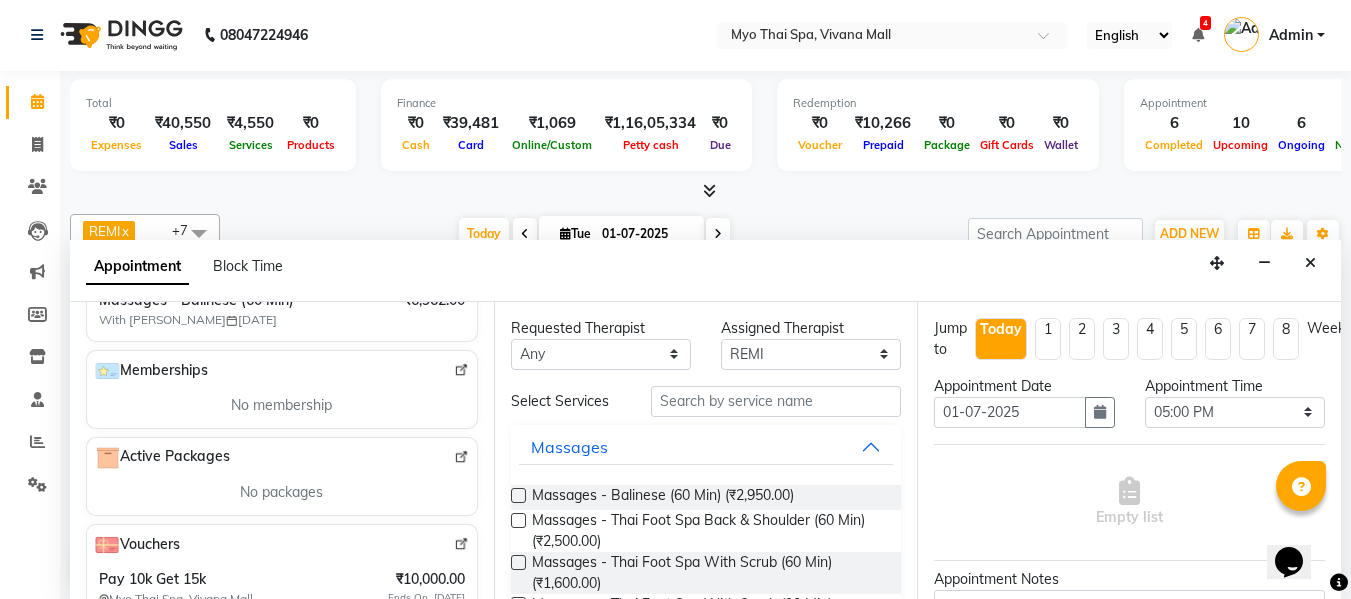scroll, scrollTop: 601, scrollLeft: 0, axis: vertical 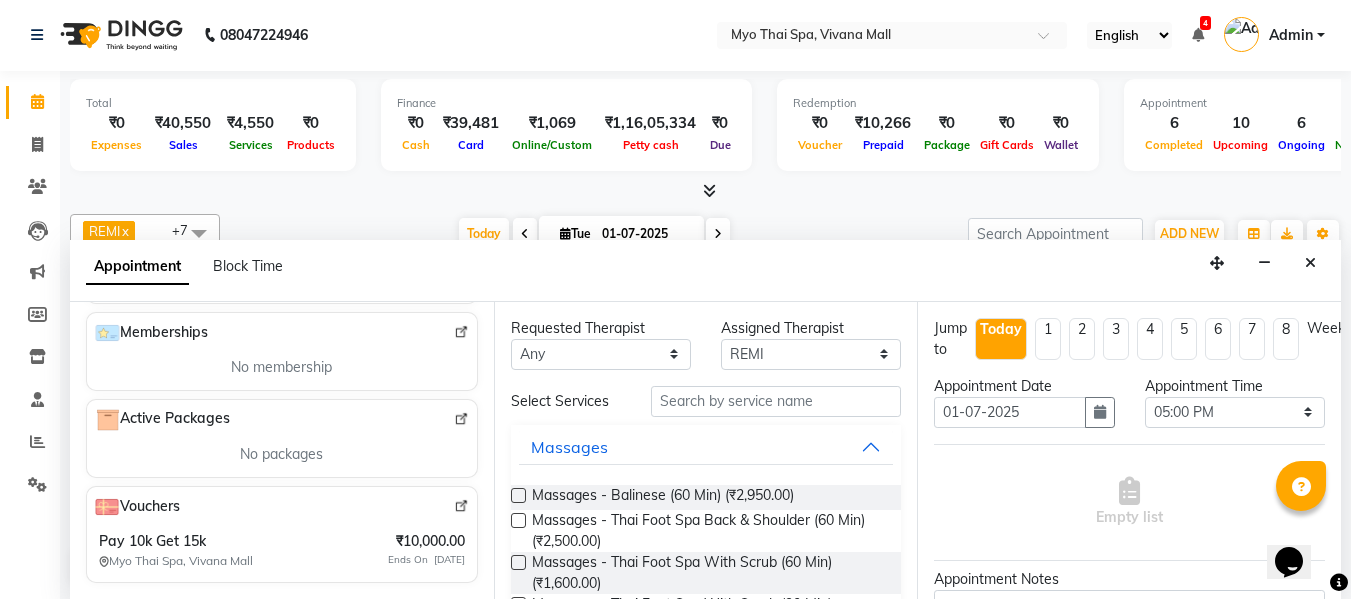 click at bounding box center (461, 506) 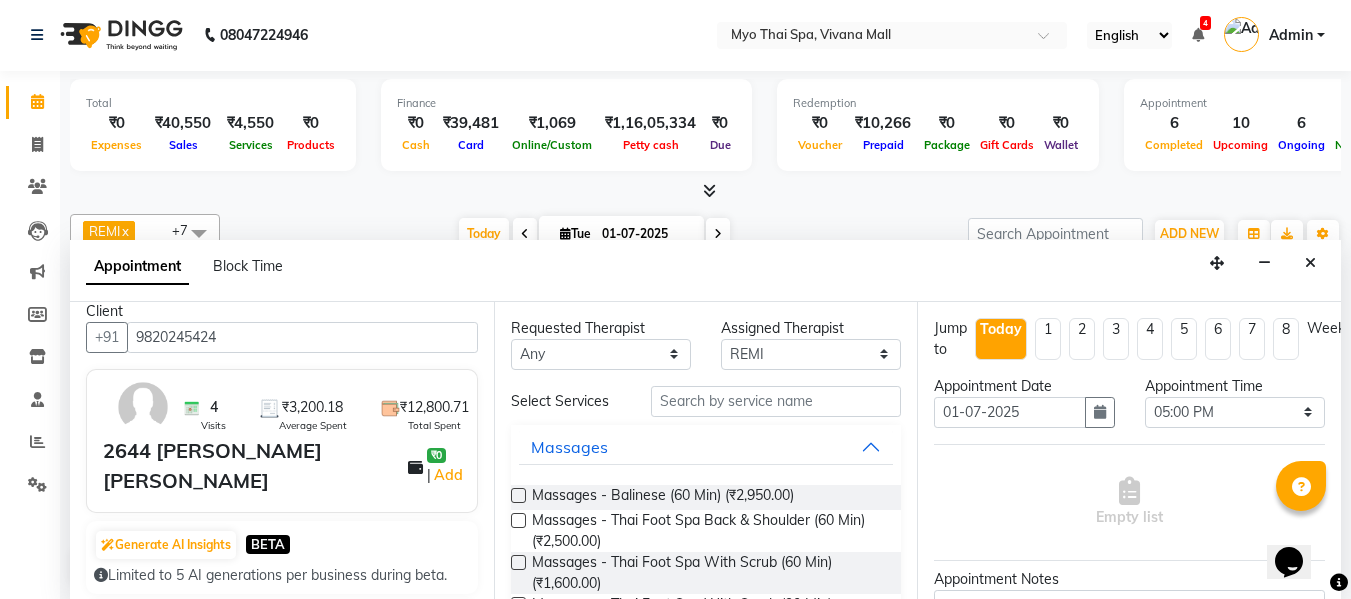 scroll, scrollTop: 1, scrollLeft: 0, axis: vertical 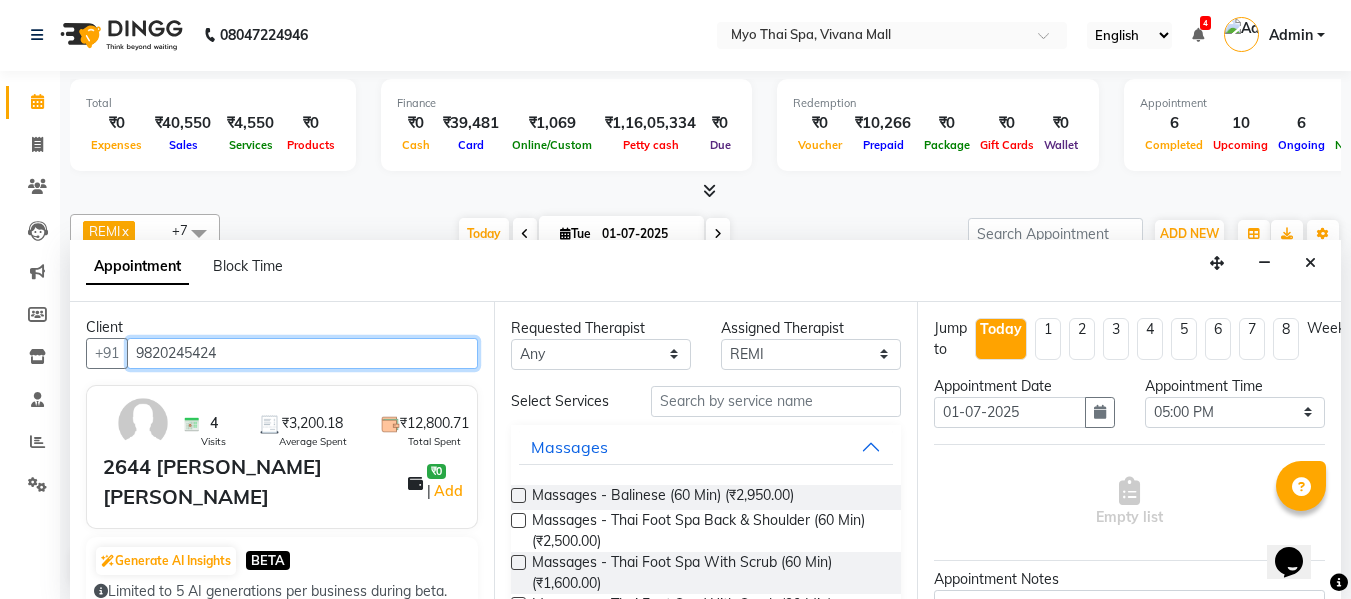 click on "9820245424" at bounding box center (302, 353) 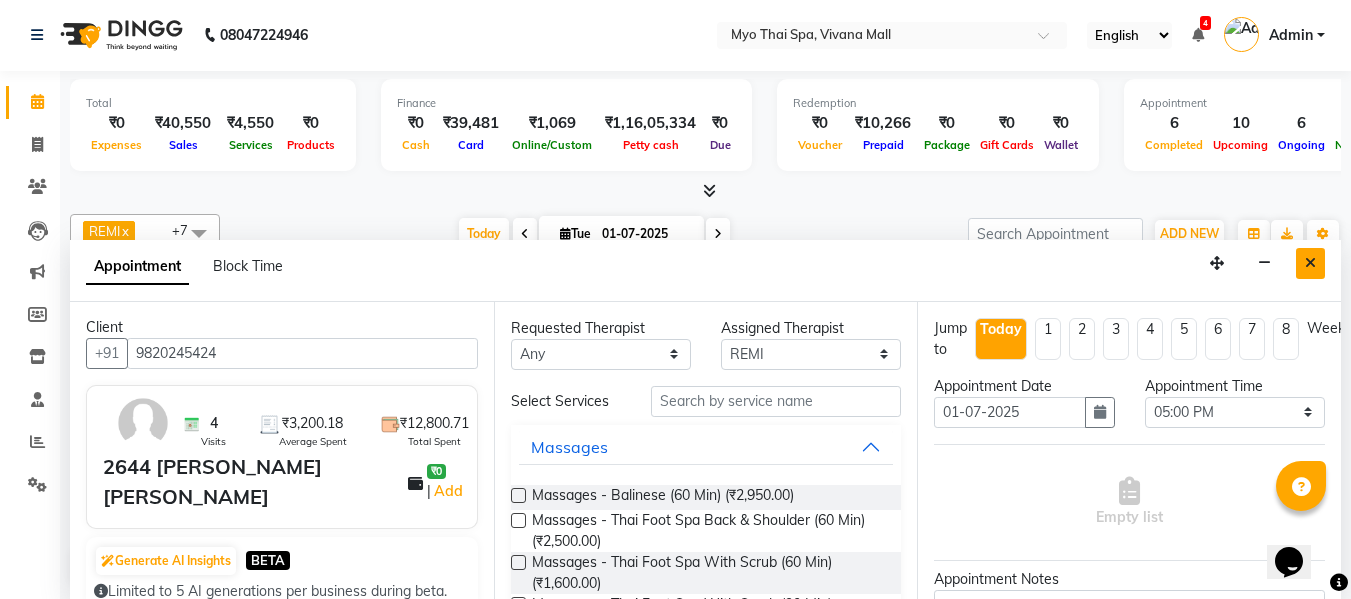 click at bounding box center [1310, 263] 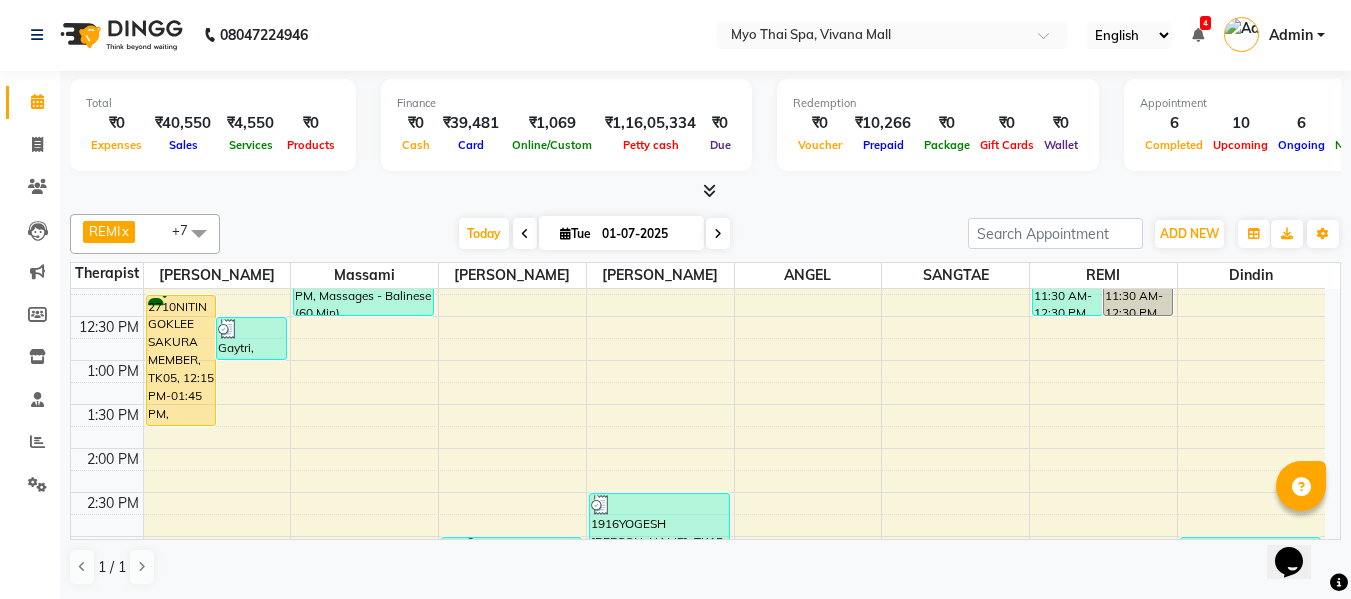 scroll, scrollTop: 468, scrollLeft: 0, axis: vertical 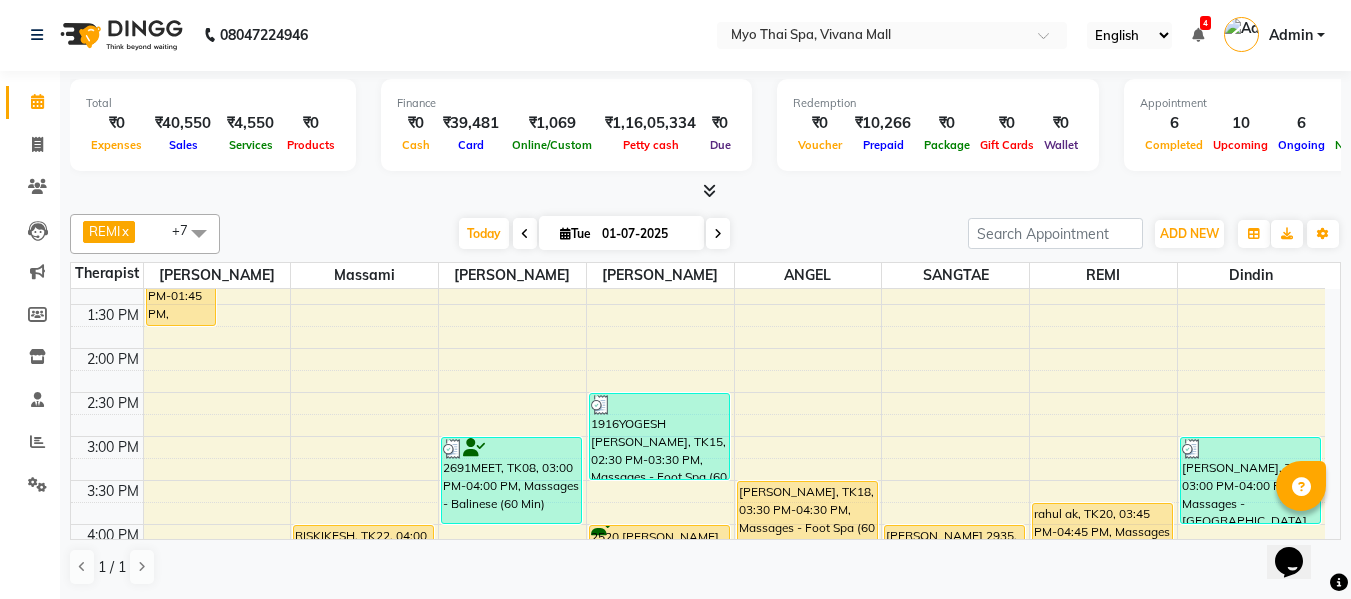 click at bounding box center (199, 233) 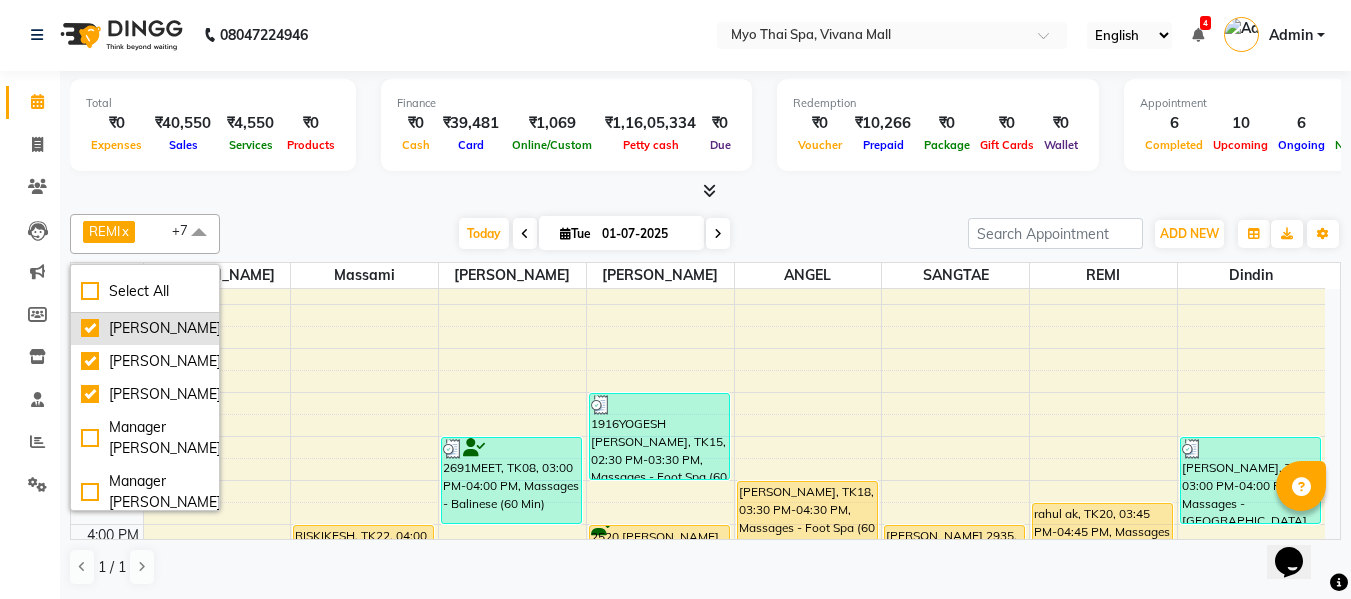 scroll, scrollTop: 200, scrollLeft: 0, axis: vertical 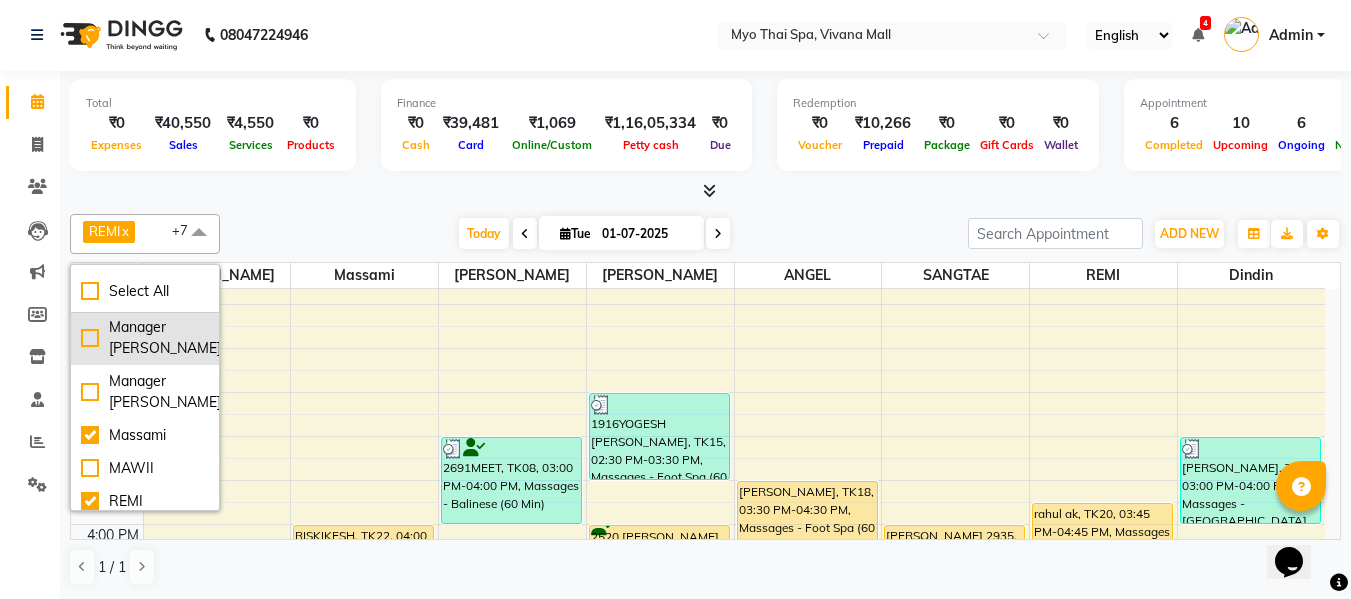 click on "Manager Churmurin" at bounding box center (145, 338) 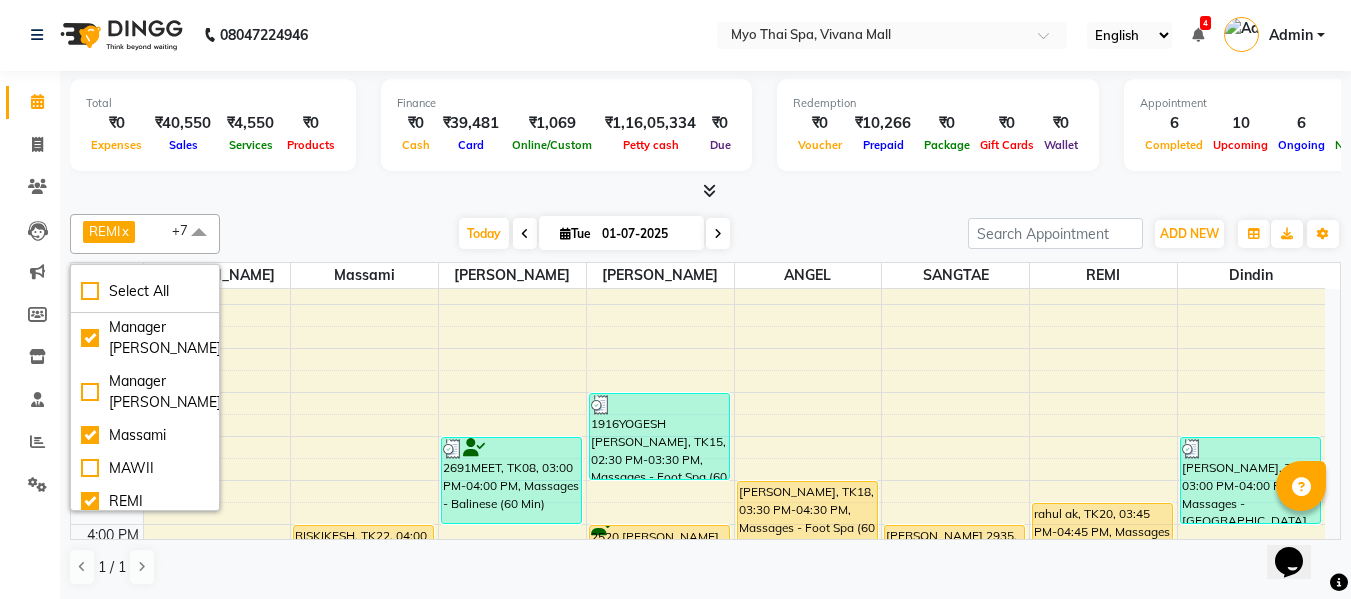 checkbox on "true" 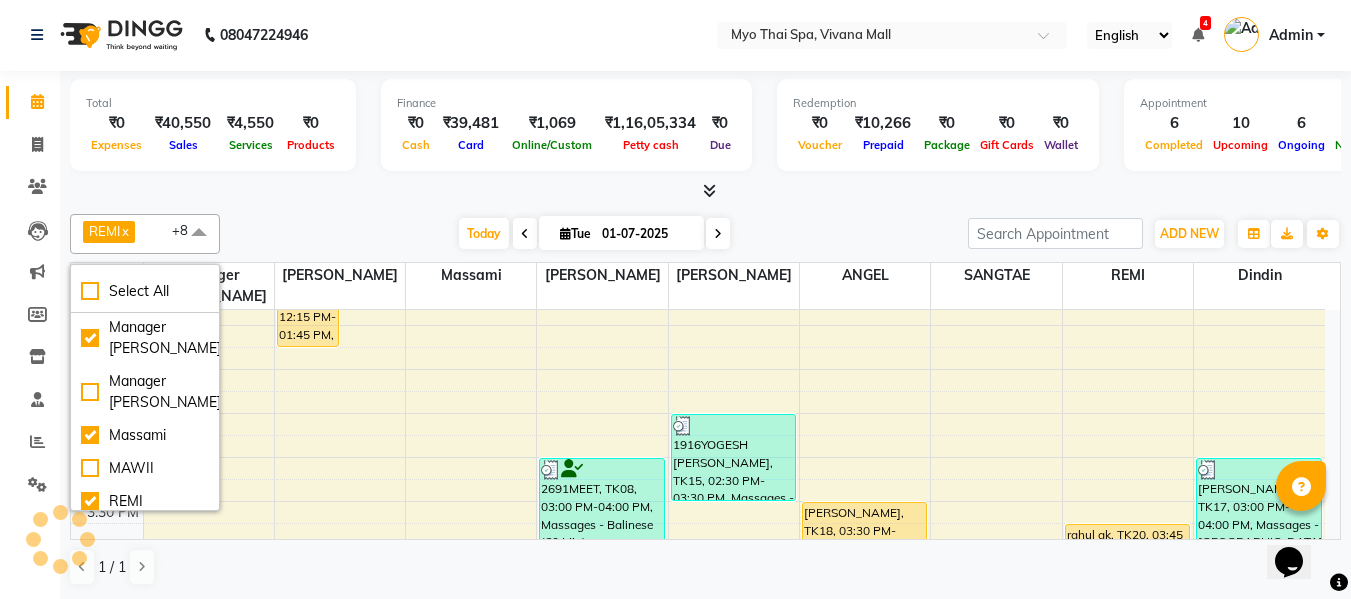 click on "REMI  x SANGTAE  x Massami  x Kristina  x JENNY  x Jane  x Dindin  x ANGEL  x Manager Churmurin  x +8 Select All ANGEL BELLA Dindin Jane JENNY Kristina Manager Churmurin Manager ISHA  Massami MAWII REMI SANGTAE Zosangzuali Today  Tue 01-07-2025 Toggle Dropdown Add Appointment Add Invoice Add Expense Add Attendance Add Client Add Transaction Toggle Dropdown Add Appointment Add Invoice Add Expense Add Attendance Add Client ADD NEW Toggle Dropdown Add Appointment Add Invoice Add Expense Add Attendance Add Client Add Transaction REMI  x SANGTAE  x Massami  x Kristina  x JENNY  x Jane  x Dindin  x ANGEL  x Manager Churmurin  x +8 Select All ANGEL BELLA Dindin Jane JENNY Kristina Manager Churmurin Manager ISHA  Massami MAWII REMI SANGTAE Zosangzuali Group By  Staff View   Room View  View as Vertical  Vertical - Week View  Horizontal  Horizontal - Week View  List  Toggle Dropdown Calendar Settings Manage Tags   Arrange Therapists   Reset Therapists  Full Screen Appointment Form Zoom 100% 13 Massami" 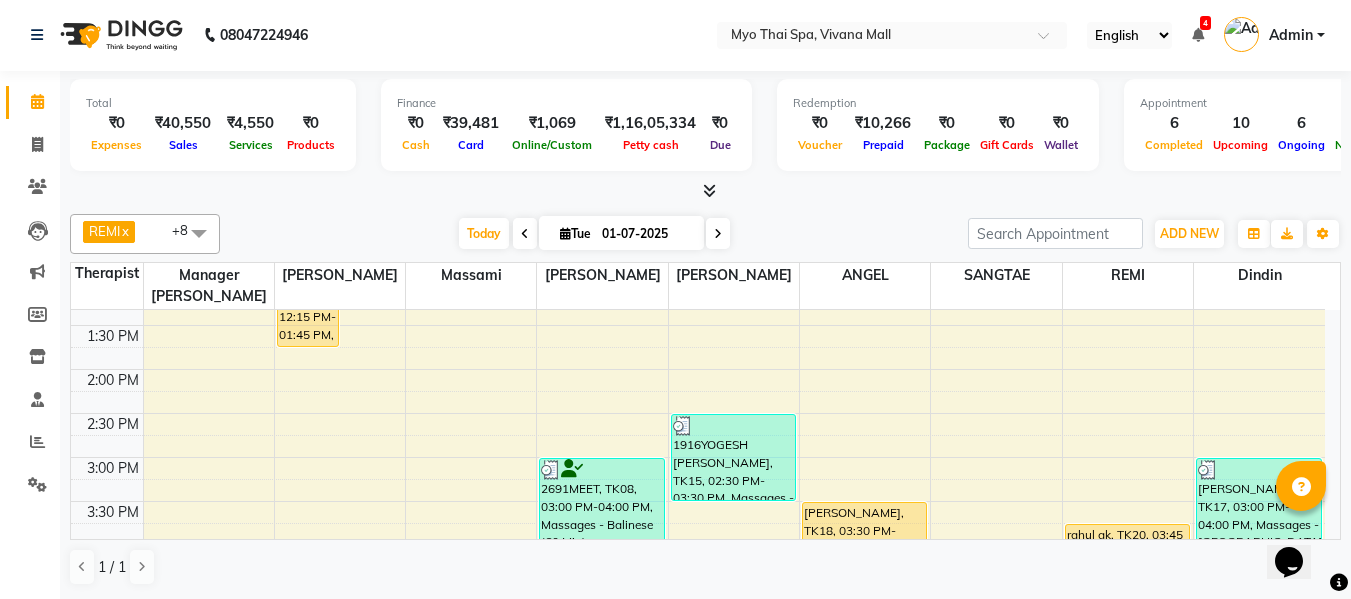 scroll, scrollTop: 368, scrollLeft: 0, axis: vertical 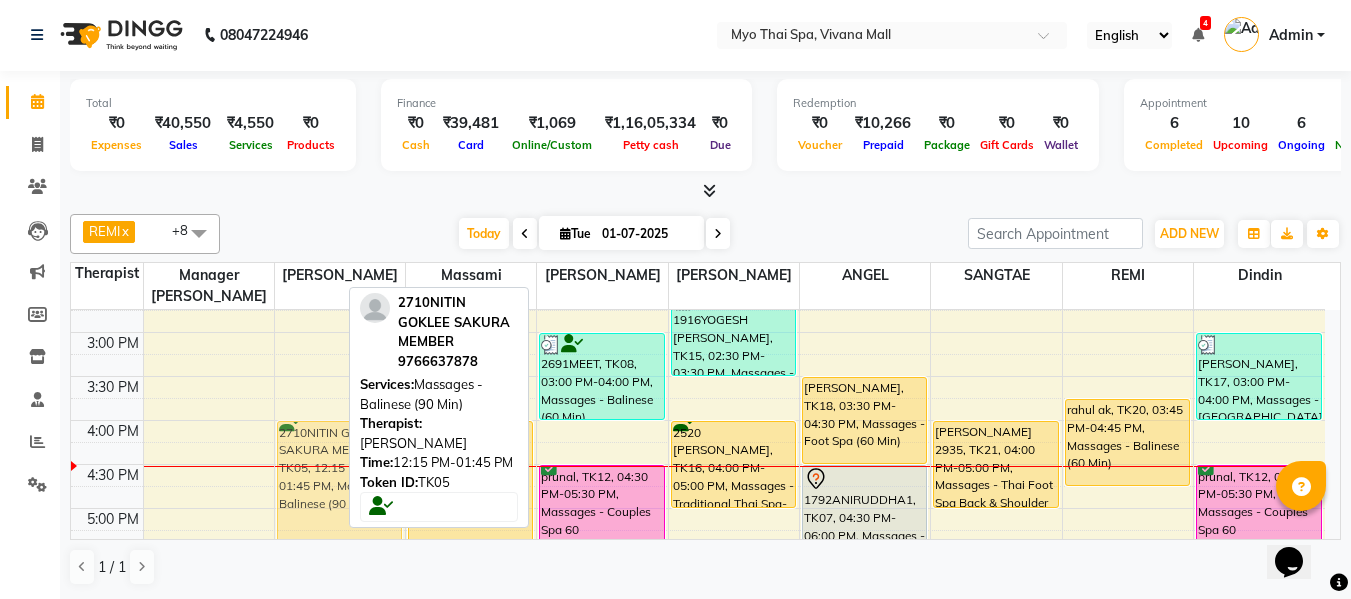 drag, startPoint x: 312, startPoint y: 406, endPoint x: 328, endPoint y: 514, distance: 109.17875 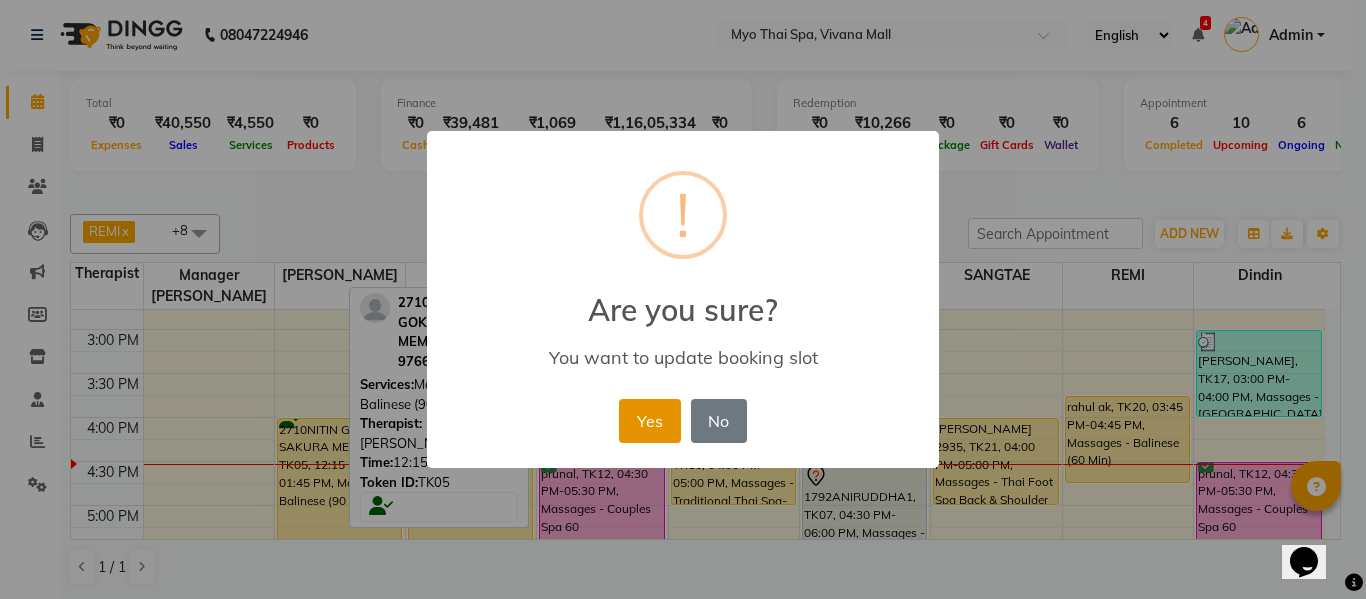 click on "Yes" at bounding box center [649, 421] 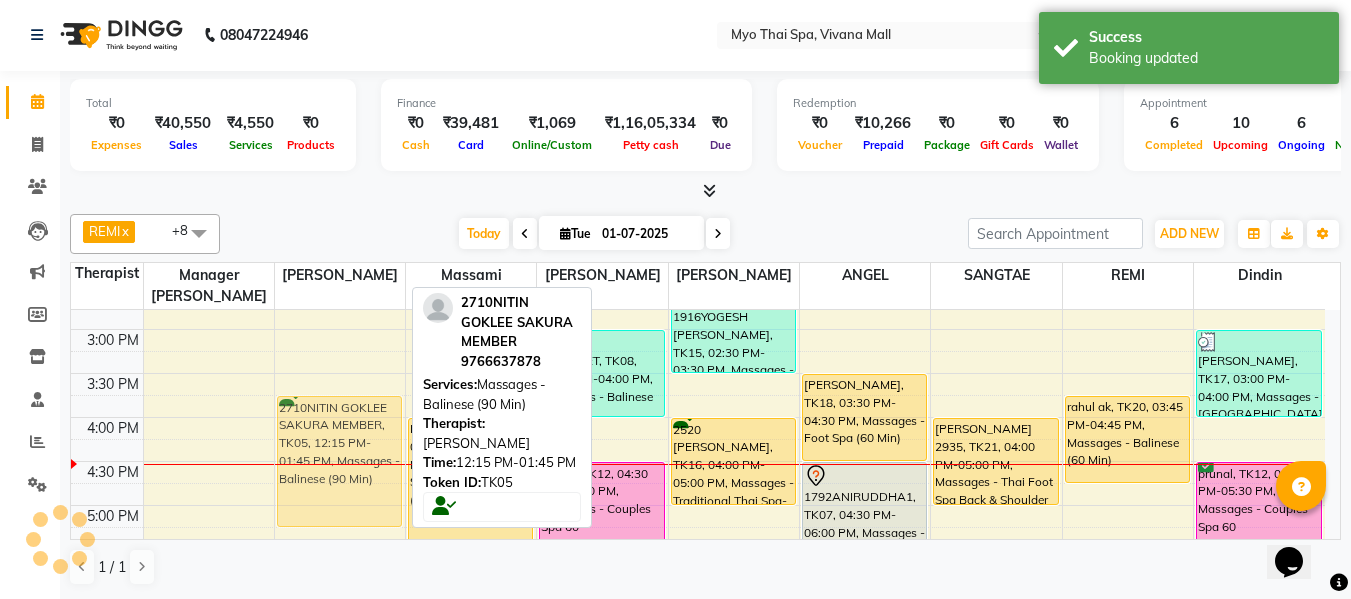 drag, startPoint x: 336, startPoint y: 474, endPoint x: 336, endPoint y: 448, distance: 26 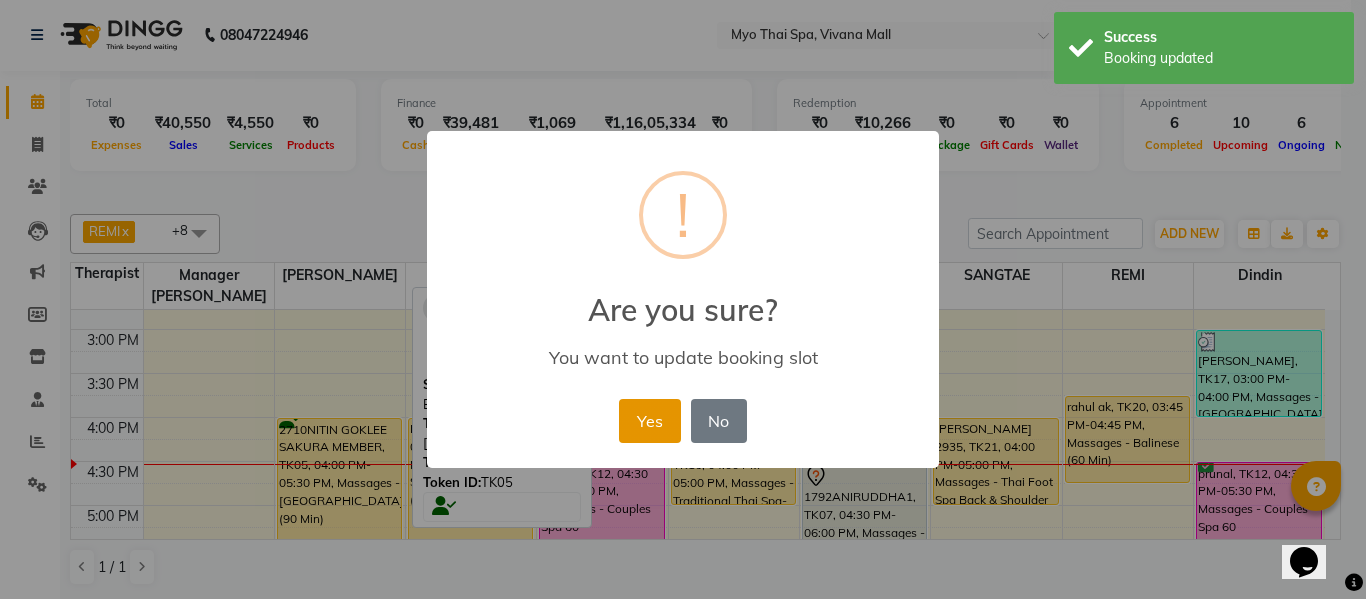 click on "Yes" at bounding box center (649, 421) 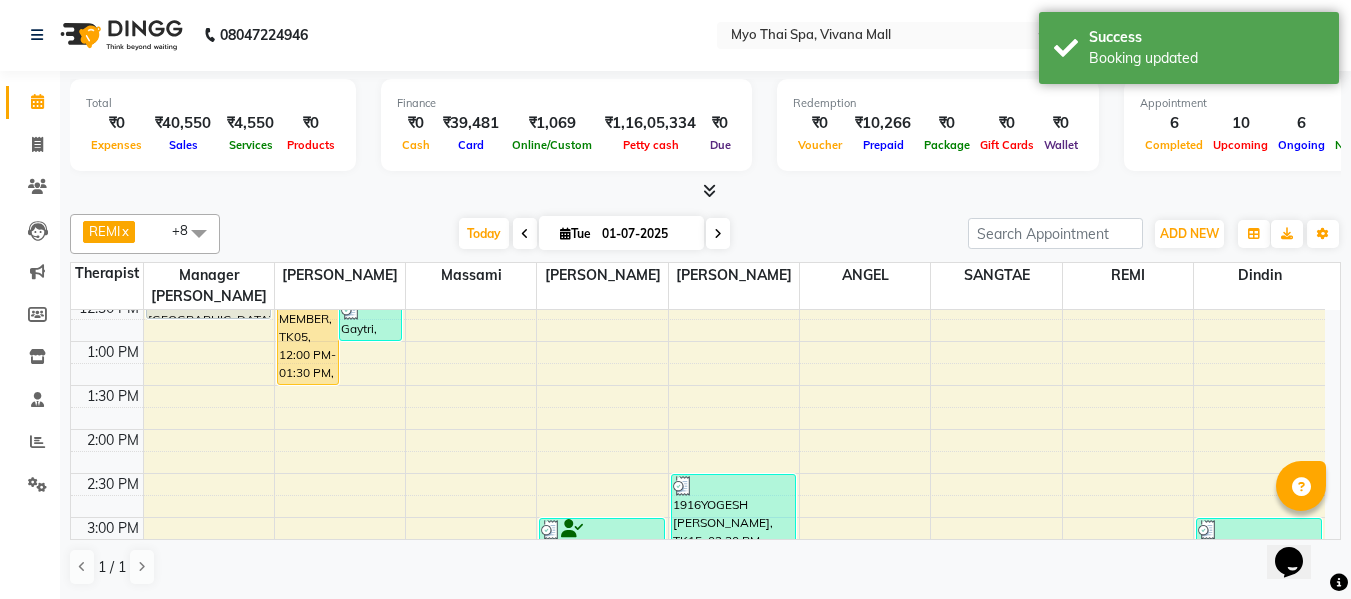 scroll, scrollTop: 396, scrollLeft: 0, axis: vertical 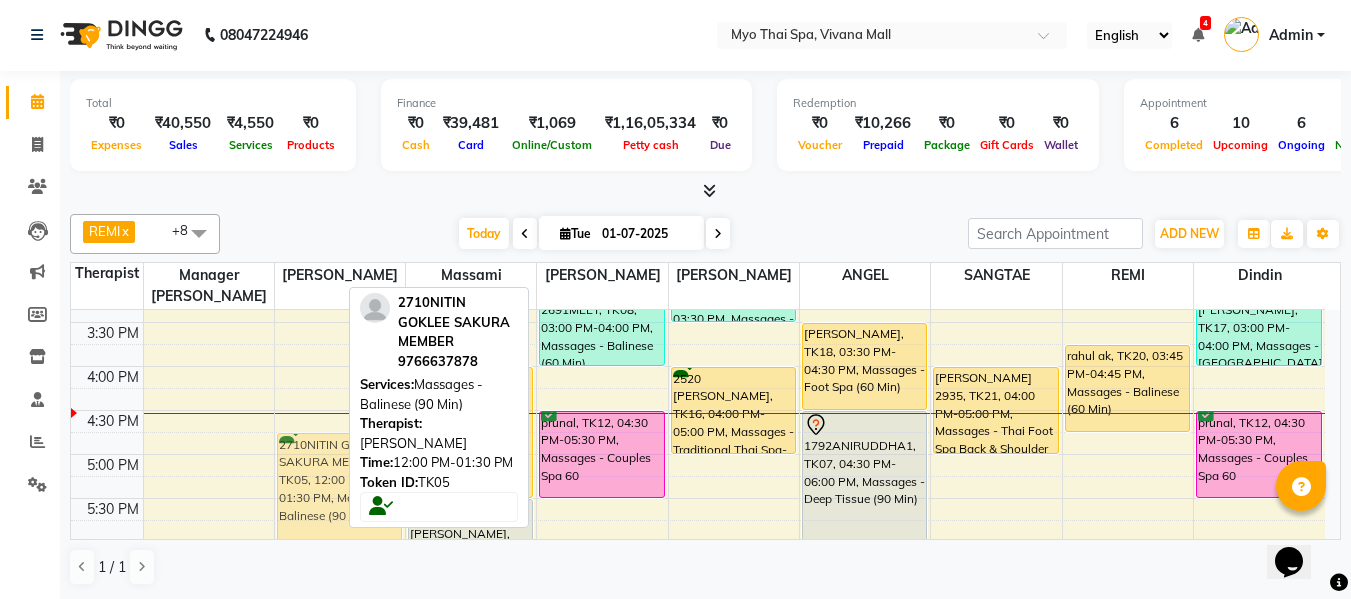 drag, startPoint x: 295, startPoint y: 337, endPoint x: 326, endPoint y: 525, distance: 190.53871 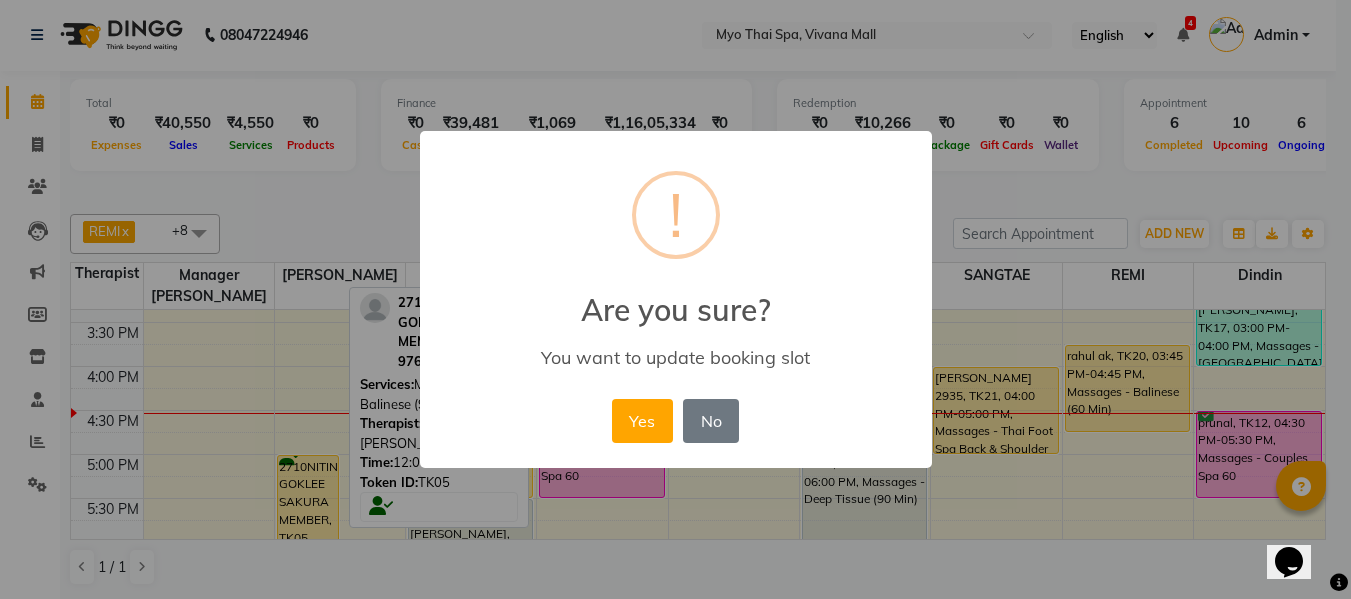 scroll, scrollTop: 657, scrollLeft: 0, axis: vertical 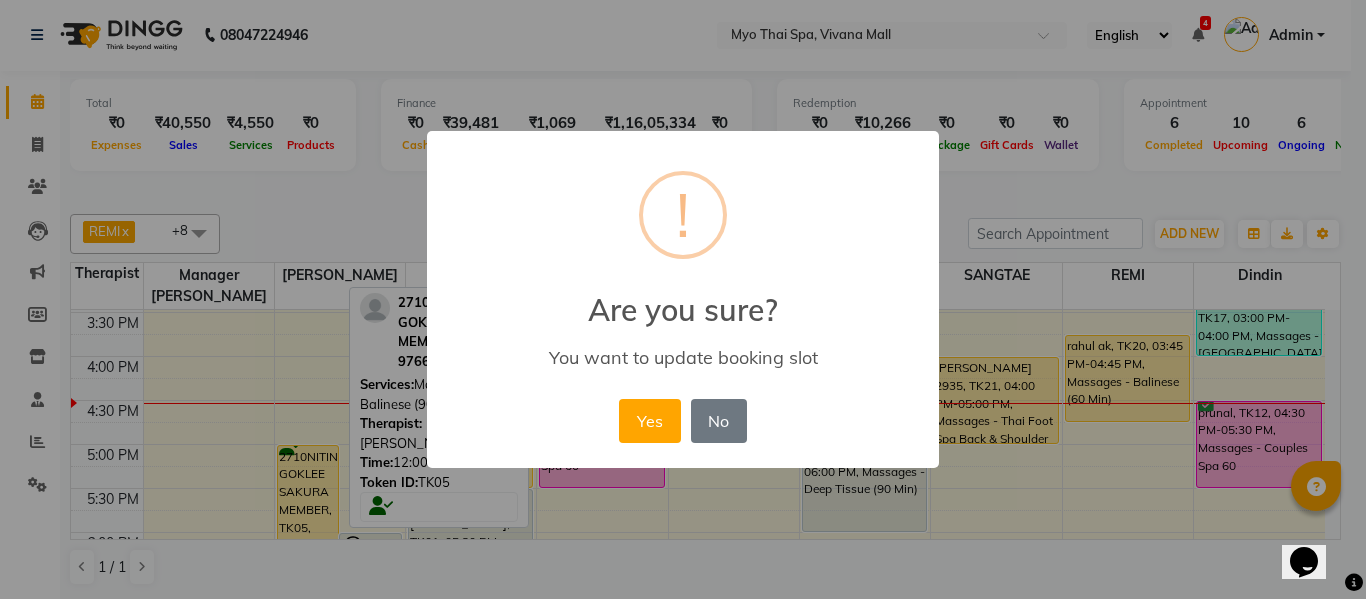 drag, startPoint x: 617, startPoint y: 408, endPoint x: 684, endPoint y: 426, distance: 69.375786 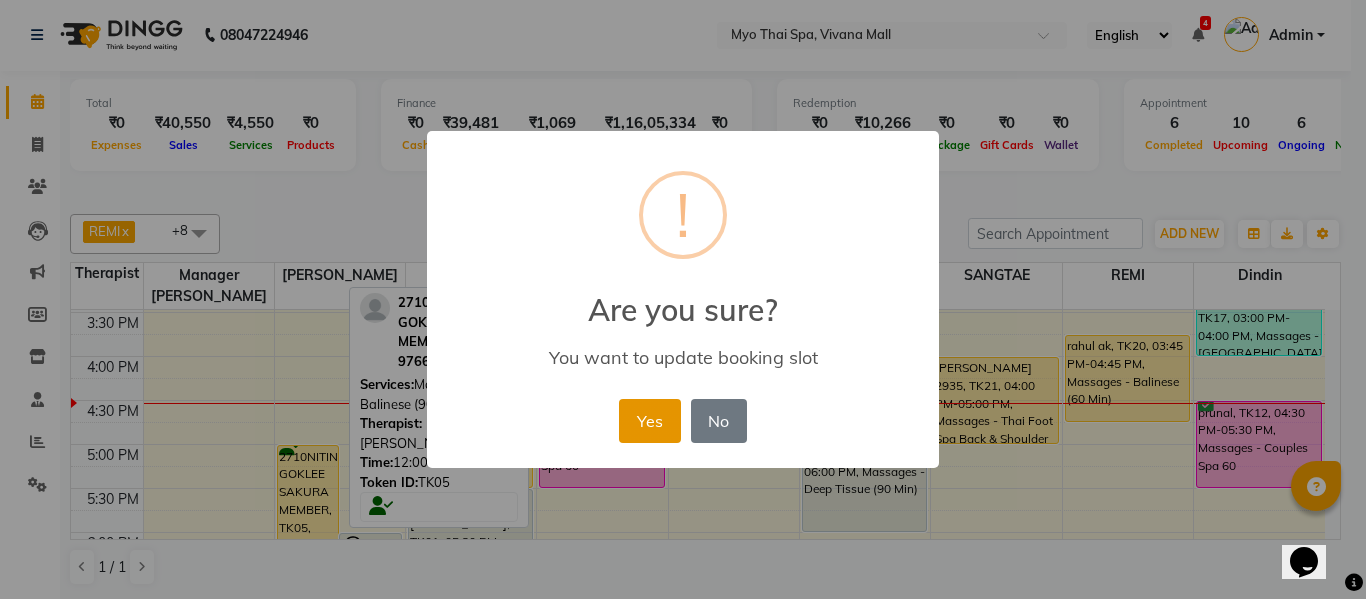 click on "Yes" at bounding box center (649, 421) 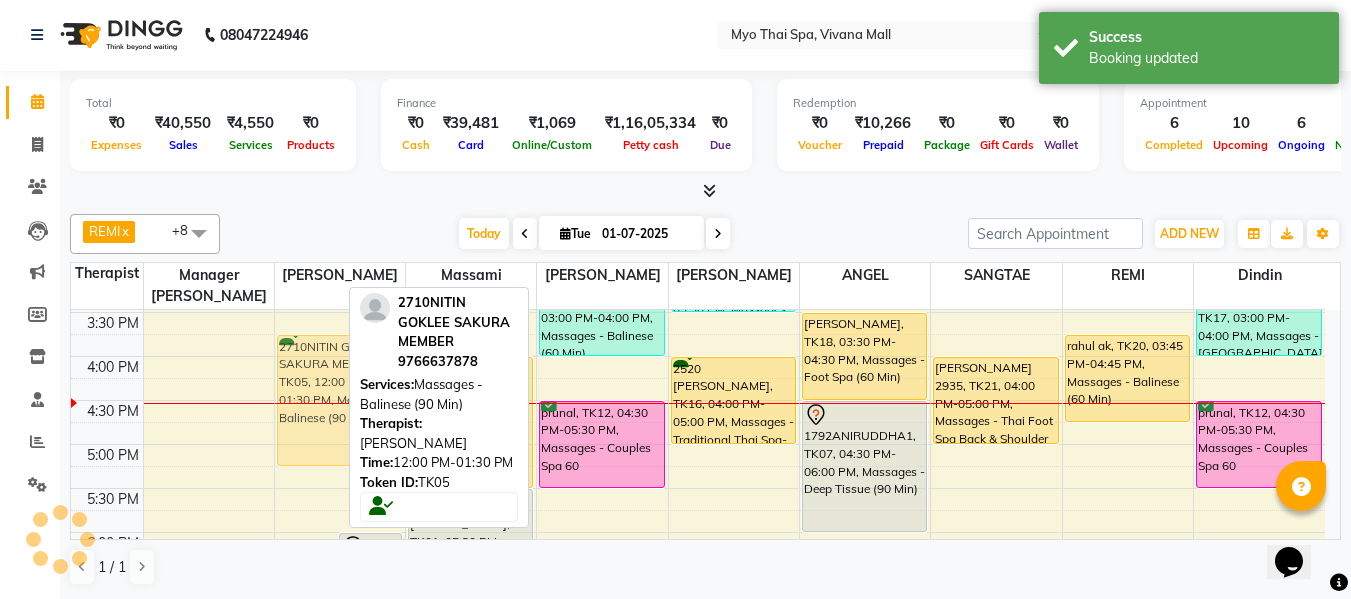 drag, startPoint x: 309, startPoint y: 482, endPoint x: 348, endPoint y: 375, distance: 113.88591 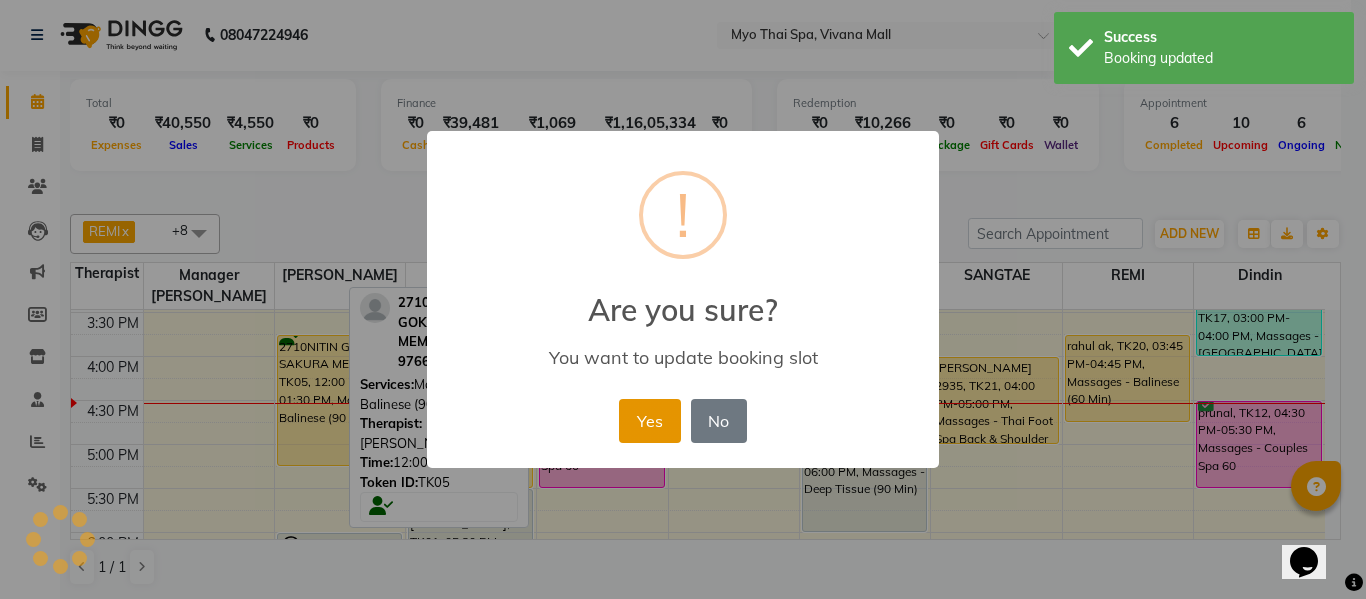 click on "Yes" at bounding box center (649, 421) 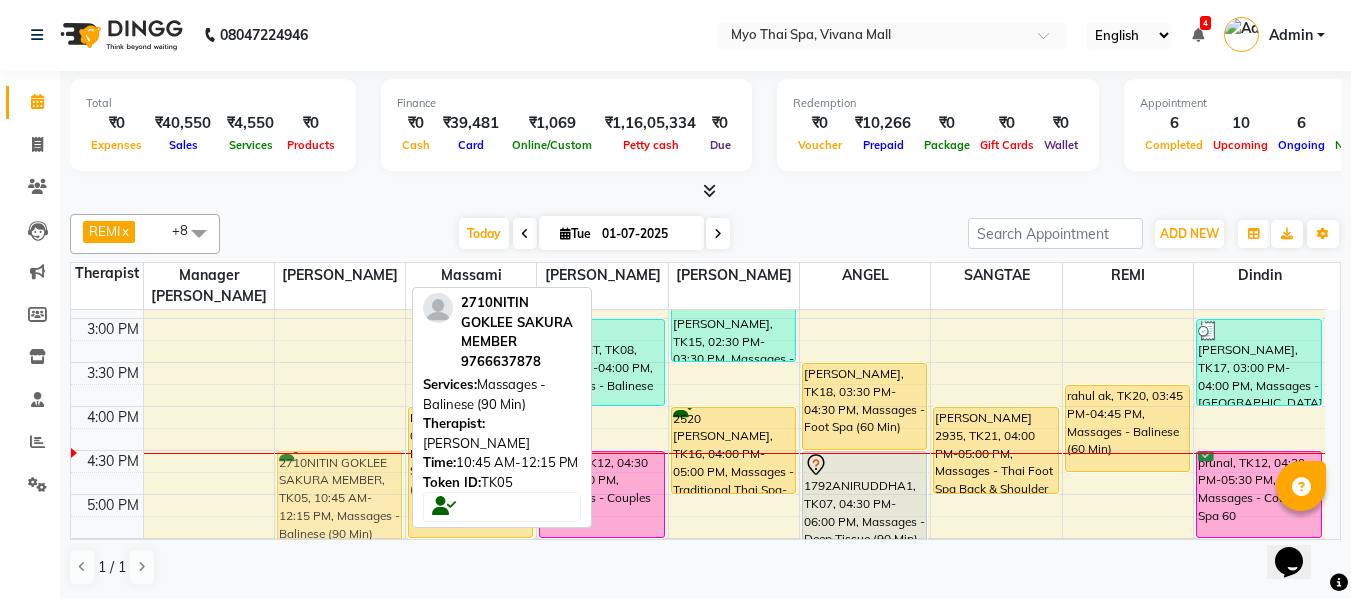 scroll, scrollTop: 609, scrollLeft: 0, axis: vertical 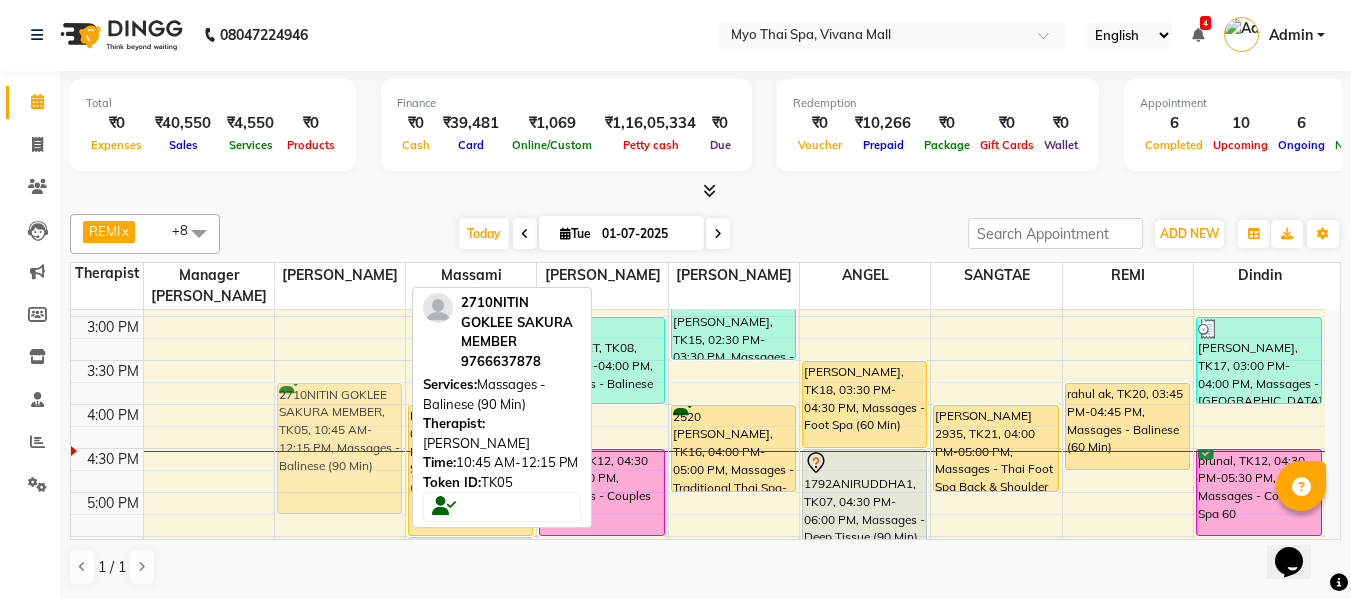 drag, startPoint x: 357, startPoint y: 452, endPoint x: 370, endPoint y: 437, distance: 19.849434 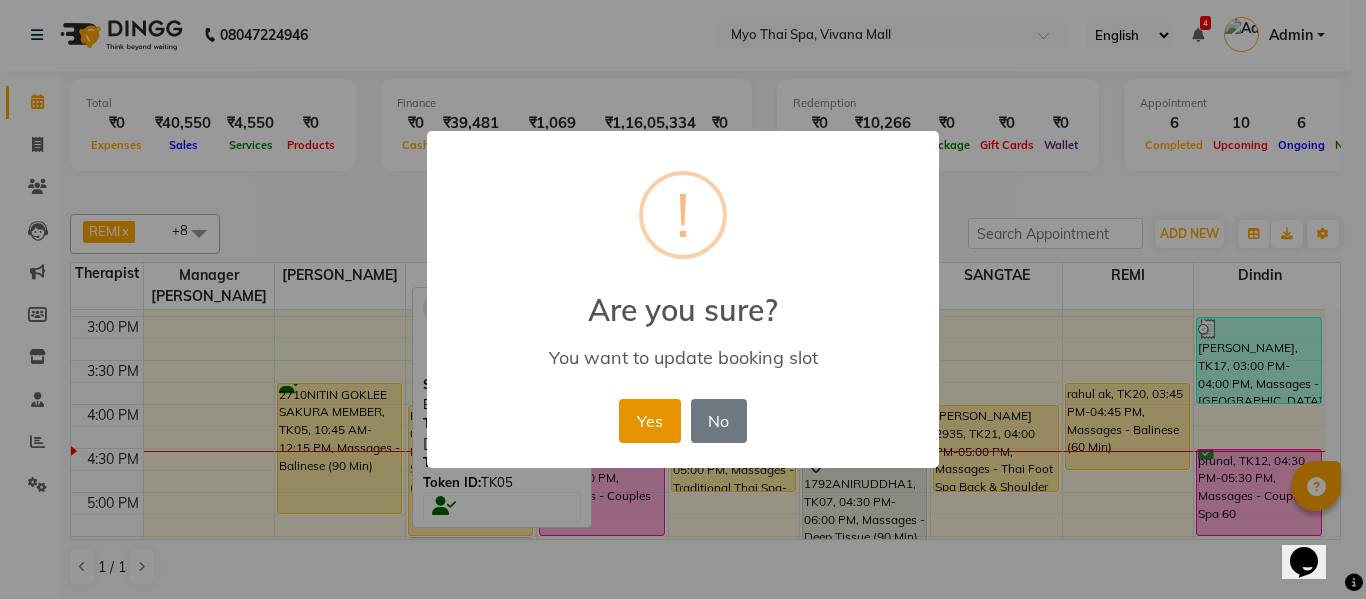 click on "Yes" at bounding box center (649, 421) 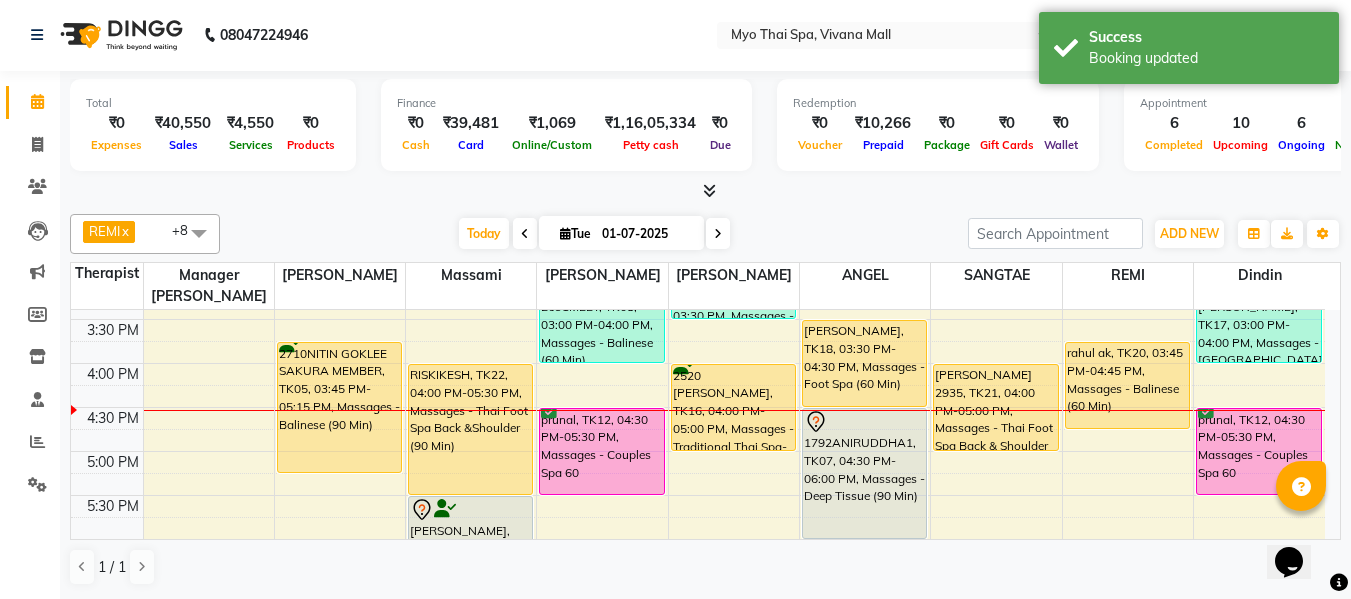 scroll, scrollTop: 657, scrollLeft: 0, axis: vertical 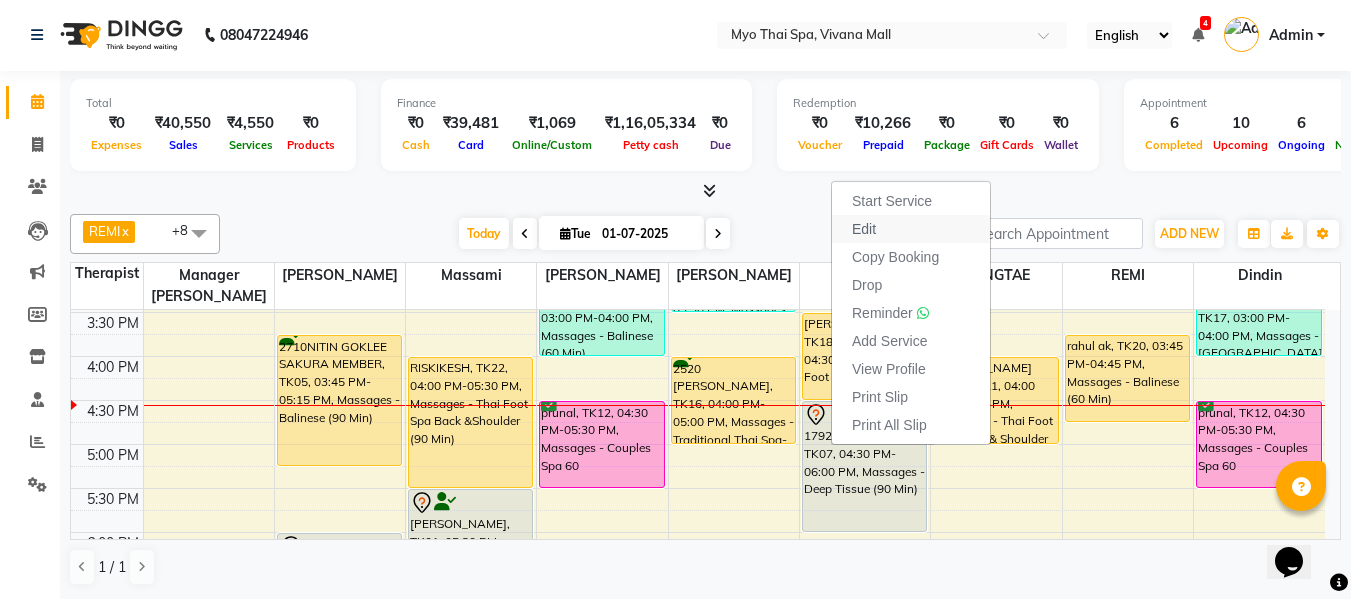 click on "Edit" at bounding box center (864, 229) 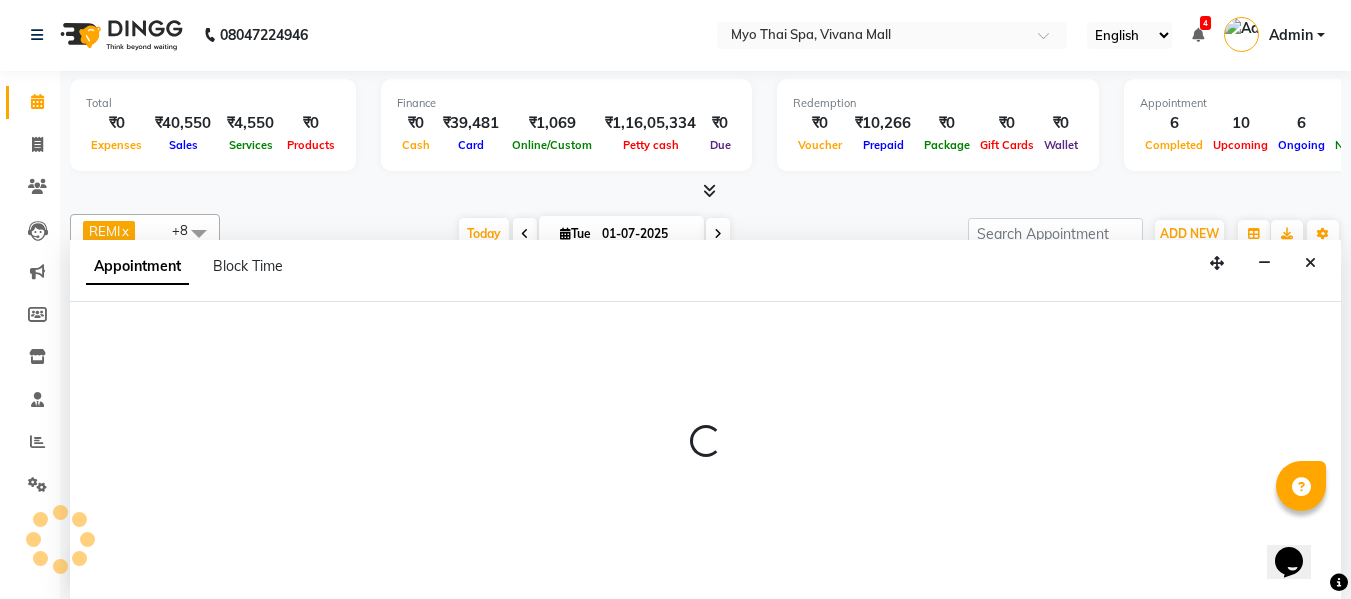 select on "tentative" 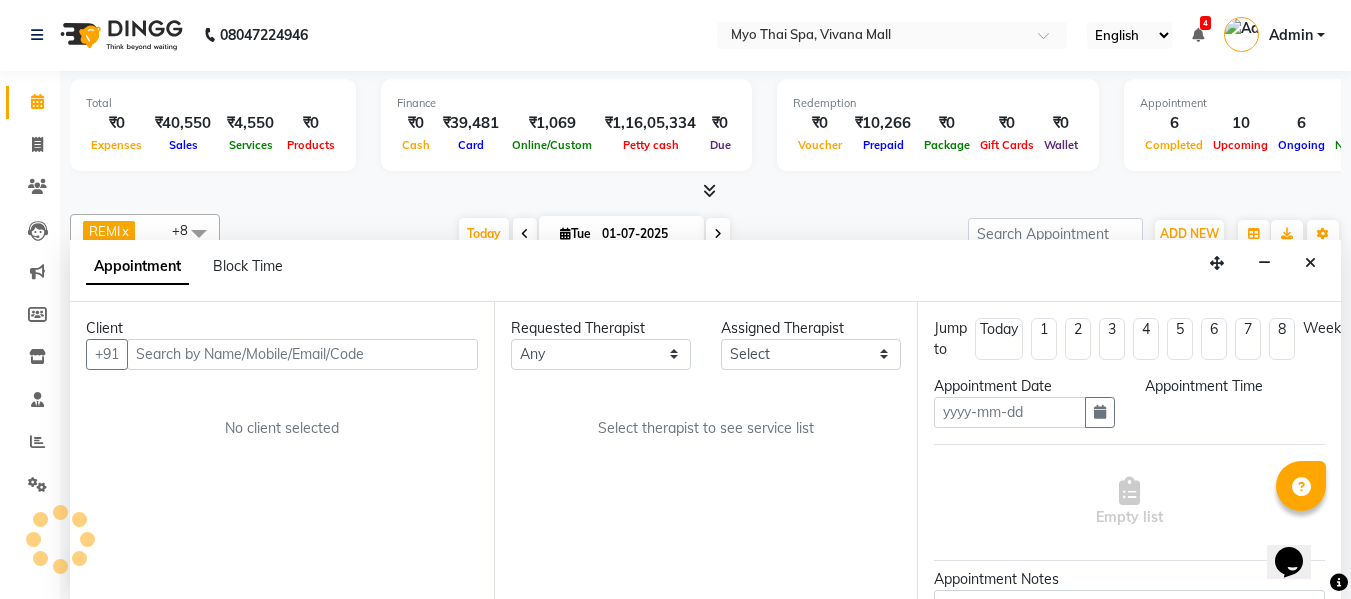 type on "01-07-2025" 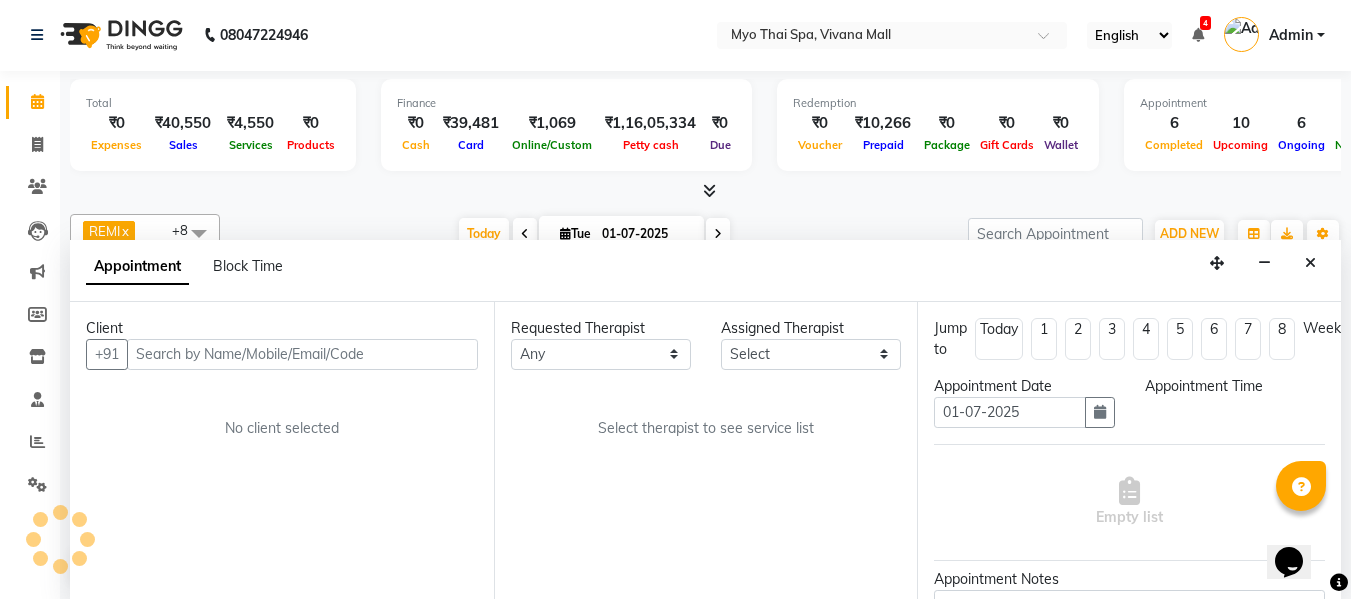 scroll, scrollTop: 0, scrollLeft: 0, axis: both 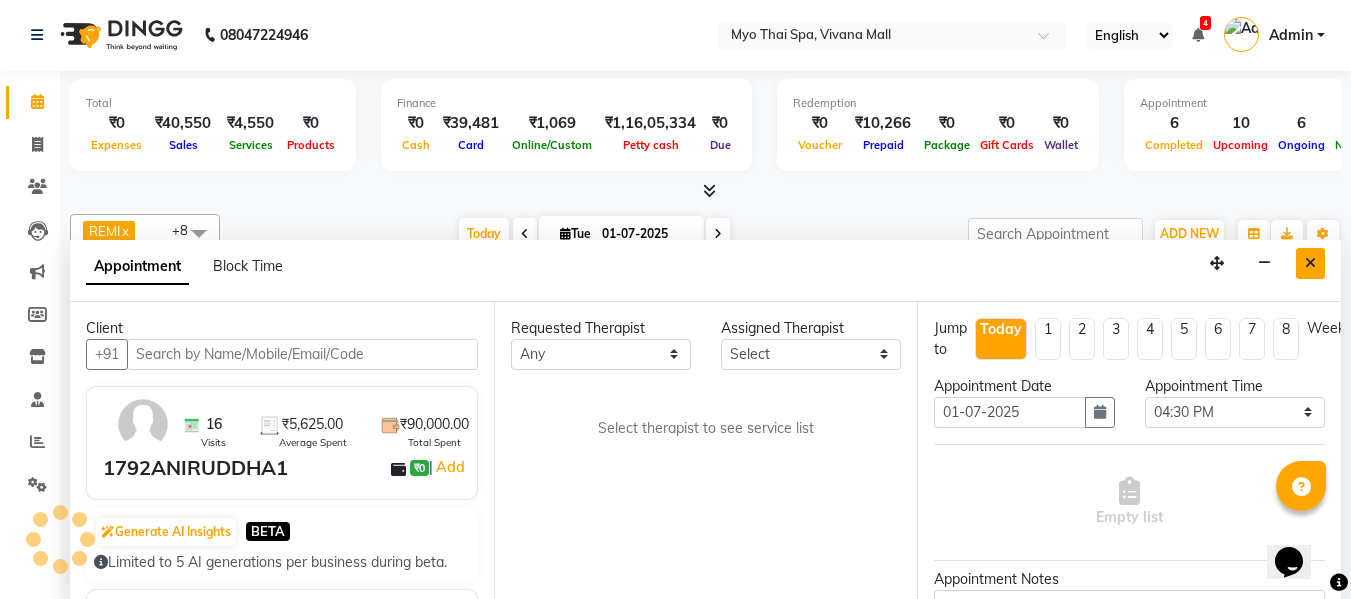 select on "70774" 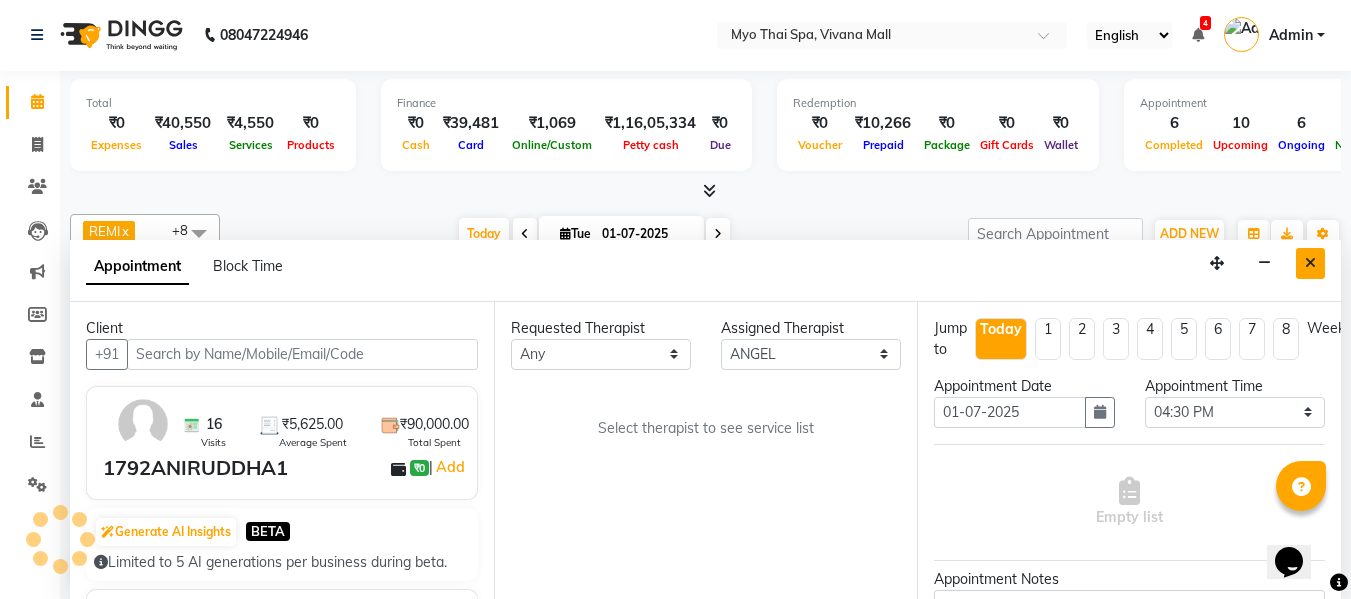 scroll, scrollTop: 705, scrollLeft: 0, axis: vertical 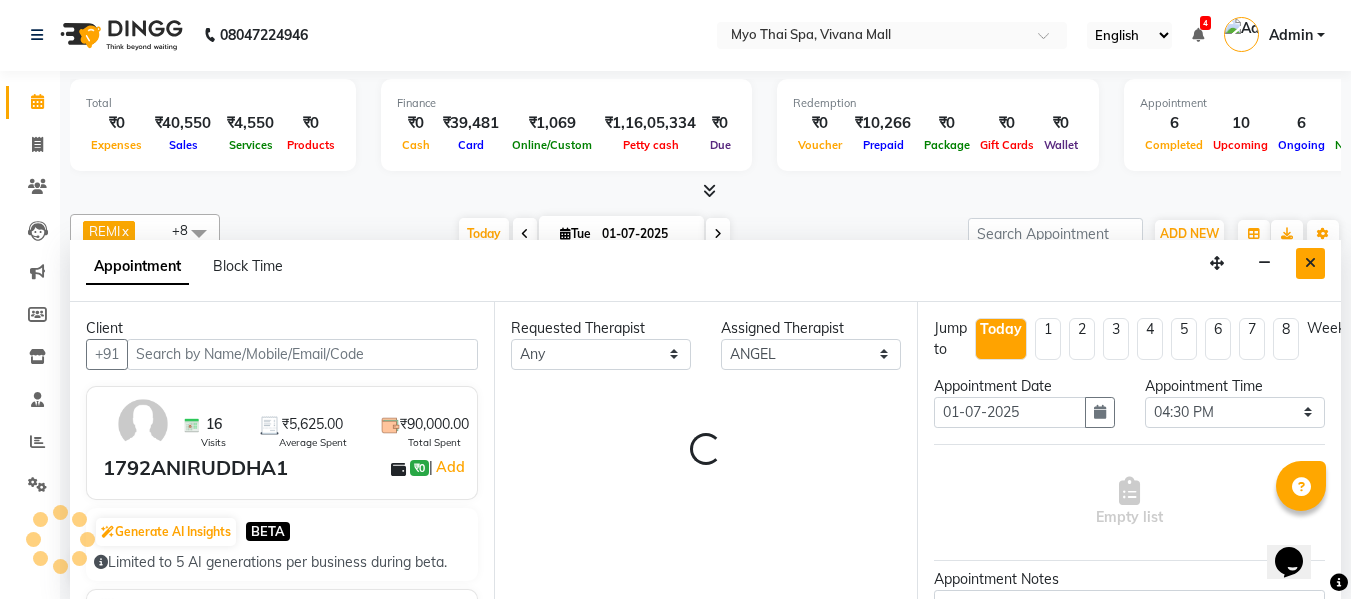 click at bounding box center (1310, 263) 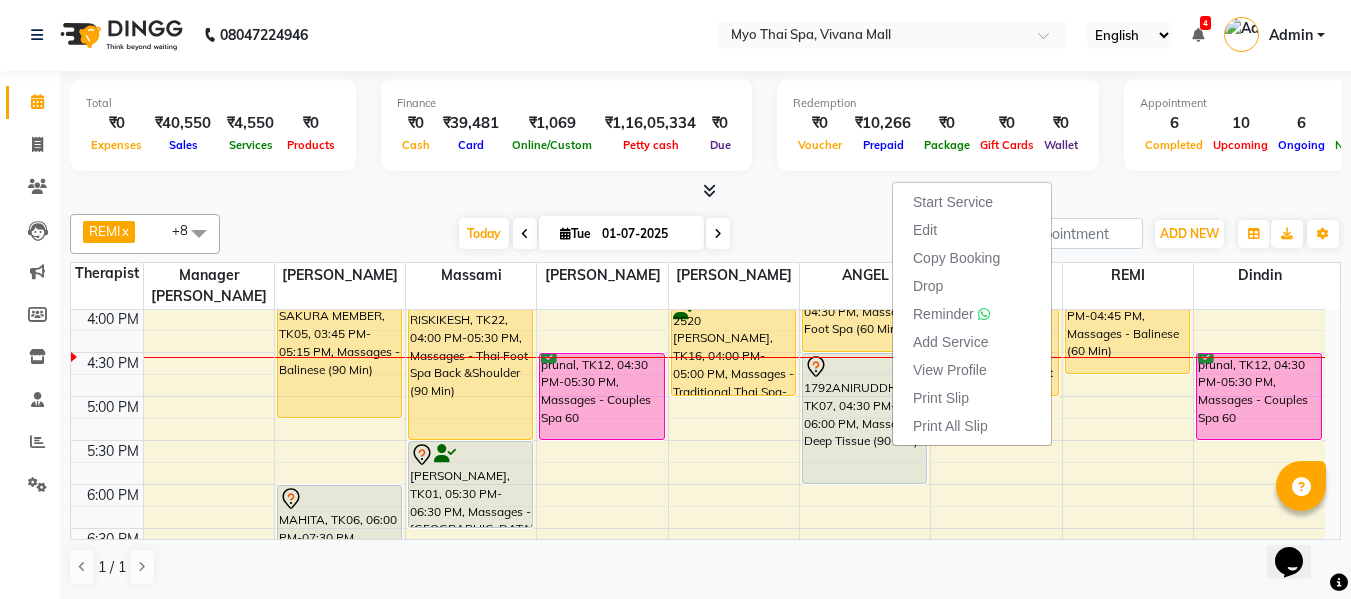 click at bounding box center [705, 191] 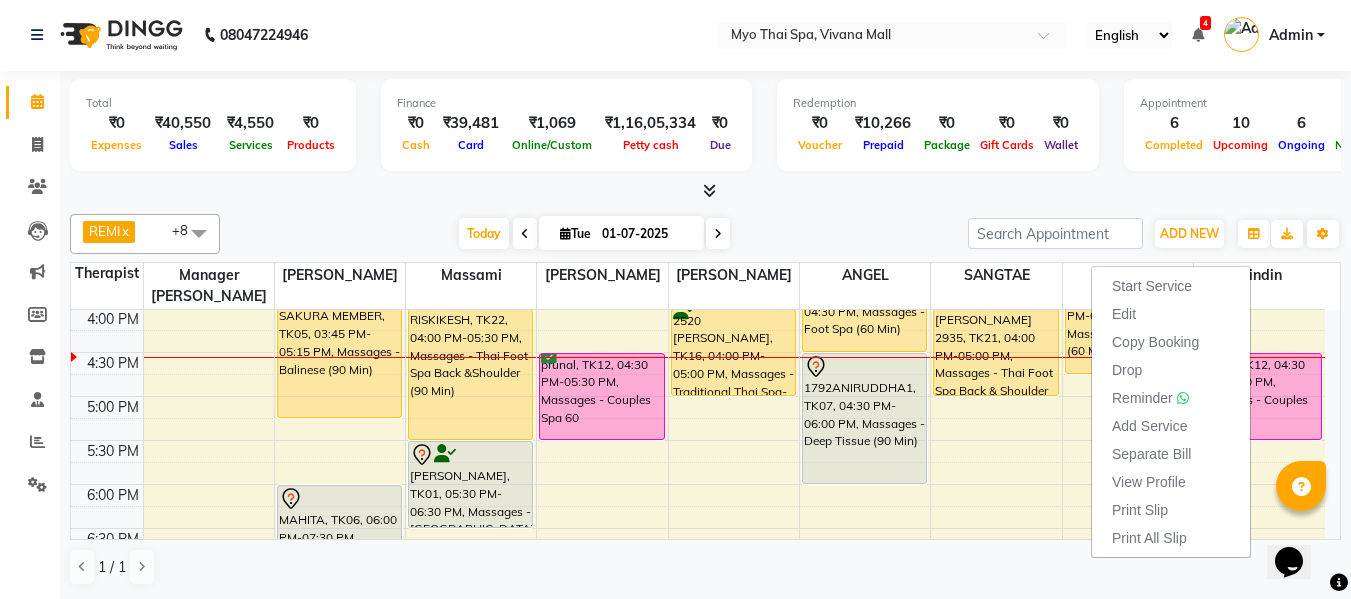 click on "Start Service" at bounding box center [1152, 286] 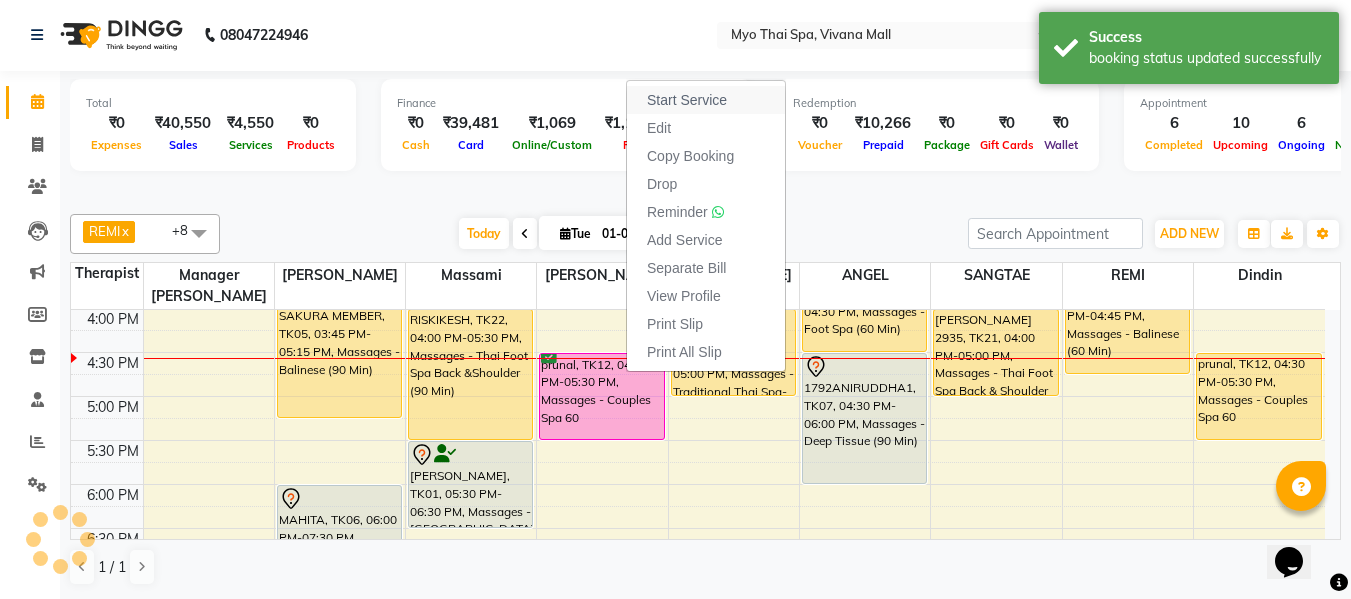 click on "Start Service" at bounding box center (687, 100) 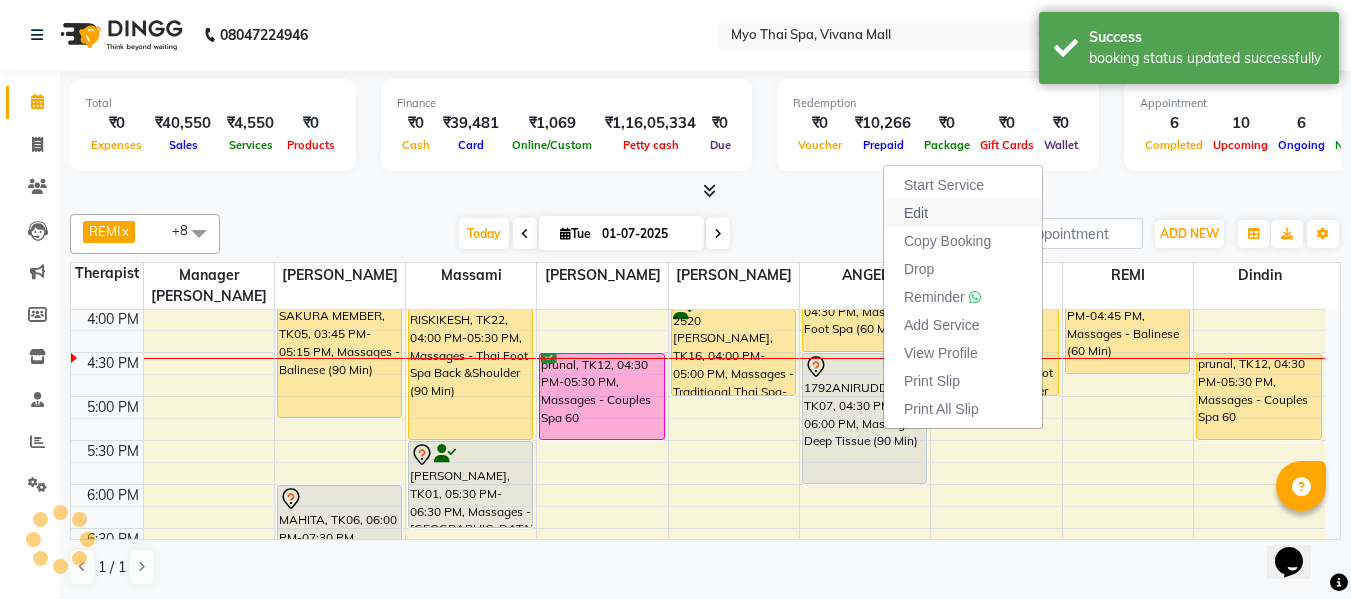 click on "Edit" at bounding box center [916, 213] 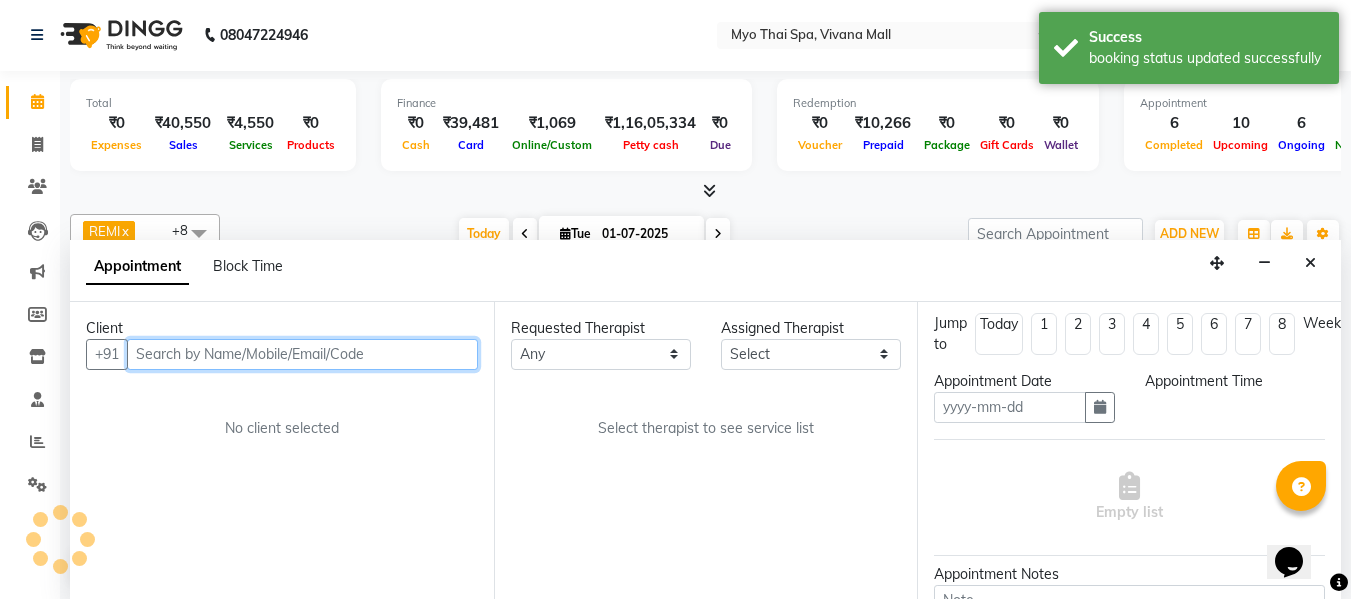 scroll, scrollTop: 0, scrollLeft: 0, axis: both 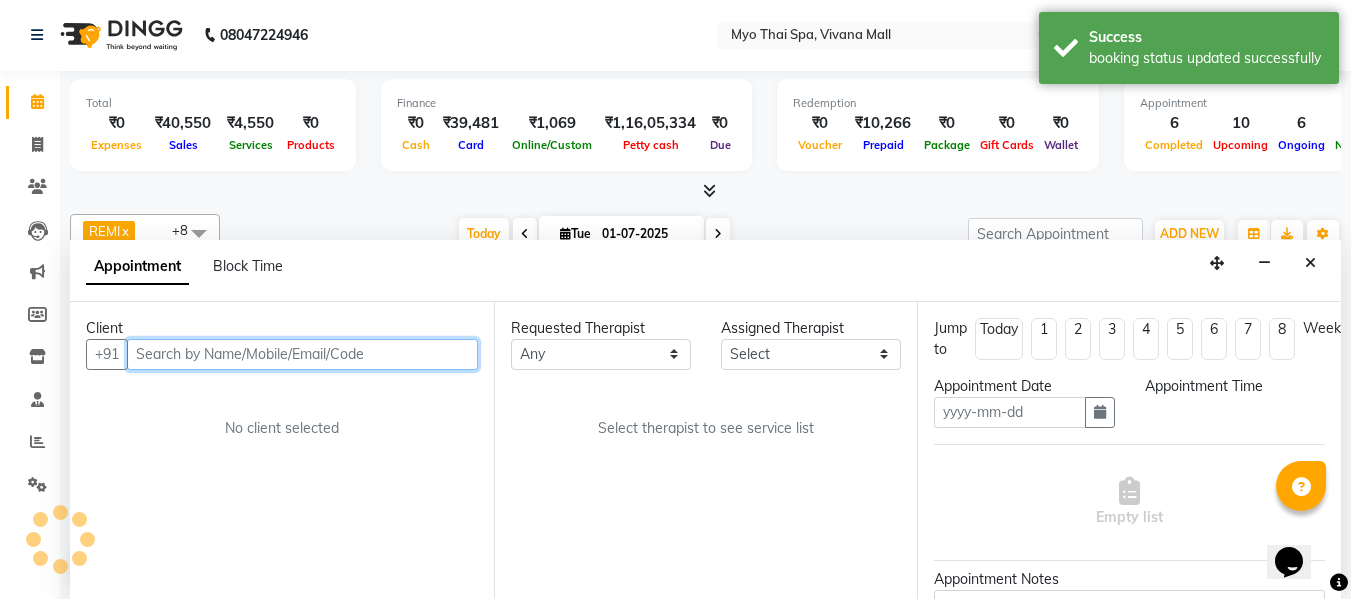 type on "01-07-2025" 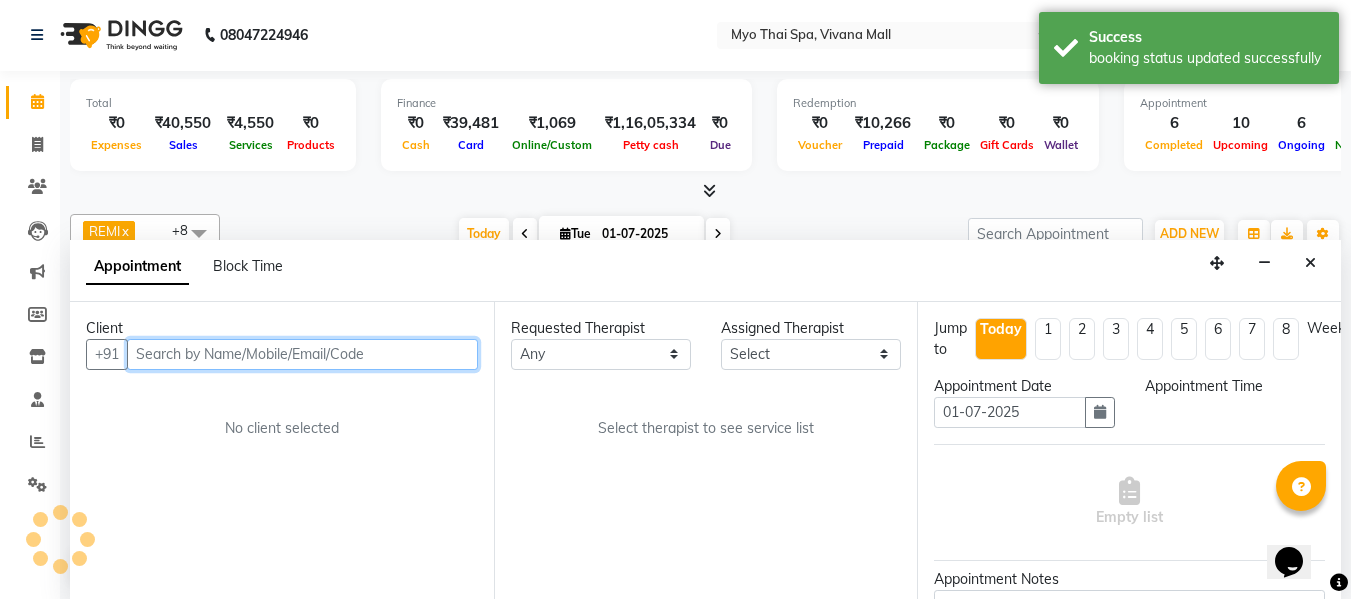 select on "70774" 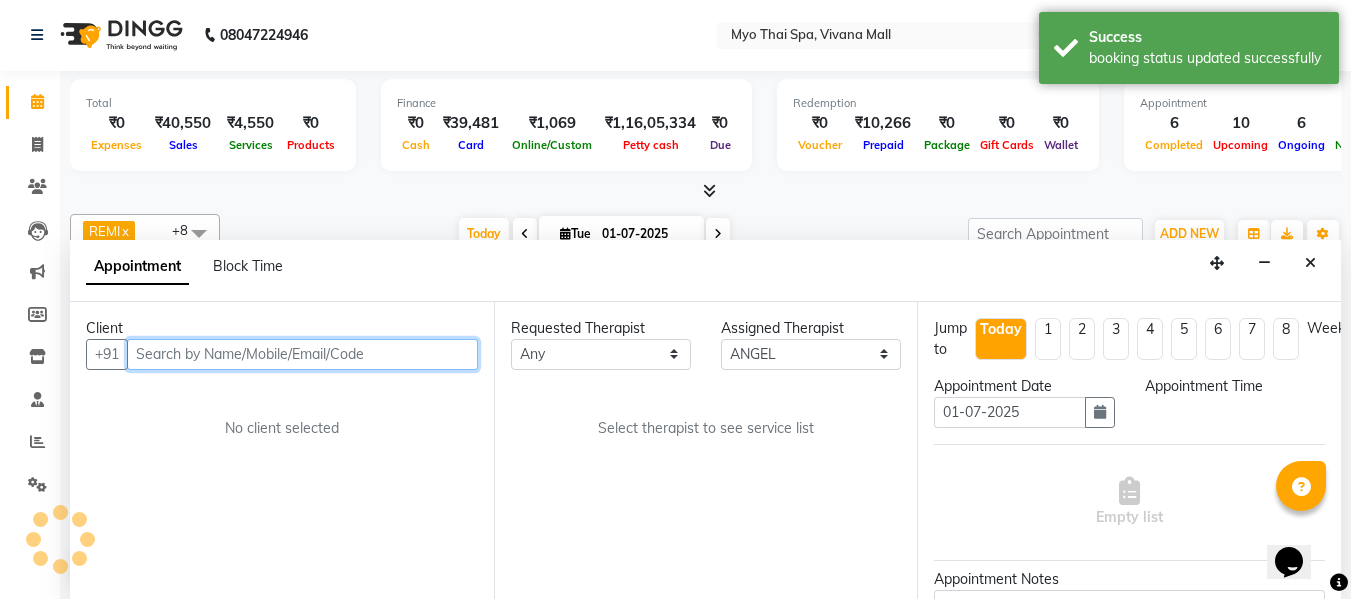 scroll, scrollTop: 705, scrollLeft: 0, axis: vertical 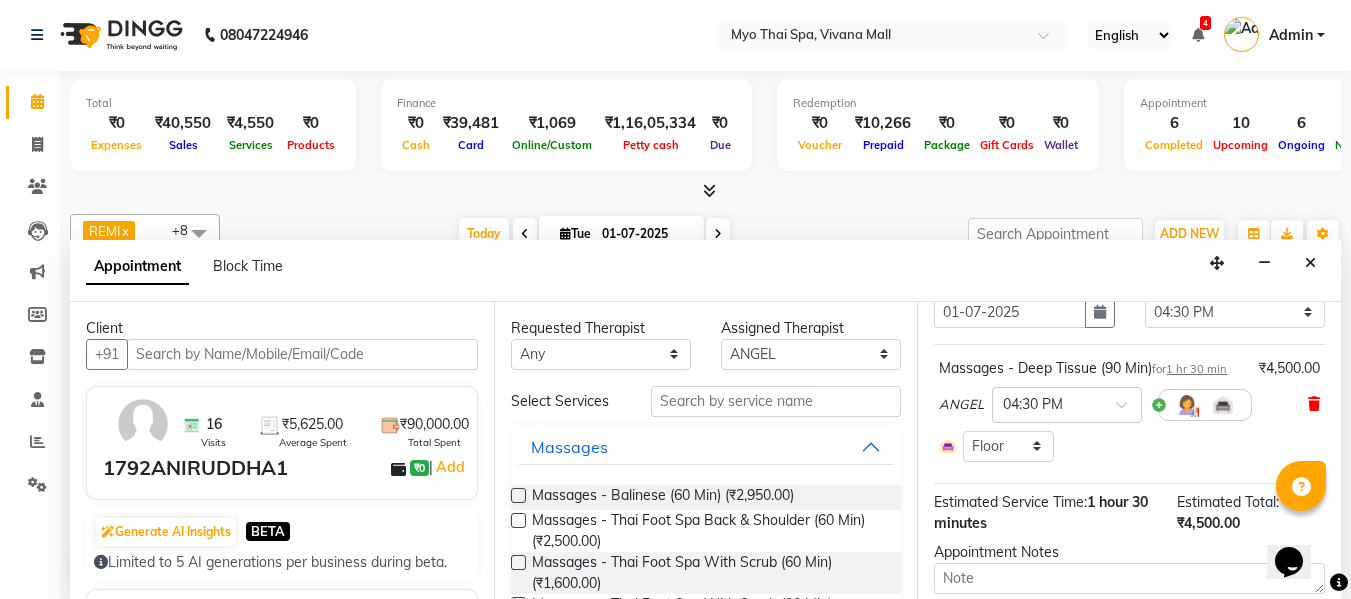 click at bounding box center [1314, 404] 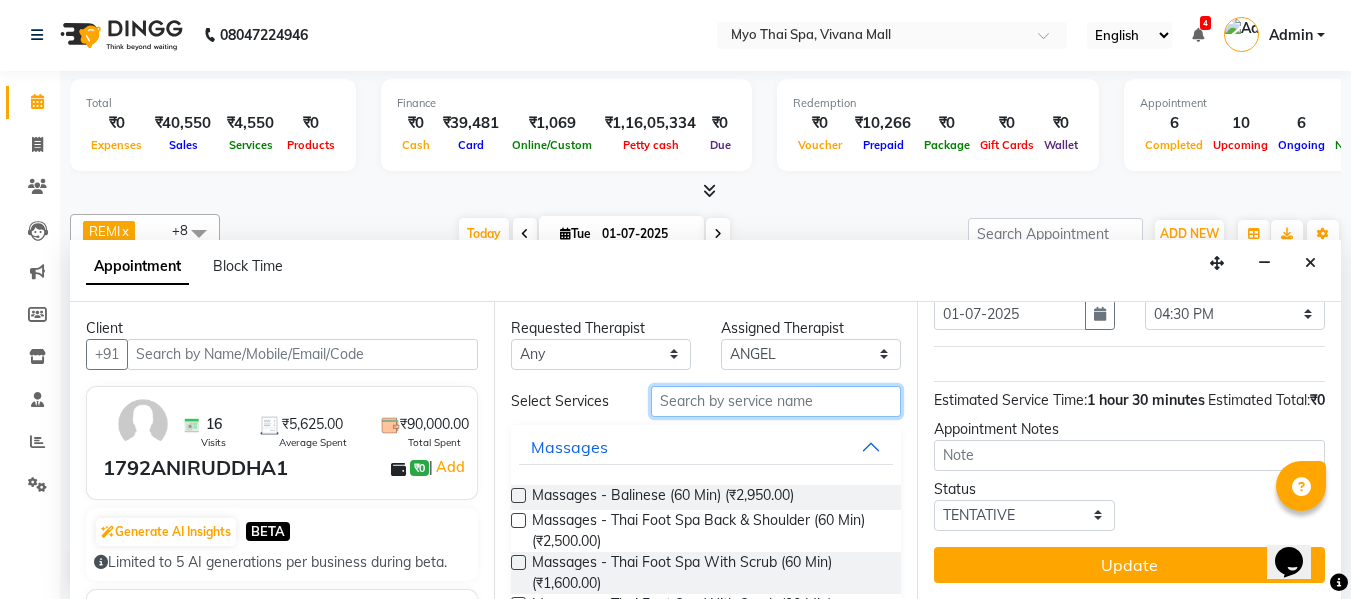 click at bounding box center (776, 401) 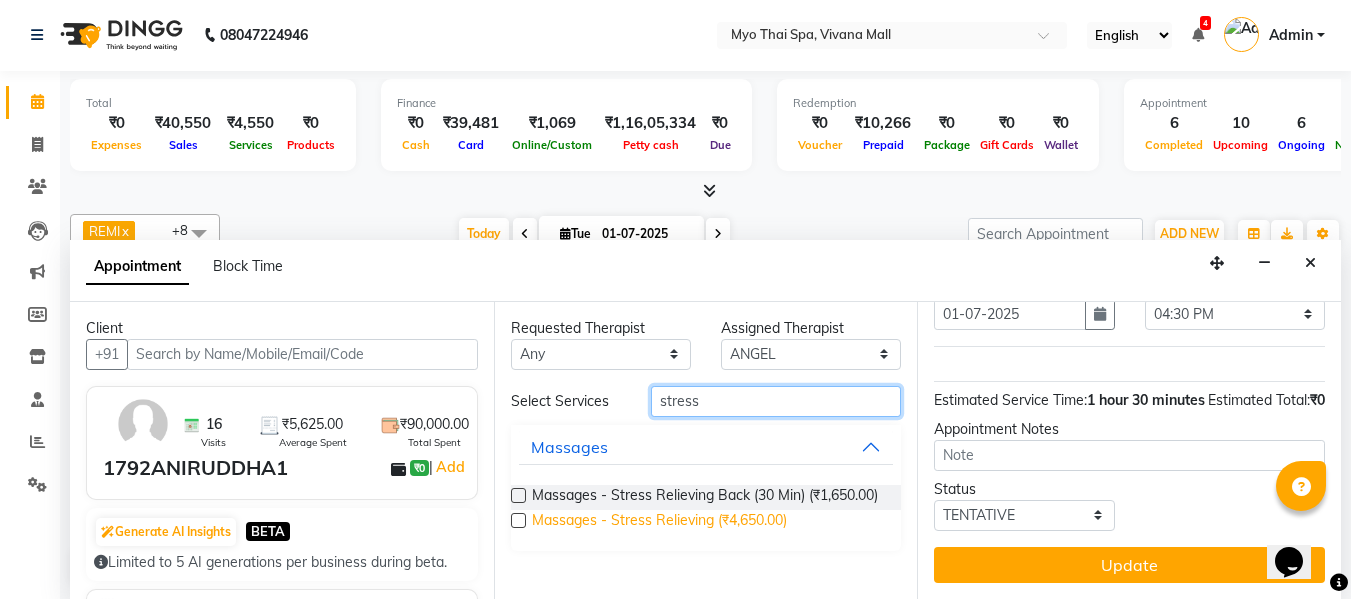 type on "stress" 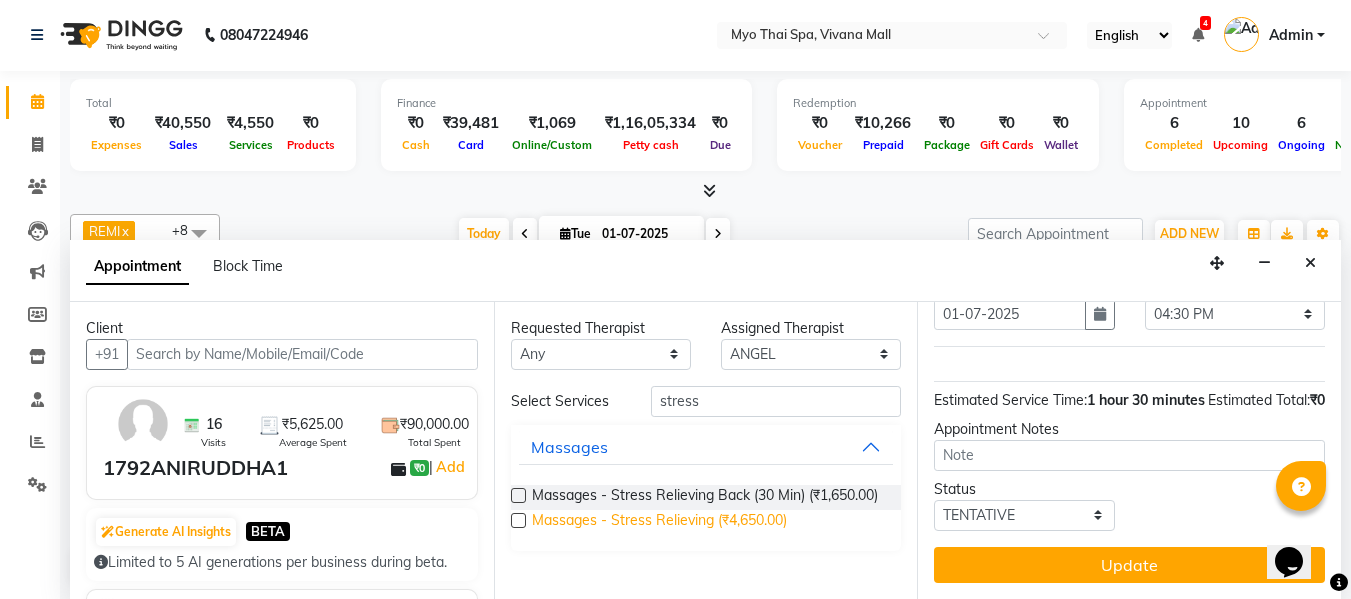 click on "Massages - Stress Relieving (₹4,650.00)" at bounding box center [659, 522] 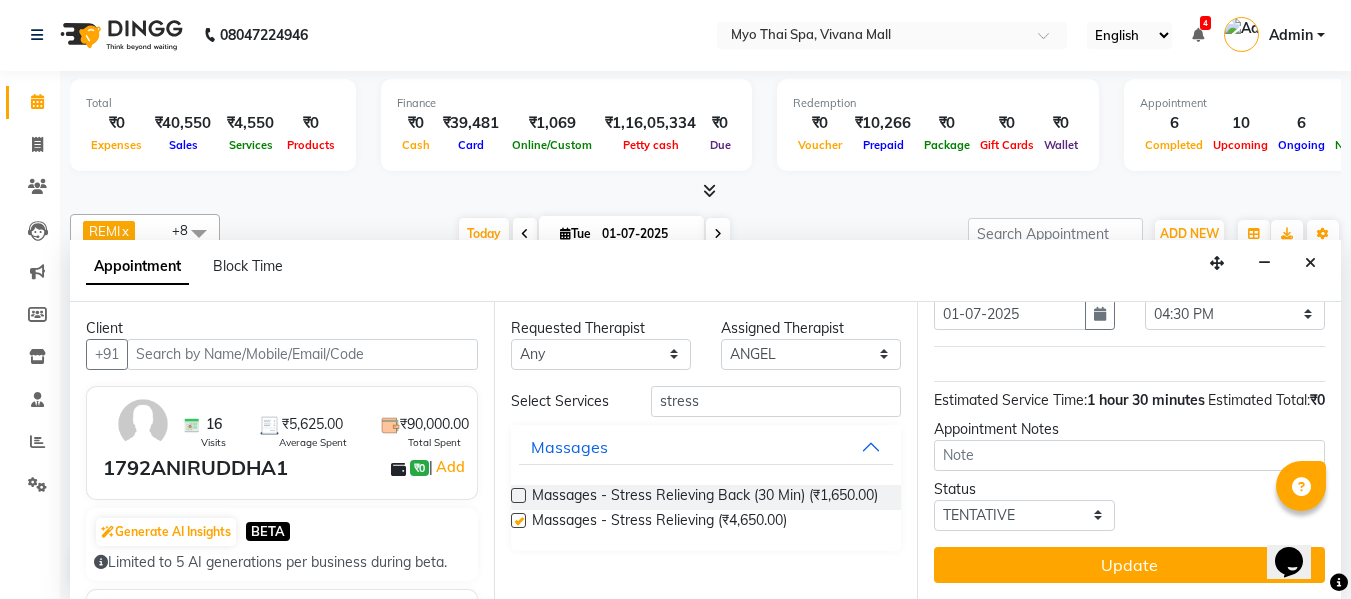checkbox on "false" 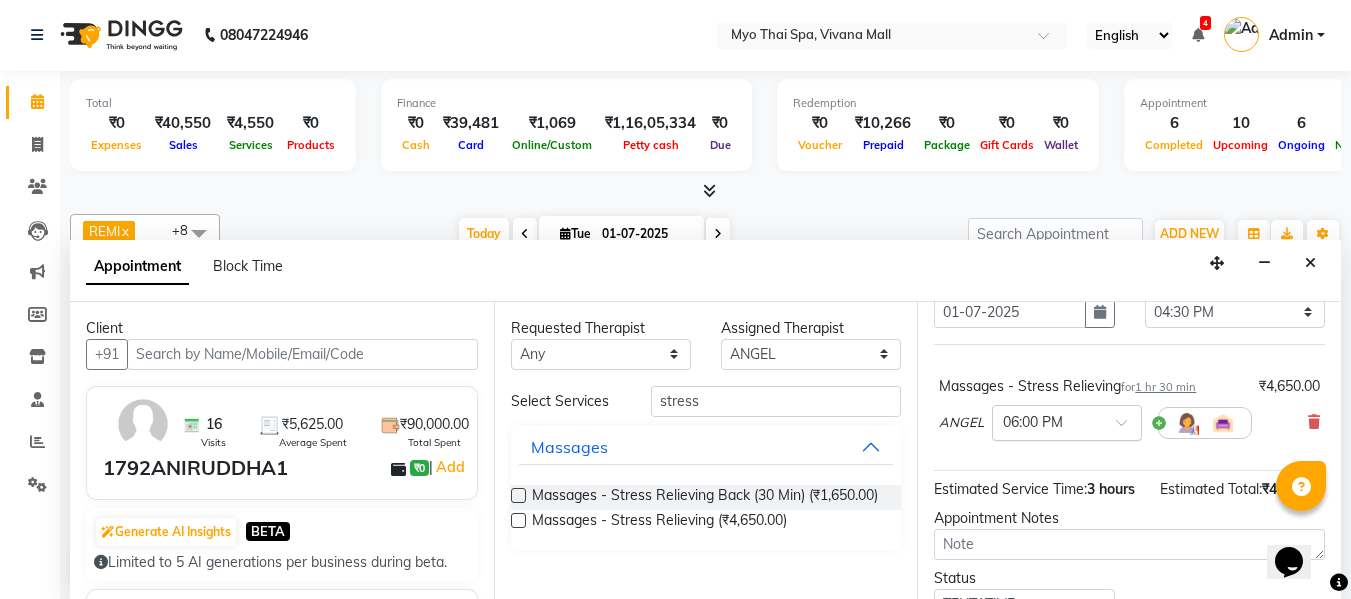 click at bounding box center (1128, 428) 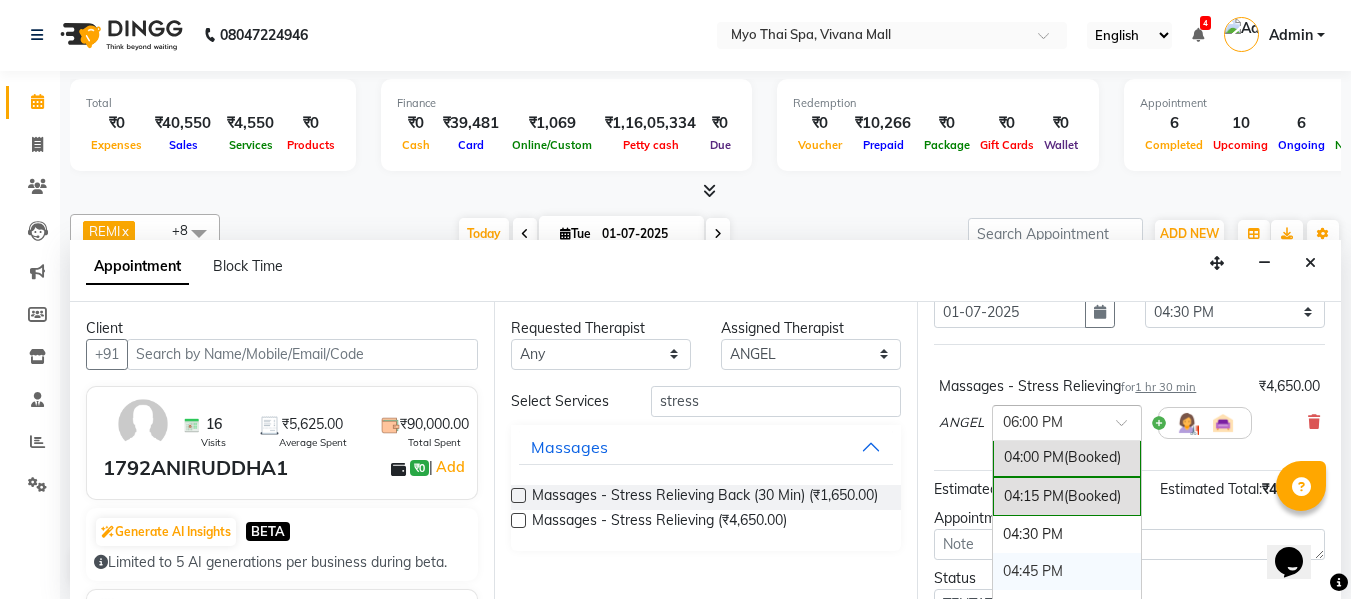 scroll, scrollTop: 1040, scrollLeft: 0, axis: vertical 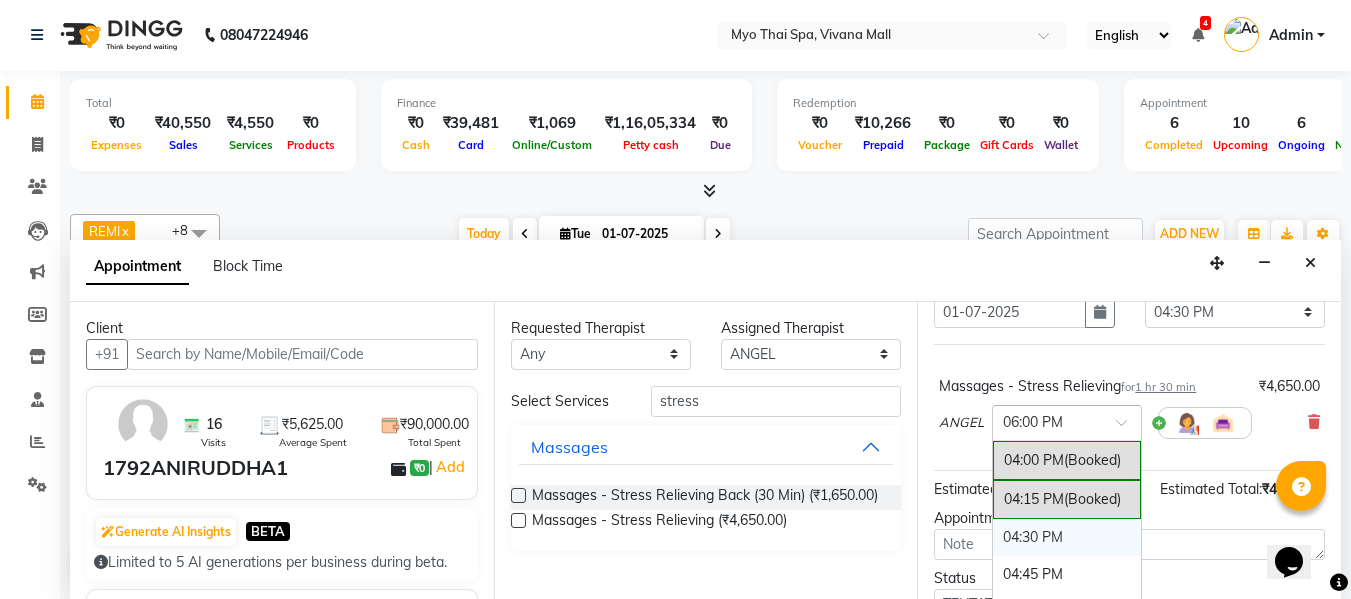 click on "04:30 PM" at bounding box center [1067, 537] 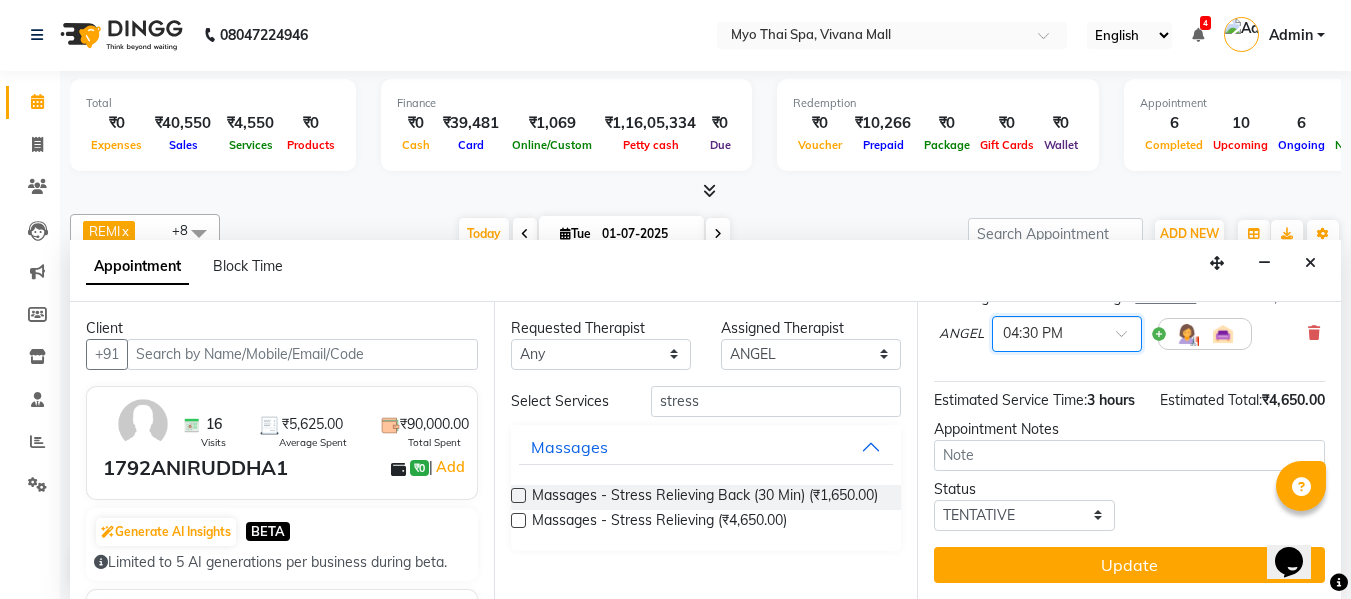 scroll, scrollTop: 225, scrollLeft: 0, axis: vertical 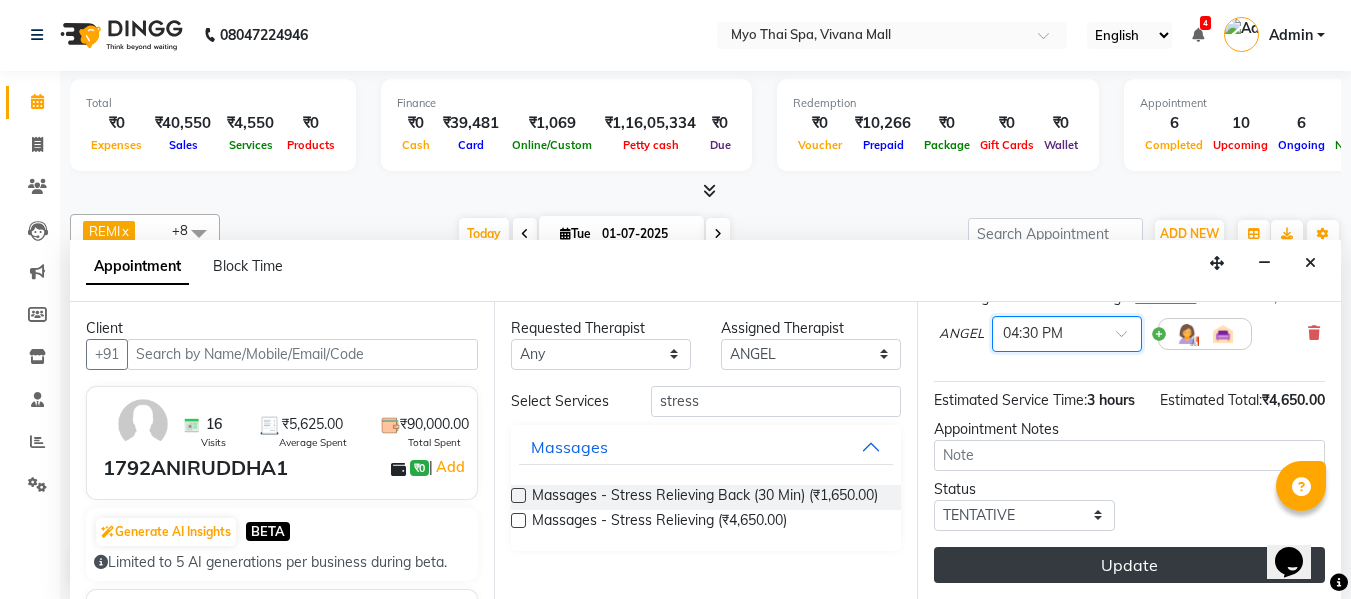 click on "Update" at bounding box center [1129, 565] 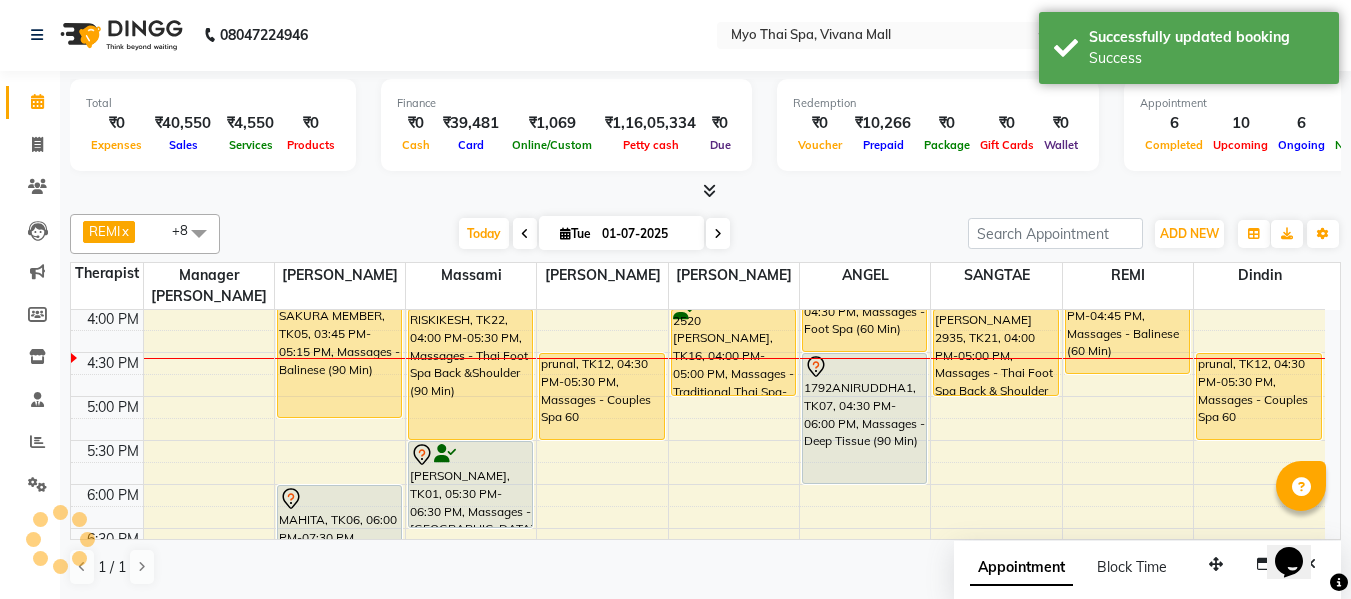 scroll, scrollTop: 0, scrollLeft: 0, axis: both 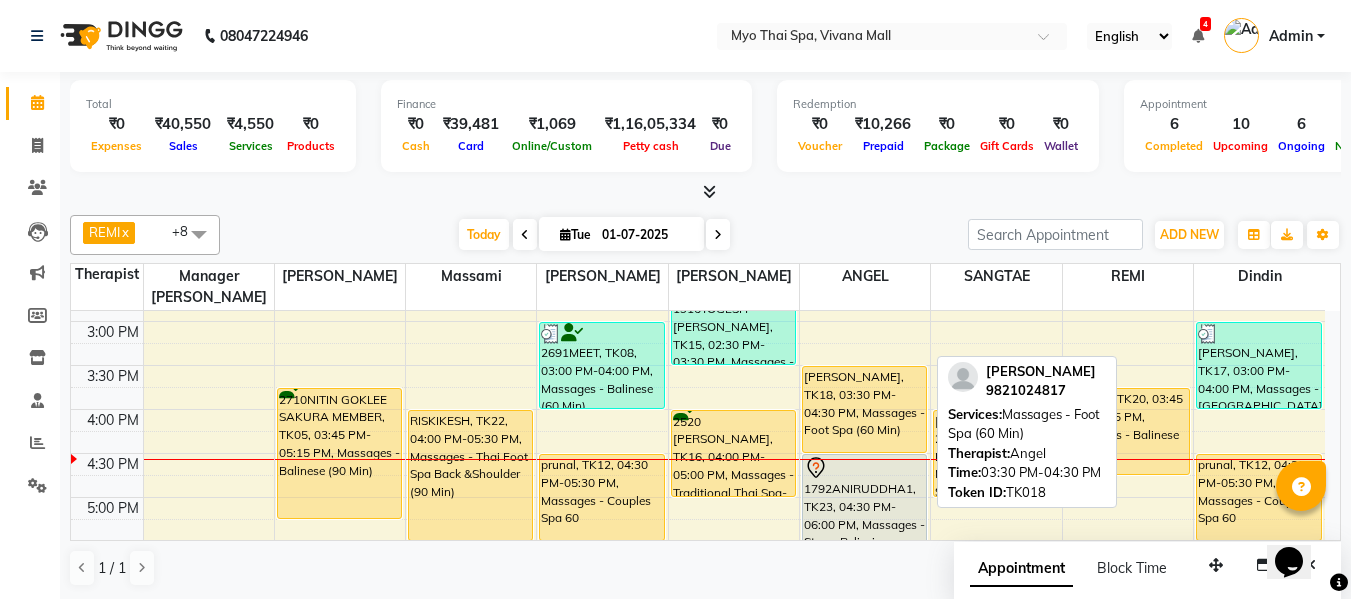 click on "SHAYLA, TK18, 03:30 PM-04:30 PM, Massages - Foot Spa (60 Min)" at bounding box center [864, 409] 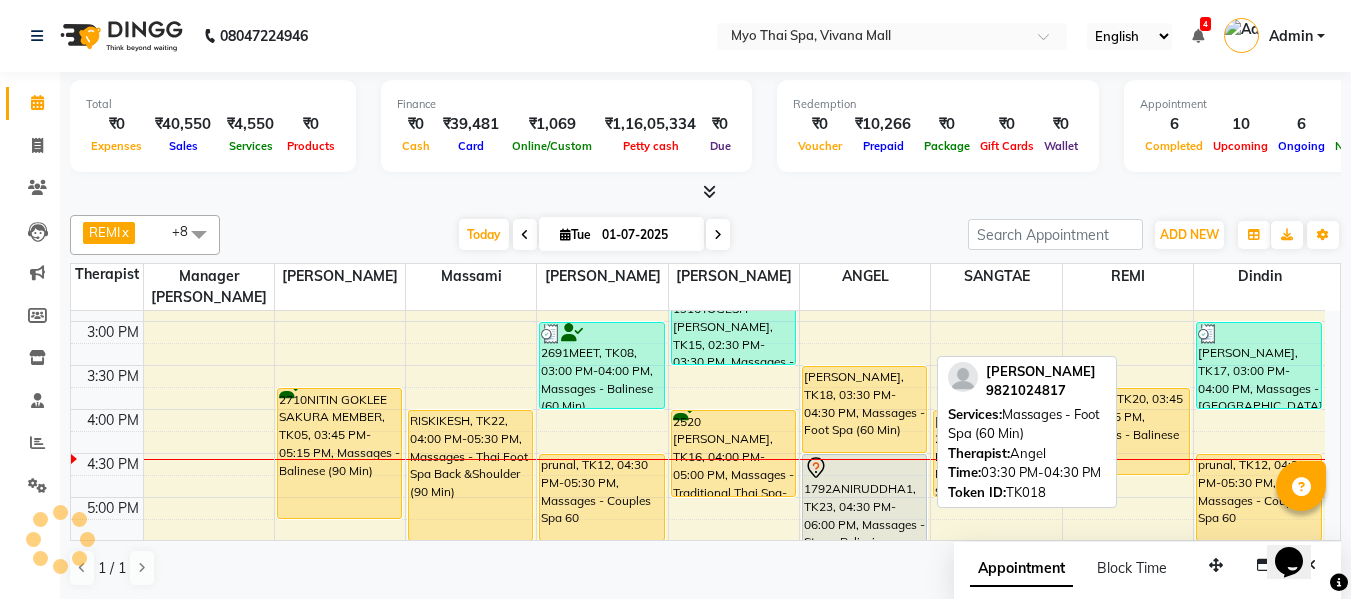 click on "SHAYLA, TK18, 03:30 PM-04:30 PM, Massages - Foot Spa (60 Min)" at bounding box center [864, 409] 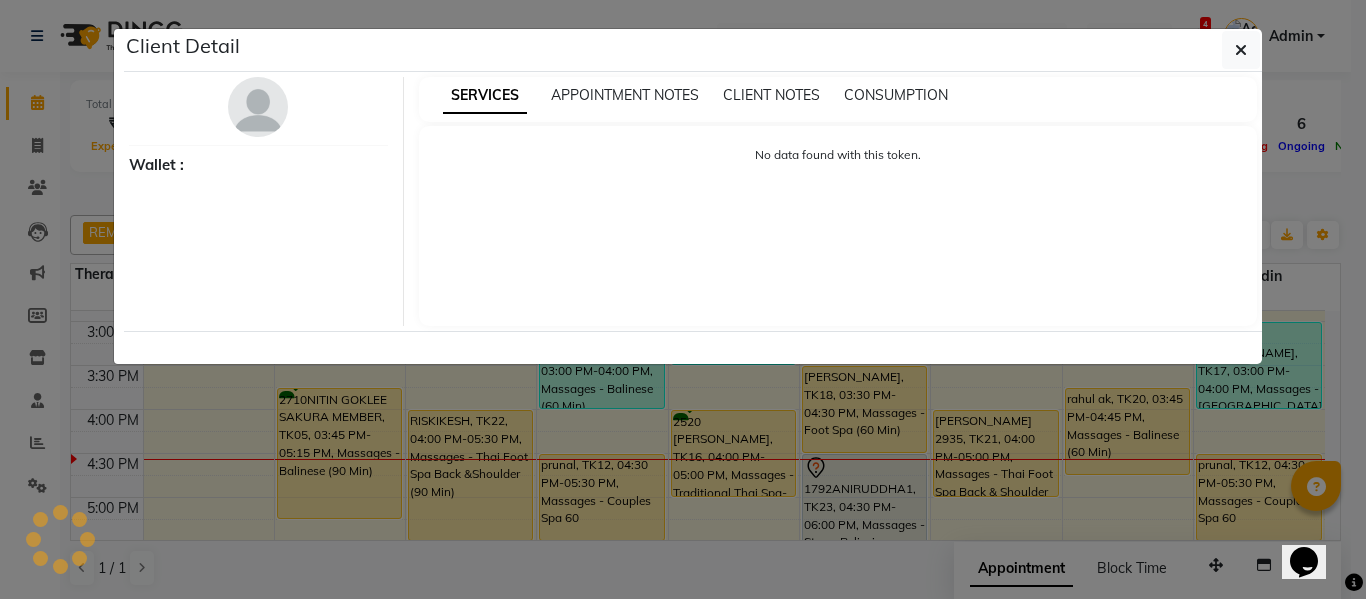 select on "1" 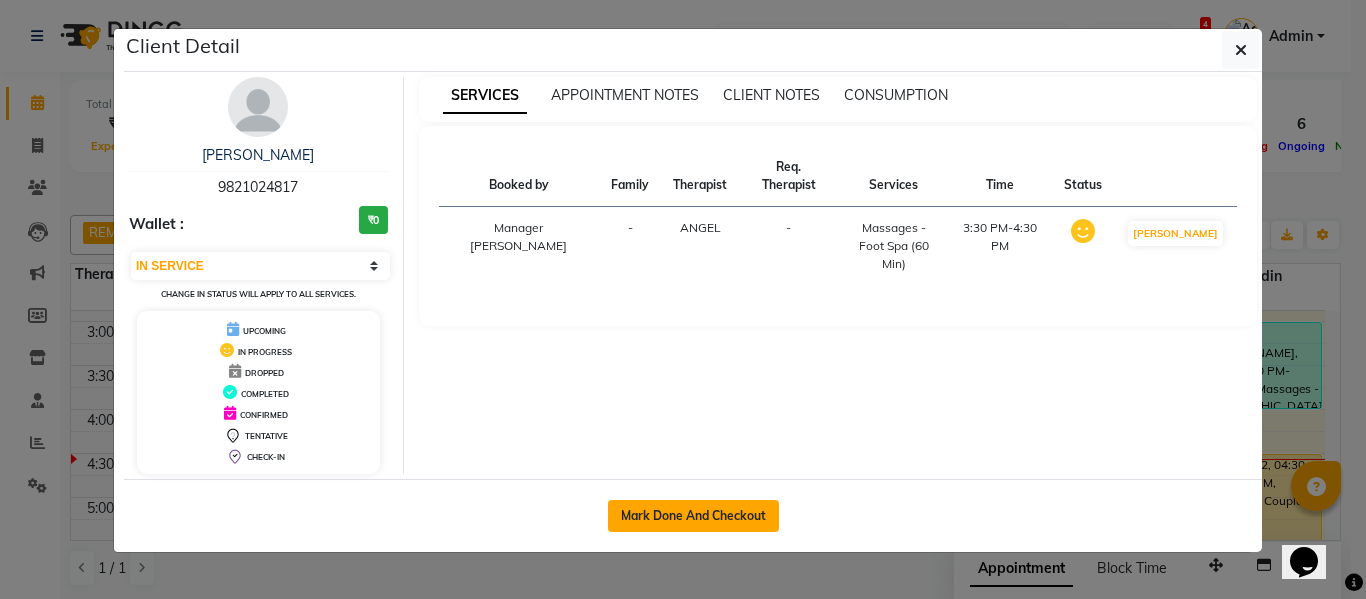 click on "Mark Done And Checkout" 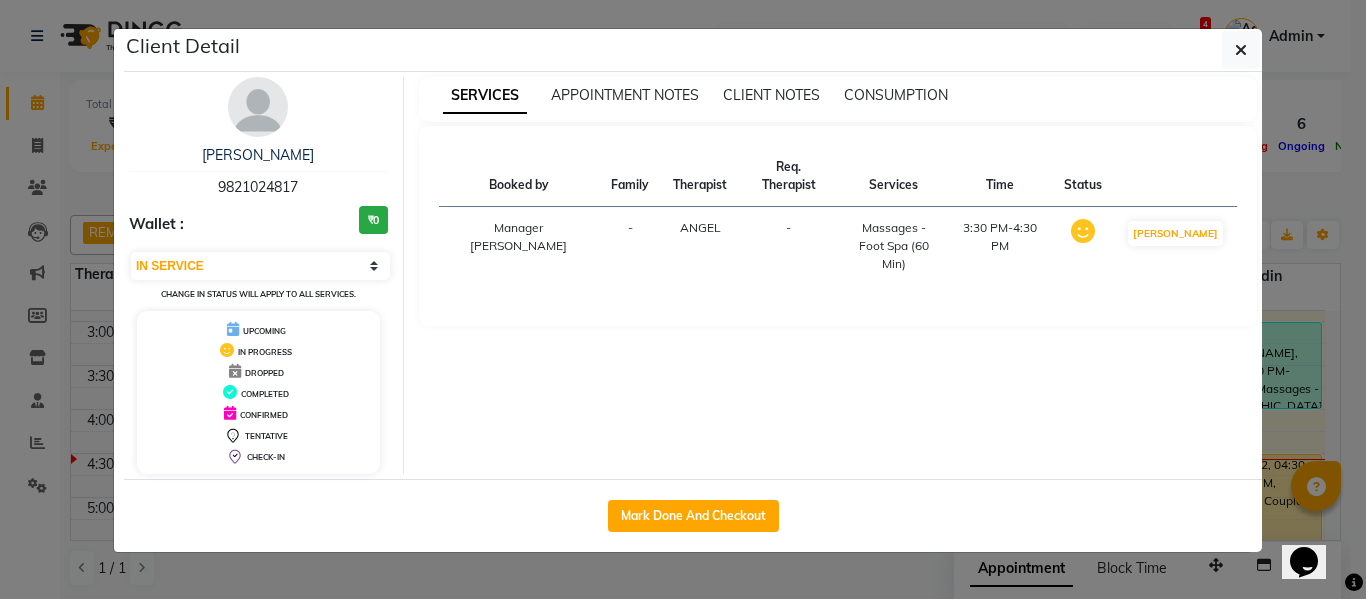 select on "service" 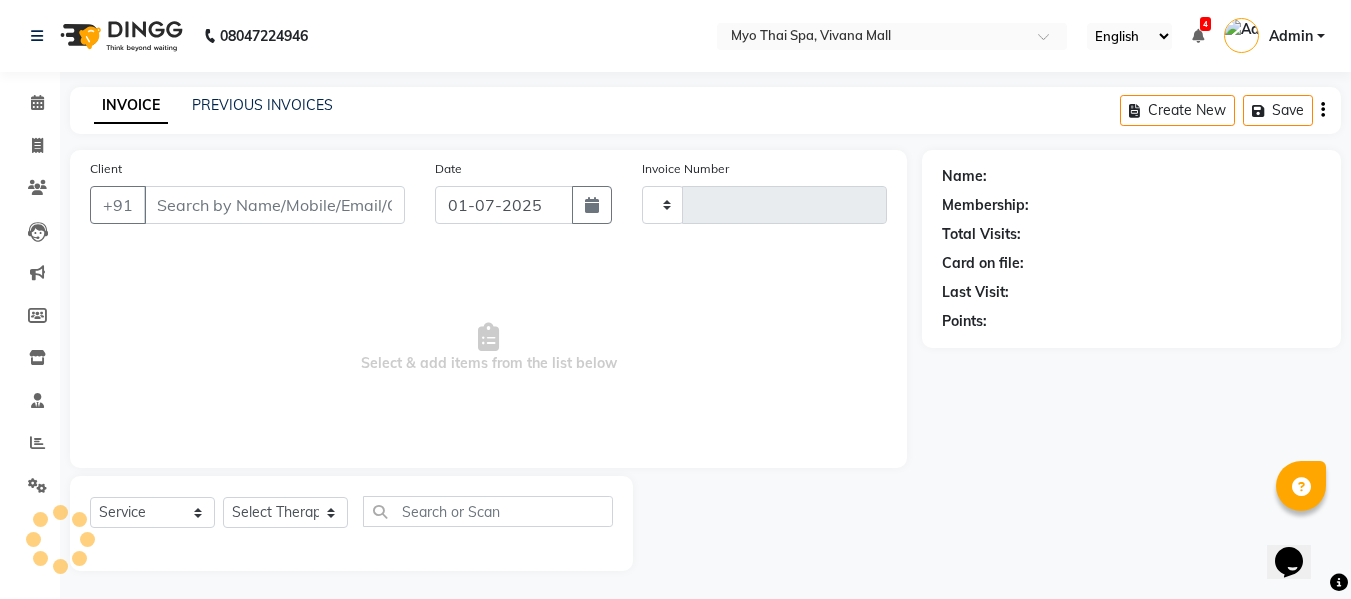 type on "2099" 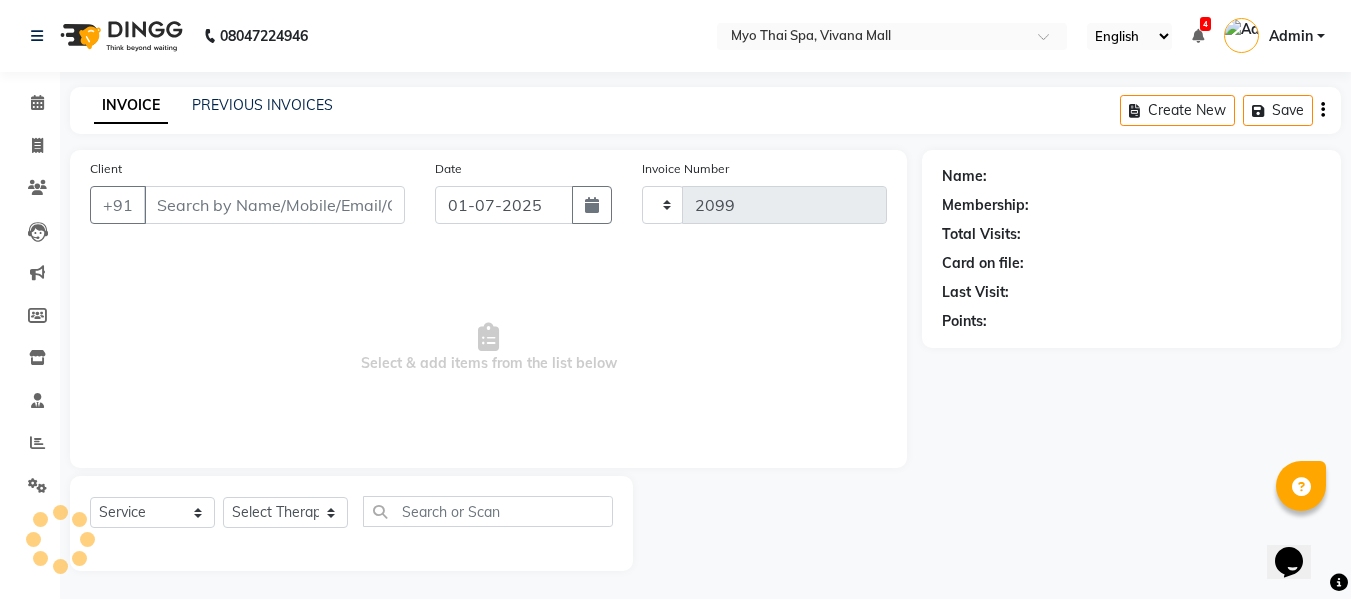 select on "3908" 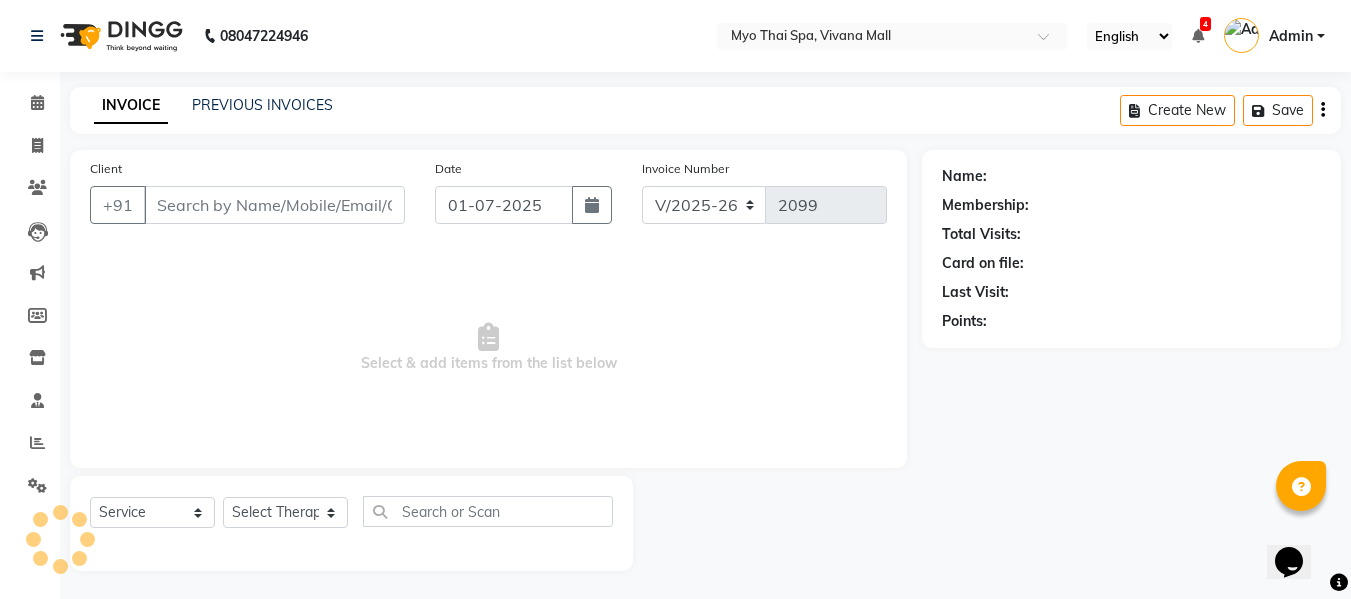 scroll, scrollTop: 2, scrollLeft: 0, axis: vertical 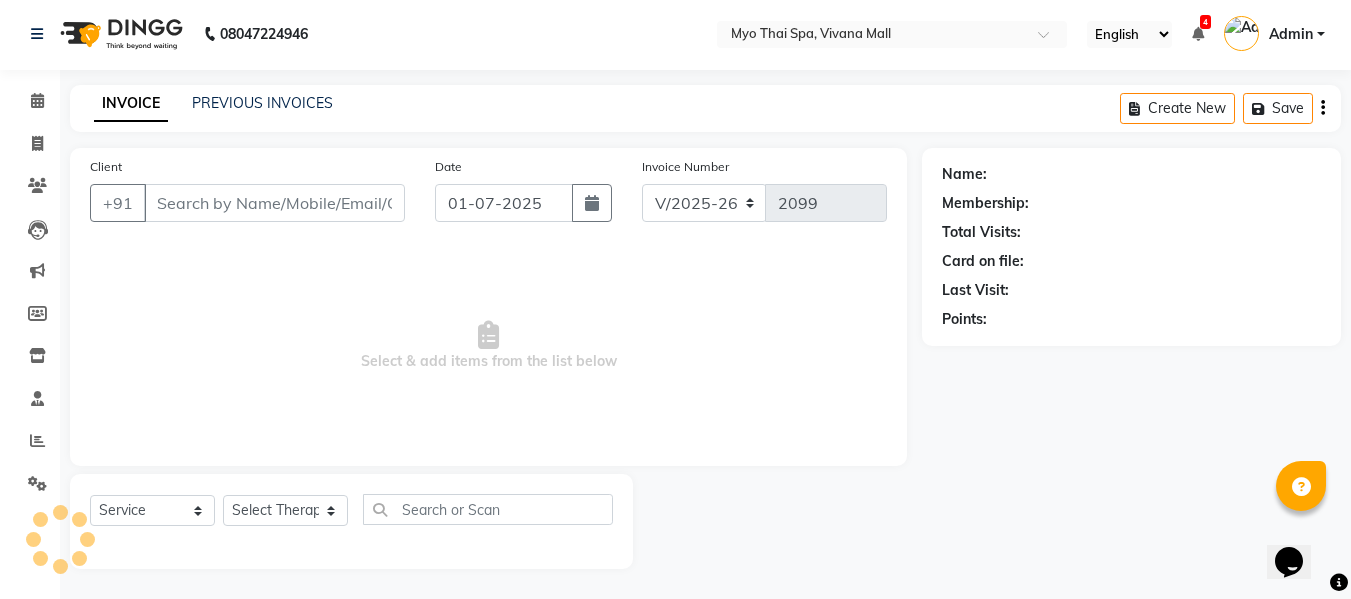 select on "V" 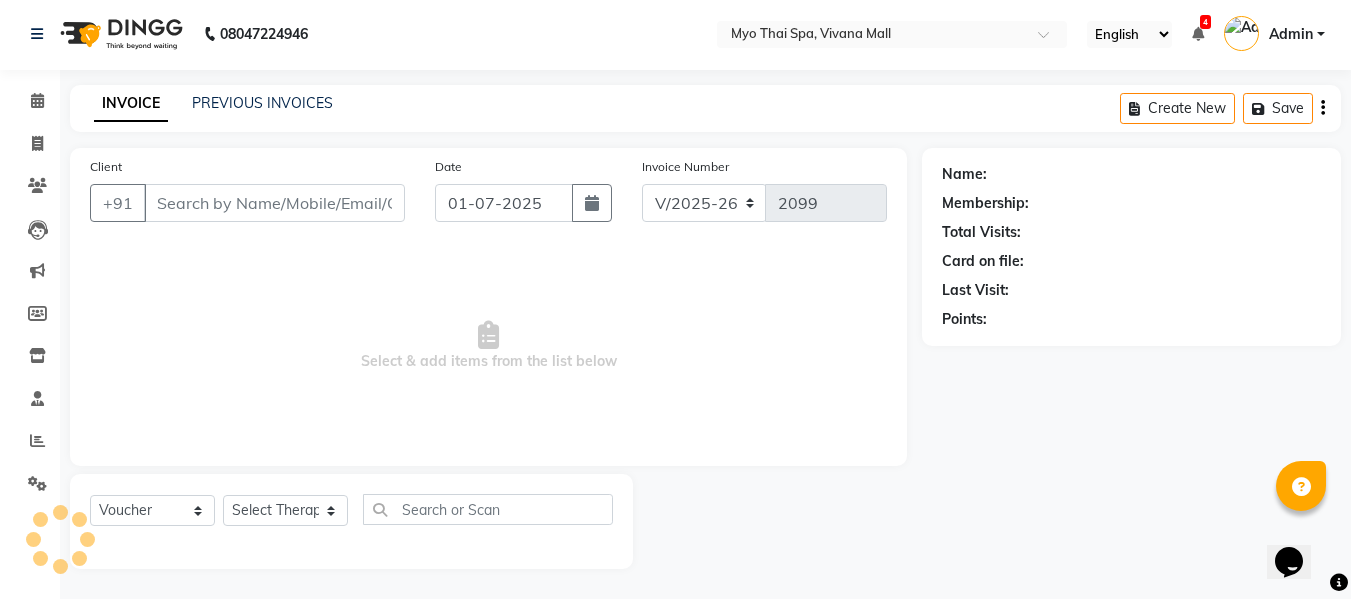 type on "9821024817" 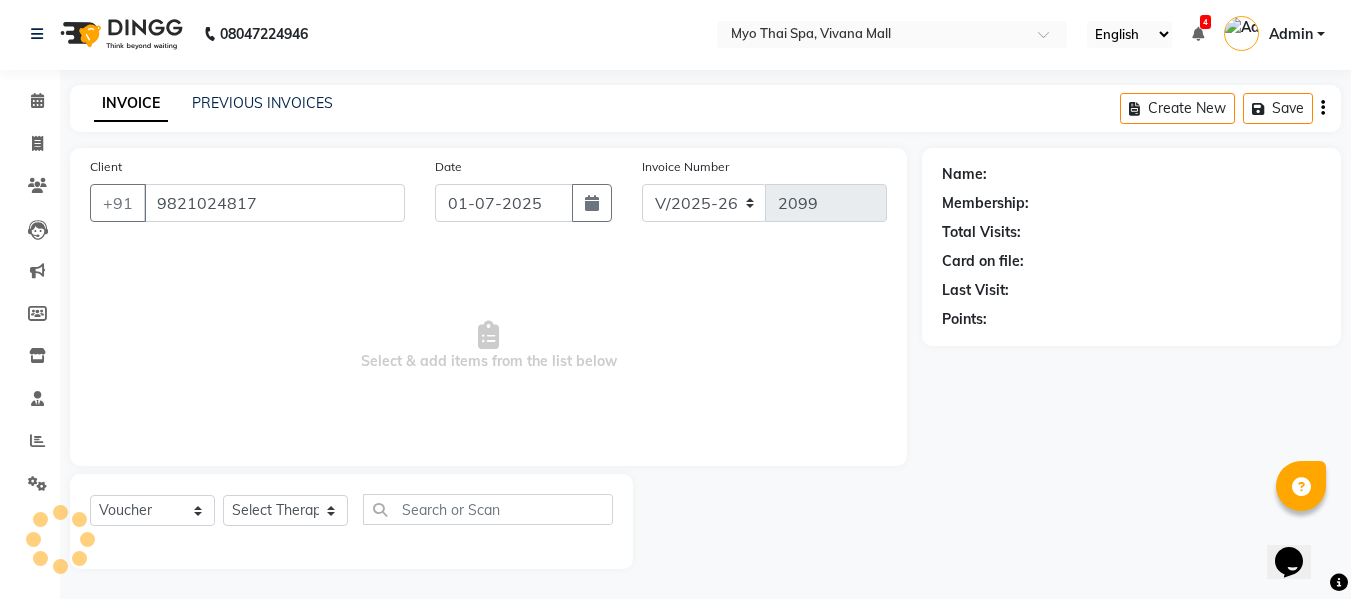select on "70774" 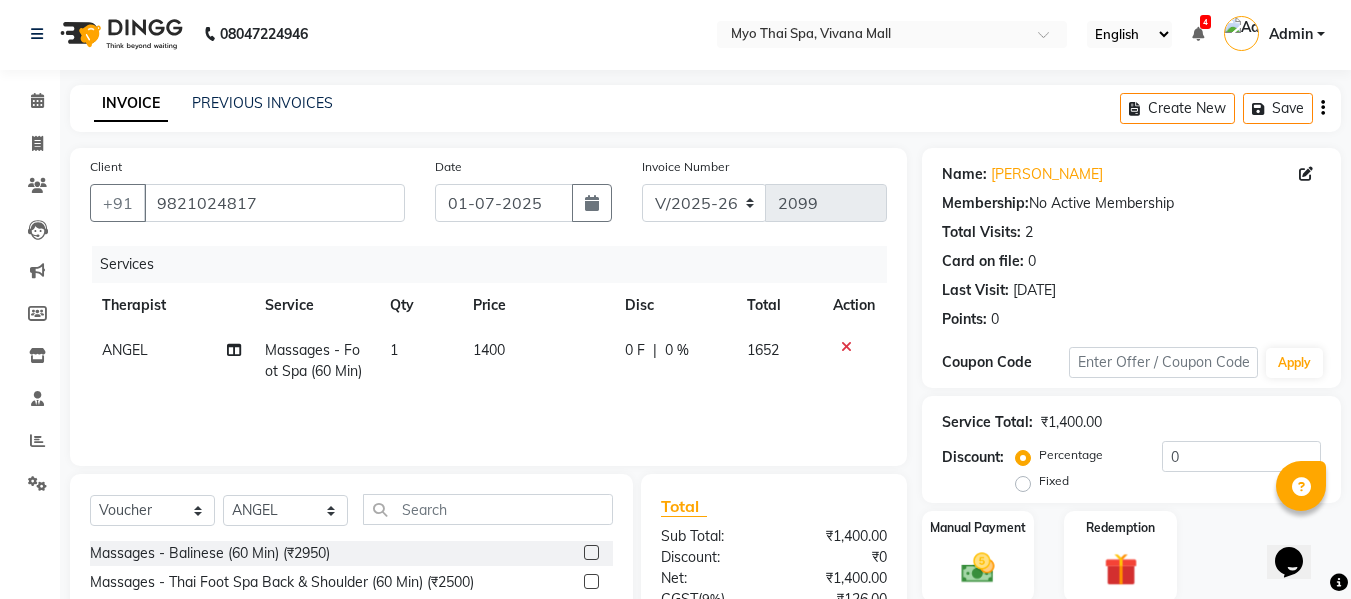 scroll, scrollTop: 202, scrollLeft: 0, axis: vertical 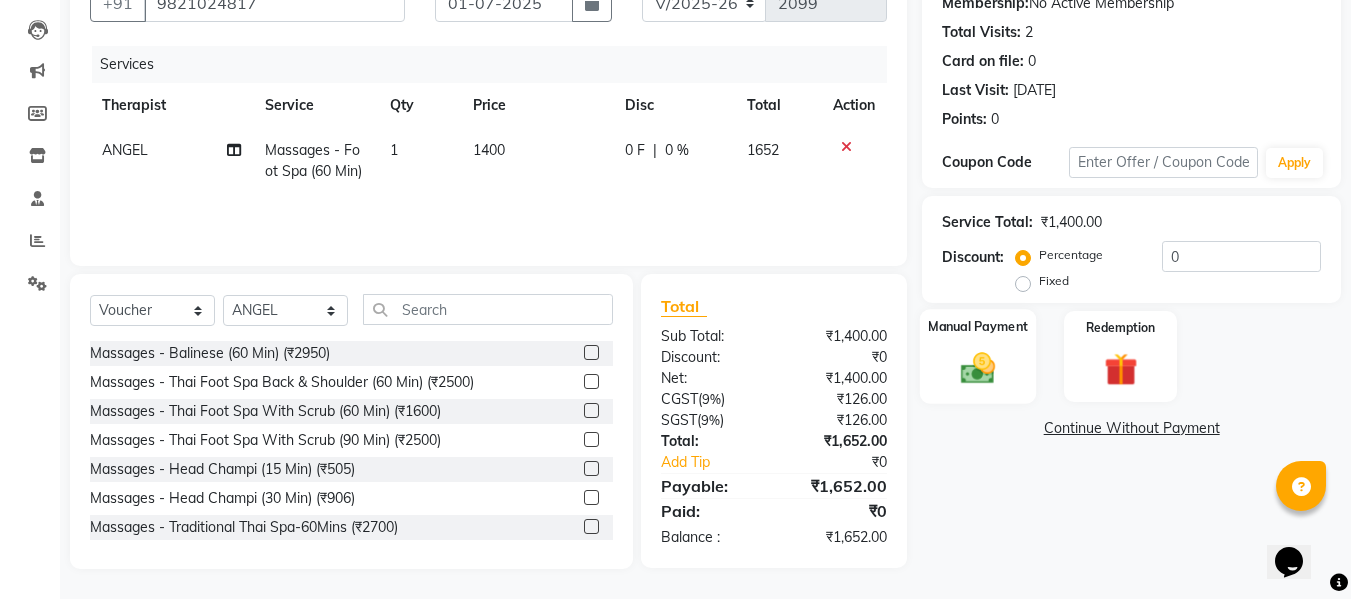click 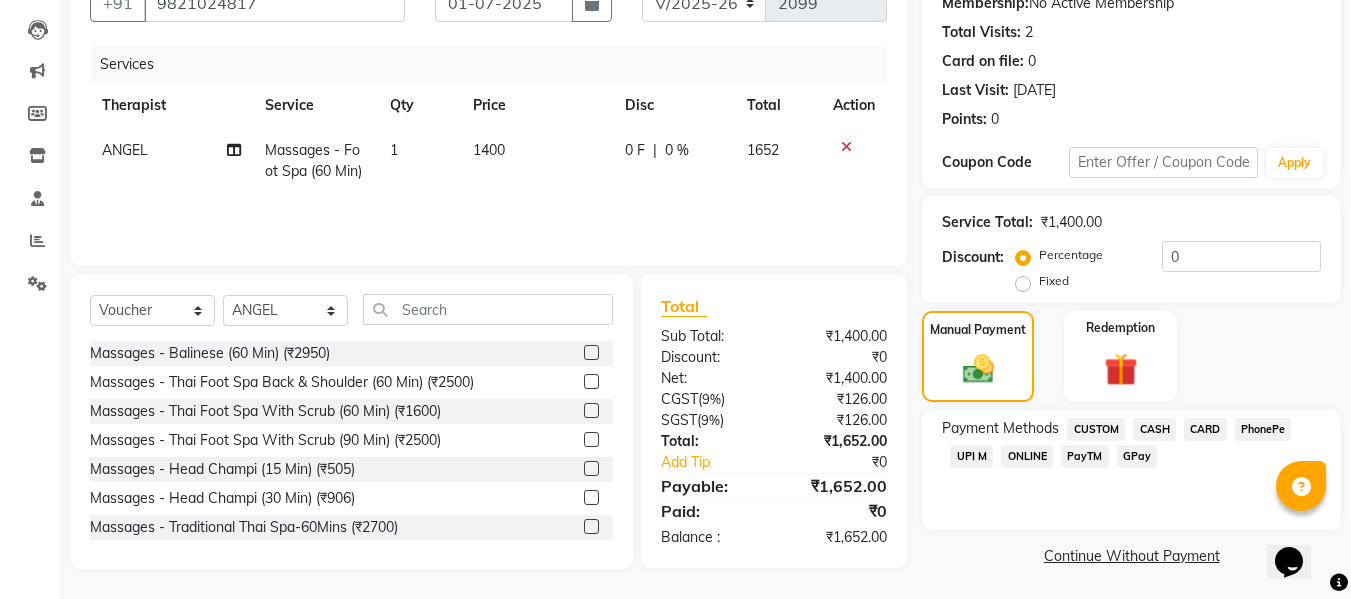 click on "CASH" 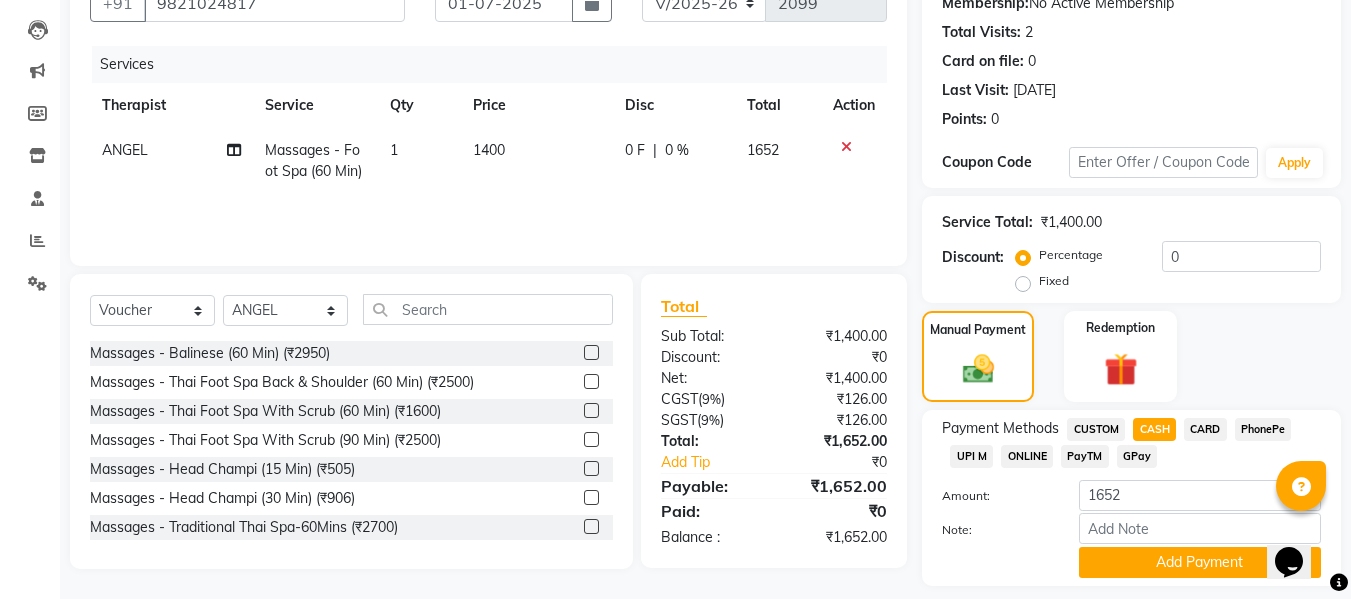scroll, scrollTop: 260, scrollLeft: 0, axis: vertical 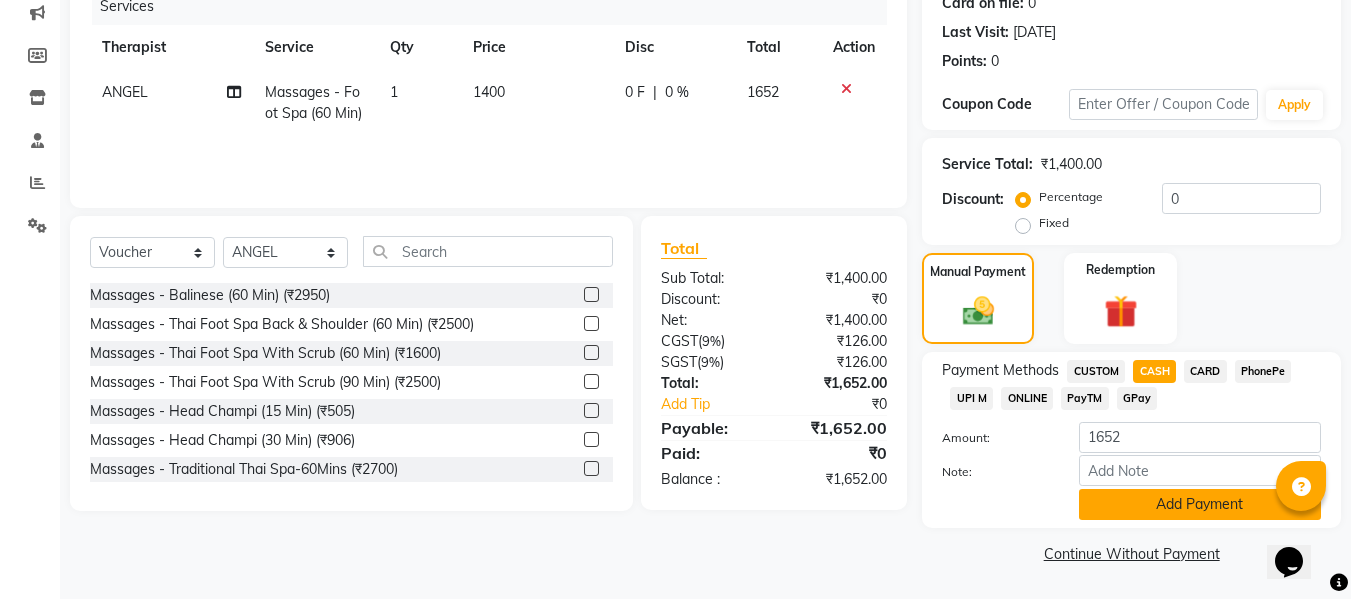 click on "Add Payment" 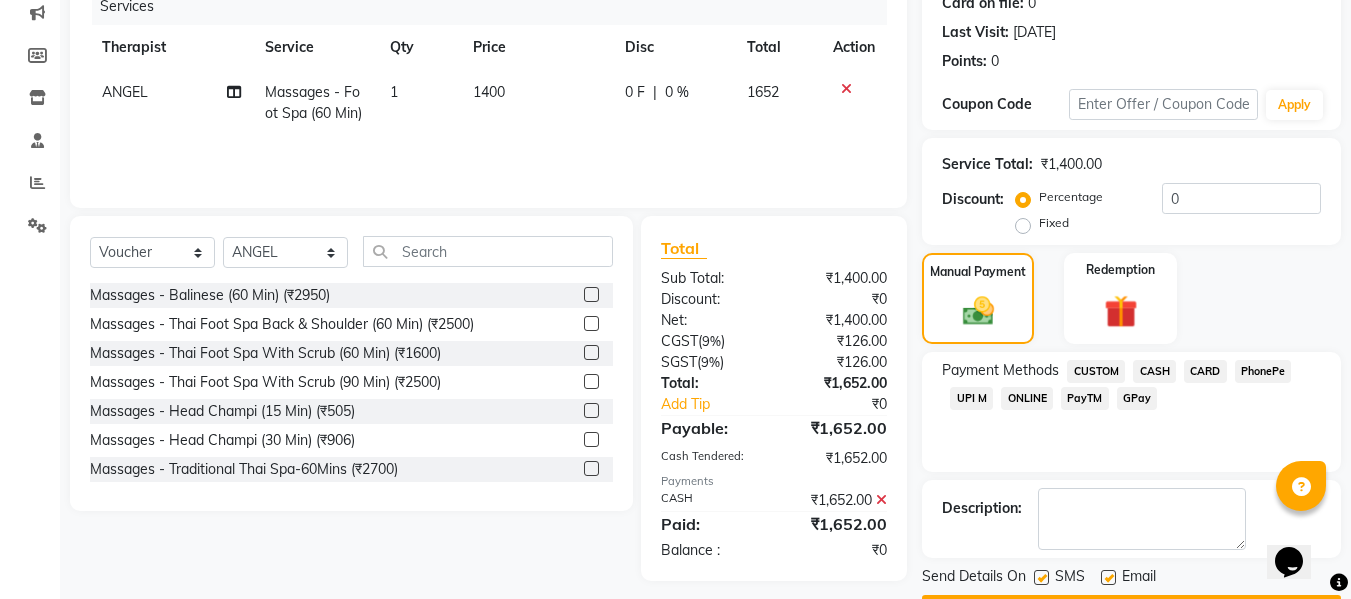scroll, scrollTop: 317, scrollLeft: 0, axis: vertical 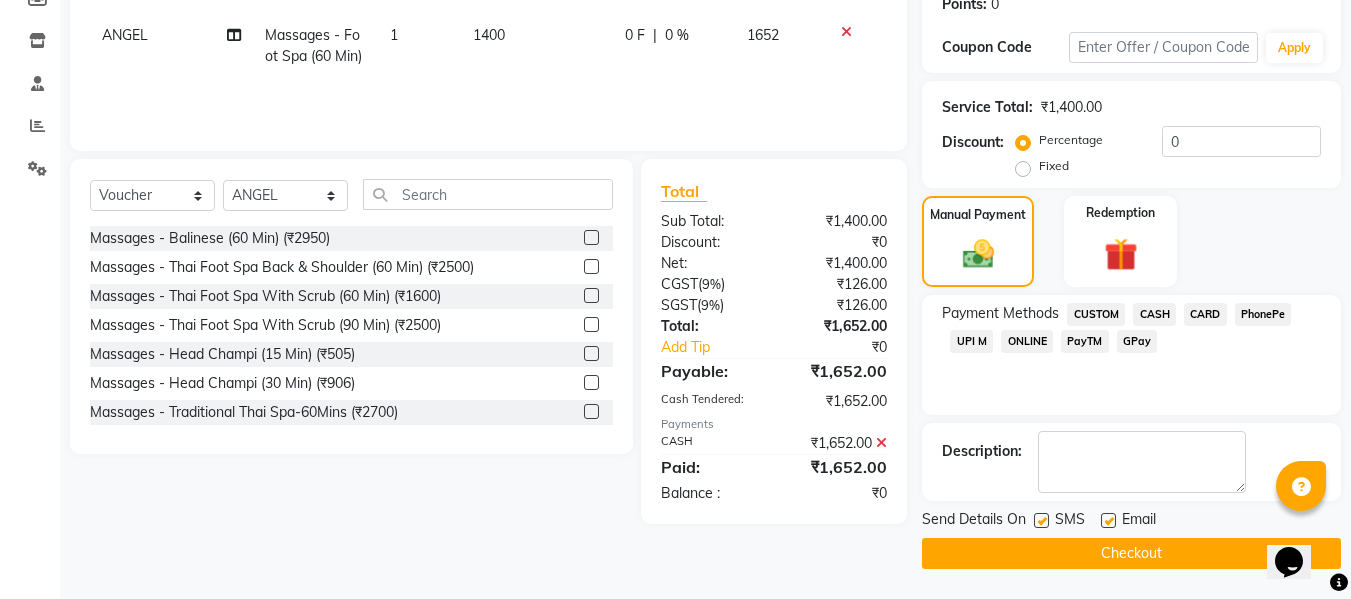 click on "Checkout" 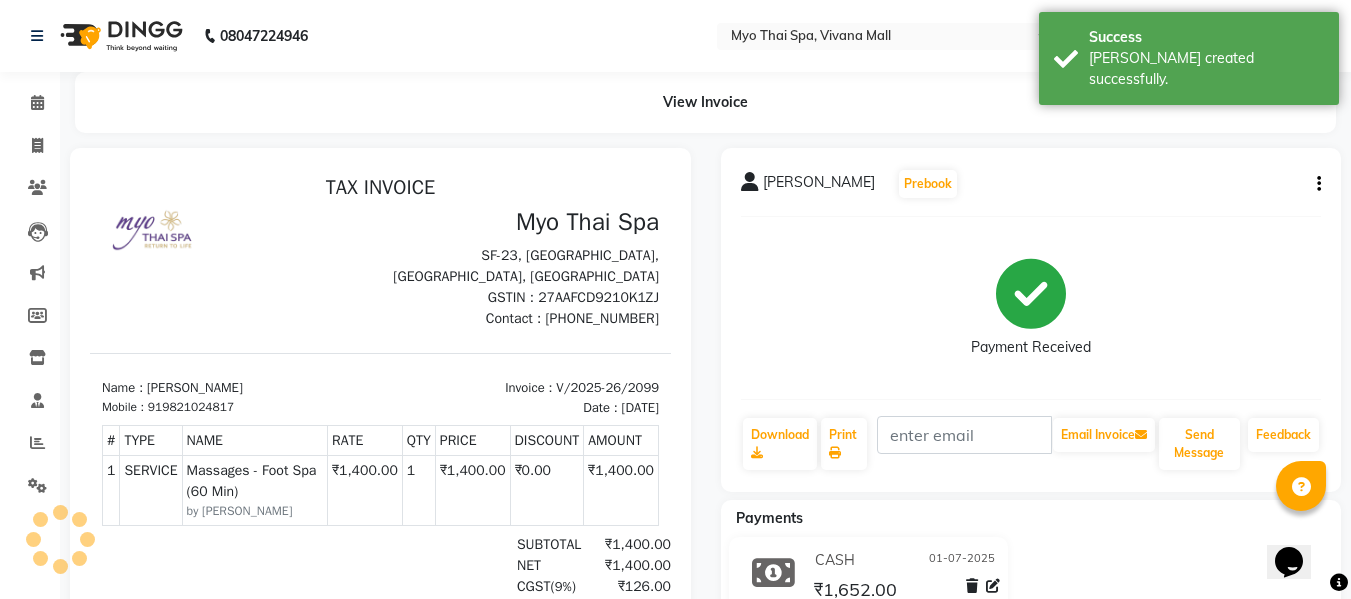 scroll, scrollTop: 0, scrollLeft: 0, axis: both 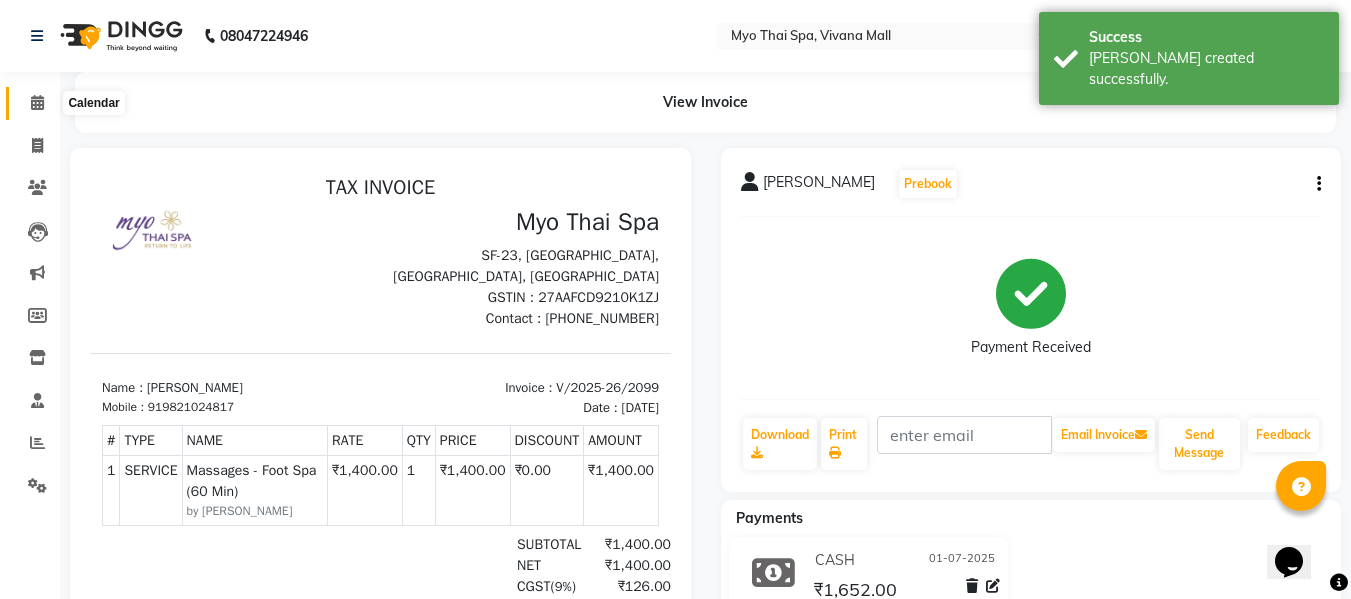 click 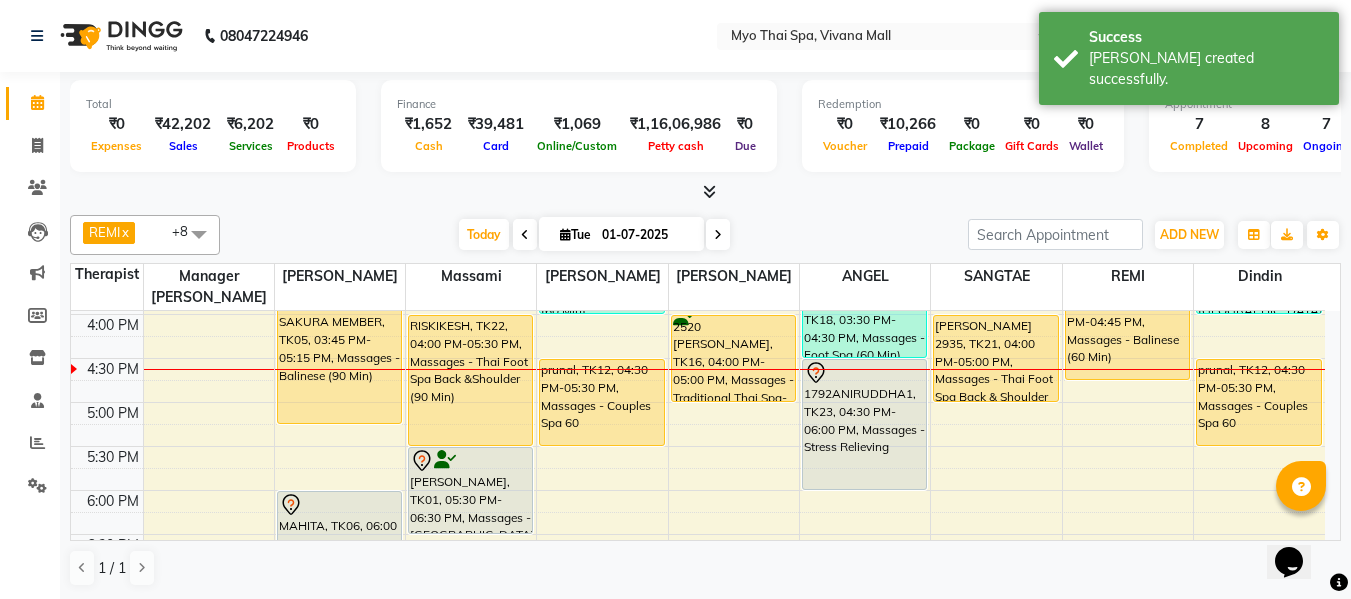 scroll, scrollTop: 600, scrollLeft: 0, axis: vertical 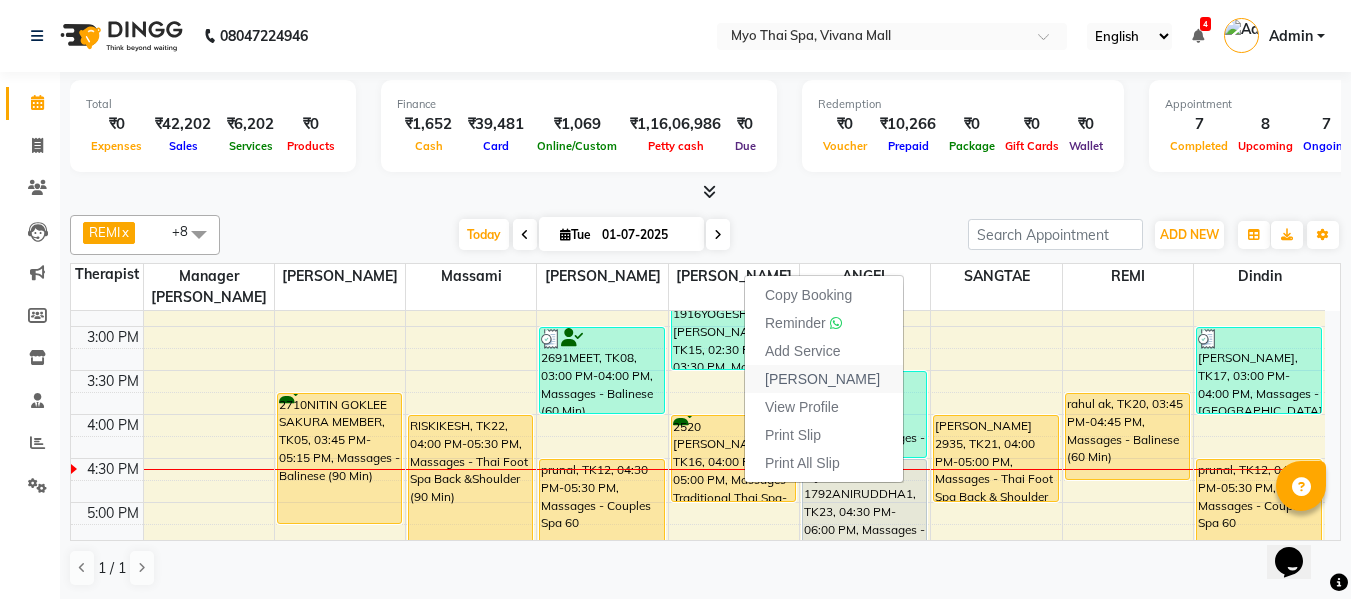 click on "Mark Done" at bounding box center [822, 379] 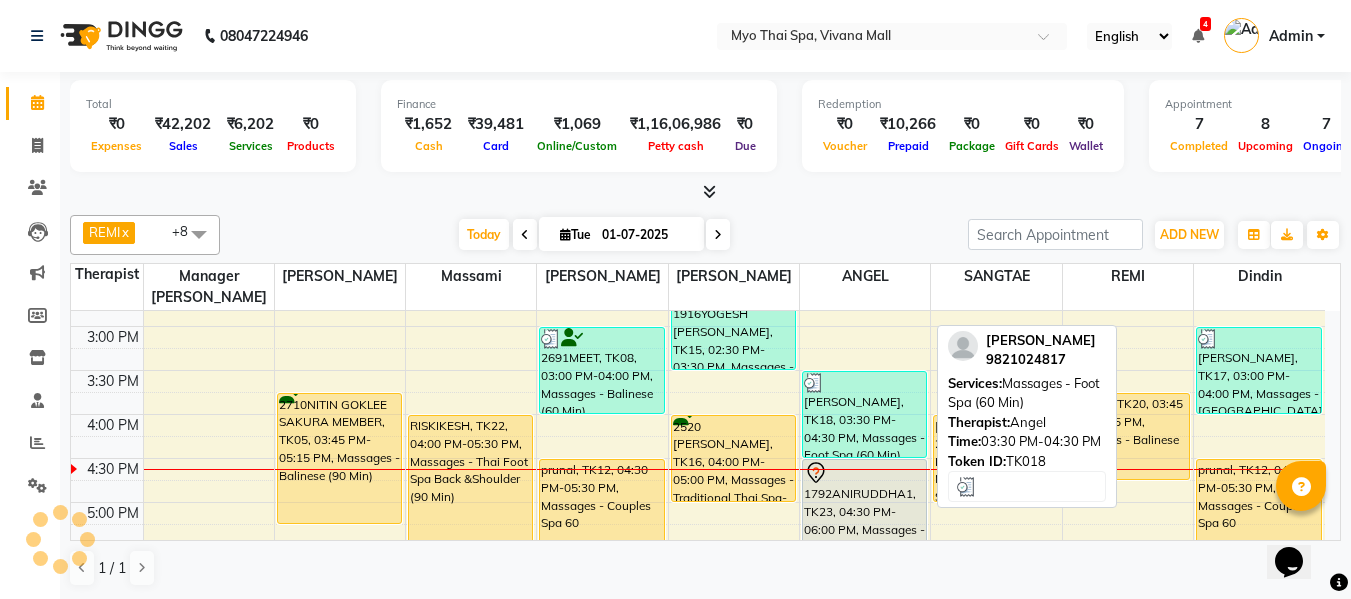 select on "service" 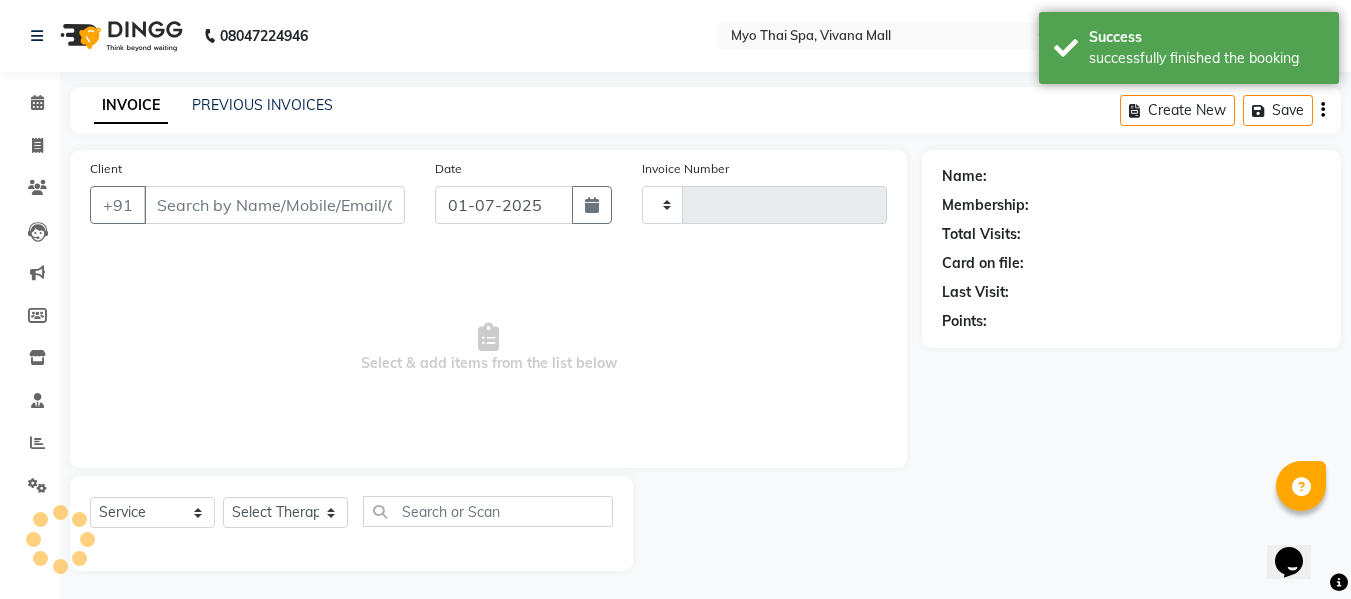 type on "2100" 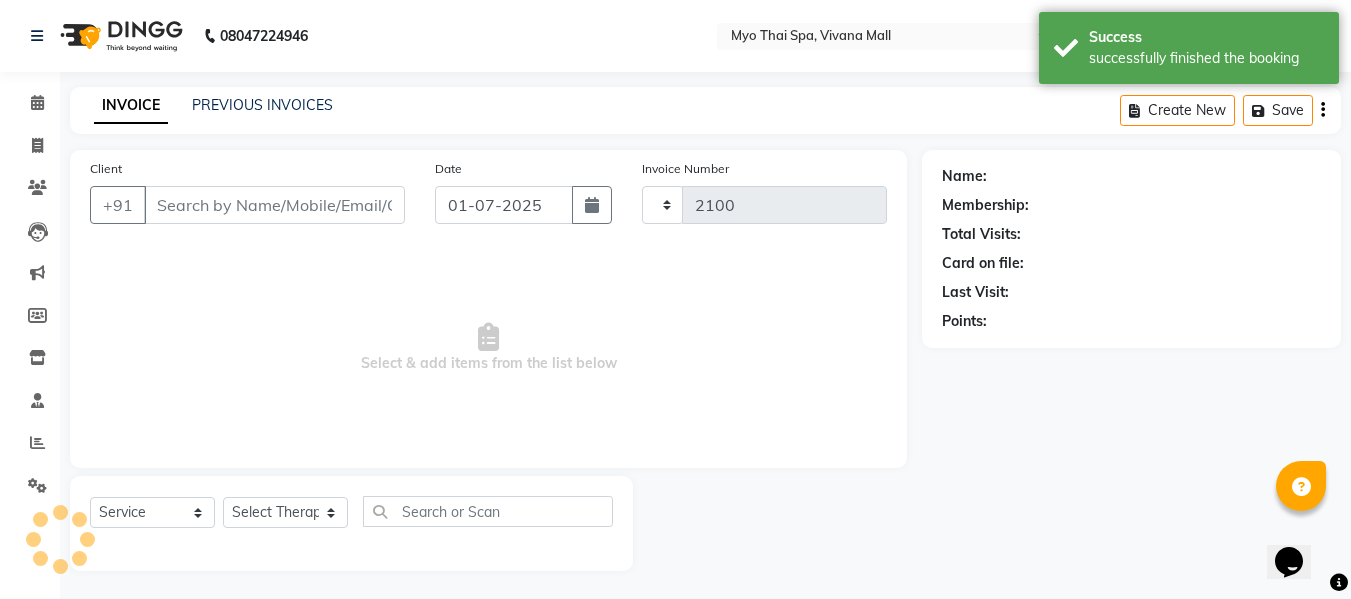 select on "3908" 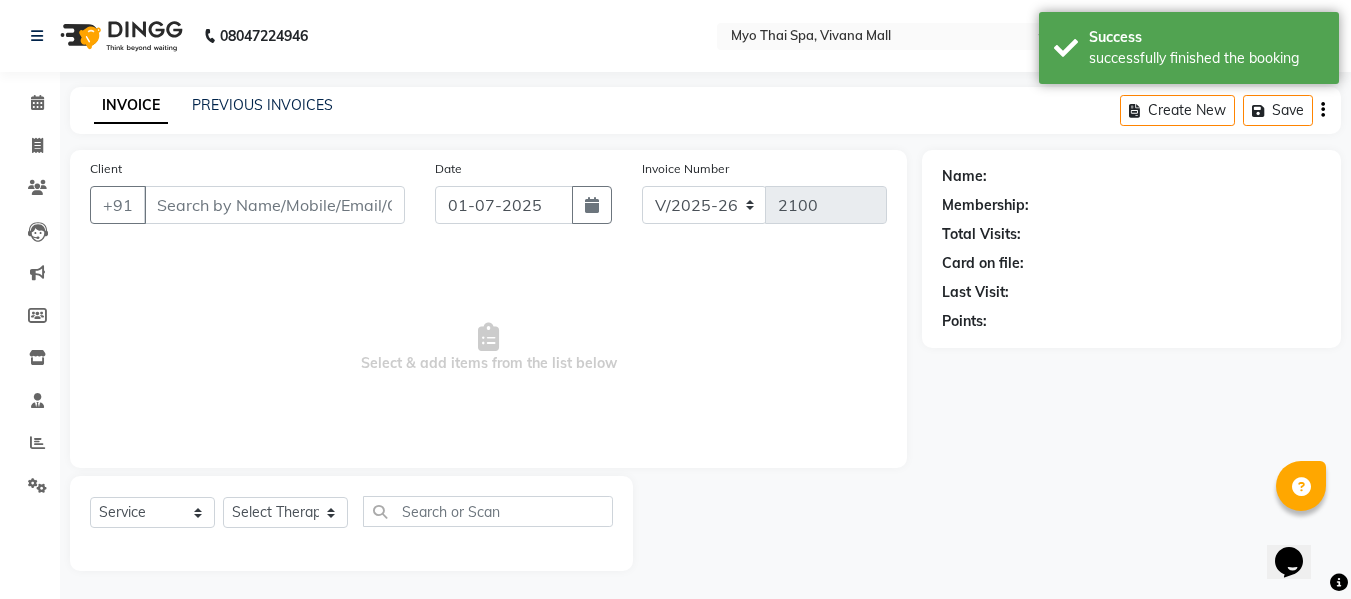 select on "V" 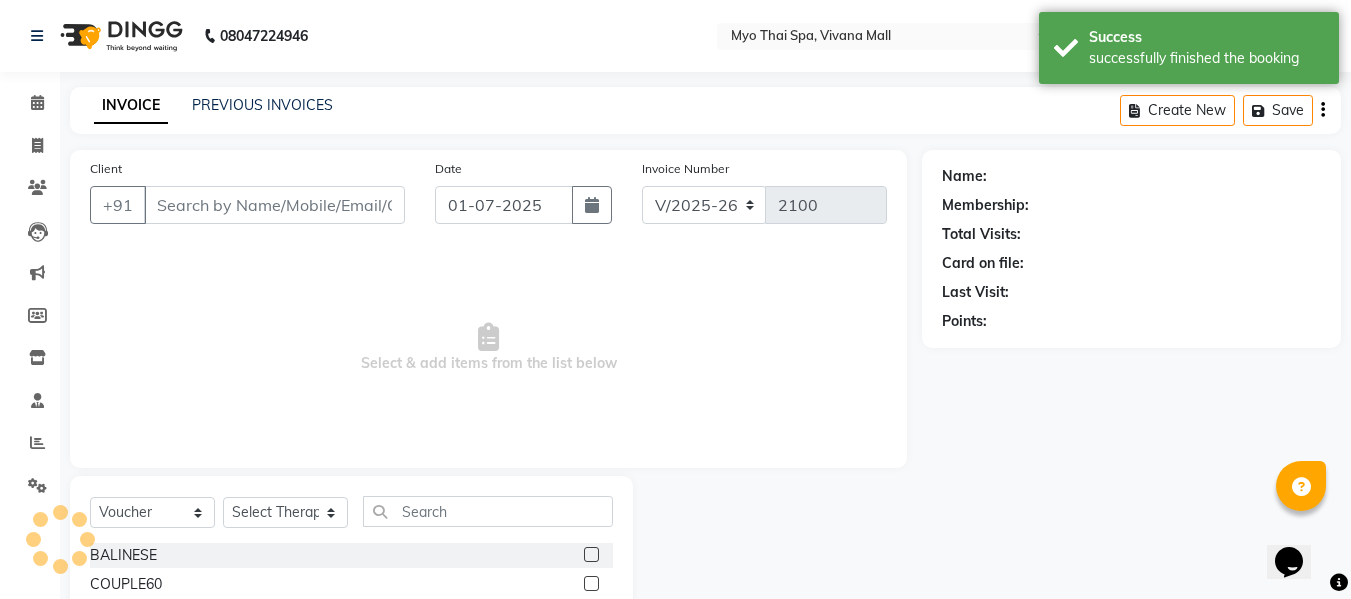 type on "9819427911" 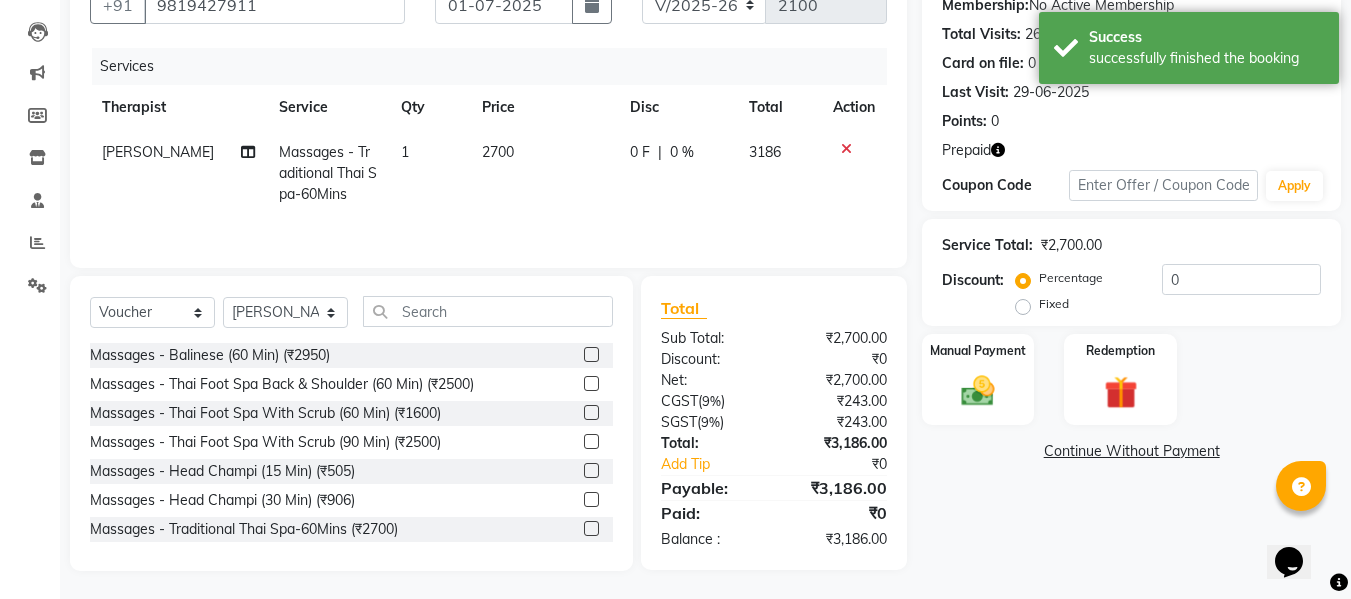 scroll, scrollTop: 202, scrollLeft: 0, axis: vertical 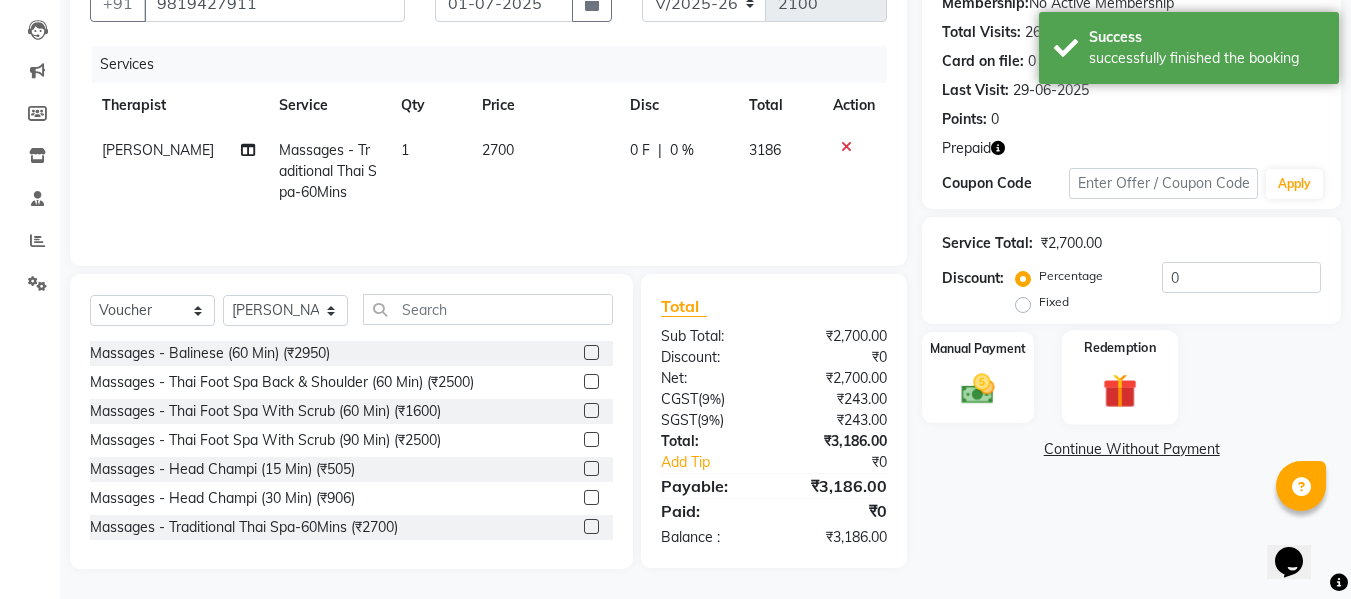 click 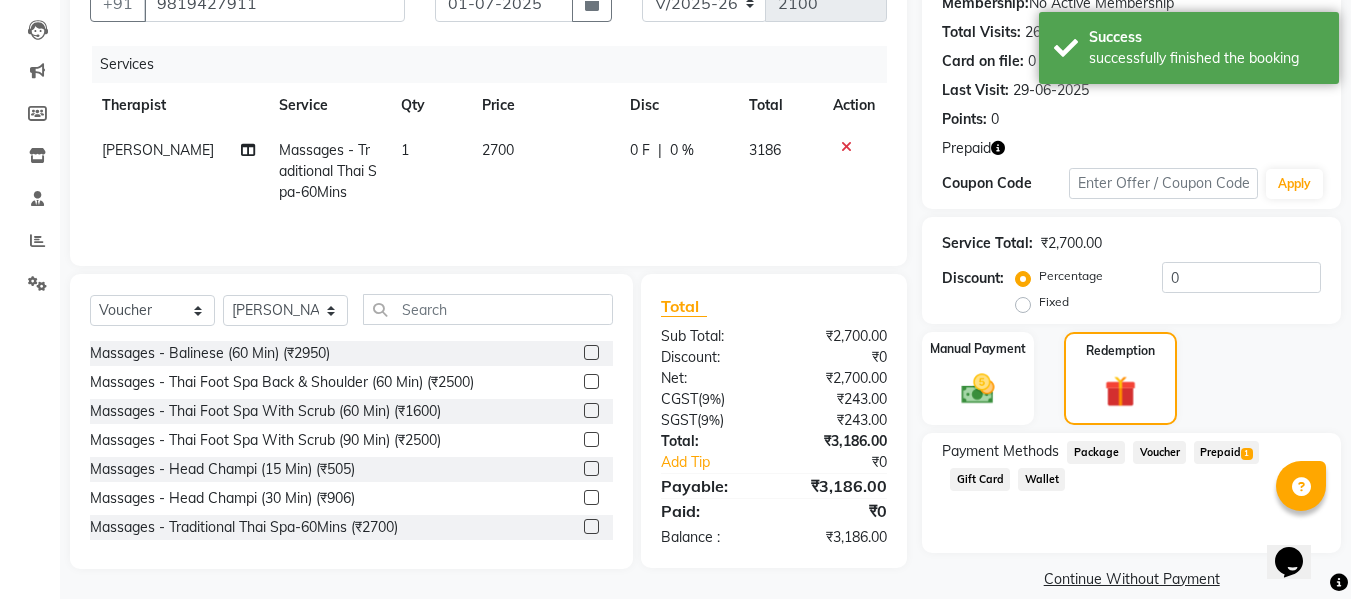 click on "Prepaid  1" 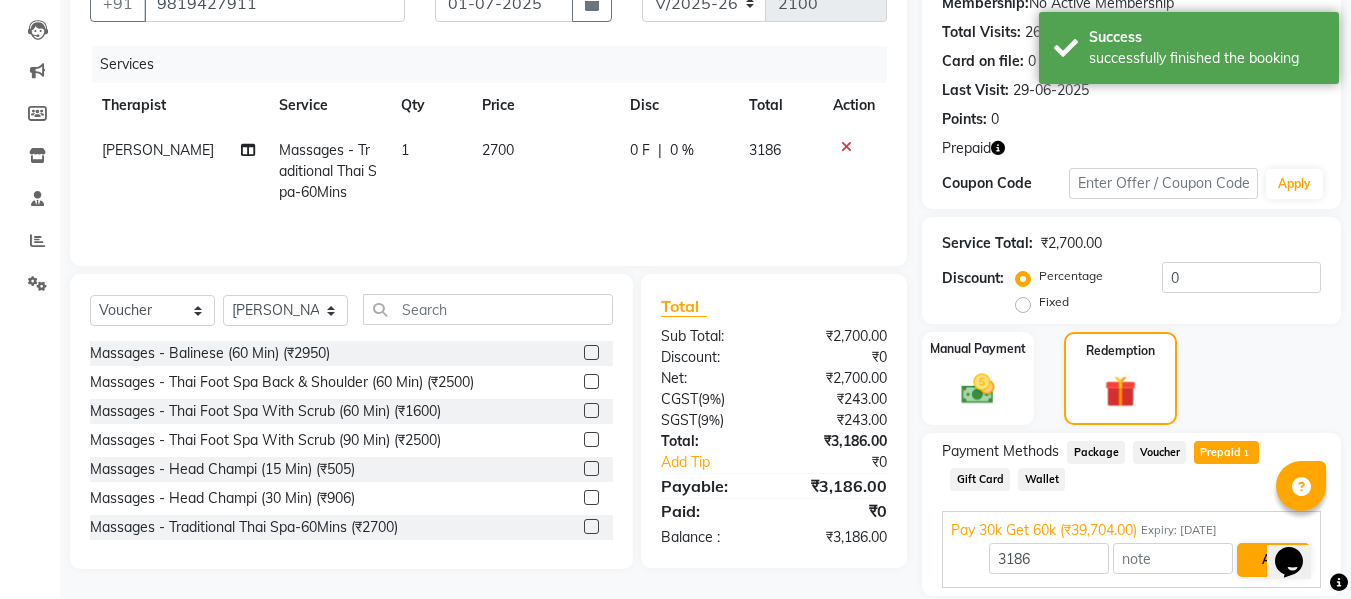 scroll, scrollTop: 270, scrollLeft: 0, axis: vertical 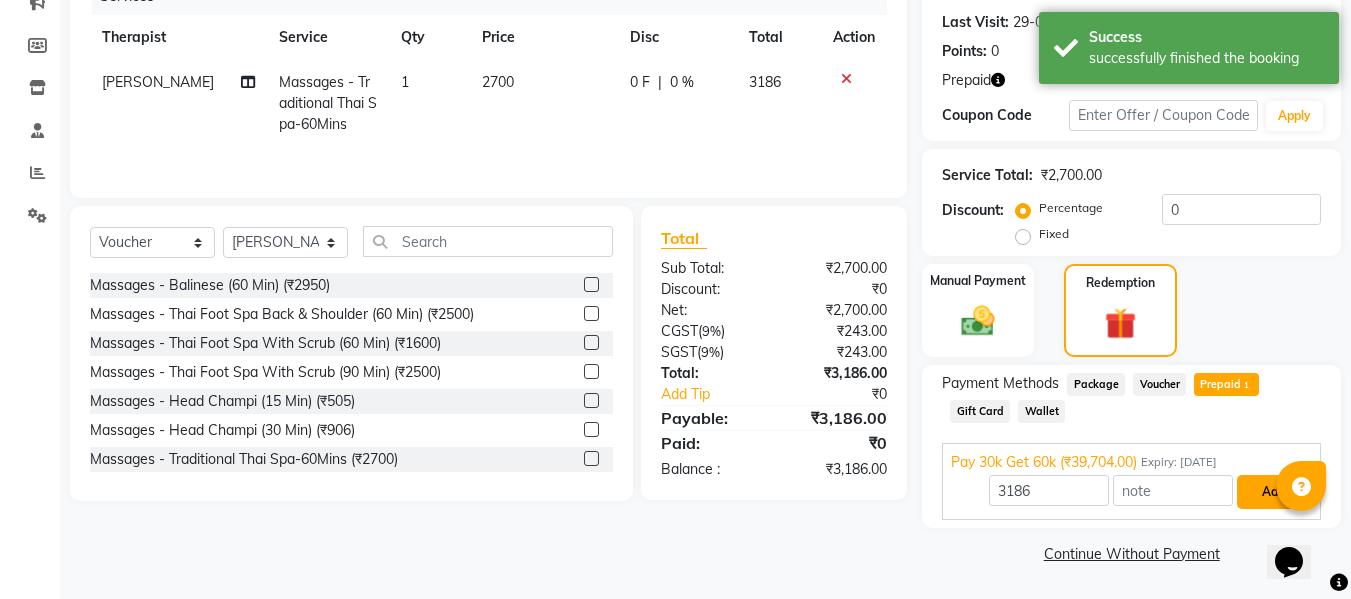 click on "Add" at bounding box center [1273, 492] 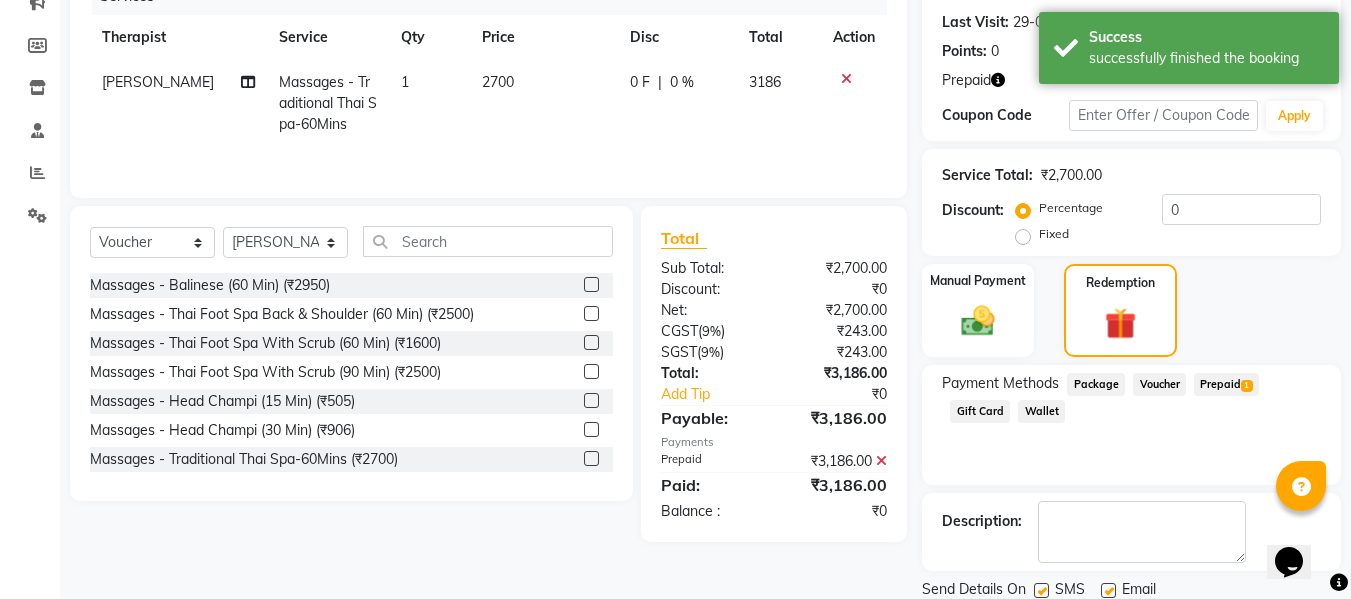scroll, scrollTop: 340, scrollLeft: 0, axis: vertical 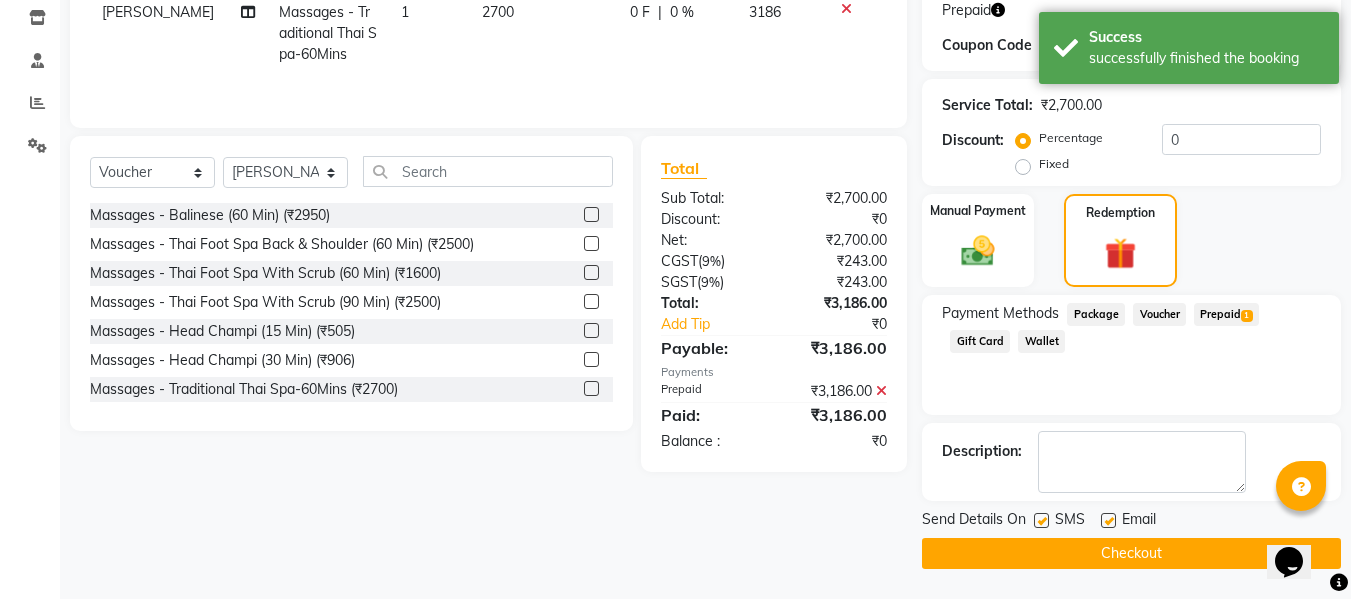 click on "Checkout" 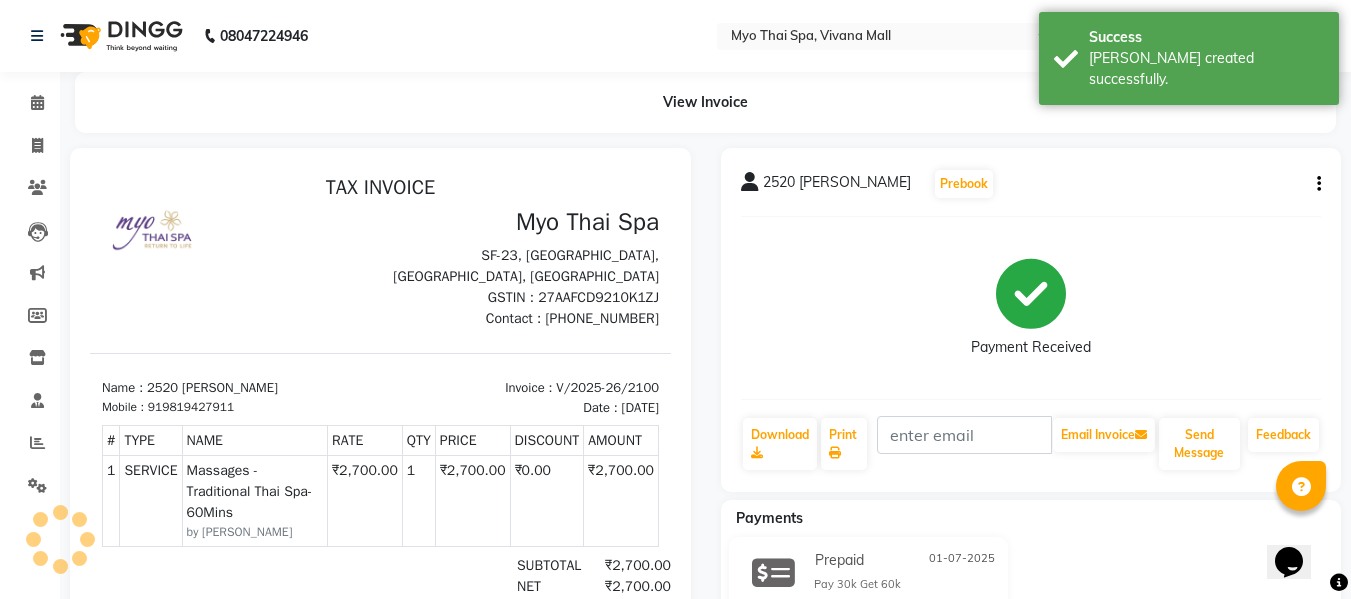 scroll, scrollTop: 0, scrollLeft: 0, axis: both 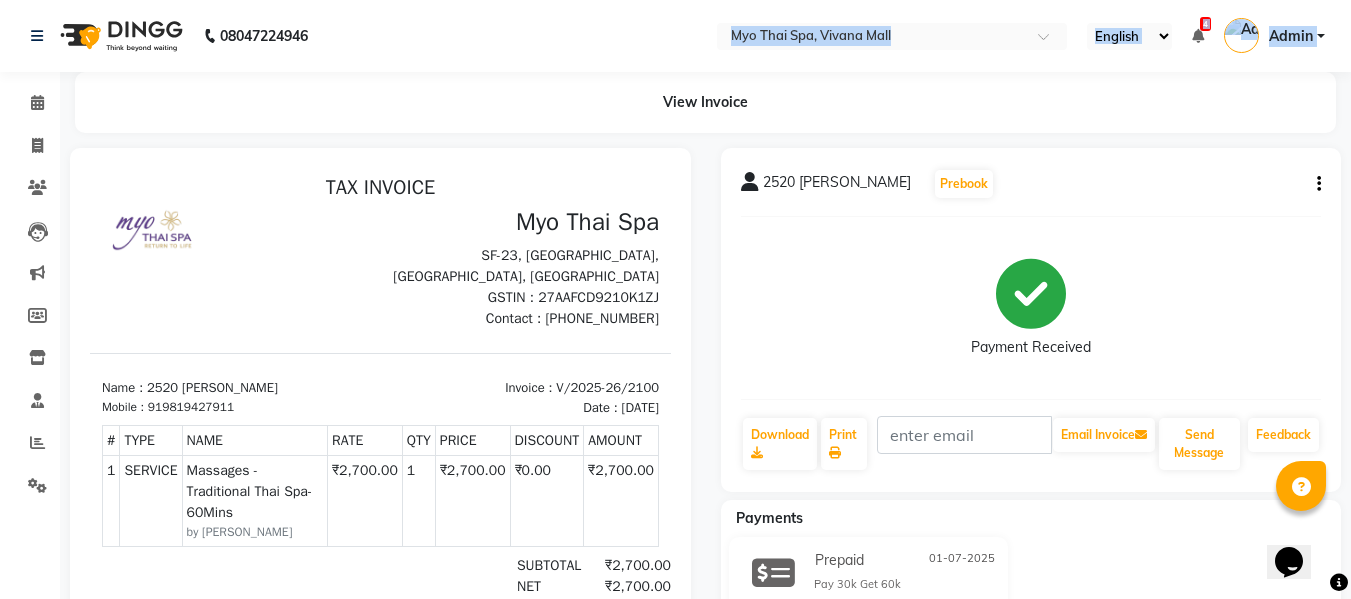 drag, startPoint x: 251, startPoint y: 60, endPoint x: 214, endPoint y: 167, distance: 113.216606 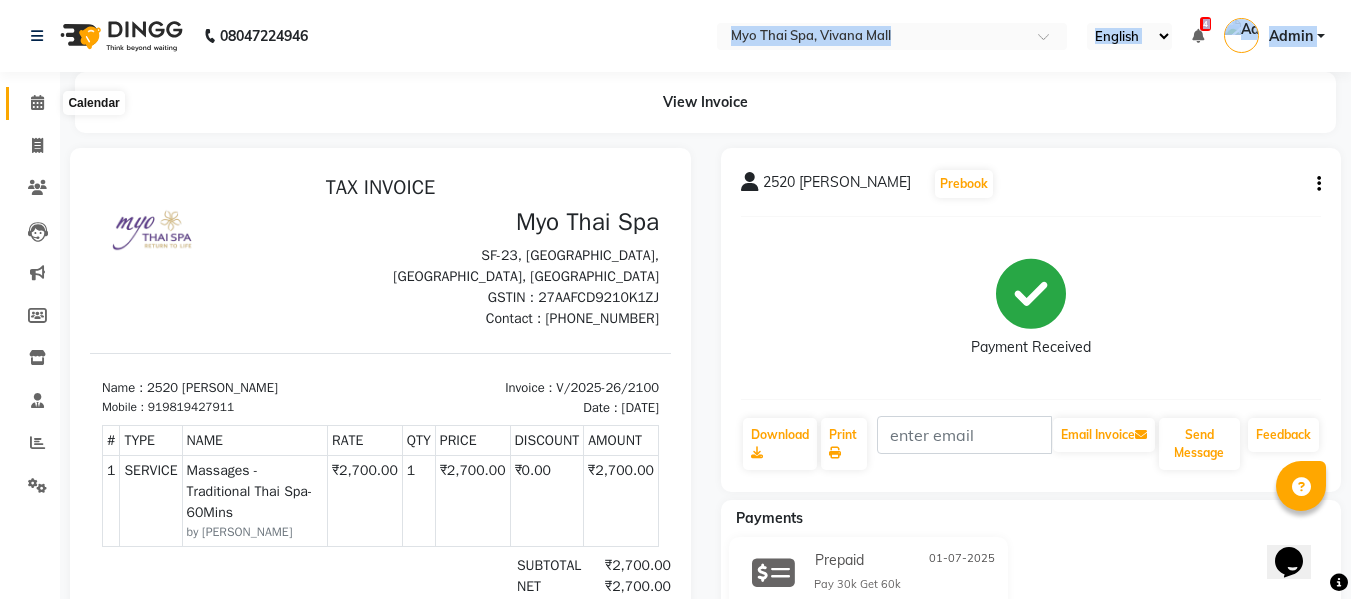 click 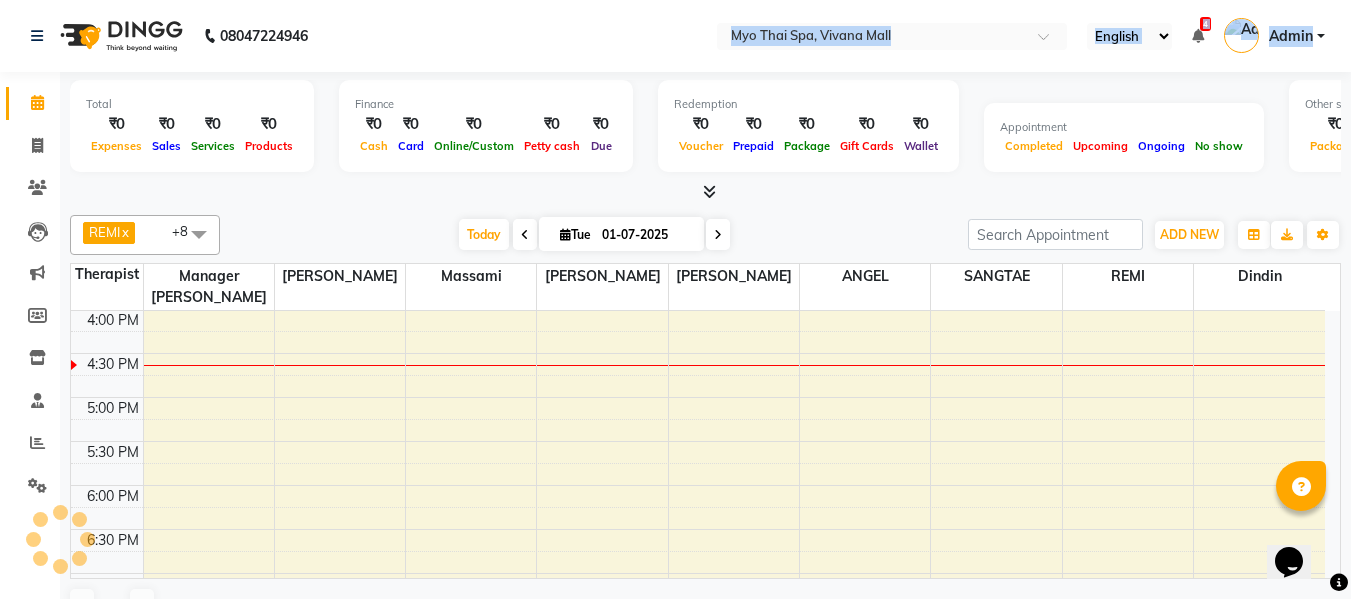 scroll, scrollTop: 0, scrollLeft: 0, axis: both 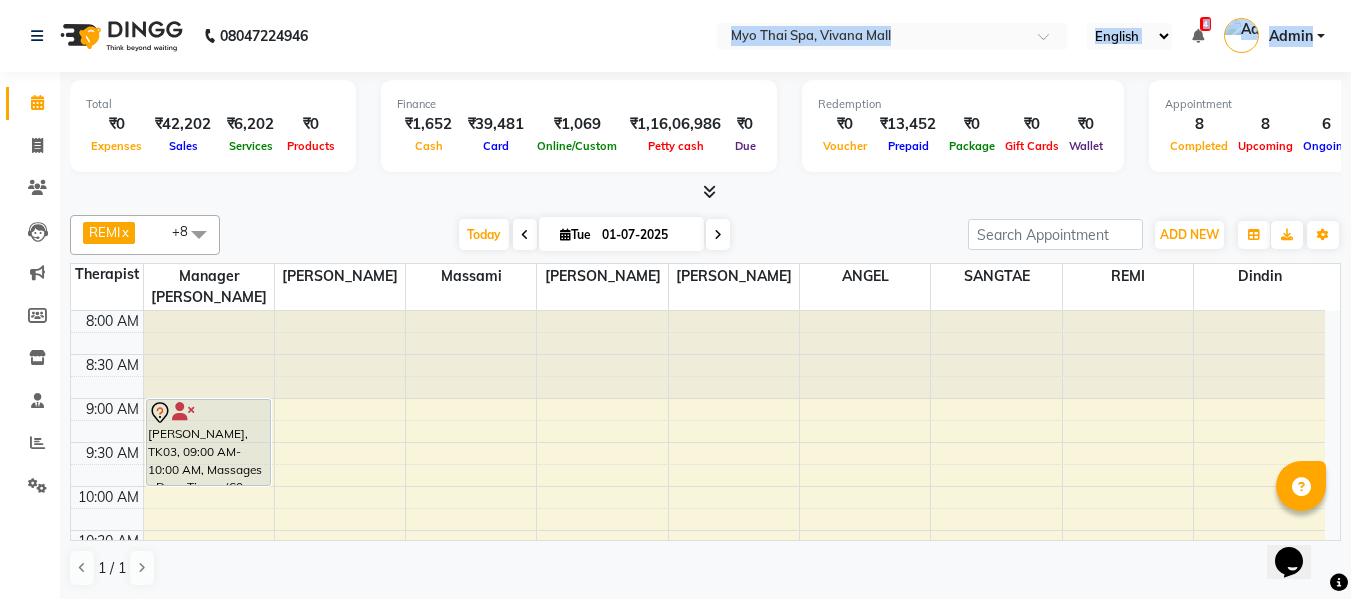 click on "Select Location × Myo Thai Spa, Vivana Mall" at bounding box center (892, 36) 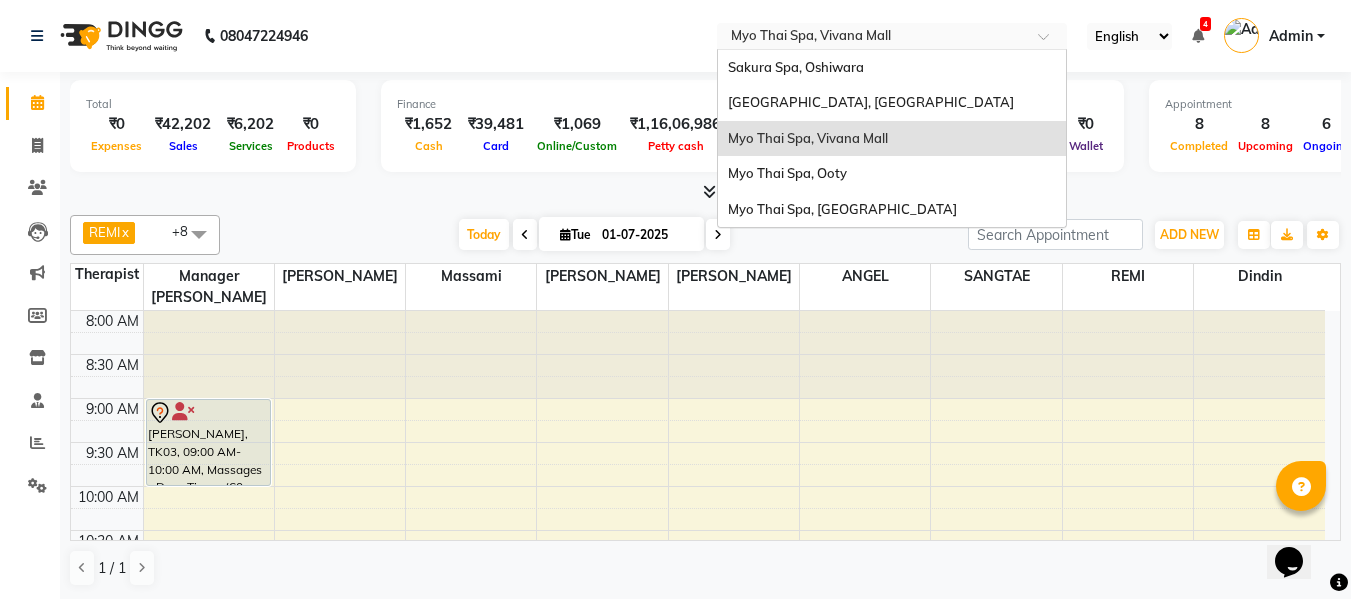 click on "Select Location × Myo Thai Spa, Vivana Mall" at bounding box center (892, 36) 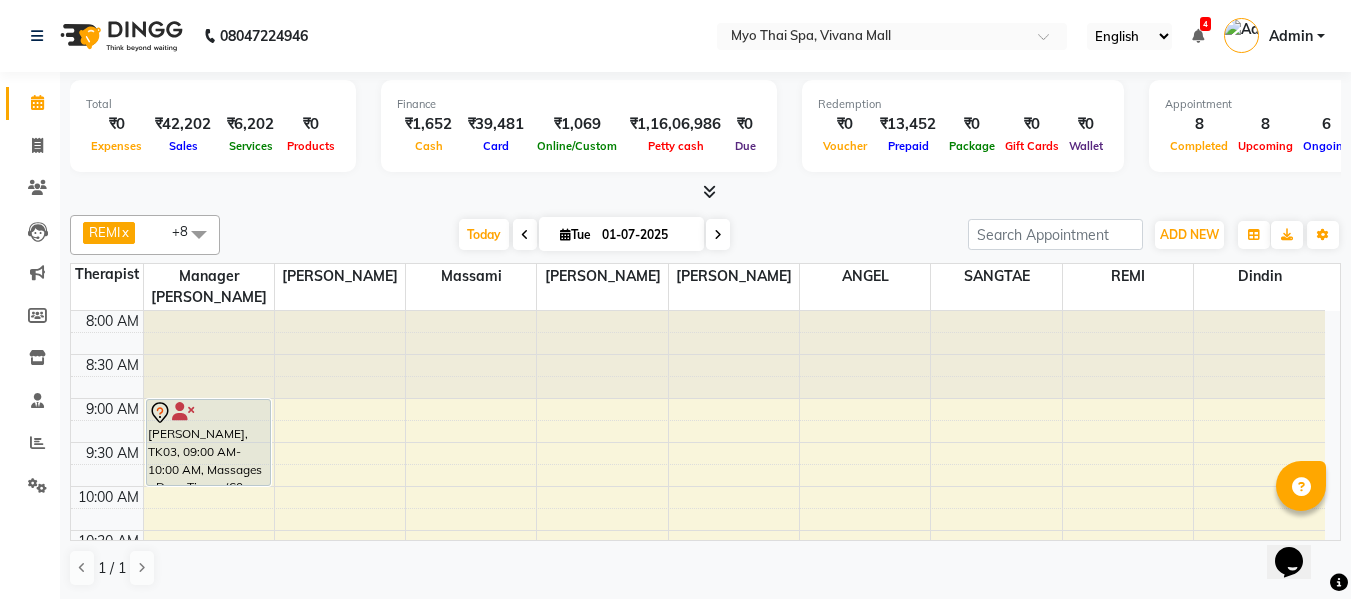 click on "08047224946 Select Location × Myo Thai Spa, Vivana Mall English ENGLISH Español العربية मराठी हिंदी ગુજરાતી தமிழ் 中文 4 Notifications nothing to show Admin Manage Profile Change Password Sign out  Version:3.14.0" 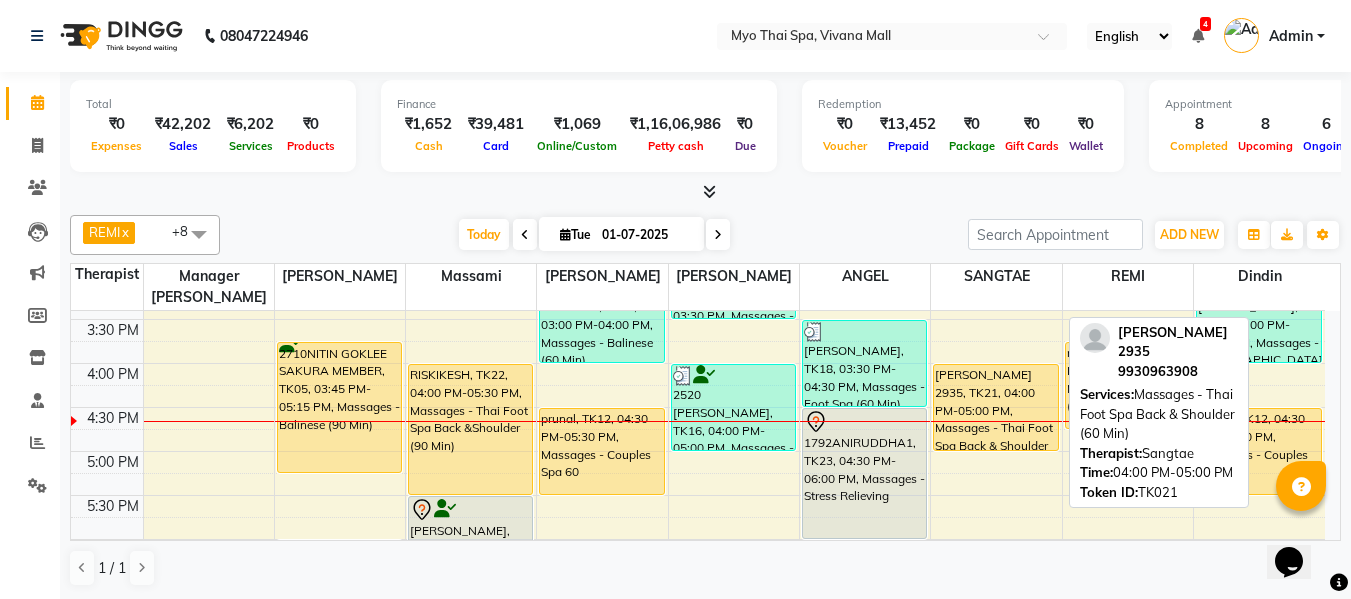 scroll, scrollTop: 700, scrollLeft: 0, axis: vertical 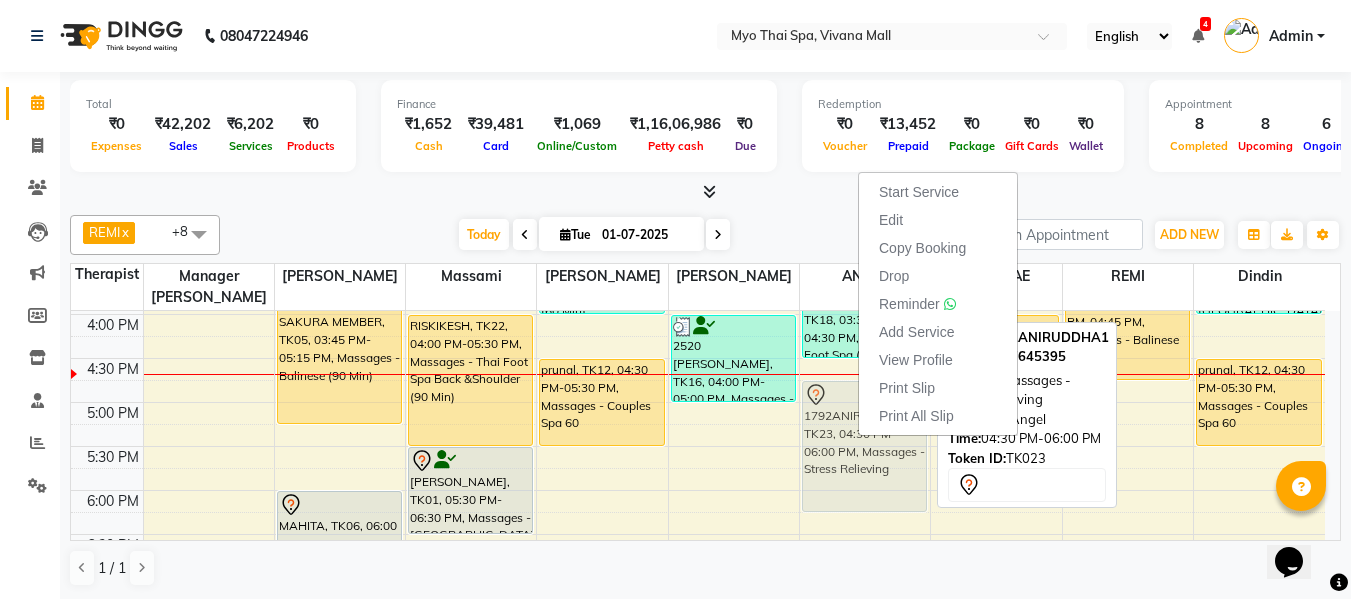 drag, startPoint x: 840, startPoint y: 405, endPoint x: 837, endPoint y: 424, distance: 19.235384 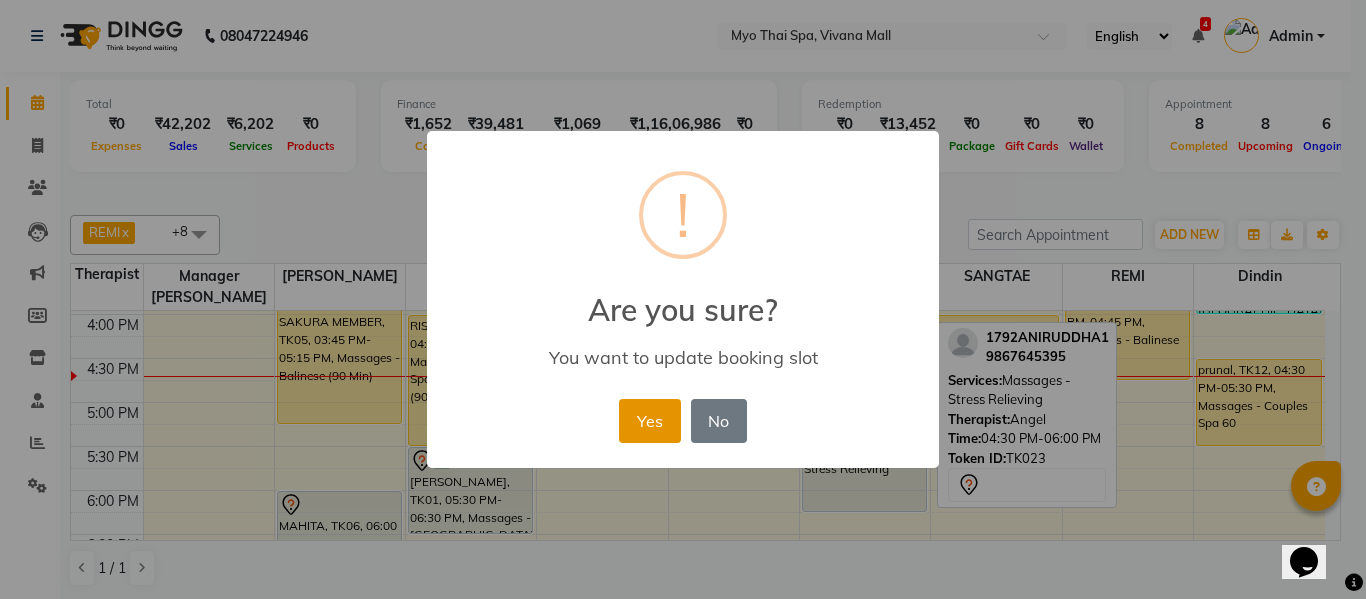 click on "Yes" at bounding box center [649, 421] 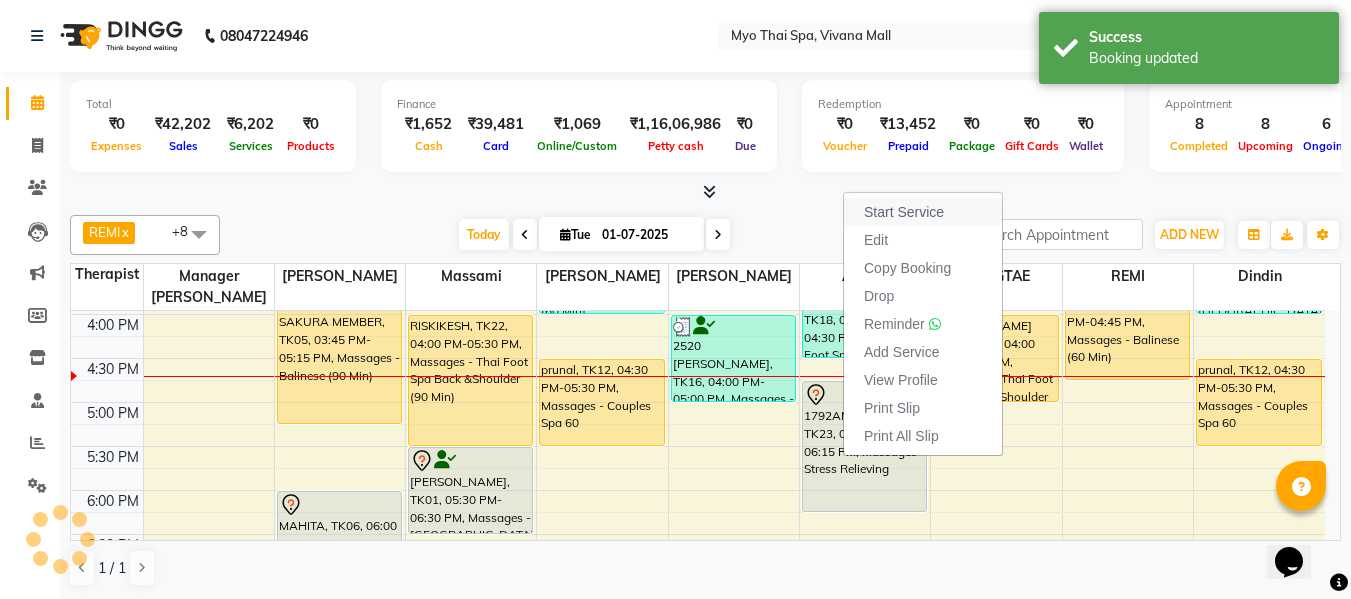 click on "Start Service" at bounding box center (904, 212) 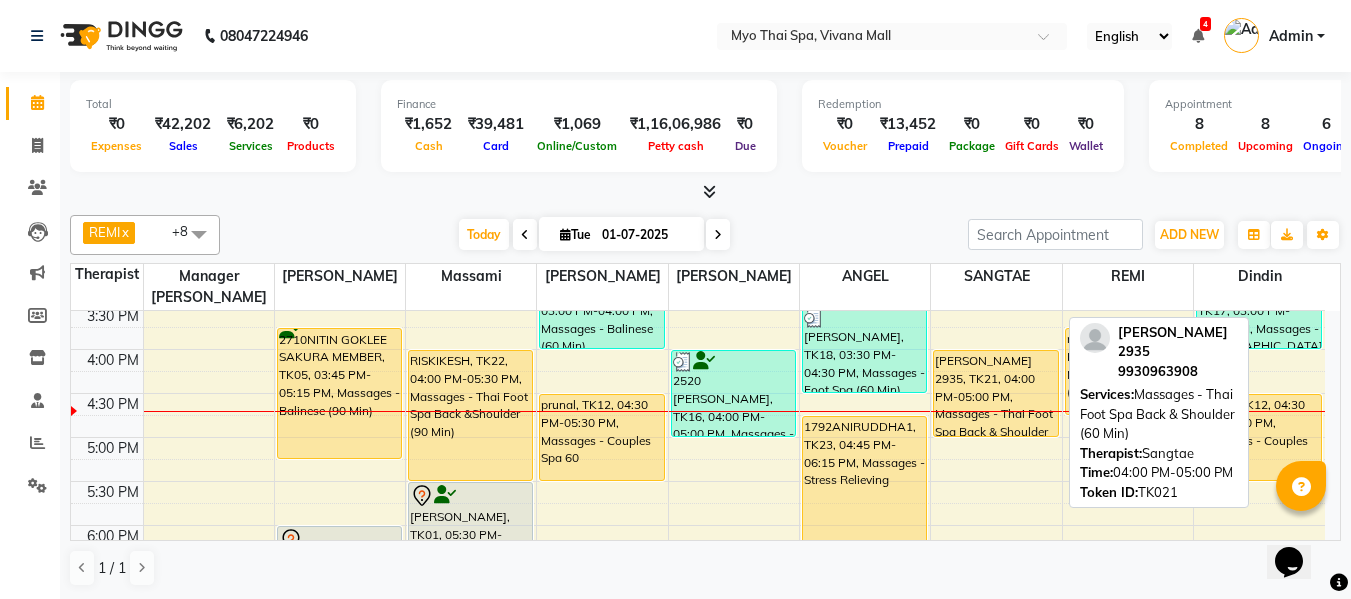 scroll, scrollTop: 700, scrollLeft: 0, axis: vertical 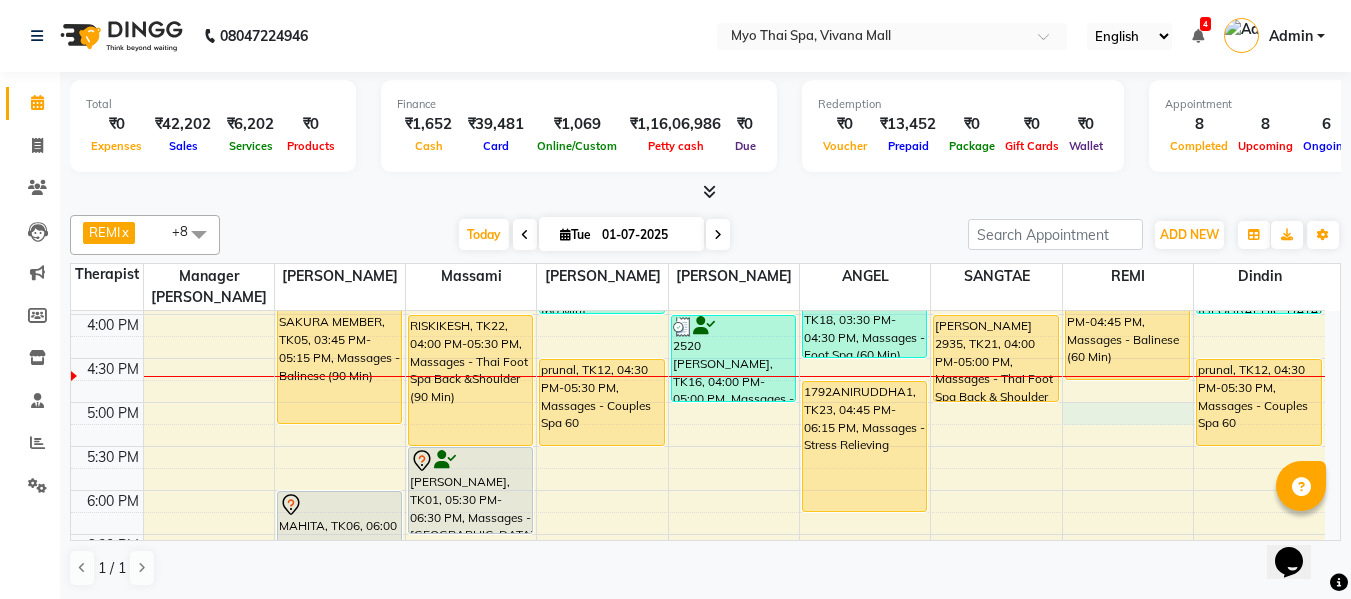 click on "8:00 AM 8:30 AM 9:00 AM 9:30 AM 10:00 AM 10:30 AM 11:00 AM 11:30 AM 12:00 PM 12:30 PM 1:00 PM 1:30 PM 2:00 PM 2:30 PM 3:00 PM 3:30 PM 4:00 PM 4:30 PM 5:00 PM 5:30 PM 6:00 PM 6:30 PM 7:00 PM 7:30 PM 8:00 PM 8:30 PM 9:00 PM 9:30 PM 10:00 PM 10:30 PM             ROHAN GAIKWAD, TK03, 09:00 AM-10:00 AM, Massages - Deep Tissue (60 Min)             PRACHI, TK02, 10:45 AM-11:45 AM, Massages - Balinese (60 Min)             PRACHI, TK02, 11:45 AM-12:45 PM, Massages - Balinese (60 Min)     Gaytri, TK10, 12:30 PM-01:00 PM, Massages - Head Champi (30 Min)     2710NITIN GOKLEE SAKURA MEMBER, TK05, 03:45 PM-05:15 PM, Massages - Balinese (90 Min)             MAHITA, TK06, 06:00 PM-07:30 PM, Massages - Balinese (90 Min)     2302PRADEEP PIE, TK09, 11:30 AM-12:30 PM, Massages - Balinese (60 Min)    RISKIKESH, TK22, 04:00 PM-05:30 PM, Massages - Thai Foot Spa Back &Shoulder (90 Min)             SAGAR GOHIL, TK01, 05:30 PM-06:30 PM, Massages - Balinese (60 Min)     2691MEET, TK08, 03:00 PM-04:00 PM, Massages - Balinese (60 Min)" at bounding box center [698, 270] 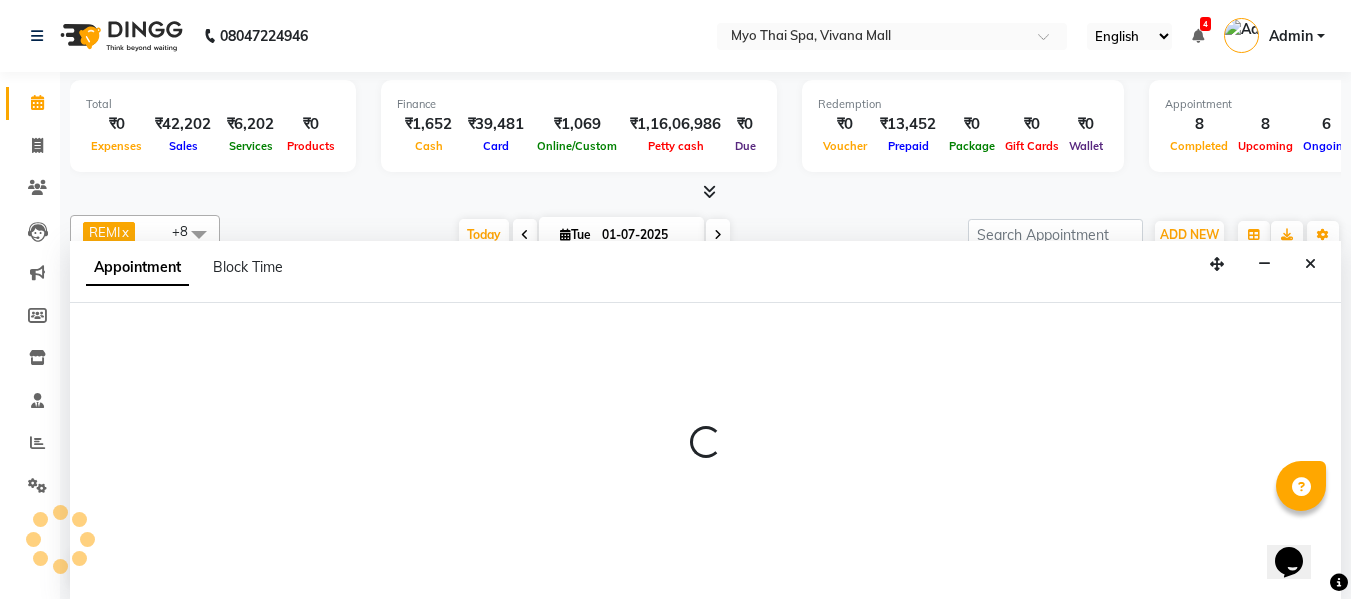 scroll, scrollTop: 1, scrollLeft: 0, axis: vertical 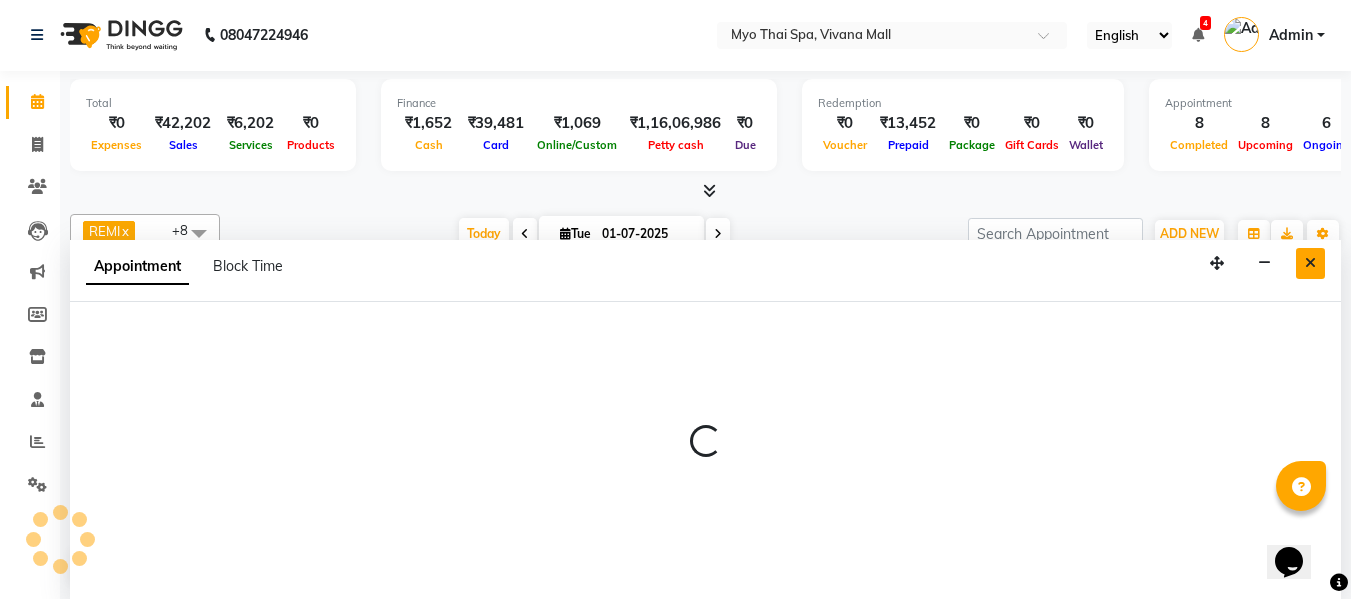 click at bounding box center [1310, 263] 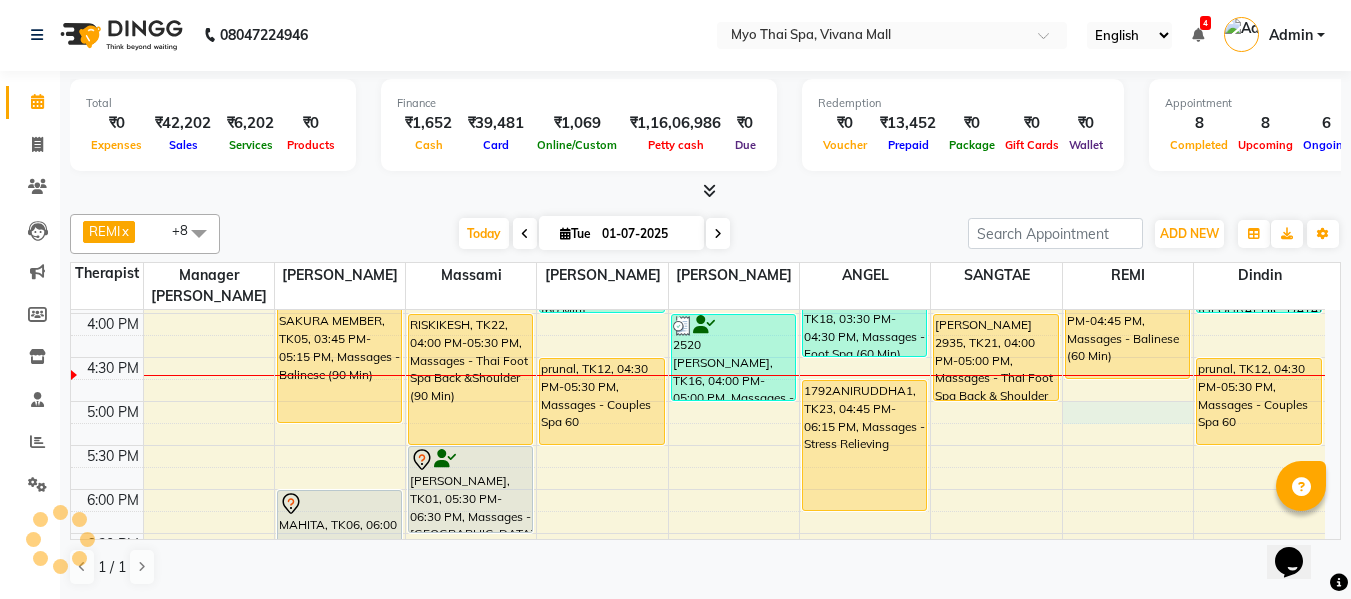click on "8:00 AM 8:30 AM 9:00 AM 9:30 AM 10:00 AM 10:30 AM 11:00 AM 11:30 AM 12:00 PM 12:30 PM 1:00 PM 1:30 PM 2:00 PM 2:30 PM 3:00 PM 3:30 PM 4:00 PM 4:30 PM 5:00 PM 5:30 PM 6:00 PM 6:30 PM 7:00 PM 7:30 PM 8:00 PM 8:30 PM 9:00 PM 9:30 PM 10:00 PM 10:30 PM             ROHAN GAIKWAD, TK03, 09:00 AM-10:00 AM, Massages - Deep Tissue (60 Min)             PRACHI, TK02, 10:45 AM-11:45 AM, Massages - Balinese (60 Min)             PRACHI, TK02, 11:45 AM-12:45 PM, Massages - Balinese (60 Min)     Gaytri, TK10, 12:30 PM-01:00 PM, Massages - Head Champi (30 Min)     2710NITIN GOKLEE SAKURA MEMBER, TK05, 03:45 PM-05:15 PM, Massages - Balinese (90 Min)             MAHITA, TK06, 06:00 PM-07:30 PM, Massages - Balinese (90 Min)     2302PRADEEP PIE, TK09, 11:30 AM-12:30 PM, Massages - Balinese (60 Min)    RISKIKESH, TK22, 04:00 PM-05:30 PM, Massages - Thai Foot Spa Back &Shoulder (90 Min)             SAGAR GOHIL, TK01, 05:30 PM-06:30 PM, Massages - Balinese (60 Min)     2691MEET, TK08, 03:00 PM-04:00 PM, Massages - Balinese (60 Min)" at bounding box center (698, 269) 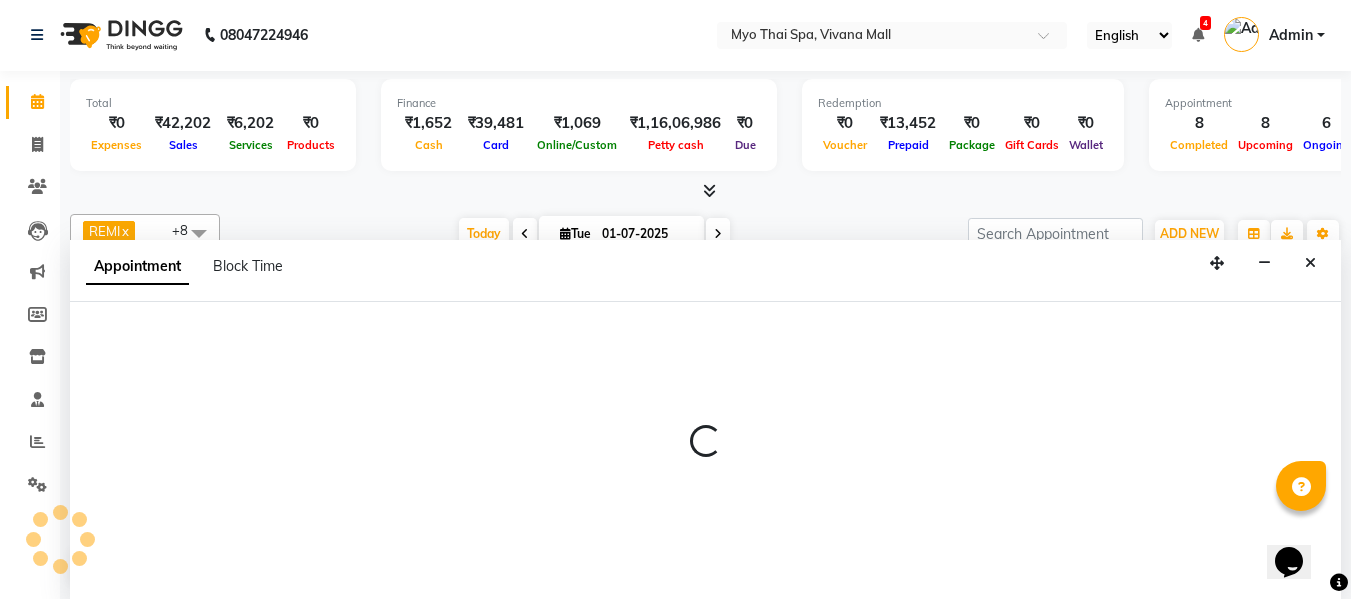 select on "75781" 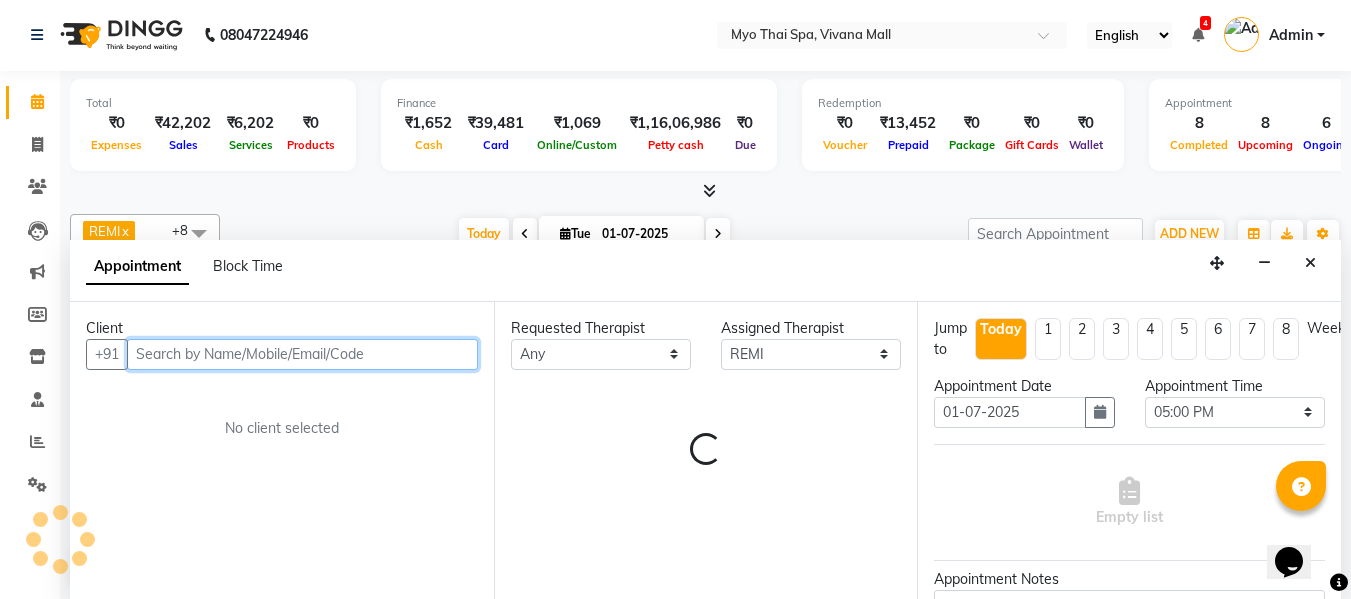 paste on "9820245424" 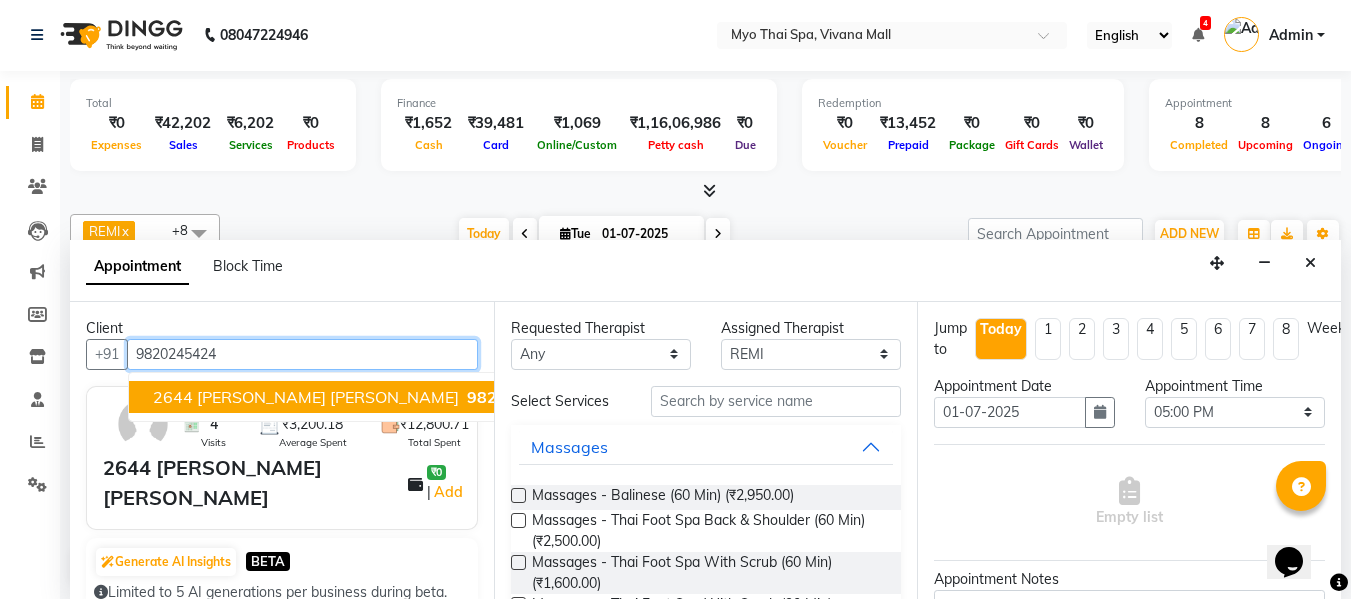 type on "9820245424" 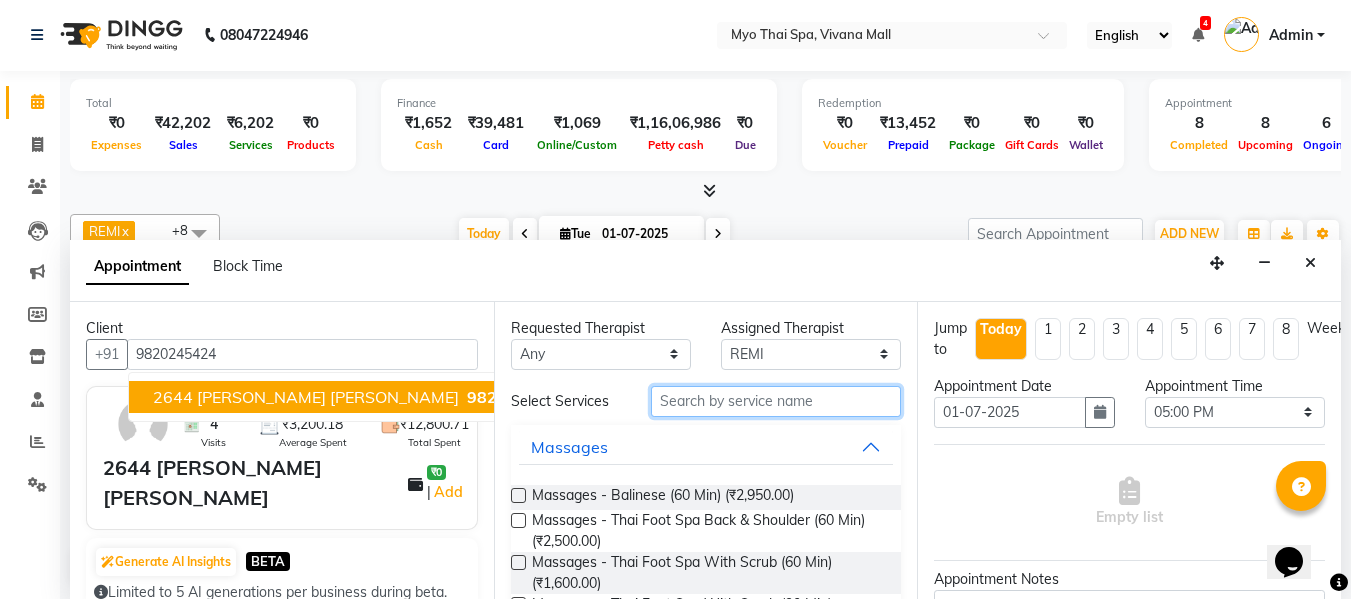 click at bounding box center (776, 401) 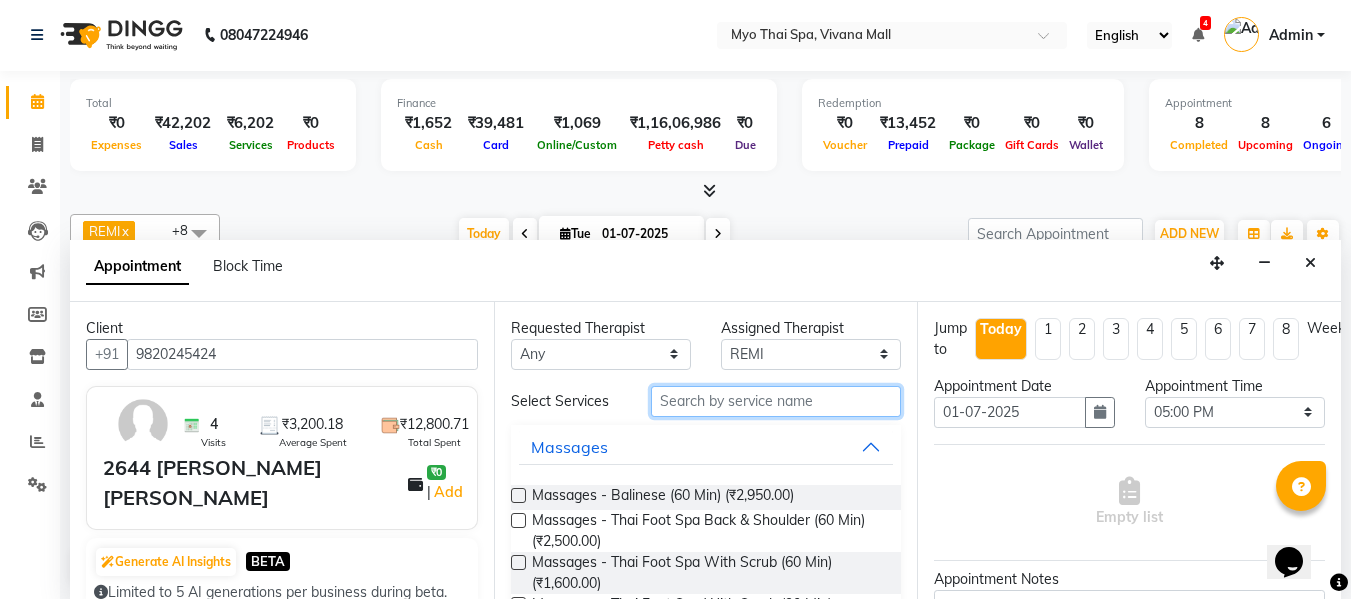 click at bounding box center [776, 401] 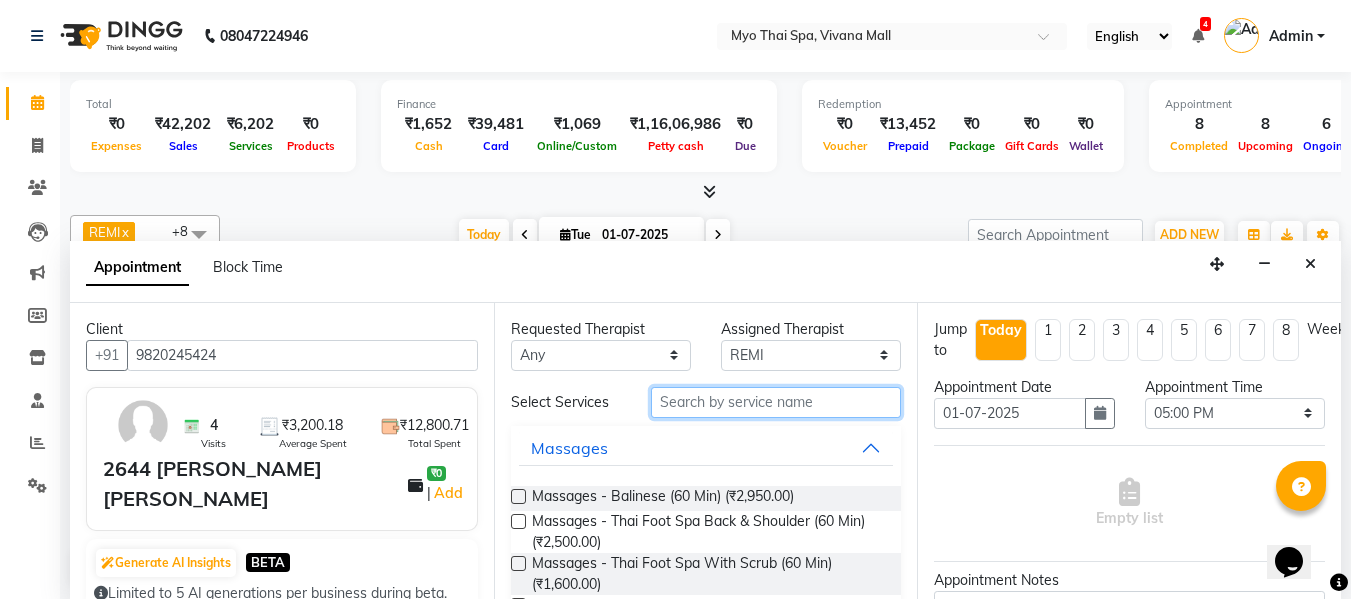click at bounding box center (776, 402) 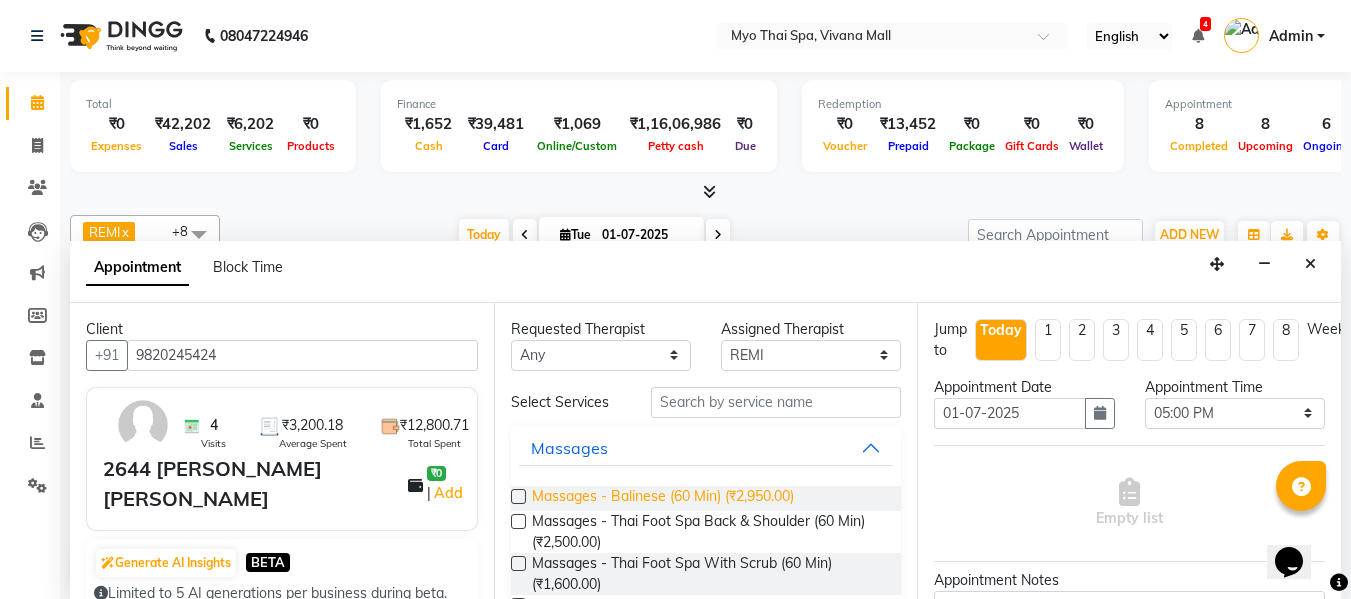 click on "Massages - Balinese (60 Min) (₹2,950.00)" at bounding box center (663, 498) 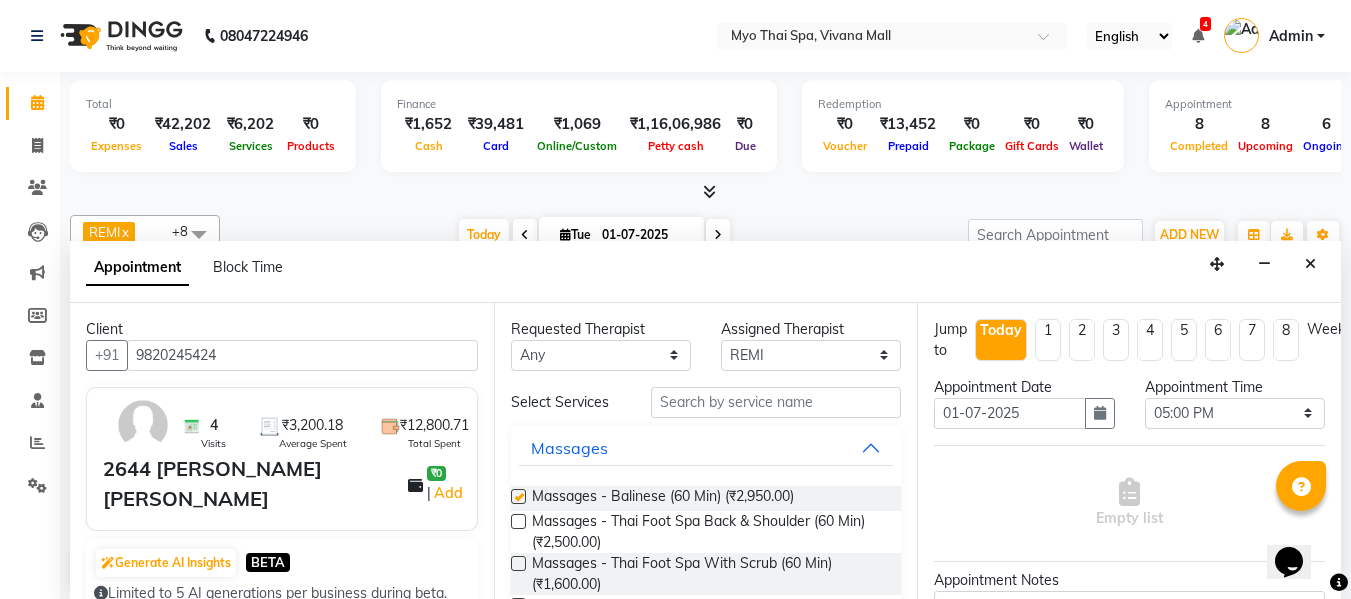 checkbox on "false" 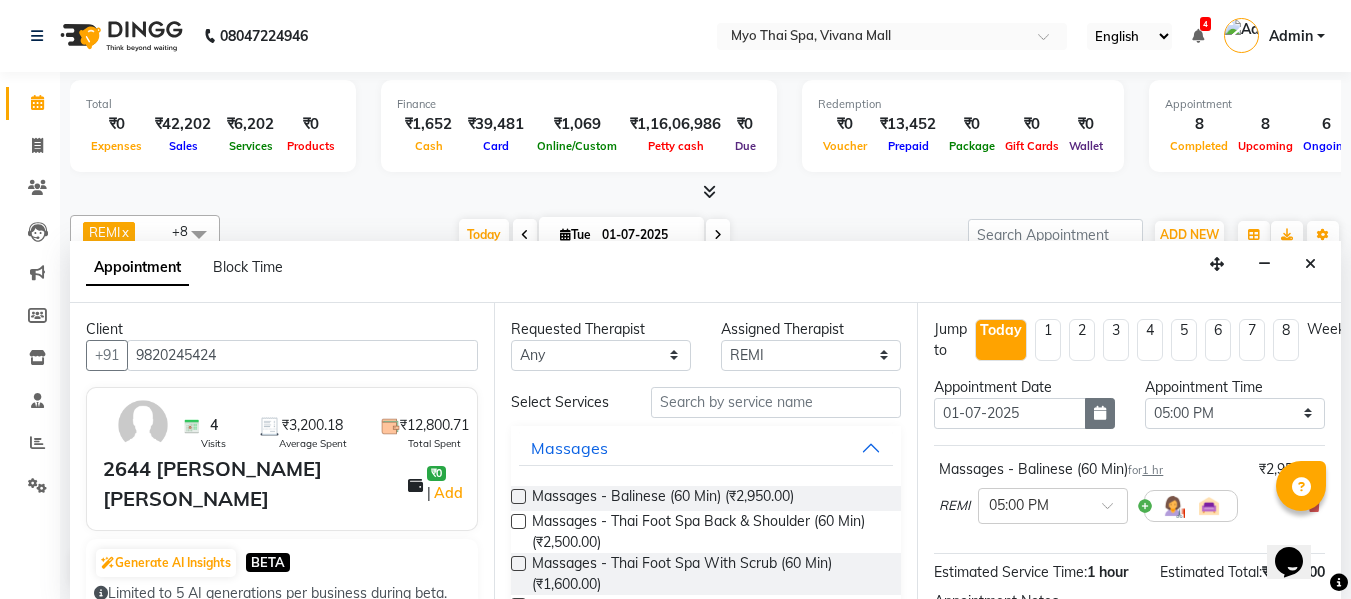scroll, scrollTop: 244, scrollLeft: 0, axis: vertical 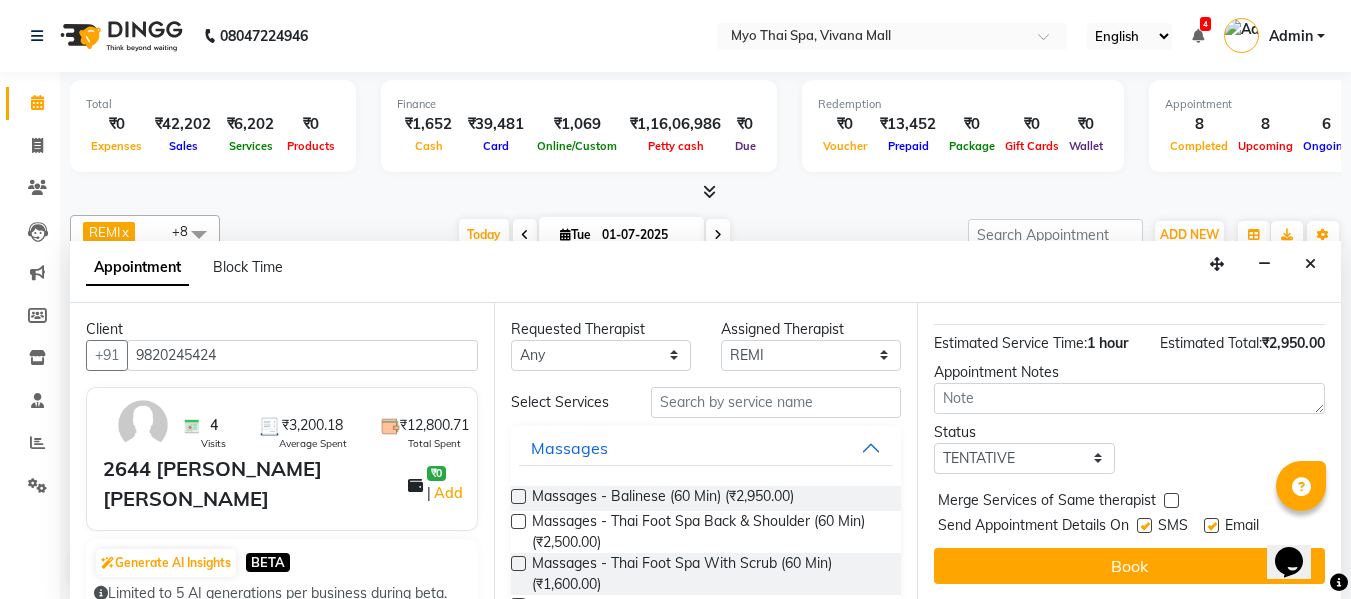 click at bounding box center (1144, 525) 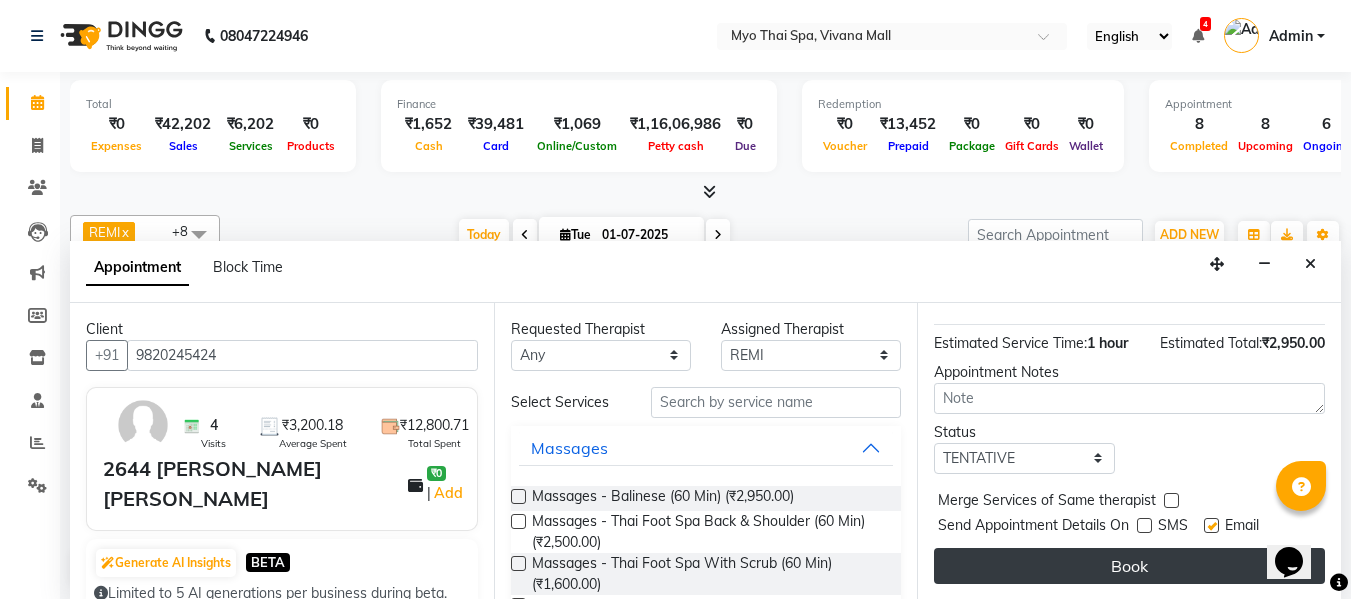 click on "Book" at bounding box center [1129, 566] 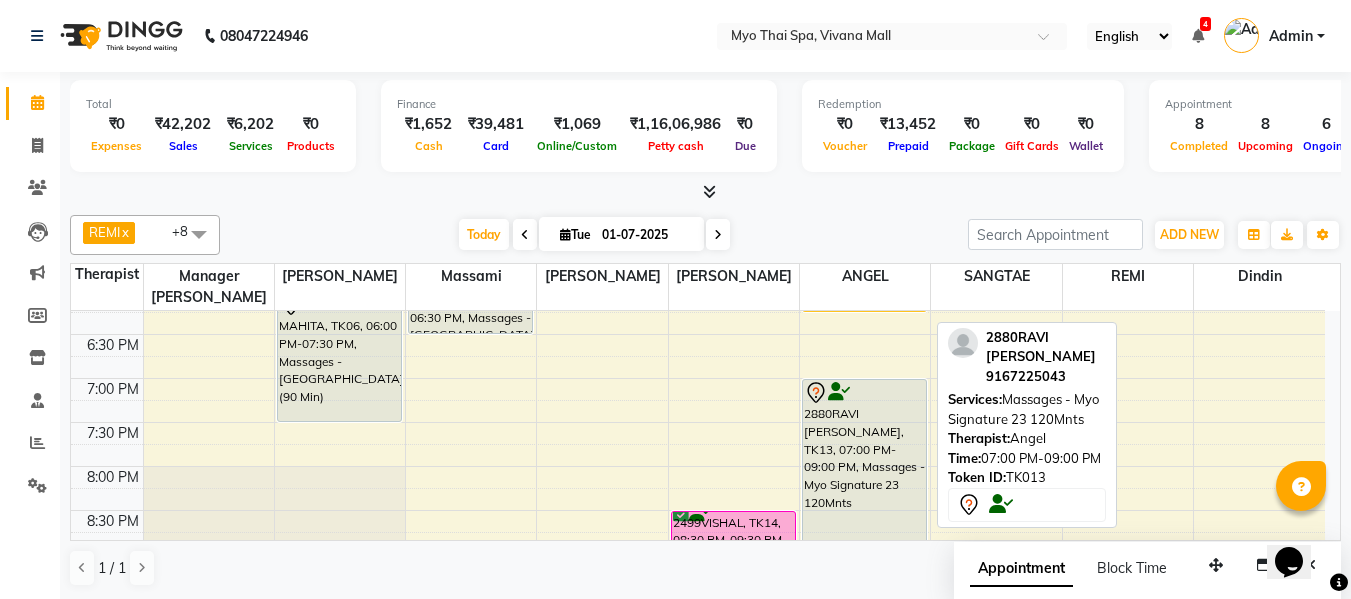 scroll, scrollTop: 1000, scrollLeft: 0, axis: vertical 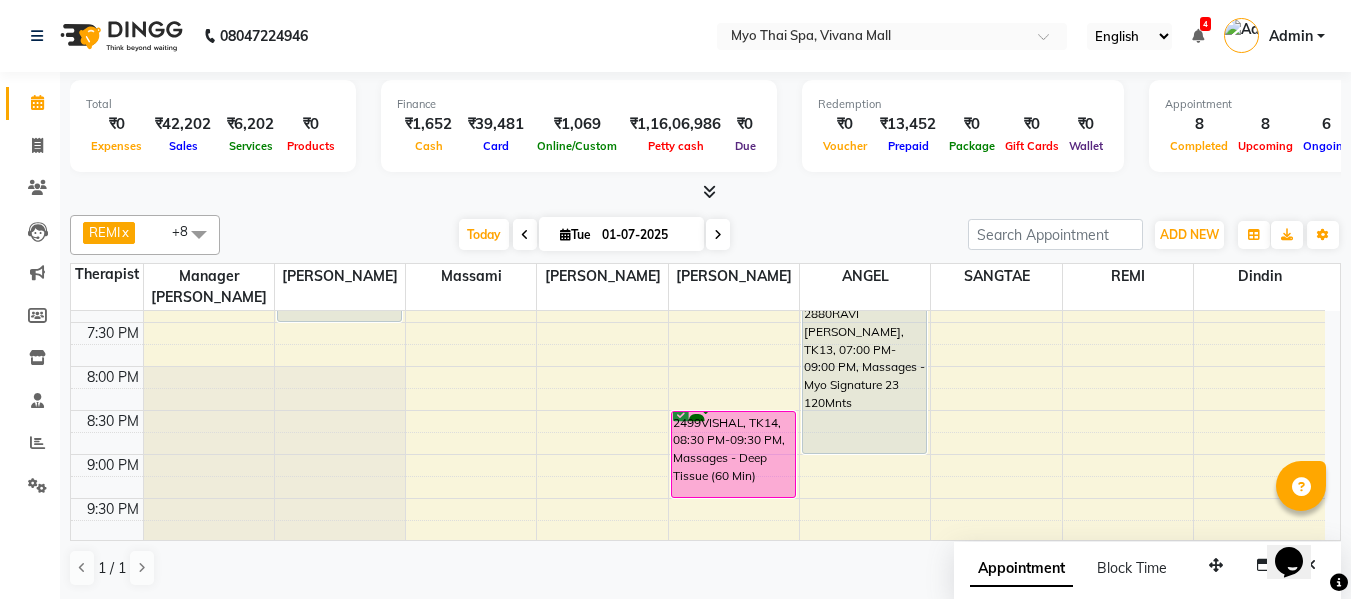 click at bounding box center [718, 235] 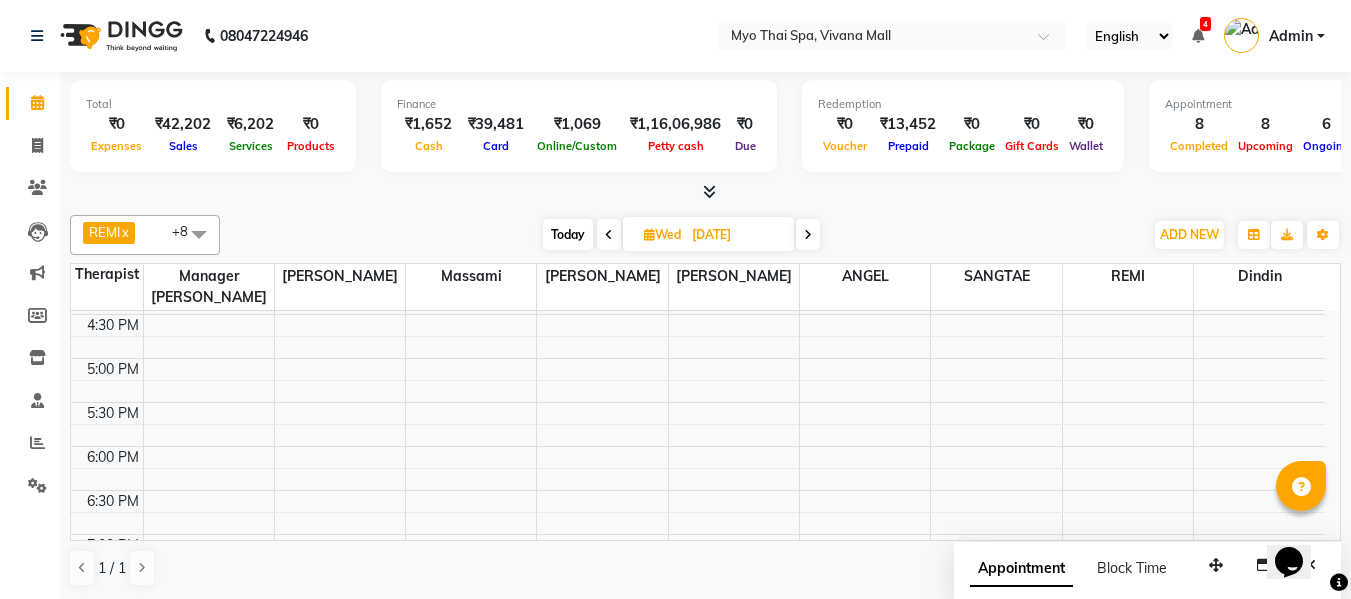 scroll, scrollTop: 800, scrollLeft: 0, axis: vertical 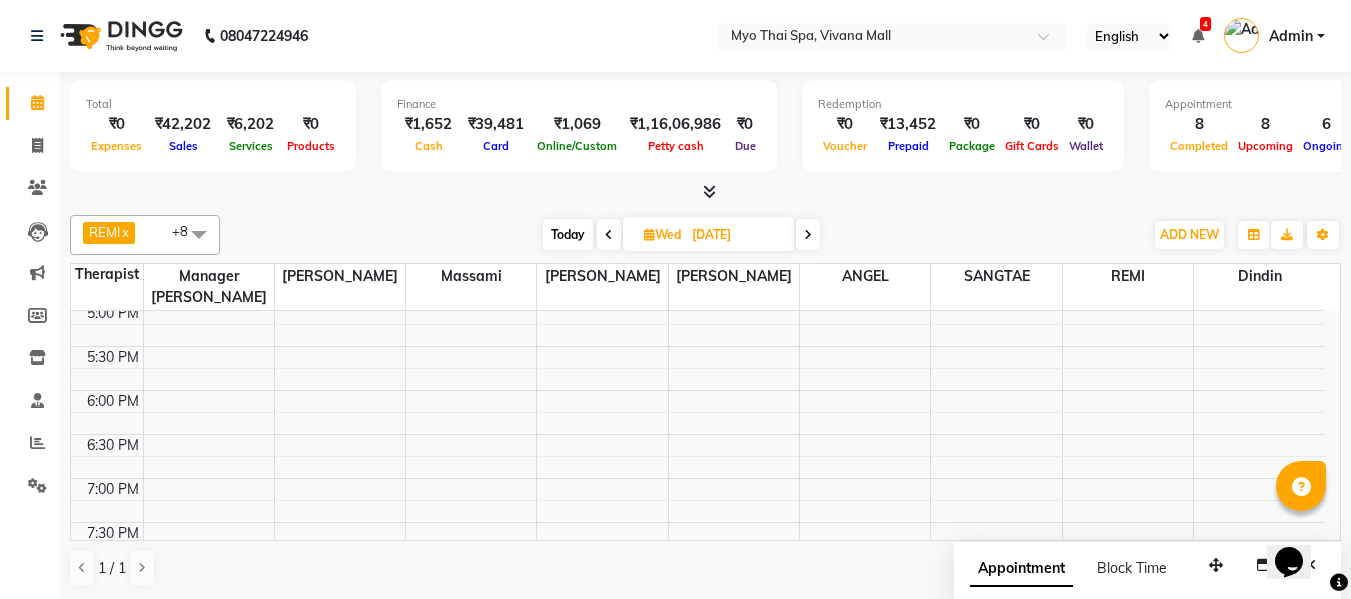 click on "8:00 AM 8:30 AM 9:00 AM 9:30 AM 10:00 AM 10:30 AM 11:00 AM 11:30 AM 12:00 PM 12:30 PM 1:00 PM 1:30 PM 2:00 PM 2:30 PM 3:00 PM 3:30 PM 4:00 PM 4:30 PM 5:00 PM 5:30 PM 6:00 PM 6:30 PM 7:00 PM 7:30 PM 8:00 PM 8:30 PM 9:00 PM 9:30 PM 10:00 PM 10:30 PM             1343DHIRENDRA, 12:00 PM-01:30 PM, Massages - Deep Tissue (90 Min)     2775PRATAP IYER, 02:00 PM-03:00 PM, Massages - Couples Spa 60     2775PRATAP IYER, 03:00 PM-04:00 PM, Massages - Couples Spa 60     2775PRATAP IYER, 02:00 PM-03:00 PM, Massages - Couples Spa 60     2775PRATAP IYER, 03:00 PM-04:00 PM, Massages - Couples Spa 60" at bounding box center (698, 170) 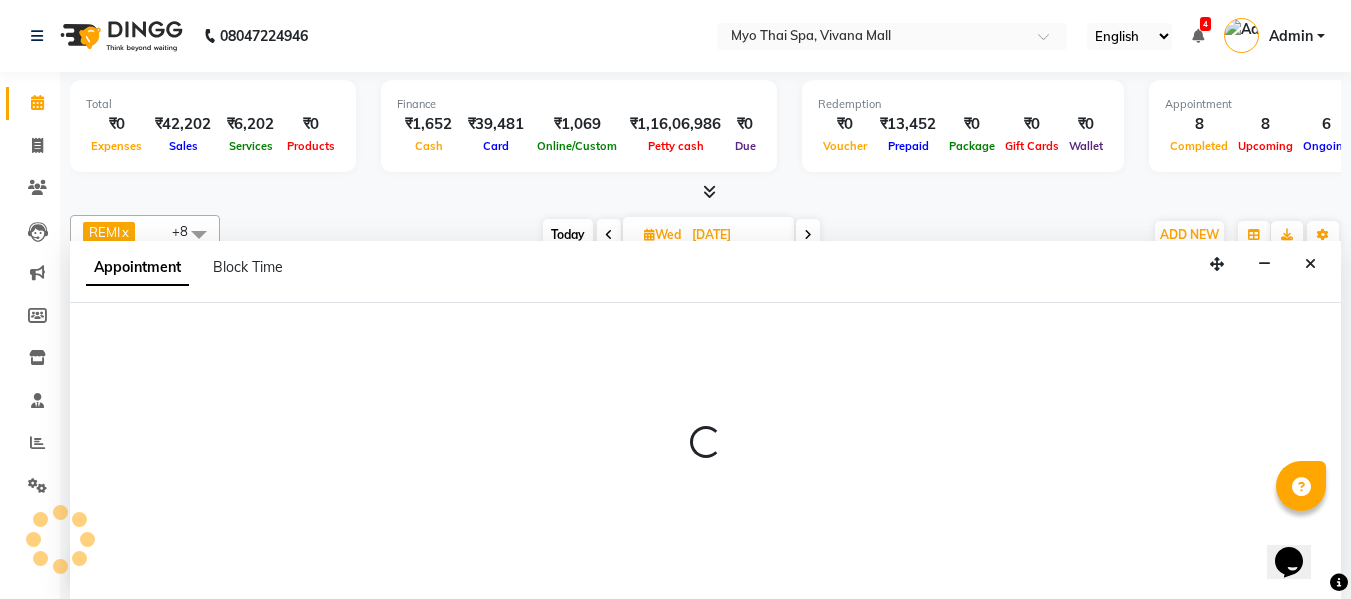 scroll, scrollTop: 1, scrollLeft: 0, axis: vertical 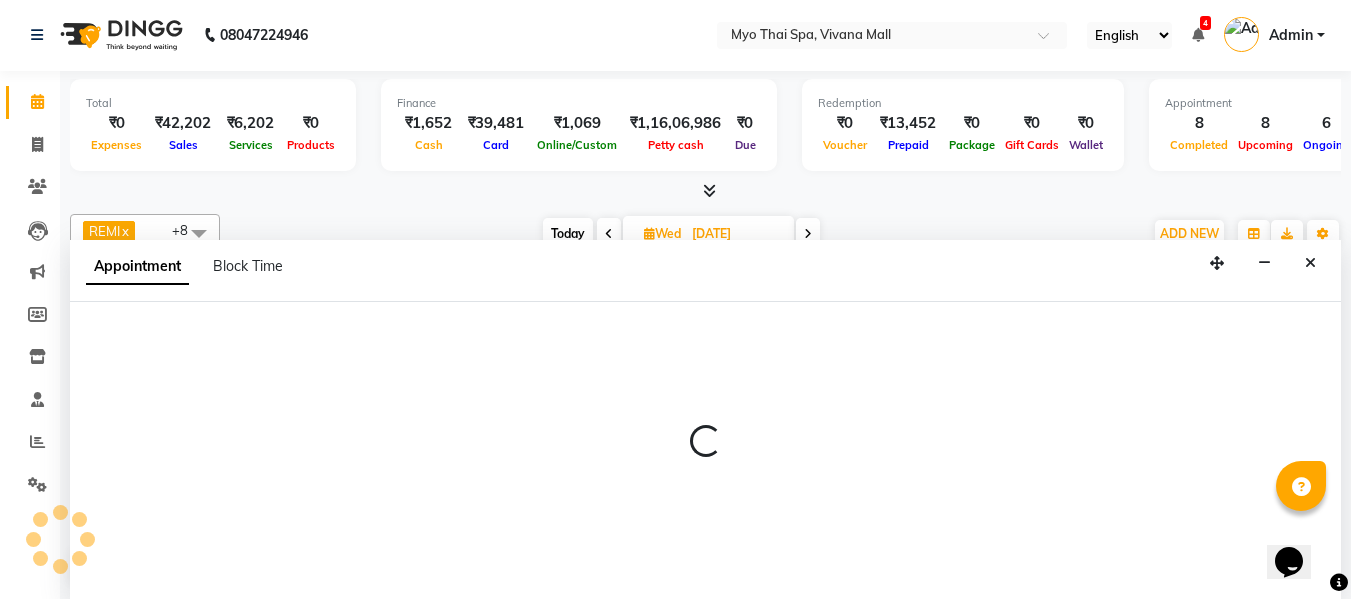 select on "30616" 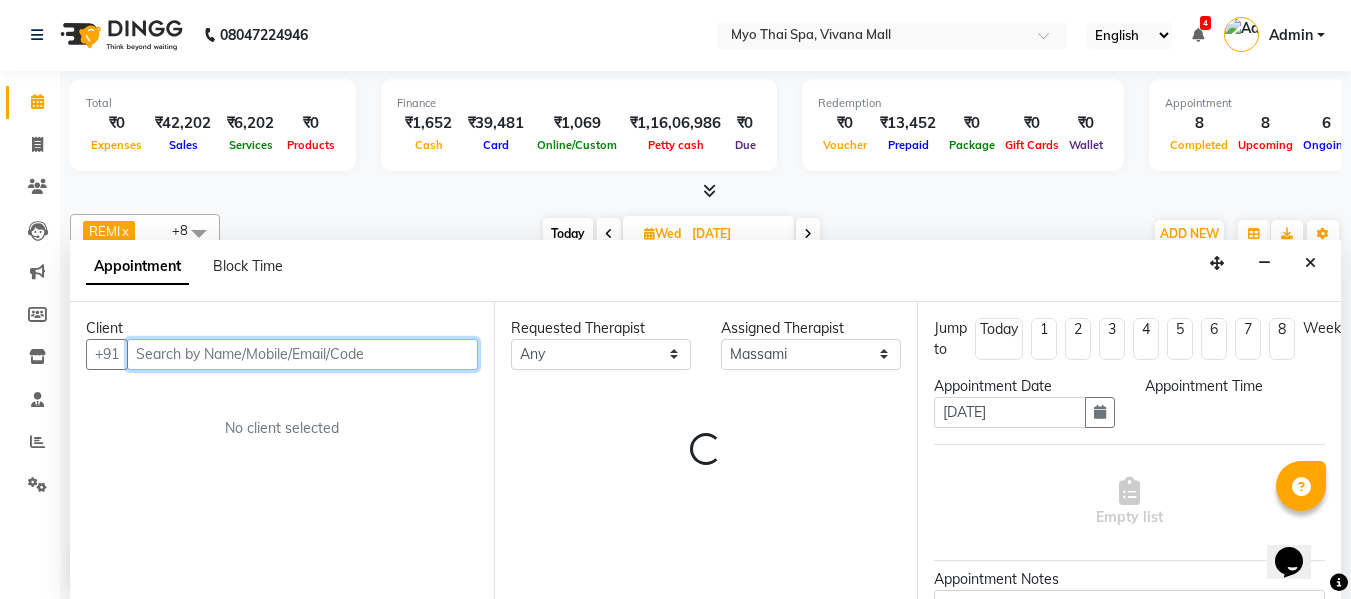 select on "1110" 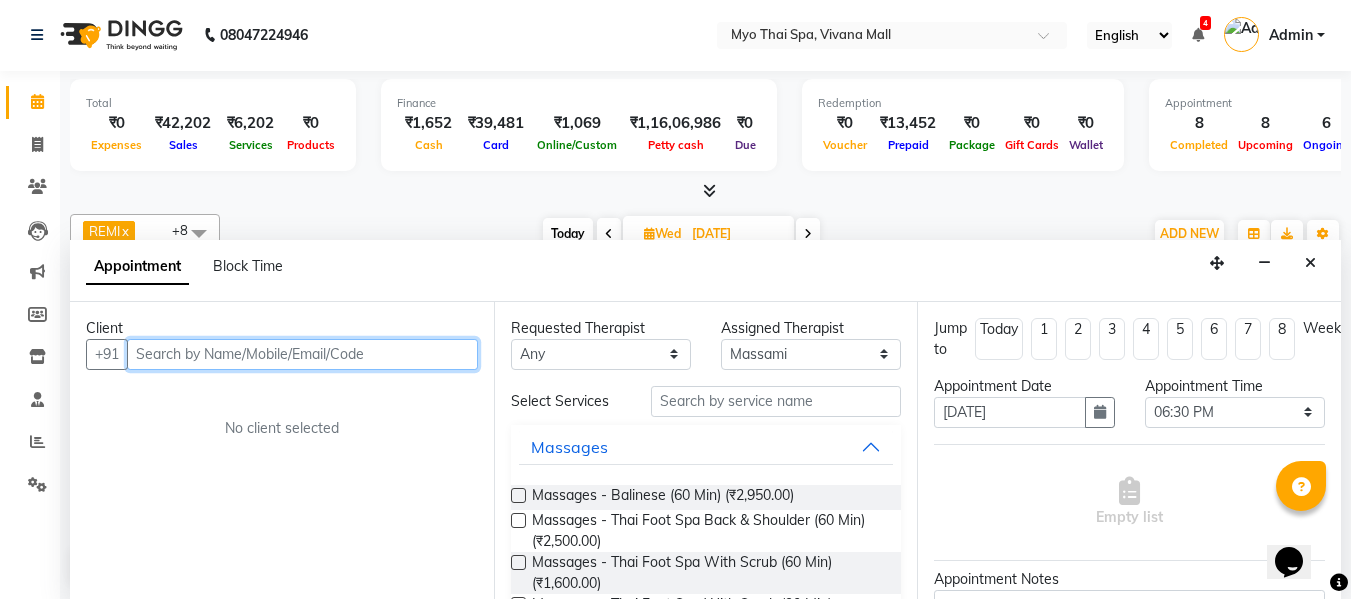 click at bounding box center [302, 354] 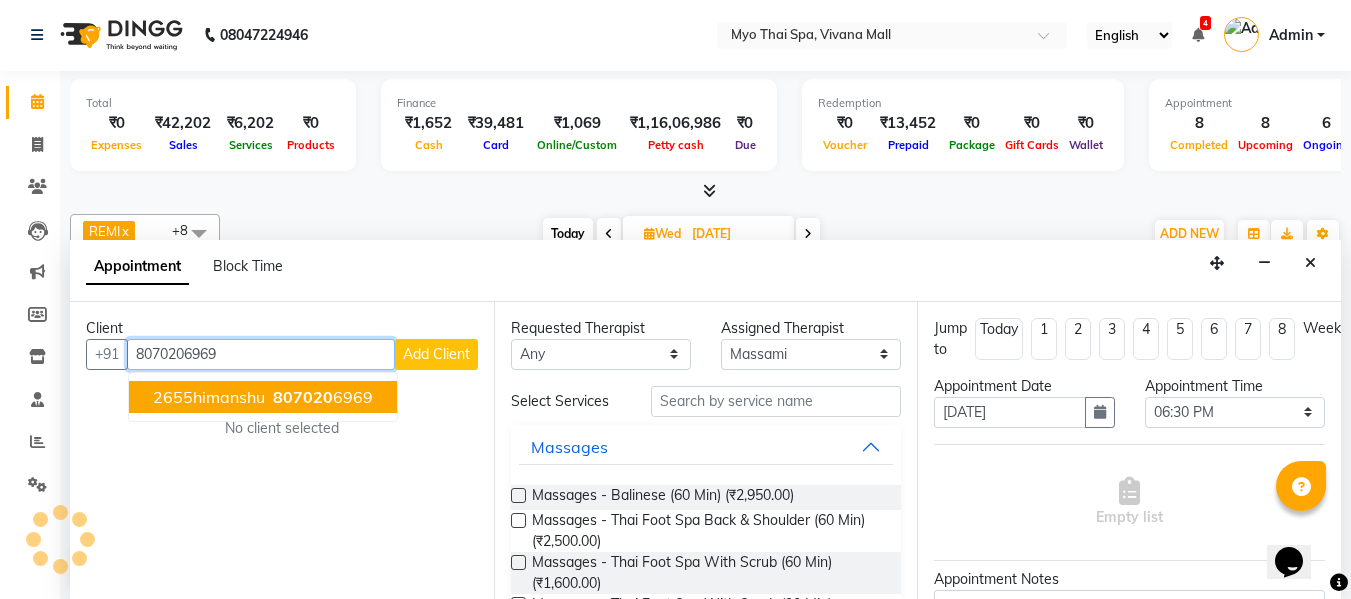click on "2655himanshu   807020 6969" at bounding box center (263, 397) 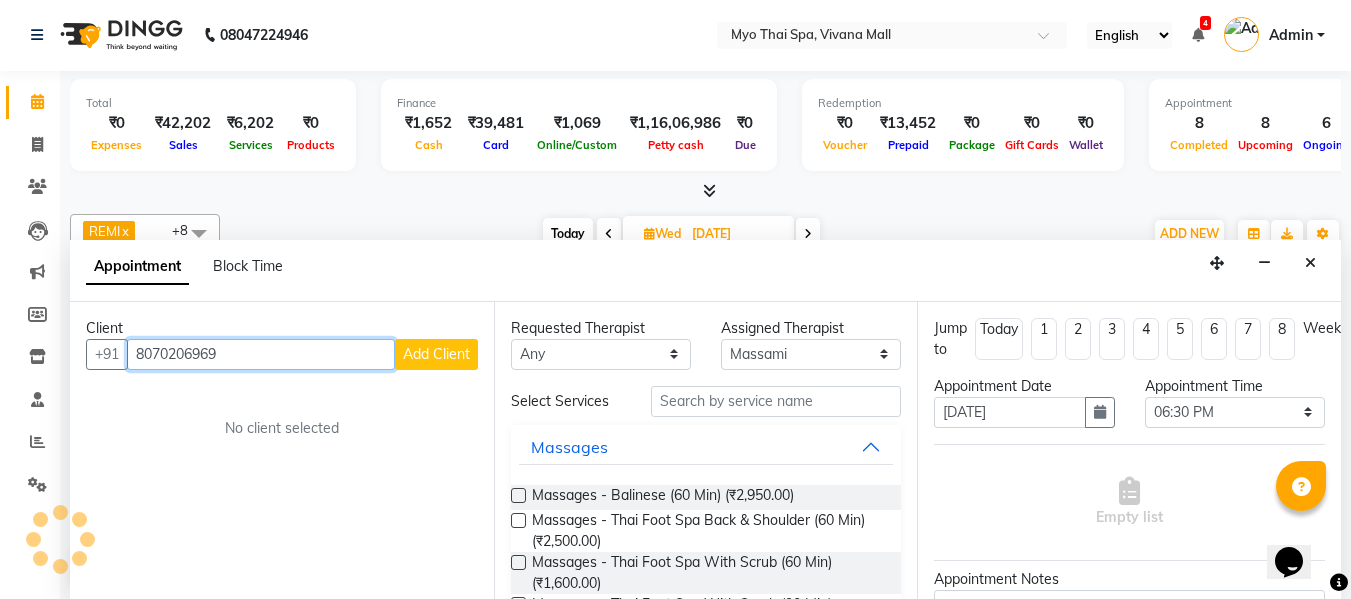 type on "8070206969" 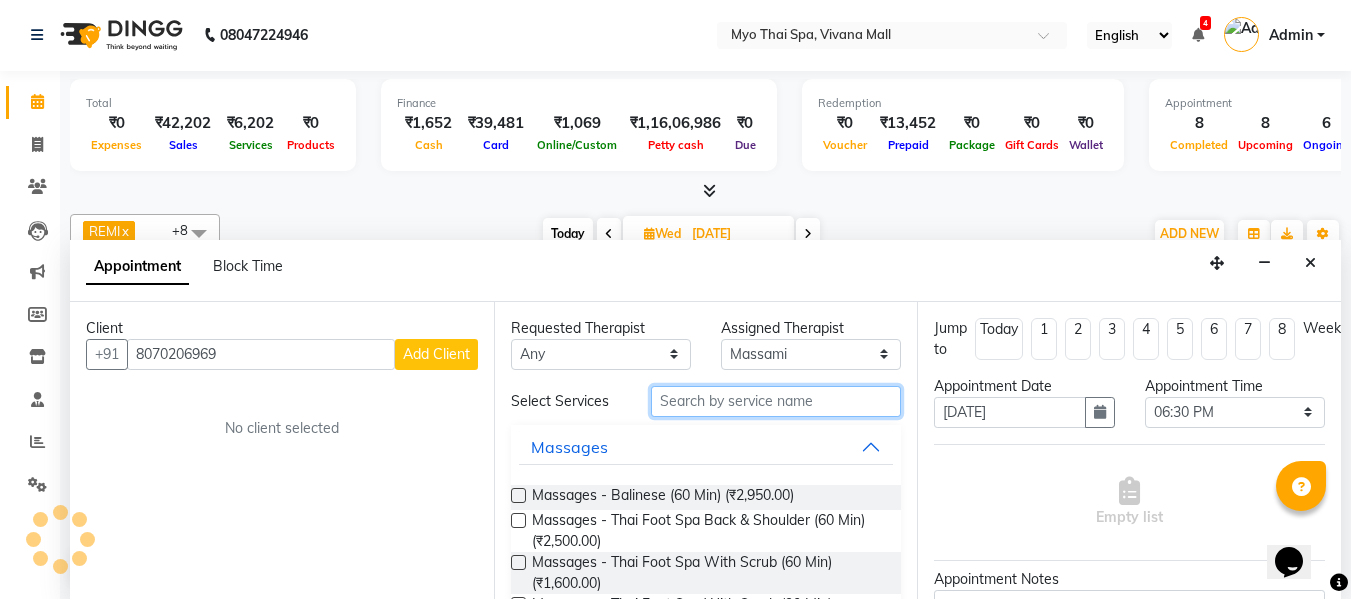 click at bounding box center (776, 401) 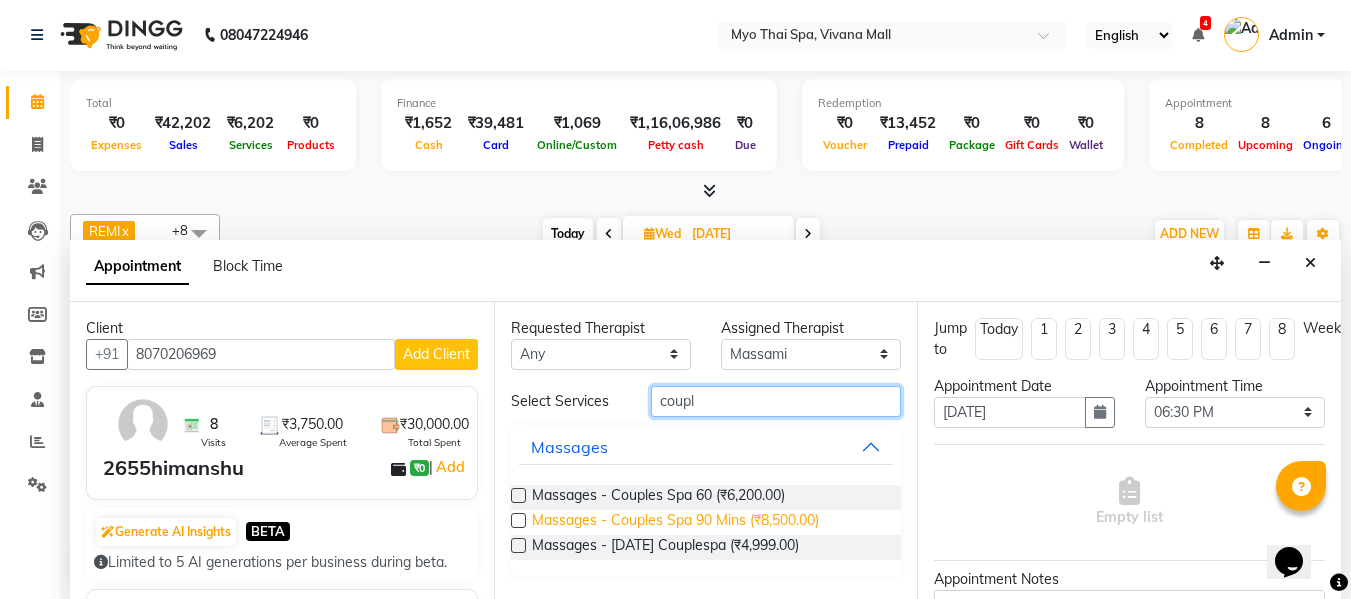 type on "coupl" 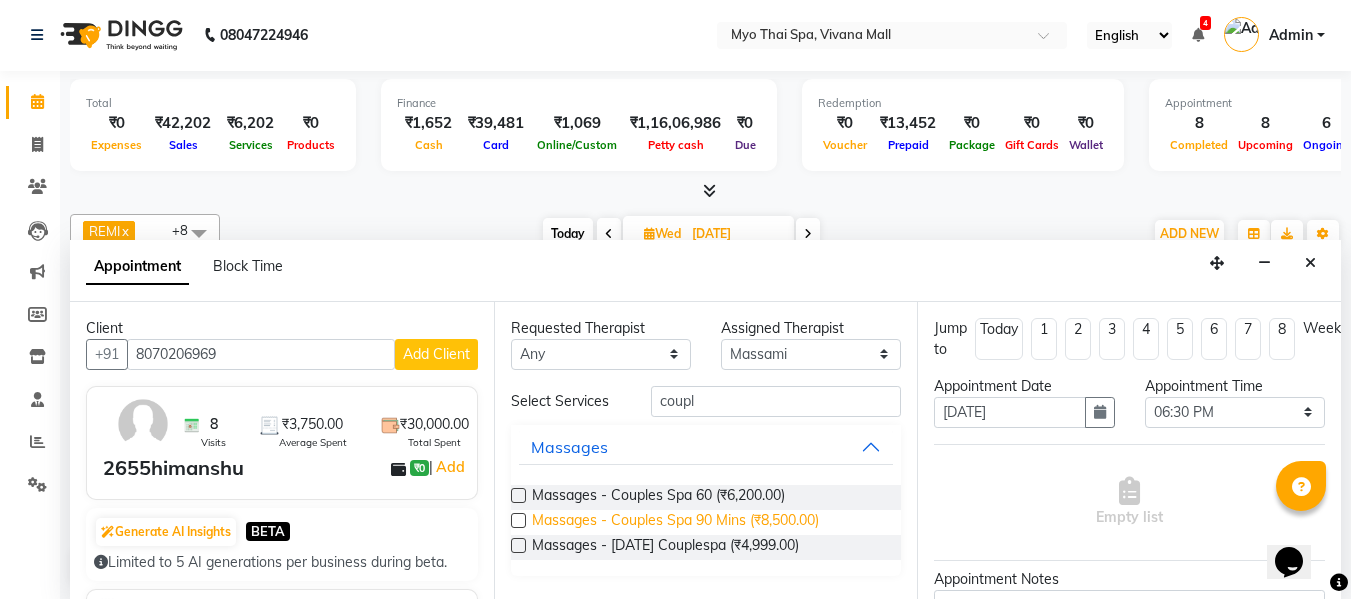 click on "Massages - Couples Spa 90 Mins (₹8,500.00)" at bounding box center (675, 522) 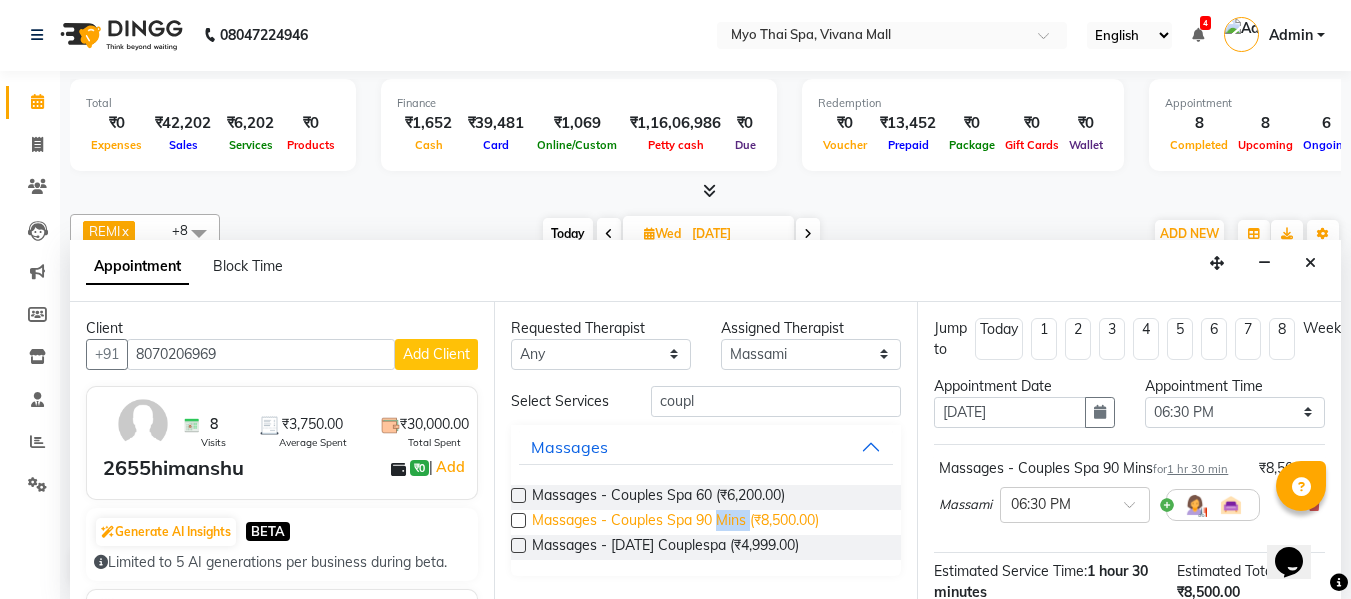 click on "Massages - Couples Spa 90 Mins (₹8,500.00)" at bounding box center [675, 522] 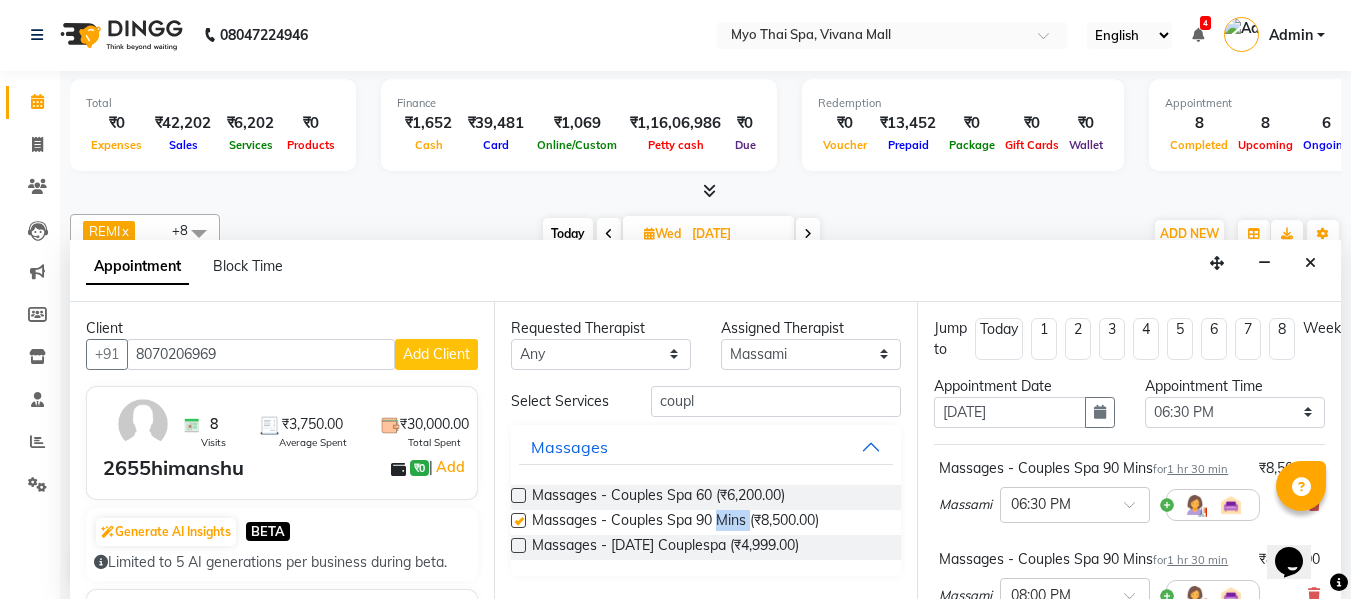 checkbox on "false" 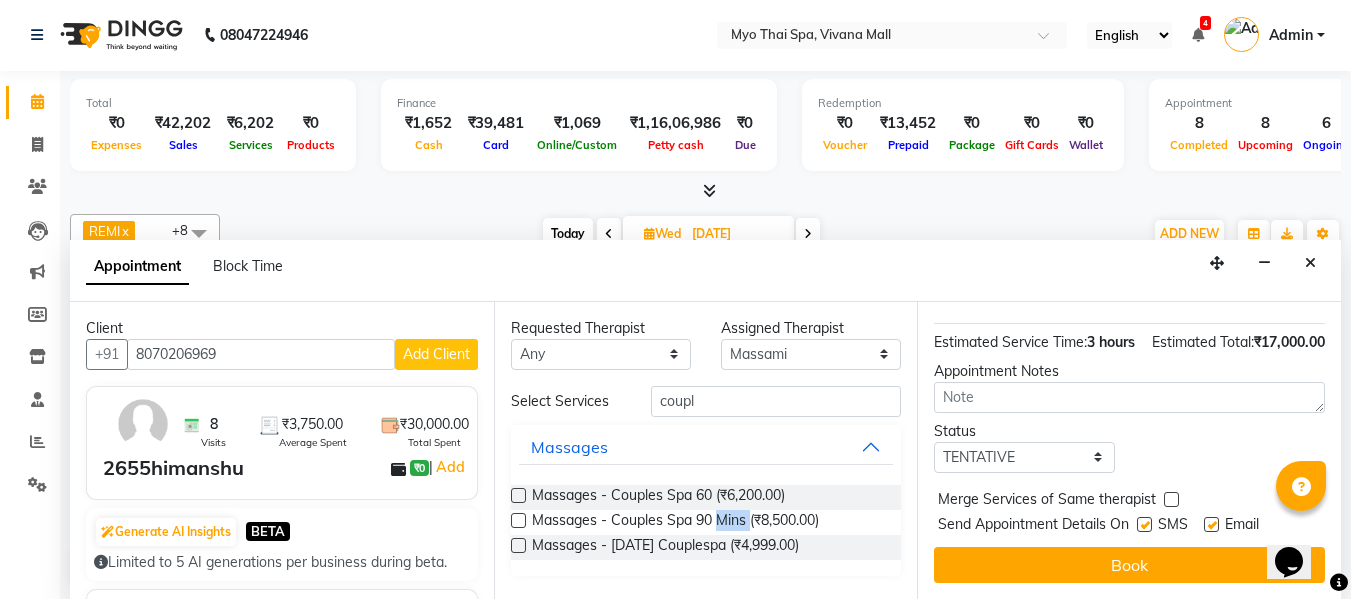 scroll, scrollTop: 398, scrollLeft: 0, axis: vertical 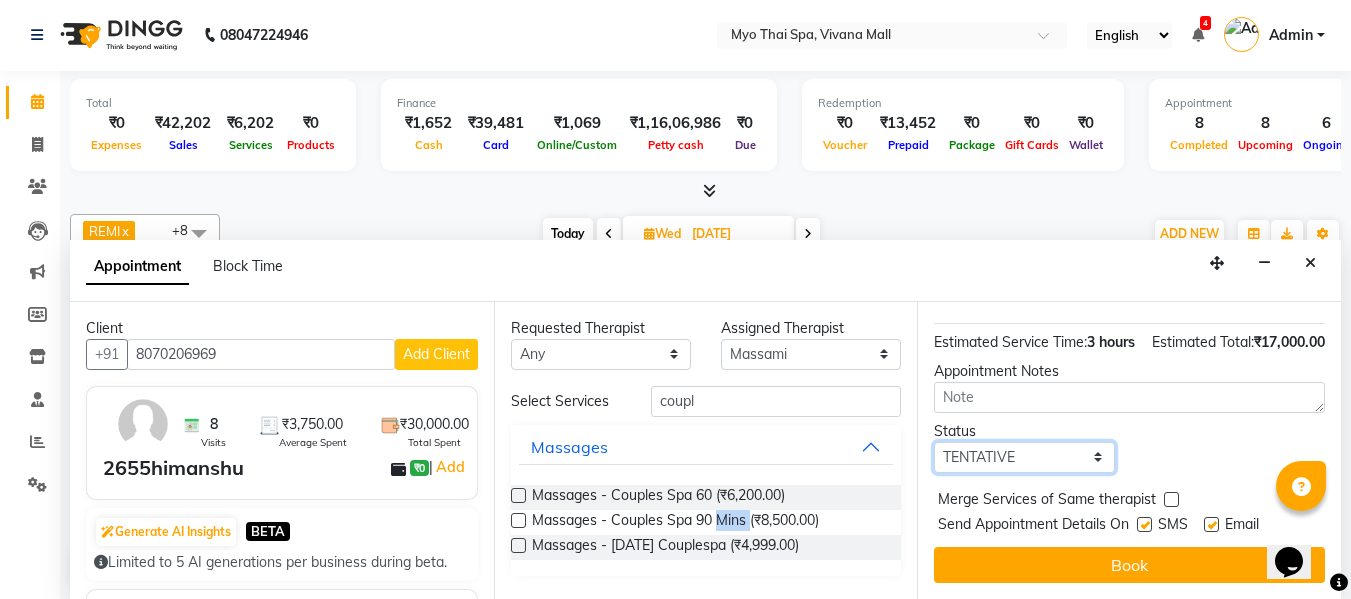 click on "Select TENTATIVE CONFIRM UPCOMING" at bounding box center (1024, 457) 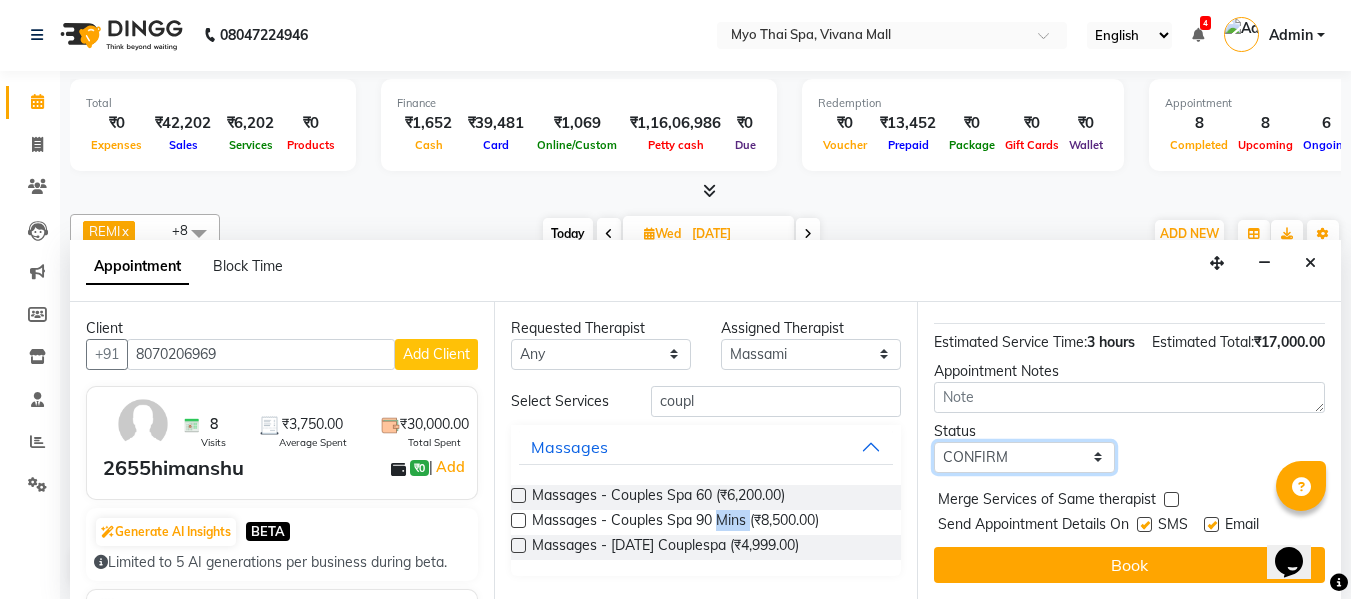 click on "Select TENTATIVE CONFIRM UPCOMING" at bounding box center (1024, 457) 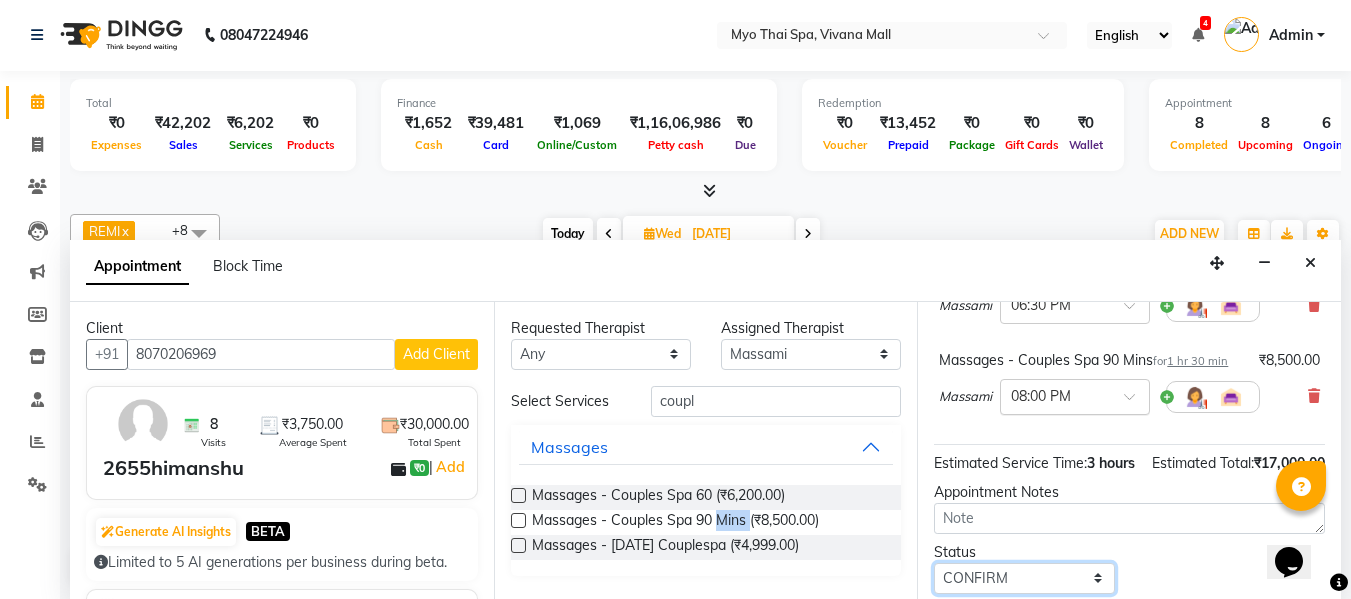 scroll, scrollTop: 198, scrollLeft: 0, axis: vertical 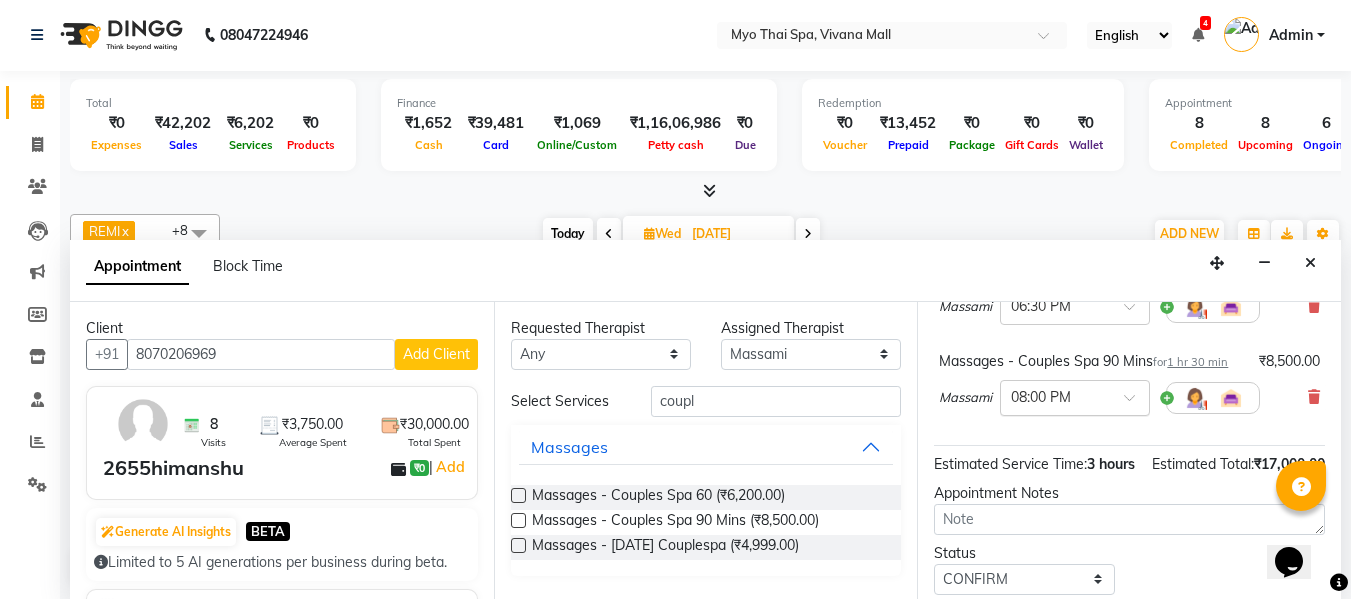 click on "× 08:00 PM" at bounding box center (1075, 398) 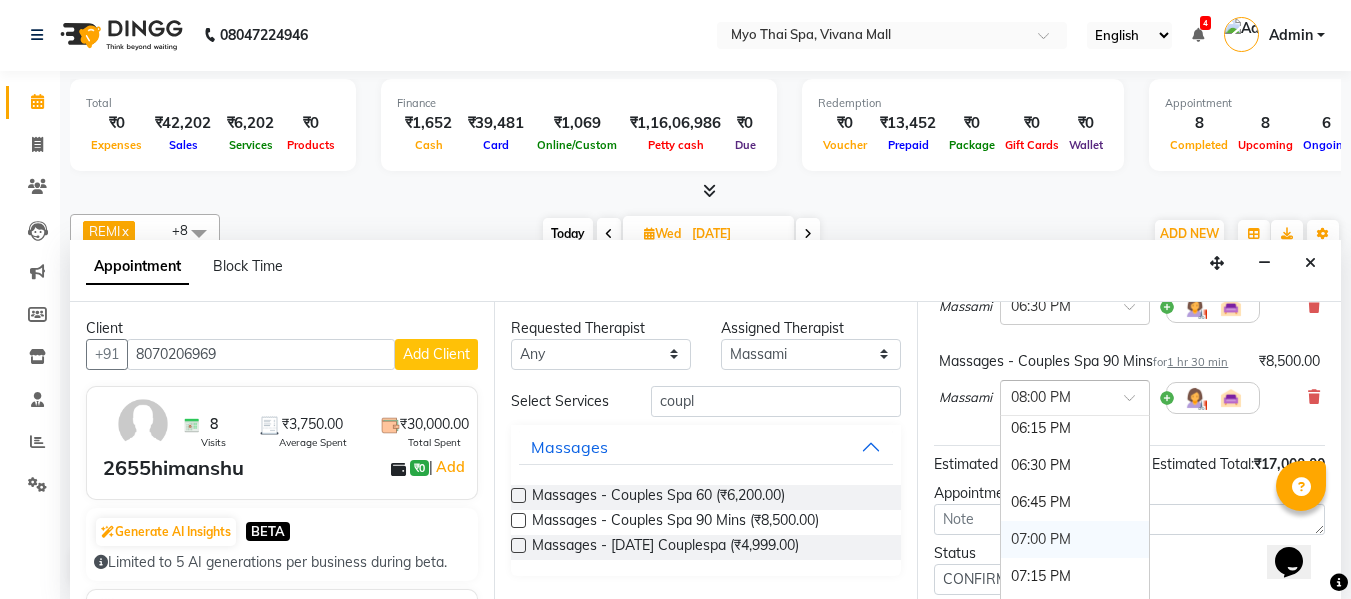 scroll, scrollTop: 1328, scrollLeft: 0, axis: vertical 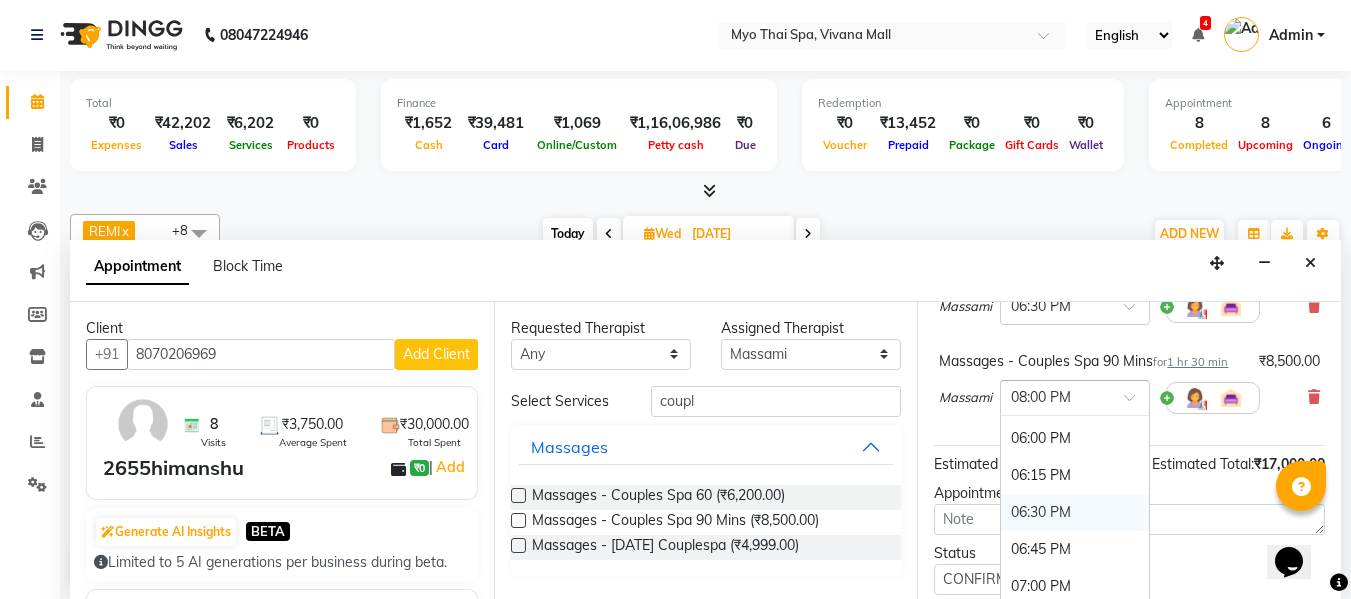 click on "06:30 PM" at bounding box center (1075, 512) 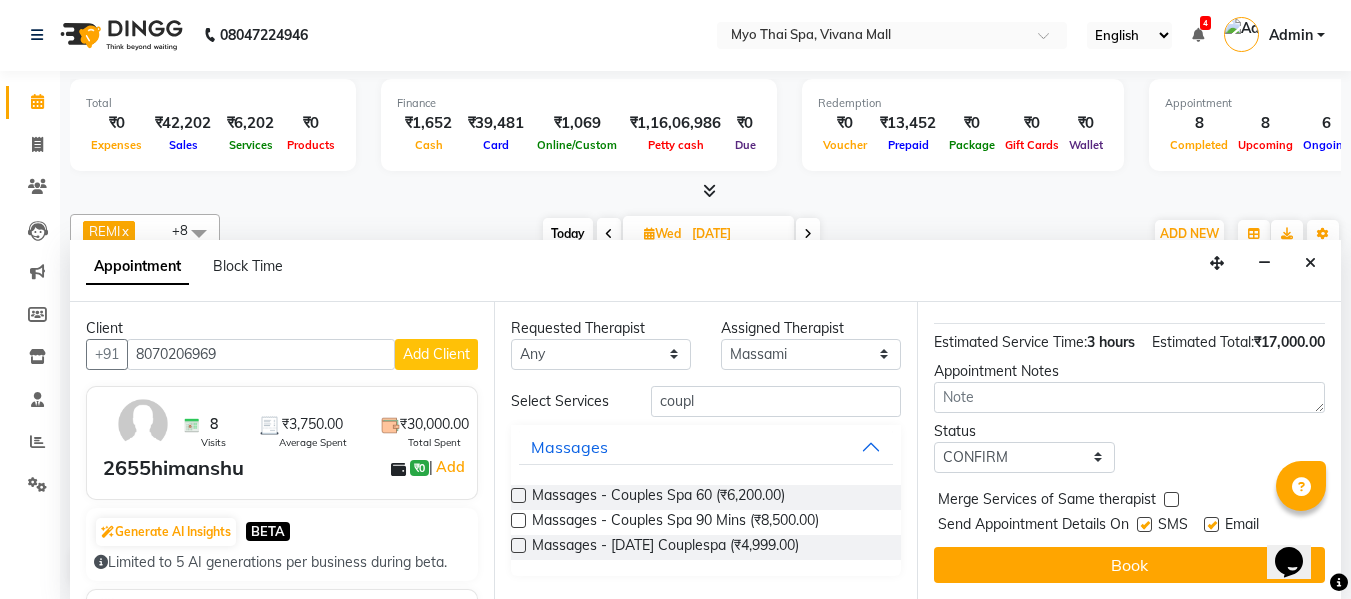scroll, scrollTop: 419, scrollLeft: 0, axis: vertical 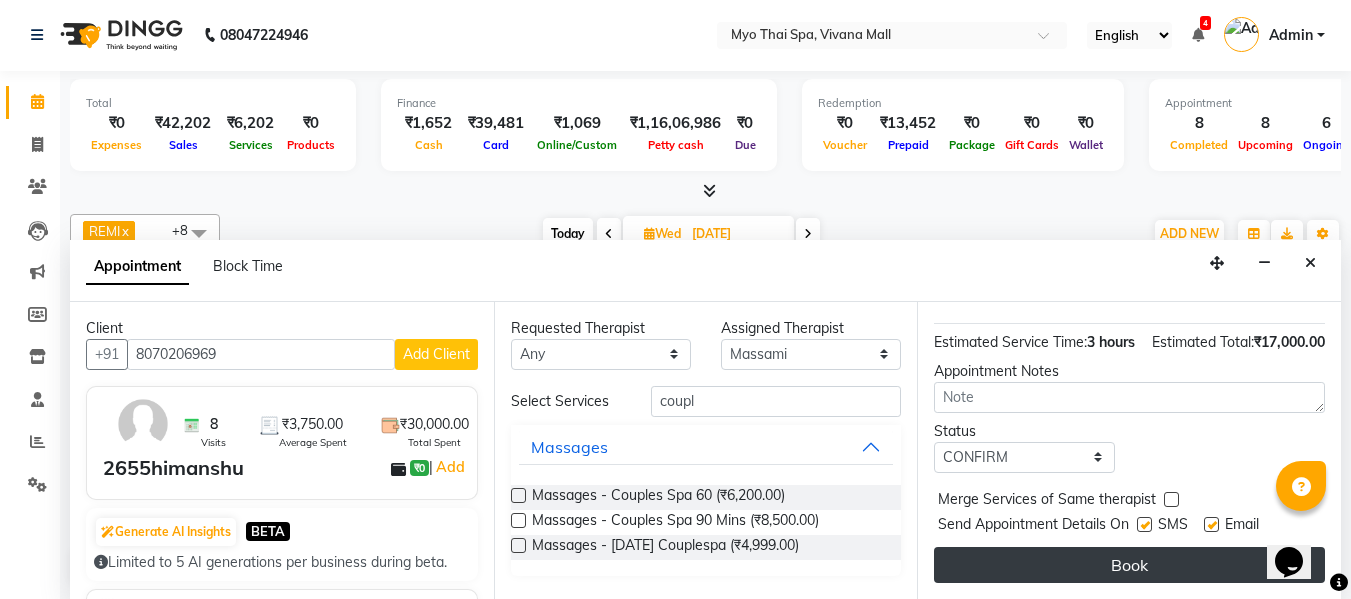 click on "Book" at bounding box center [1129, 565] 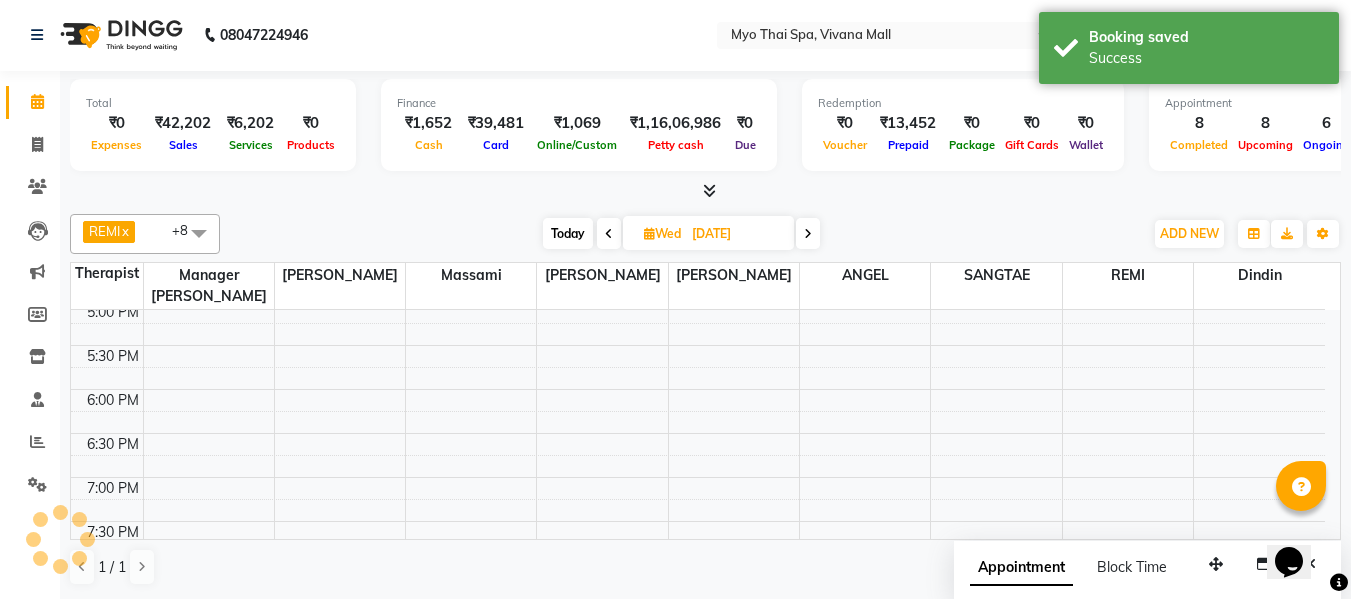 scroll, scrollTop: 0, scrollLeft: 0, axis: both 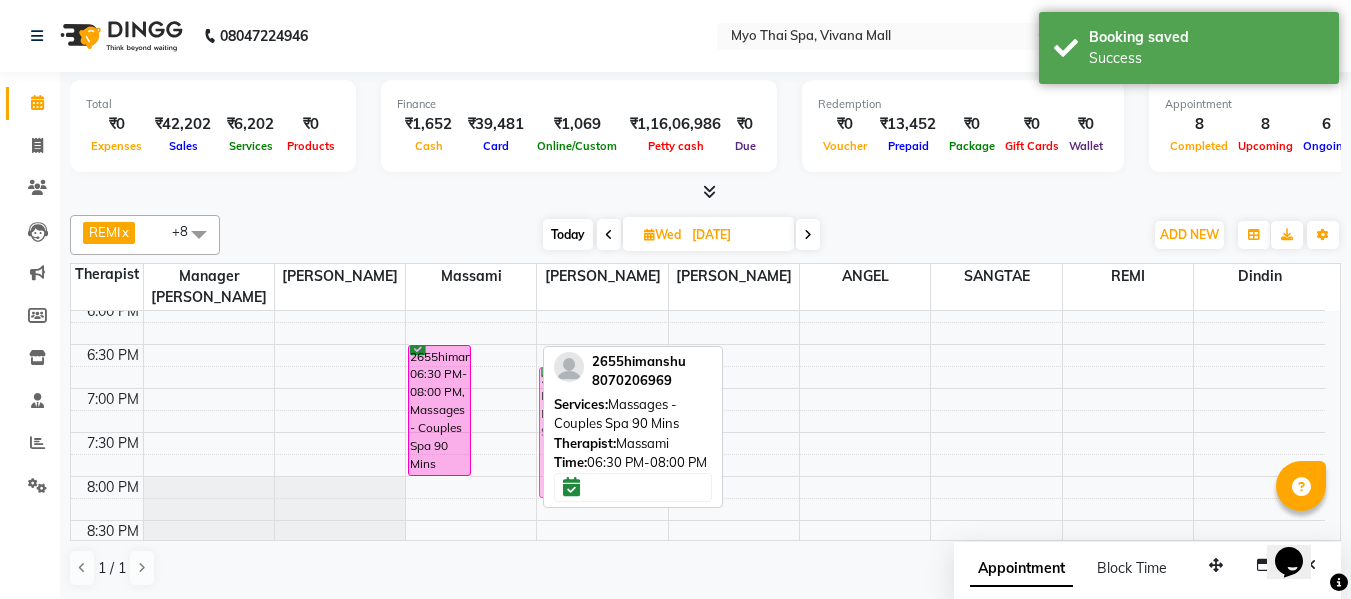 drag, startPoint x: 504, startPoint y: 397, endPoint x: 565, endPoint y: 409, distance: 62.169125 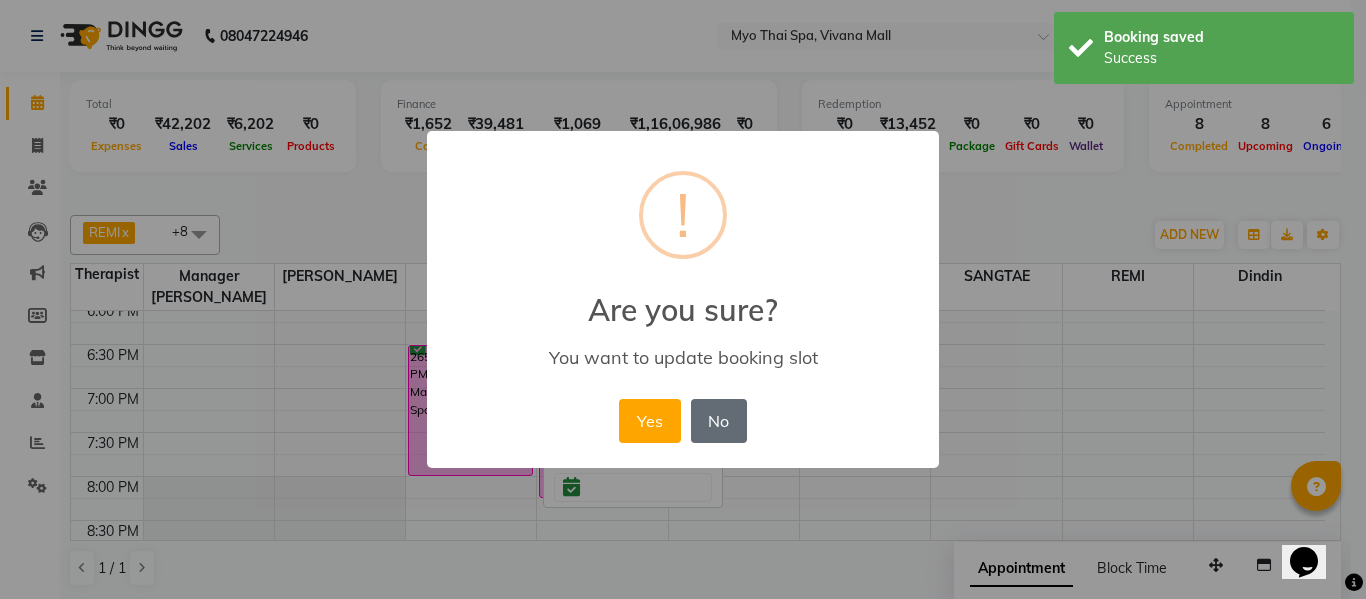 click on "No" at bounding box center (719, 421) 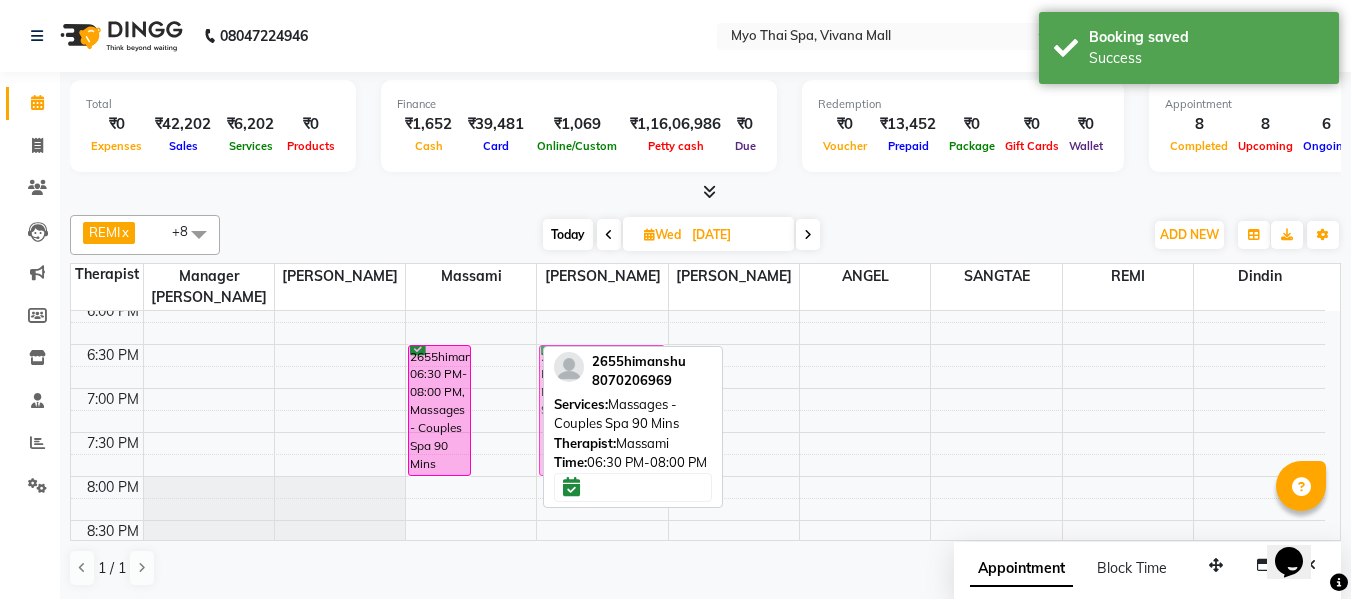 drag, startPoint x: 515, startPoint y: 384, endPoint x: 554, endPoint y: 380, distance: 39.20459 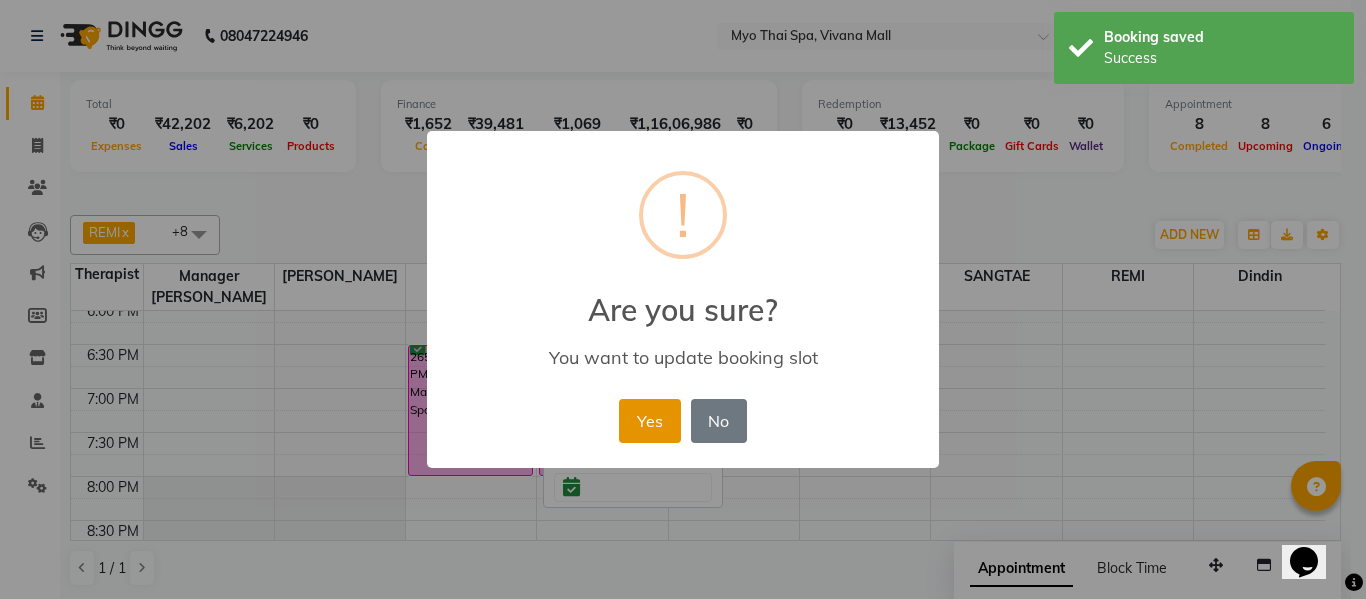 click on "Yes" at bounding box center (649, 421) 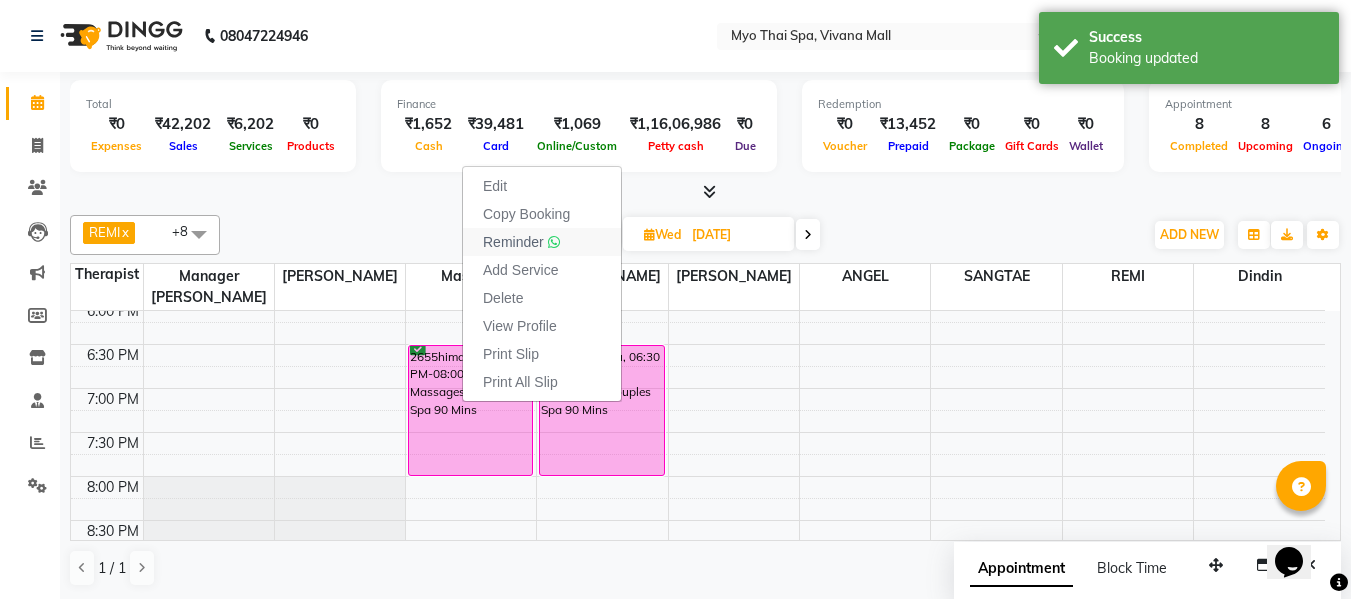click on "Reminder" at bounding box center (513, 242) 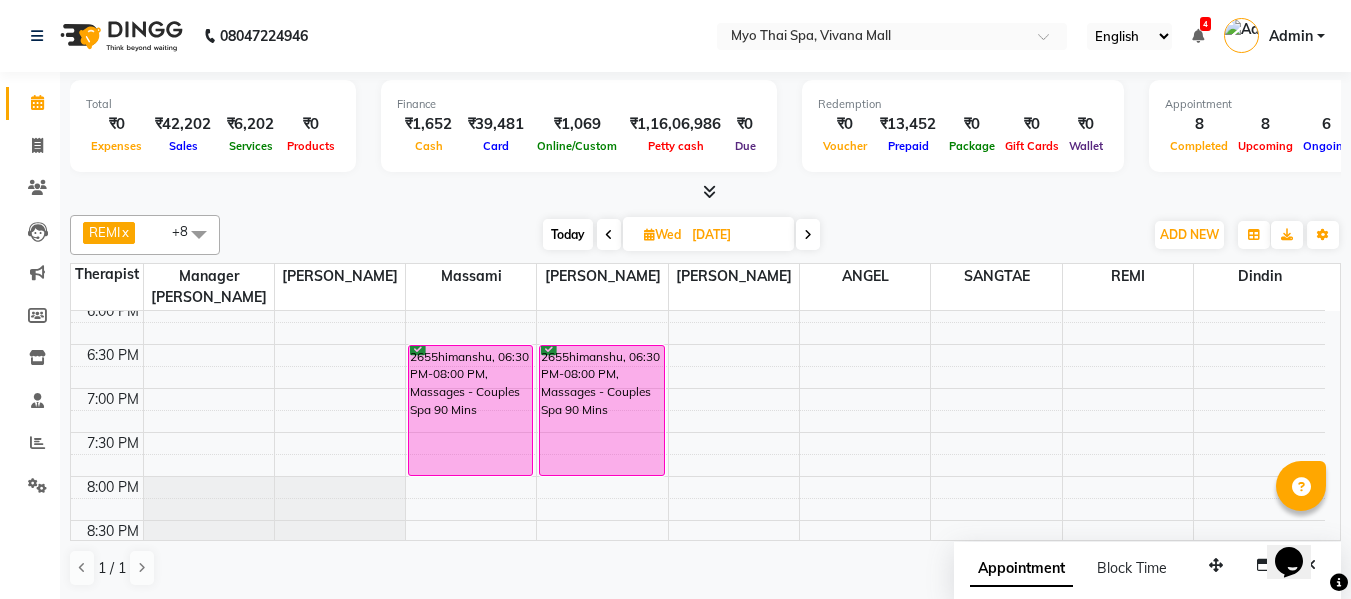 click on "Today" at bounding box center (568, 234) 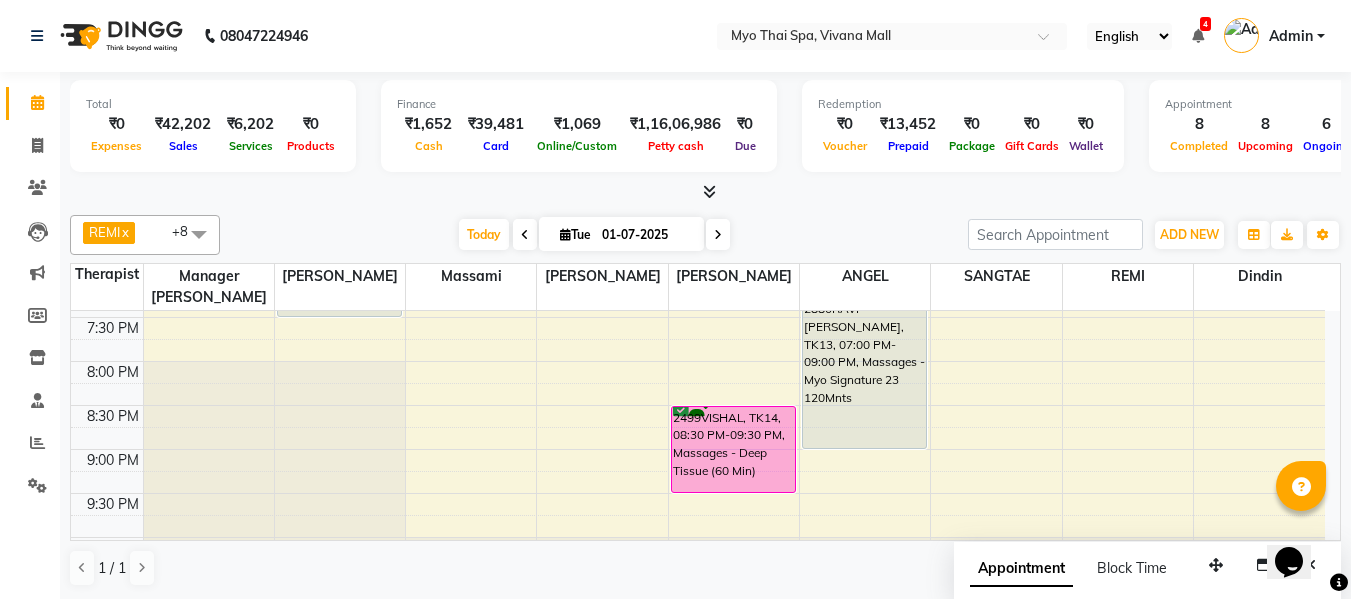 scroll, scrollTop: 1090, scrollLeft: 0, axis: vertical 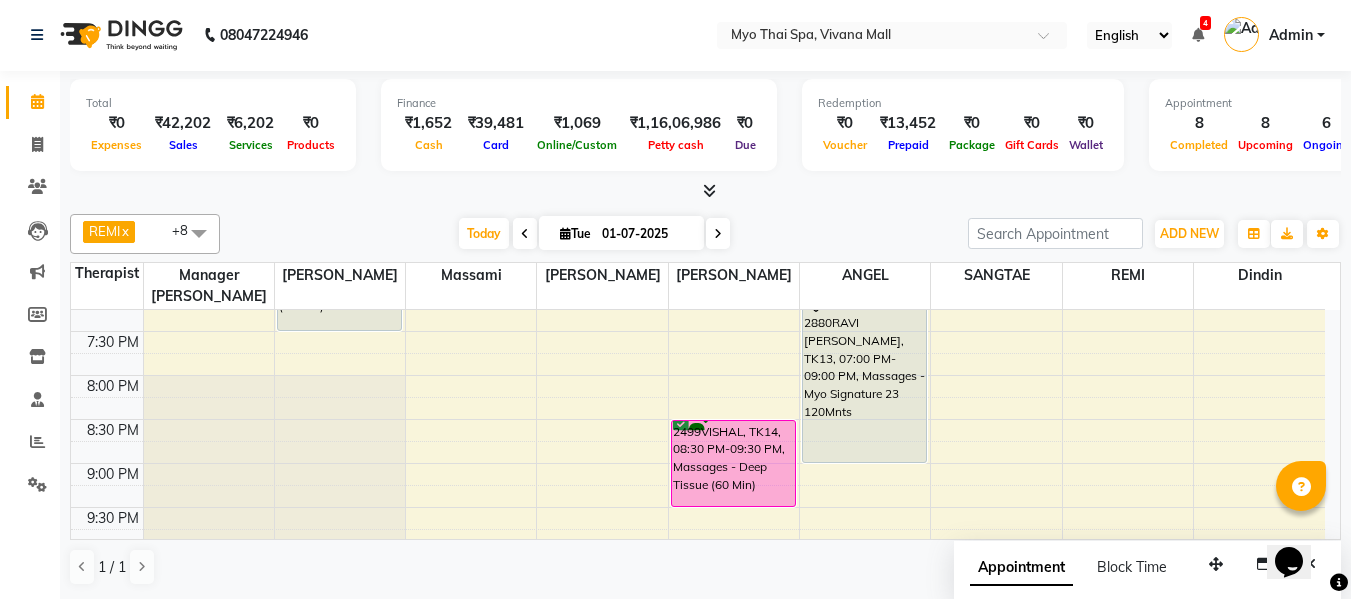 click on "8:00 AM 8:30 AM 9:00 AM 9:30 AM 10:00 AM 10:30 AM 11:00 AM 11:30 AM 12:00 PM 12:30 PM 1:00 PM 1:30 PM 2:00 PM 2:30 PM 3:00 PM 3:30 PM 4:00 PM 4:30 PM 5:00 PM 5:30 PM 6:00 PM 6:30 PM 7:00 PM 7:30 PM 8:00 PM 8:30 PM 9:00 PM 9:30 PM 10:00 PM 10:30 PM             ROHAN GAIKWAD, TK03, 09:00 AM-10:00 AM, Massages - Deep Tissue (60 Min)             PRACHI, TK02, 10:45 AM-11:45 AM, Massages - Balinese (60 Min)             PRACHI, TK02, 11:45 AM-12:45 PM, Massages - Balinese (60 Min)     Gaytri, TK10, 12:30 PM-01:00 PM, Massages - Head Champi (30 Min)     2710NITIN GOKLEE SAKURA MEMBER, TK05, 03:45 PM-05:15 PM, Massages - Balinese (90 Min)             MAHITA, TK06, 06:00 PM-07:30 PM, Massages - Balinese (90 Min)     2302PRADEEP PIE, TK09, 11:30 AM-12:30 PM, Massages - Balinese (60 Min)    RISKIKESH, TK22, 04:00 PM-05:30 PM, Massages - Thai Foot Spa Back &Shoulder (90 Min)             SAGAR GOHIL, TK01, 05:30 PM-06:30 PM, Massages - Balinese (60 Min)     2691MEET, TK08, 03:00 PM-04:00 PM, Massages - Balinese (60 Min)" at bounding box center (698, -21) 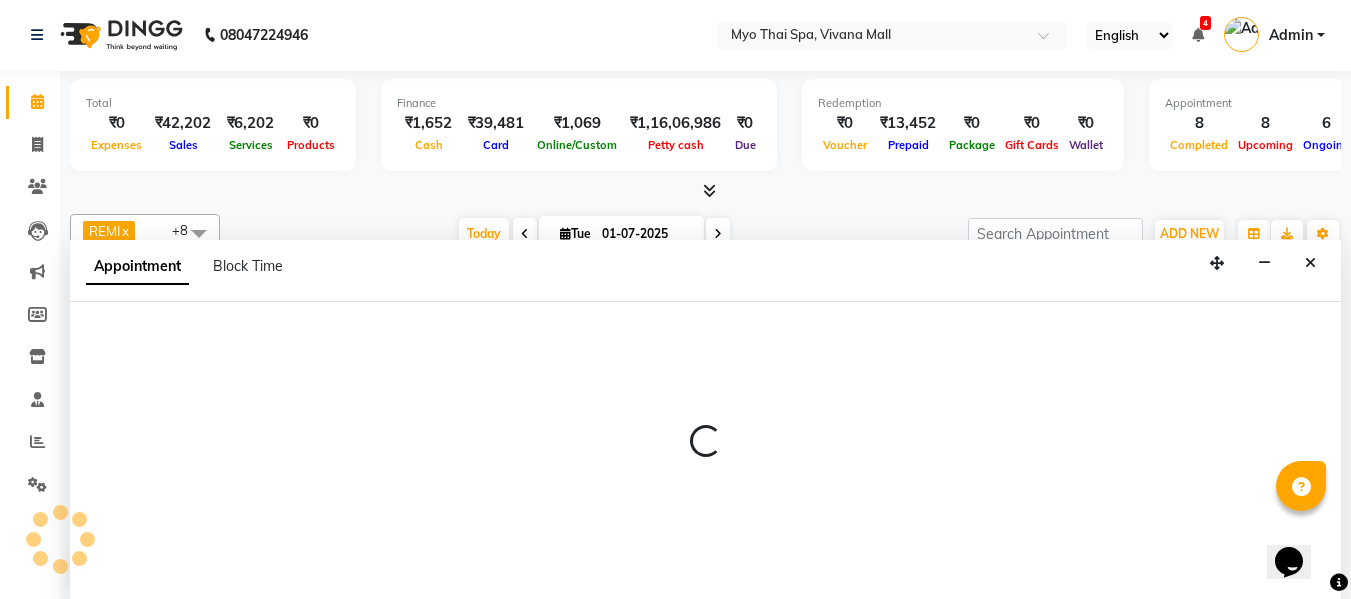 select on "75781" 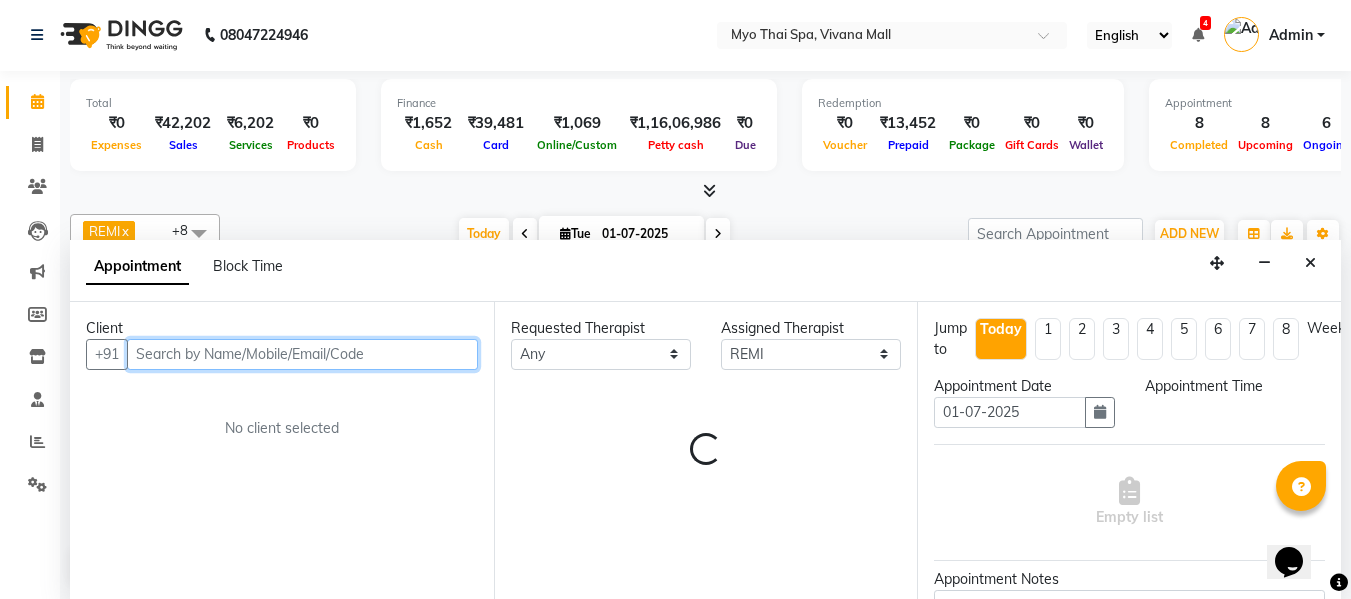 select on "1230" 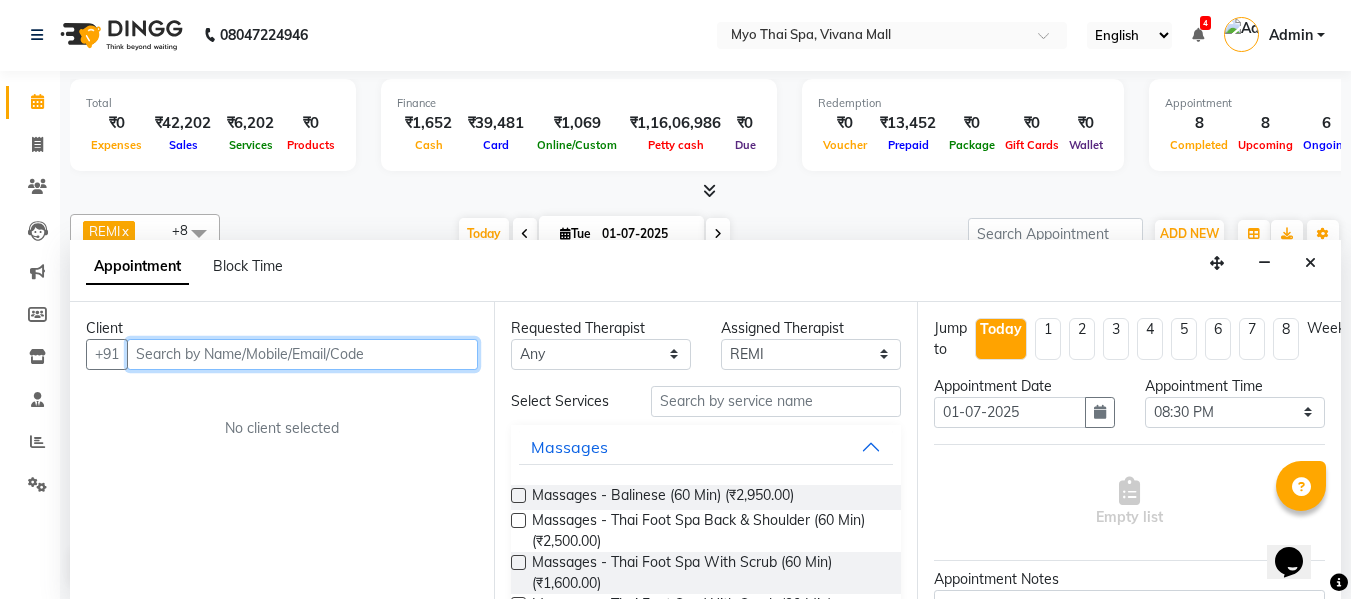 click at bounding box center [302, 354] 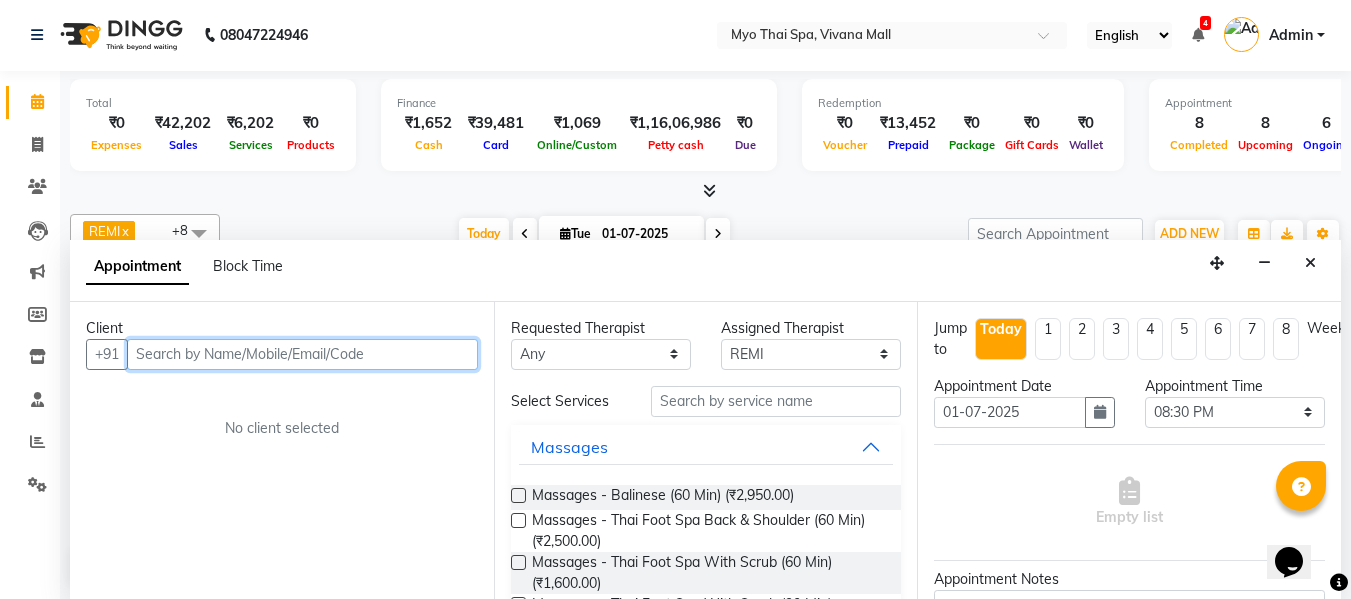 click at bounding box center [302, 354] 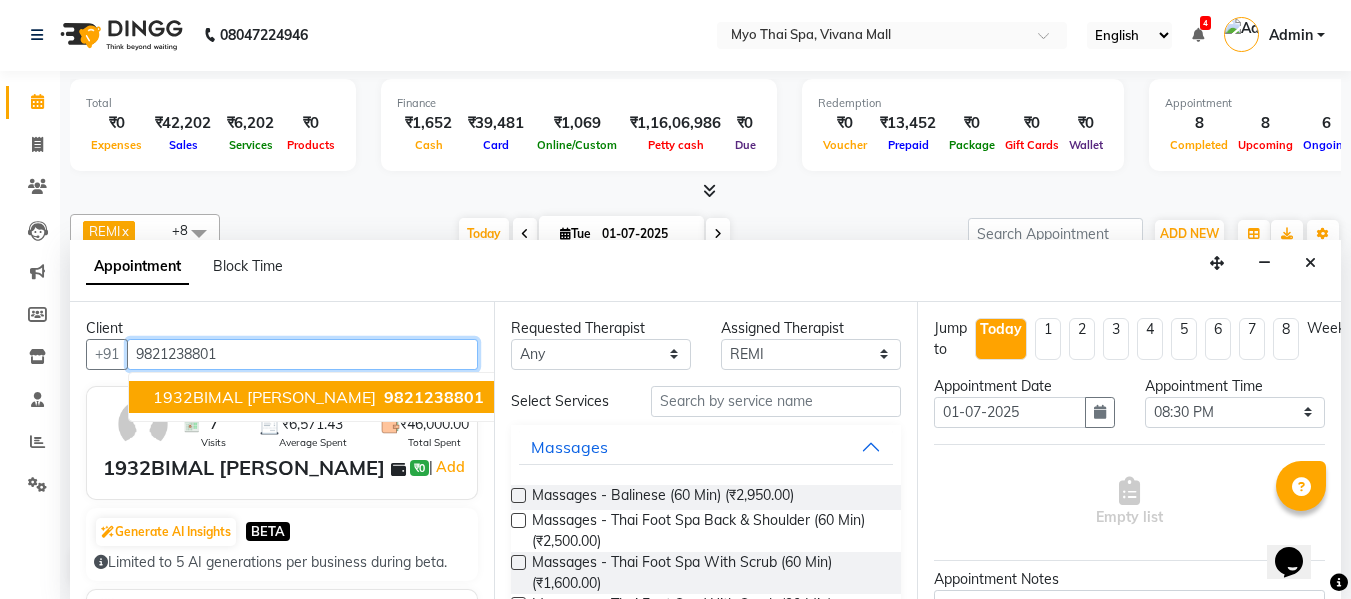 click on "9821238801" at bounding box center (434, 397) 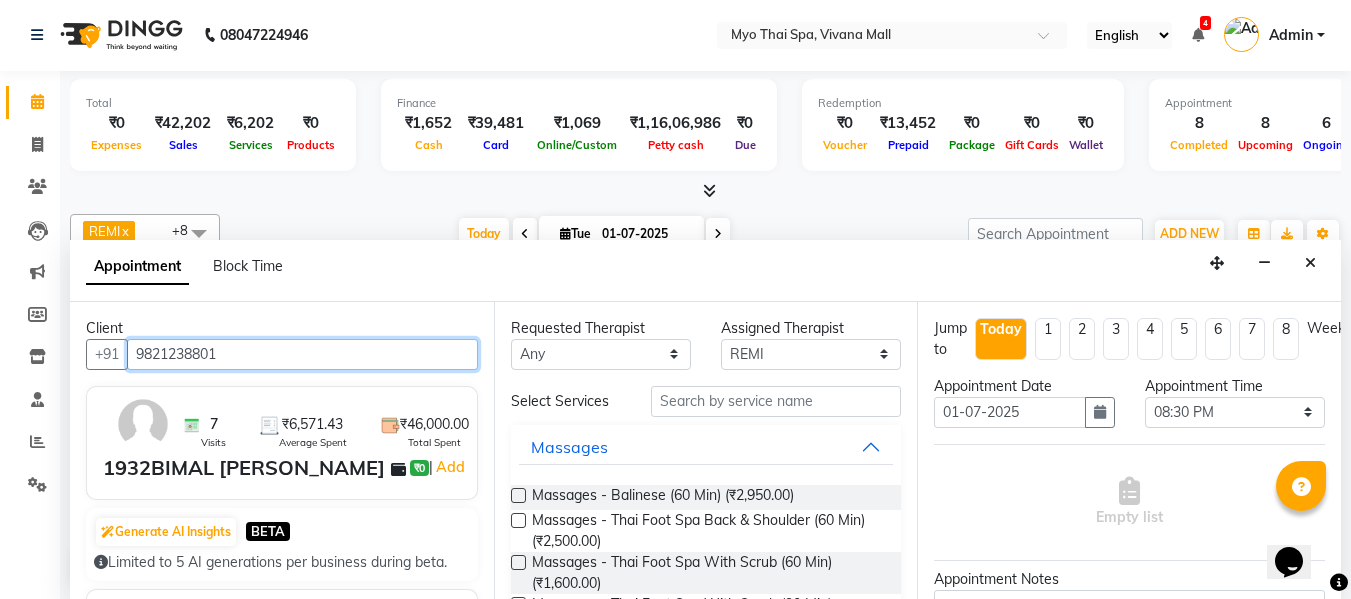 type on "9821238801" 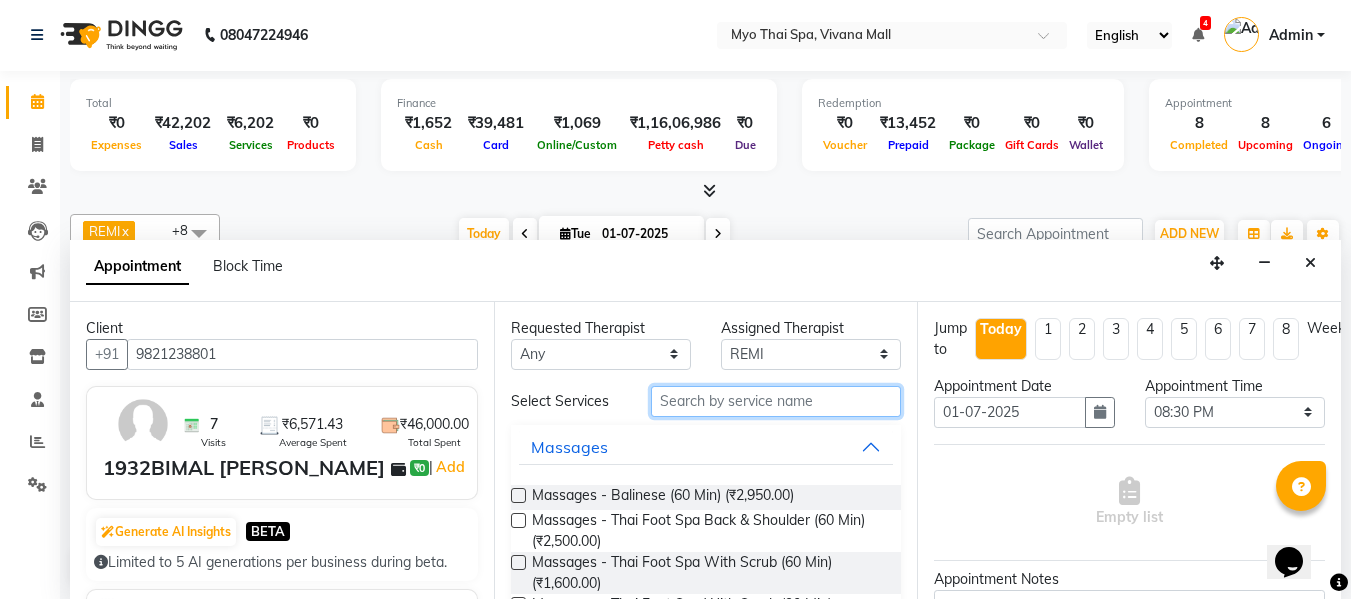 click at bounding box center [776, 401] 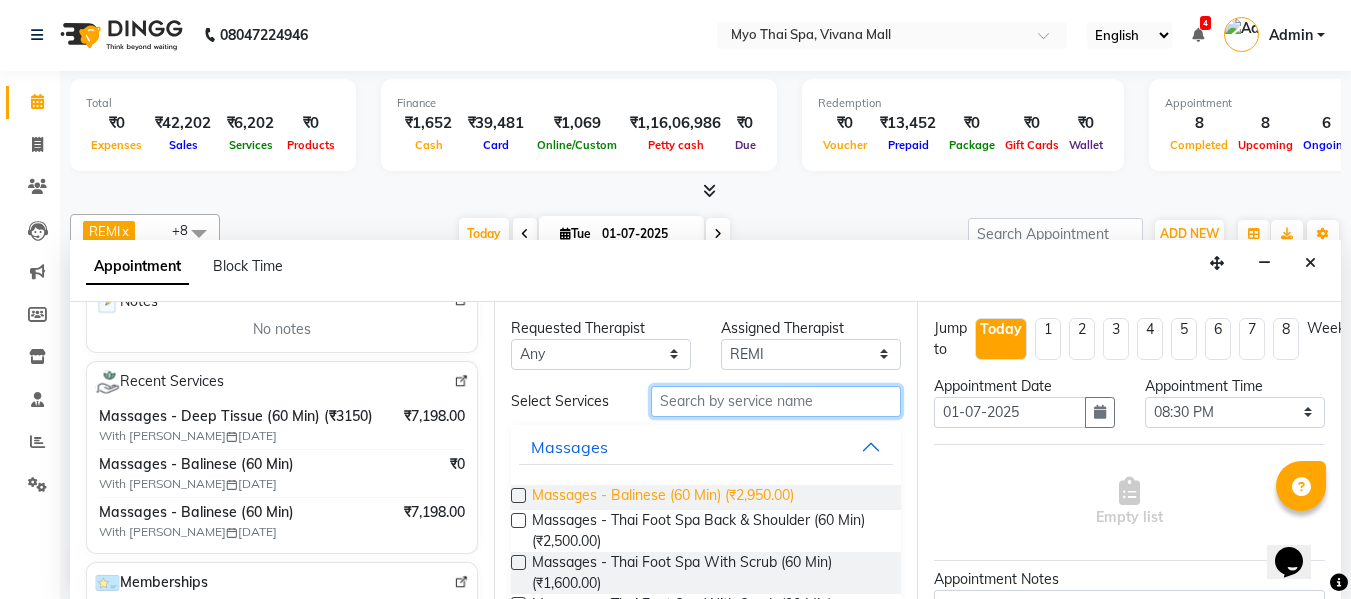 scroll, scrollTop: 400, scrollLeft: 0, axis: vertical 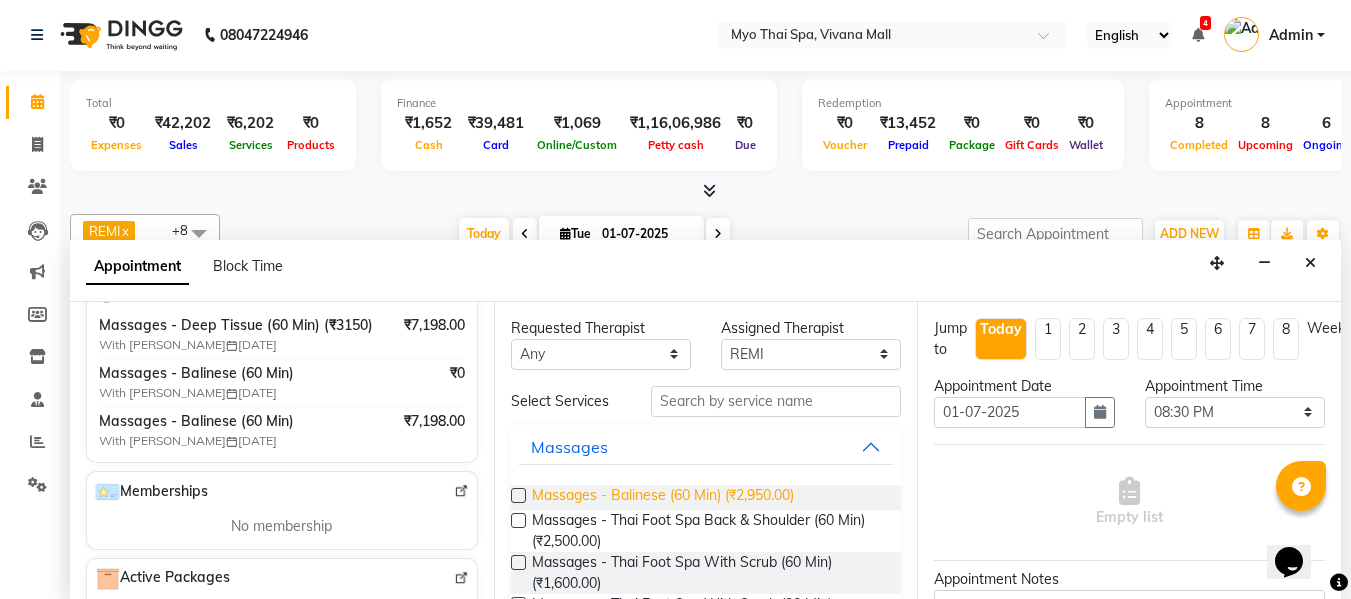 click on "Massages - Balinese (60 Min) (₹2,950.00)" at bounding box center (663, 497) 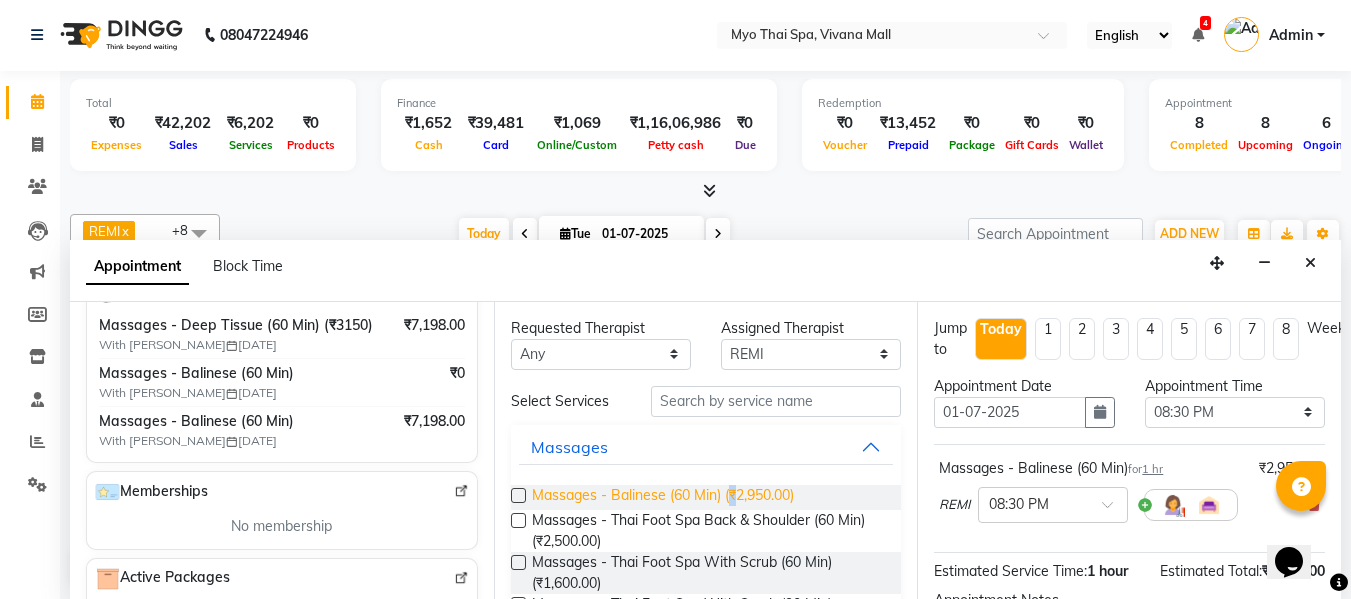 click on "Massages - Balinese (60 Min) (₹2,950.00)" at bounding box center [663, 497] 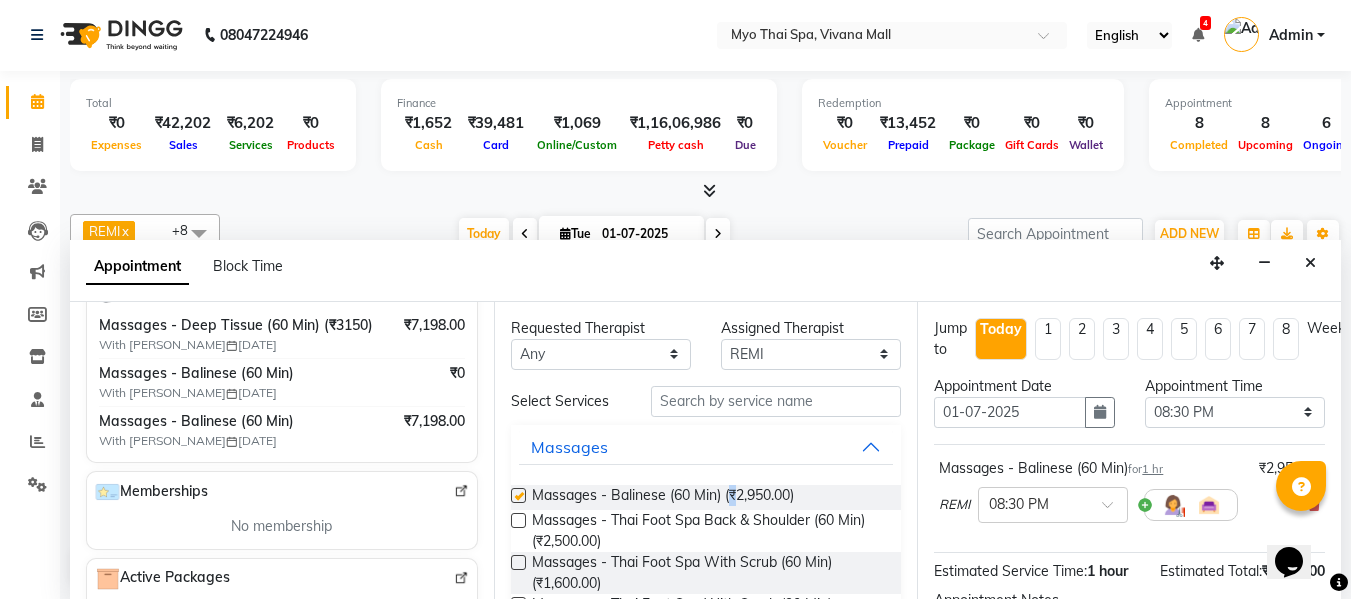 checkbox on "false" 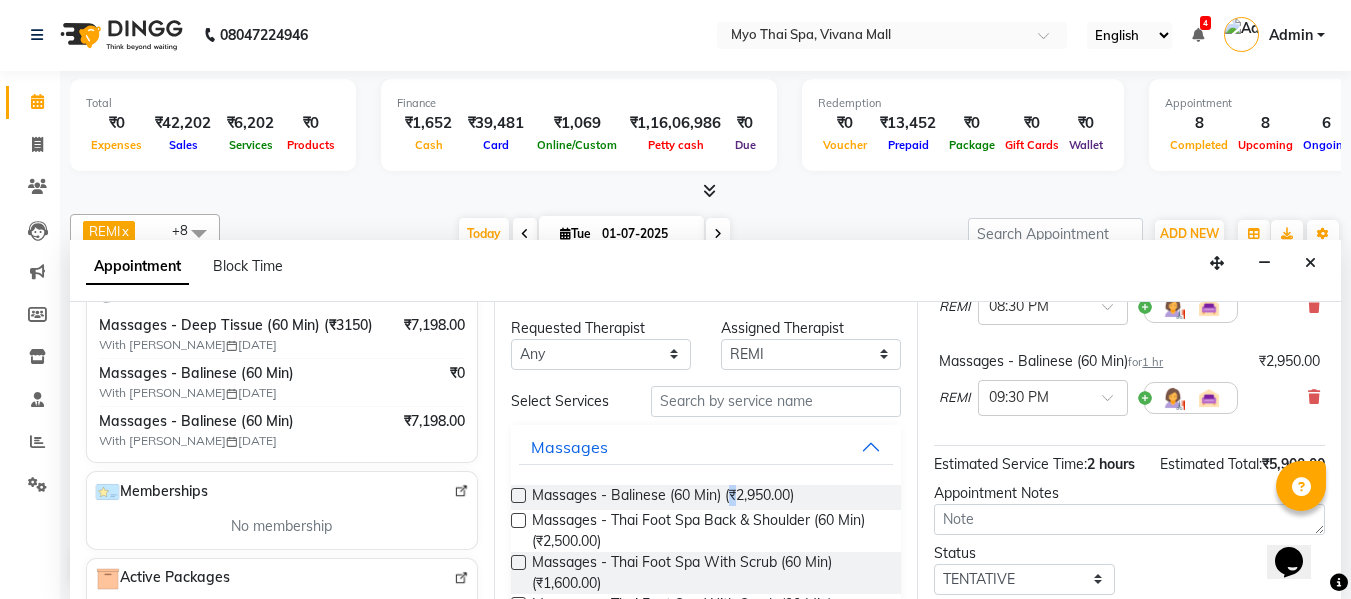 scroll, scrollTop: 200, scrollLeft: 0, axis: vertical 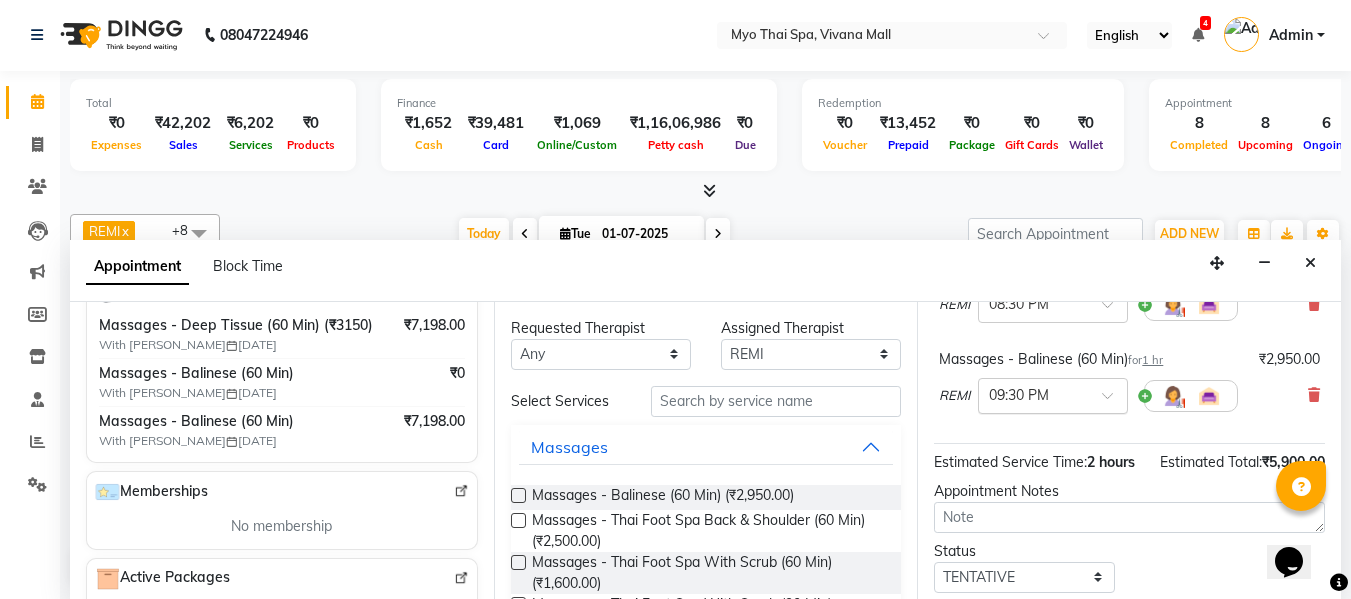 click at bounding box center [1053, 394] 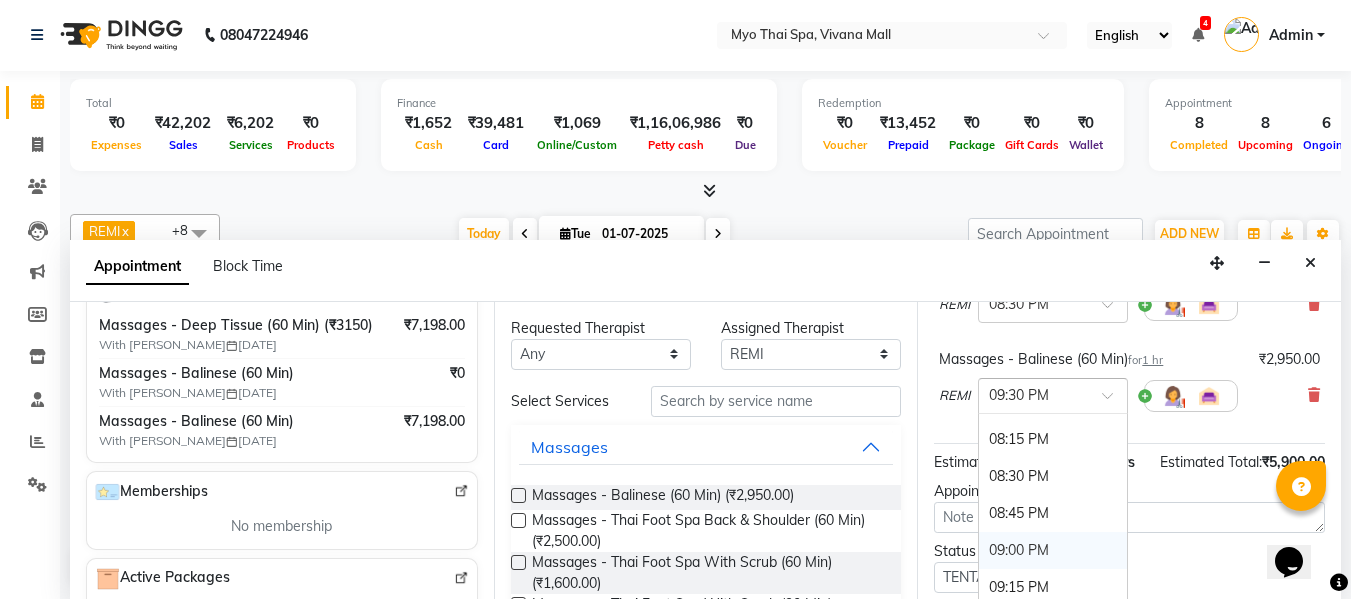 scroll, scrollTop: 1647, scrollLeft: 0, axis: vertical 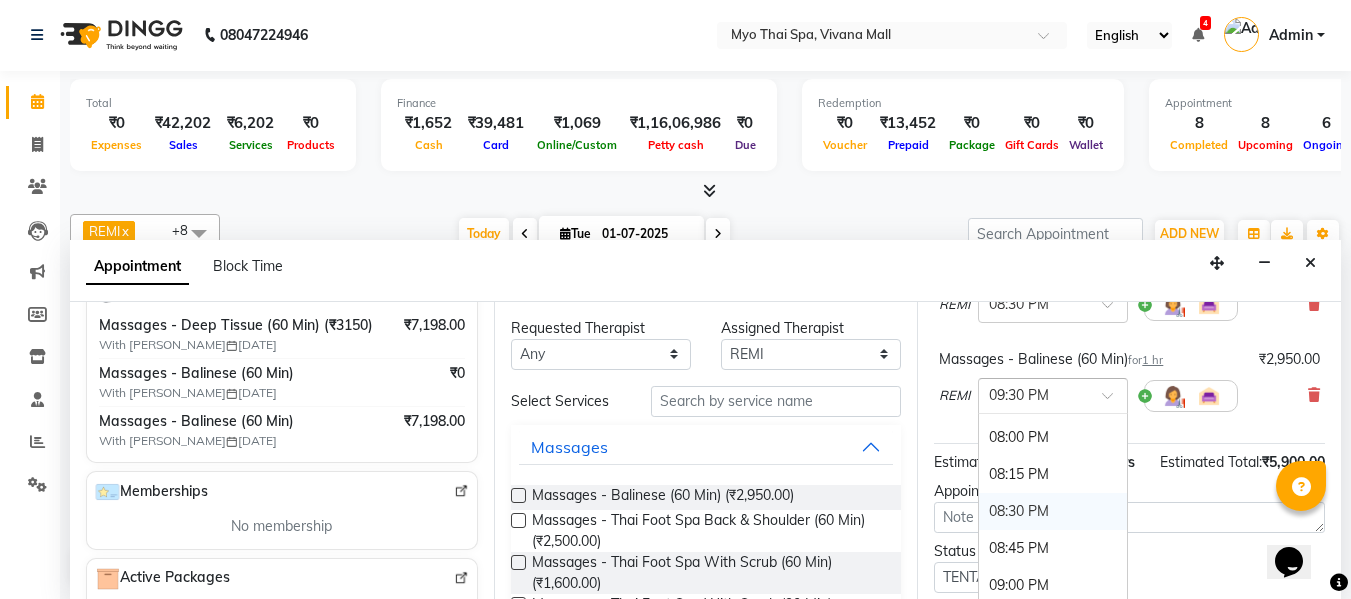 click on "08:30 PM" at bounding box center [1053, 511] 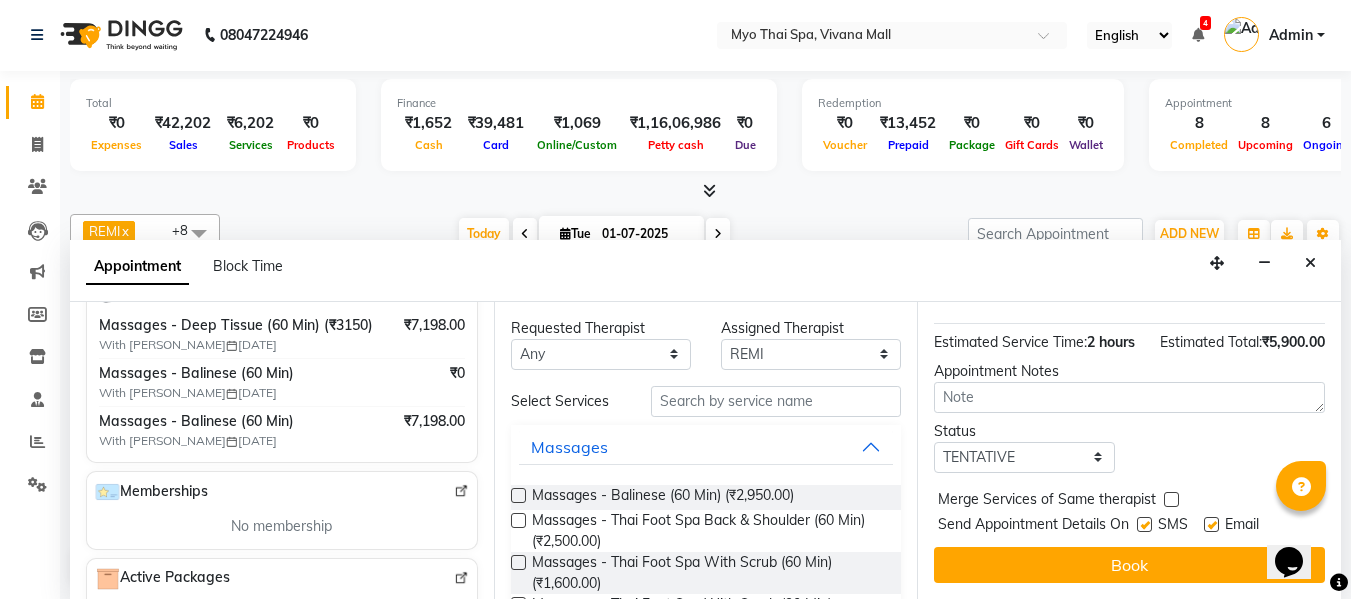 scroll, scrollTop: 377, scrollLeft: 0, axis: vertical 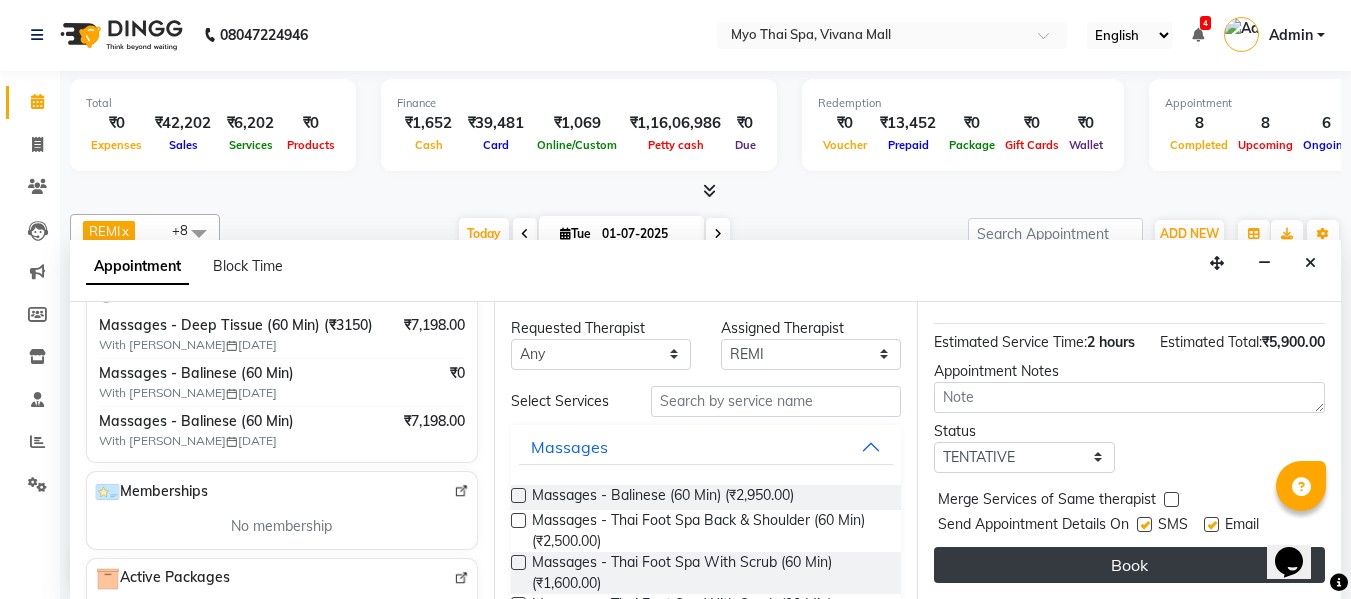 click on "Book" at bounding box center (1129, 565) 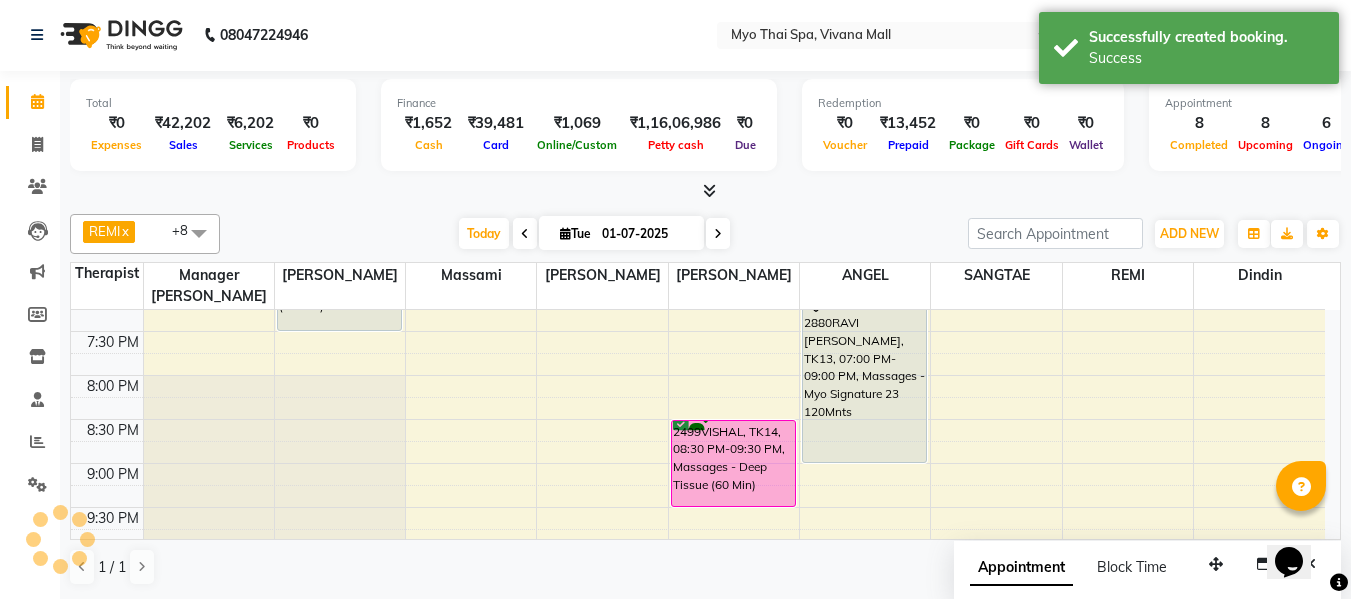 scroll, scrollTop: 0, scrollLeft: 0, axis: both 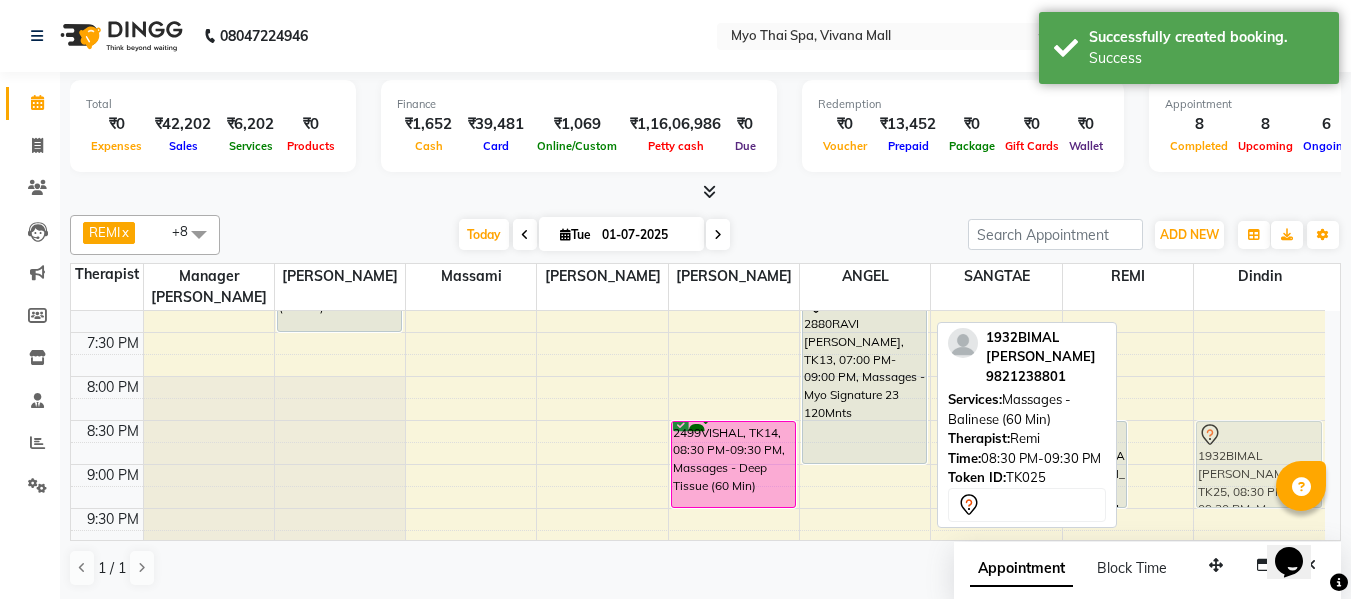 drag, startPoint x: 1154, startPoint y: 460, endPoint x: 1221, endPoint y: 462, distance: 67.02985 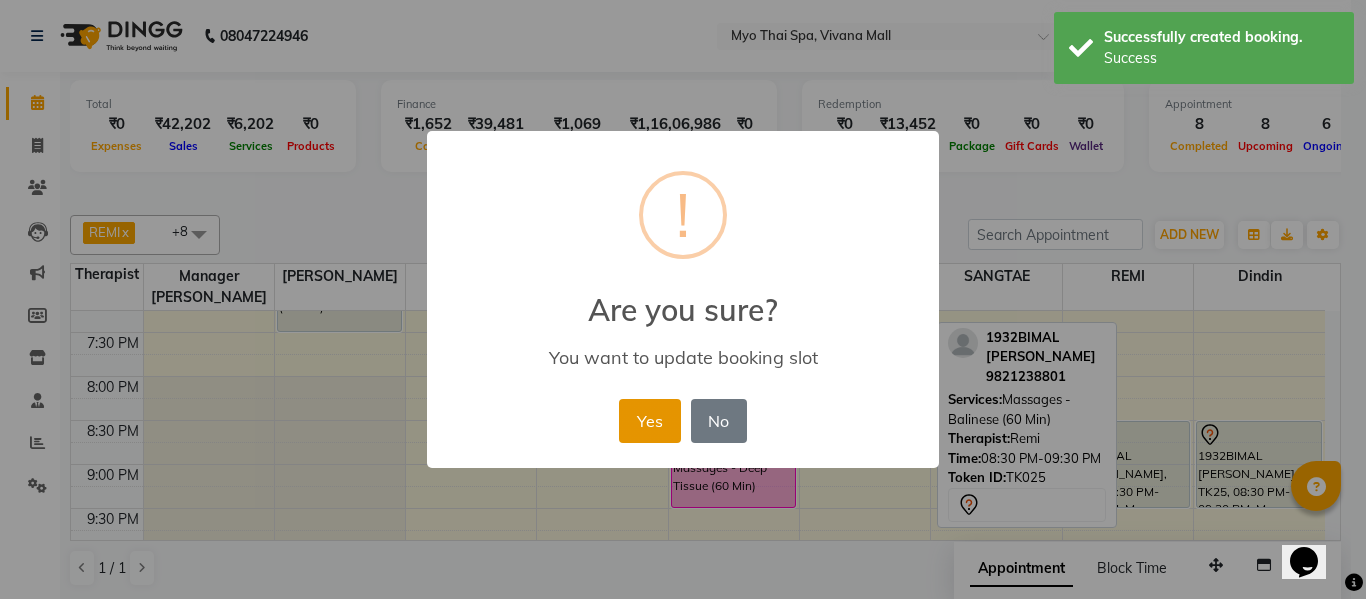 click on "Yes" at bounding box center [649, 421] 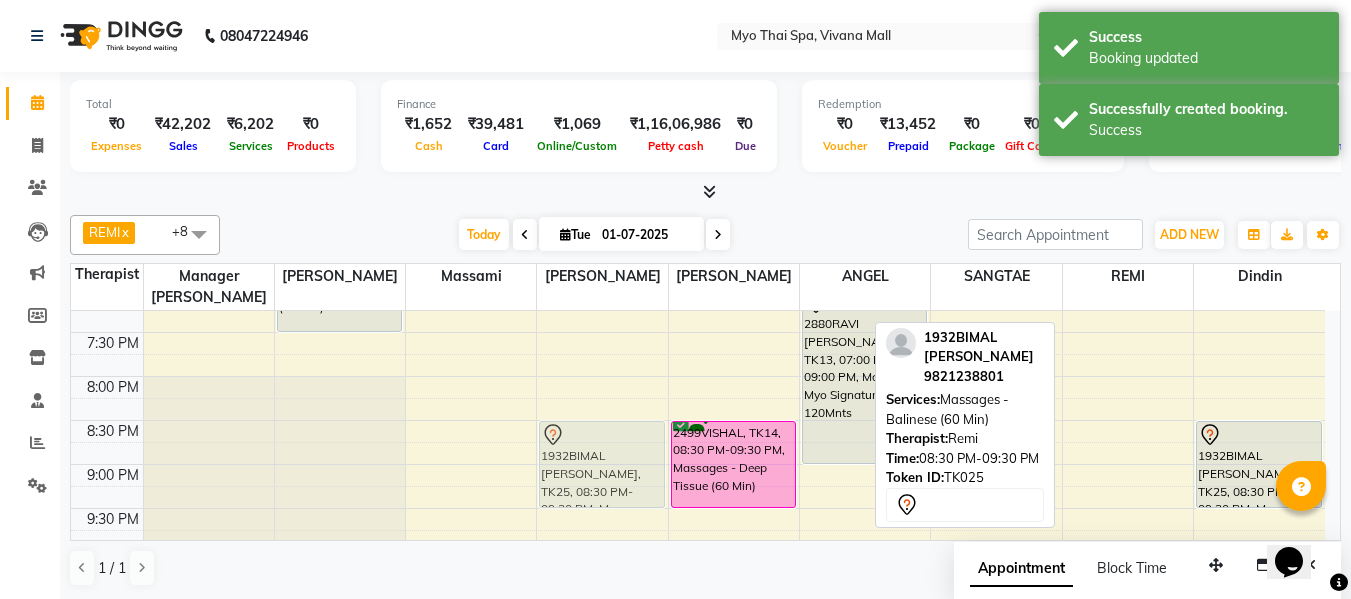 drag, startPoint x: 1140, startPoint y: 452, endPoint x: 657, endPoint y: 453, distance: 483.00104 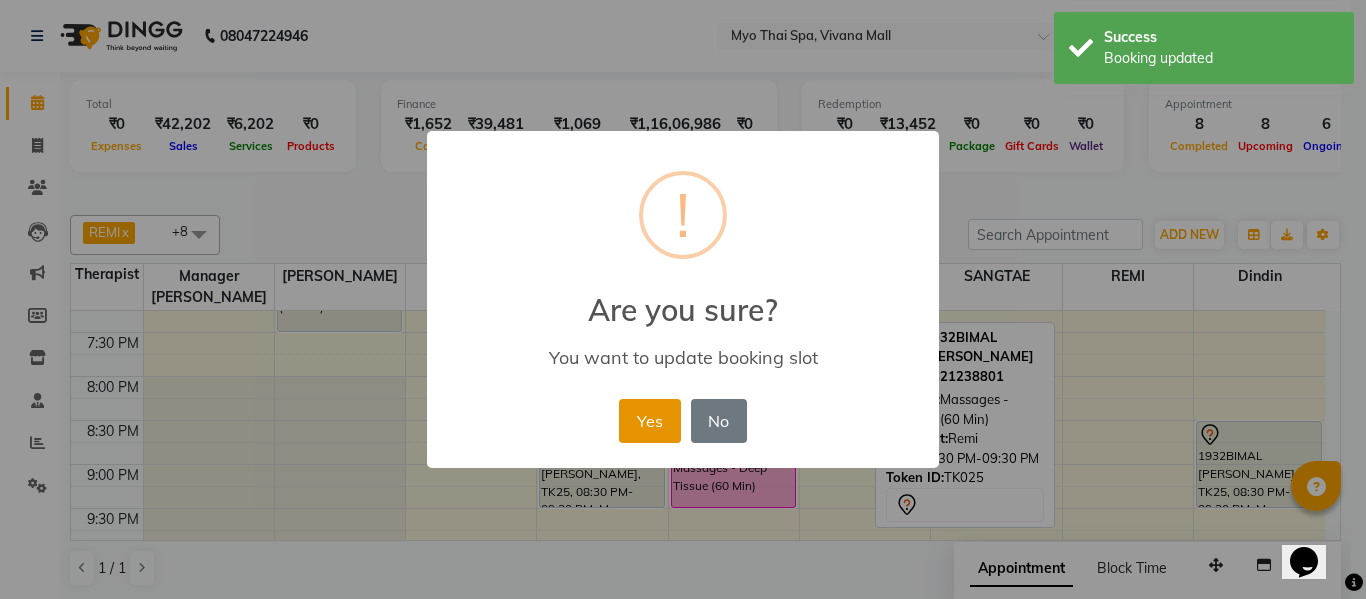 click on "Yes" at bounding box center (649, 421) 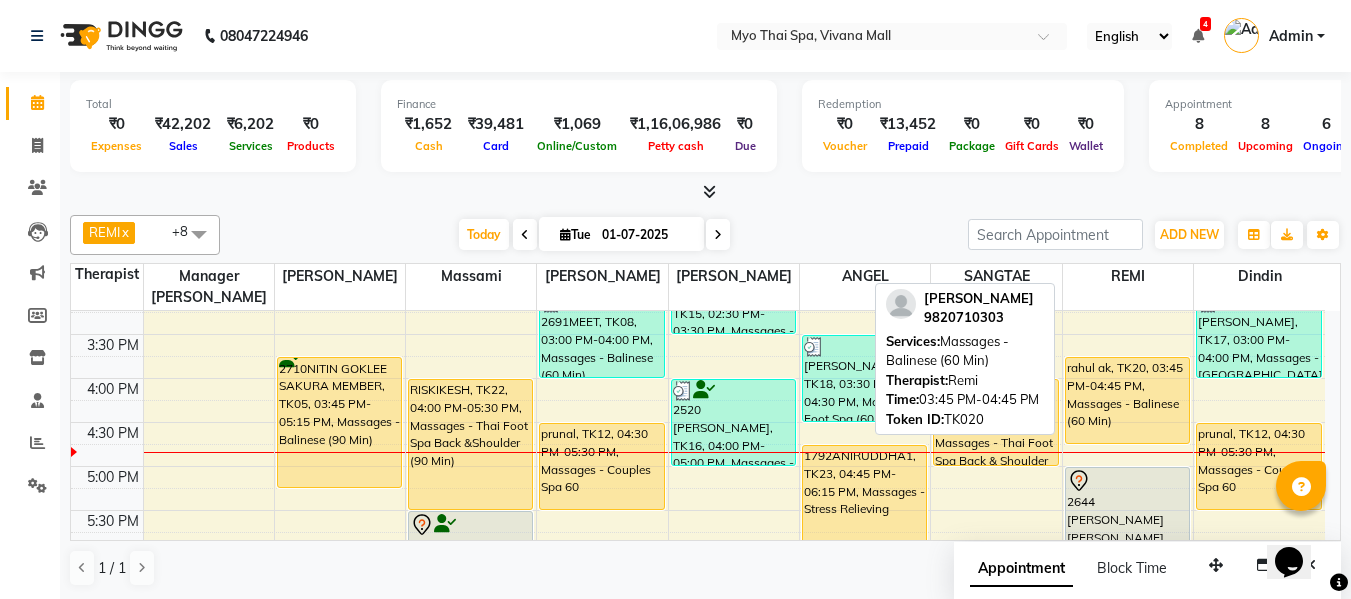 scroll, scrollTop: 590, scrollLeft: 0, axis: vertical 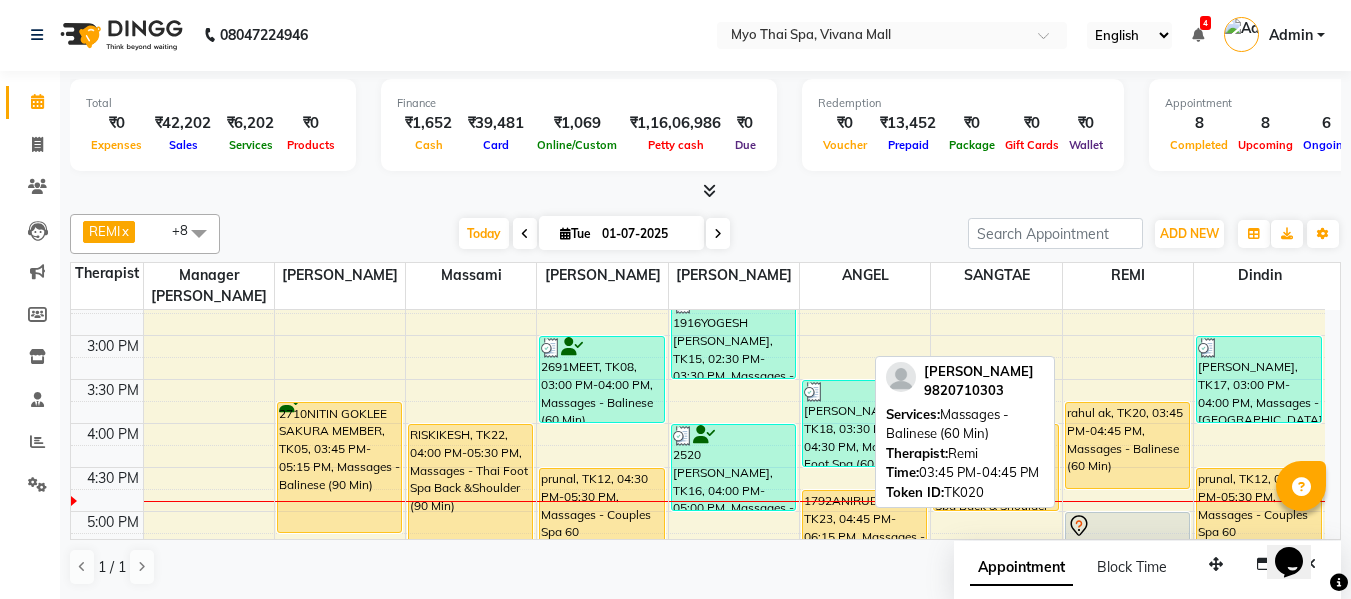 click on "rahul ak, TK20, 03:45 PM-04:45 PM, Massages - Balinese (60 Min)" at bounding box center [1127, 445] 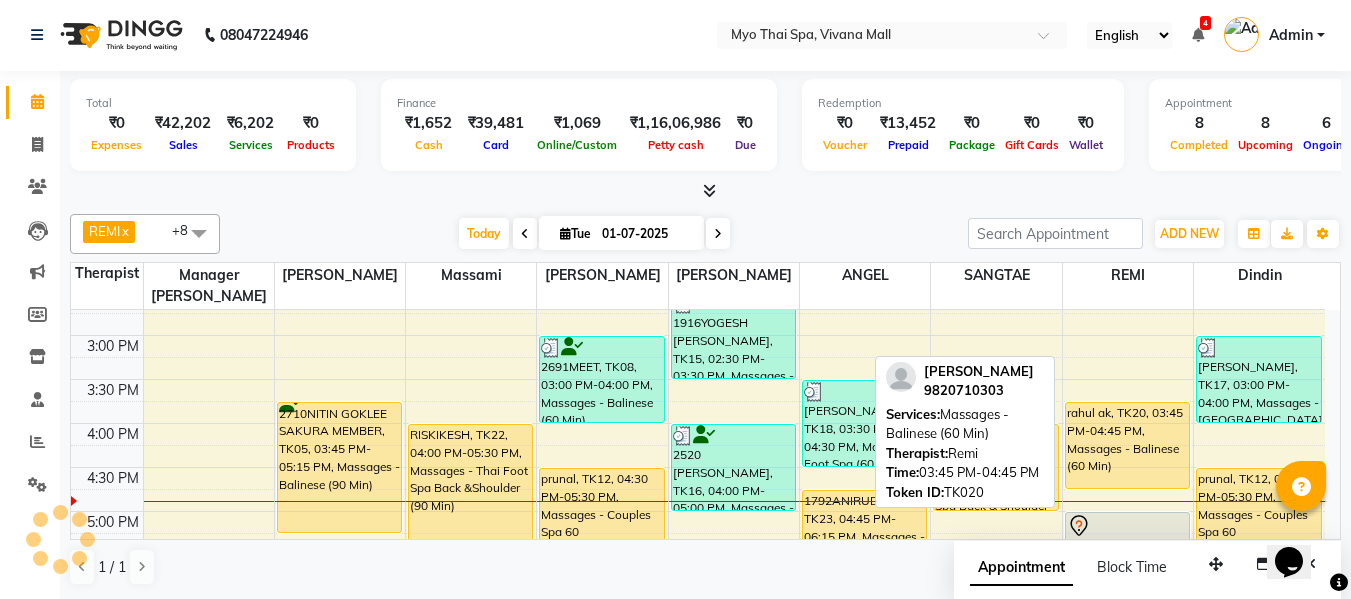 click on "rahul ak, TK20, 03:45 PM-04:45 PM, Massages - Balinese (60 Min)" at bounding box center [1127, 445] 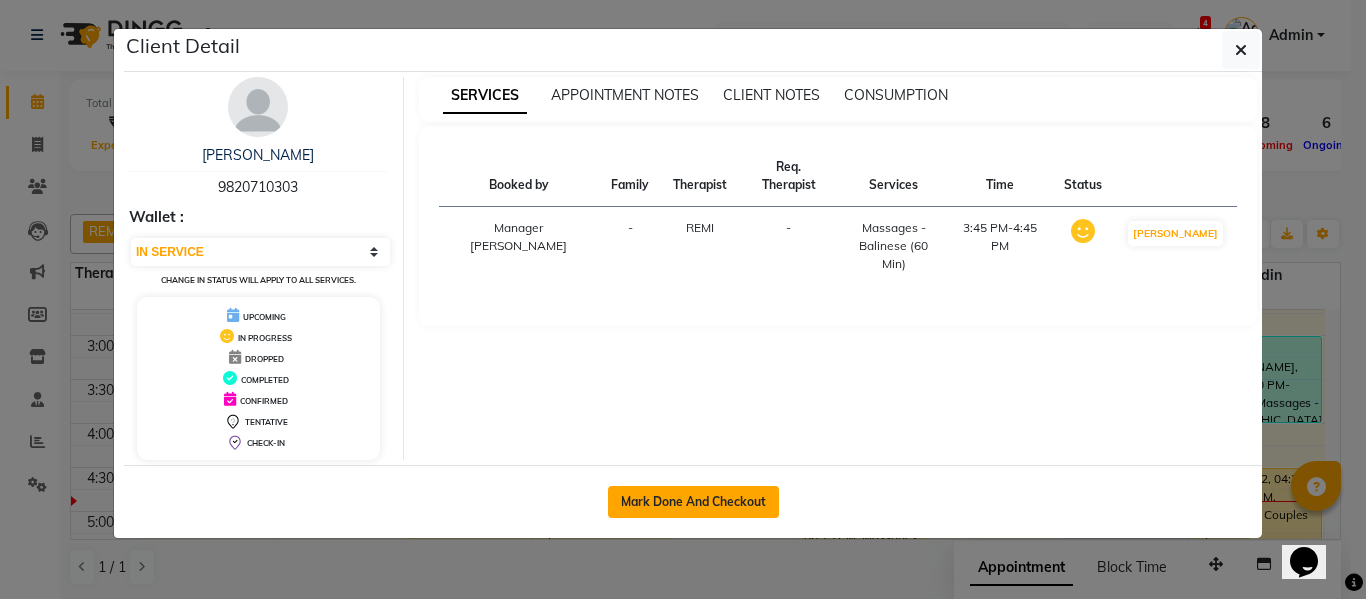 click on "Mark Done And Checkout" 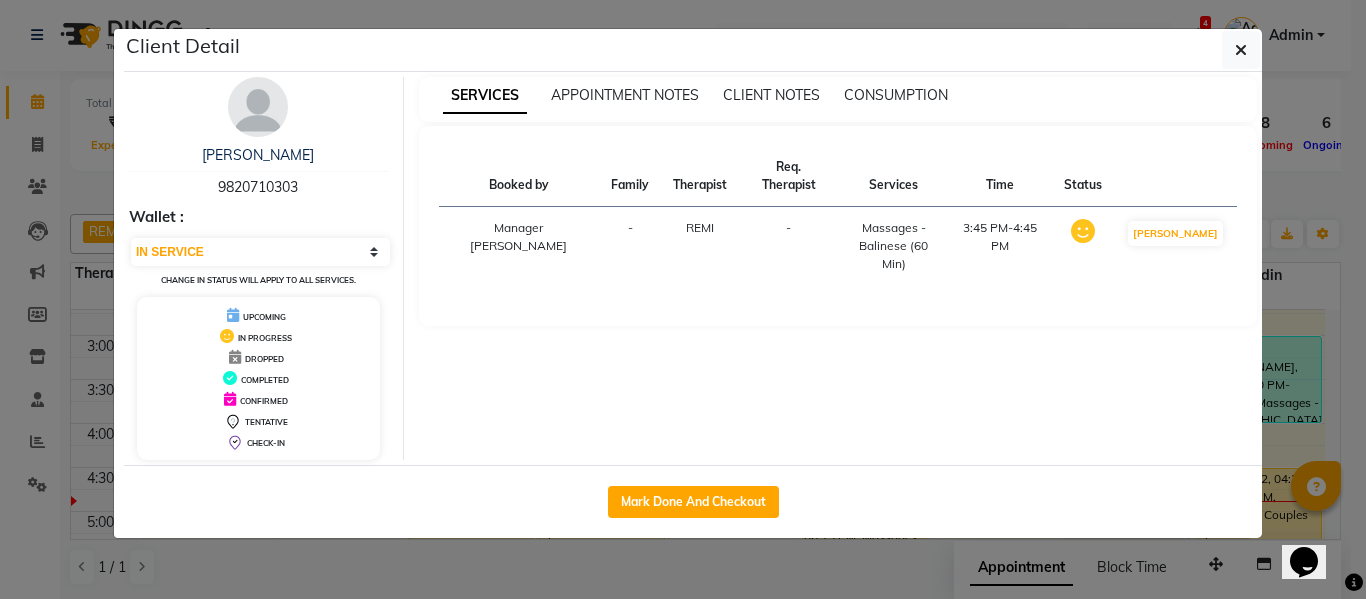 select on "service" 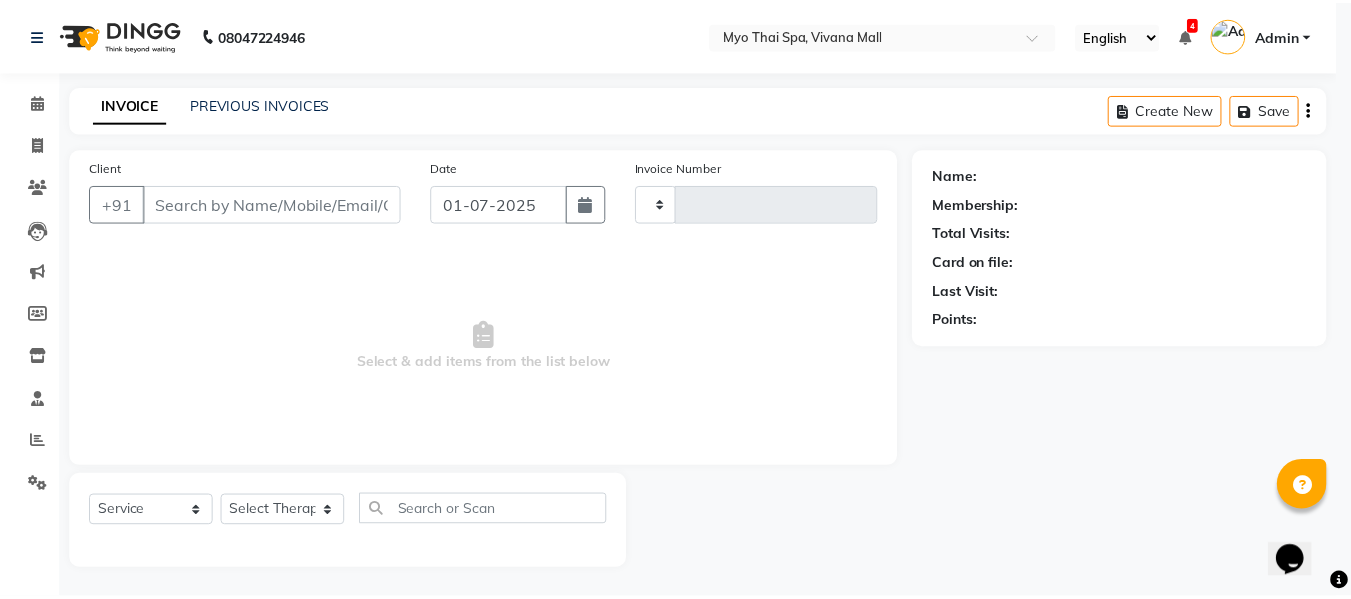 scroll, scrollTop: 0, scrollLeft: 0, axis: both 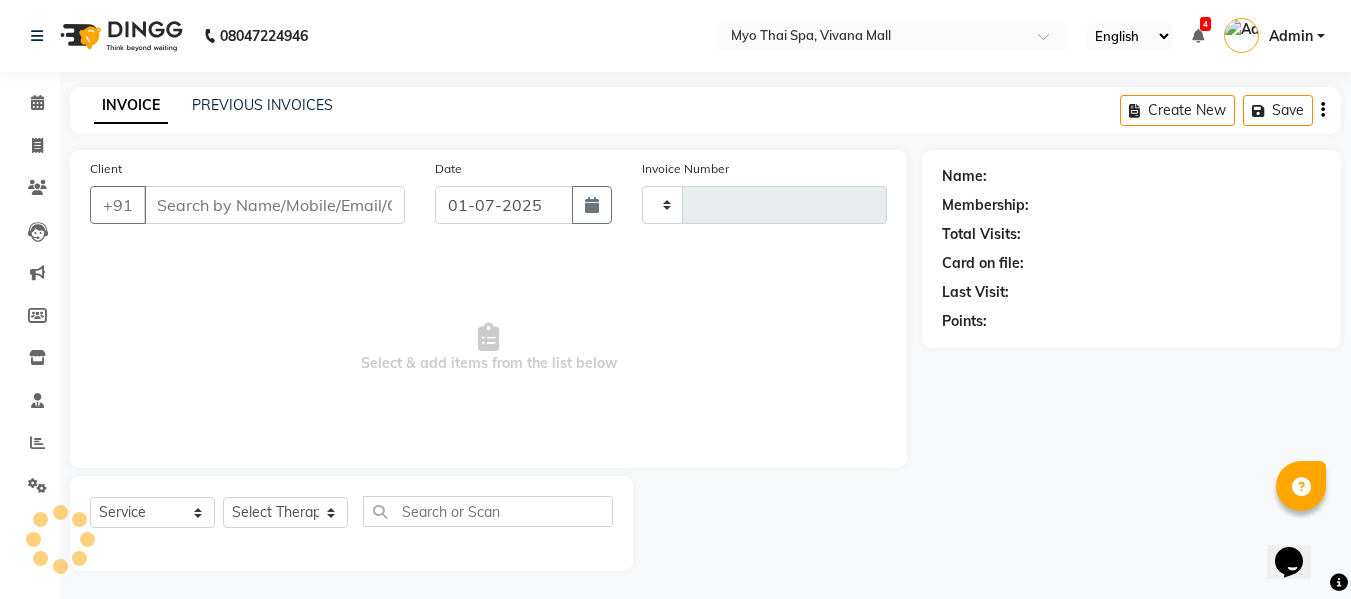 type on "2101" 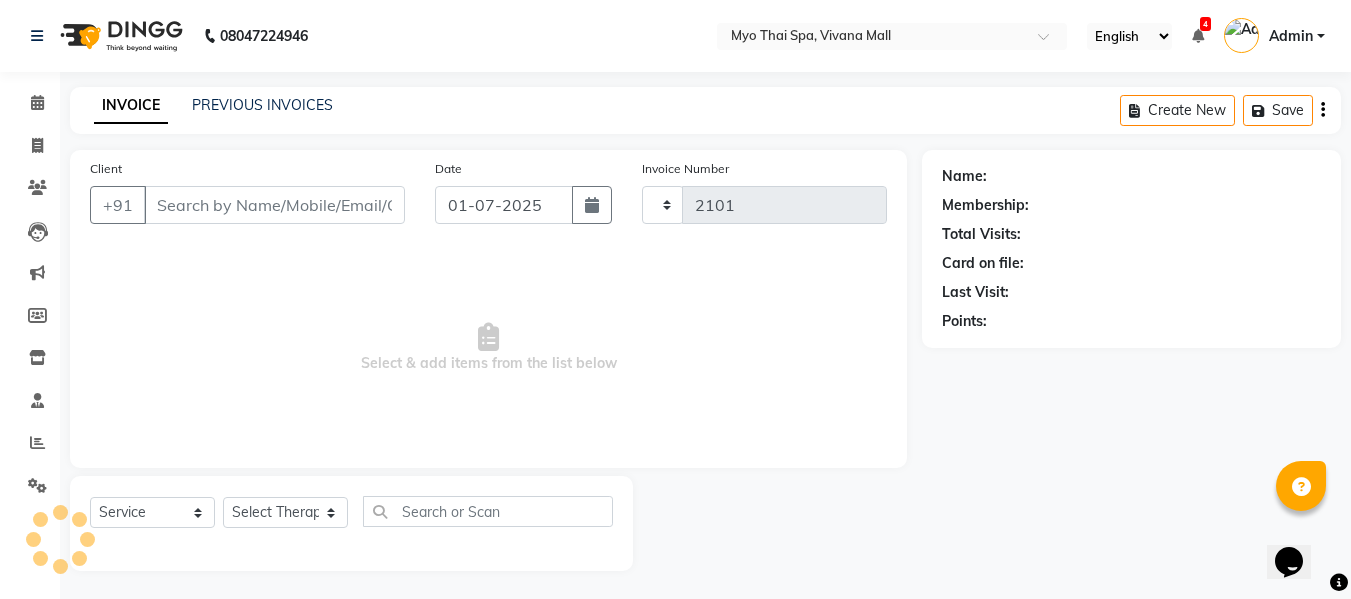 select on "3908" 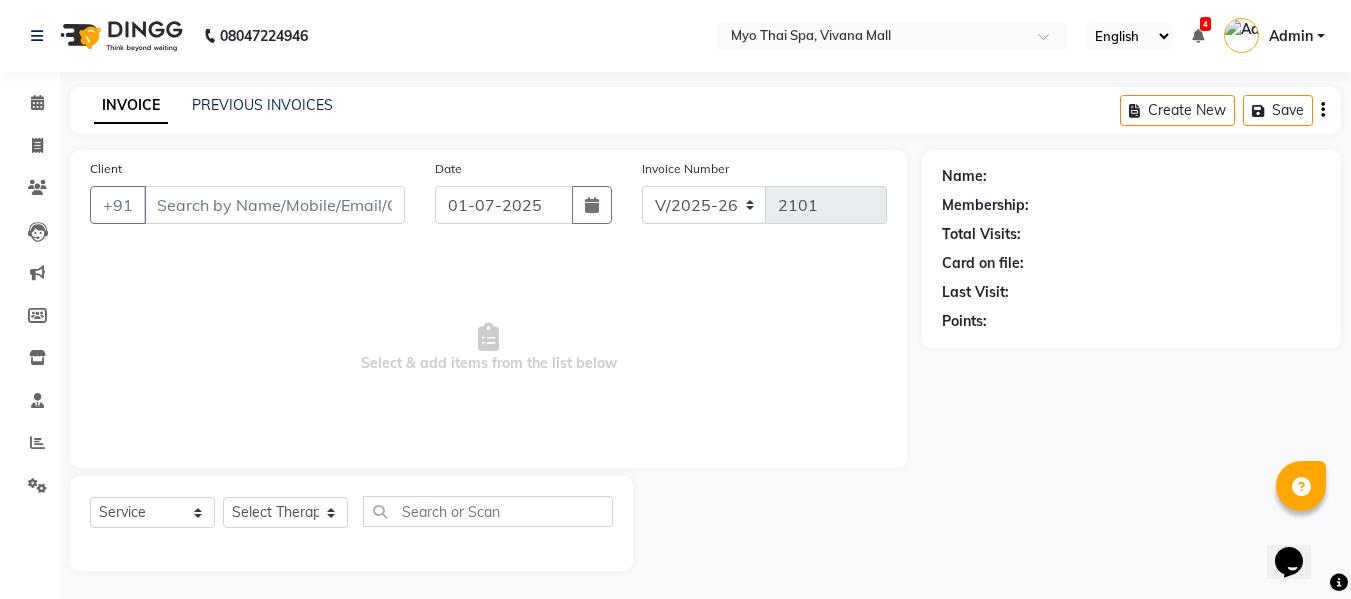 select on "V" 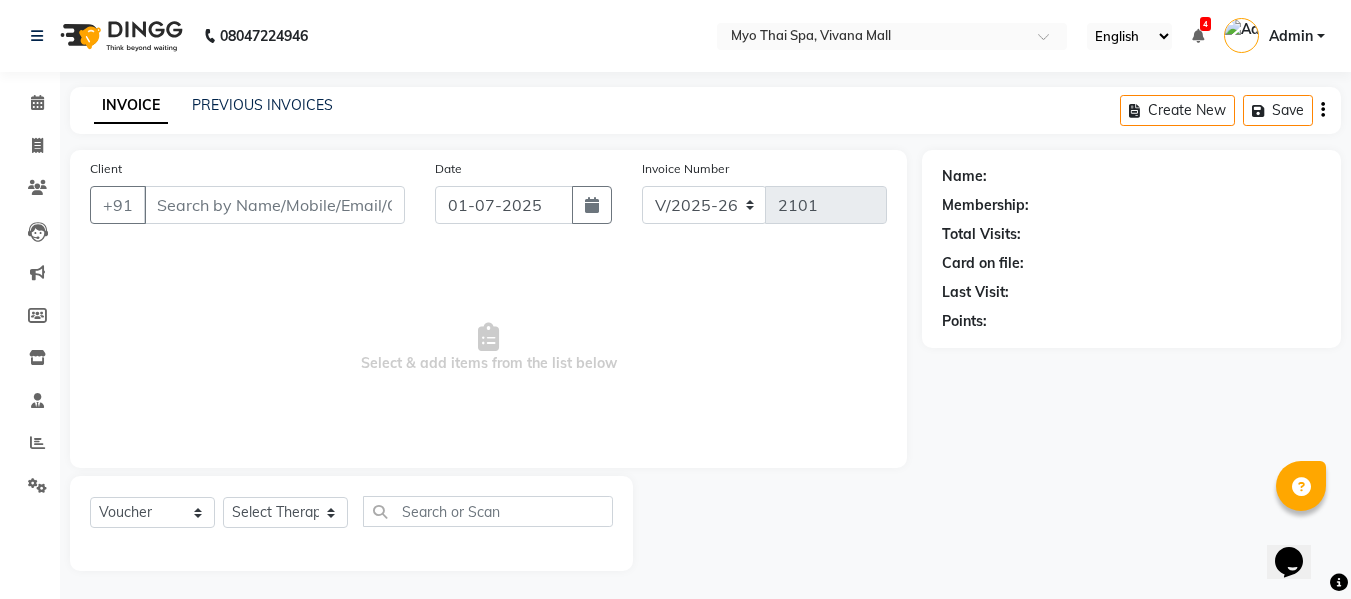 type on "9820710303" 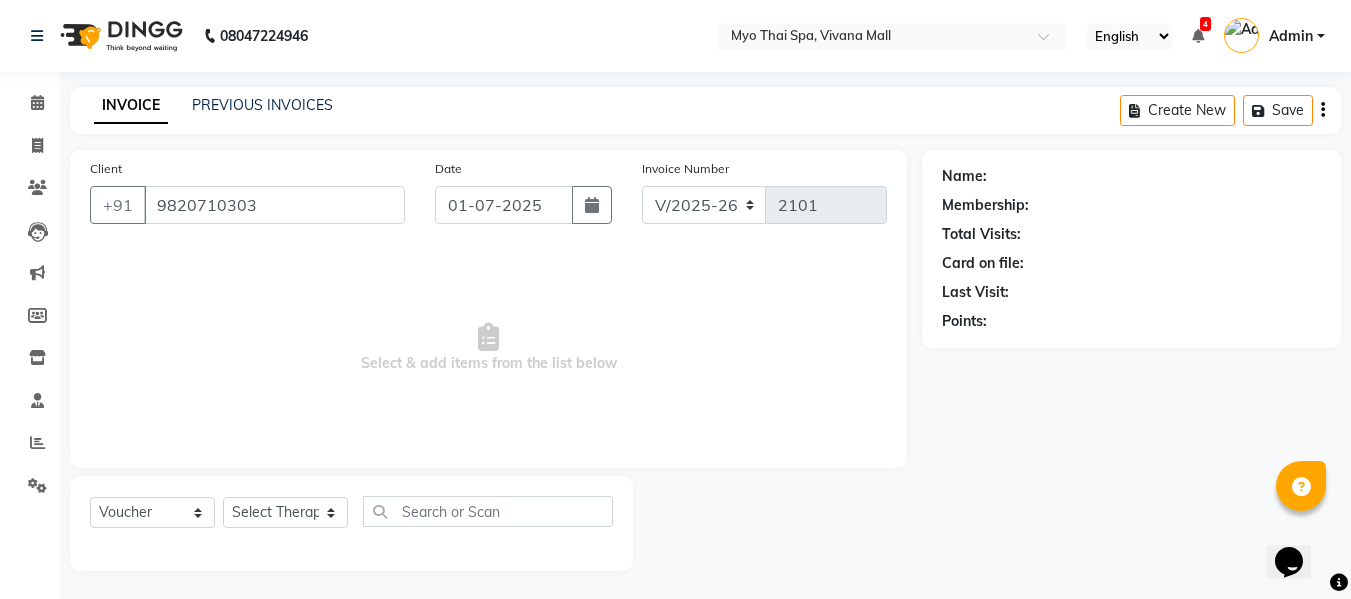 select on "75781" 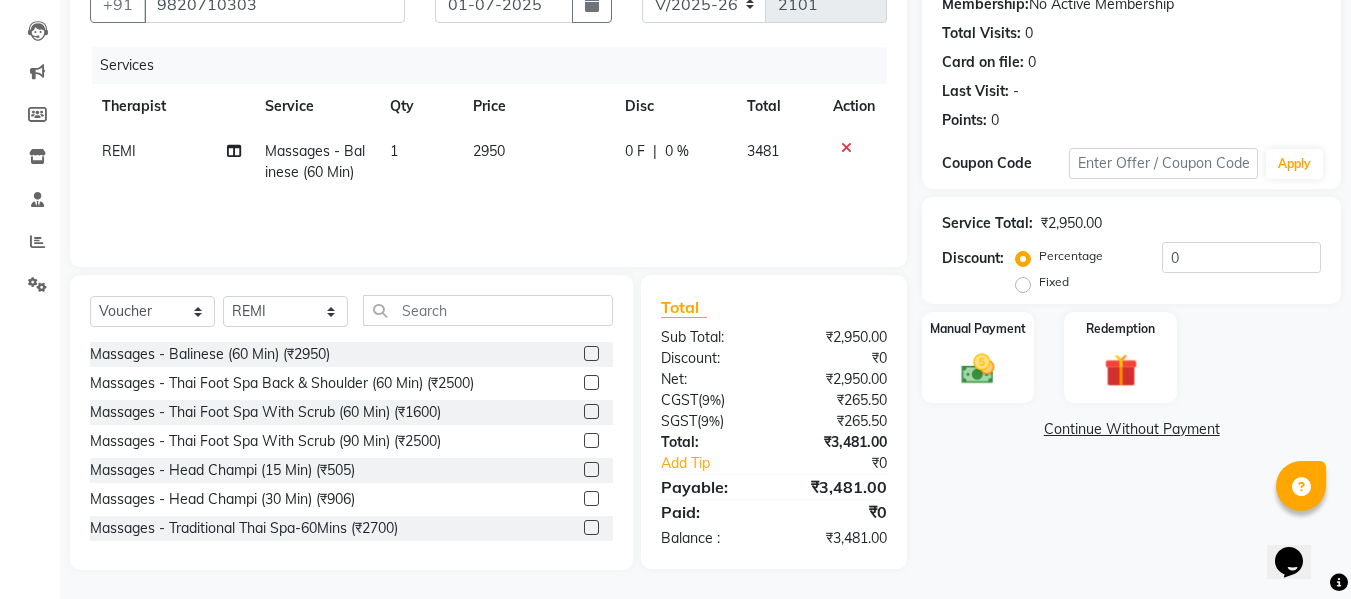 scroll, scrollTop: 202, scrollLeft: 0, axis: vertical 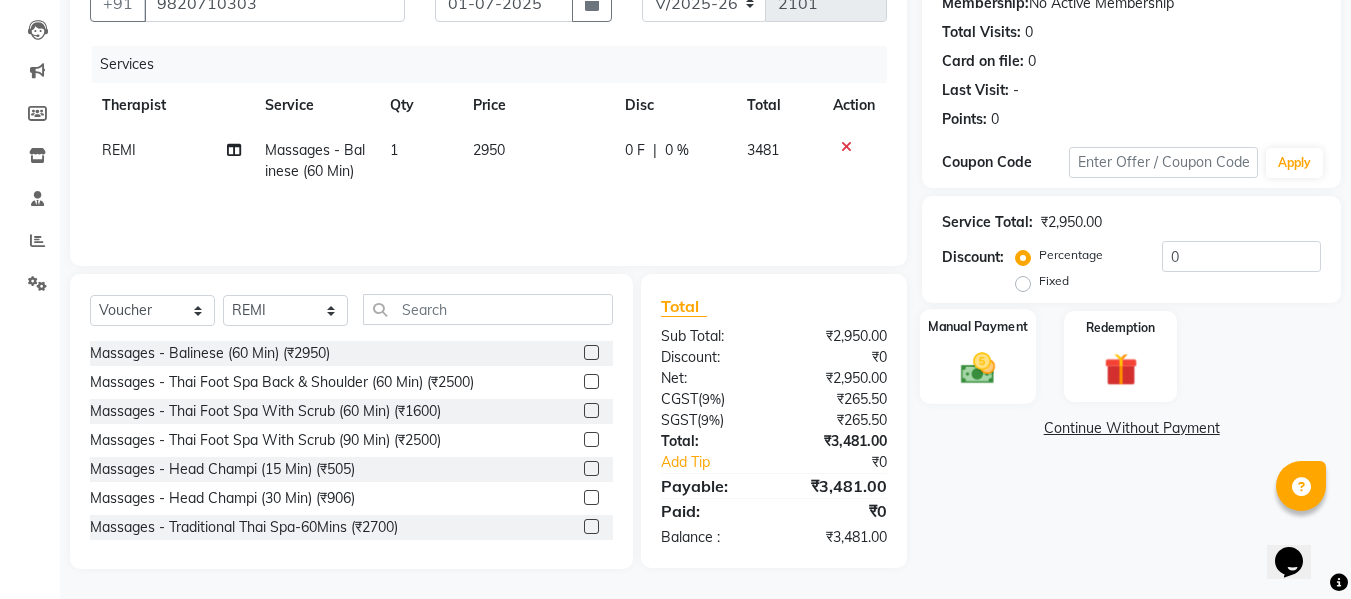 click 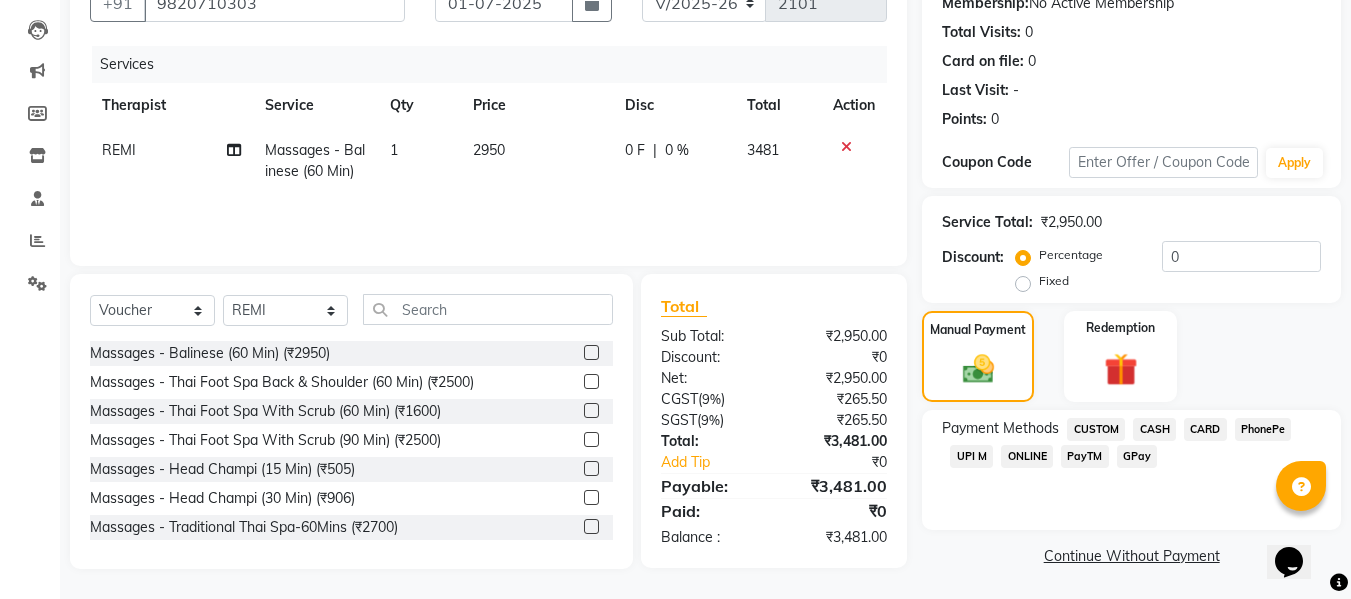 click on "CARD" 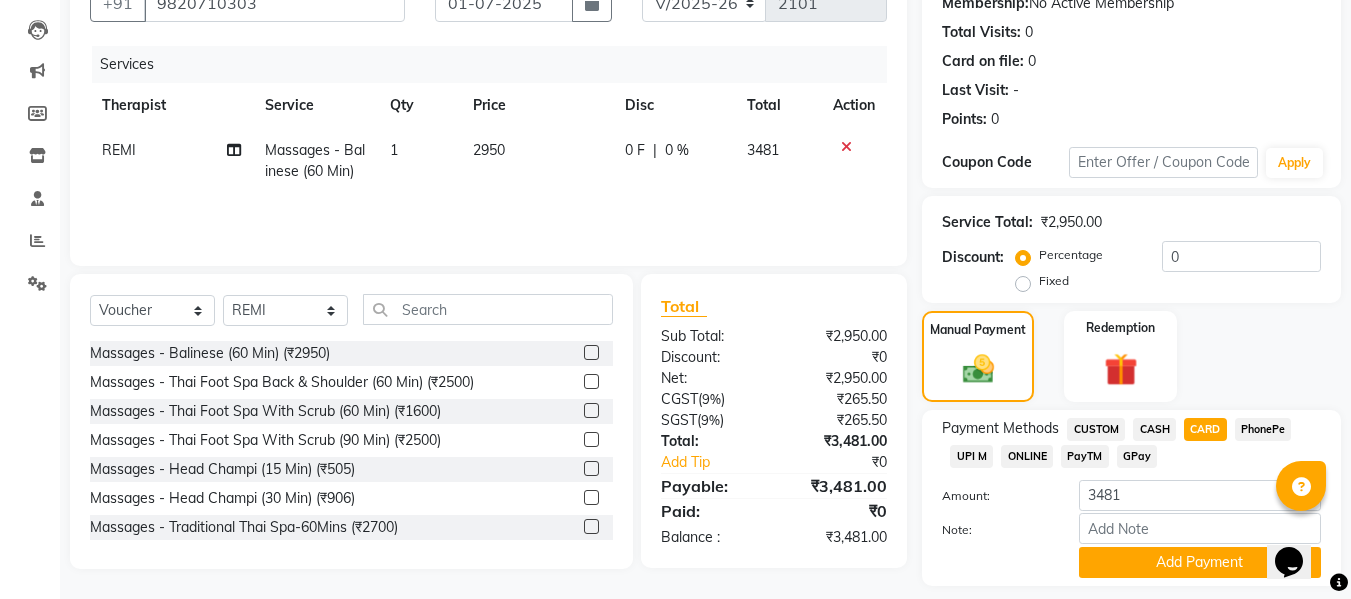 scroll, scrollTop: 260, scrollLeft: 0, axis: vertical 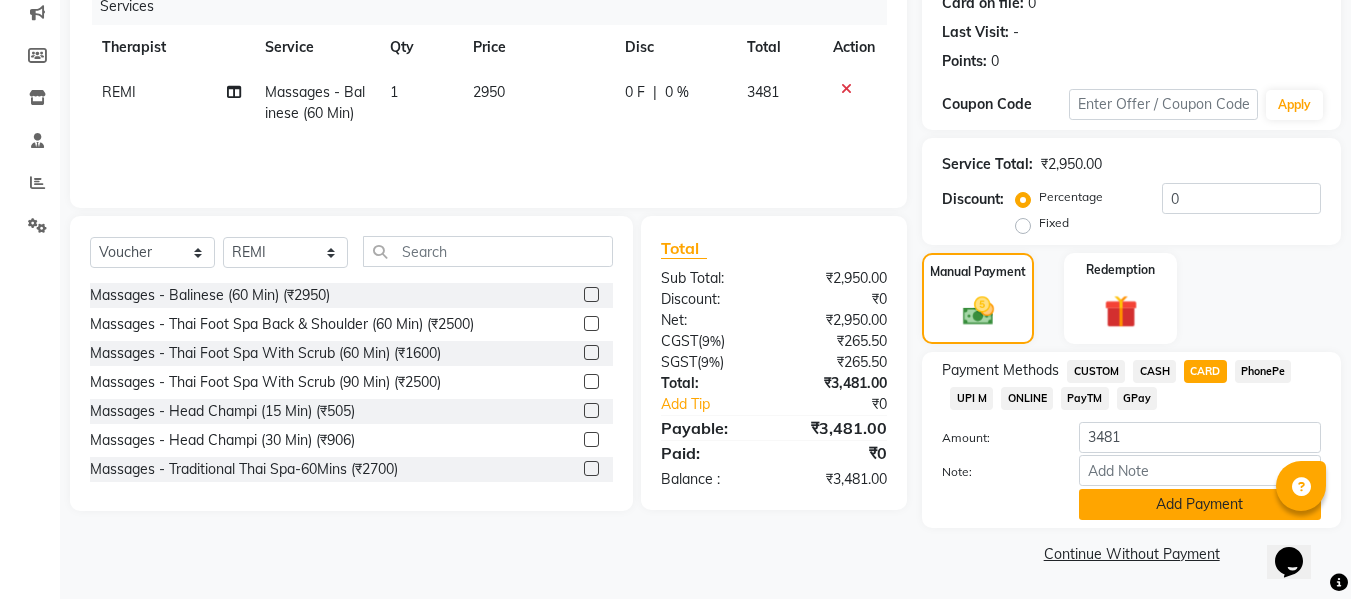 click on "Add Payment" 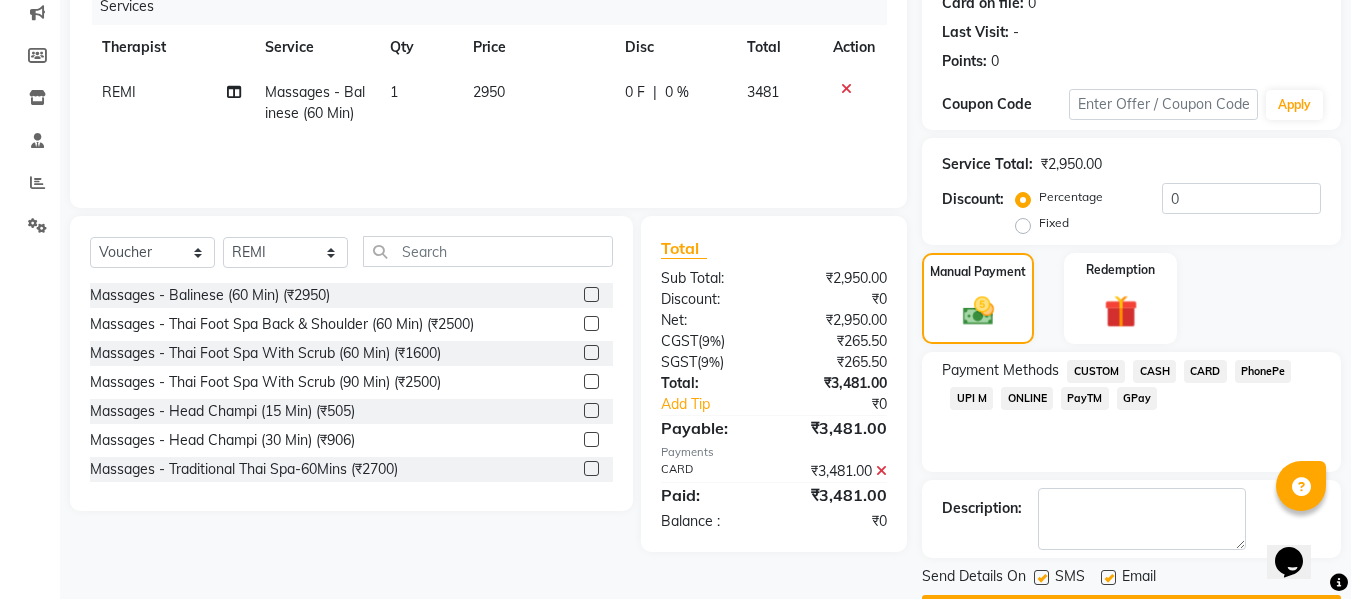 scroll, scrollTop: 317, scrollLeft: 0, axis: vertical 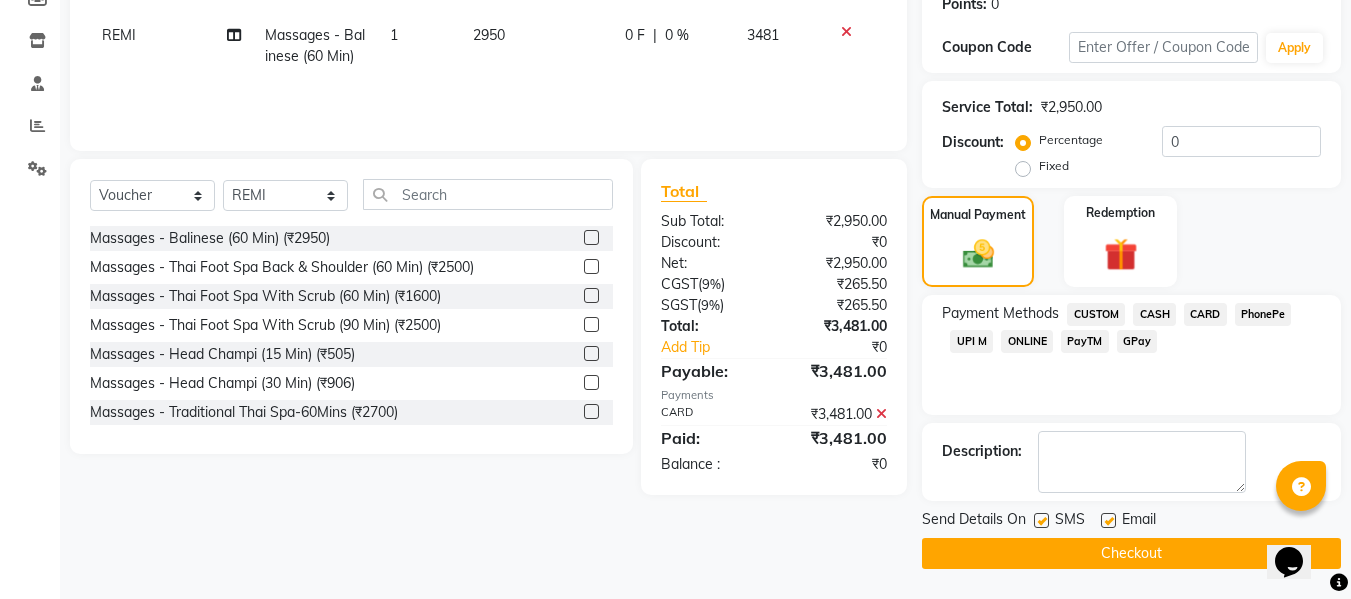 click on "Checkout" 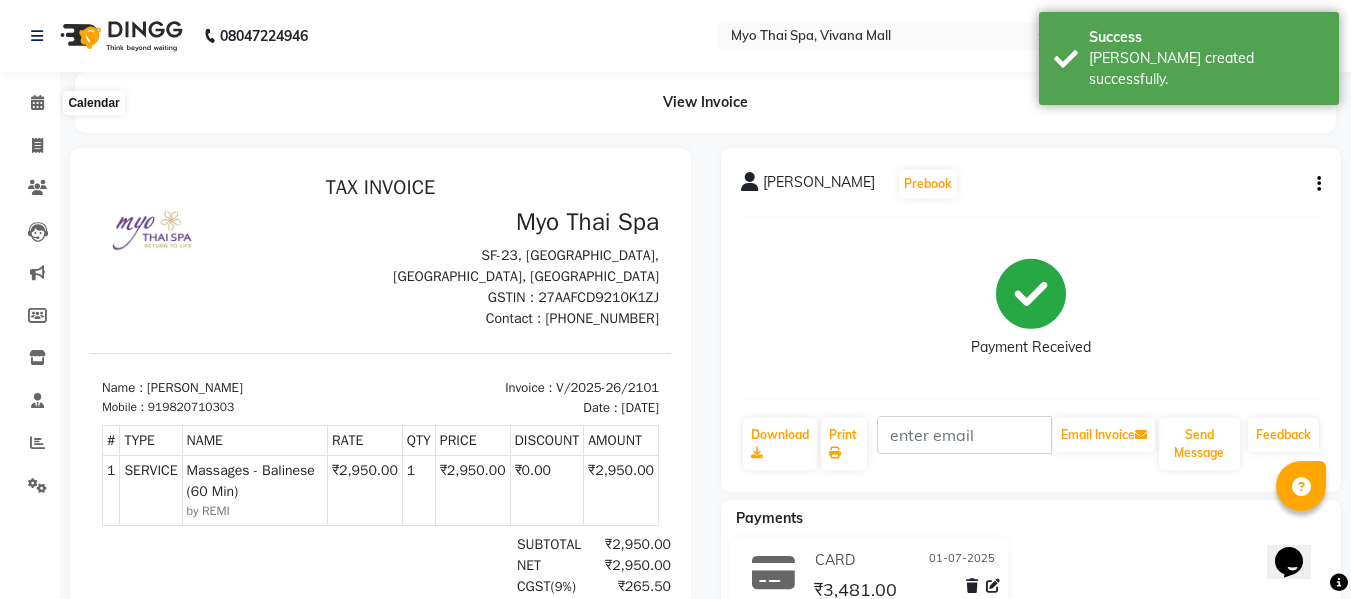 scroll, scrollTop: 0, scrollLeft: 0, axis: both 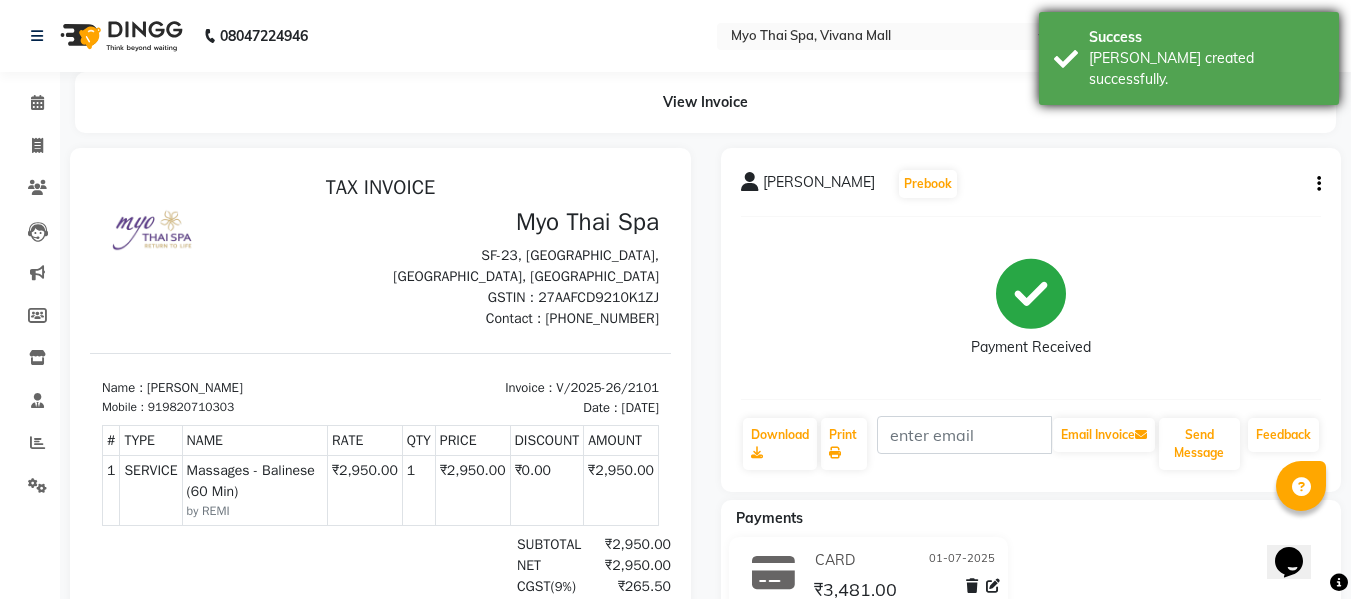 click on "Bill created successfully." at bounding box center (1206, 69) 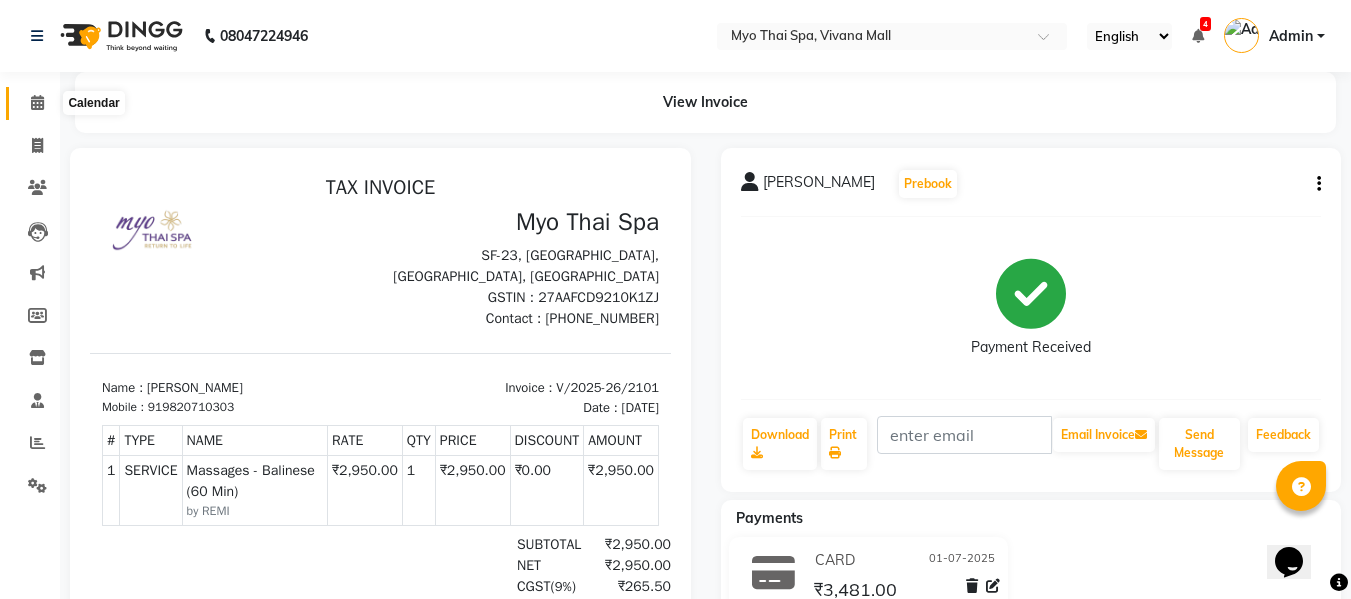 click 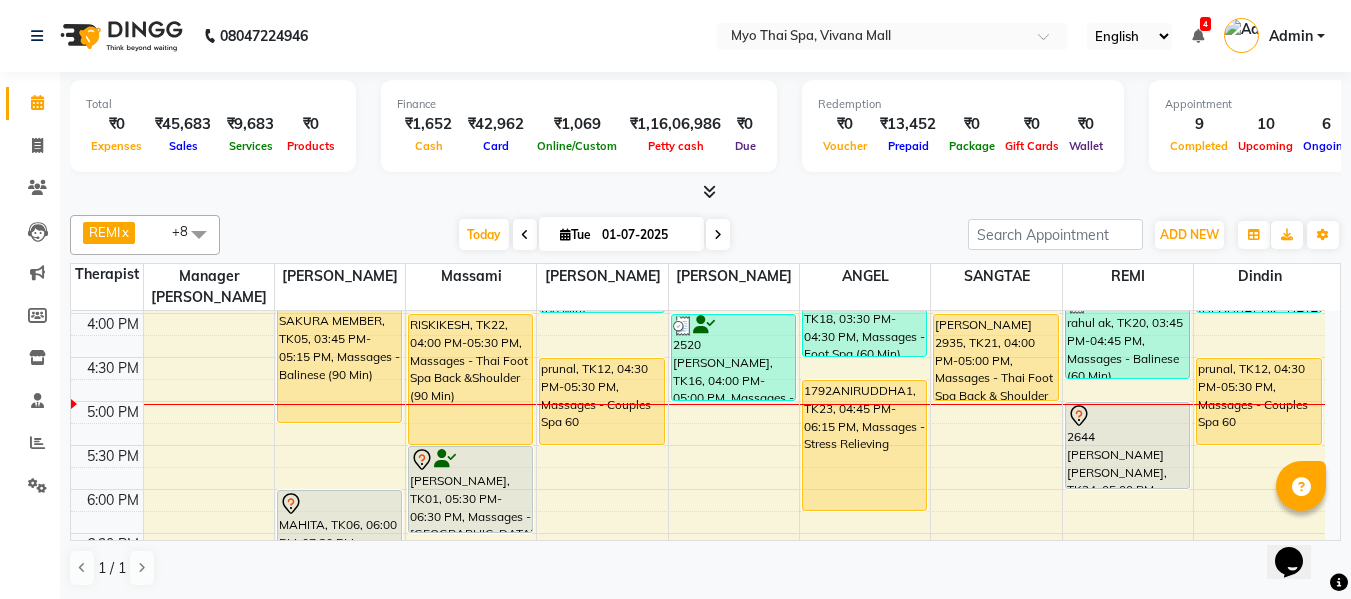 scroll, scrollTop: 700, scrollLeft: 0, axis: vertical 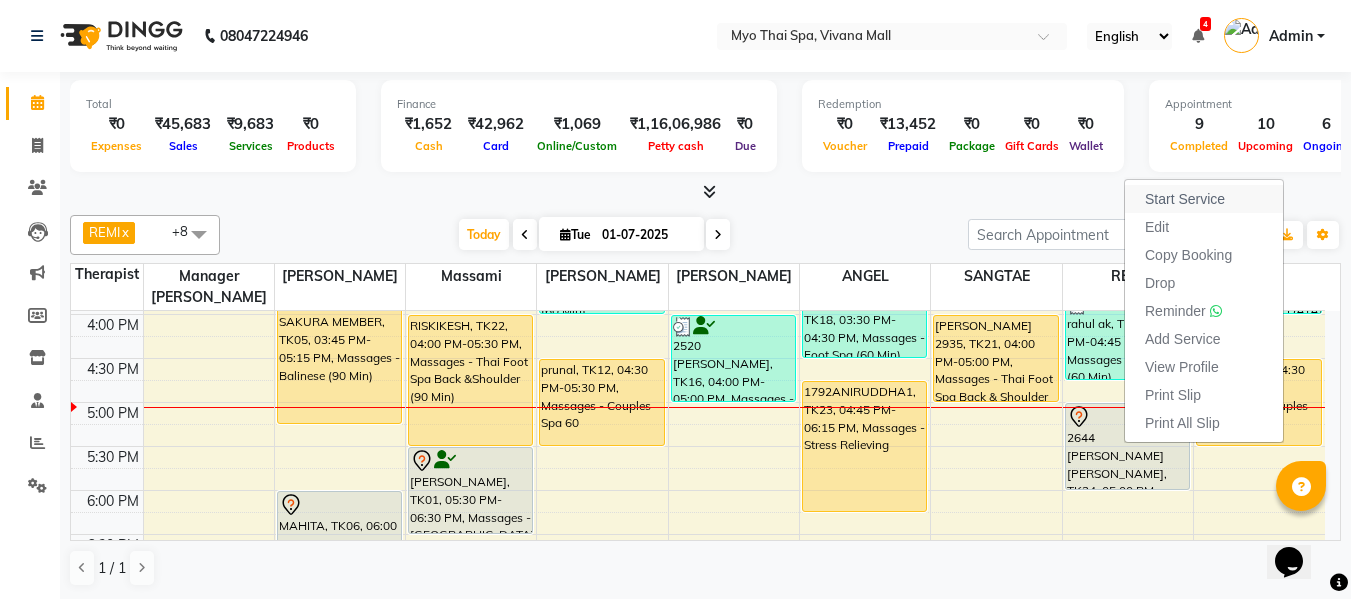 click on "Start Service" at bounding box center [1185, 199] 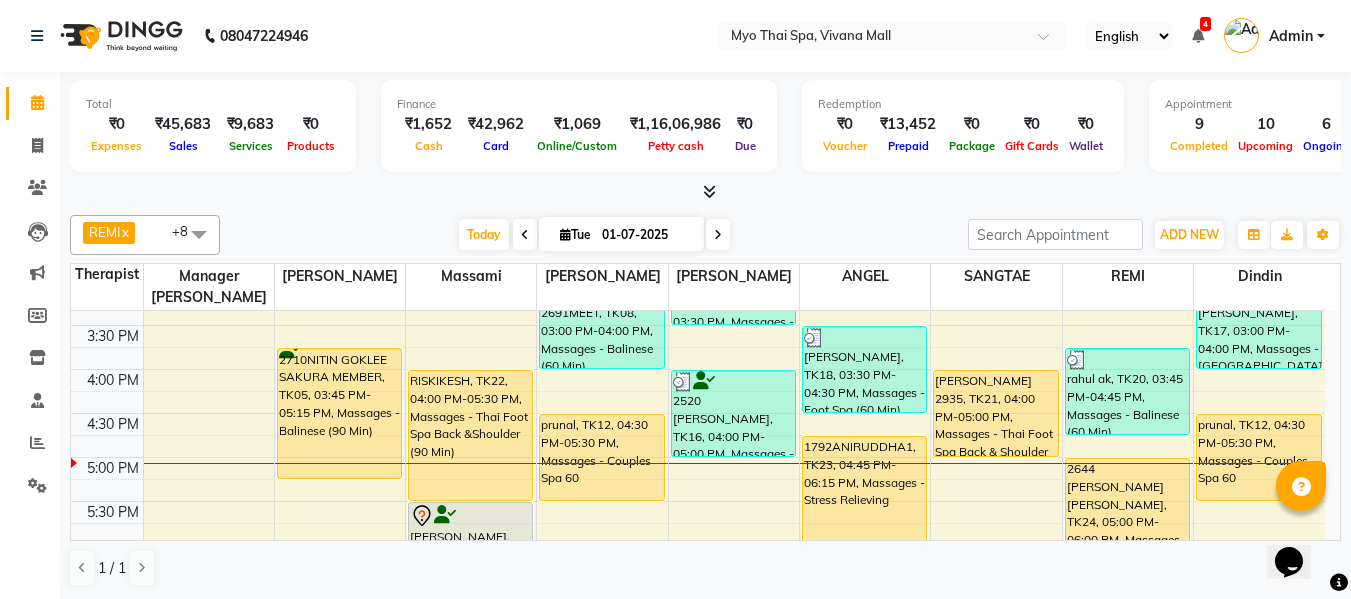 scroll, scrollTop: 638, scrollLeft: 0, axis: vertical 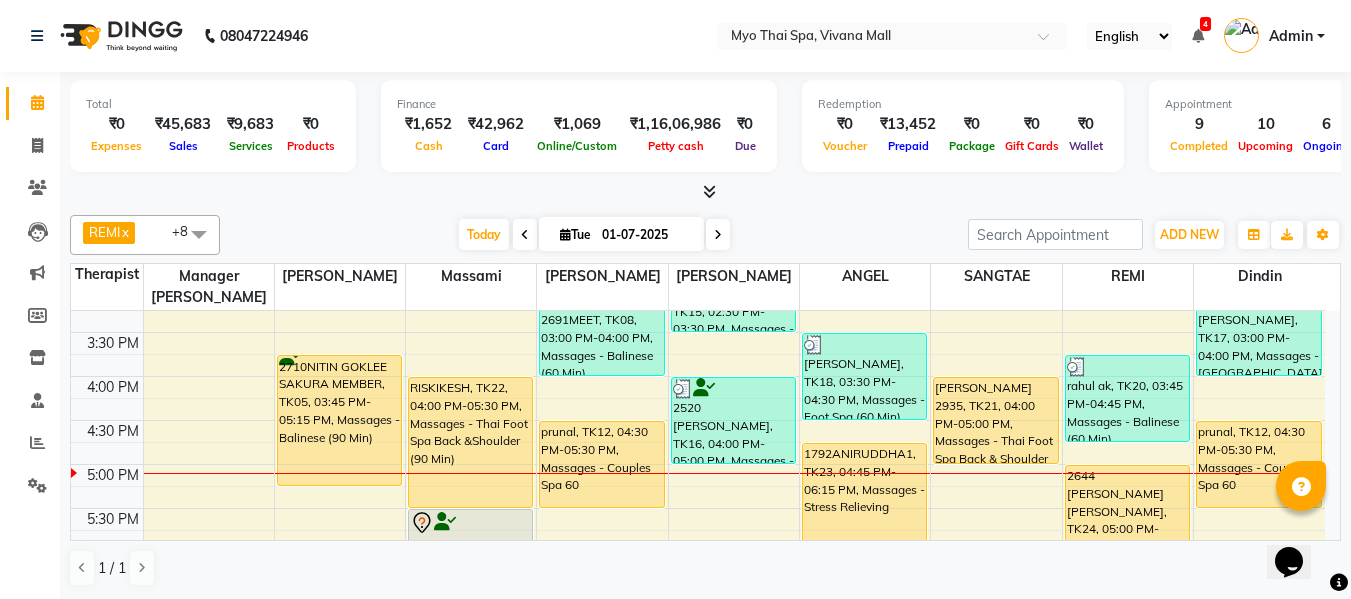 click on "Tue" at bounding box center [575, 234] 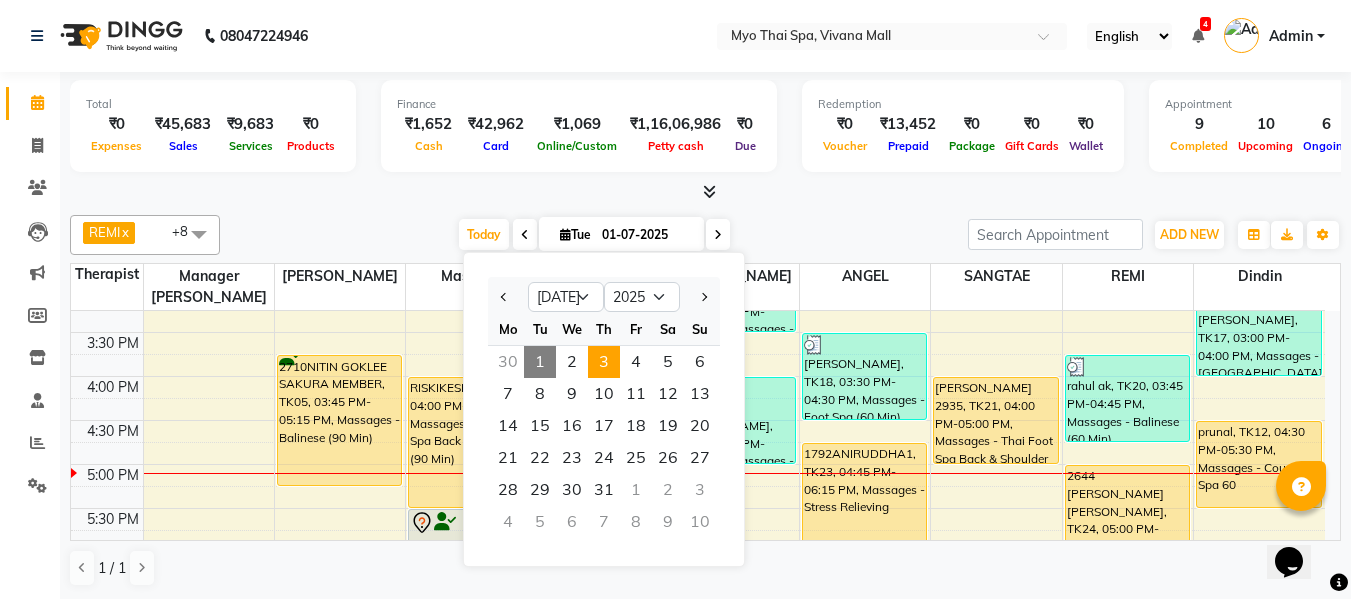 click on "3" at bounding box center [604, 362] 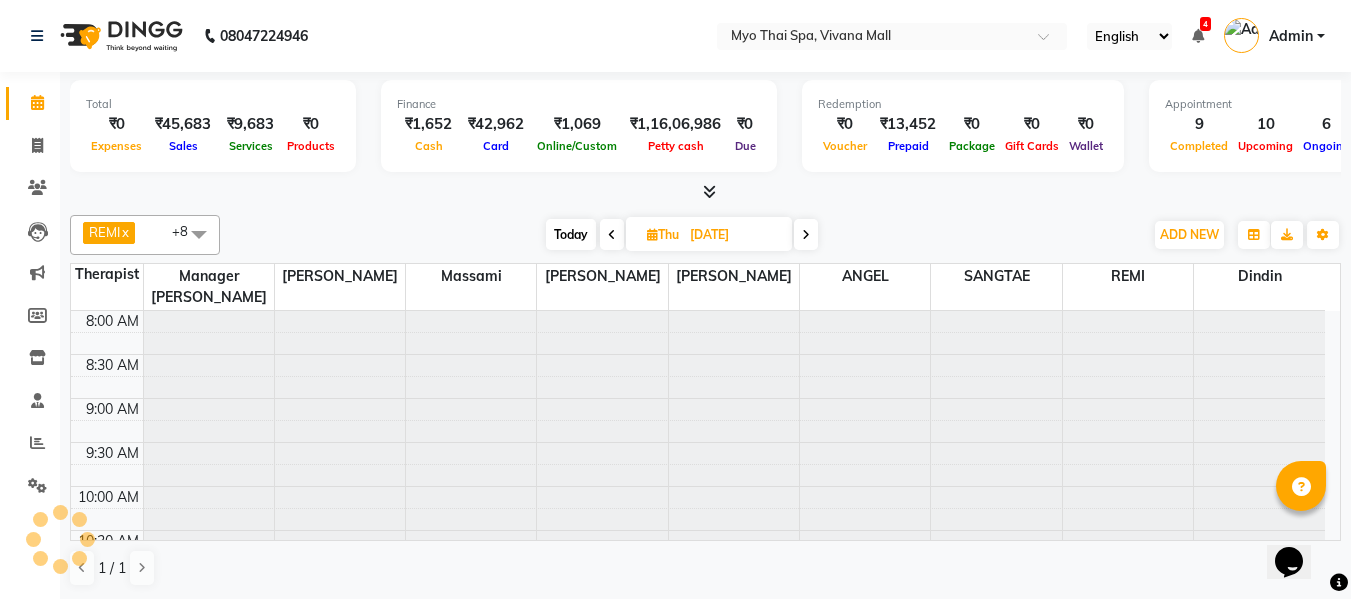 scroll, scrollTop: 793, scrollLeft: 0, axis: vertical 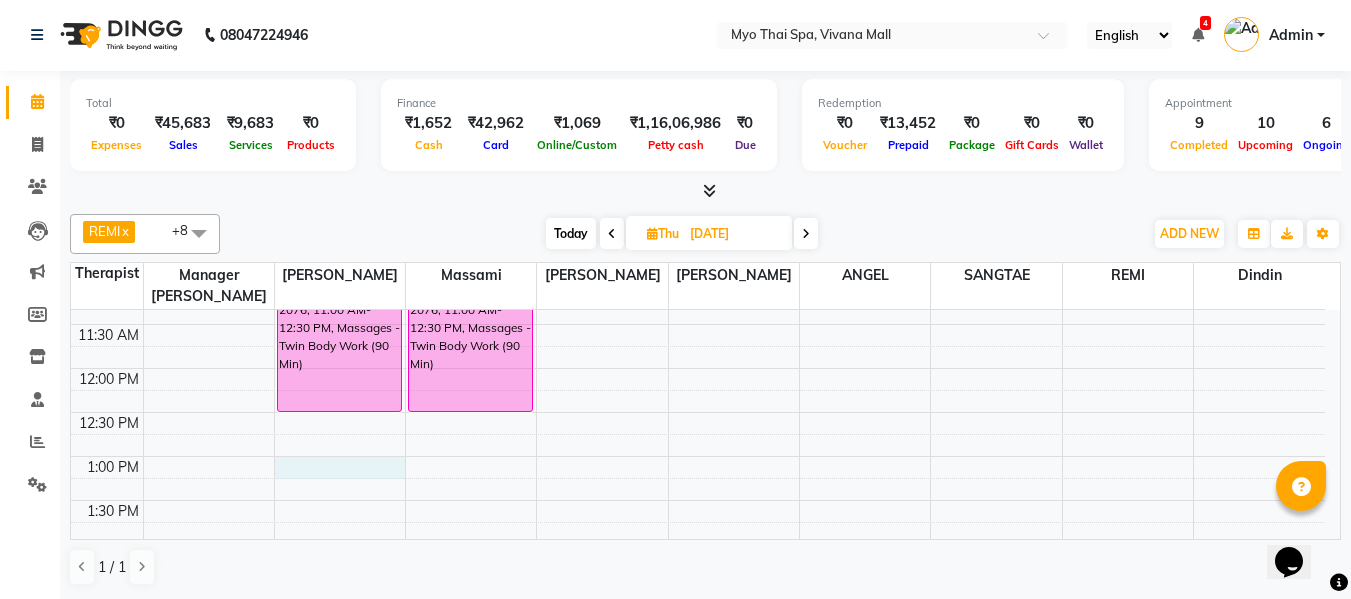 click on "8:00 AM 8:30 AM 9:00 AM 9:30 AM 10:00 AM 10:30 AM 11:00 AM 11:30 AM 12:00 PM 12:30 PM 1:00 PM 1:30 PM 2:00 PM 2:30 PM 3:00 PM 3:30 PM 4:00 PM 4:30 PM 5:00 PM 5:30 PM 6:00 PM 6:30 PM 7:00 PM 7:30 PM 8:00 PM 8:30 PM 9:00 PM 9:30 PM 10:00 PM 10:30 PM     ASHWINI DIXIT - 2076, 11:00 AM-12:30 PM, Massages - Twin Body Work (90 Min)     PURAV SHAH 2661, 06:00 PM-07:30 PM, Massages - Couples Spa 90 Mins     ASHWINI DIXIT - 2076, 11:00 AM-12:30 PM, Massages - Twin Body Work (90 Min)     PURAV SHAH 2661, 06:00 PM-07:30 PM, Massages - Couples Spa 90 Mins     2805KAPILDER RAWAL, 04:00 PM-05:30 PM, Massages - Deep Tissue (90 Min)" at bounding box center (698, 676) 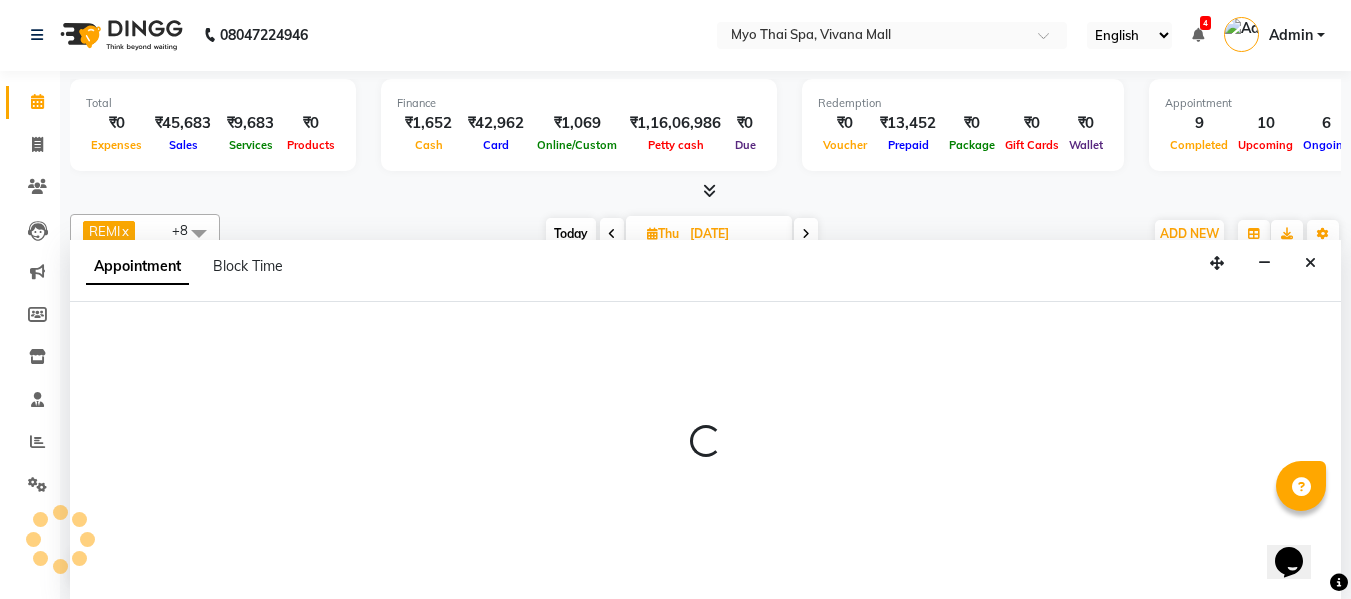 select on "24451" 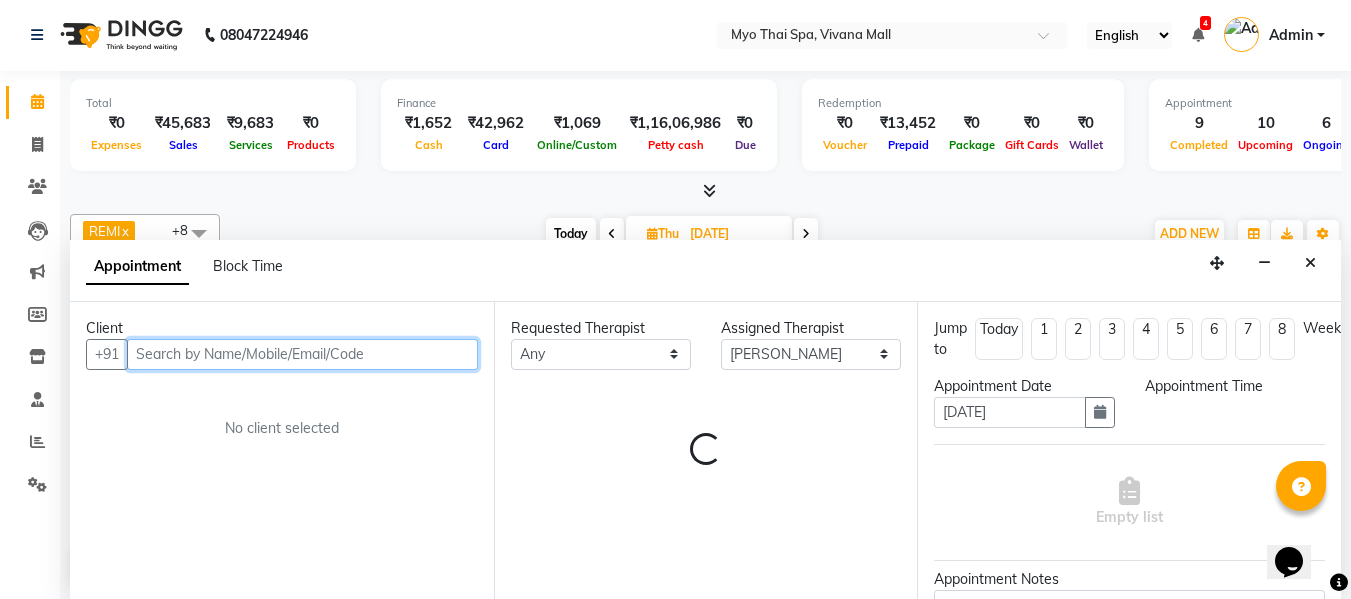 select on "780" 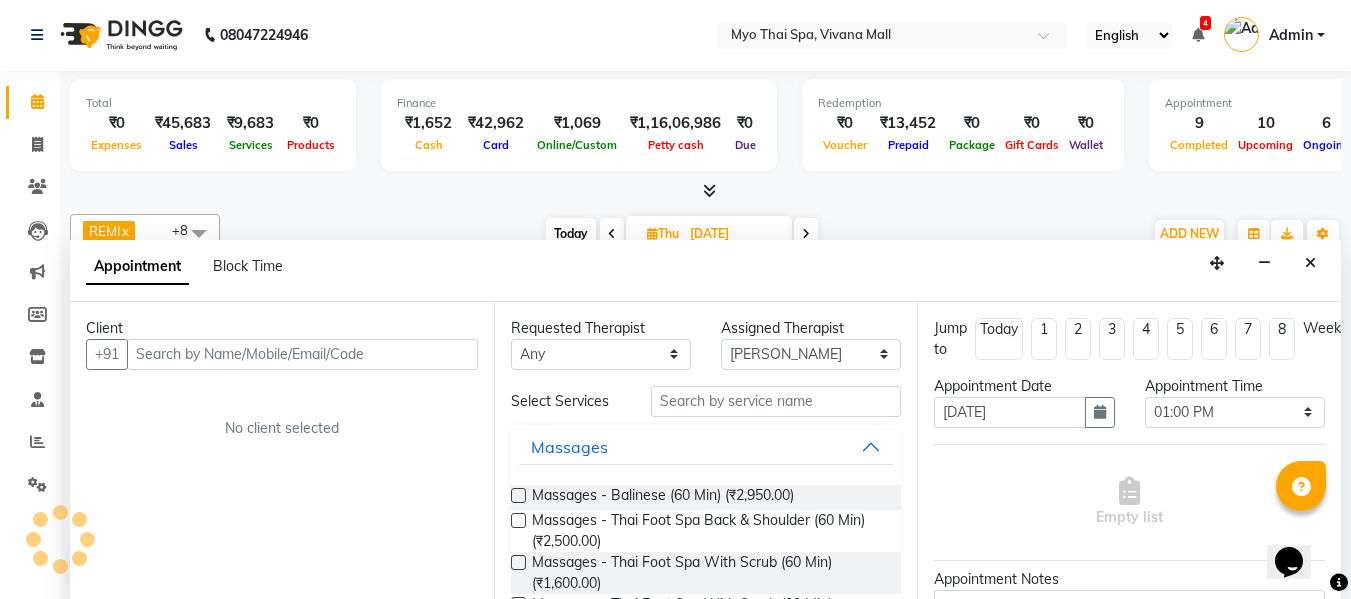 click on "Client" at bounding box center [282, 328] 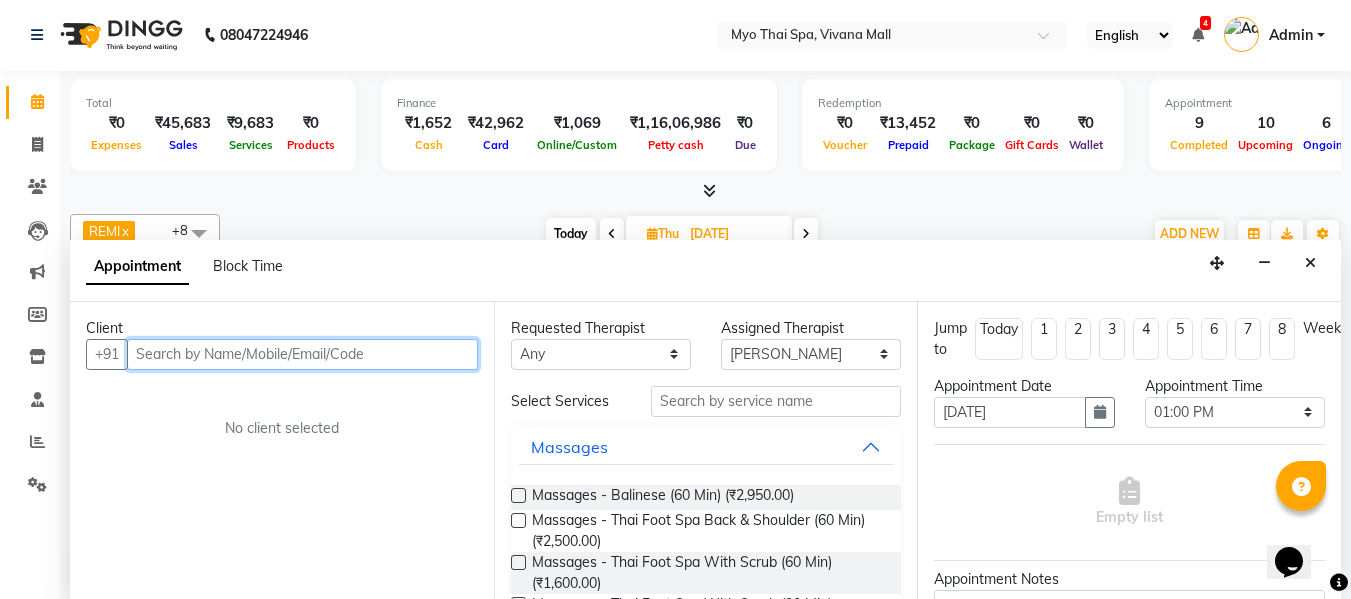 click at bounding box center [302, 354] 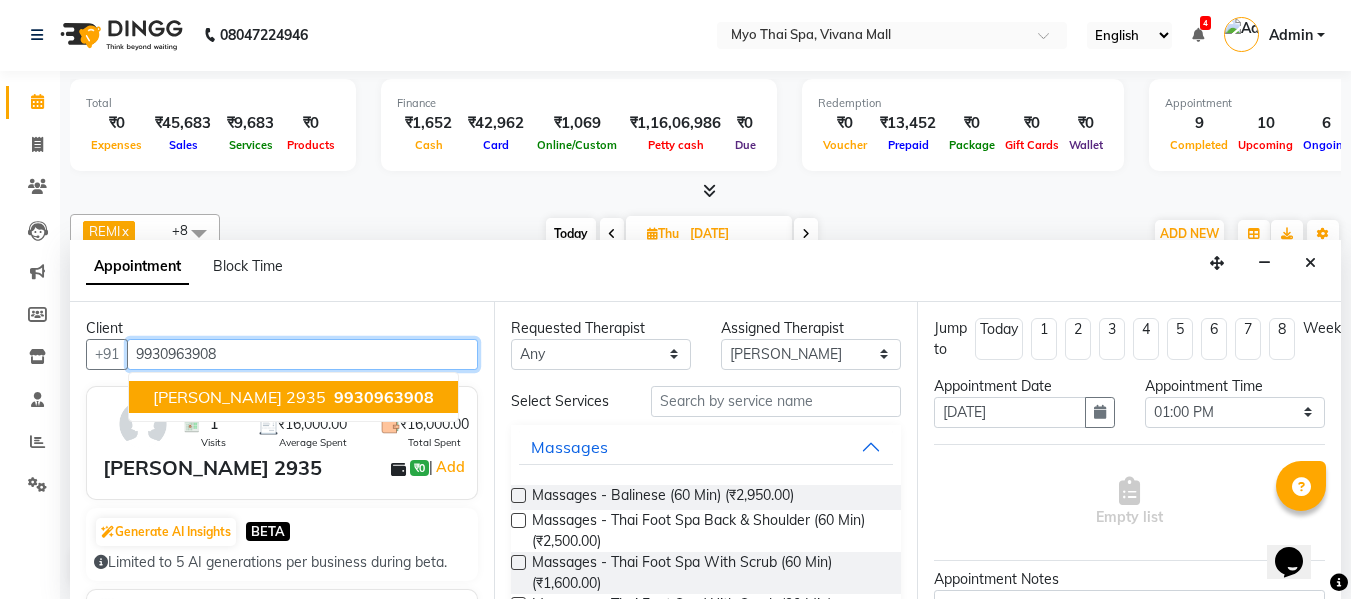 click on "9930963908" at bounding box center [302, 354] 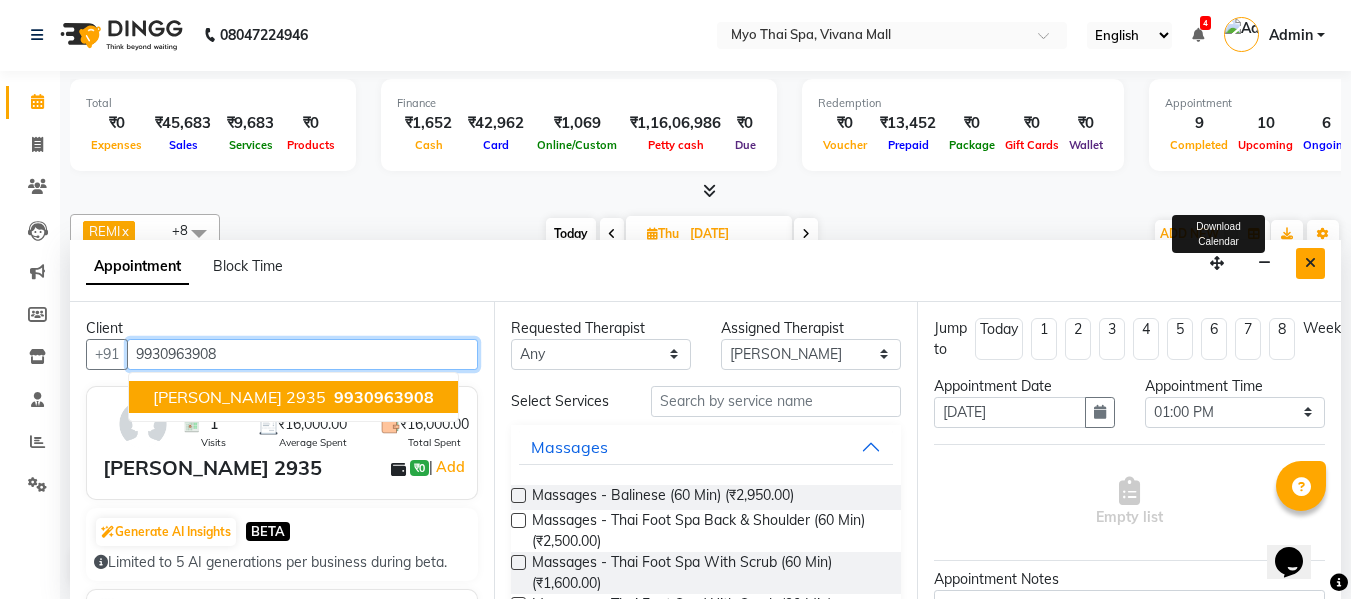 type on "9930963908" 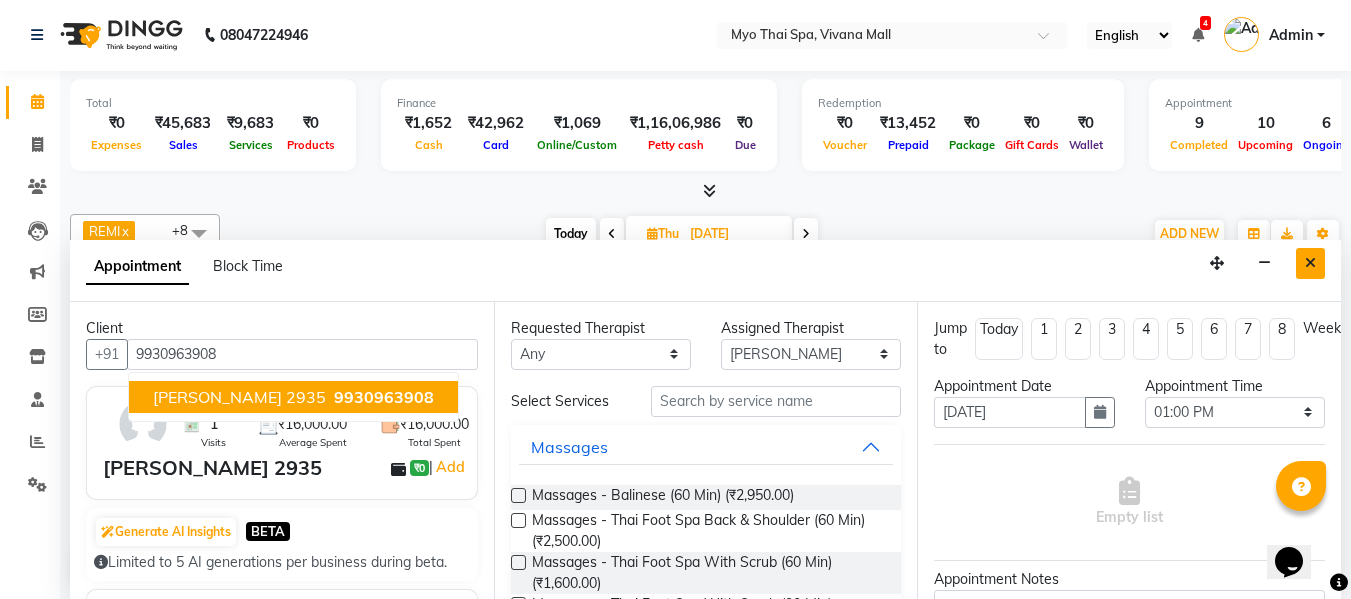 click at bounding box center (1310, 263) 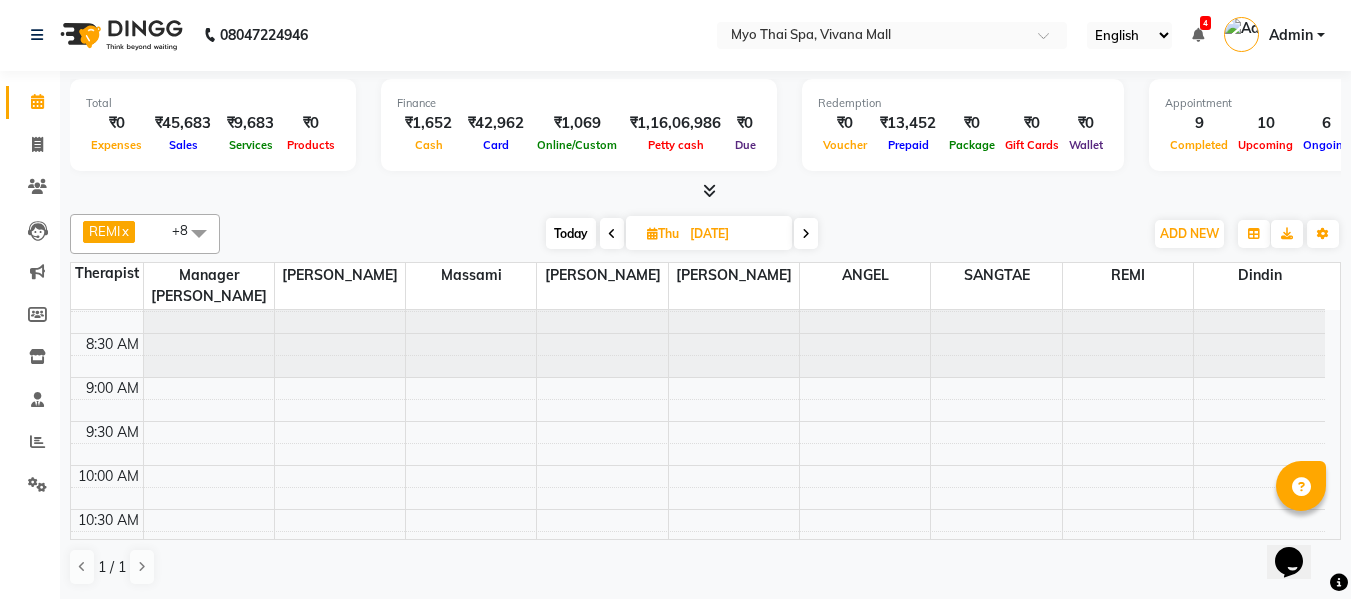 scroll, scrollTop: 0, scrollLeft: 0, axis: both 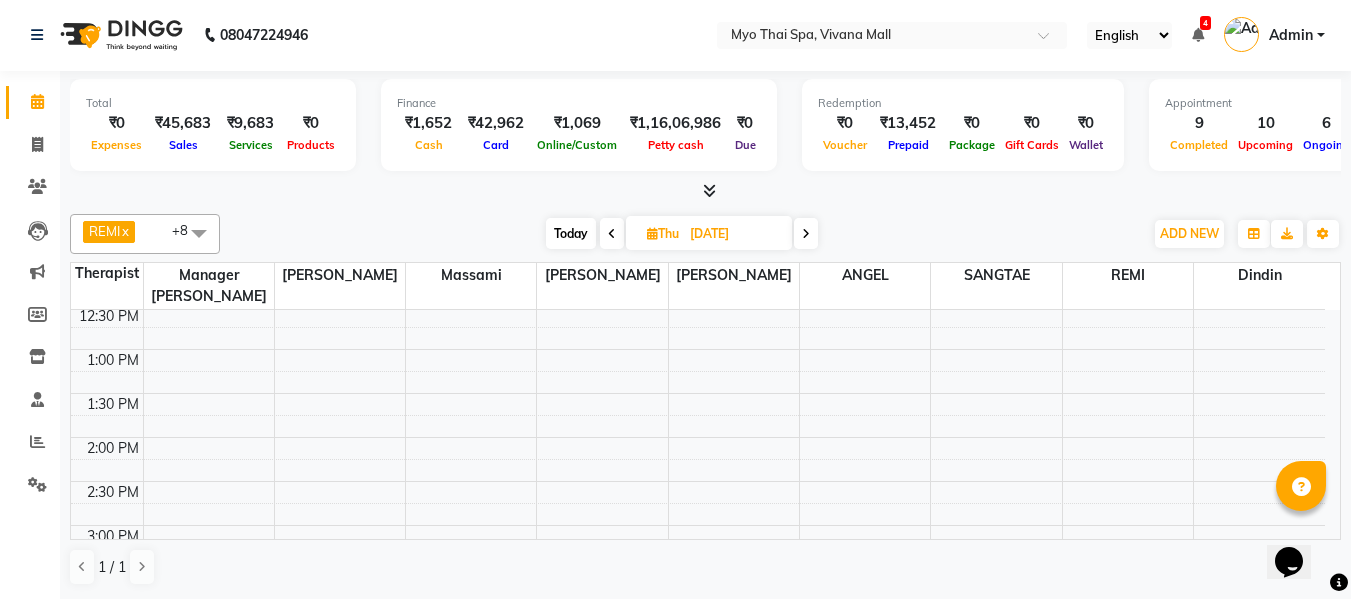 click on "Today" at bounding box center (571, 233) 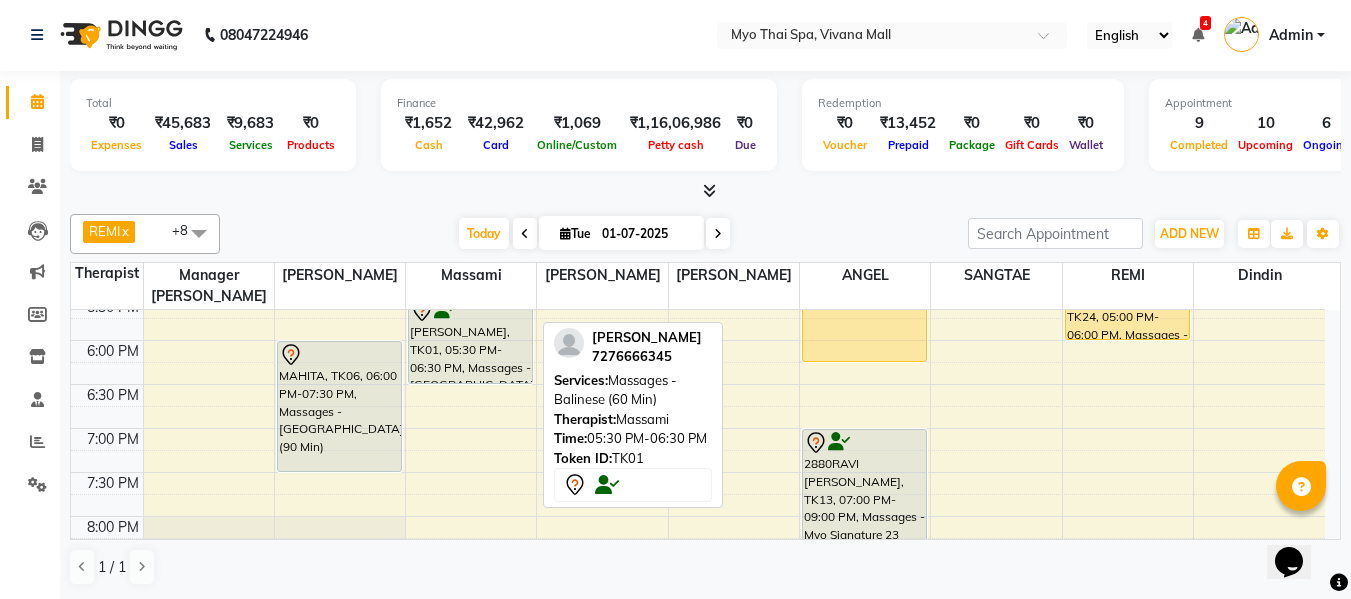 scroll, scrollTop: 893, scrollLeft: 0, axis: vertical 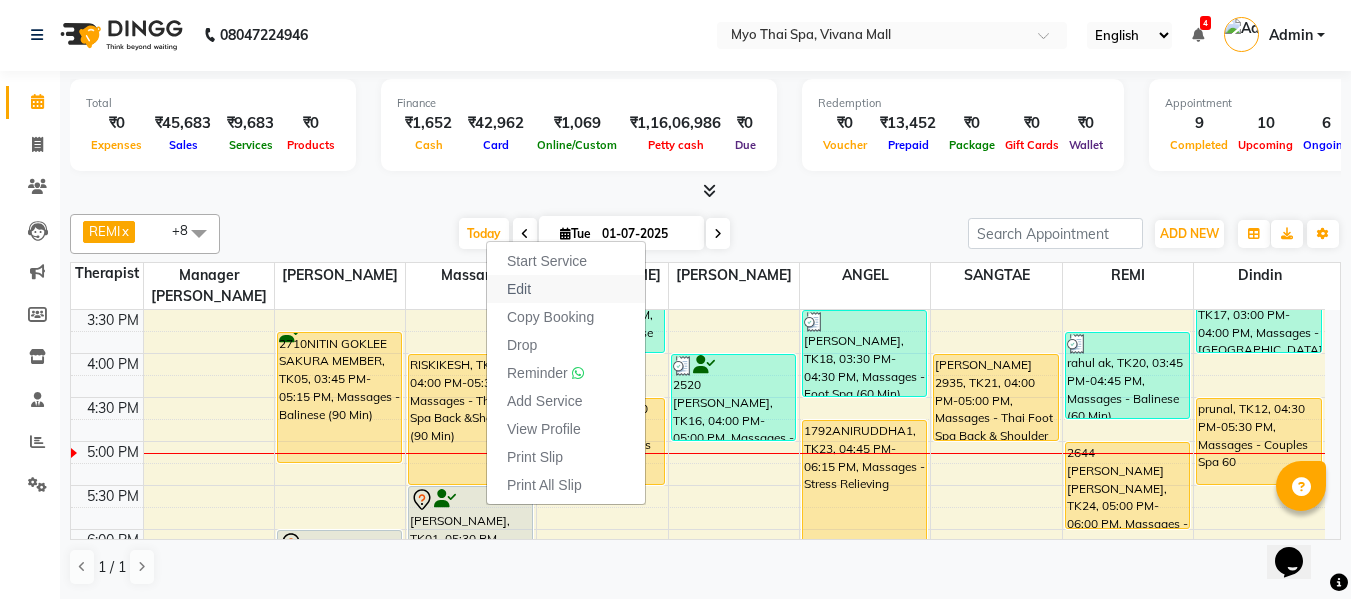 click on "Edit" at bounding box center [519, 289] 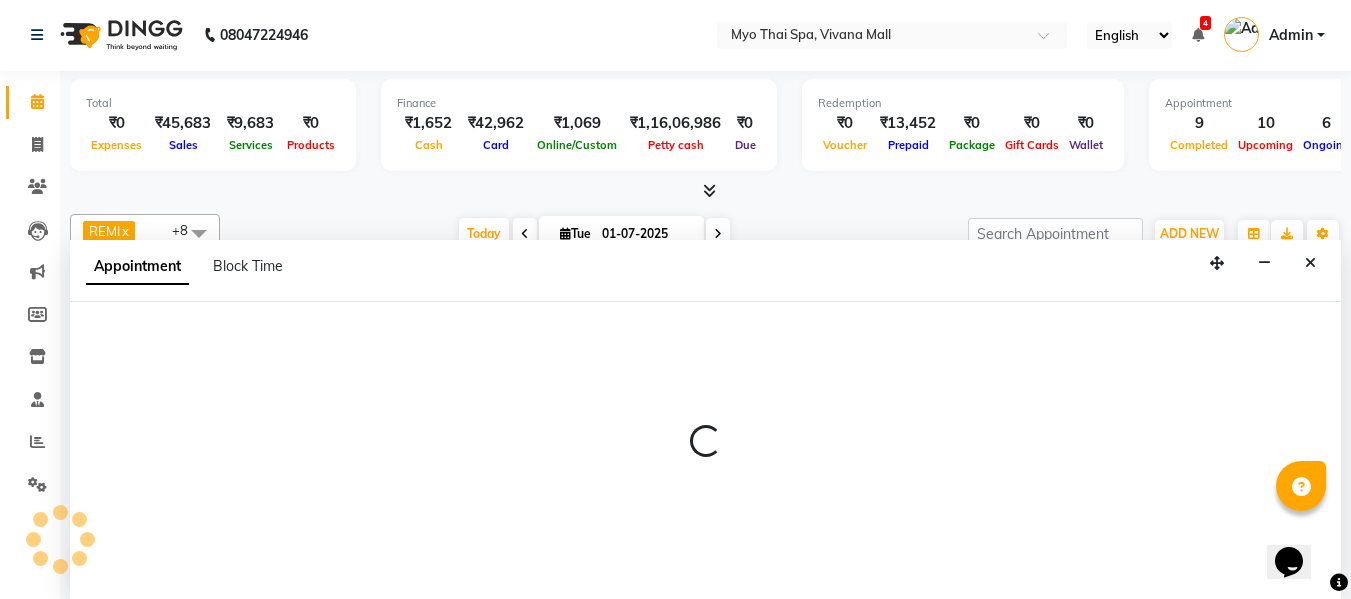 select on "tentative" 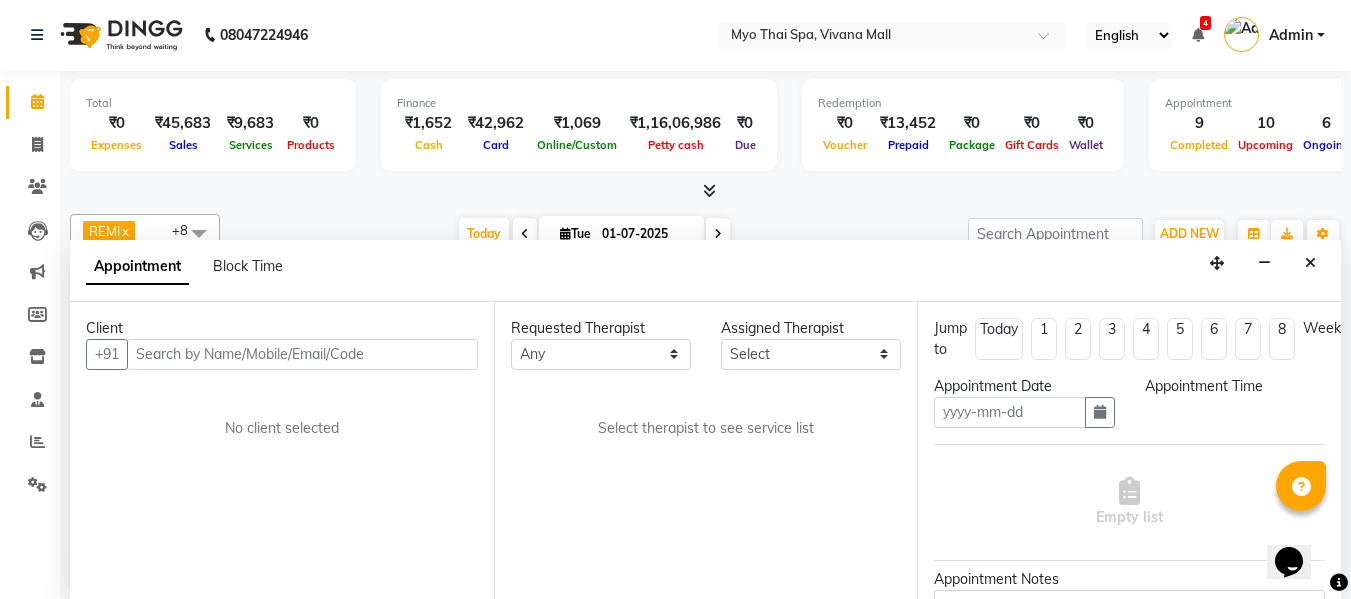 type on "01-07-2025" 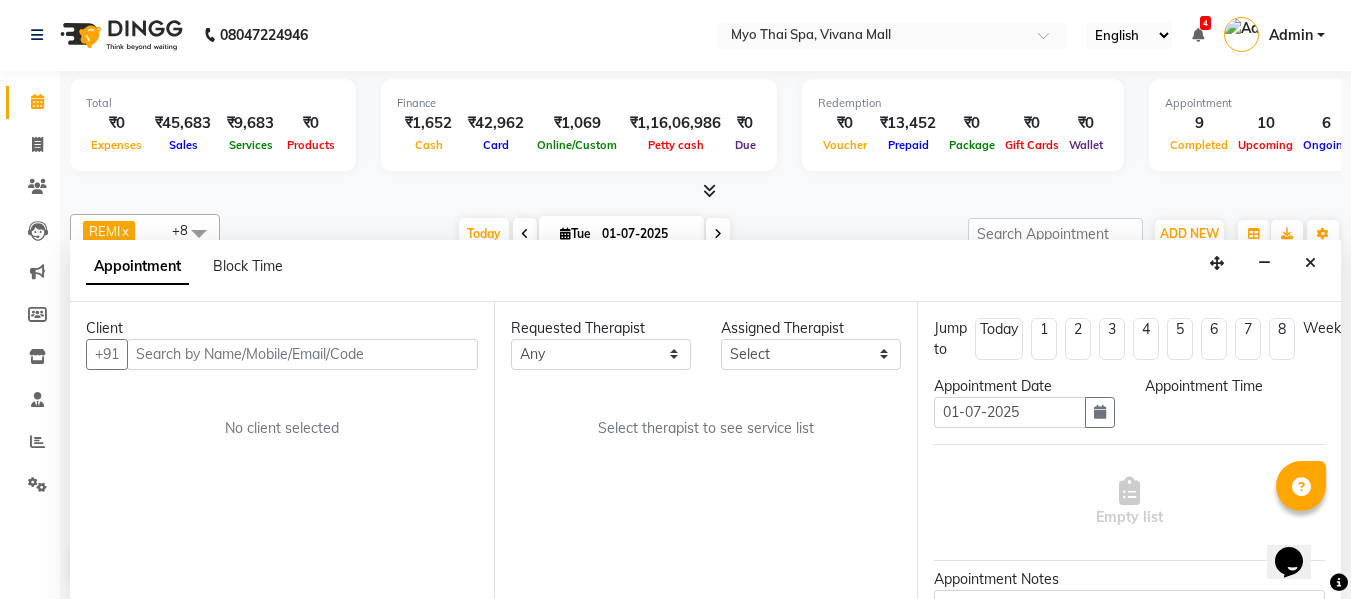 scroll, scrollTop: 0, scrollLeft: 0, axis: both 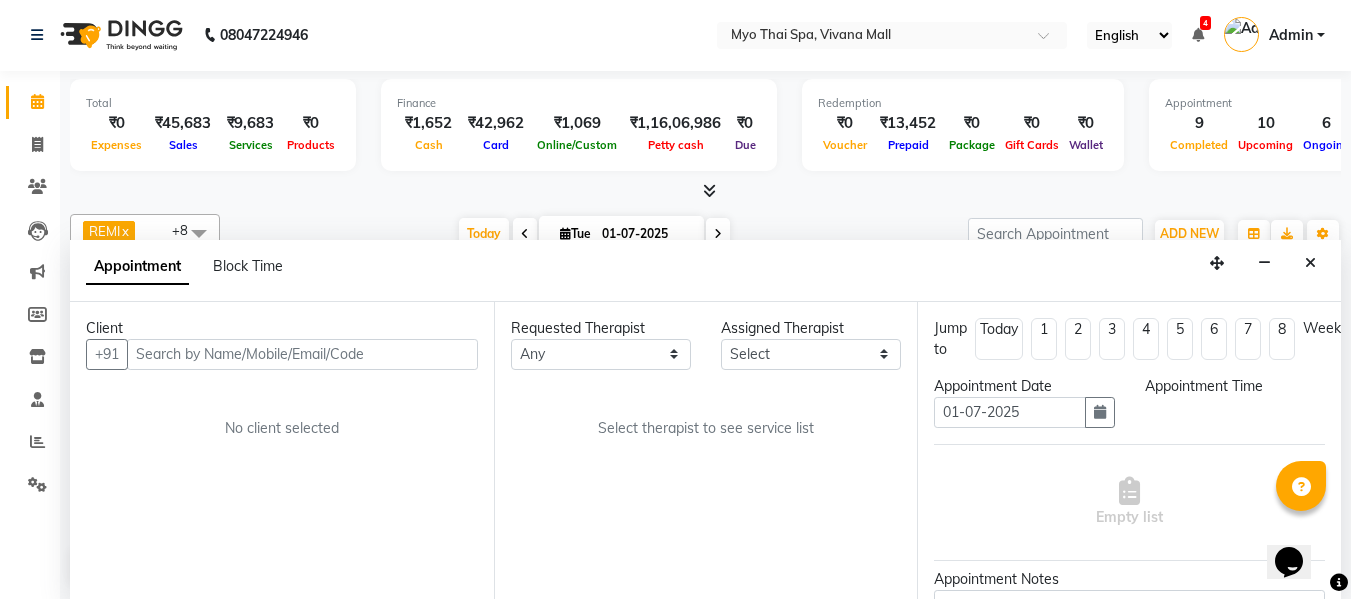 select on "1050" 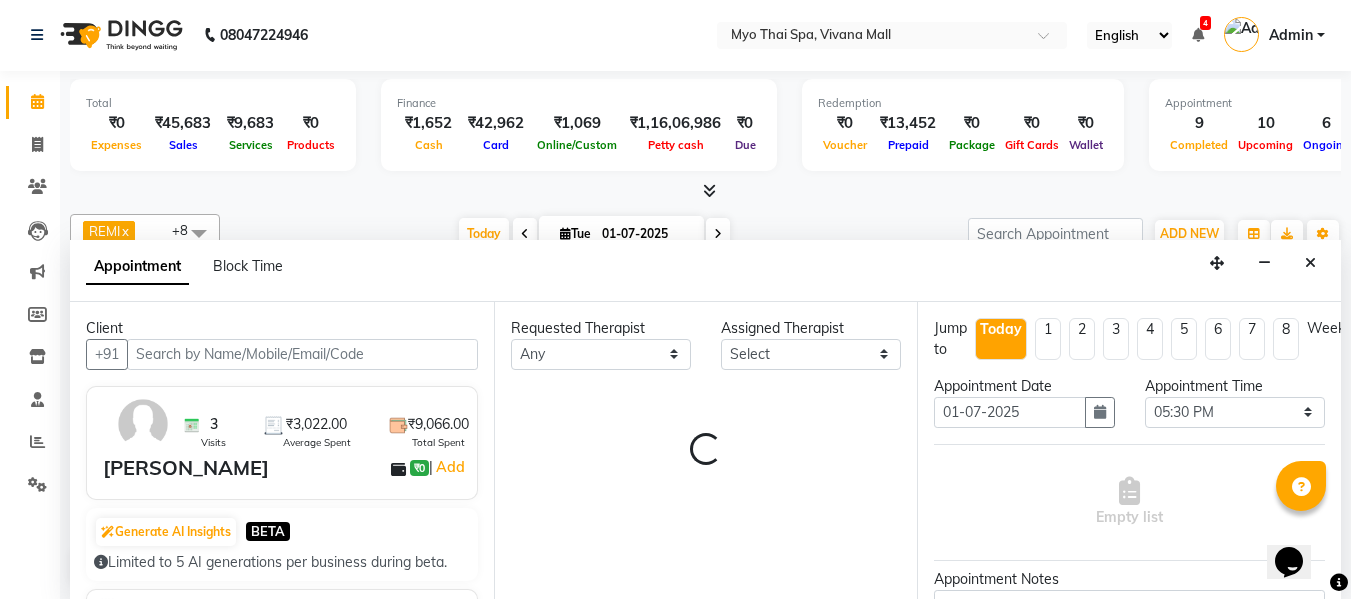 select on "30616" 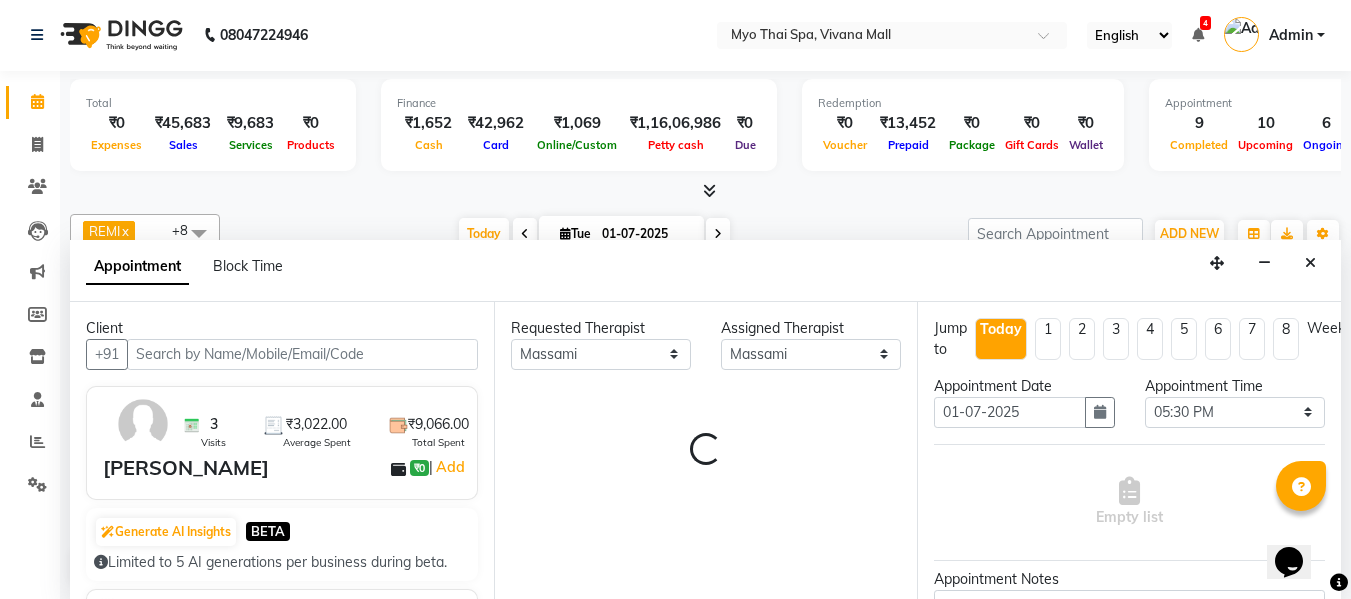 scroll, scrollTop: 793, scrollLeft: 0, axis: vertical 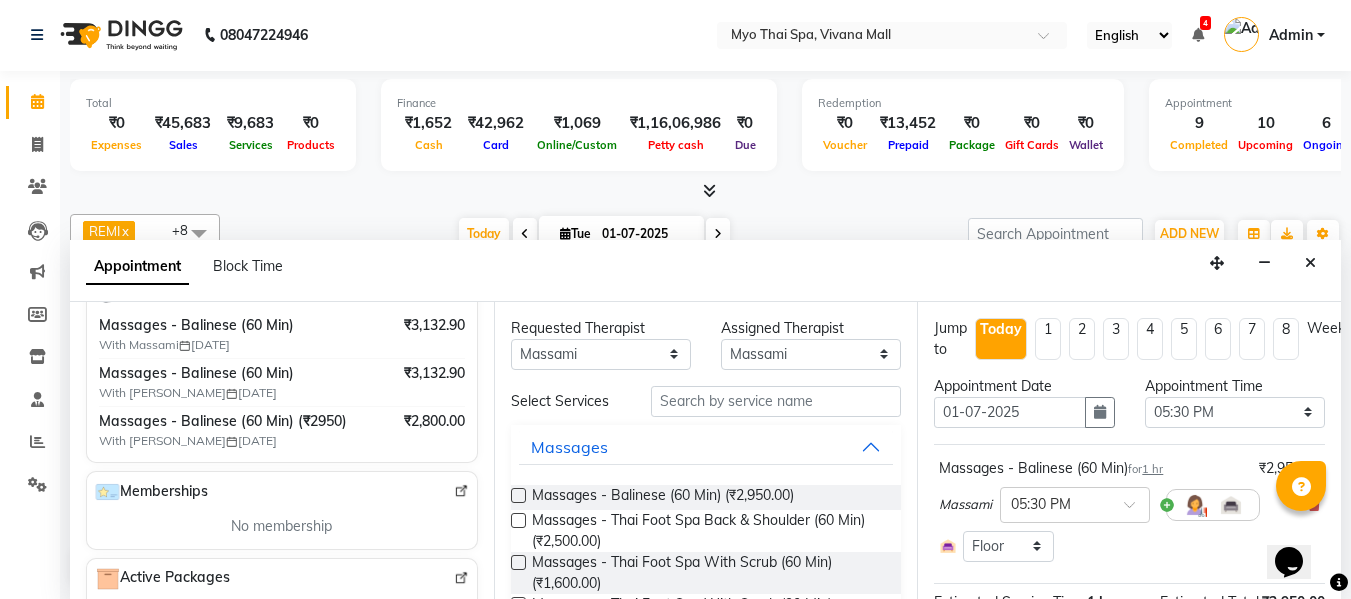 click at bounding box center (1310, 263) 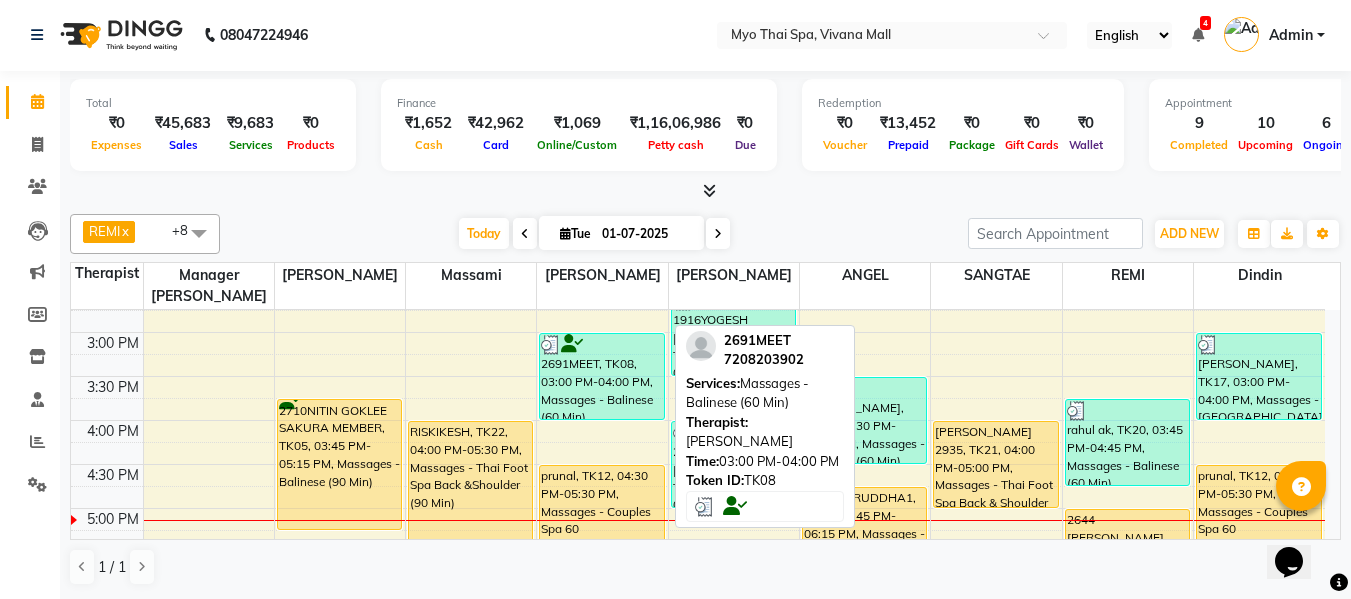 scroll, scrollTop: 693, scrollLeft: 0, axis: vertical 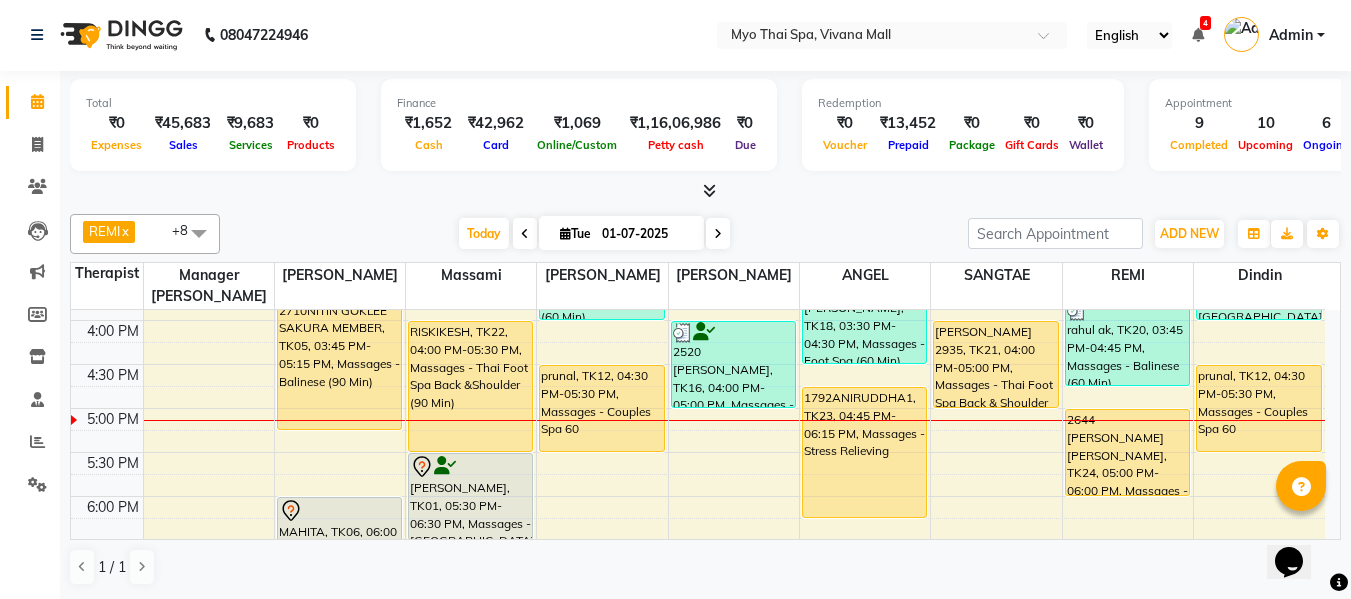 click on "01-07-2025" at bounding box center [646, 234] 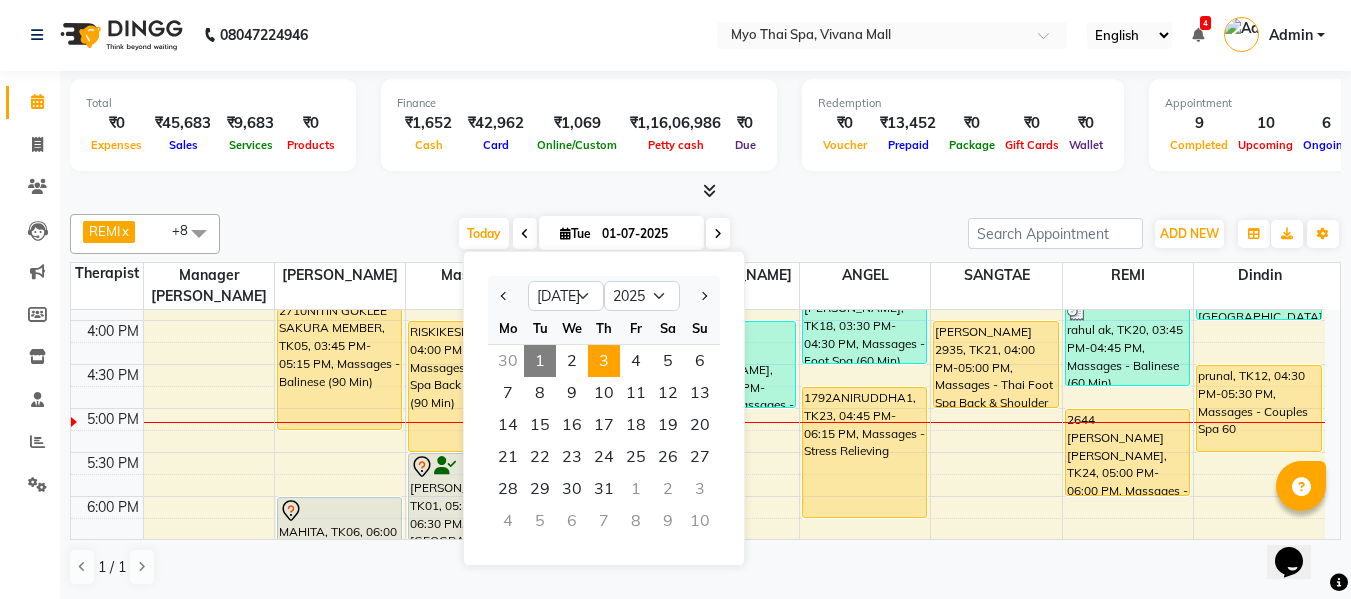 click on "3" at bounding box center [604, 361] 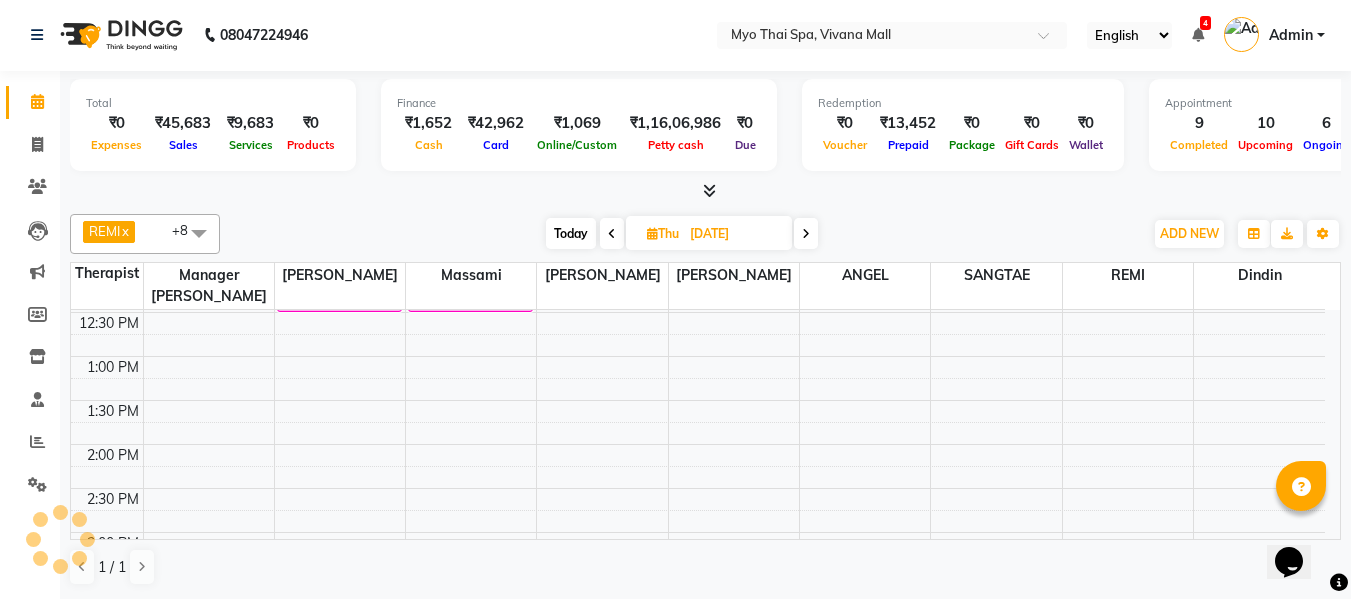 scroll, scrollTop: 0, scrollLeft: 0, axis: both 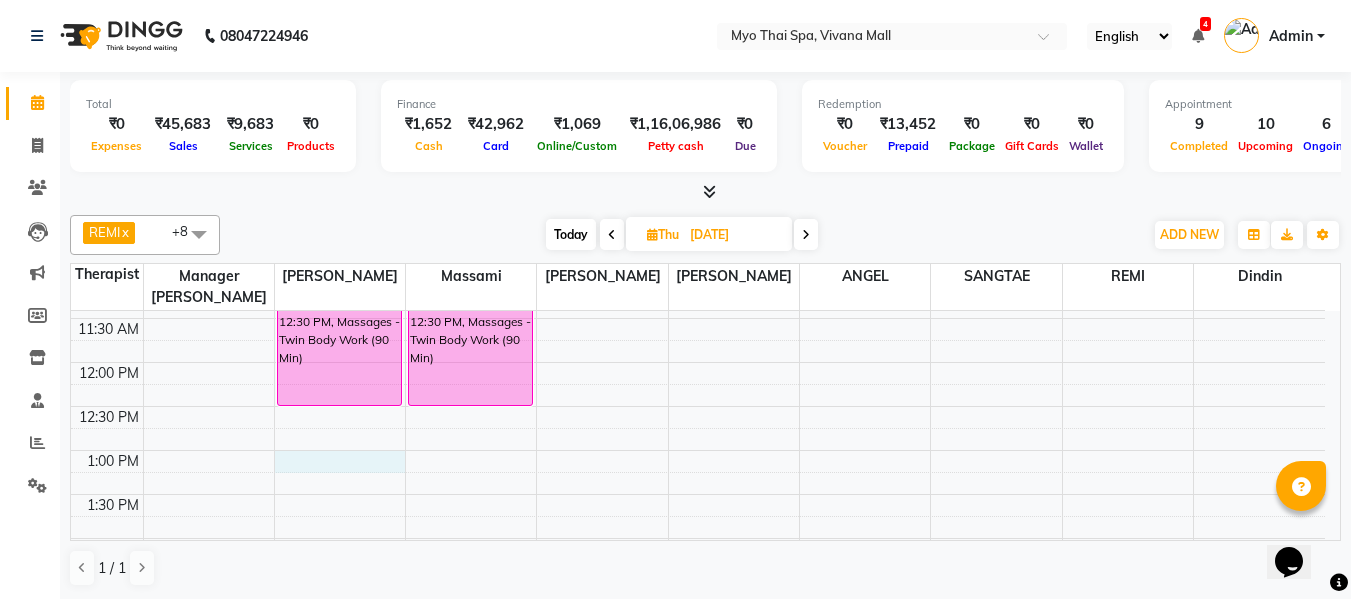 click on "8:00 AM 8:30 AM 9:00 AM 9:30 AM 10:00 AM 10:30 AM 11:00 AM 11:30 AM 12:00 PM 12:30 PM 1:00 PM 1:30 PM 2:00 PM 2:30 PM 3:00 PM 3:30 PM 4:00 PM 4:30 PM 5:00 PM 5:30 PM 6:00 PM 6:30 PM 7:00 PM 7:30 PM 8:00 PM 8:30 PM 9:00 PM 9:30 PM 10:00 PM 10:30 PM     ASHWINI DIXIT - 2076, 11:00 AM-12:30 PM, Massages - Twin Body Work (90 Min)     PURAV SHAH 2661, 06:00 PM-07:30 PM, Massages - Couples Spa 90 Mins     ASHWINI DIXIT - 2076, 11:00 AM-12:30 PM, Massages - Twin Body Work (90 Min)     PURAV SHAH 2661, 06:00 PM-07:30 PM, Massages - Couples Spa 90 Mins     2805KAPILDER RAWAL, 04:00 PM-05:30 PM, Massages - Deep Tissue (90 Min)" at bounding box center [698, 670] 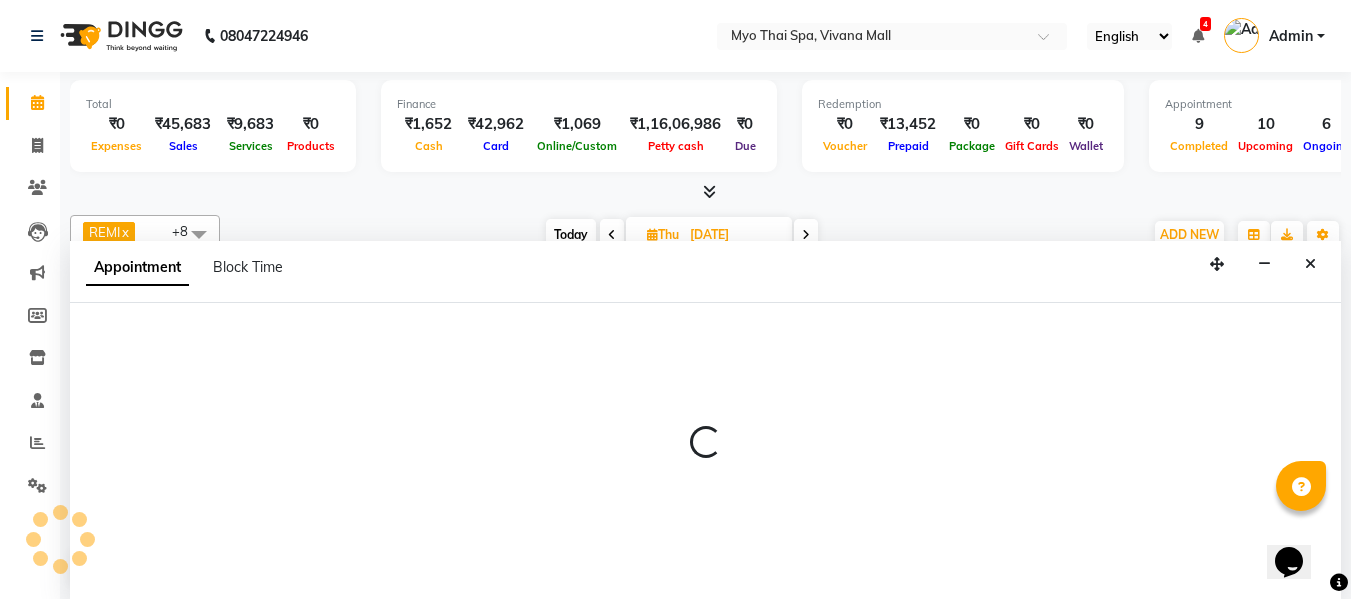 scroll, scrollTop: 1, scrollLeft: 0, axis: vertical 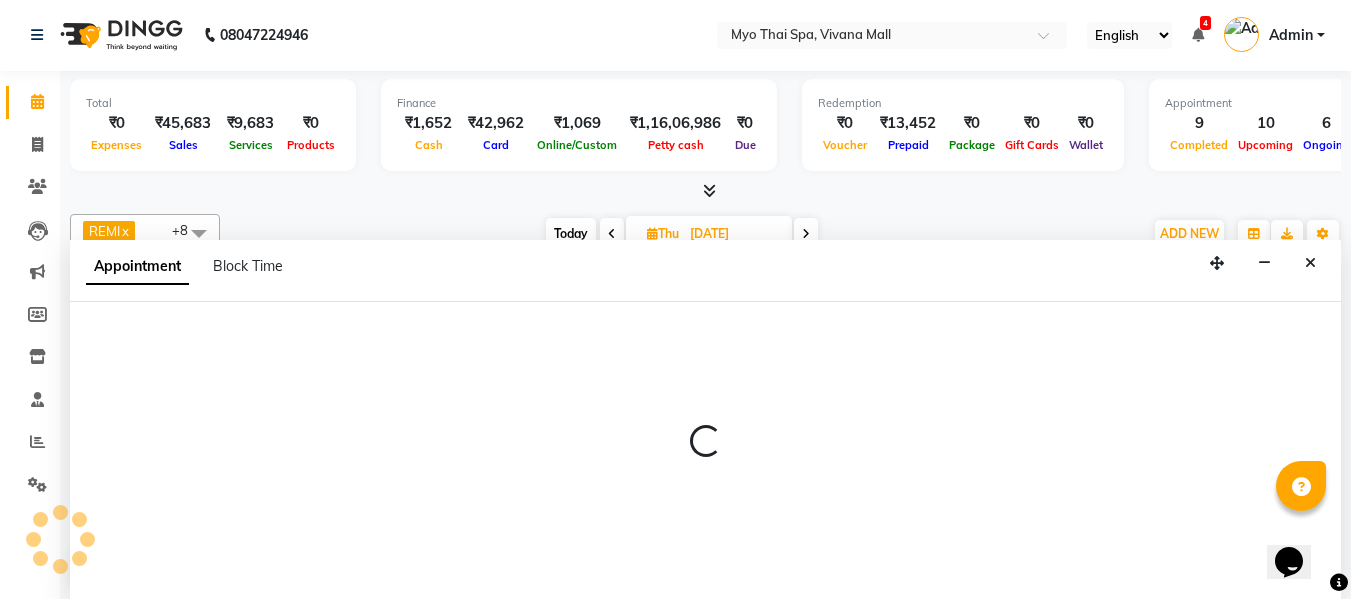 select on "24451" 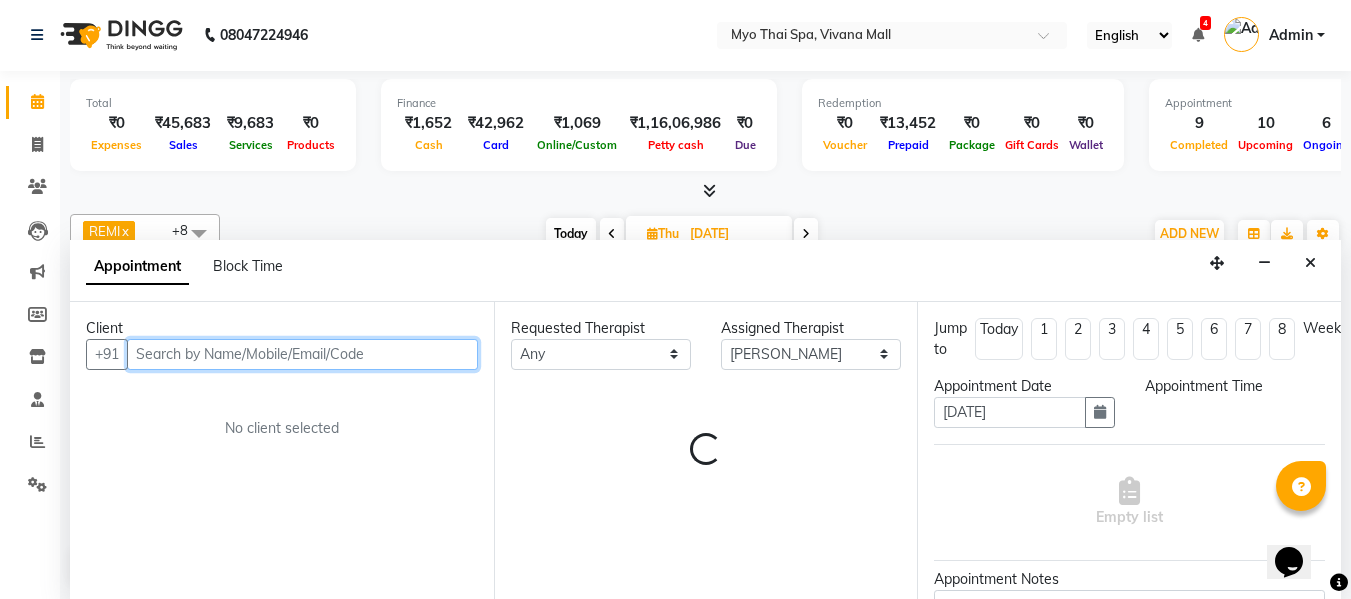 select on "780" 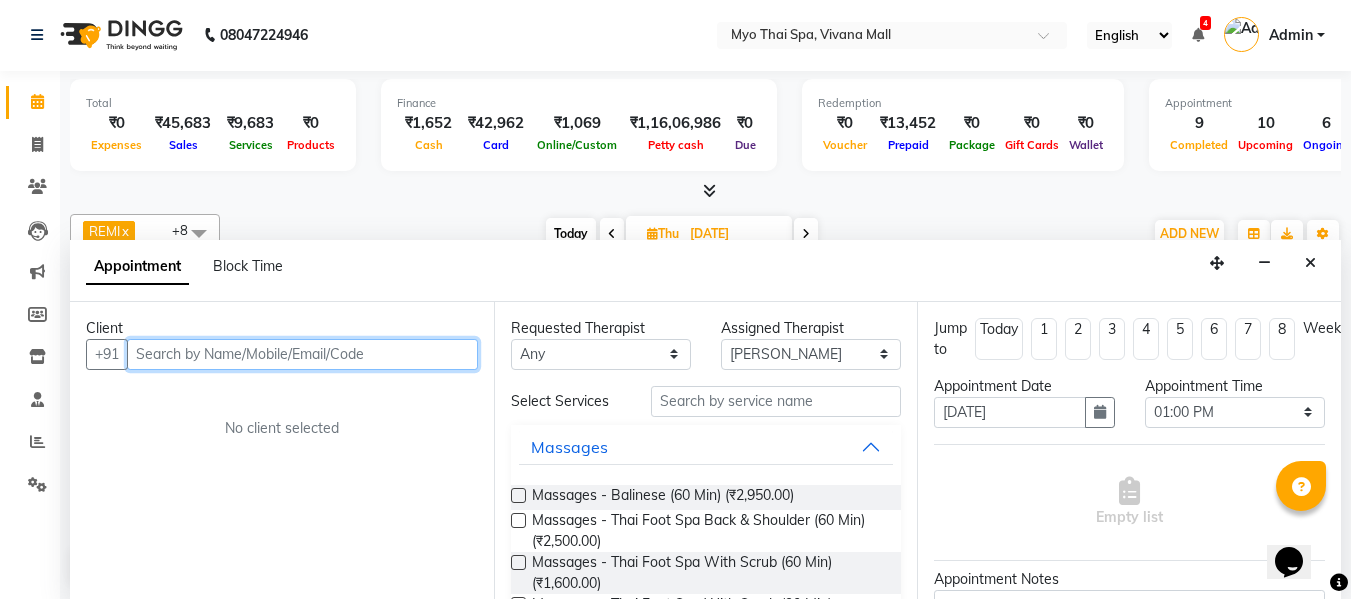 click at bounding box center (302, 354) 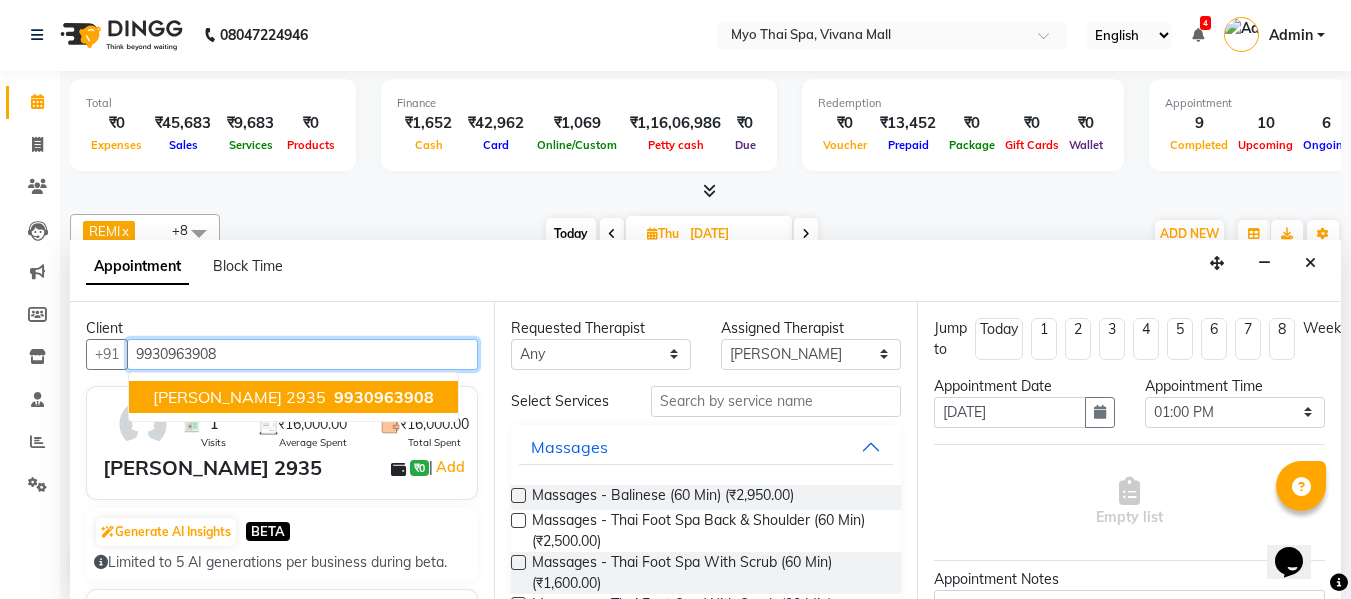 type on "9930963908" 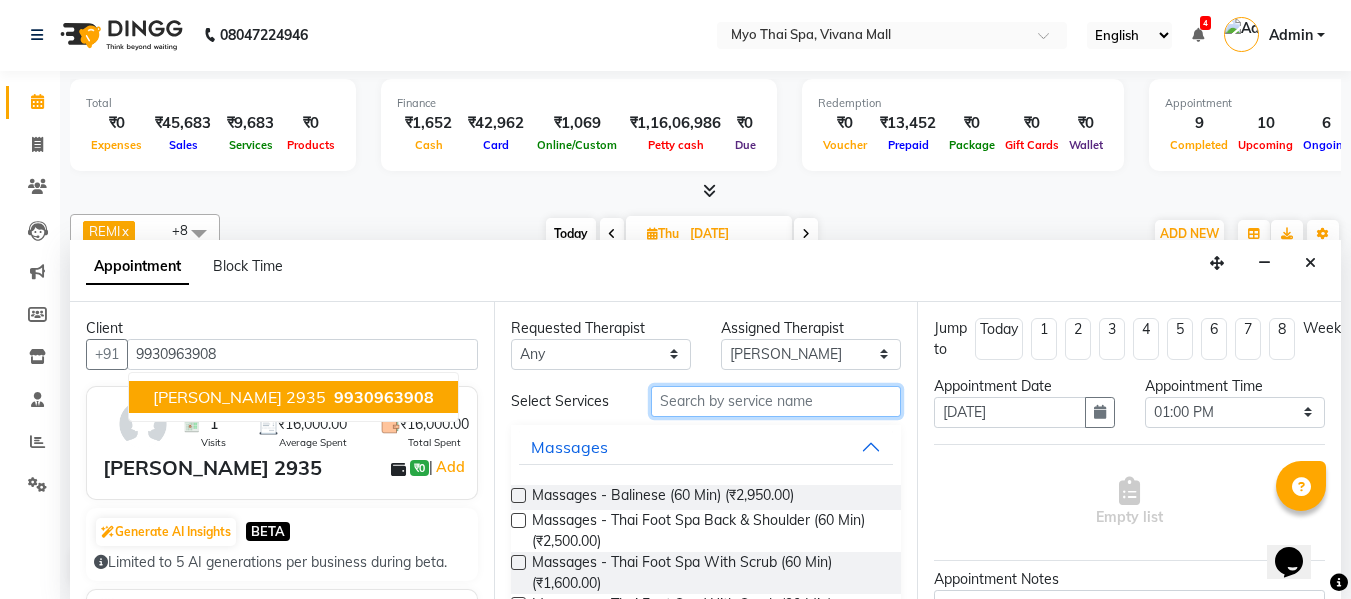 click at bounding box center (776, 401) 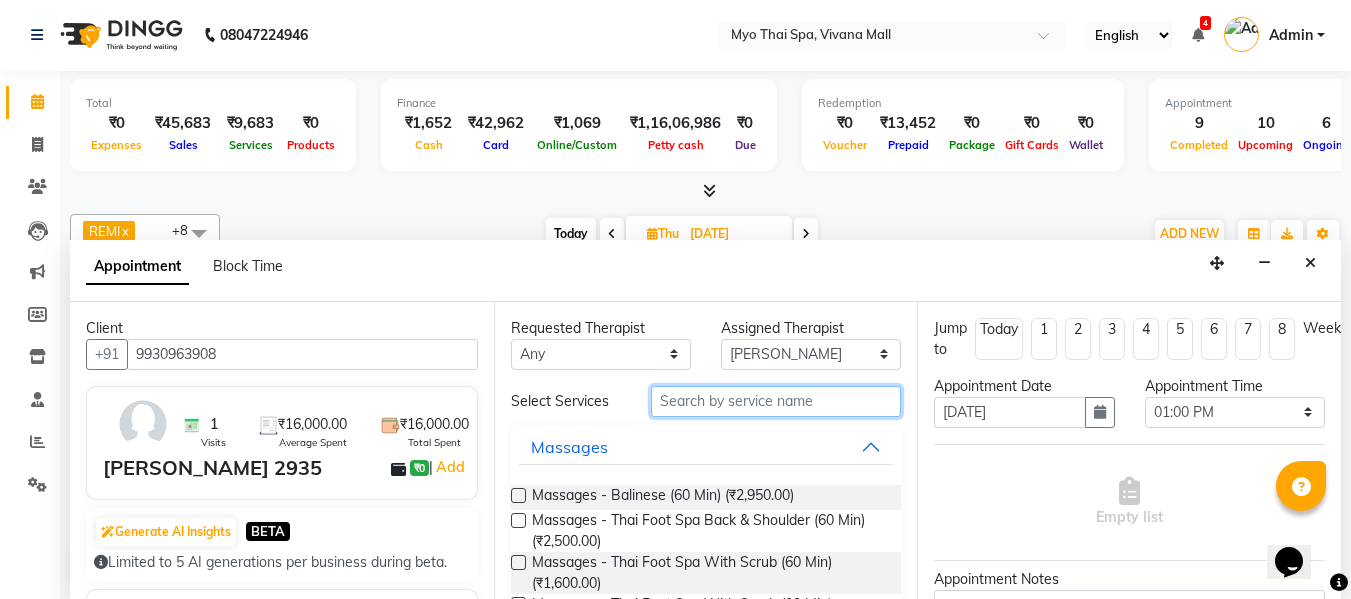 click at bounding box center [776, 401] 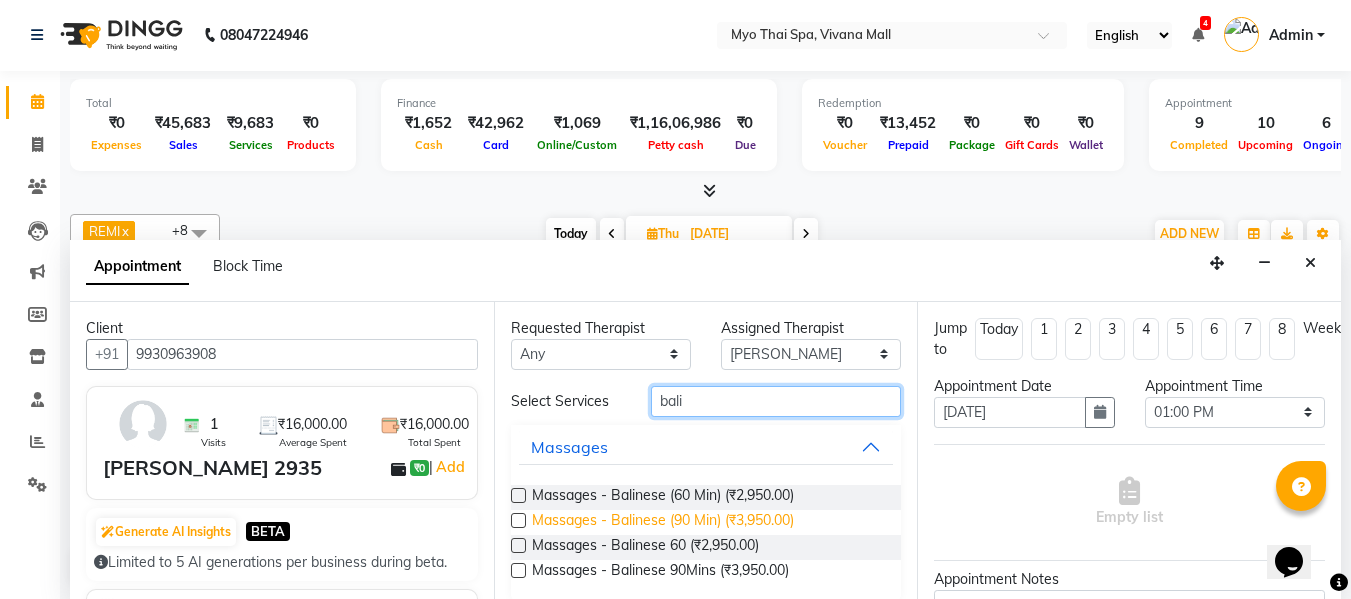 type on "bali" 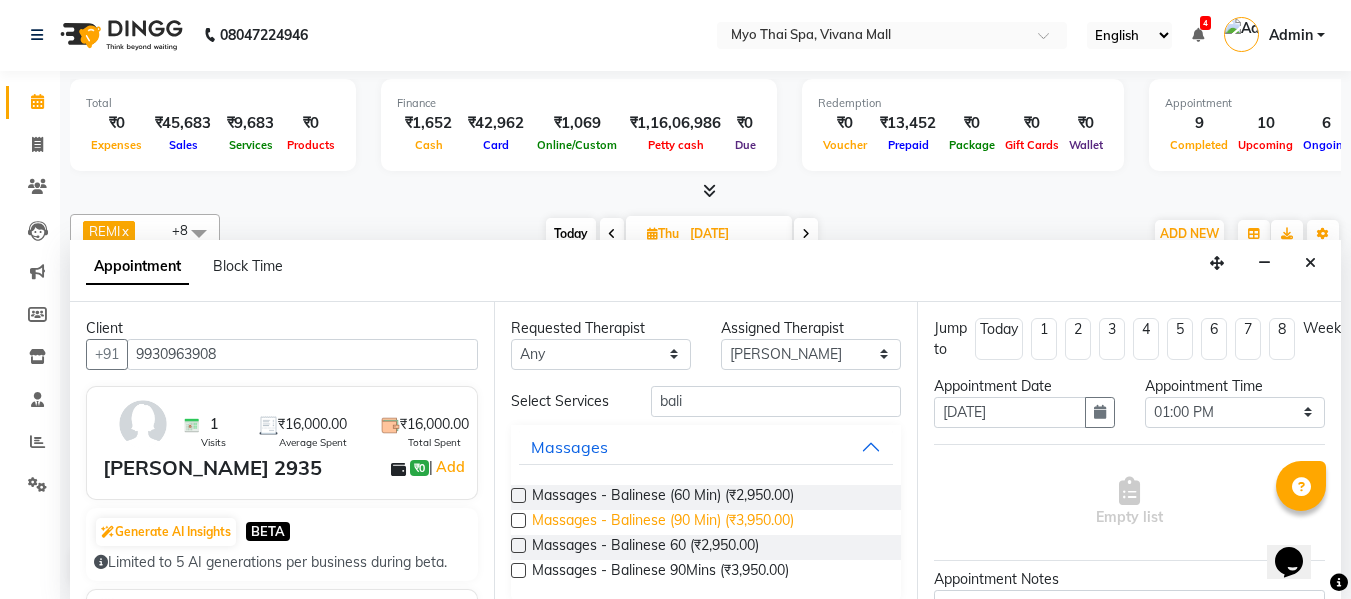 click on "Massages - Balinese (90 Min) (₹3,950.00)" at bounding box center [663, 522] 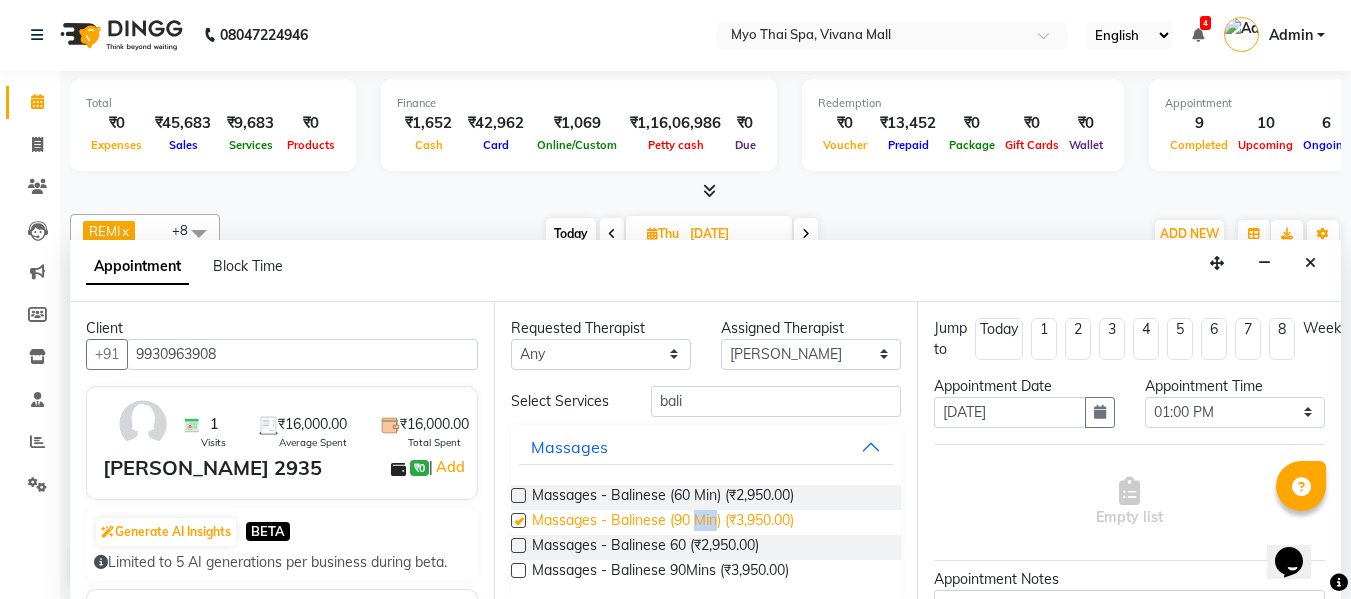 click on "Massages - Balinese (90 Min) (₹3,950.00)" at bounding box center [663, 522] 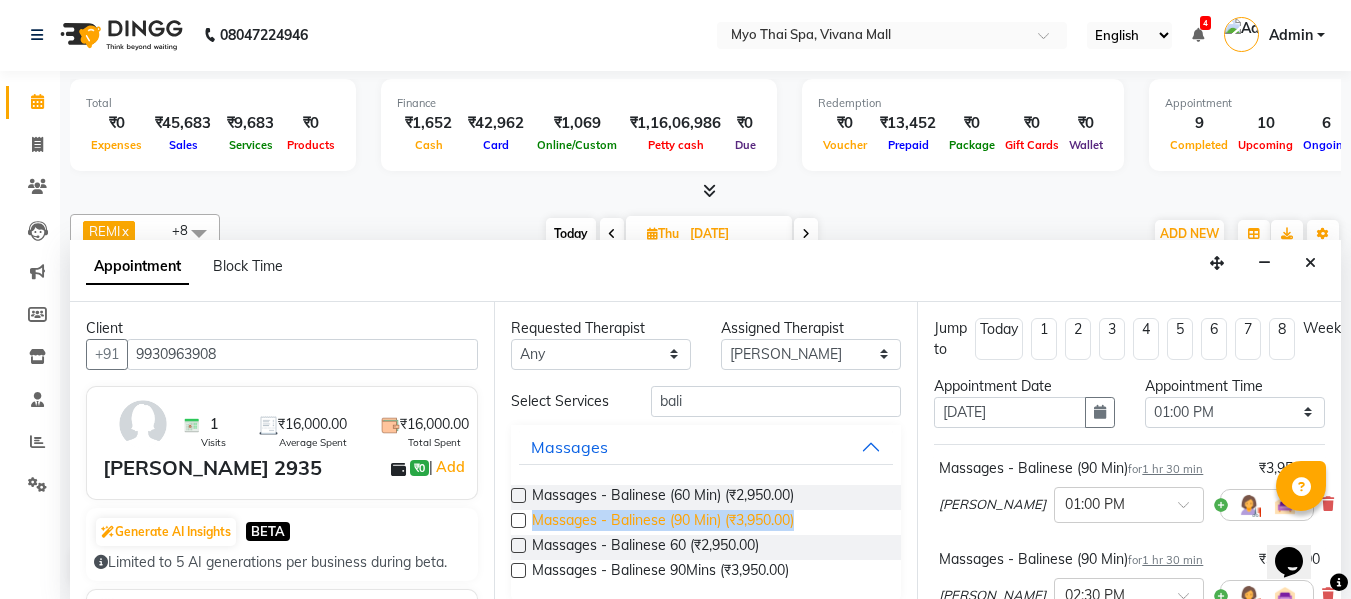click on "Massages - Balinese (90 Min) (₹3,950.00)" at bounding box center [663, 522] 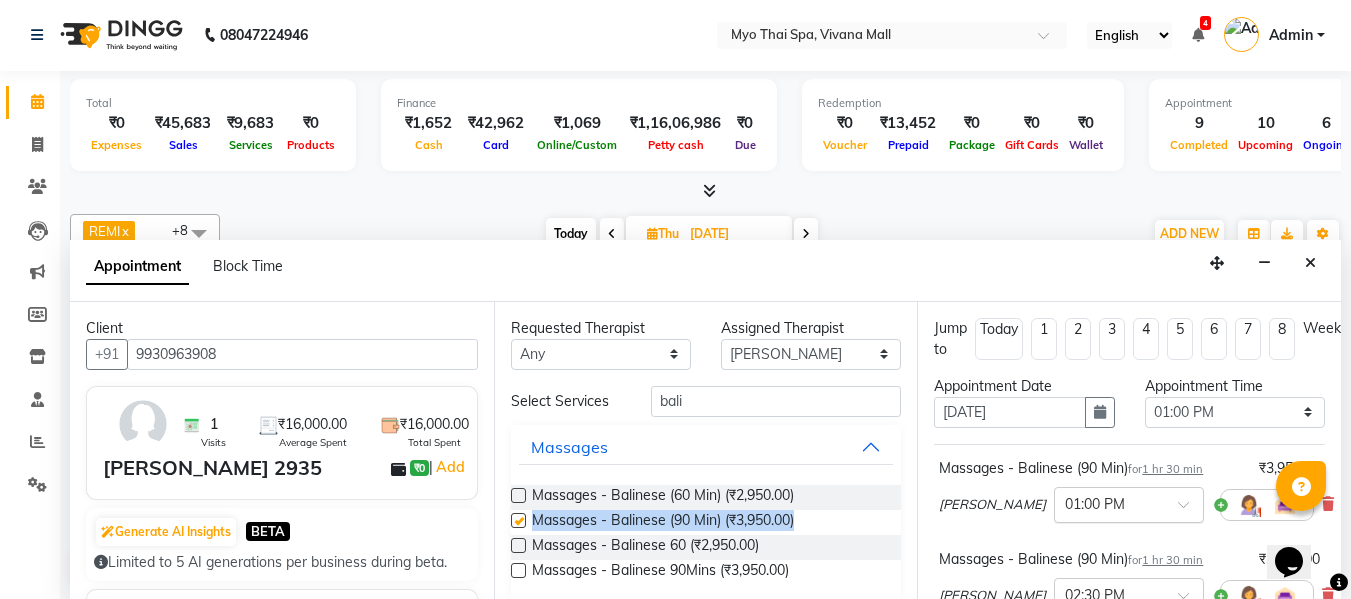 checkbox on "false" 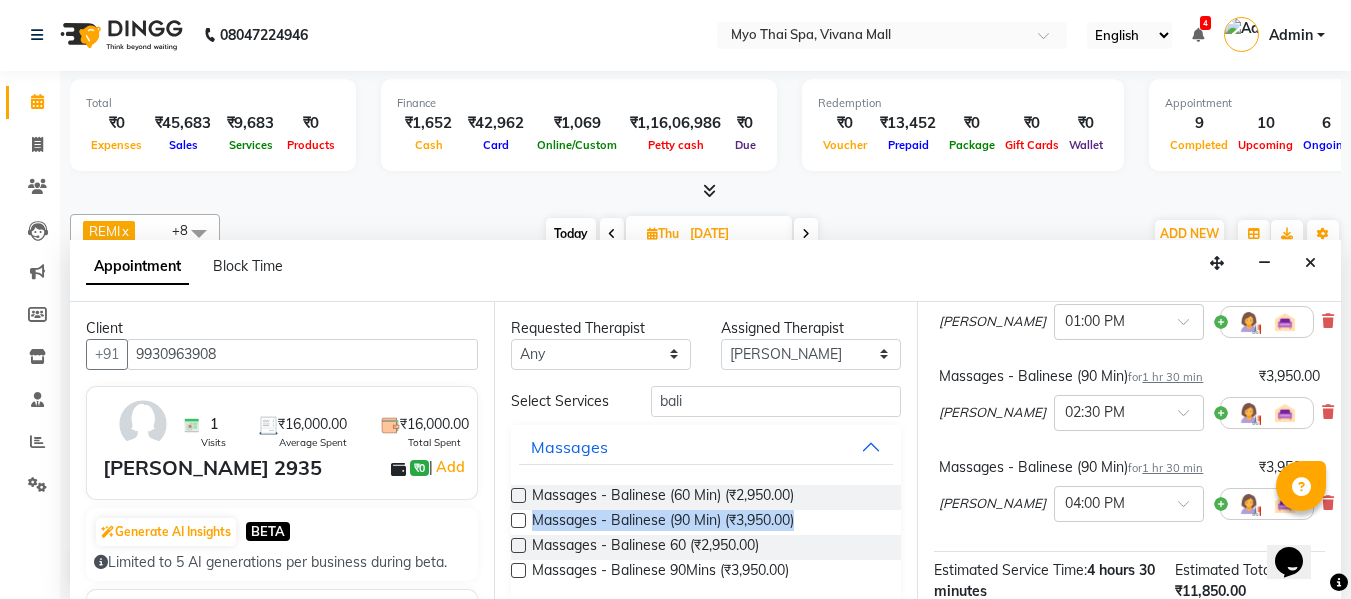 scroll, scrollTop: 200, scrollLeft: 0, axis: vertical 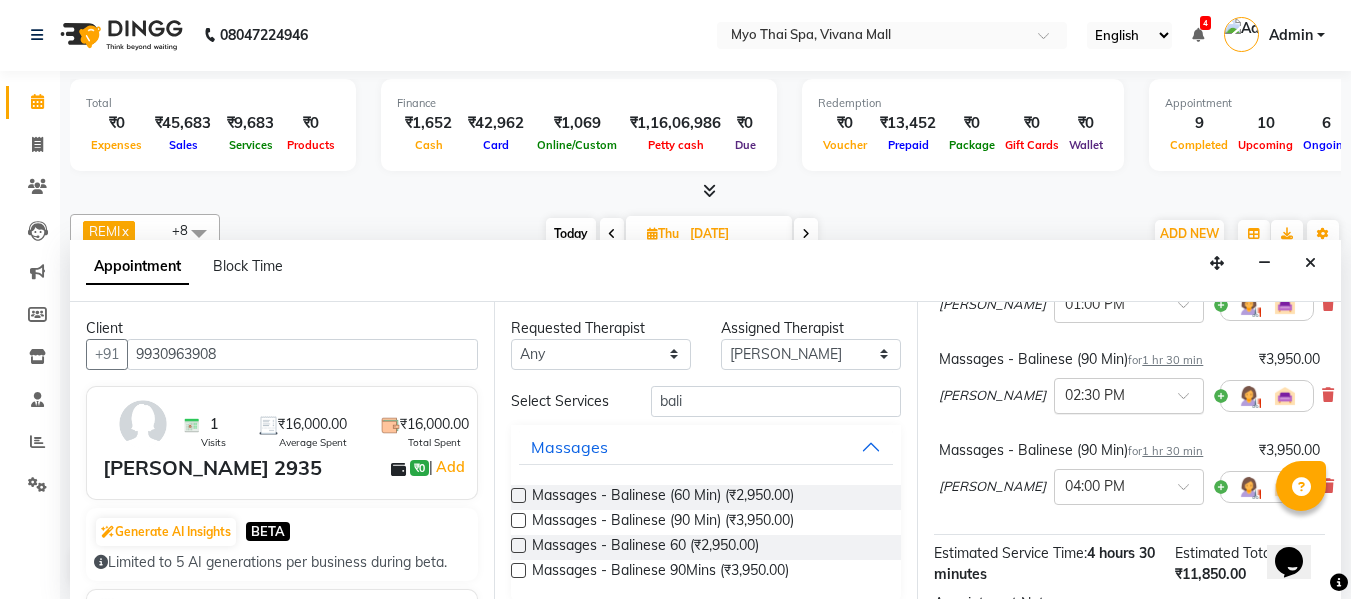 click at bounding box center (1109, 394) 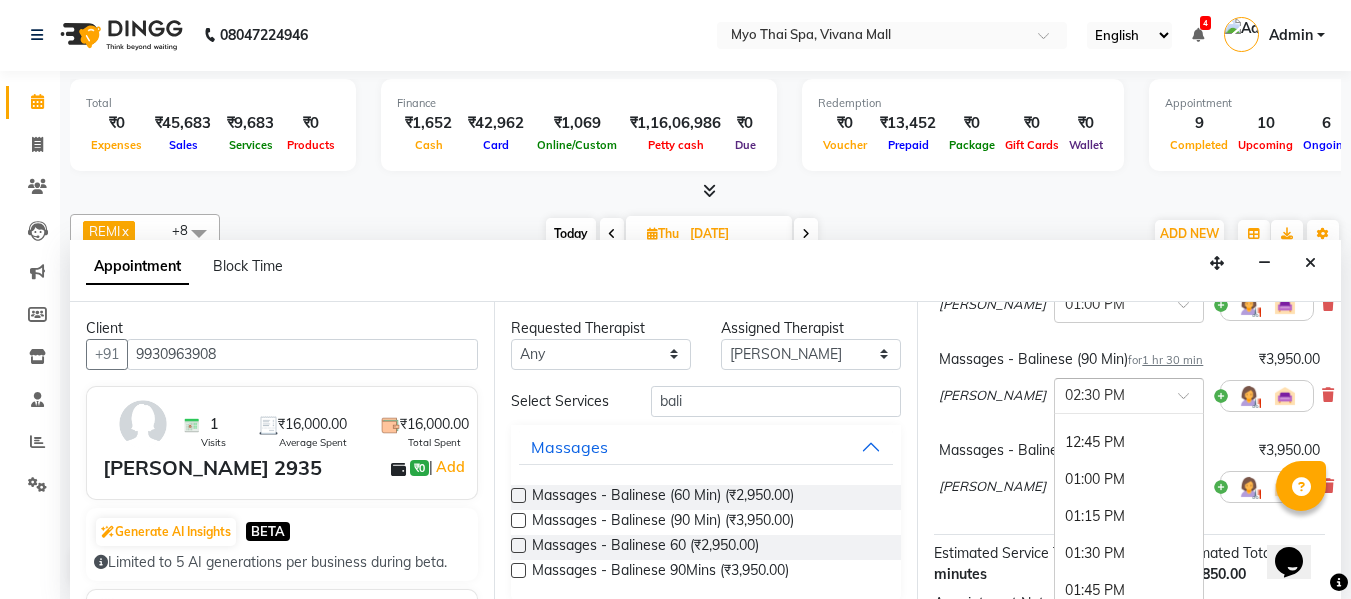 scroll, scrollTop: 526, scrollLeft: 0, axis: vertical 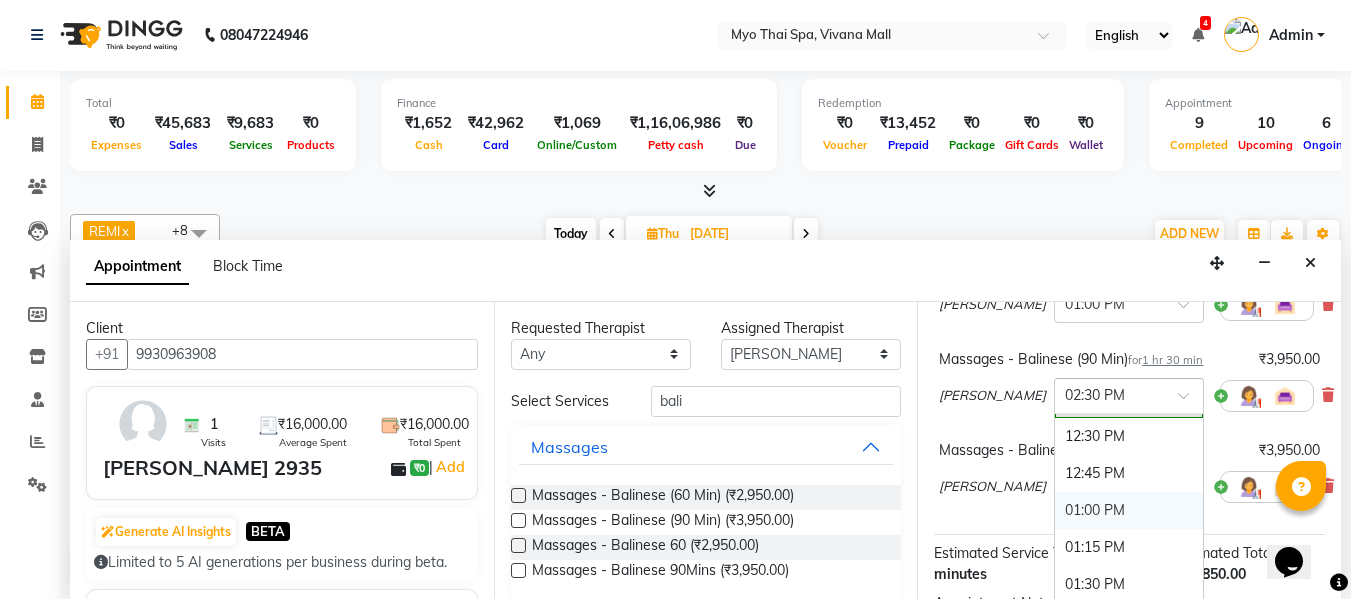 click on "01:00 PM" at bounding box center (1129, 510) 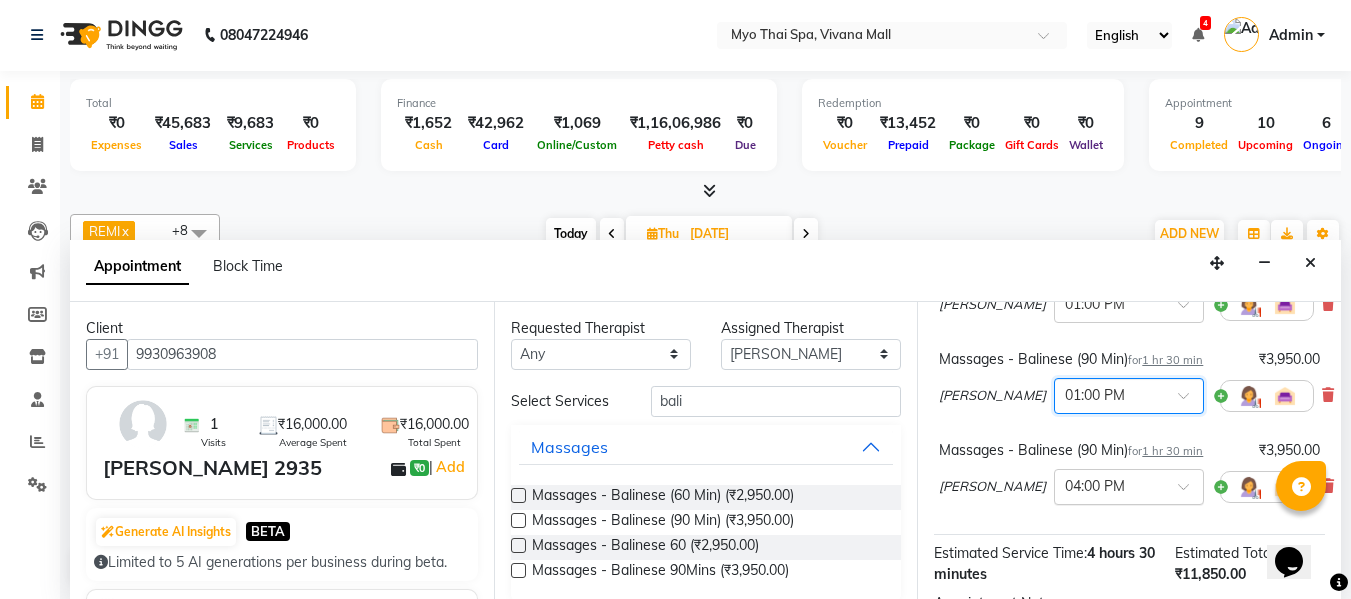 click at bounding box center (1109, 485) 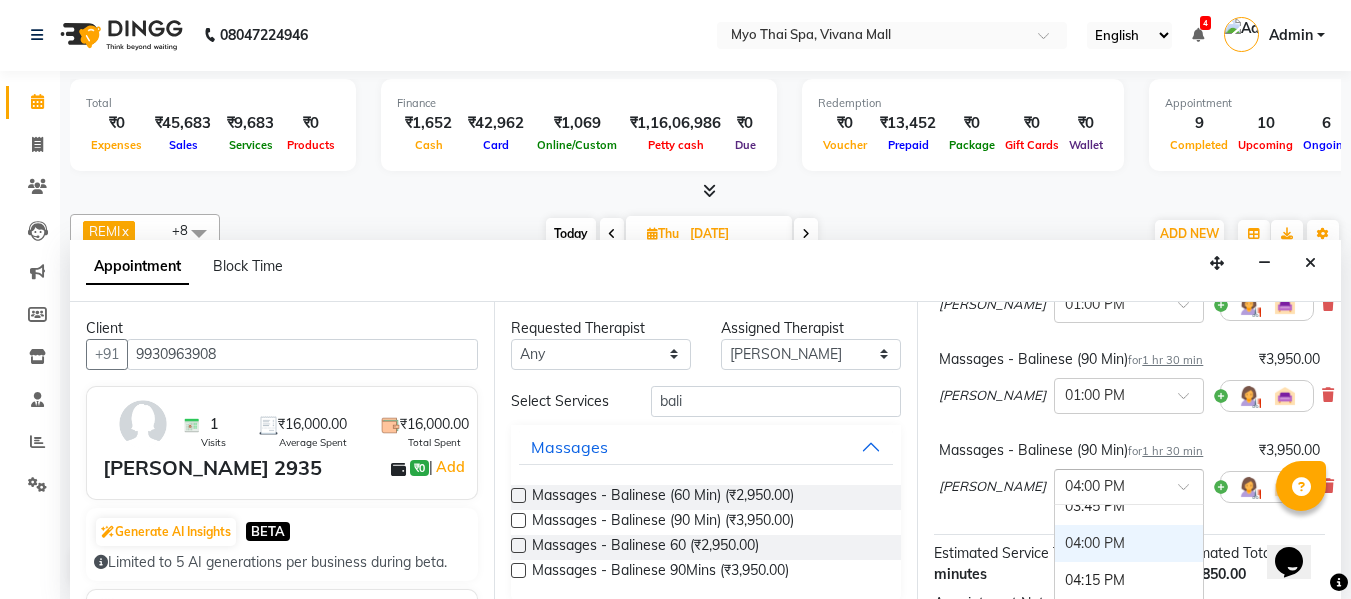scroll, scrollTop: 948, scrollLeft: 0, axis: vertical 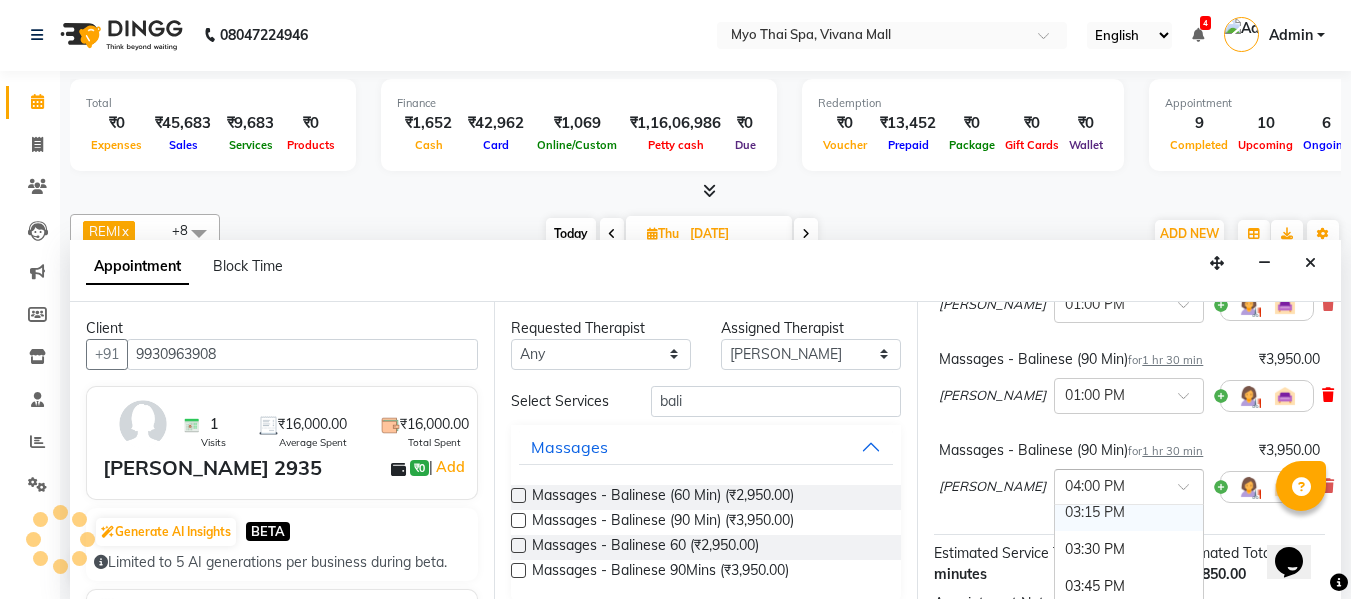 click at bounding box center [1328, 395] 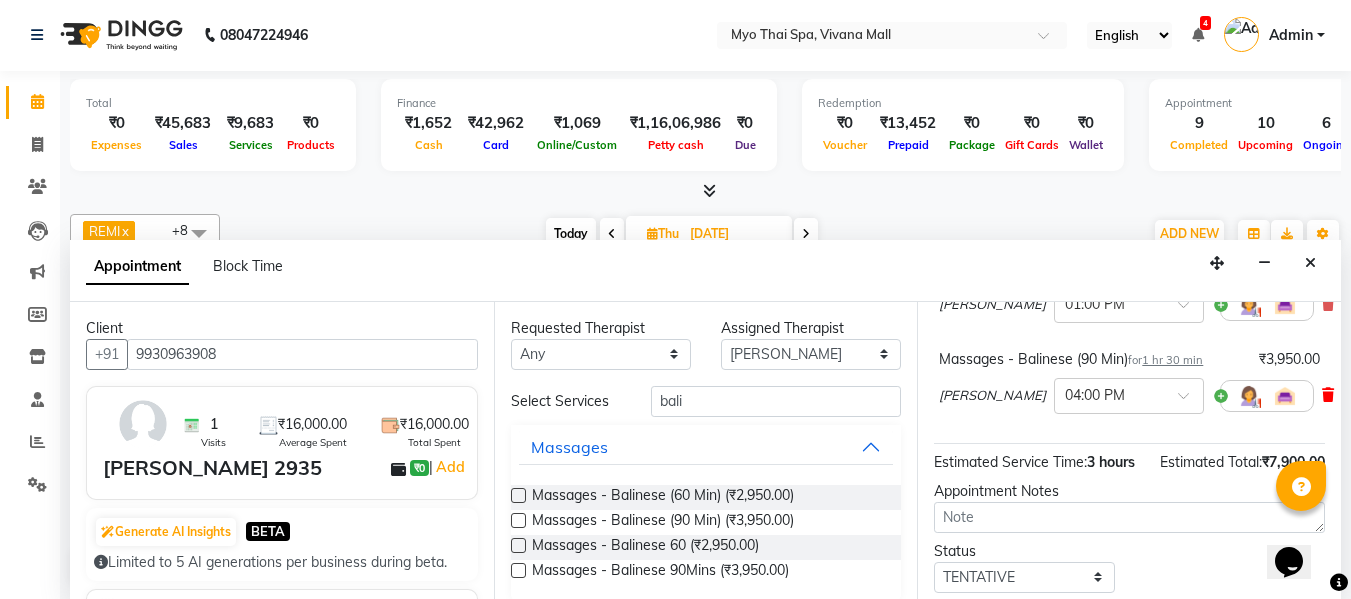 click at bounding box center (1328, 395) 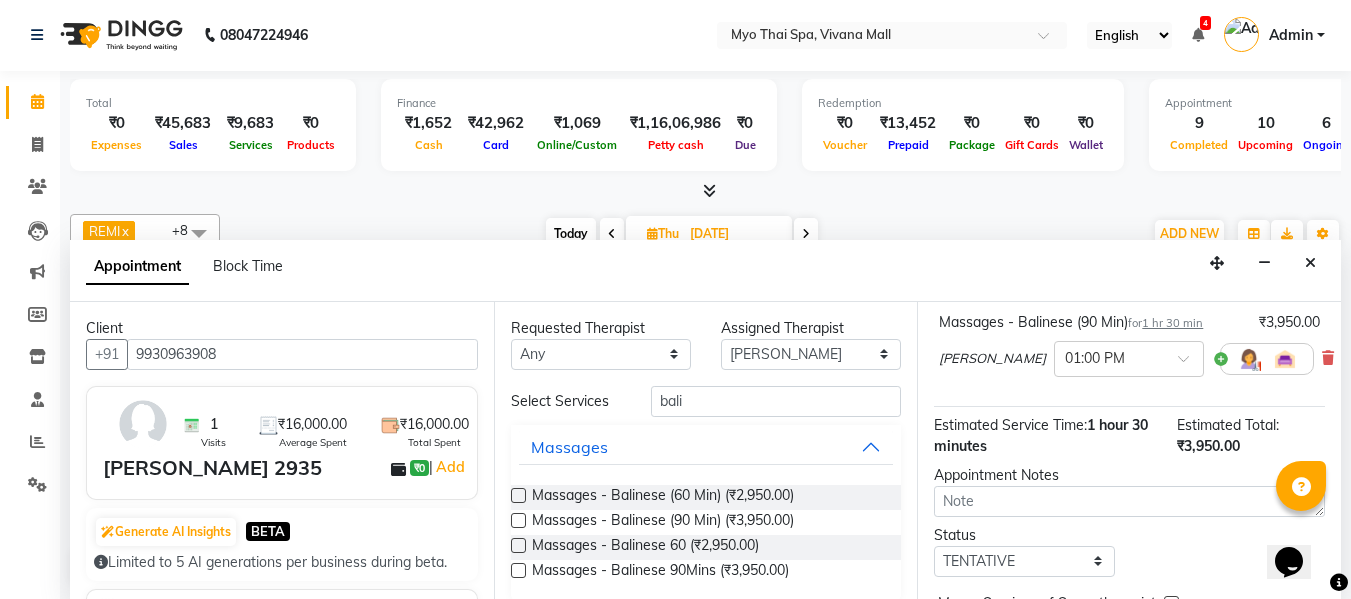 scroll, scrollTop: 100, scrollLeft: 0, axis: vertical 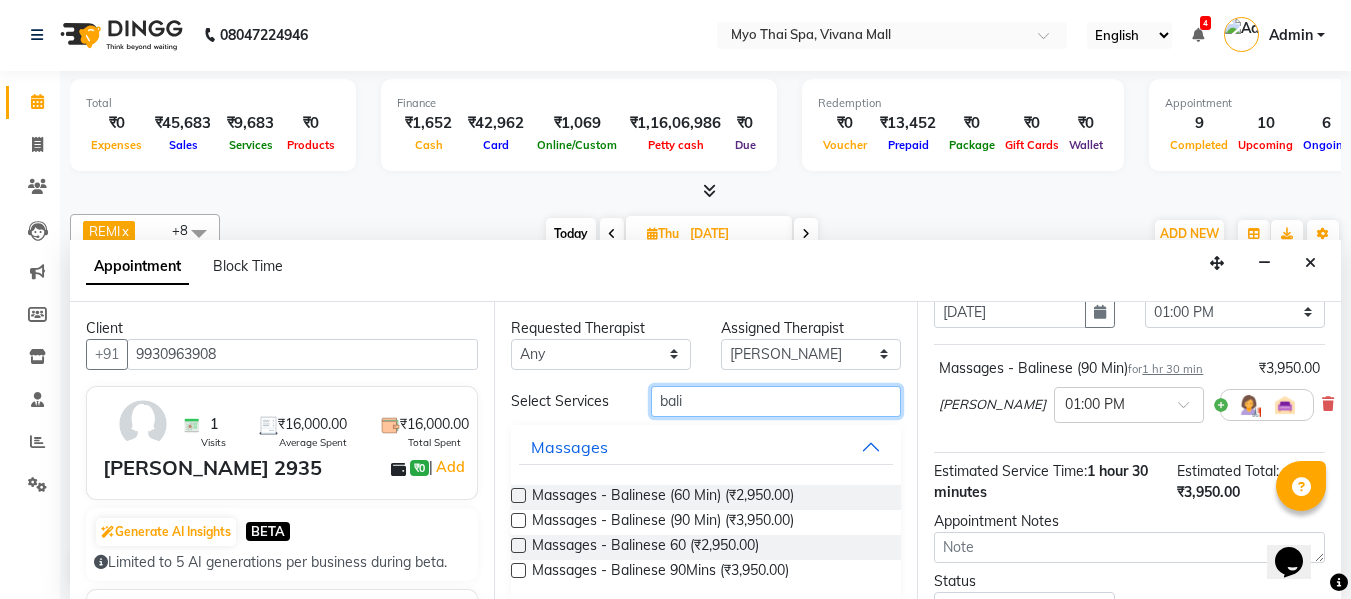 click on "bali" at bounding box center [776, 401] 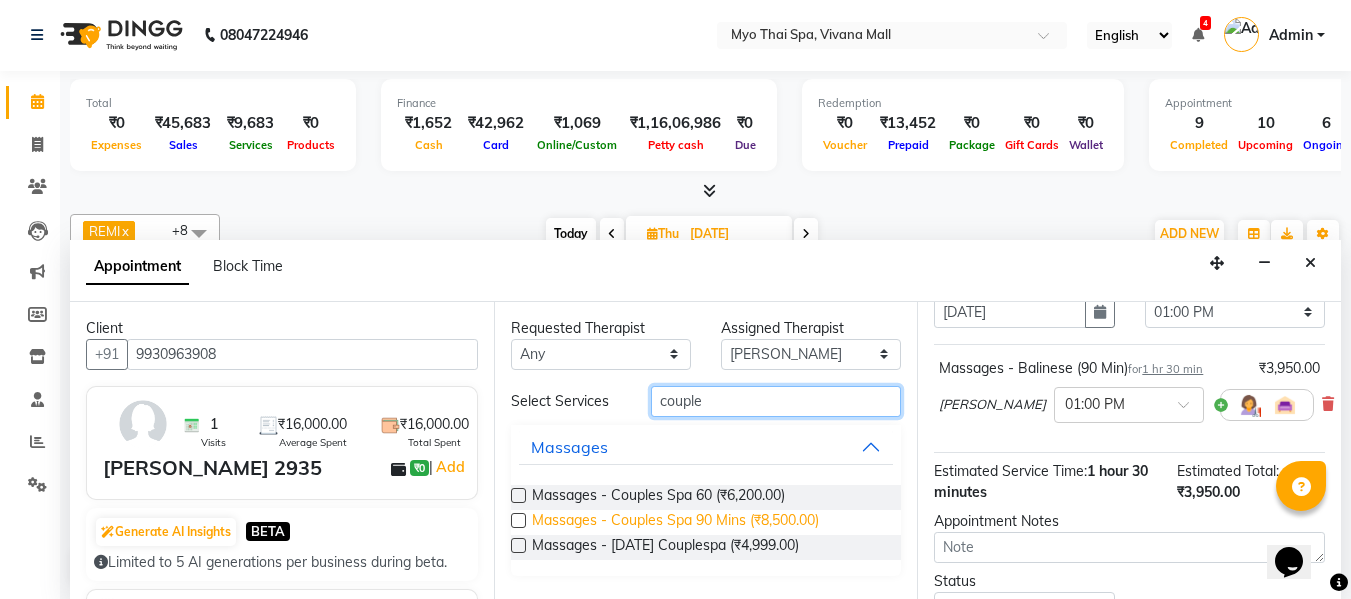 type on "couple" 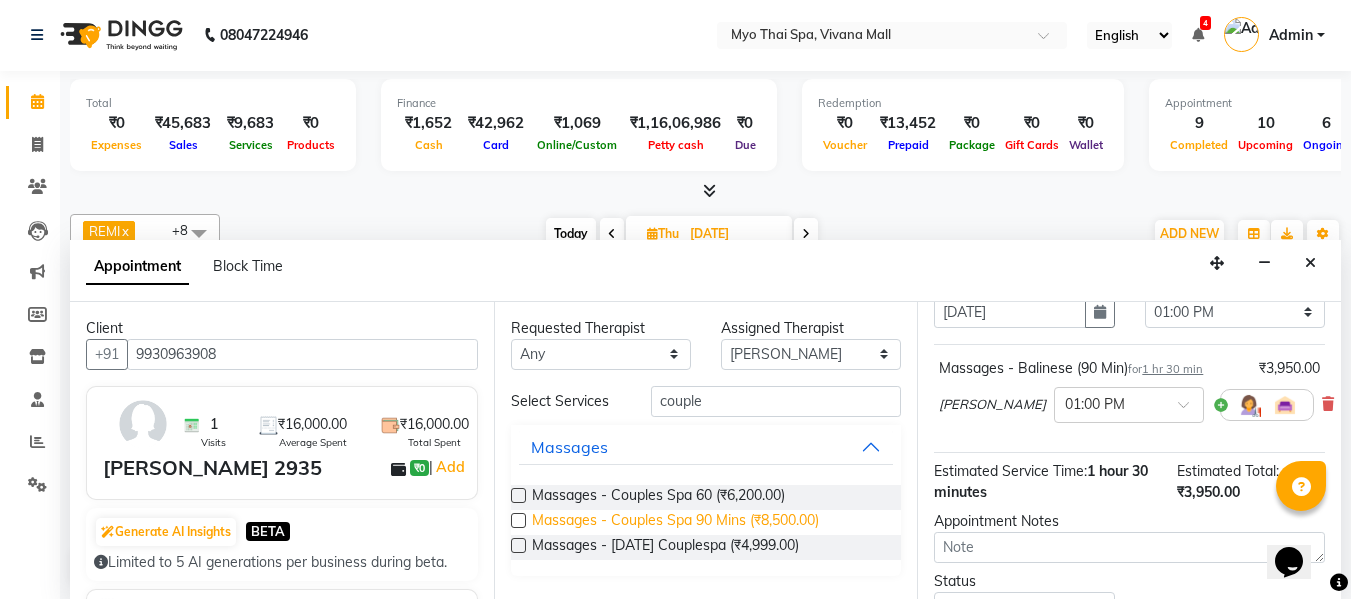 click on "Massages - Couples Spa 90 Mins (₹8,500.00)" at bounding box center (675, 522) 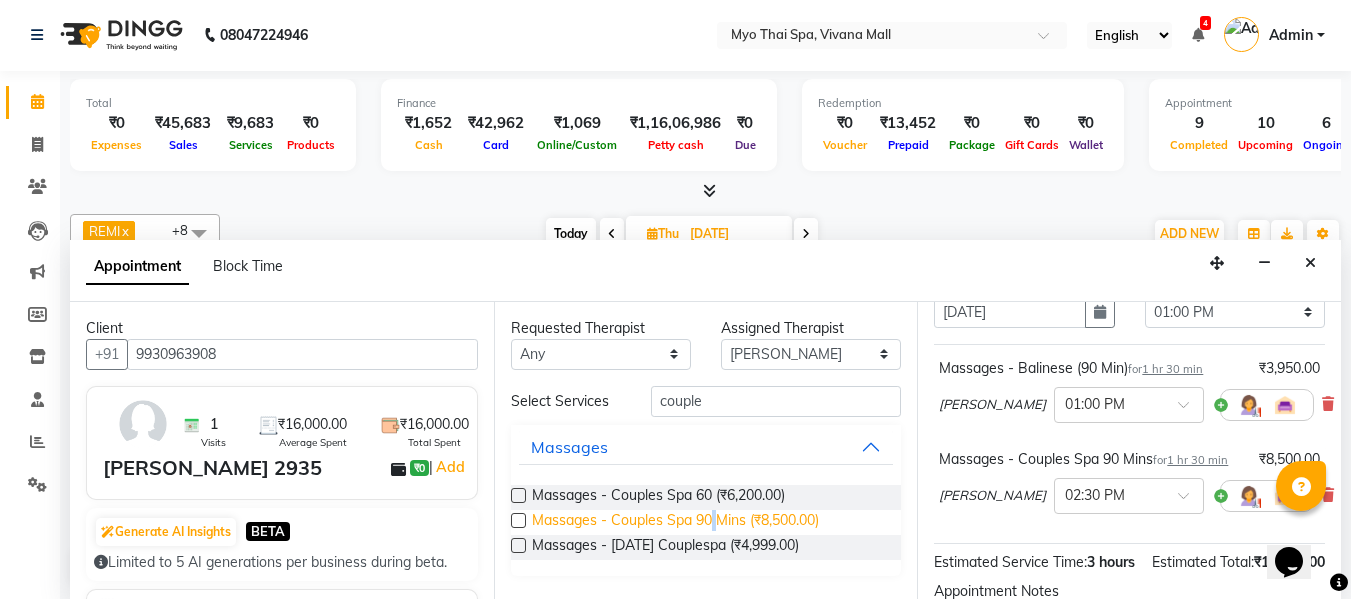 click on "Massages - Couples Spa 90 Mins (₹8,500.00)" at bounding box center [675, 522] 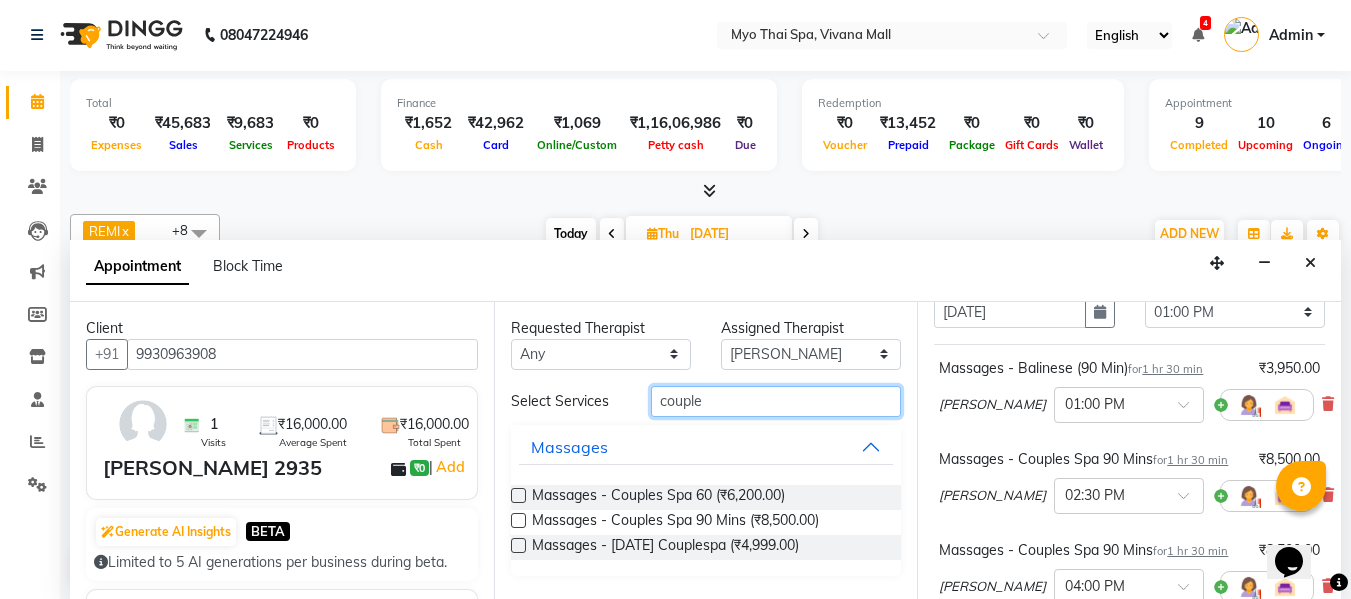 click on "couple" at bounding box center (776, 401) 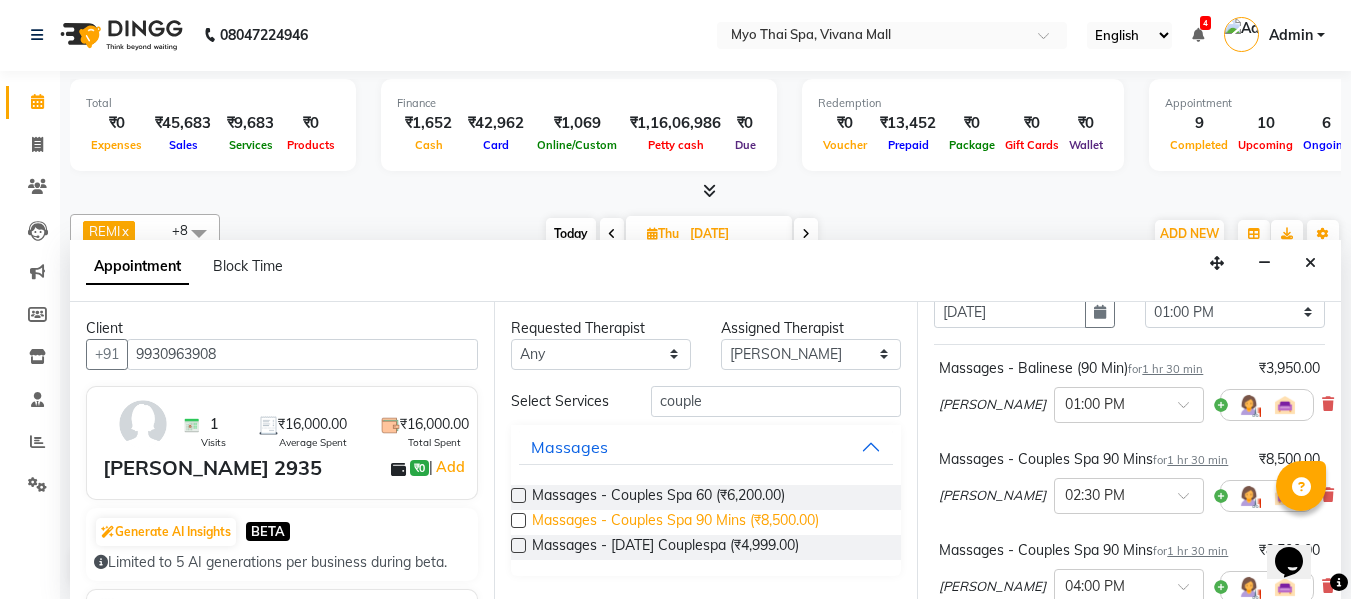 click on "Massages - Couples Spa 90 Mins (₹8,500.00)" at bounding box center [675, 522] 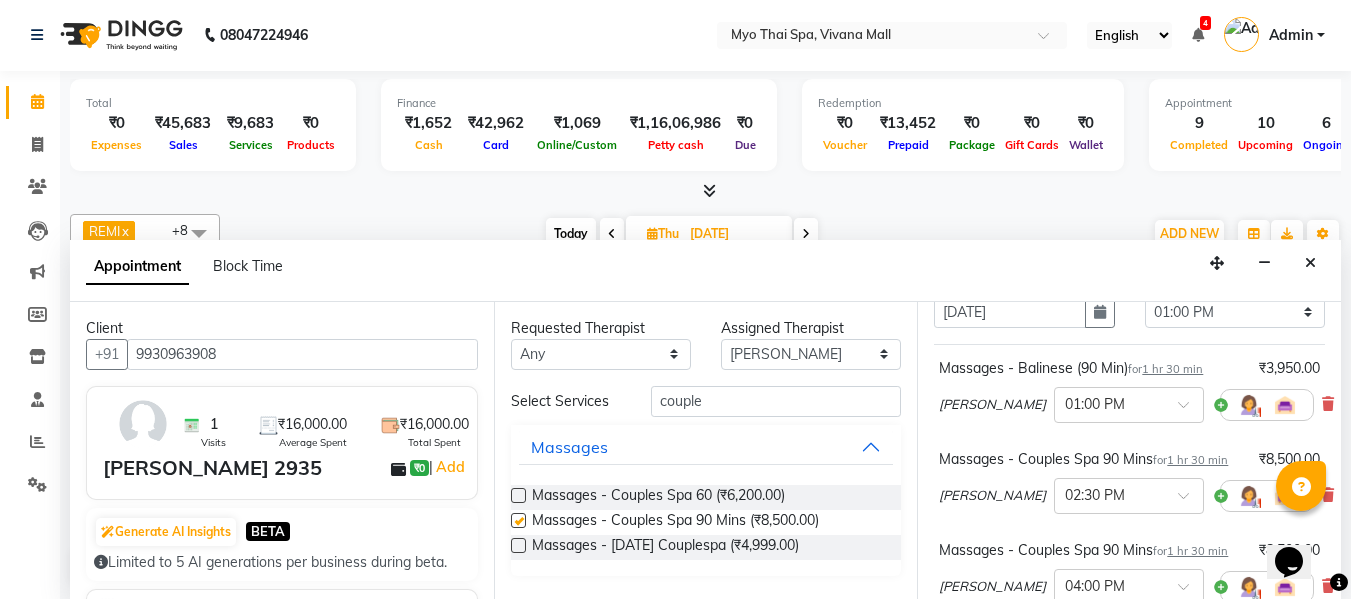 checkbox on "false" 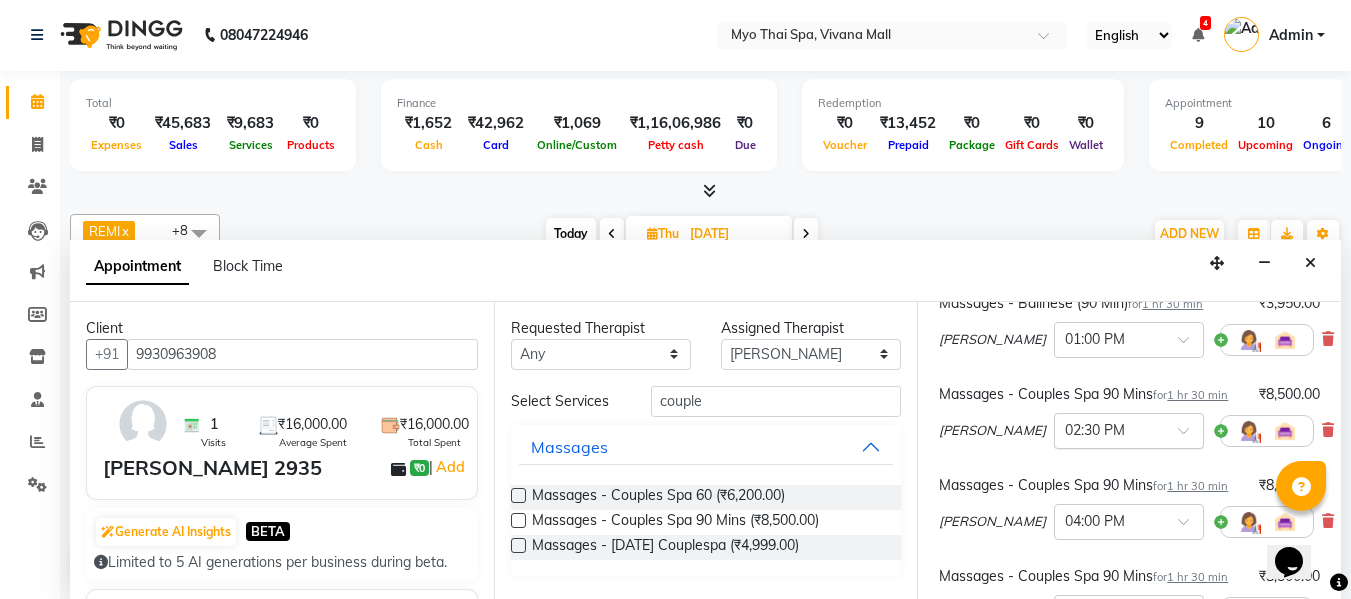 scroll, scrollTop: 200, scrollLeft: 0, axis: vertical 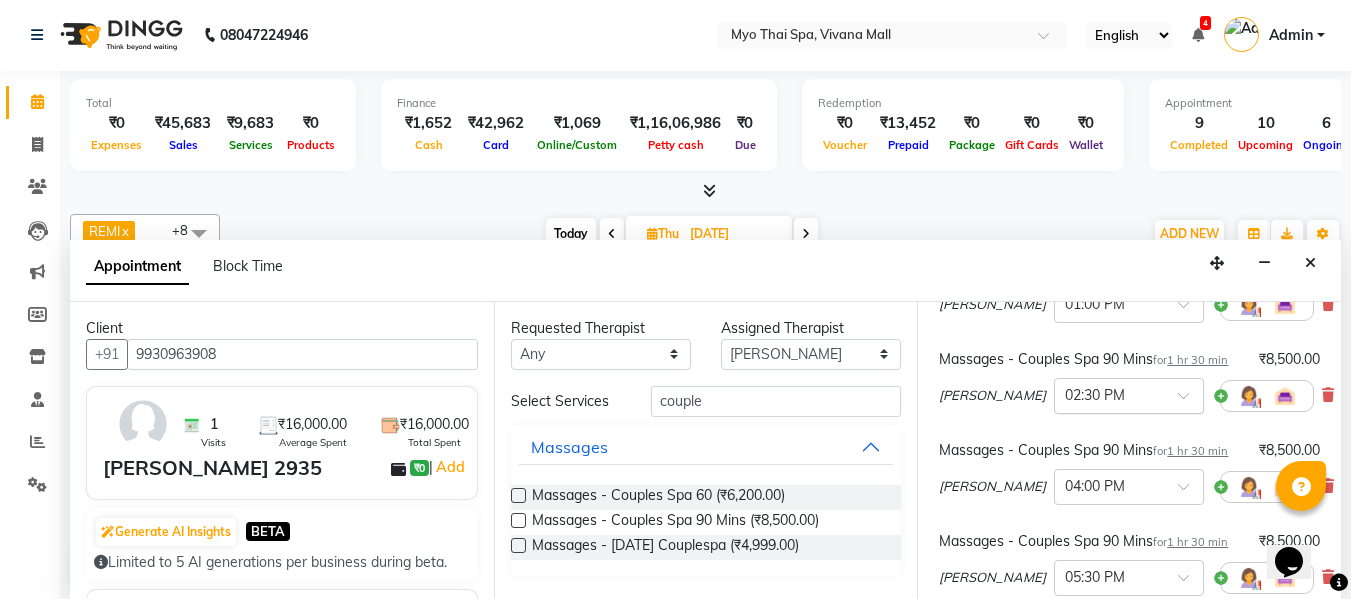 click at bounding box center [1190, 401] 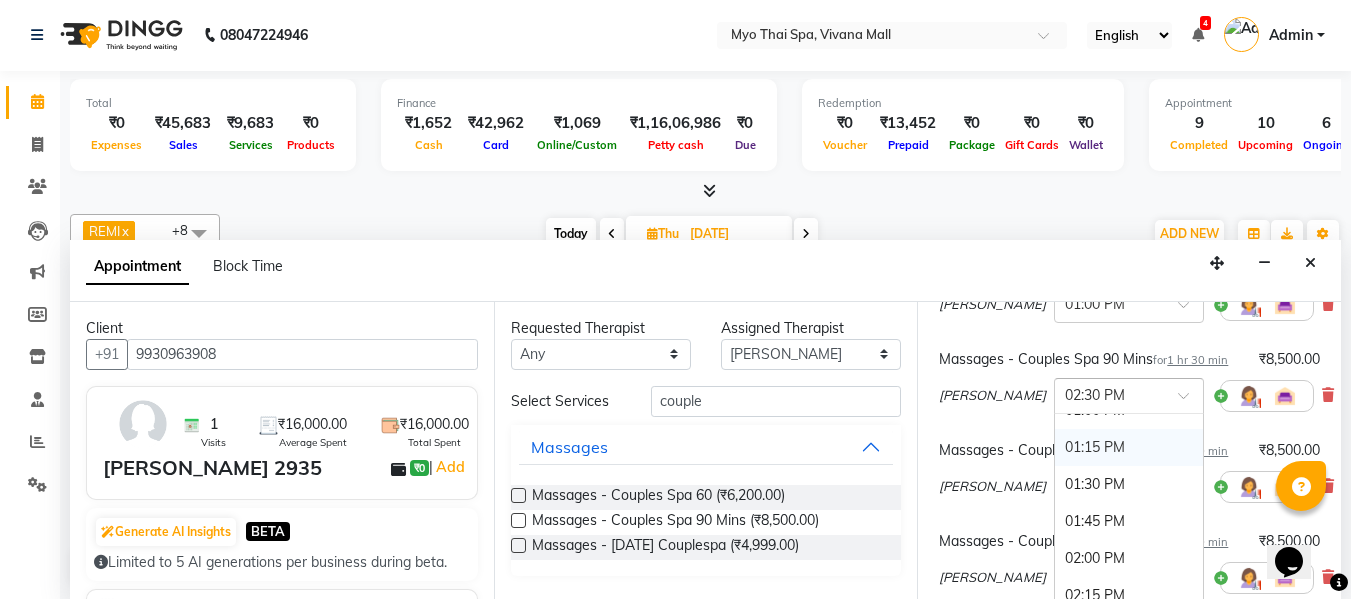scroll, scrollTop: 526, scrollLeft: 0, axis: vertical 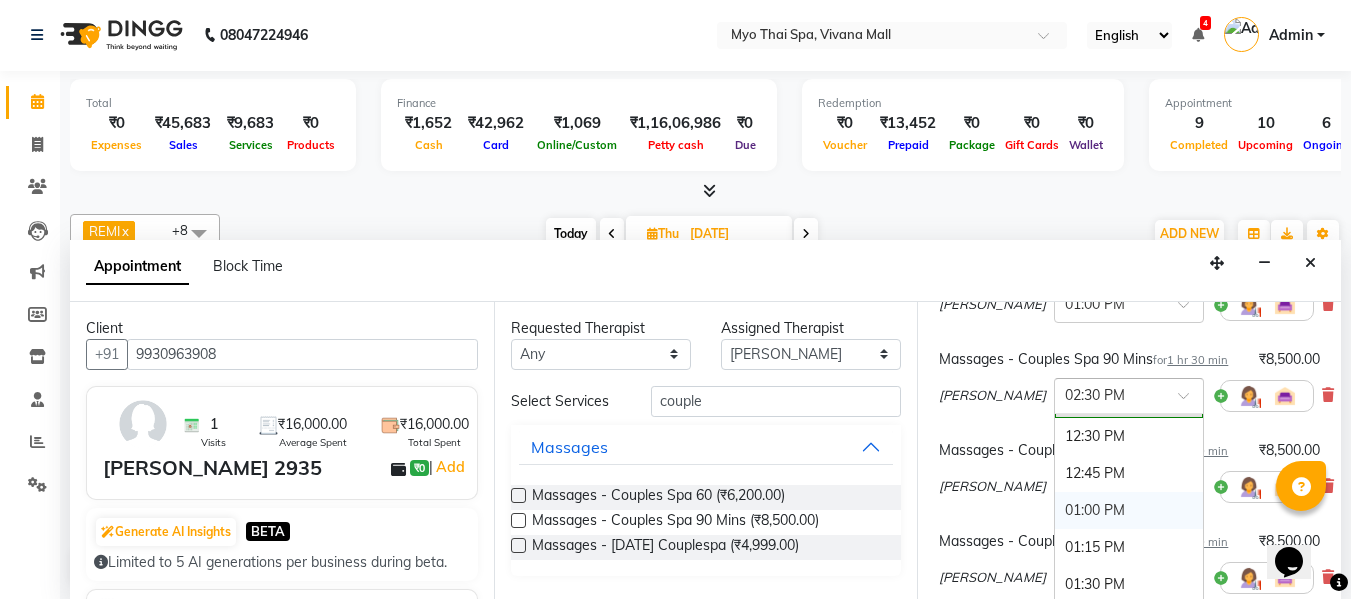 click on "01:00 PM" at bounding box center (1129, 510) 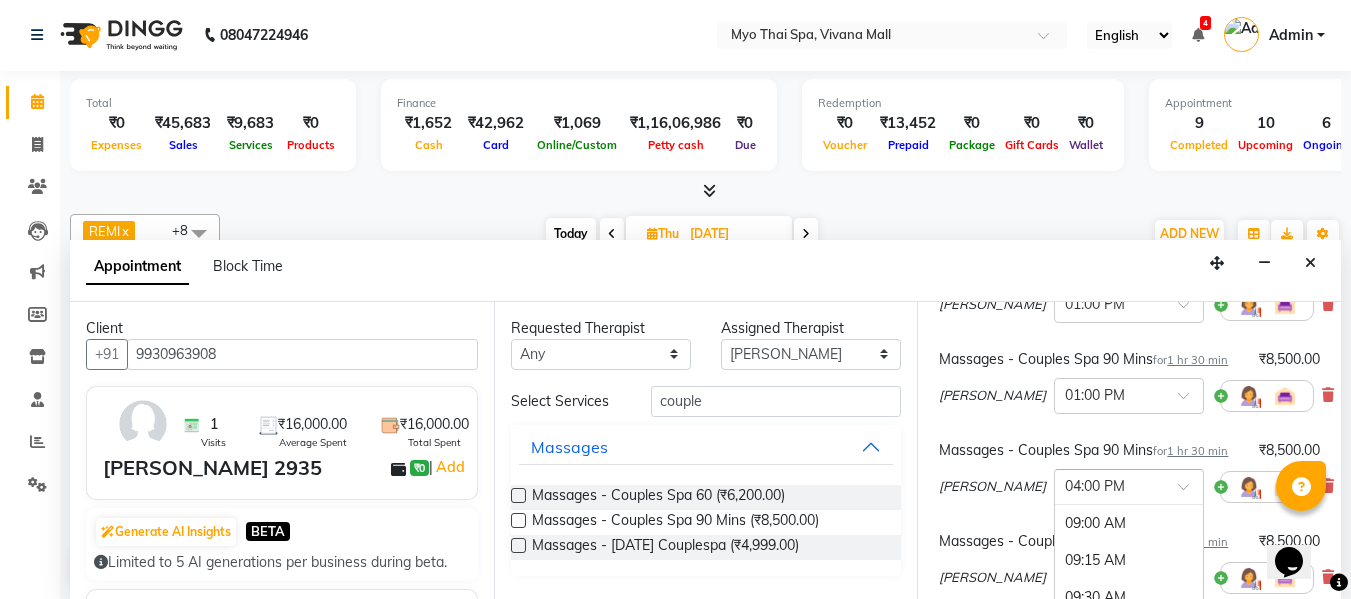 click at bounding box center (1190, 492) 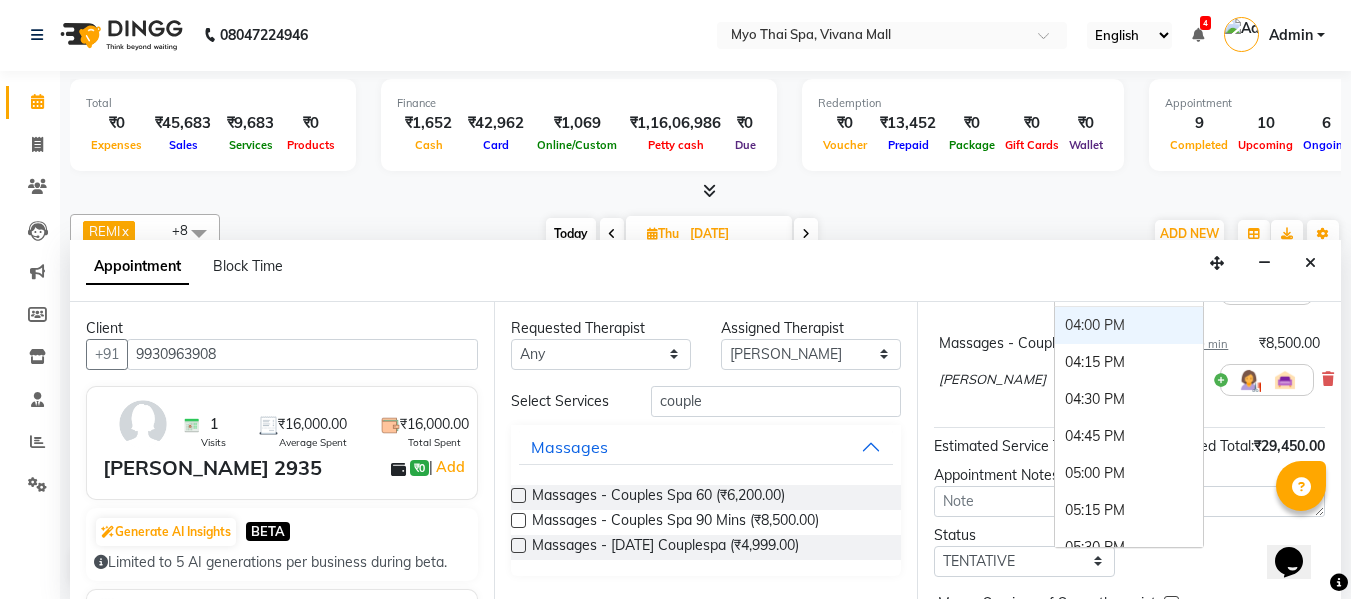 scroll, scrollTop: 400, scrollLeft: 0, axis: vertical 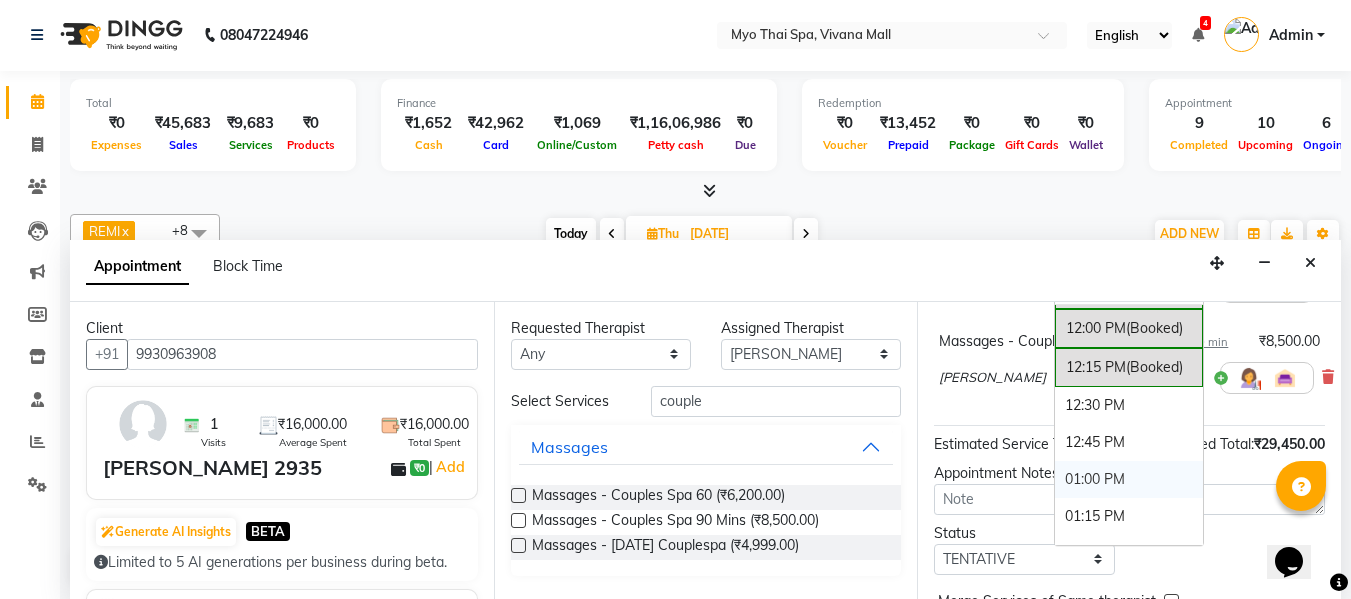 click on "01:00 PM" at bounding box center [1129, 479] 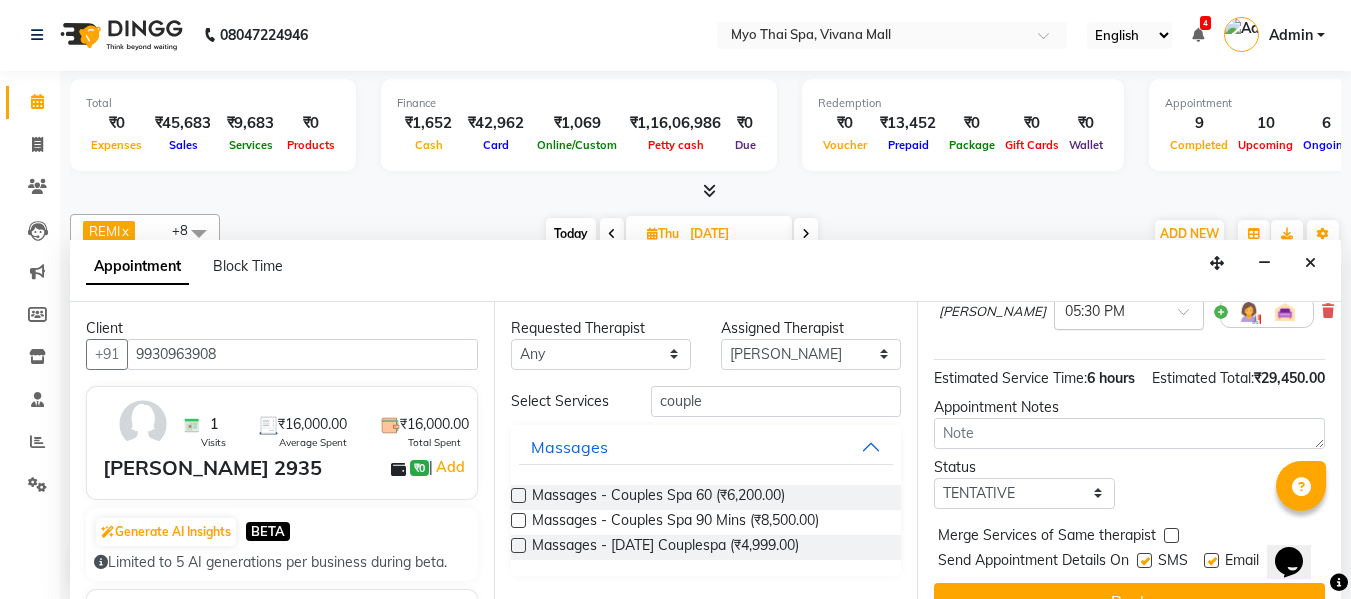 scroll, scrollTop: 500, scrollLeft: 0, axis: vertical 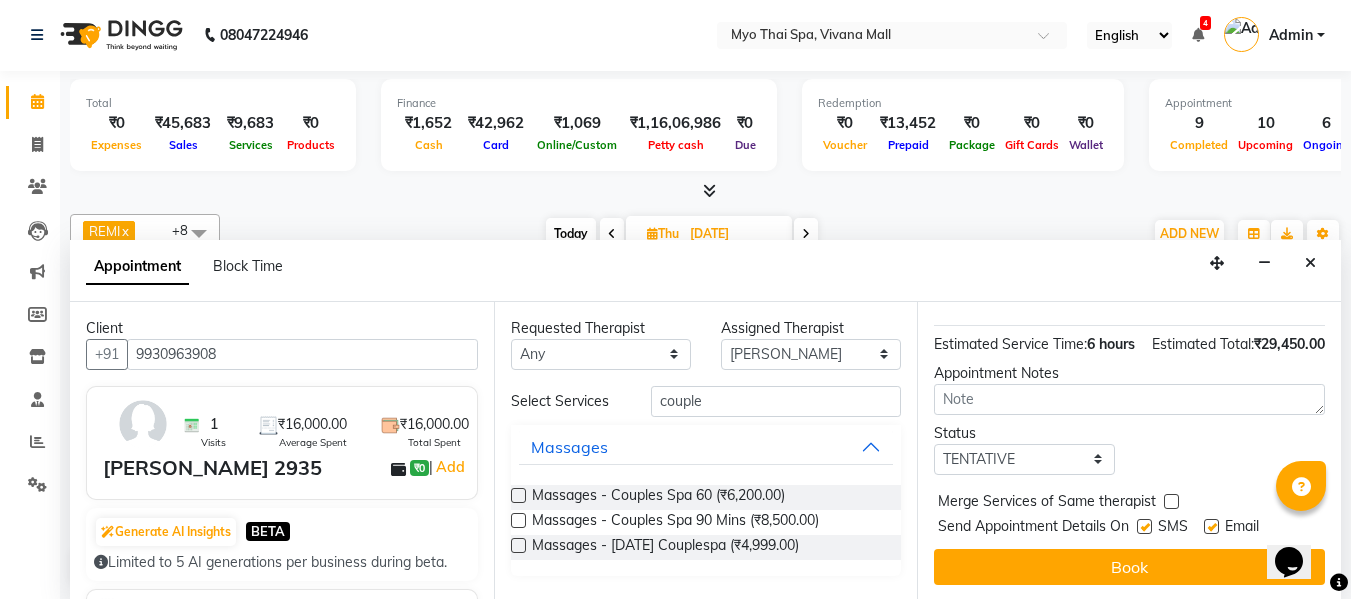 click at bounding box center [1328, 277] 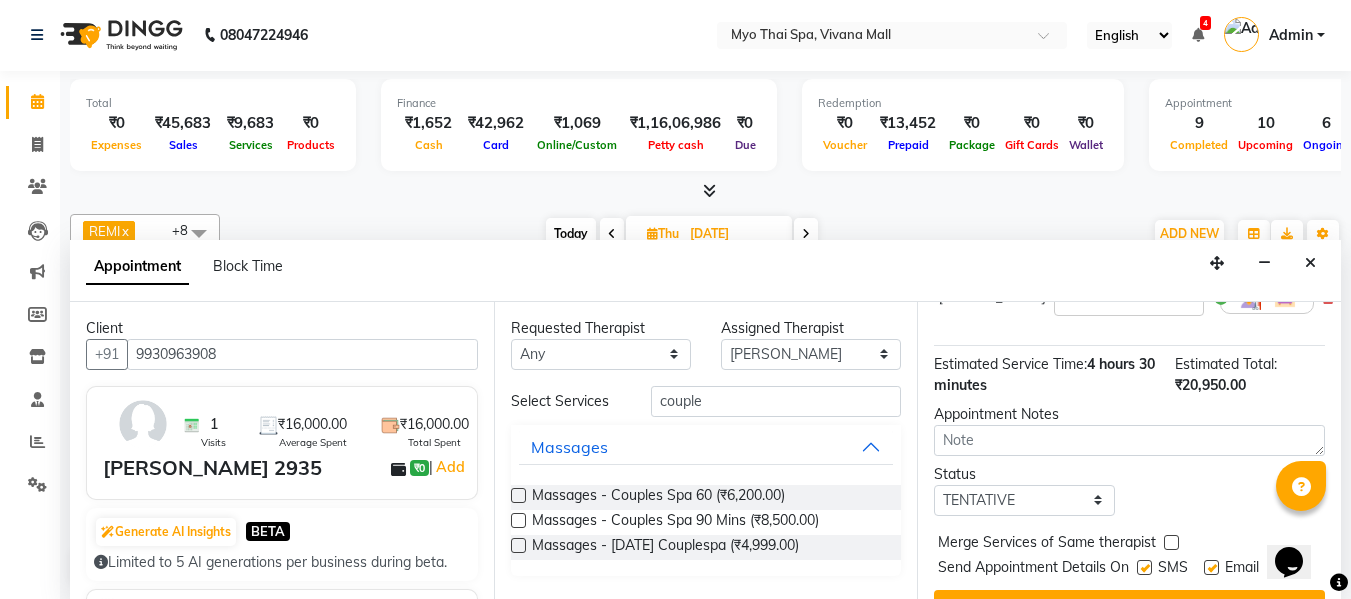 scroll, scrollTop: 500, scrollLeft: 0, axis: vertical 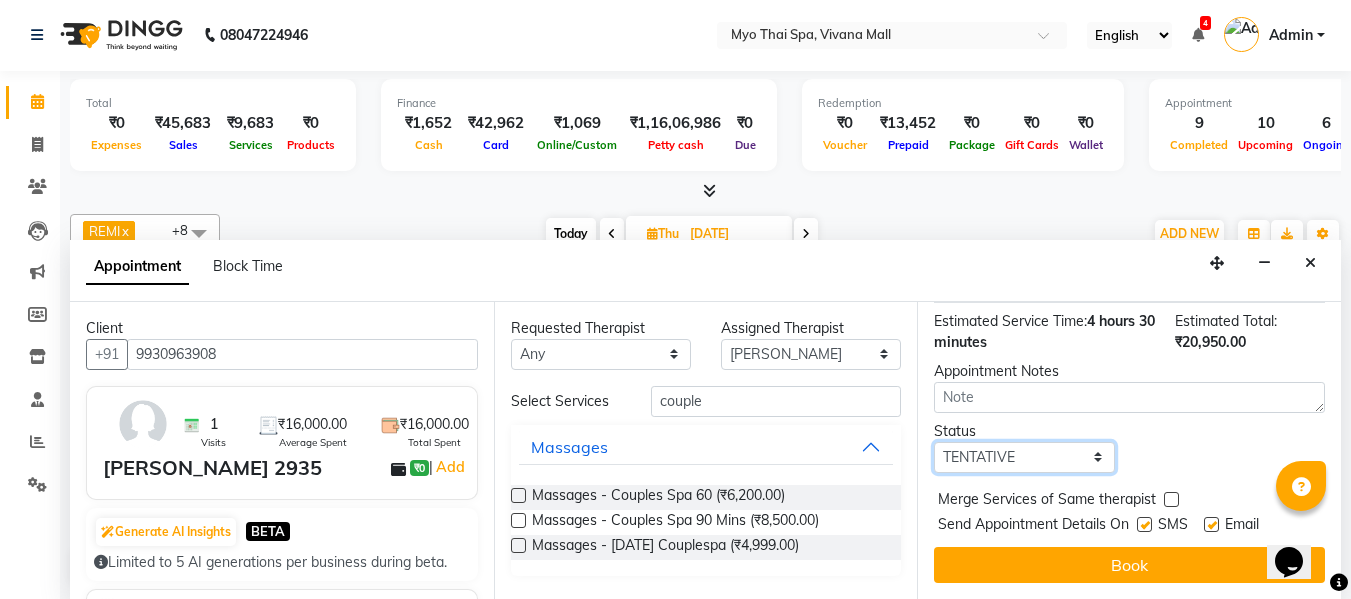 click on "Select TENTATIVE CONFIRM UPCOMING" at bounding box center (1024, 457) 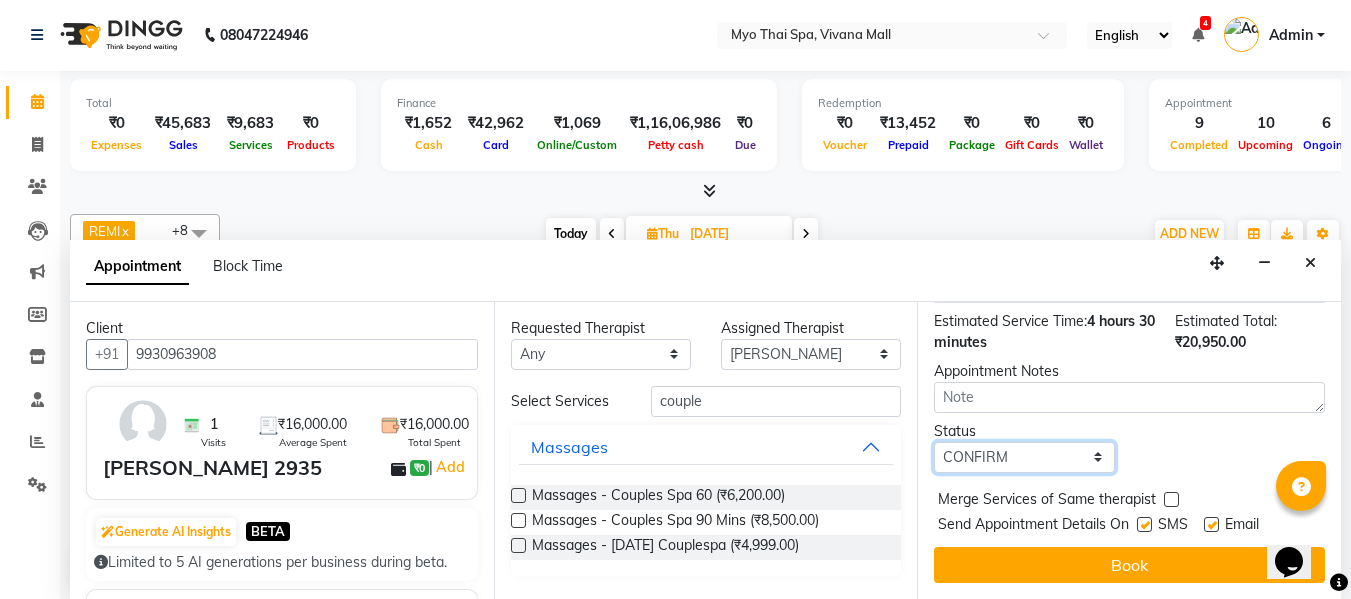 click on "Select TENTATIVE CONFIRM UPCOMING" at bounding box center [1024, 457] 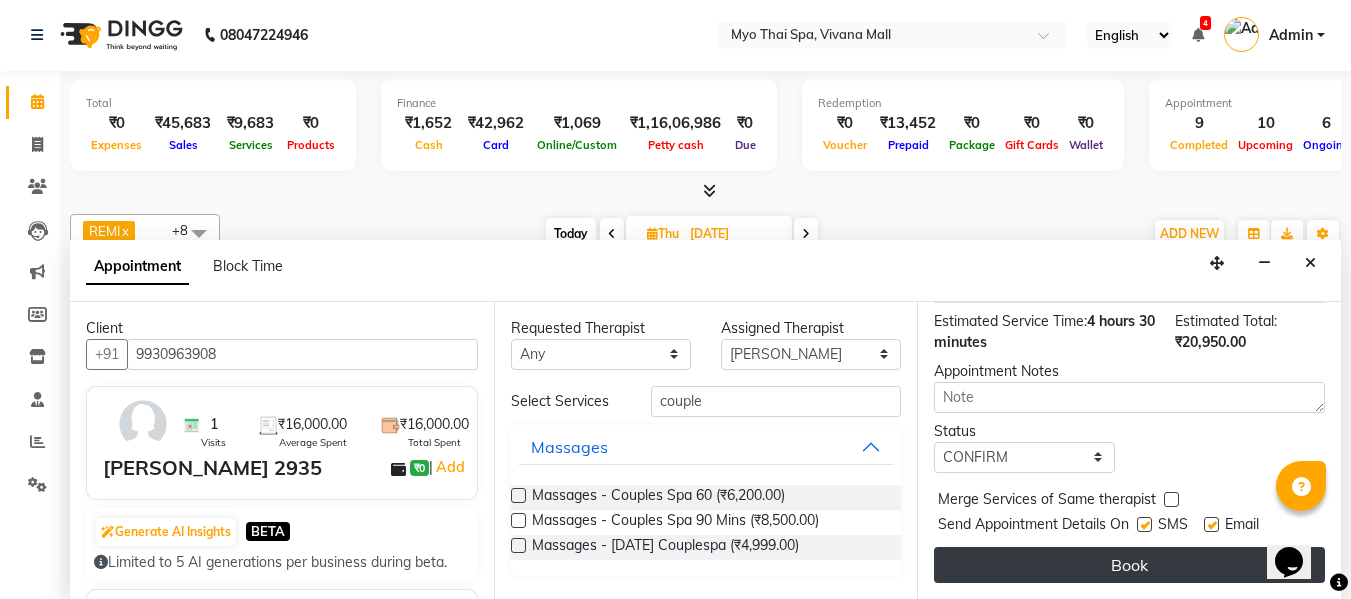 click on "Book" at bounding box center [1129, 565] 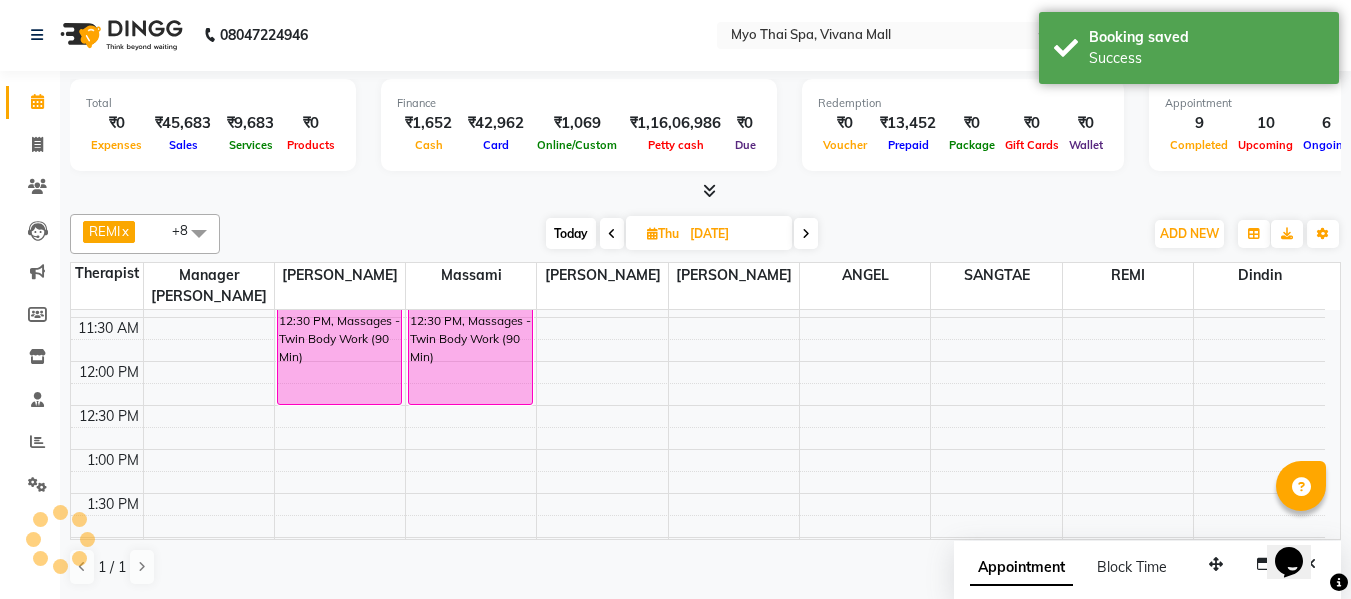 scroll, scrollTop: 0, scrollLeft: 0, axis: both 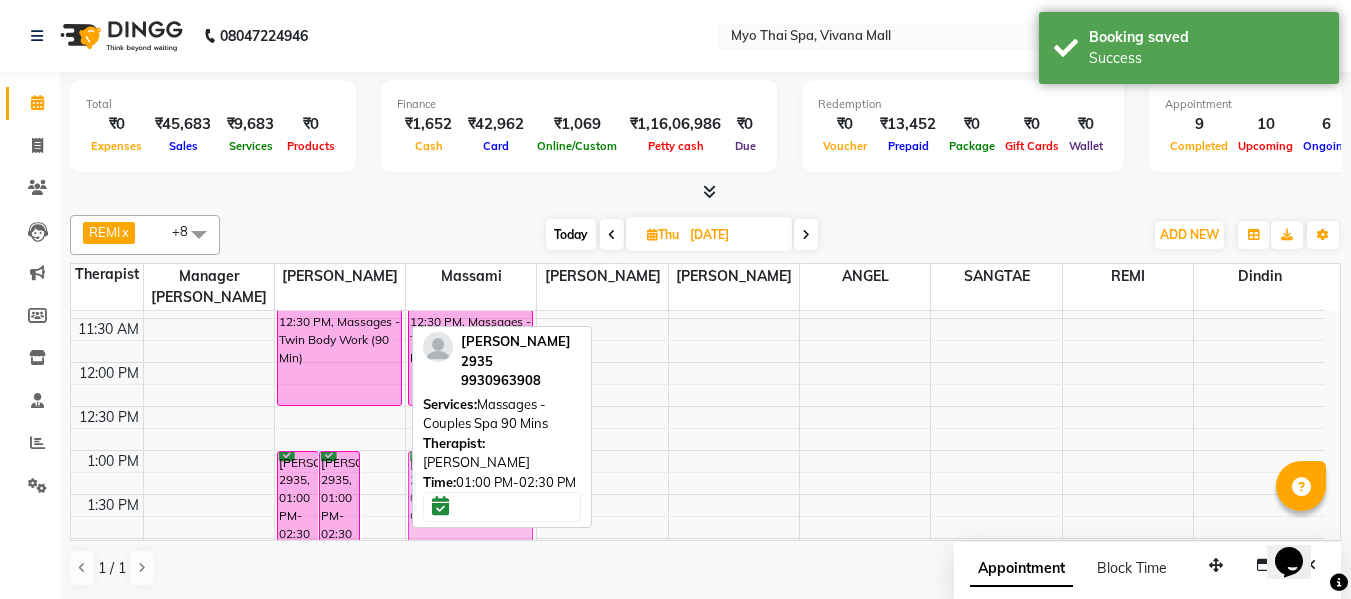 drag, startPoint x: 392, startPoint y: 473, endPoint x: 433, endPoint y: 476, distance: 41.109608 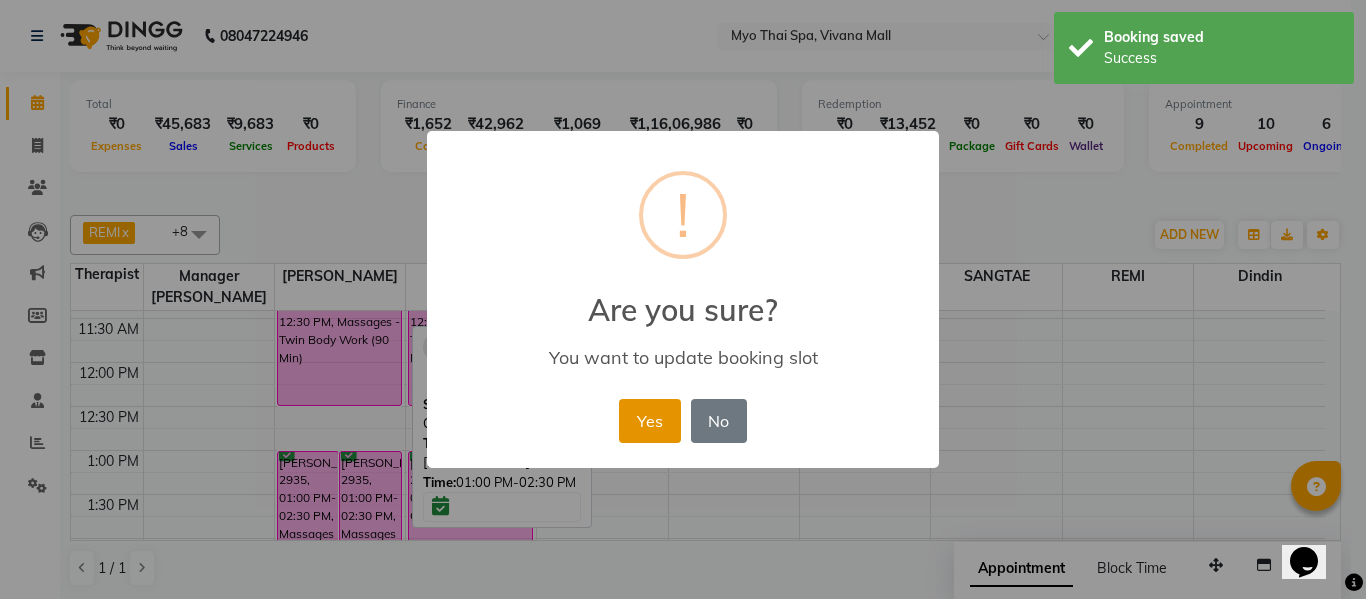 click on "Yes" at bounding box center [649, 421] 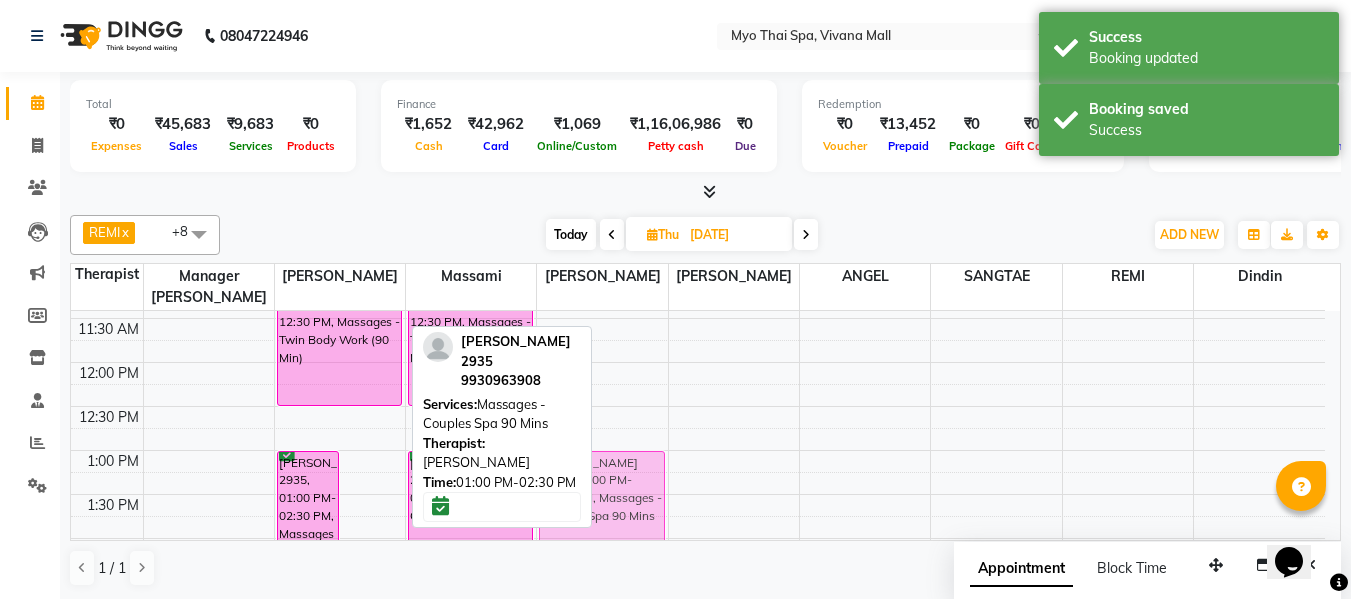 drag, startPoint x: 356, startPoint y: 474, endPoint x: 571, endPoint y: 476, distance: 215.00931 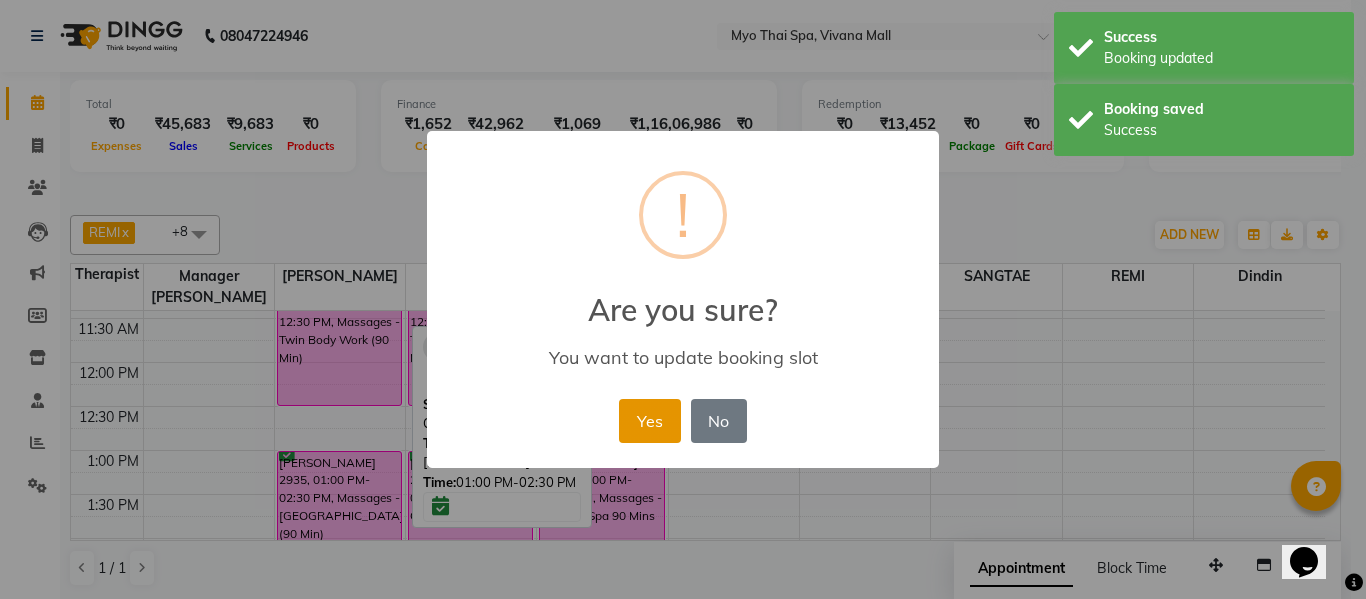 click on "Yes" at bounding box center (649, 421) 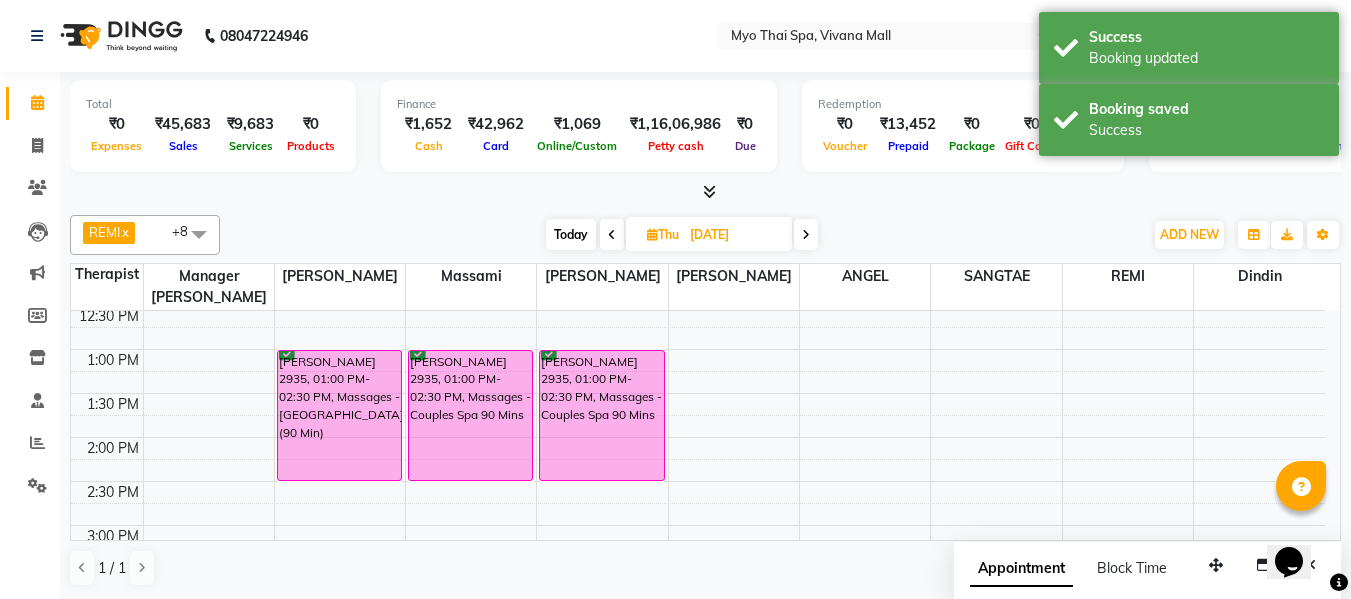 scroll, scrollTop: 400, scrollLeft: 0, axis: vertical 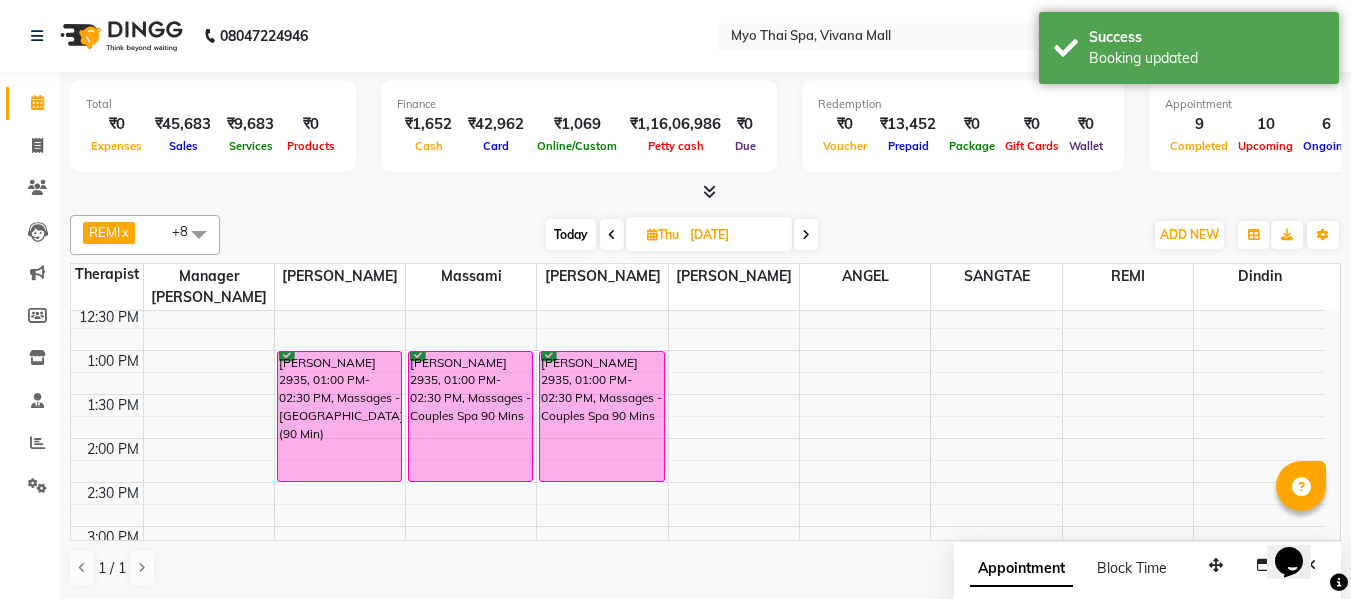 drag, startPoint x: 581, startPoint y: 231, endPoint x: 585, endPoint y: 247, distance: 16.492422 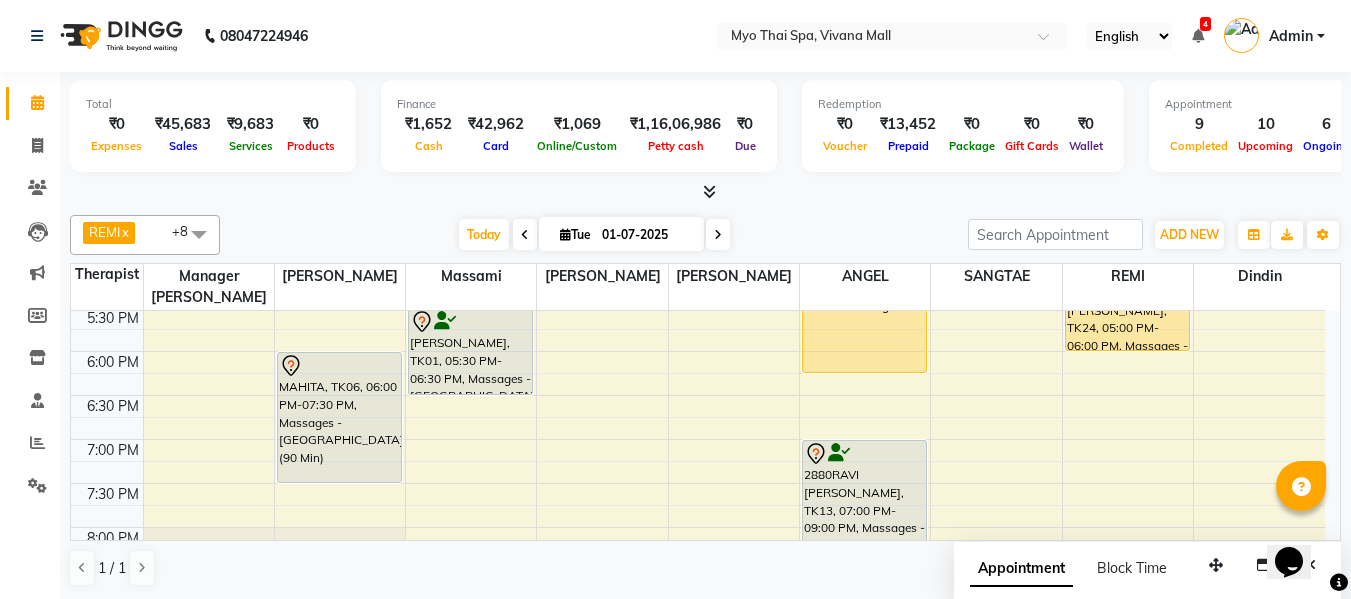 scroll, scrollTop: 793, scrollLeft: 0, axis: vertical 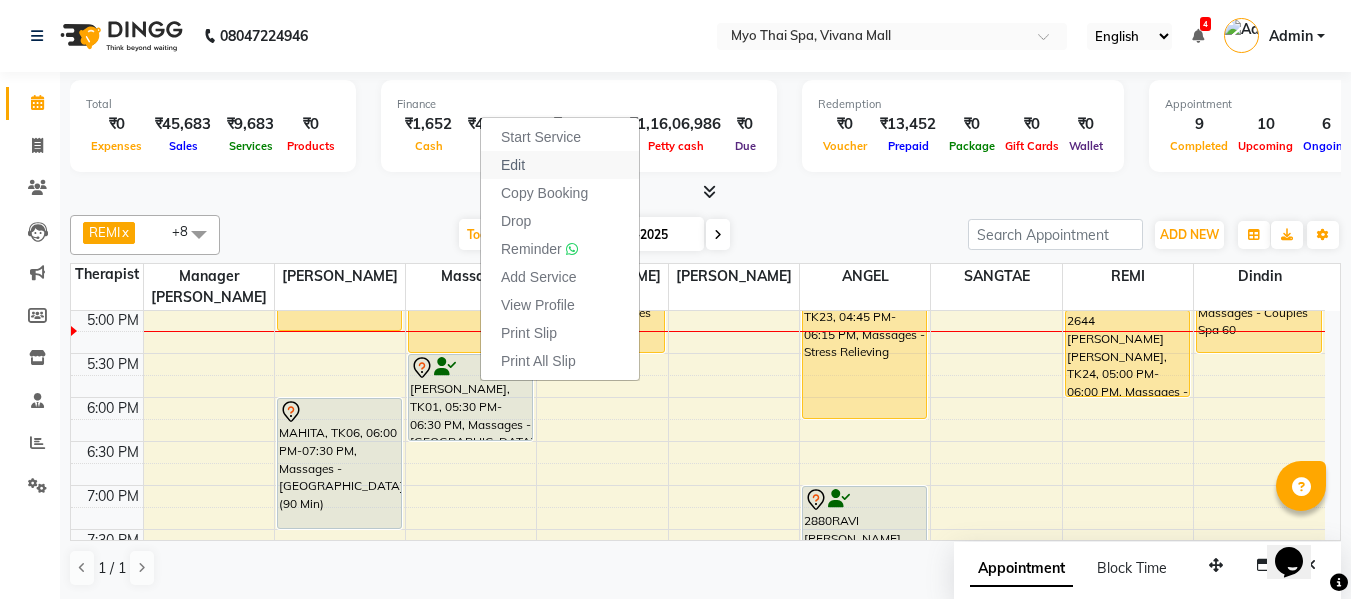 click on "Edit" at bounding box center (560, 165) 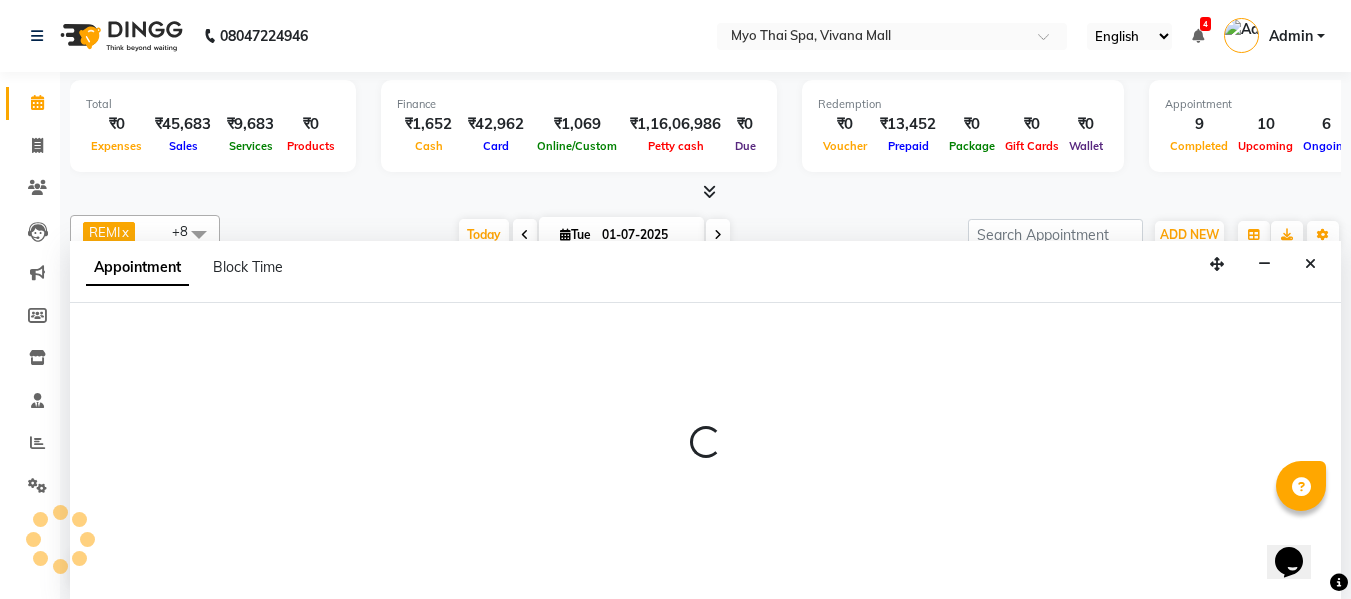 scroll, scrollTop: 1, scrollLeft: 0, axis: vertical 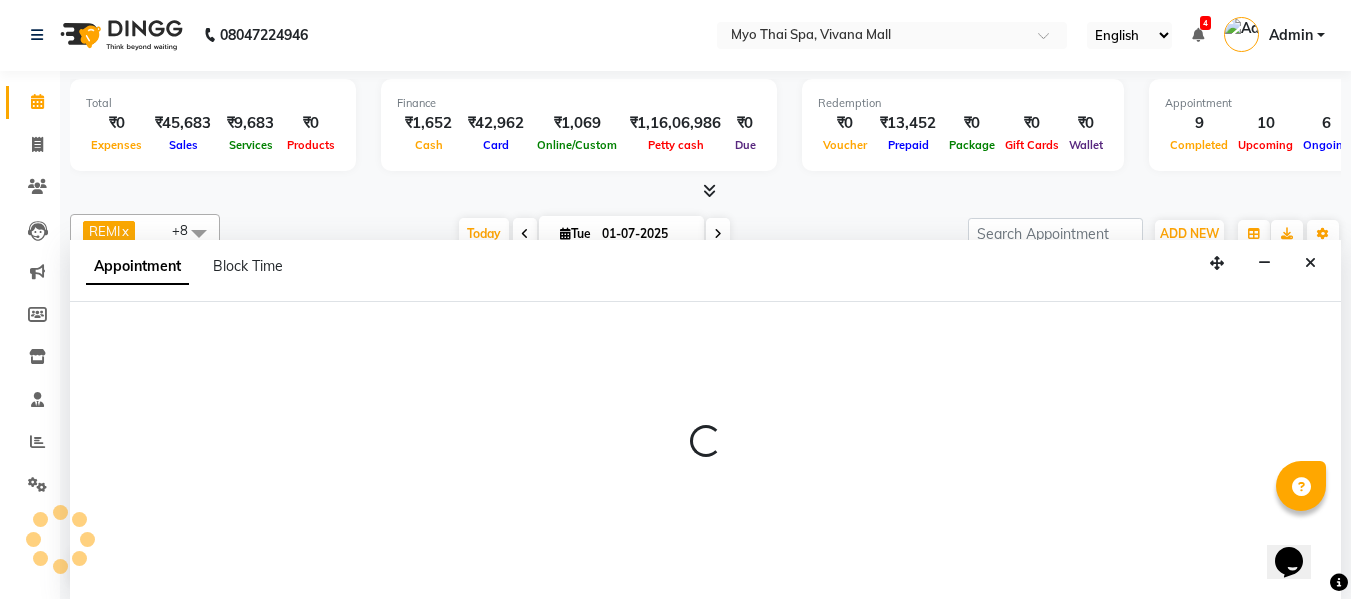 select on "tentative" 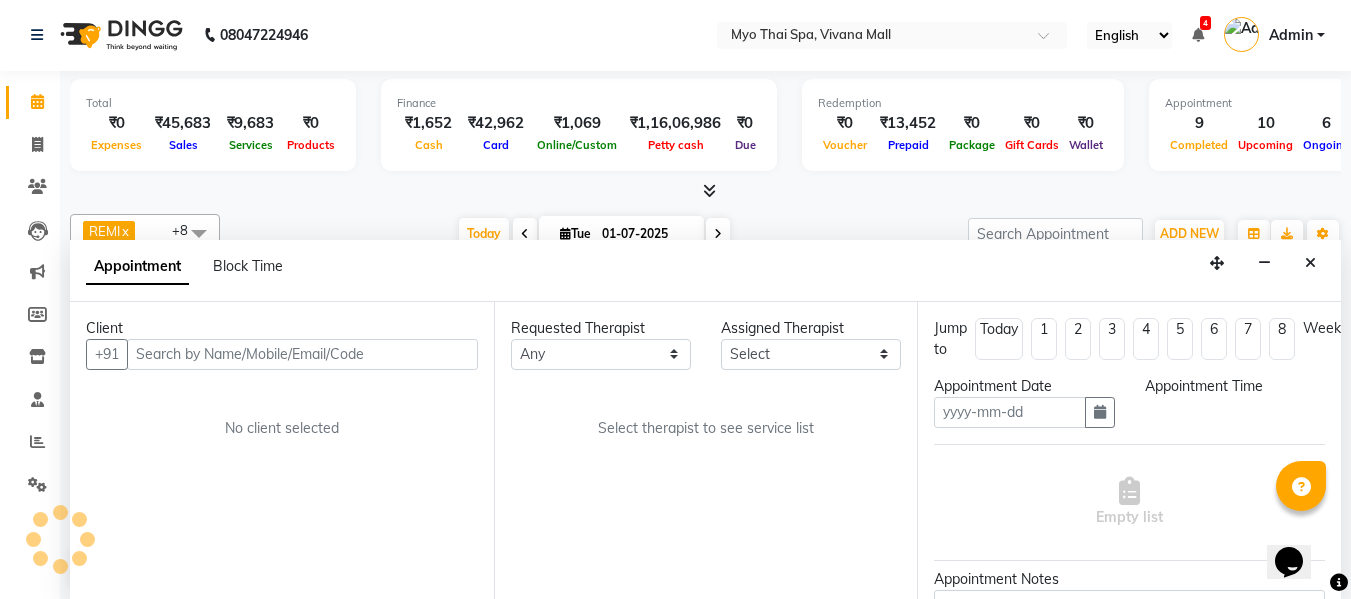 type on "01-07-2025" 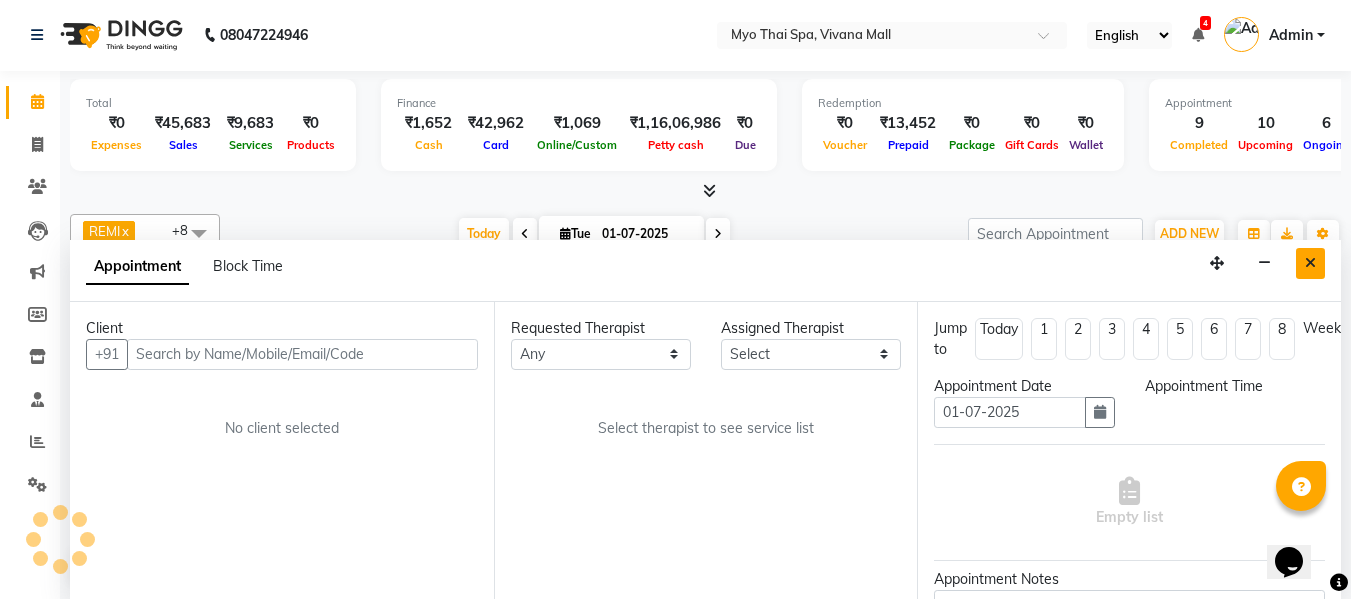 scroll, scrollTop: 0, scrollLeft: 0, axis: both 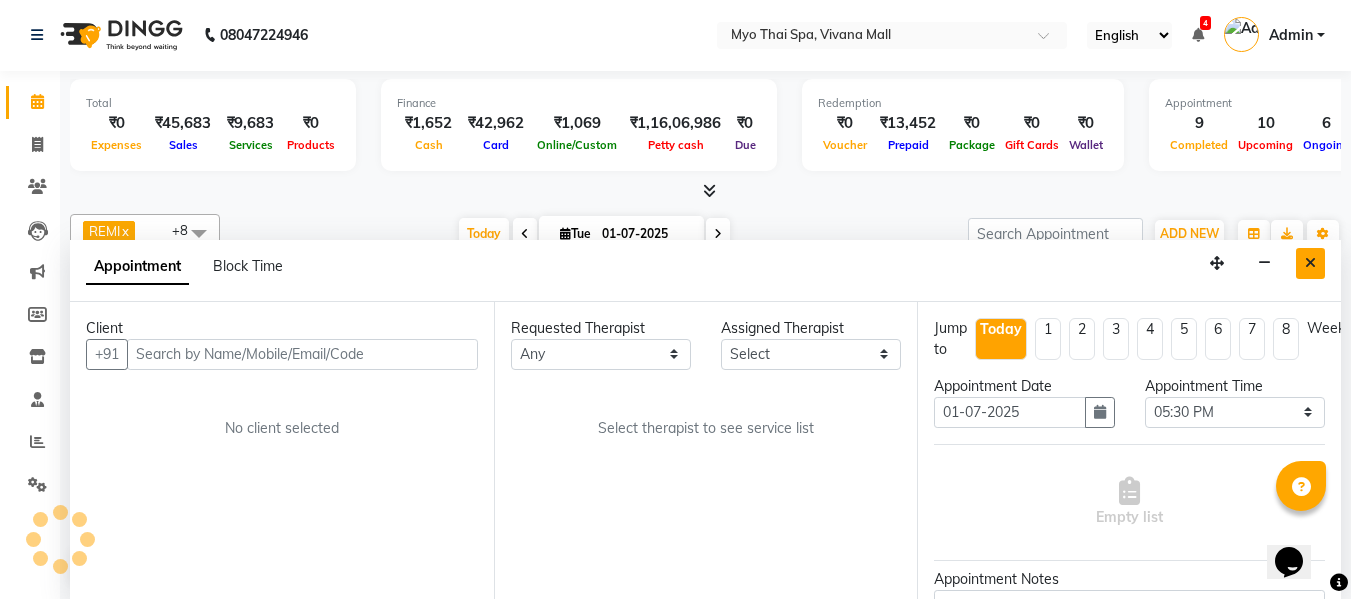 select on "30616" 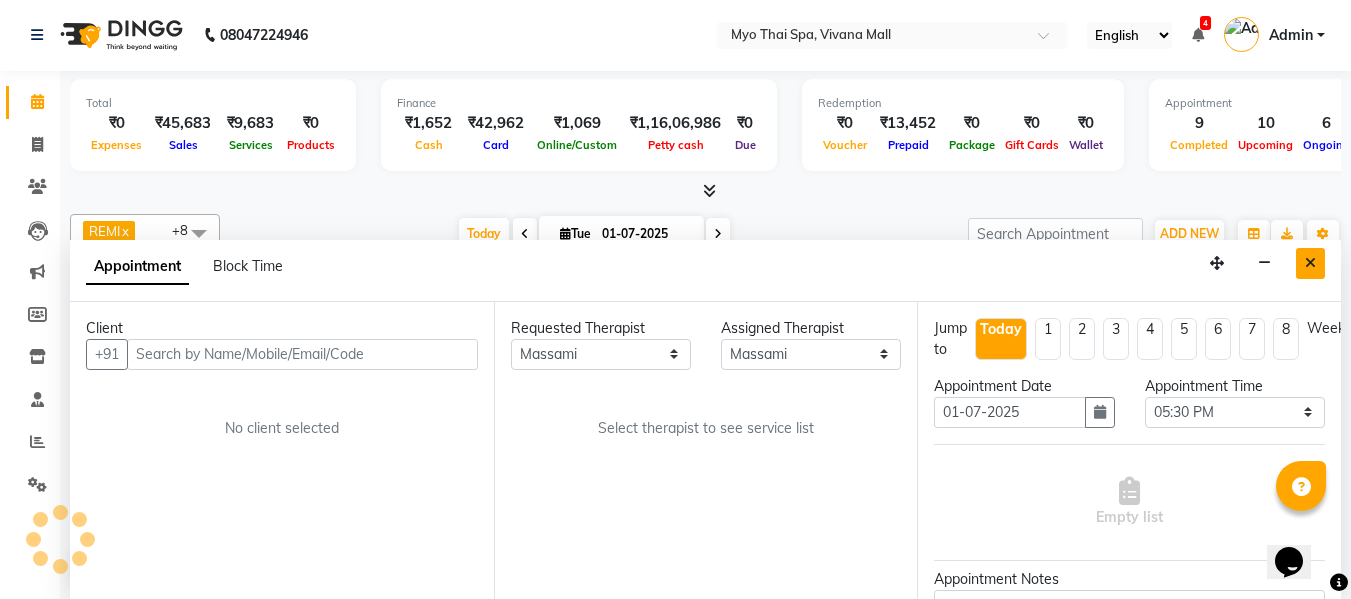 scroll, scrollTop: 793, scrollLeft: 0, axis: vertical 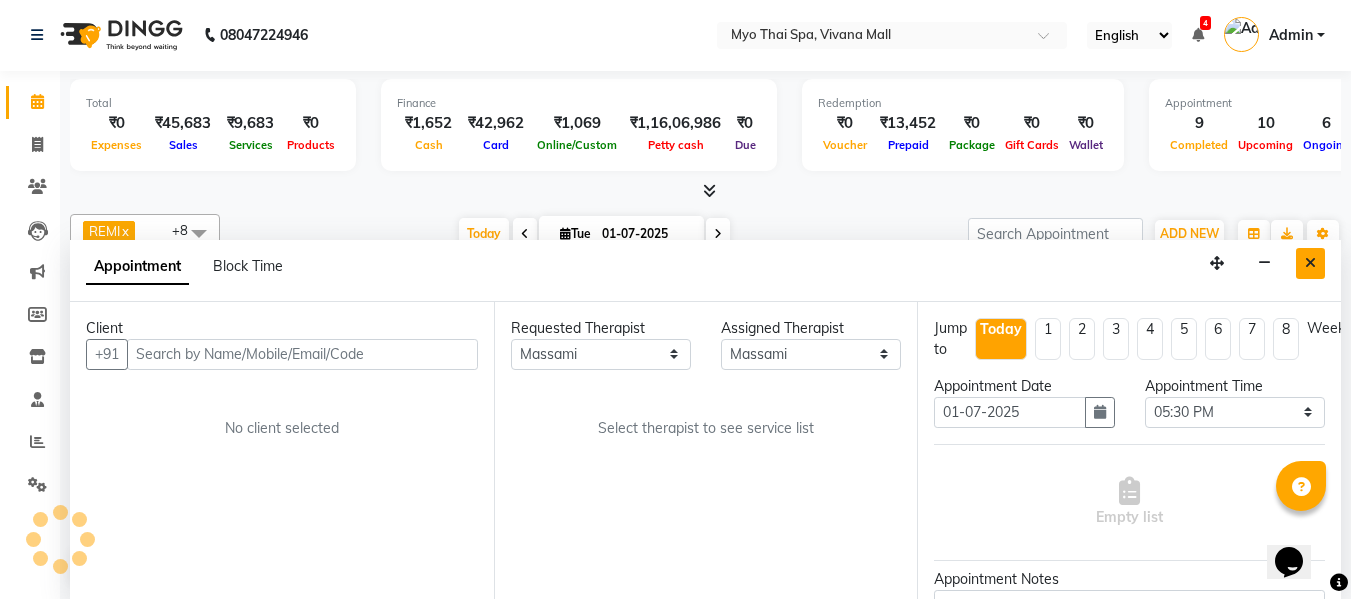 click at bounding box center (1310, 263) 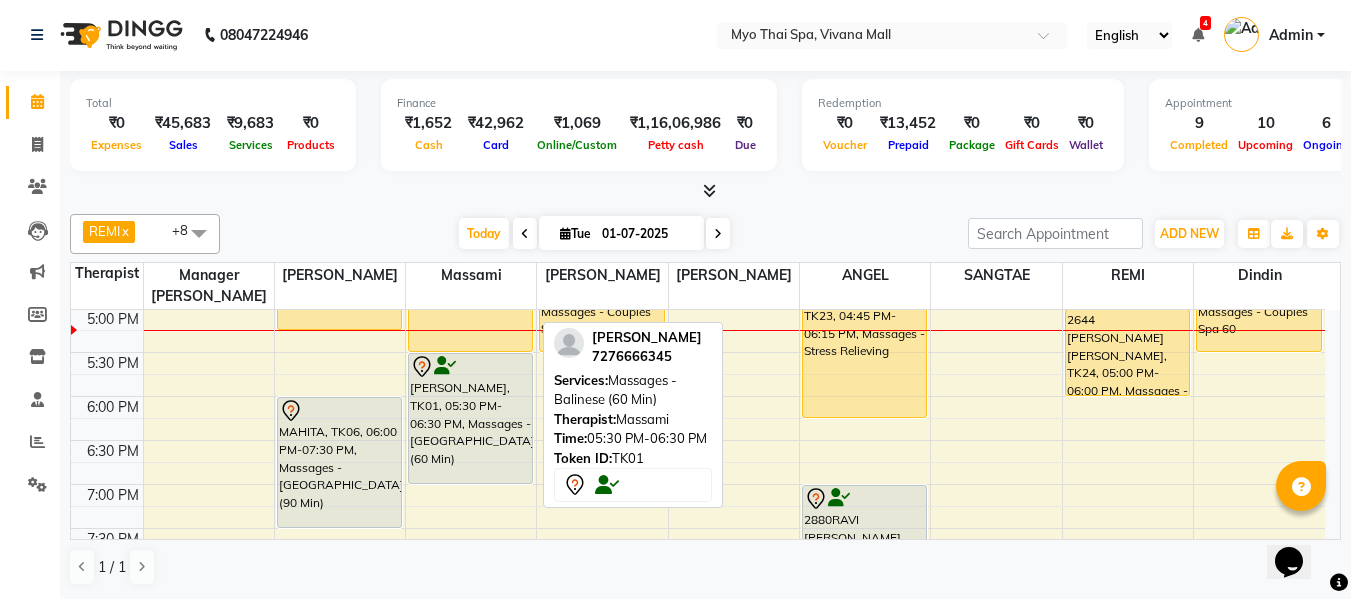 drag, startPoint x: 480, startPoint y: 436, endPoint x: 480, endPoint y: 466, distance: 30 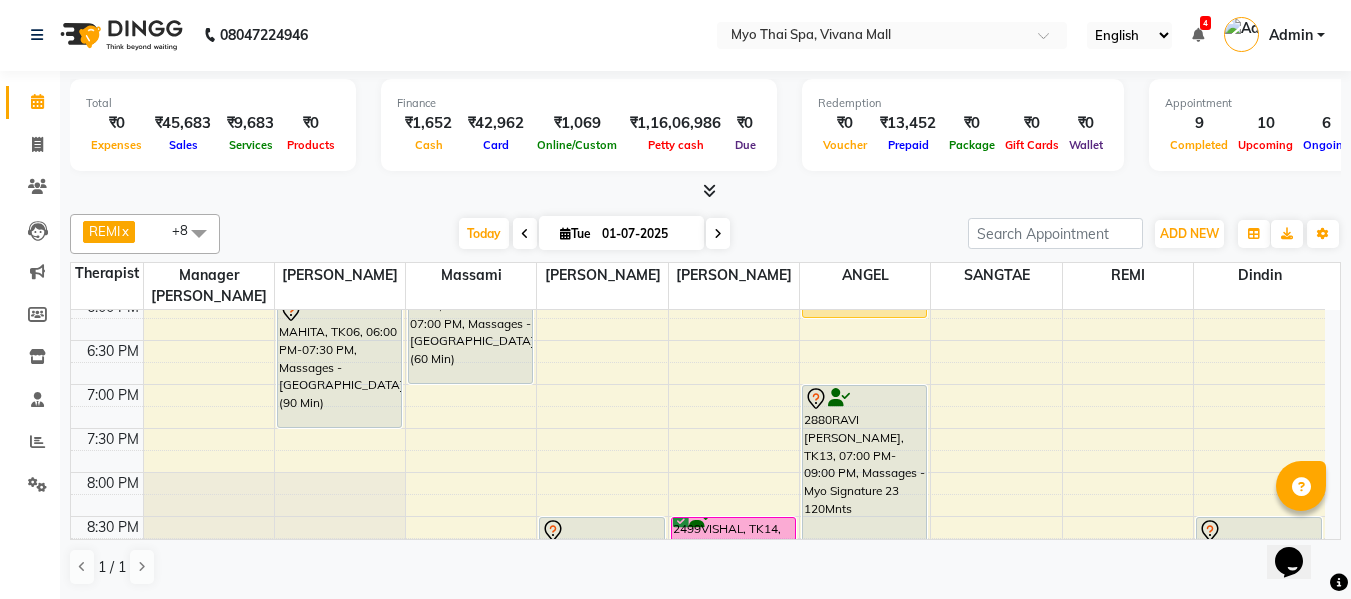 scroll, scrollTop: 993, scrollLeft: 0, axis: vertical 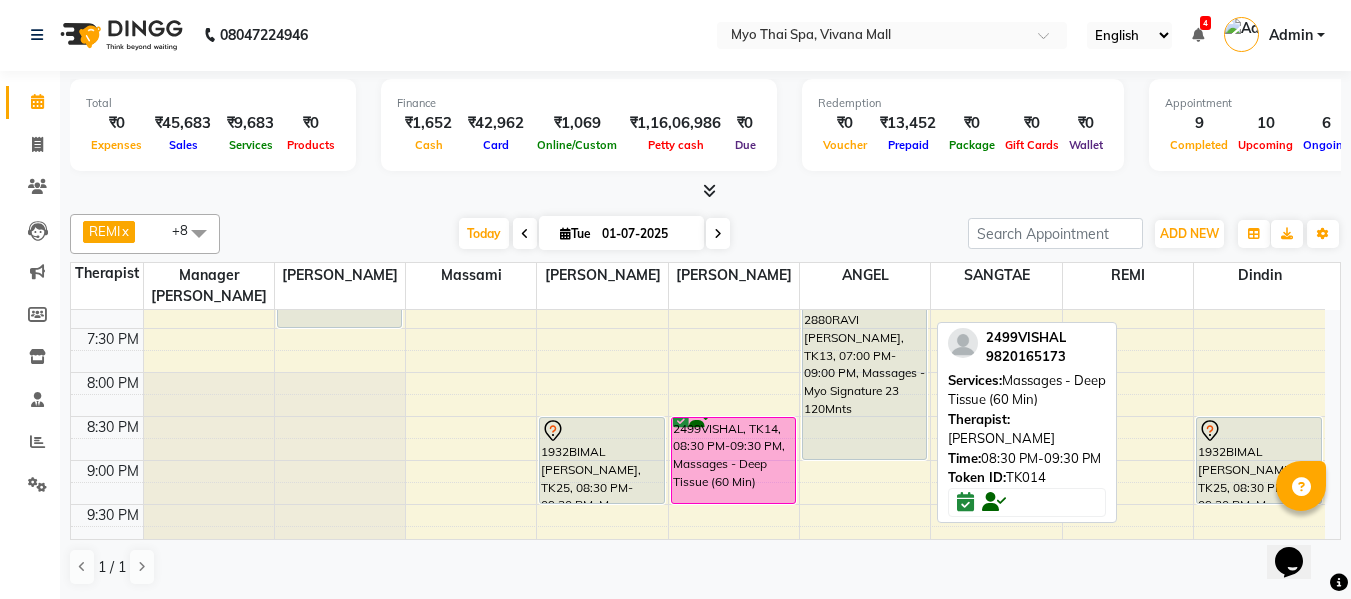 click on "2499VISHAL, TK14, 08:30 PM-09:30 PM, Massages - Deep Tissue (60 Min)" at bounding box center [733, 460] 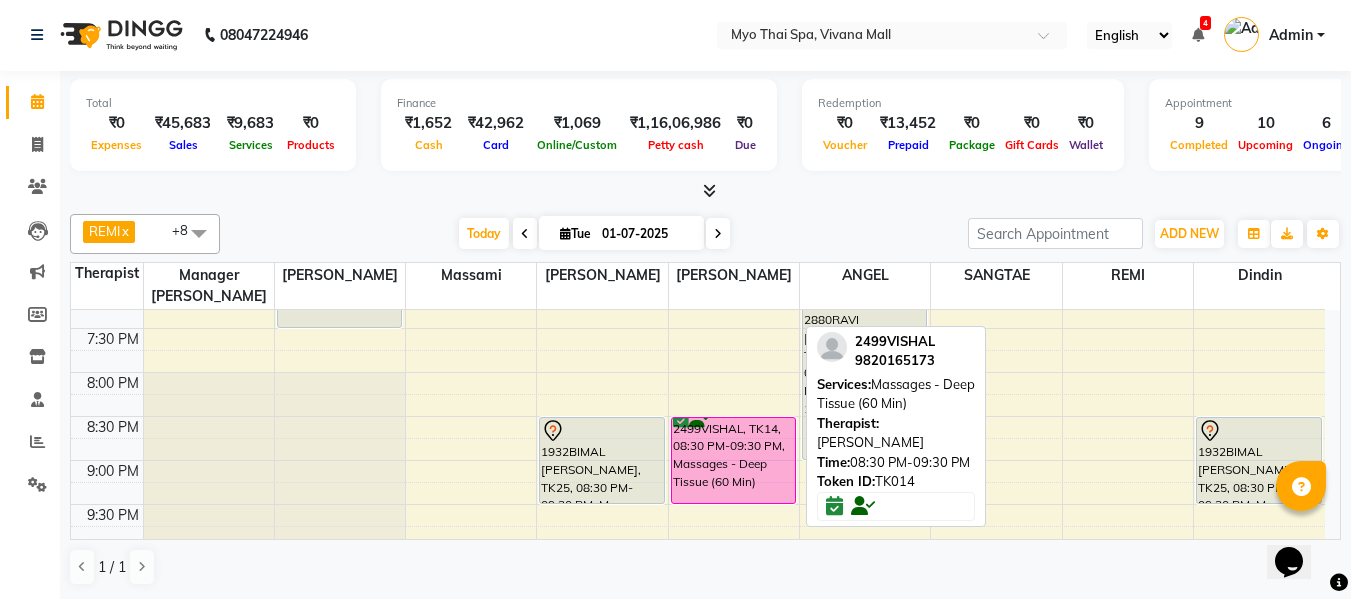 click on "2499VISHAL, TK14, 08:30 PM-09:30 PM, Massages - Deep Tissue (60 Min)" at bounding box center (733, 460) 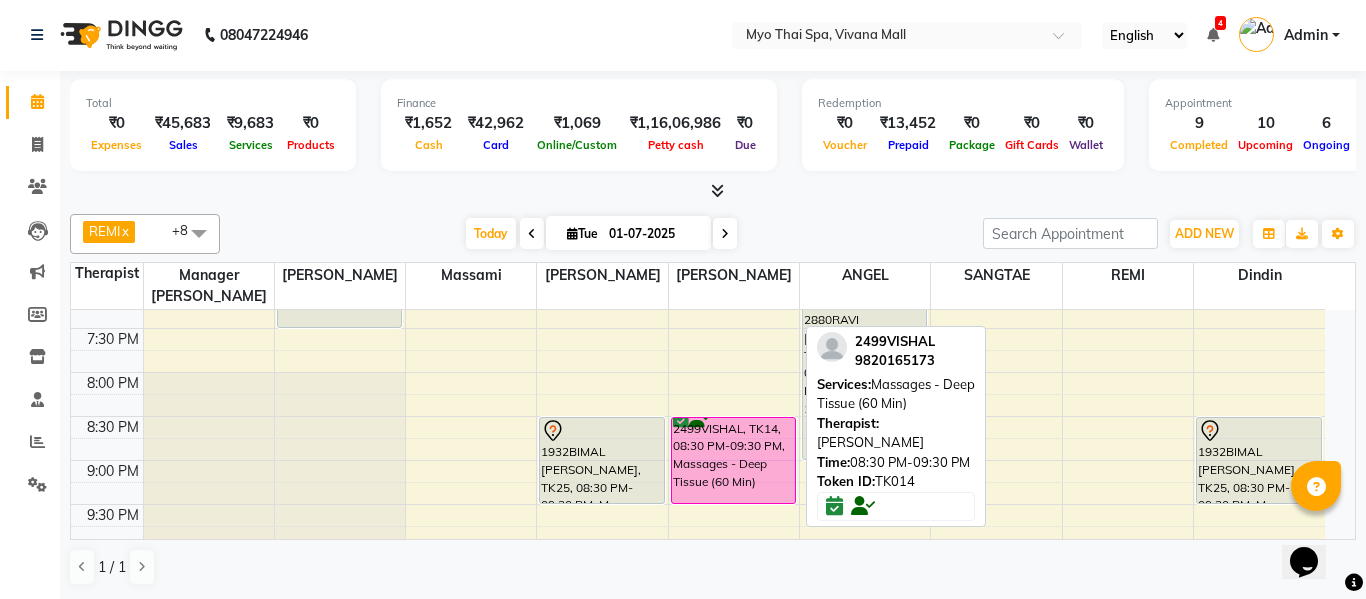 select on "6" 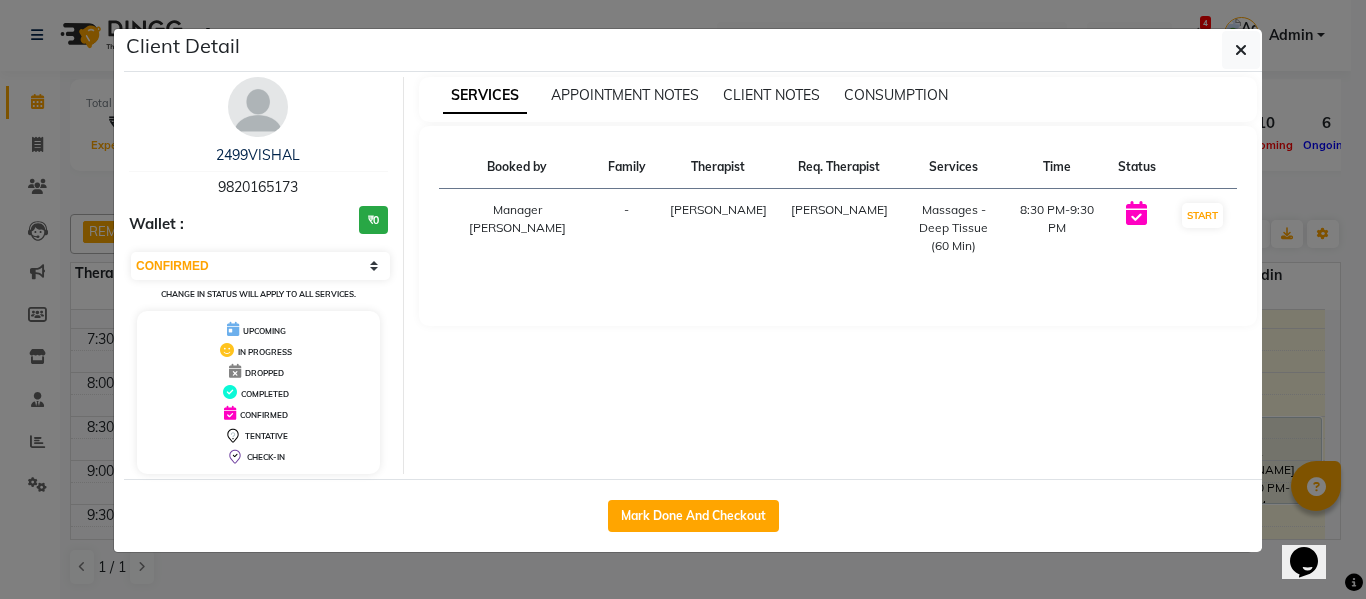 click on "9820165173" at bounding box center (258, 187) 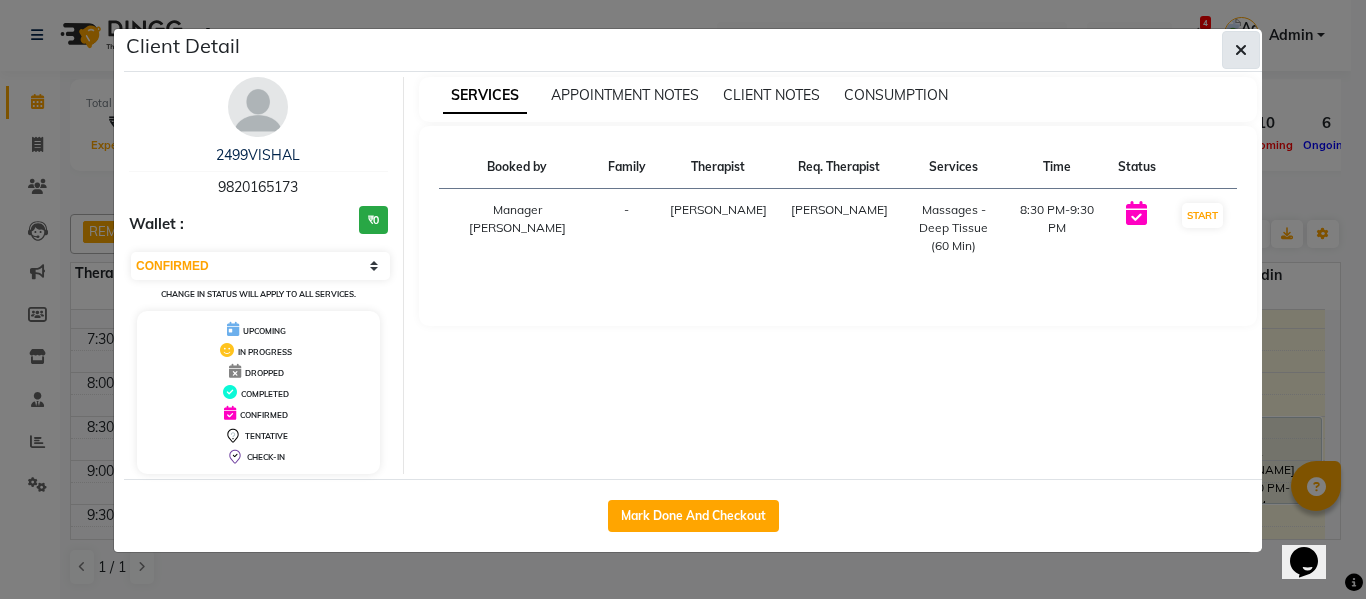 click 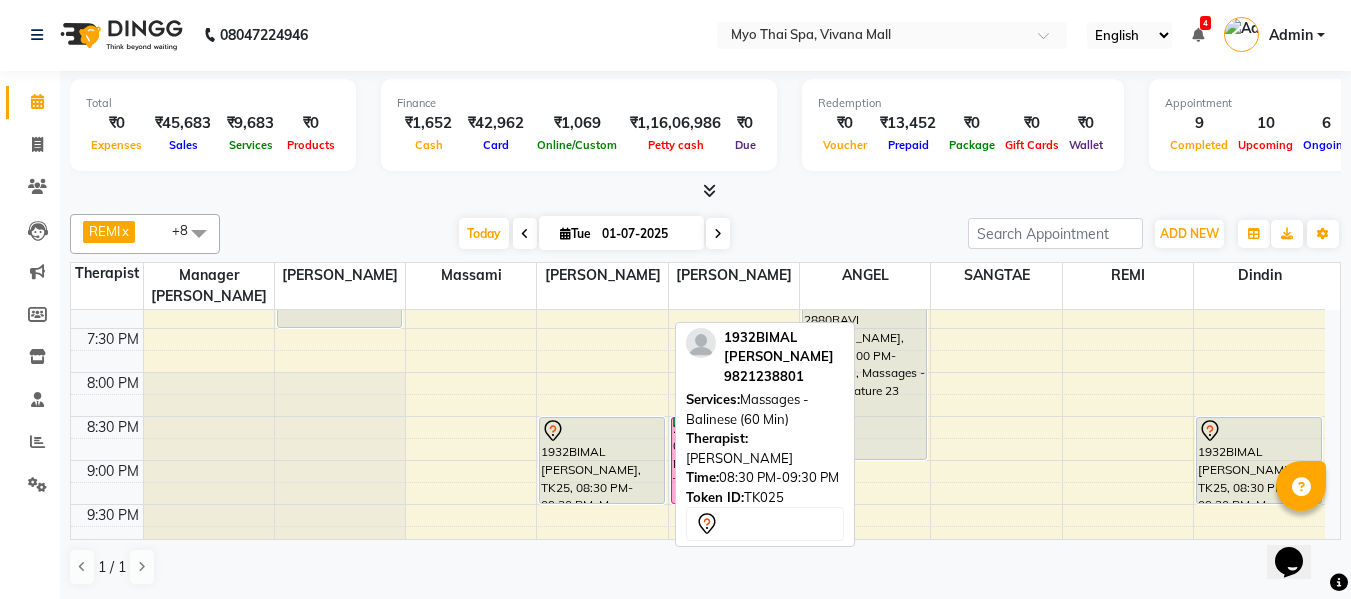click on "1932BIMAL RATHI, TK25, 08:30 PM-09:30 PM, Massages - Balinese (60 Min)" at bounding box center [601, 460] 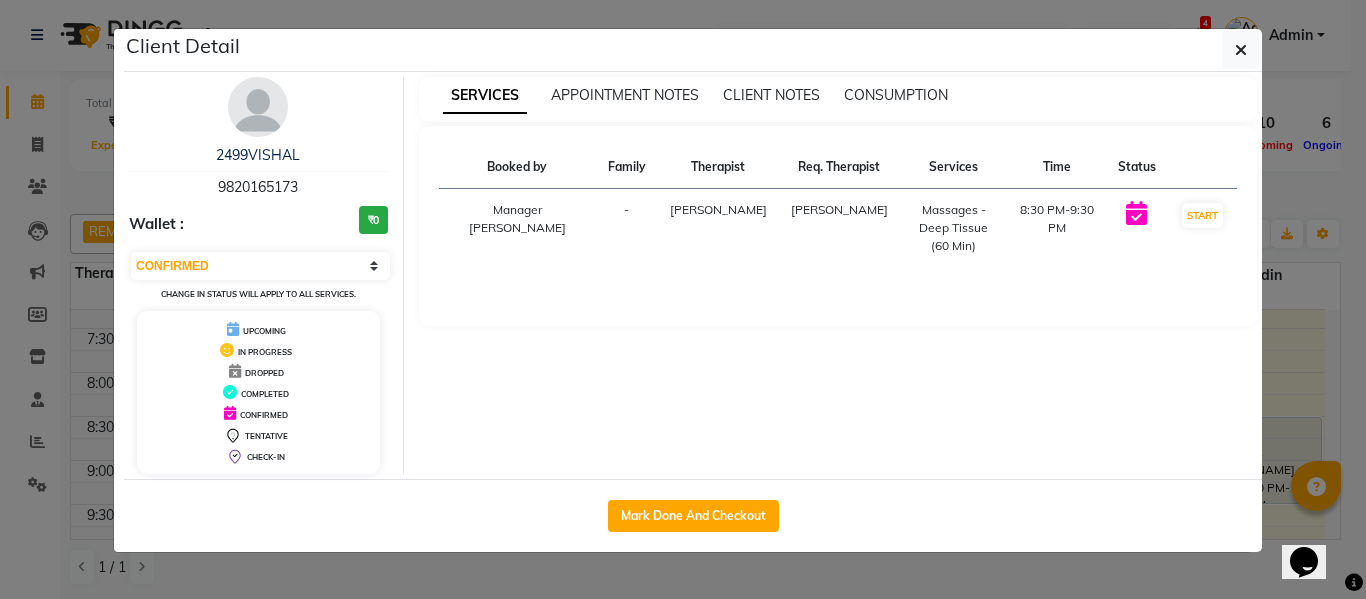 select on "7" 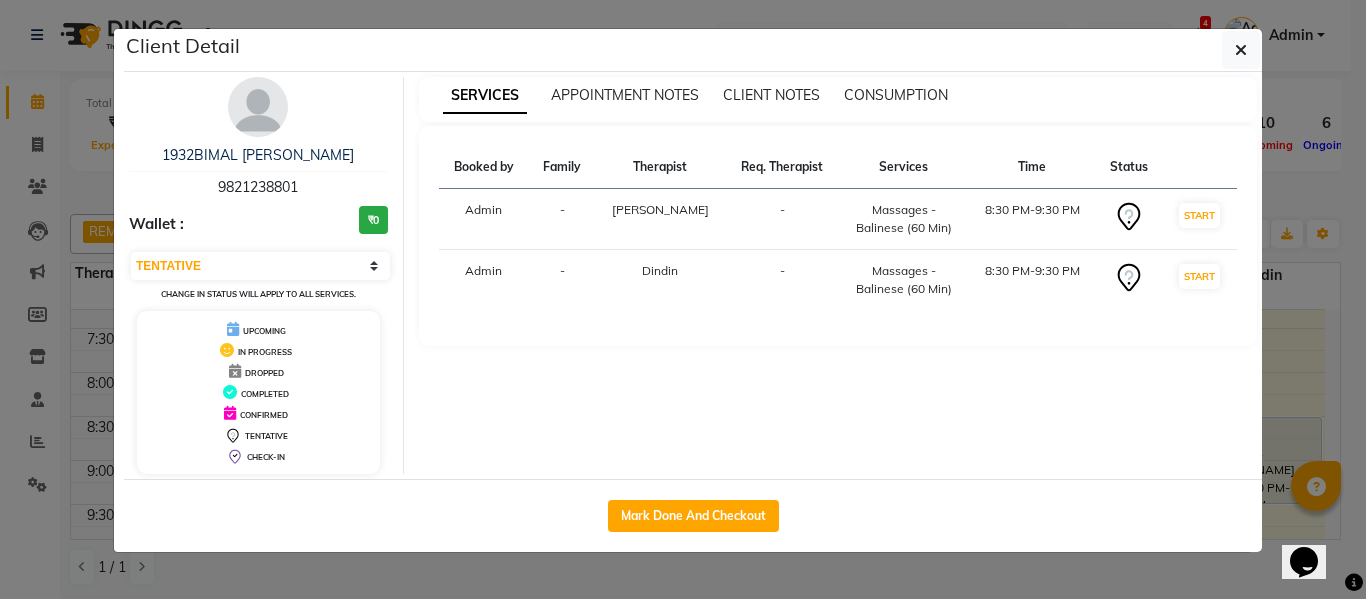 click on "9821238801" at bounding box center [258, 187] 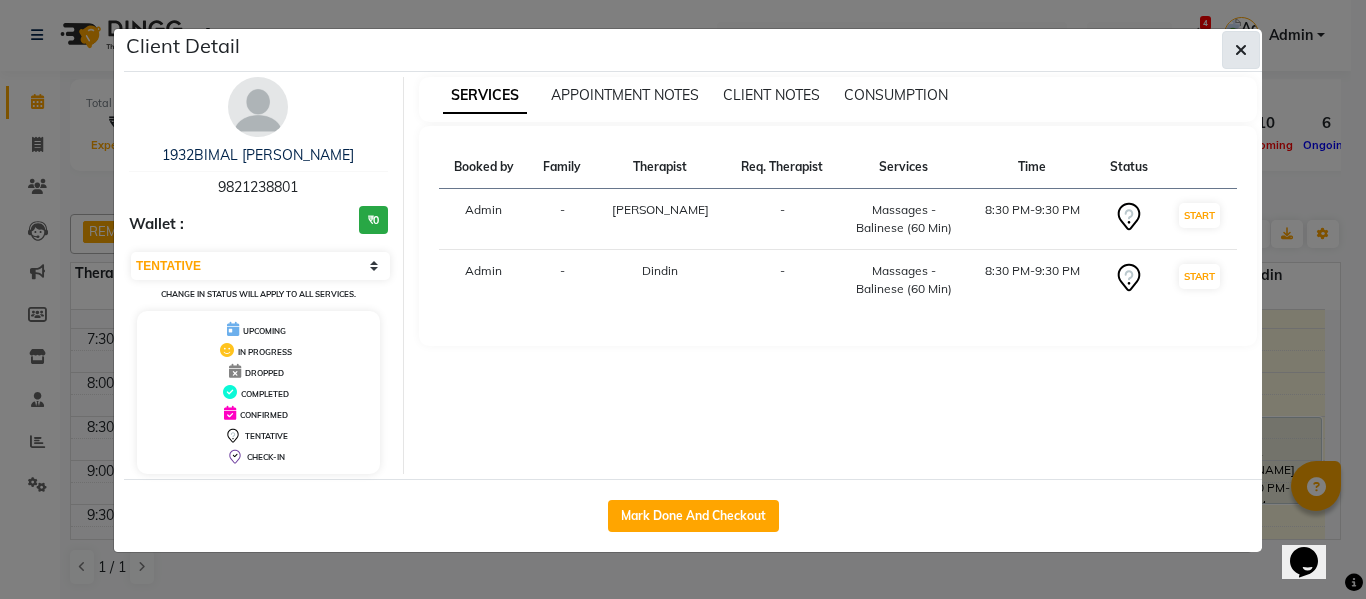 click 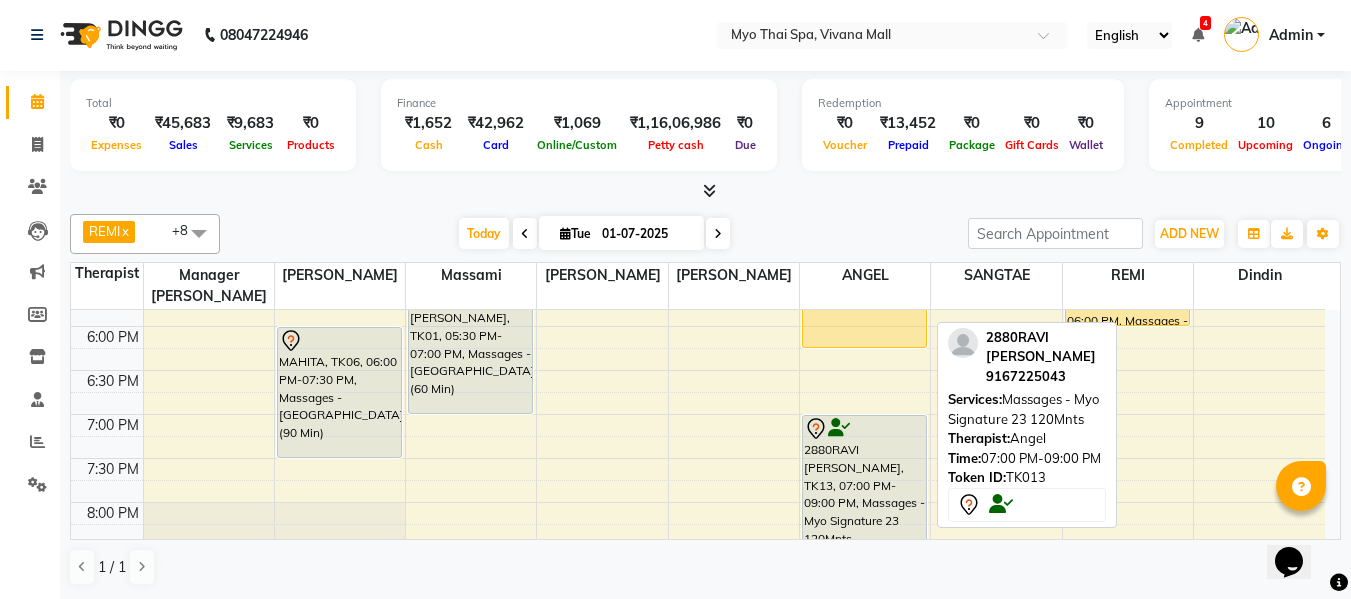 scroll, scrollTop: 893, scrollLeft: 0, axis: vertical 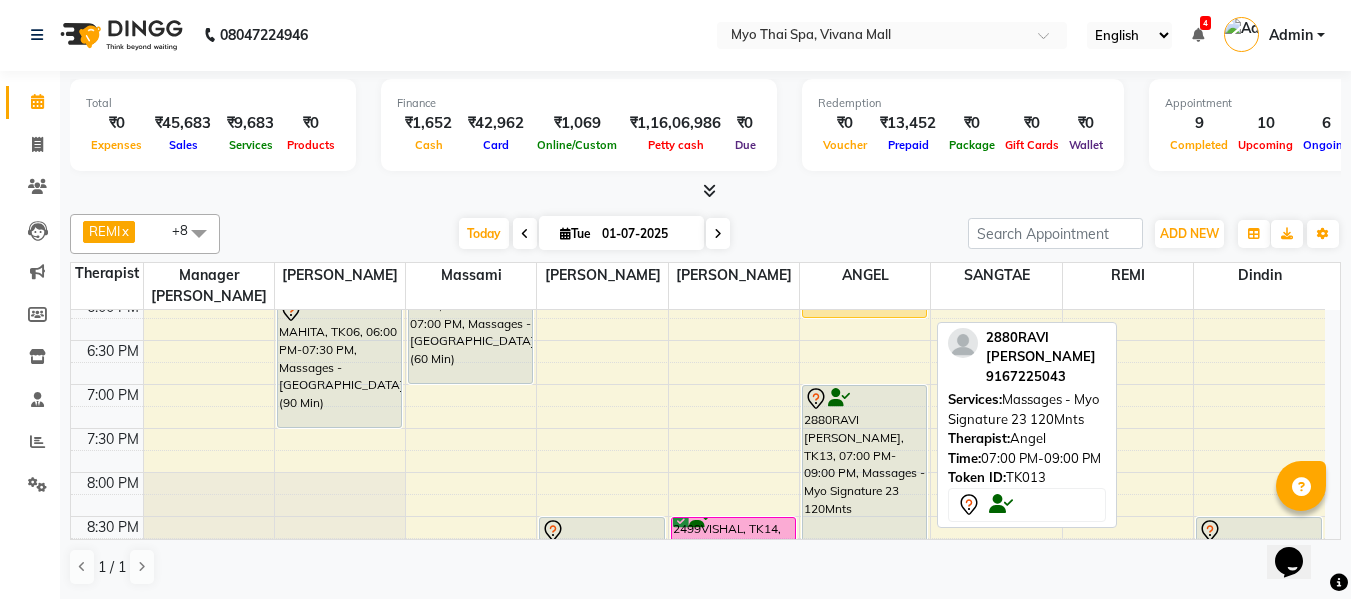 click on "2880RAVI KOLI, TK13, 07:00 PM-09:00 PM, Massages - Myo Signature 23 120Mnts" at bounding box center [864, 472] 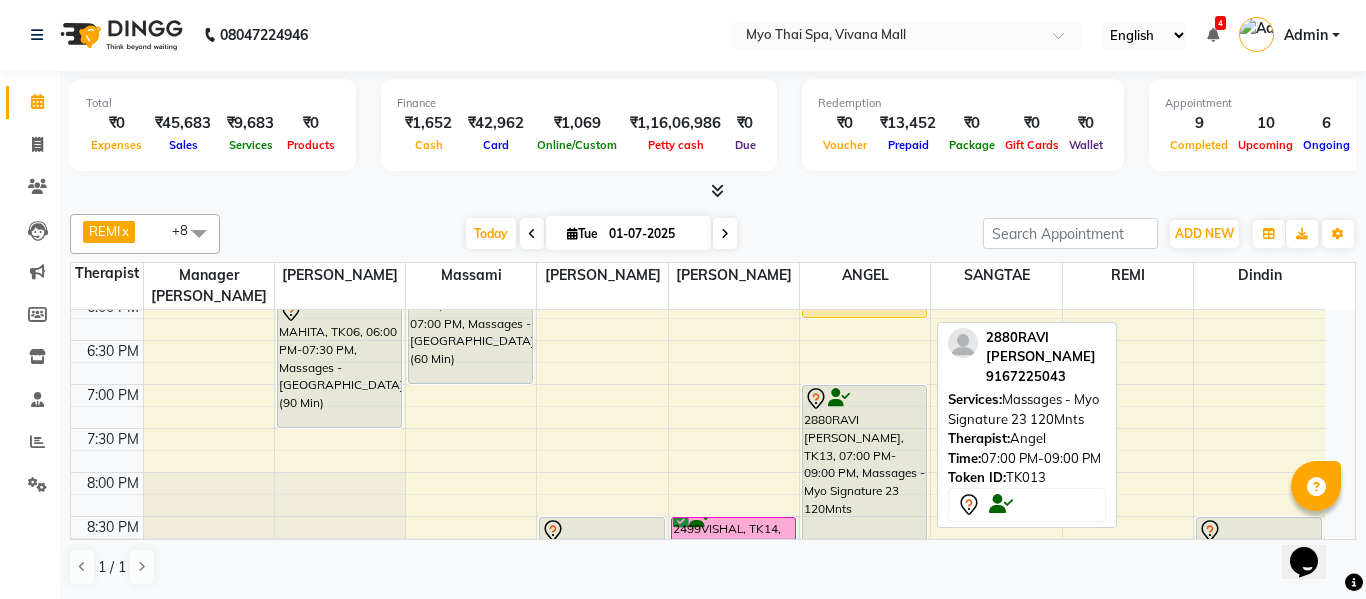 select on "7" 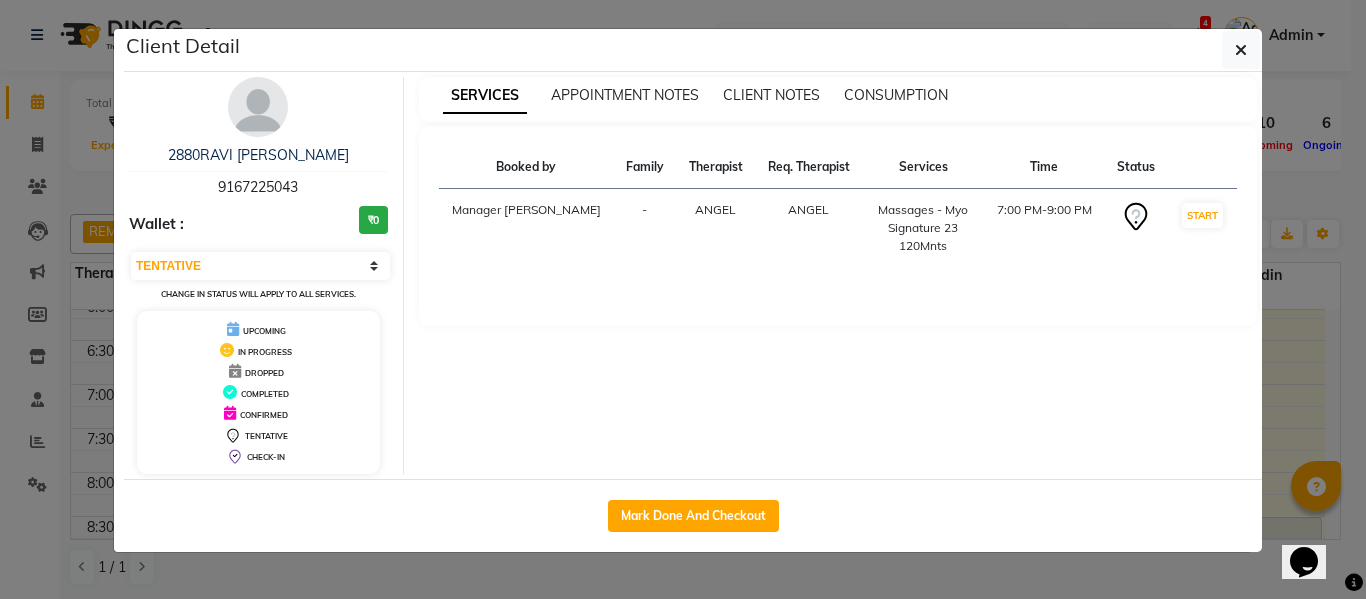 click on "9167225043" at bounding box center (258, 187) 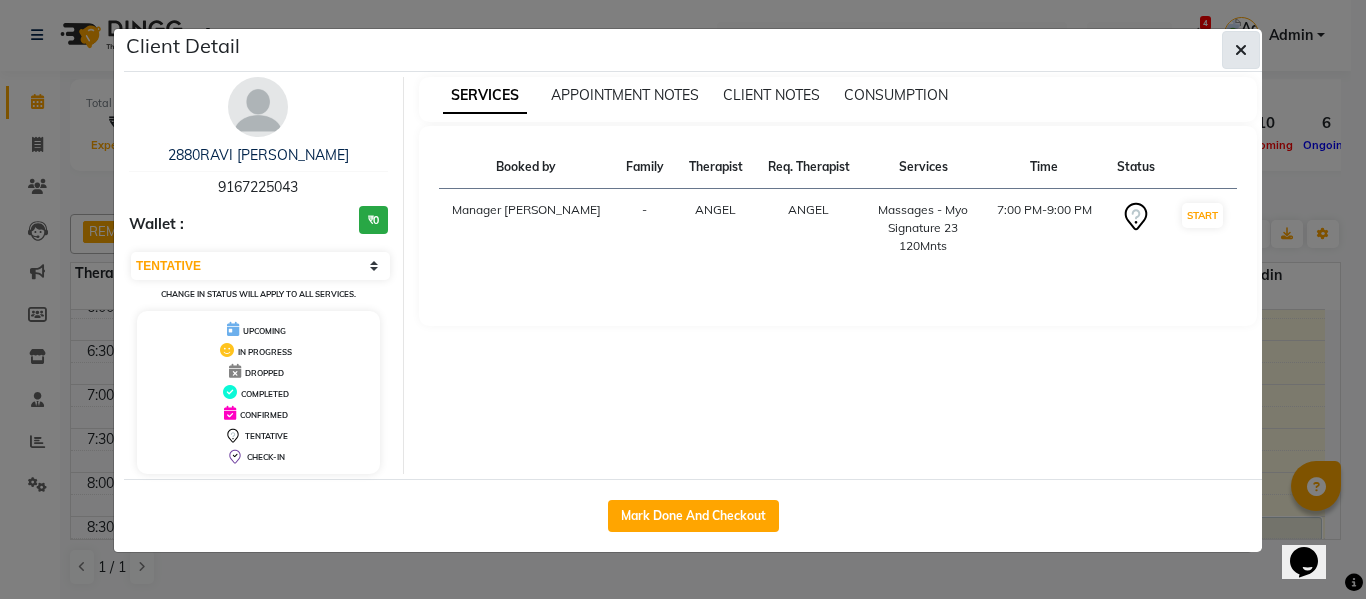 click 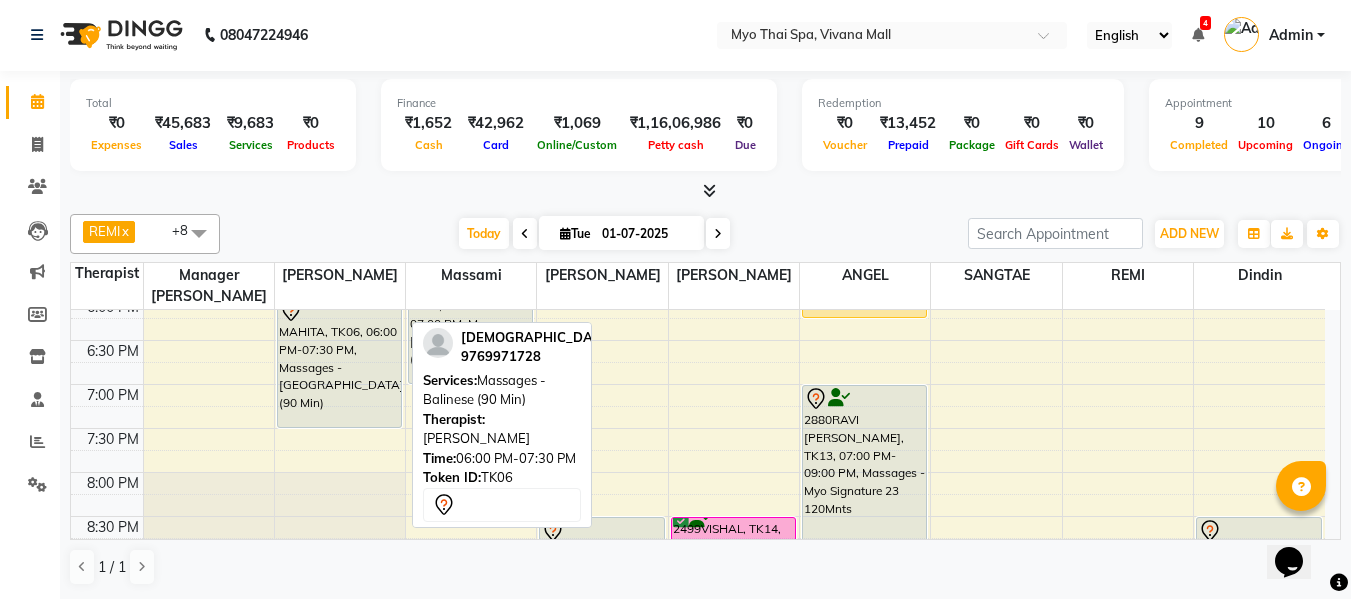 click on "MAHITA, TK06, 06:00 PM-07:30 PM, Massages - Balinese (90 Min)" at bounding box center [339, 362] 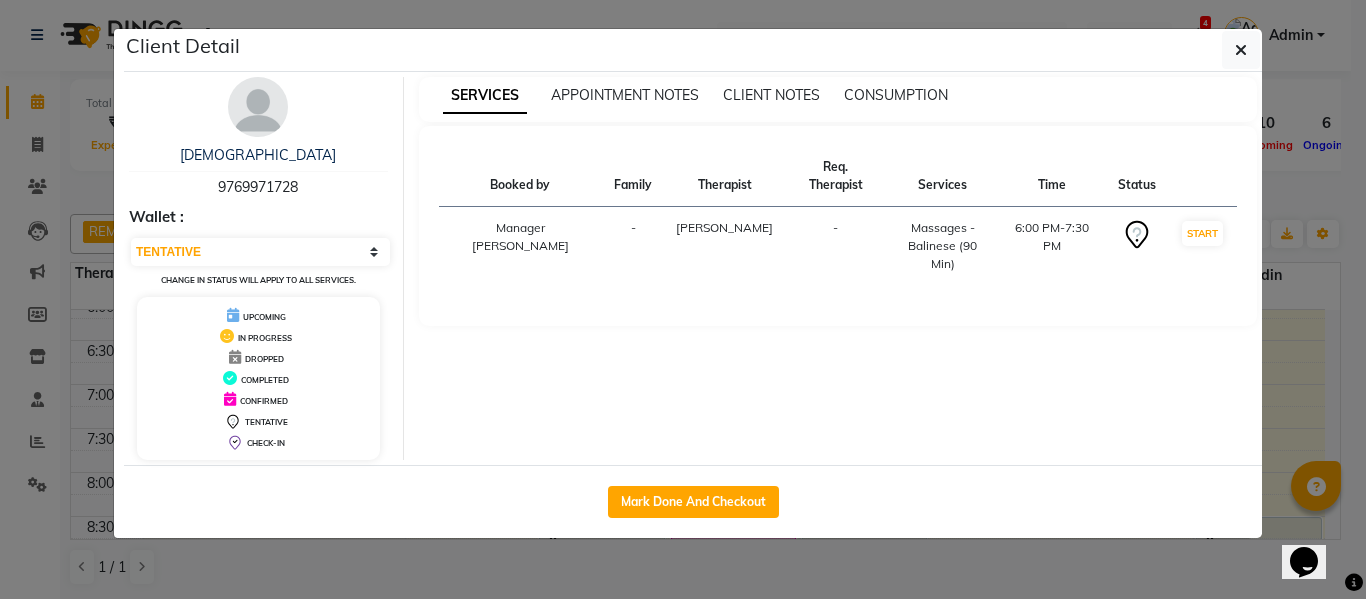 click on "9769971728" at bounding box center (258, 187) 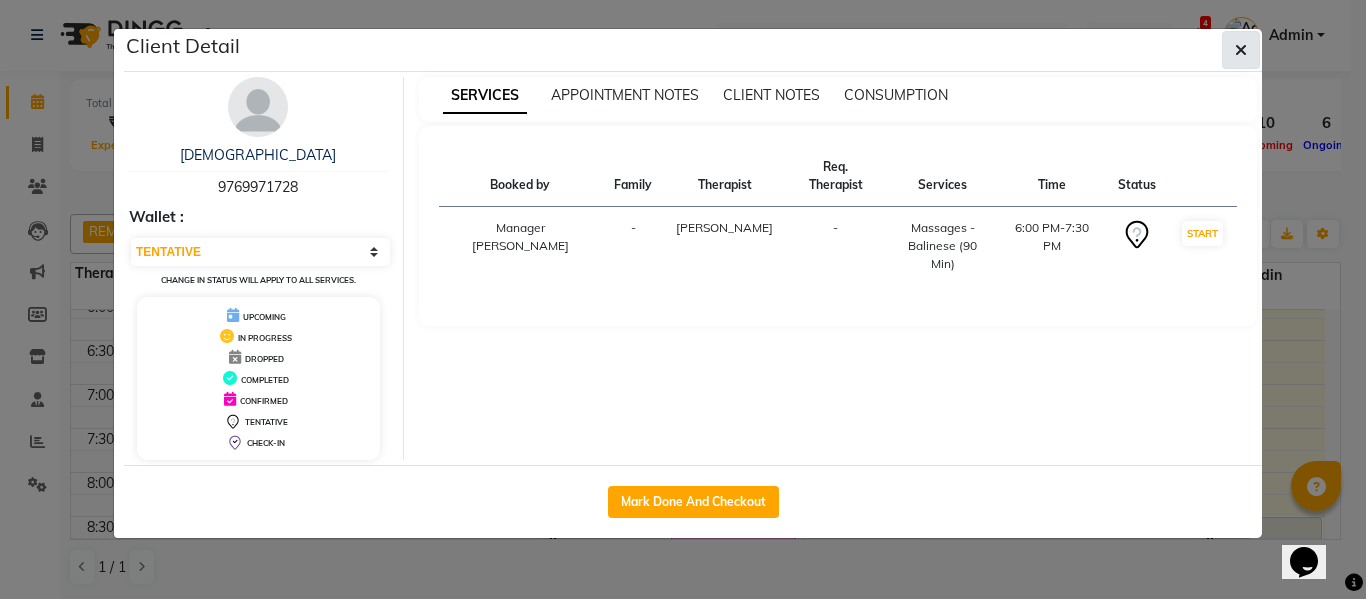 click 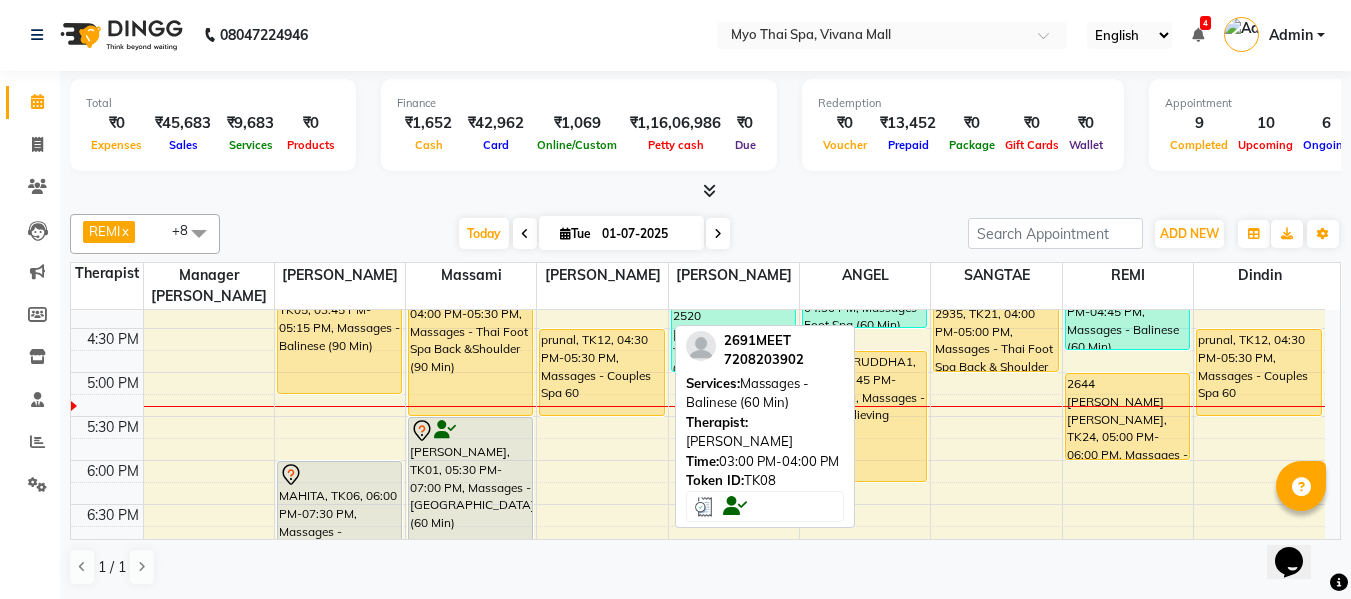scroll, scrollTop: 793, scrollLeft: 0, axis: vertical 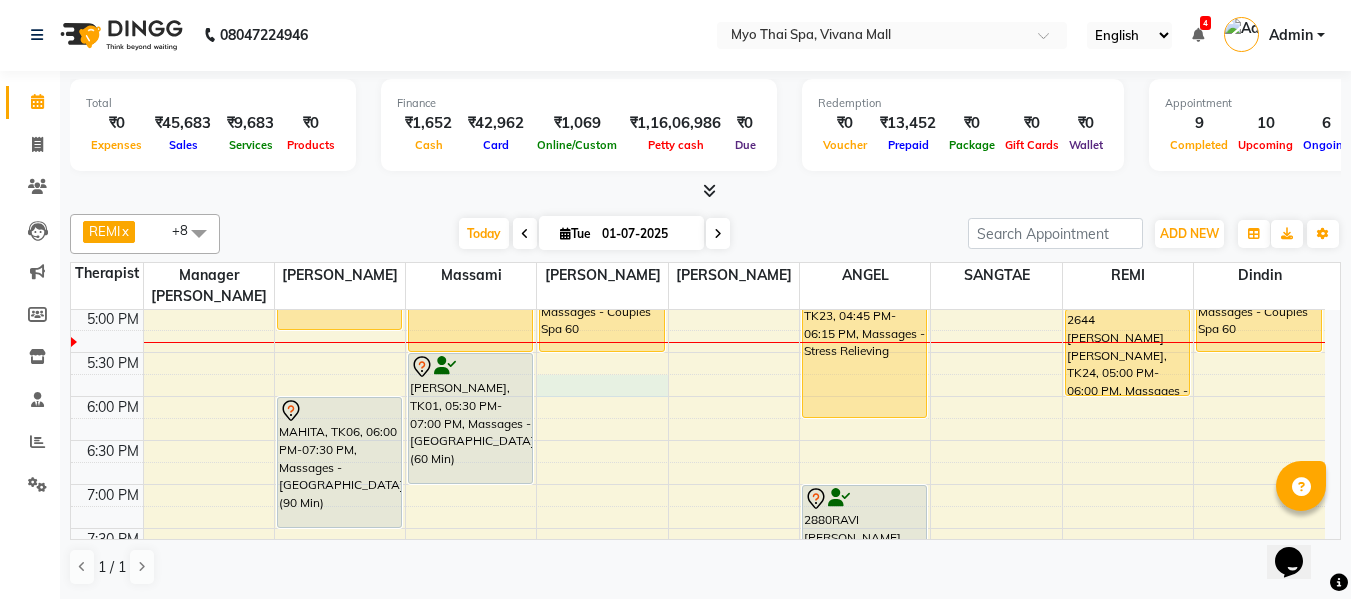click on "8:00 AM 8:30 AM 9:00 AM 9:30 AM 10:00 AM 10:30 AM 11:00 AM 11:30 AM 12:00 PM 12:30 PM 1:00 PM 1:30 PM 2:00 PM 2:30 PM 3:00 PM 3:30 PM 4:00 PM 4:30 PM 5:00 PM 5:30 PM 6:00 PM 6:30 PM 7:00 PM 7:30 PM 8:00 PM 8:30 PM 9:00 PM 9:30 PM 10:00 PM 10:30 PM             ROHAN GAIKWAD, TK03, 09:00 AM-10:00 AM, Massages - Deep Tissue (60 Min)             PRACHI, TK02, 10:45 AM-11:45 AM, Massages - Balinese (60 Min)             PRACHI, TK02, 11:45 AM-12:45 PM, Massages - Balinese (60 Min)     Gaytri, TK10, 12:30 PM-01:00 PM, Massages - Head Champi (30 Min)     2710NITIN GOKLEE SAKURA MEMBER, TK05, 03:45 PM-05:15 PM, Massages - Balinese (90 Min)             MAHITA, TK06, 06:00 PM-07:30 PM, Massages - Balinese (90 Min)     2302PRADEEP PIE, TK09, 11:30 AM-12:30 PM, Massages - Balinese (60 Min)    RISKIKESH, TK22, 04:00 PM-05:30 PM, Massages - Thai Foot Spa Back &Shoulder (90 Min)             SAGAR GOHIL, TK01, 05:30 PM-07:00 PM, Massages - Balinese (60 Min)     2691MEET, TK08, 03:00 PM-04:00 PM, Massages - Balinese (60 Min)" at bounding box center [698, 176] 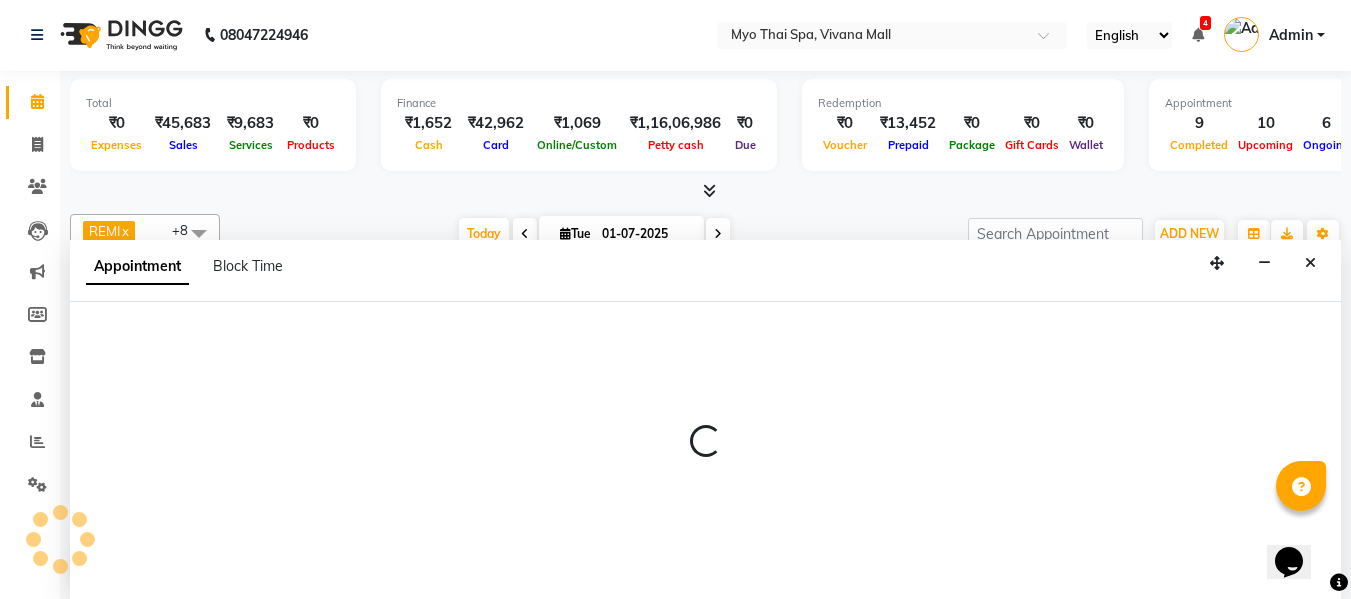 select on "35779" 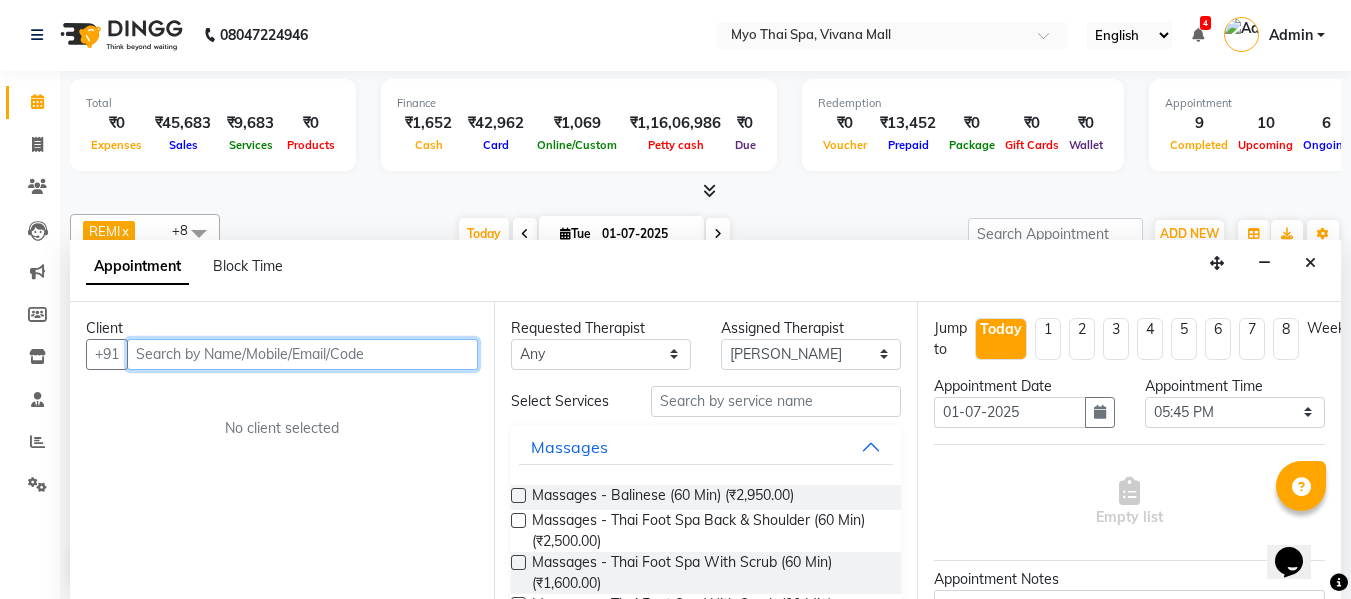 paste on "97028 14362" 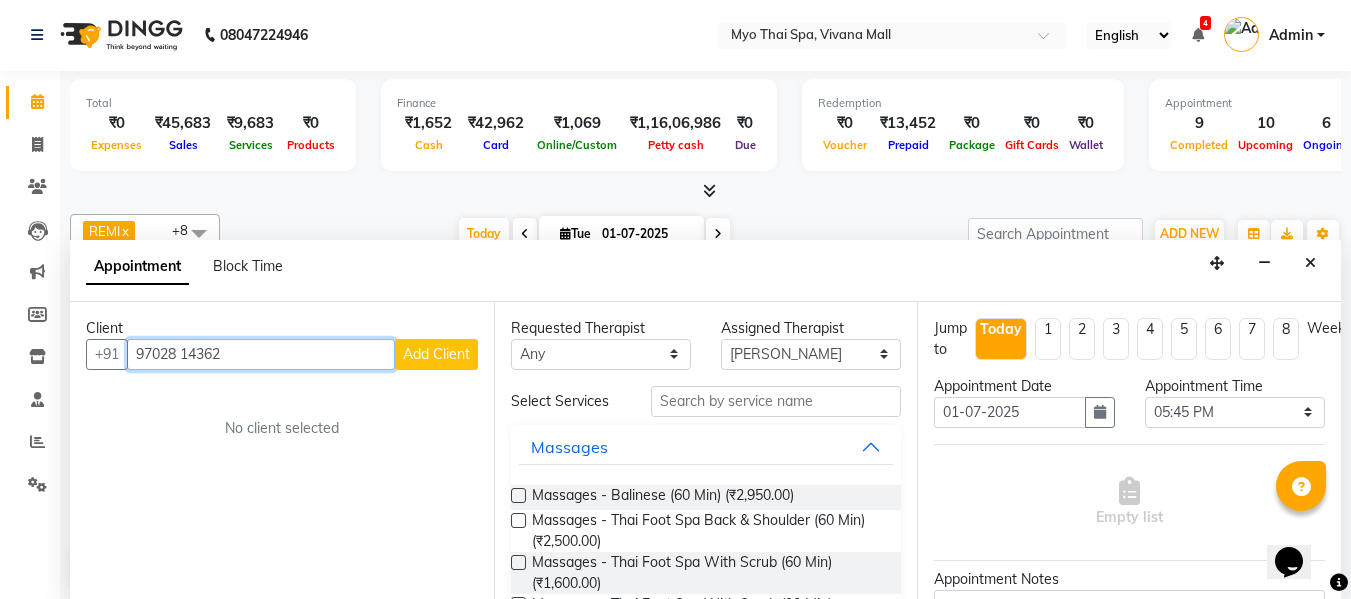 click on "97028 14362" at bounding box center [261, 354] 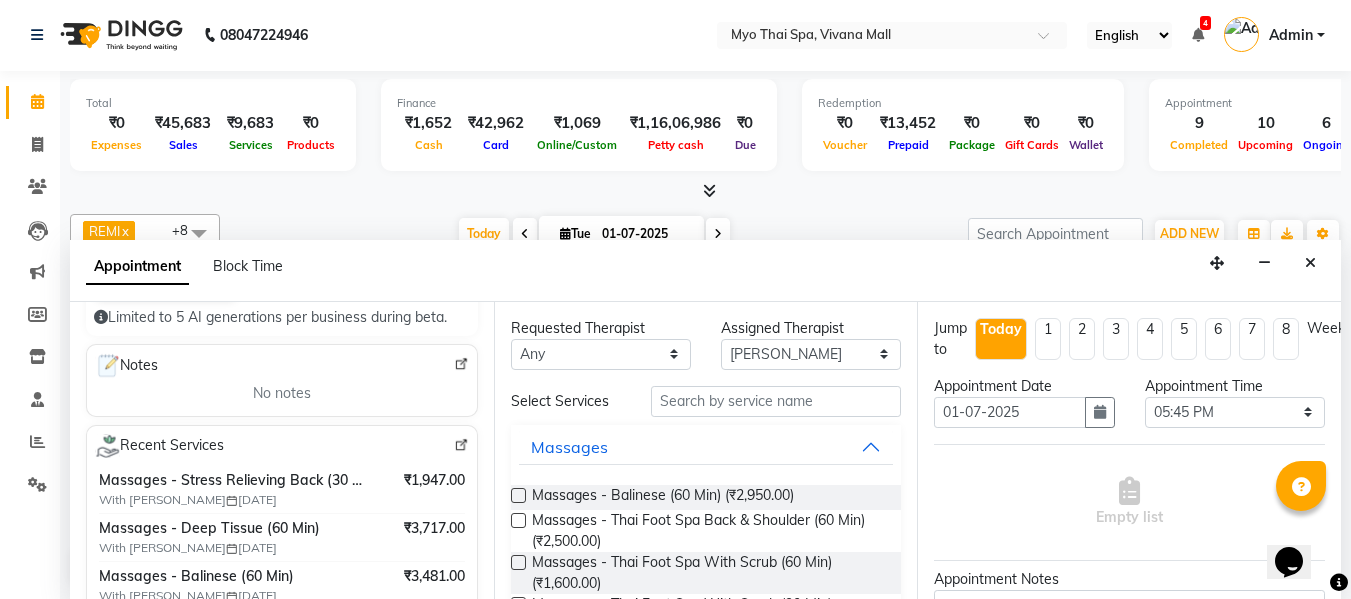 scroll, scrollTop: 571, scrollLeft: 0, axis: vertical 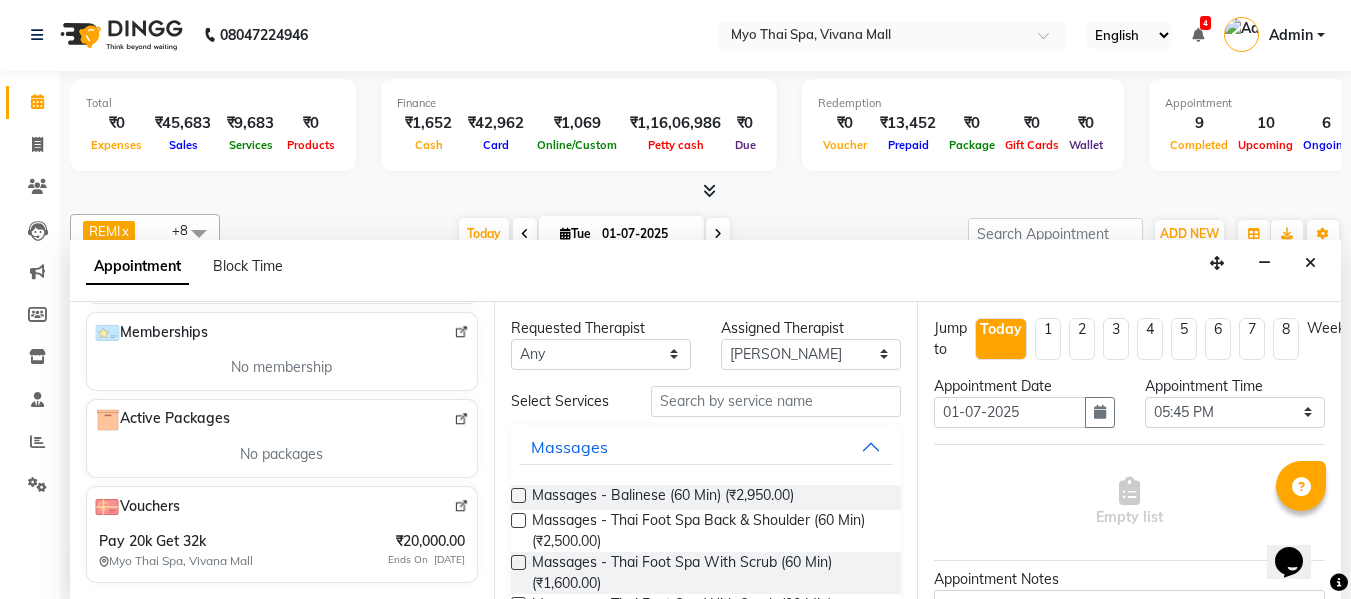 type on "9702814362" 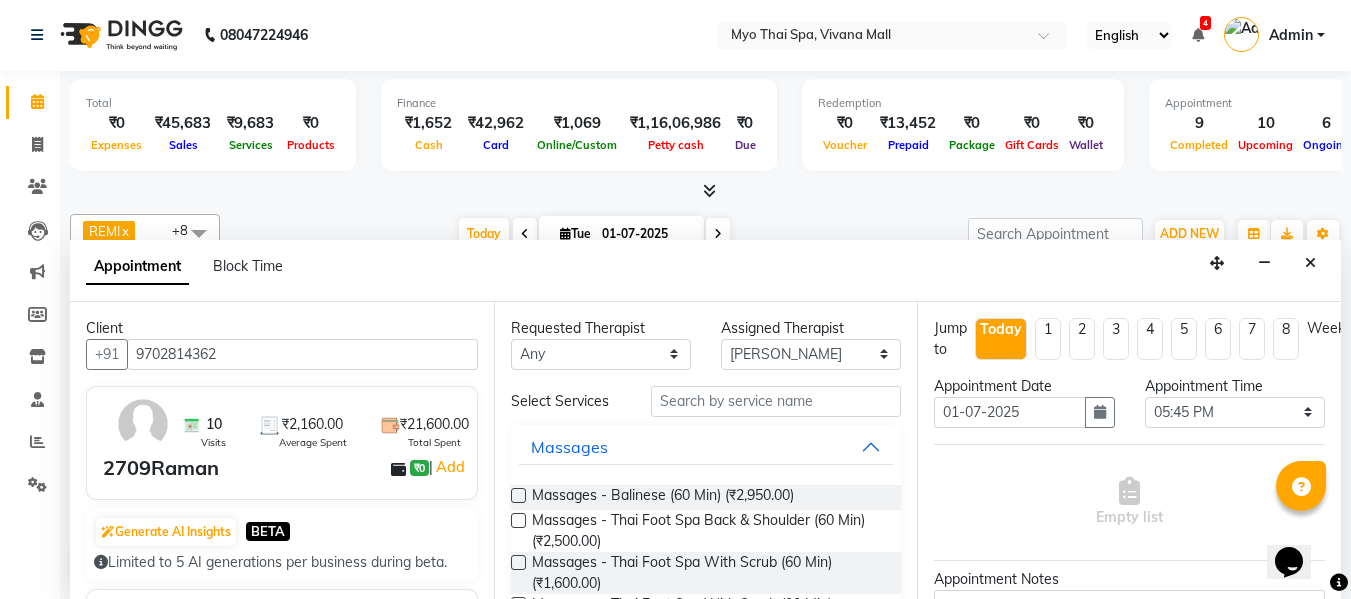 click on "2709Raman" at bounding box center [161, 468] 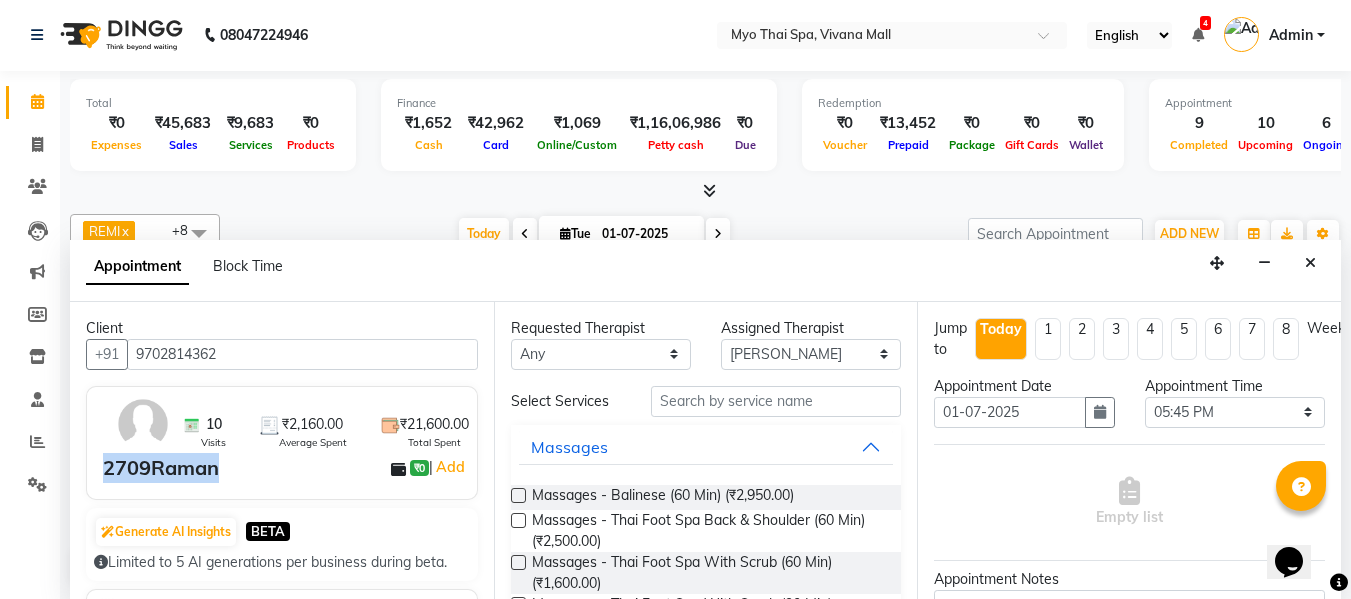 click on "2709Raman" at bounding box center [161, 468] 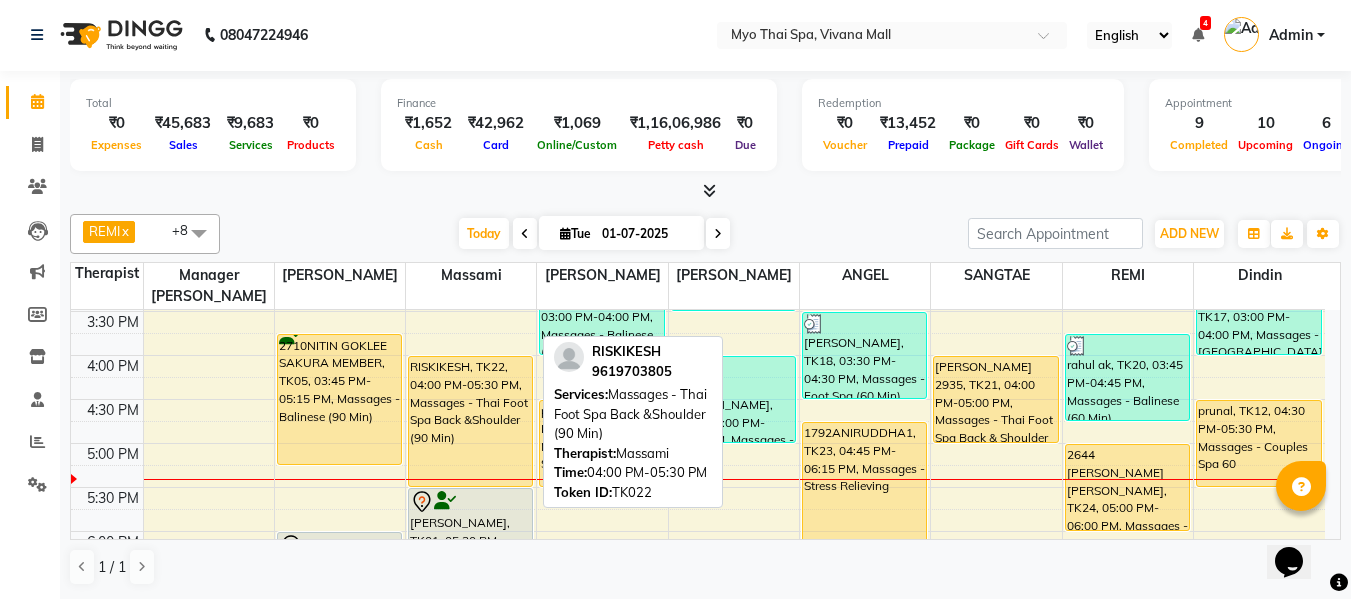 scroll, scrollTop: 693, scrollLeft: 0, axis: vertical 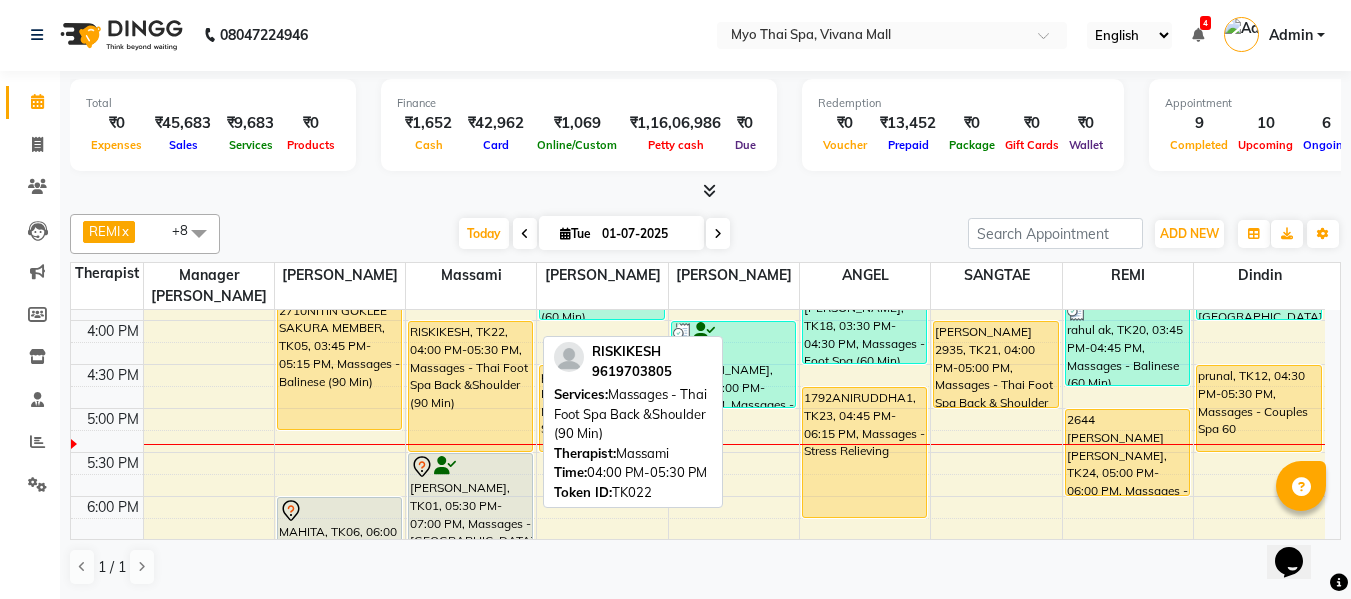 click on "RISKIKESH, TK22, 04:00 PM-05:30 PM, Massages - Thai Foot Spa Back &Shoulder (90 Min)" at bounding box center (470, 386) 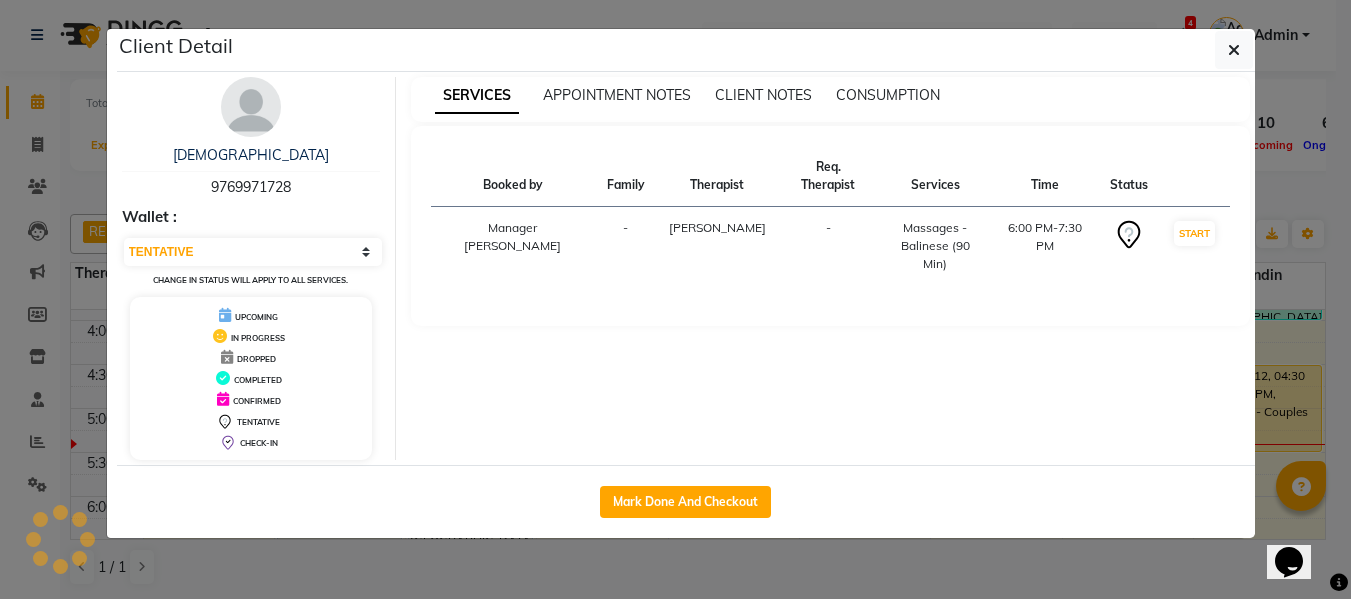 select on "1" 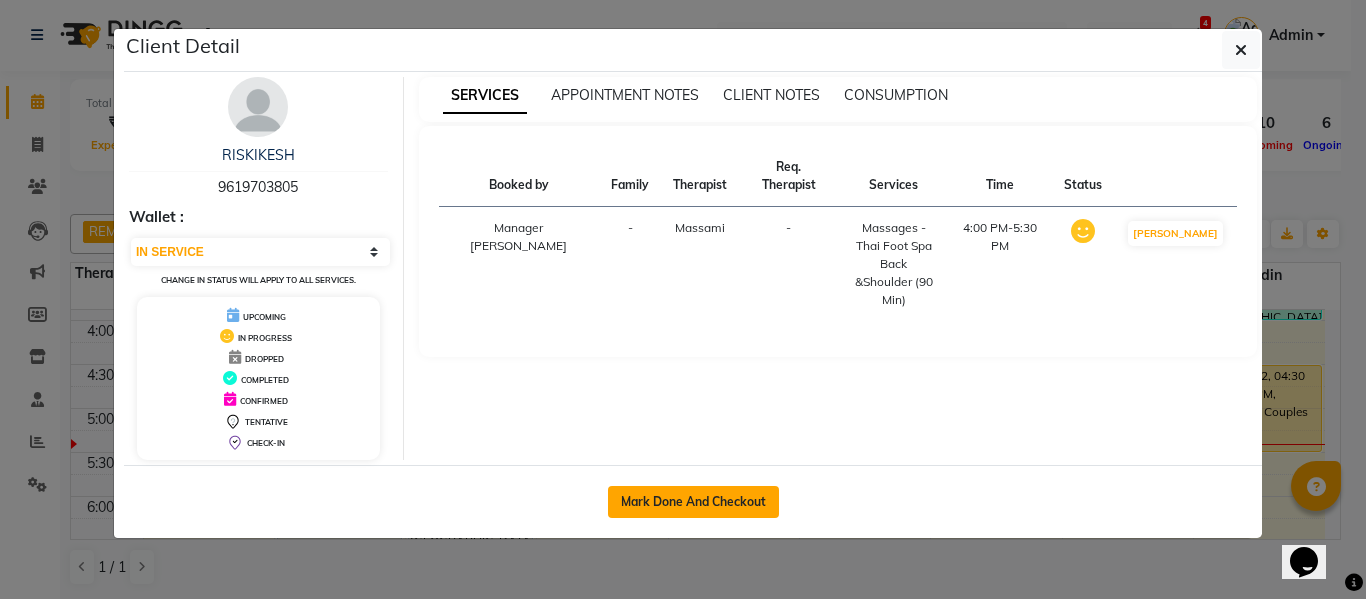 click on "Mark Done And Checkout" 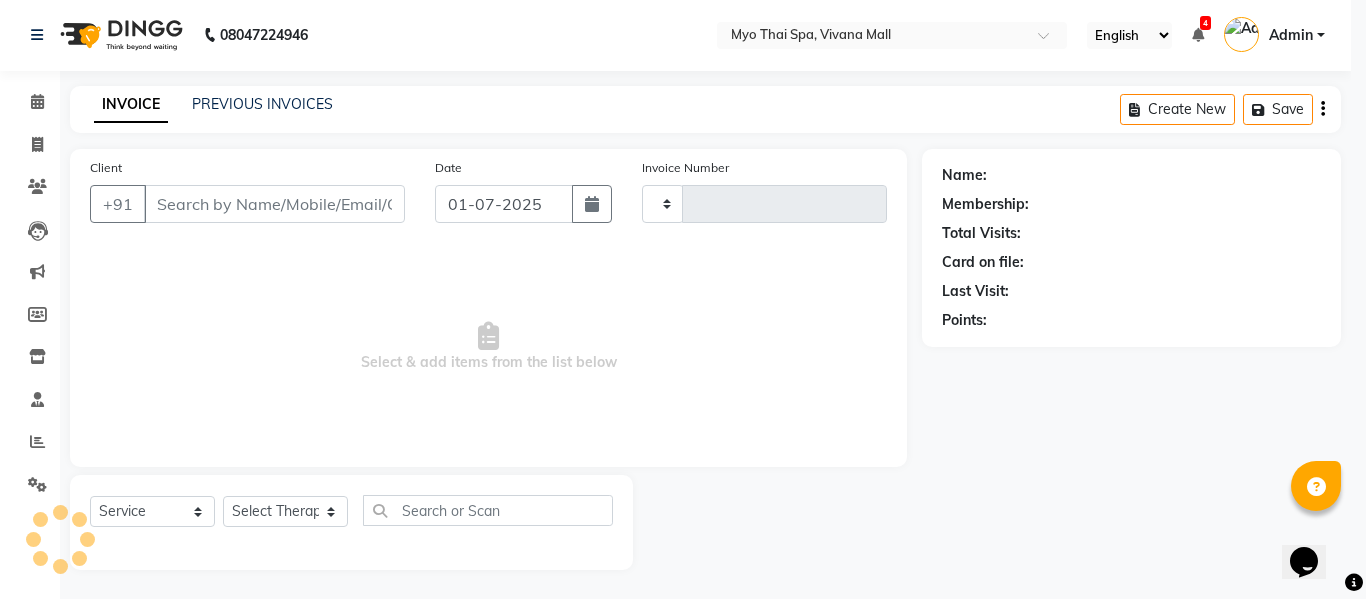 type on "2102" 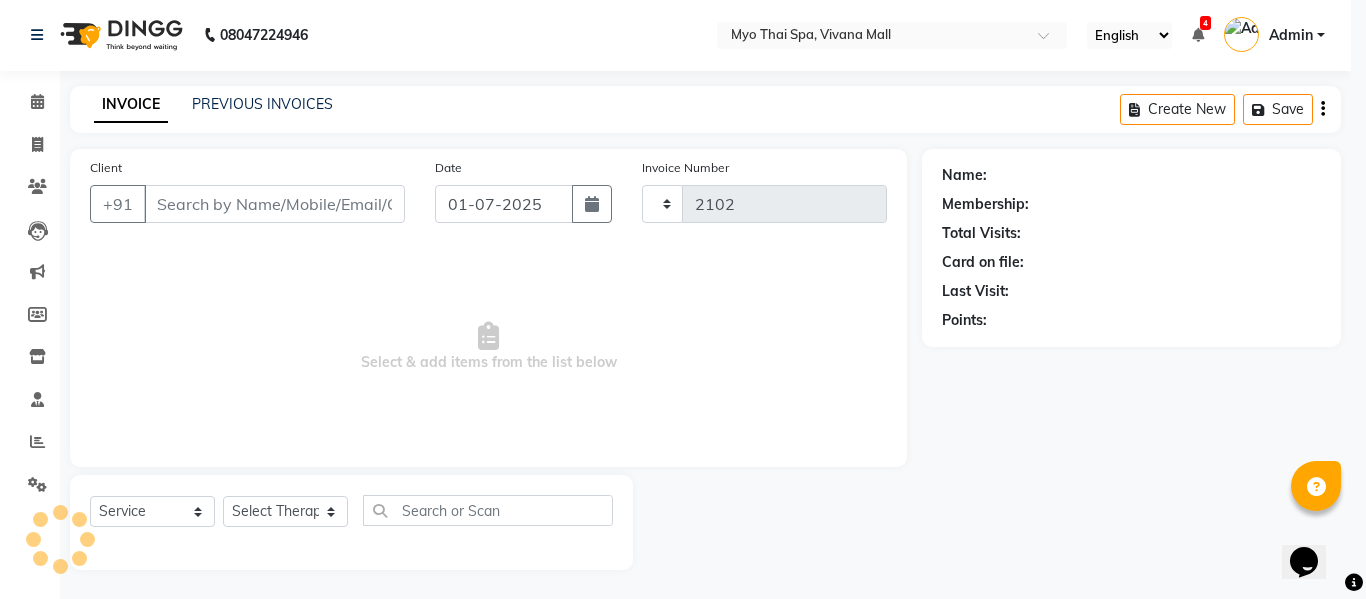 select on "3" 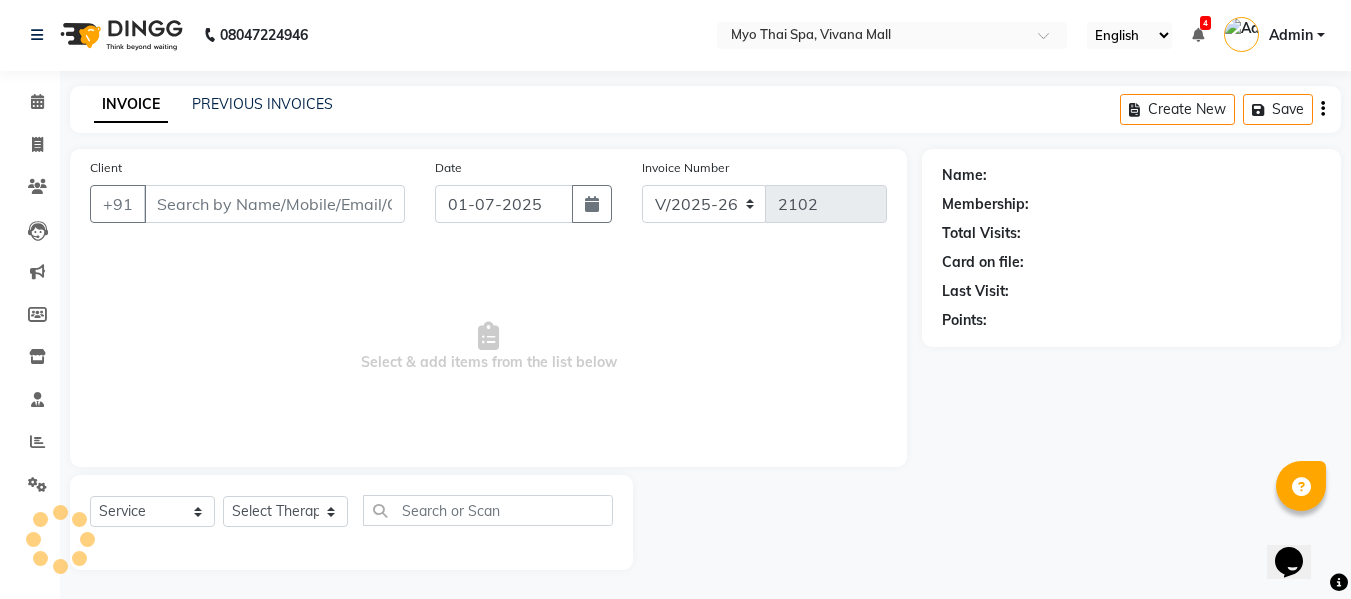 select on "V" 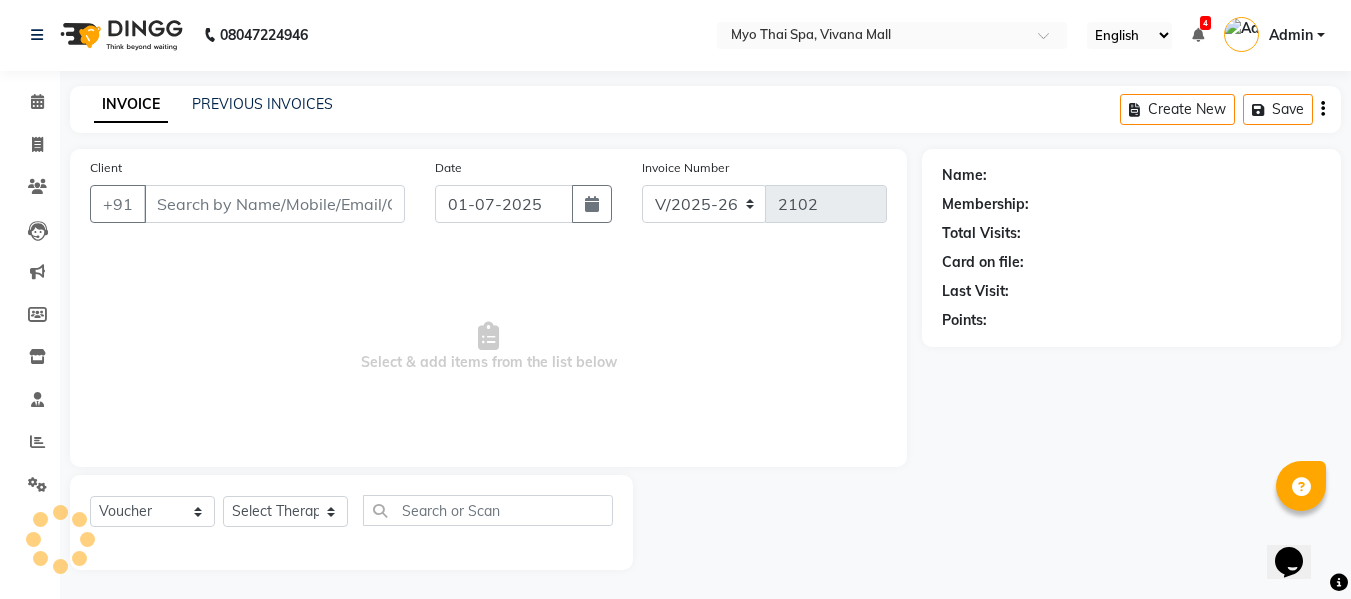 type on "9619703805" 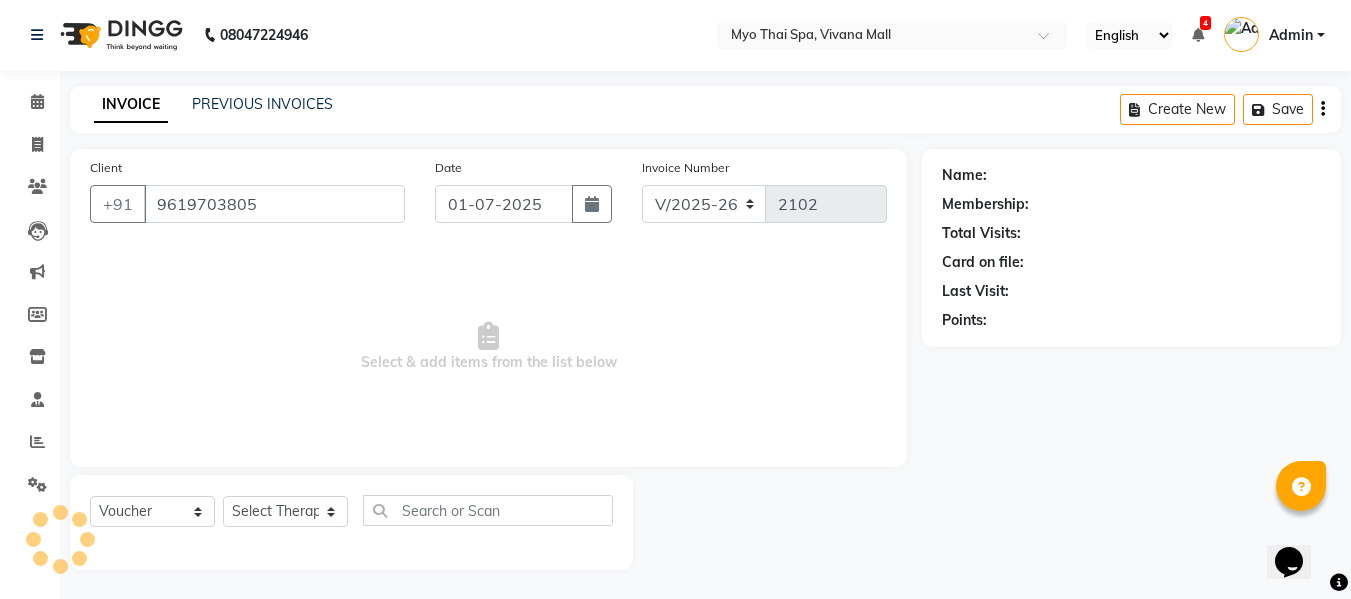 select on "30616" 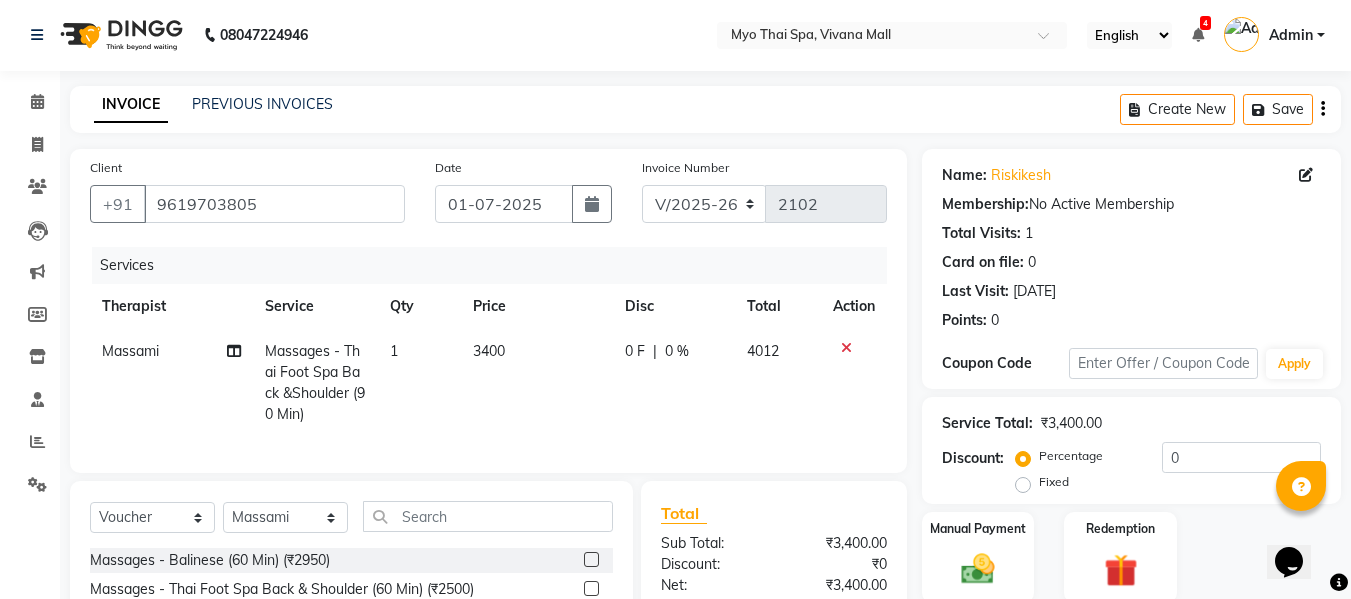 scroll, scrollTop: 223, scrollLeft: 0, axis: vertical 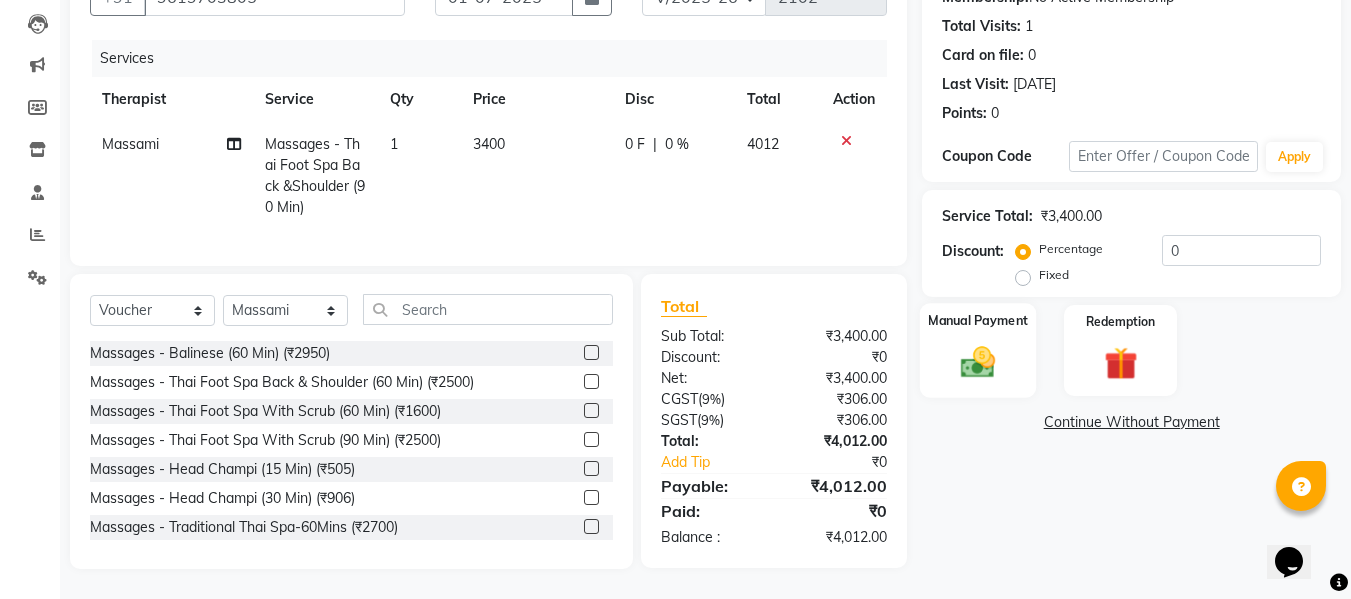 click 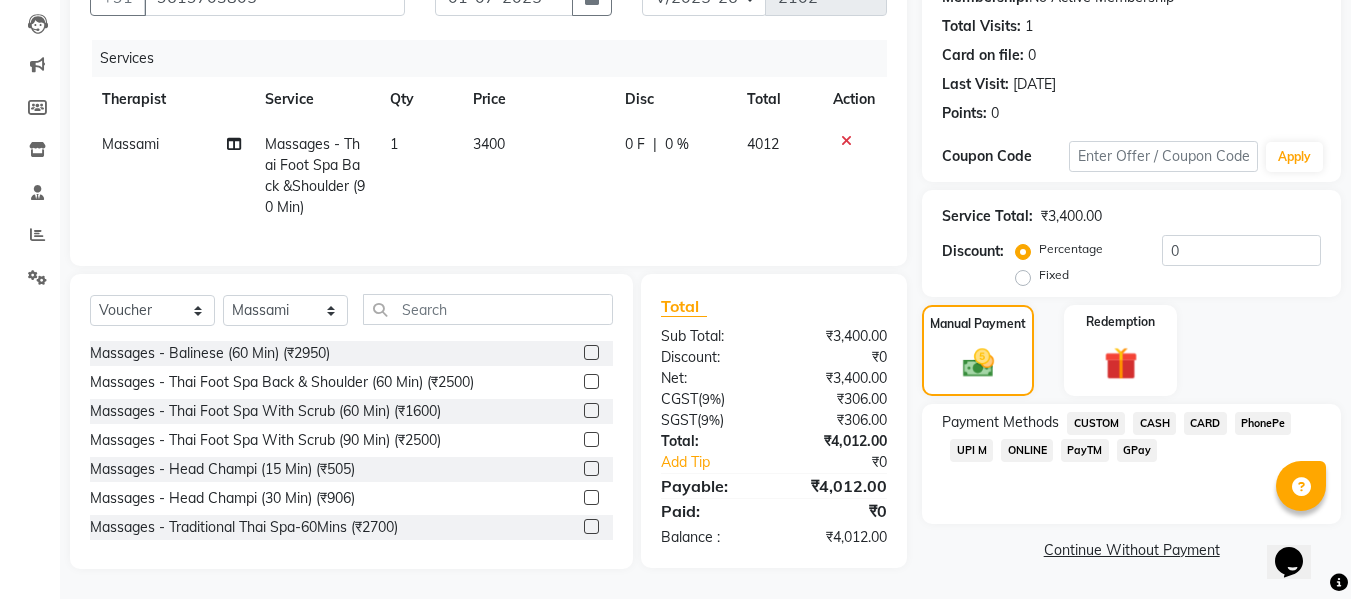 click on "CARD" 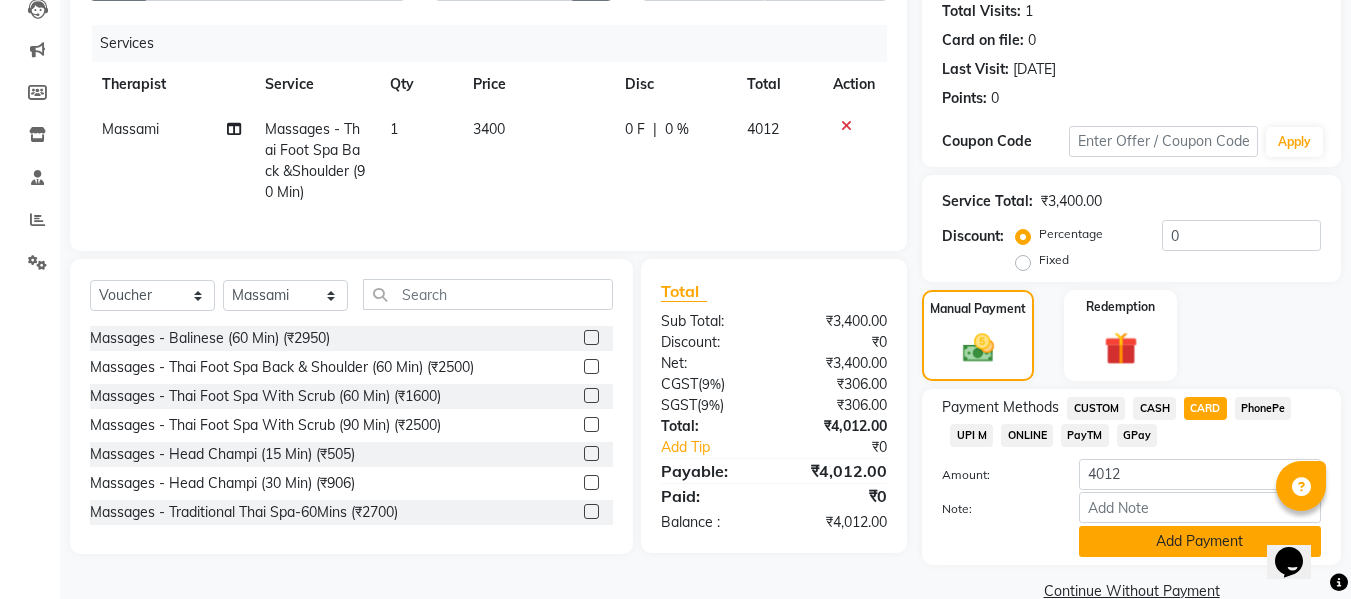 click on "Add Payment" 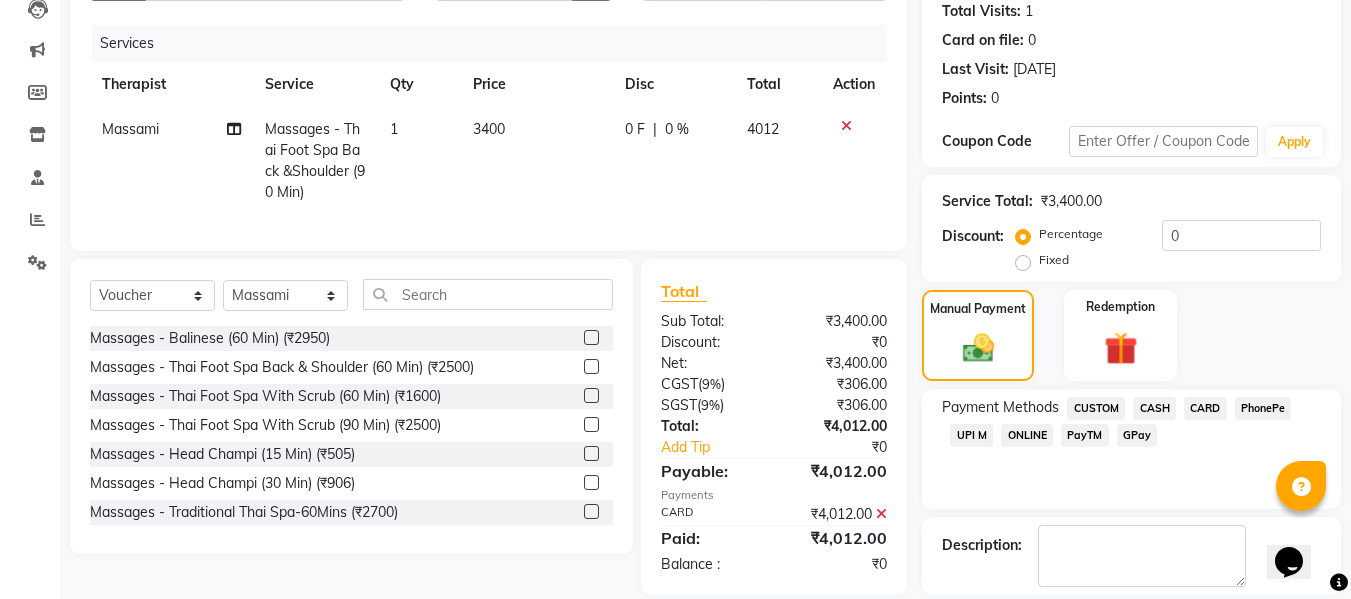 scroll, scrollTop: 317, scrollLeft: 0, axis: vertical 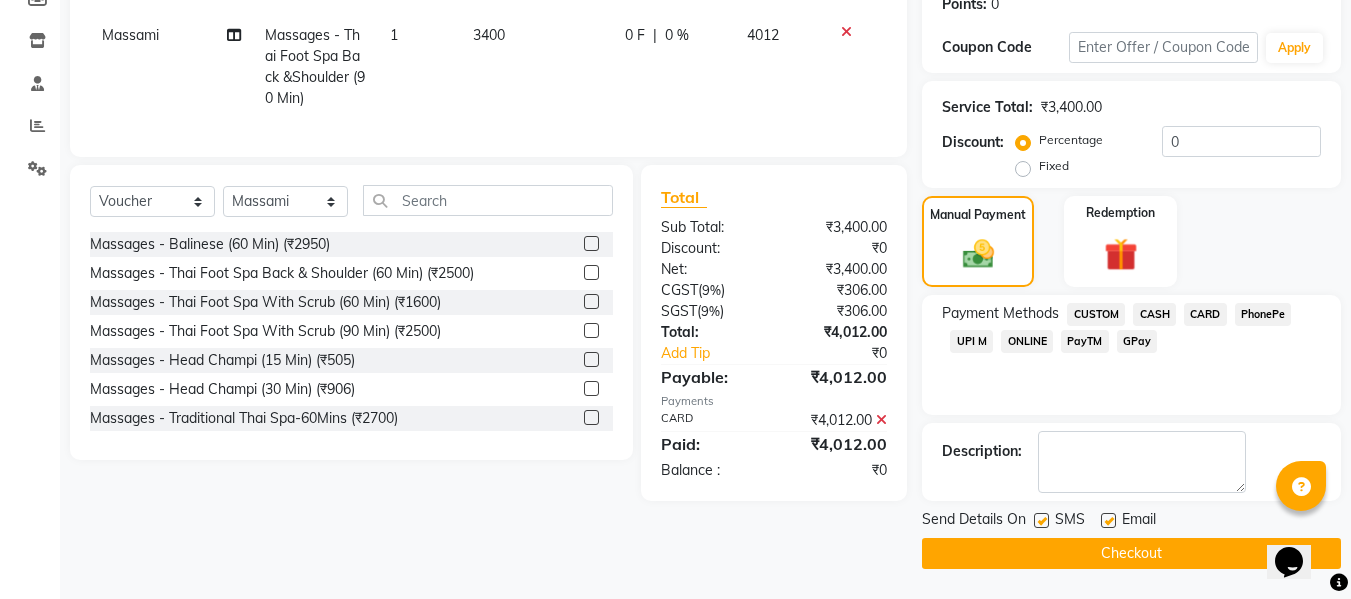 click on "Checkout" 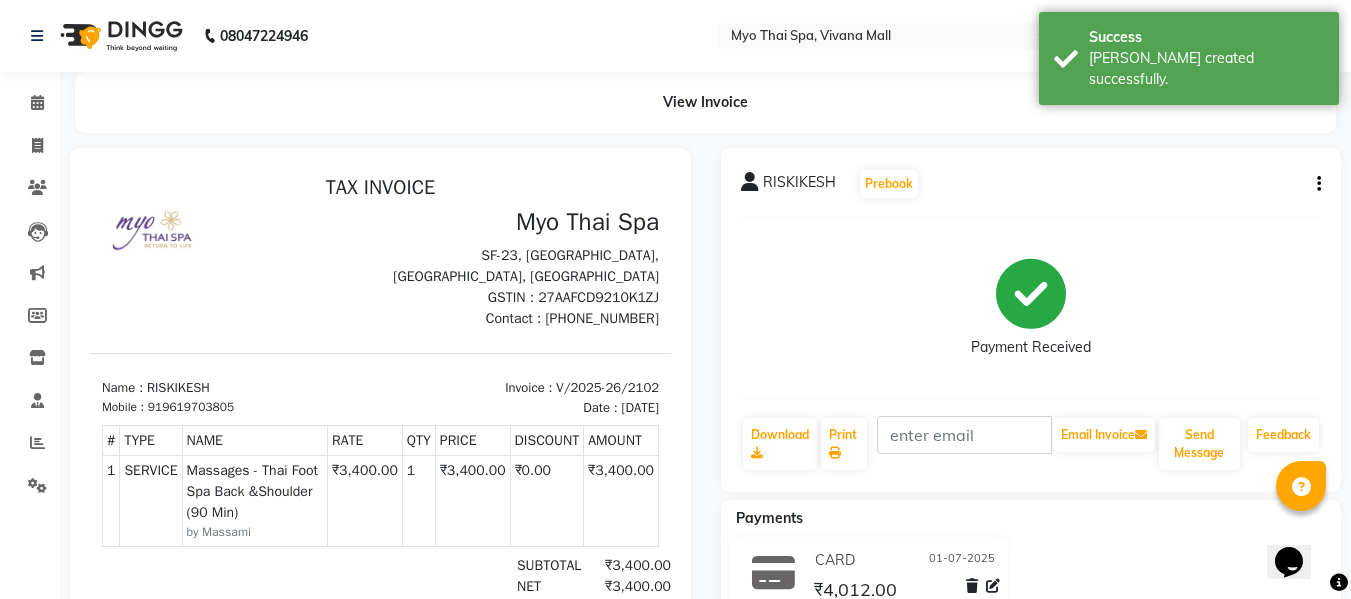 scroll, scrollTop: 0, scrollLeft: 0, axis: both 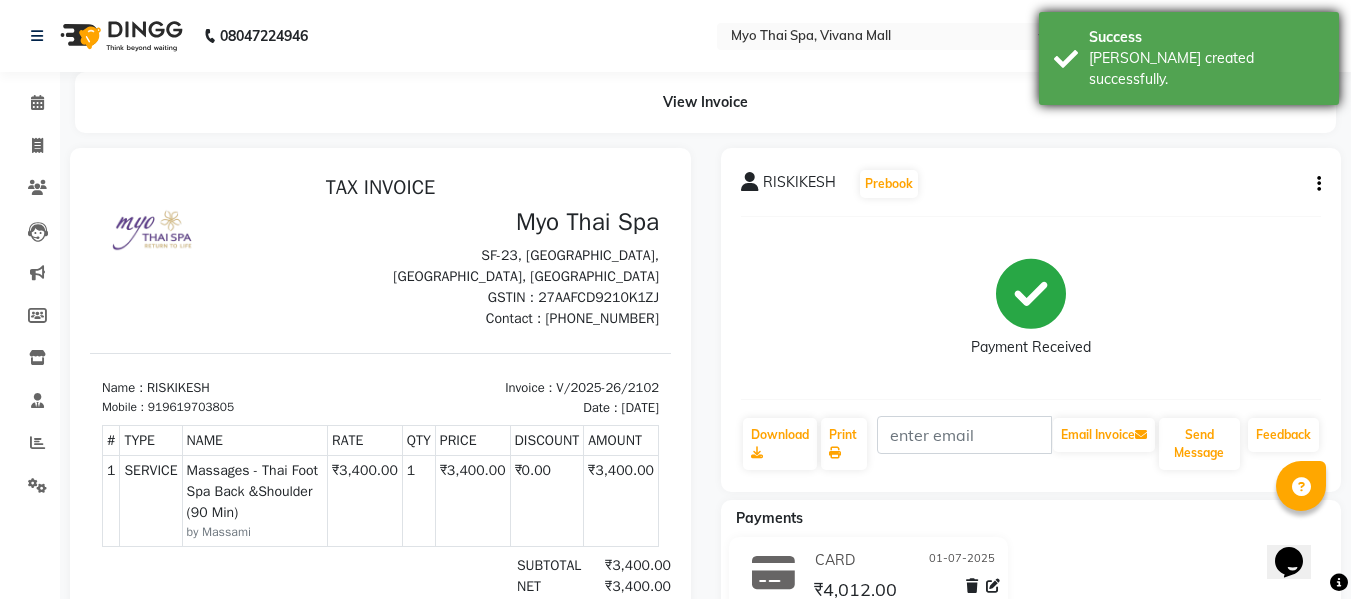 click on "Bill created successfully." at bounding box center [1206, 69] 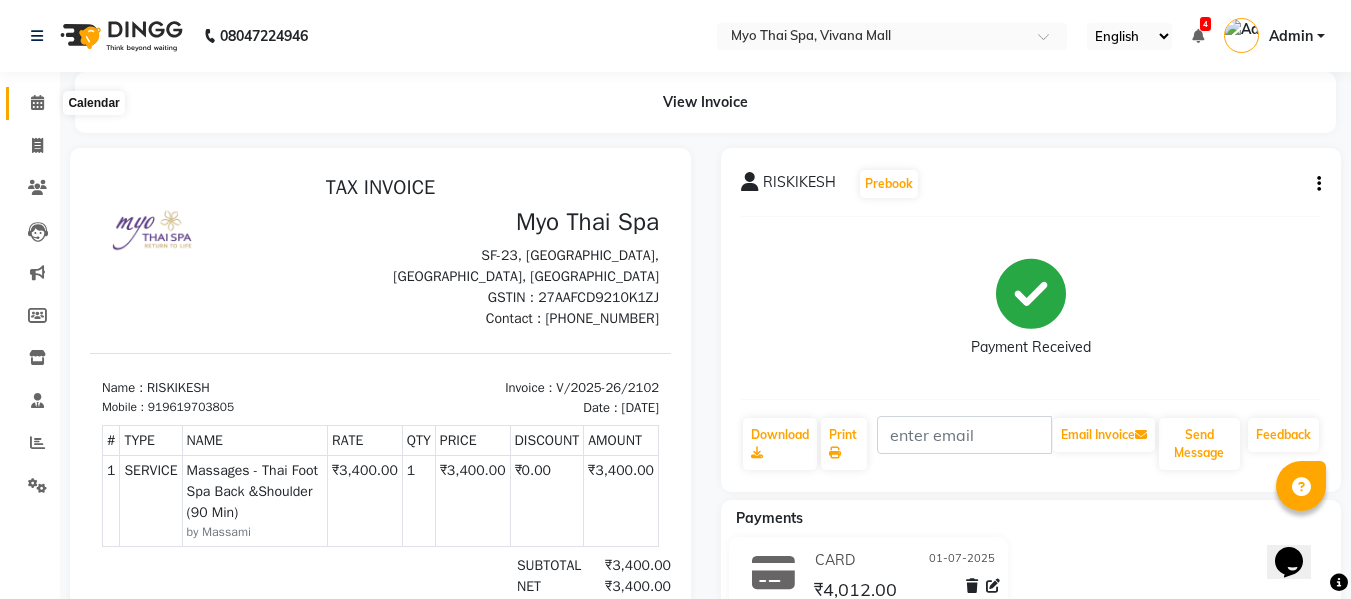 click 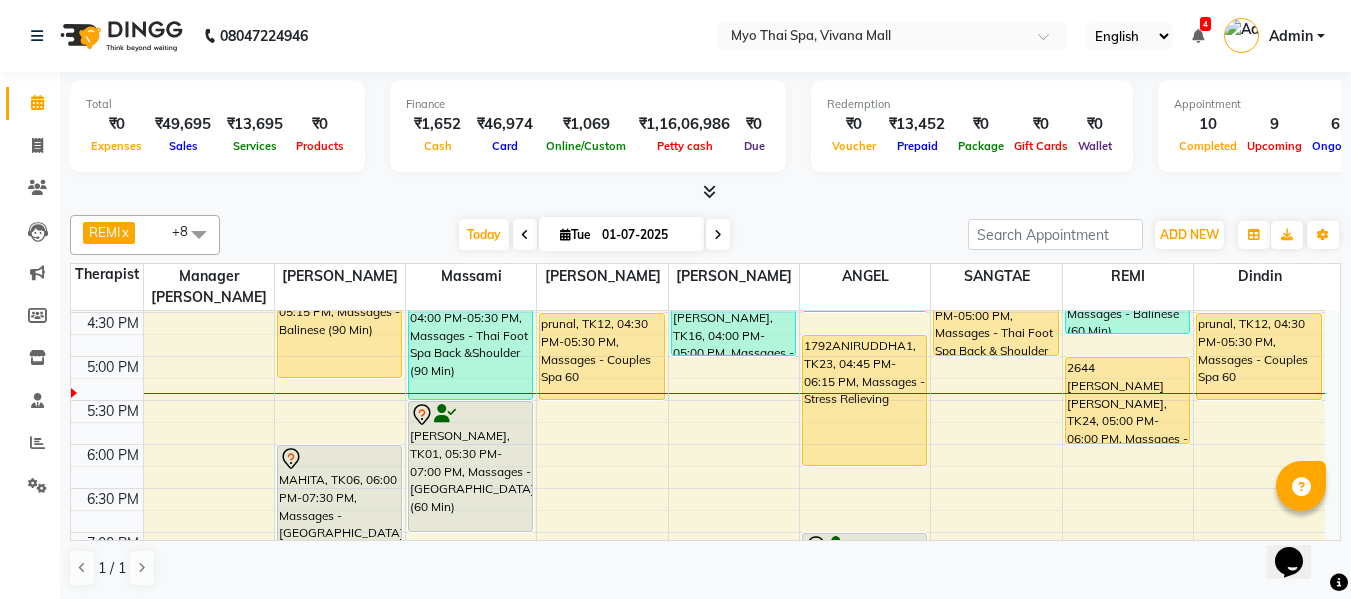scroll, scrollTop: 700, scrollLeft: 0, axis: vertical 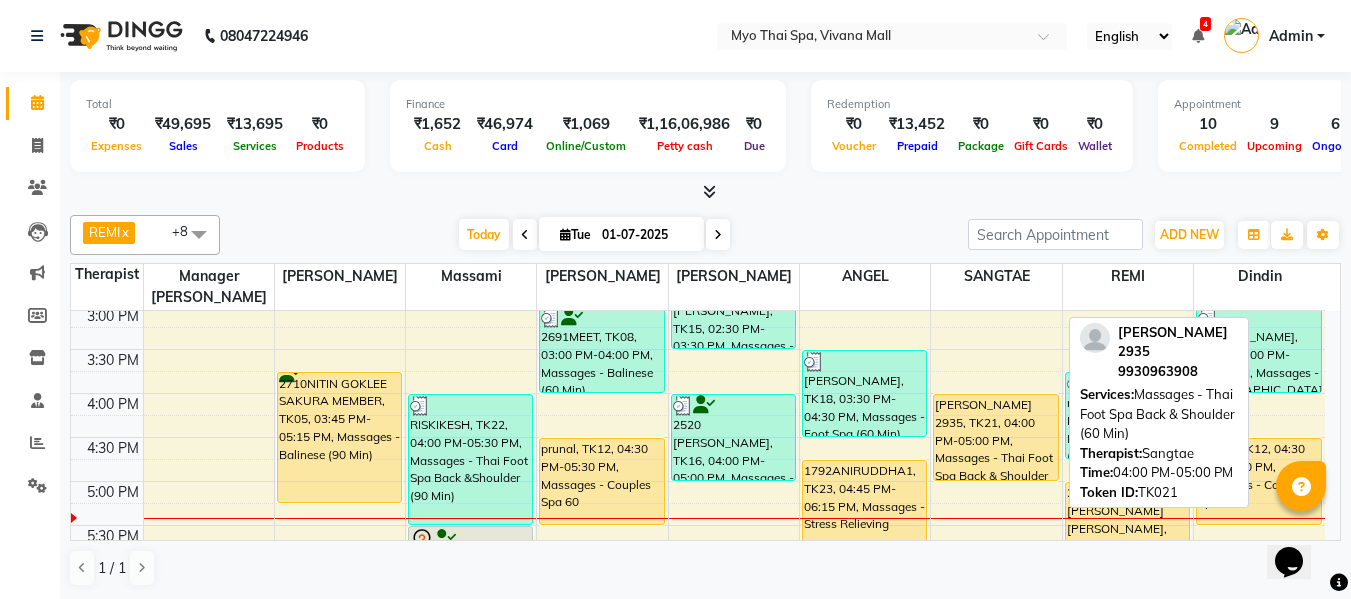 click on "tanuja swamy 2935, TK21, 04:00 PM-05:00 PM, Massages - Thai Foot Spa  Back & Shoulder (60 Min)" at bounding box center [995, 437] 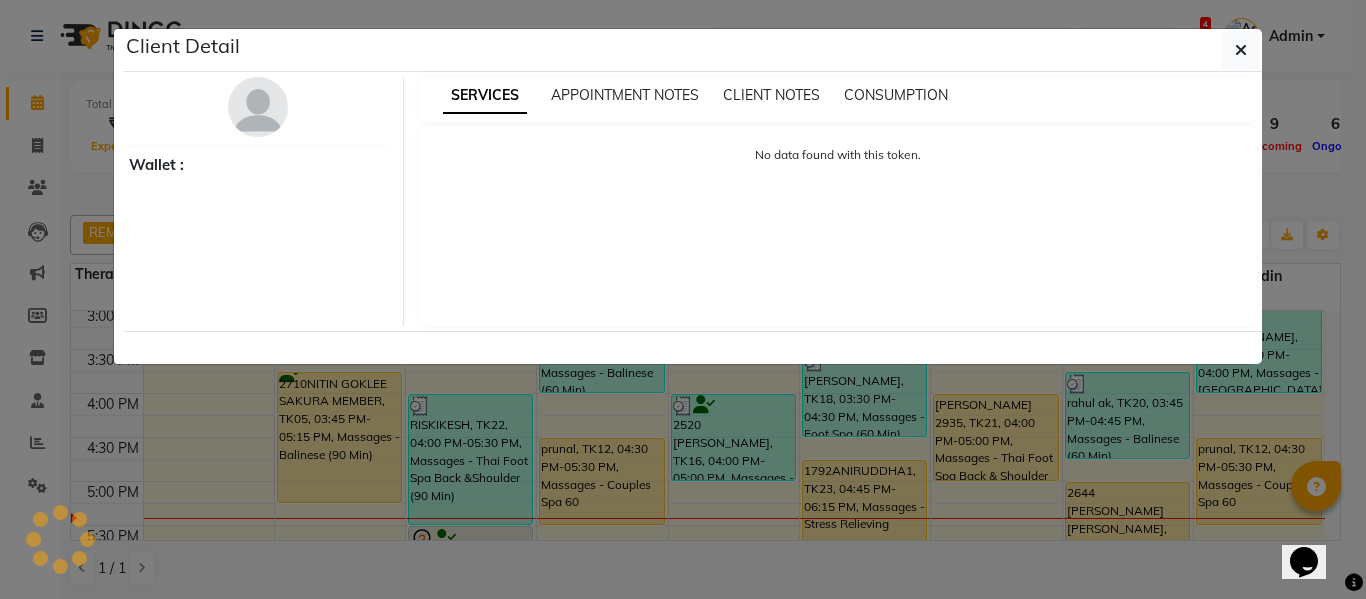 select on "1" 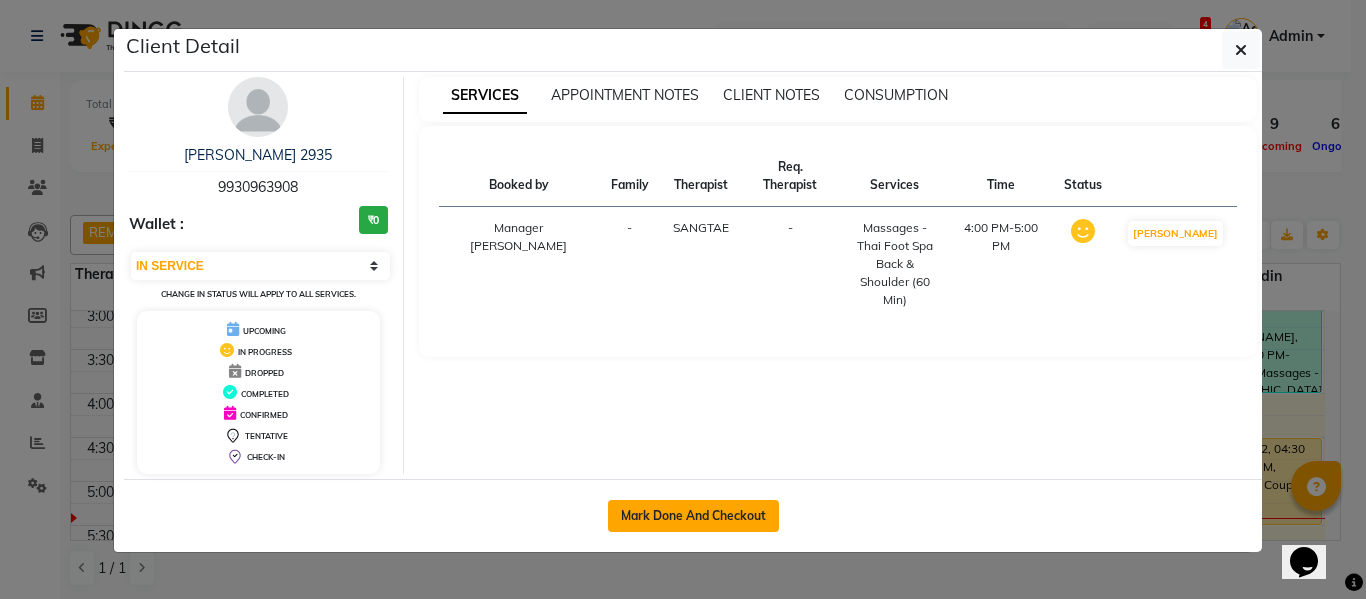 click on "Mark Done And Checkout" 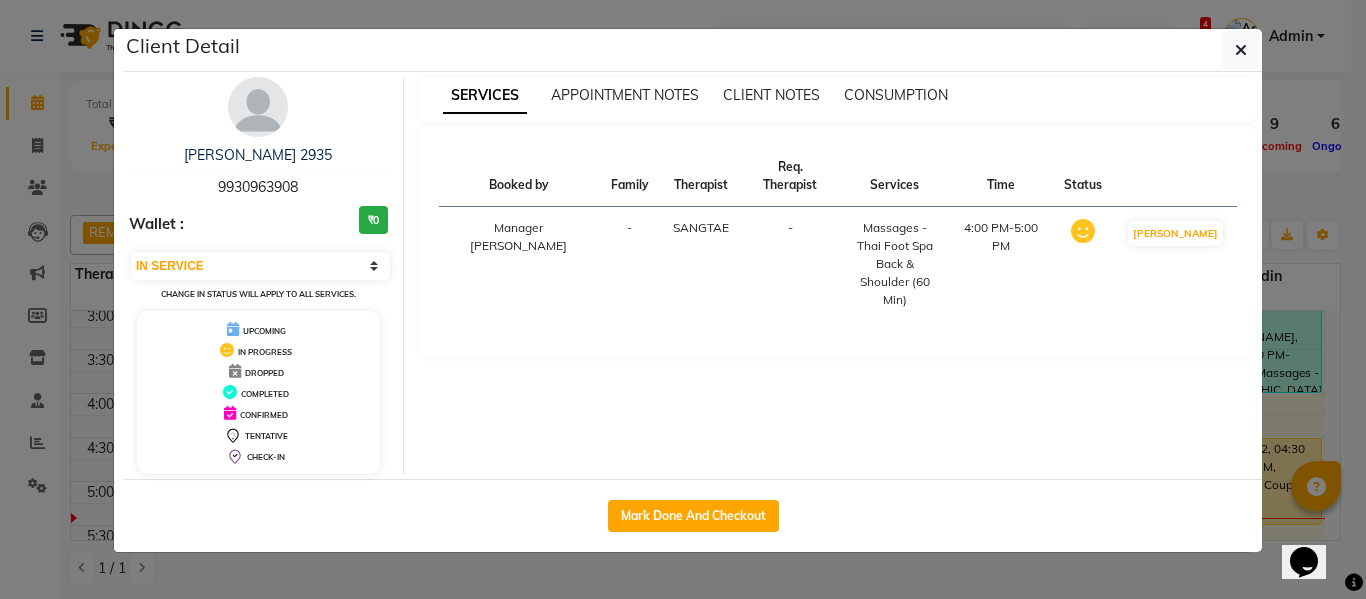select on "service" 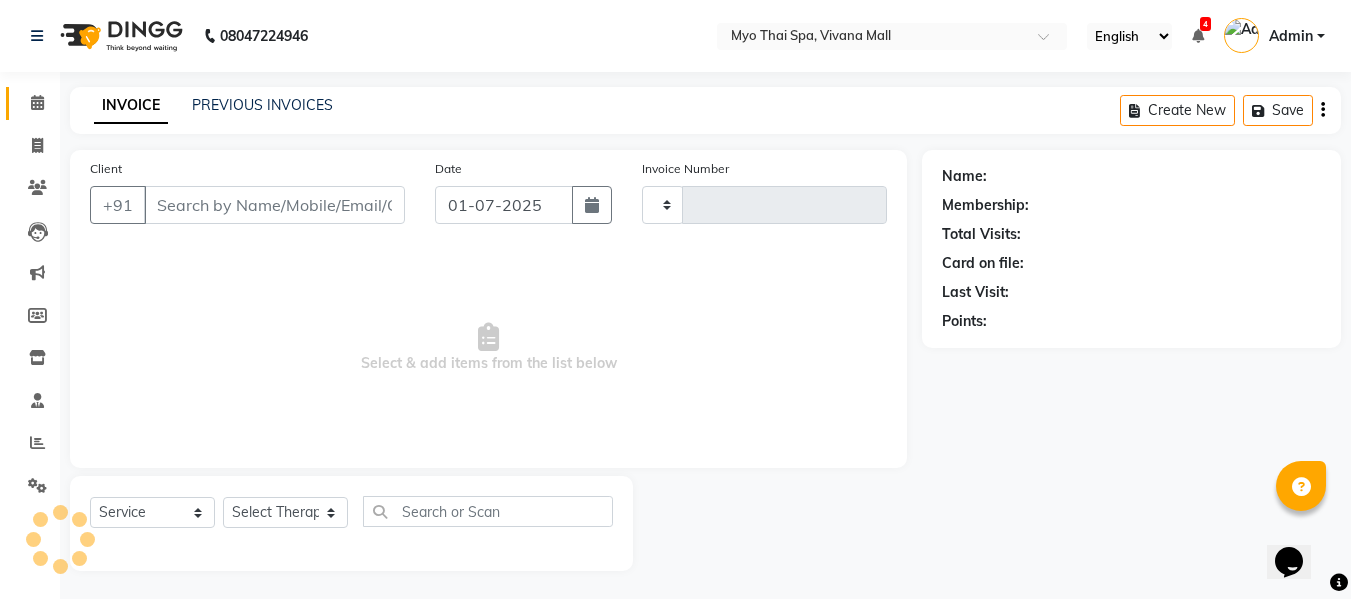 type on "2103" 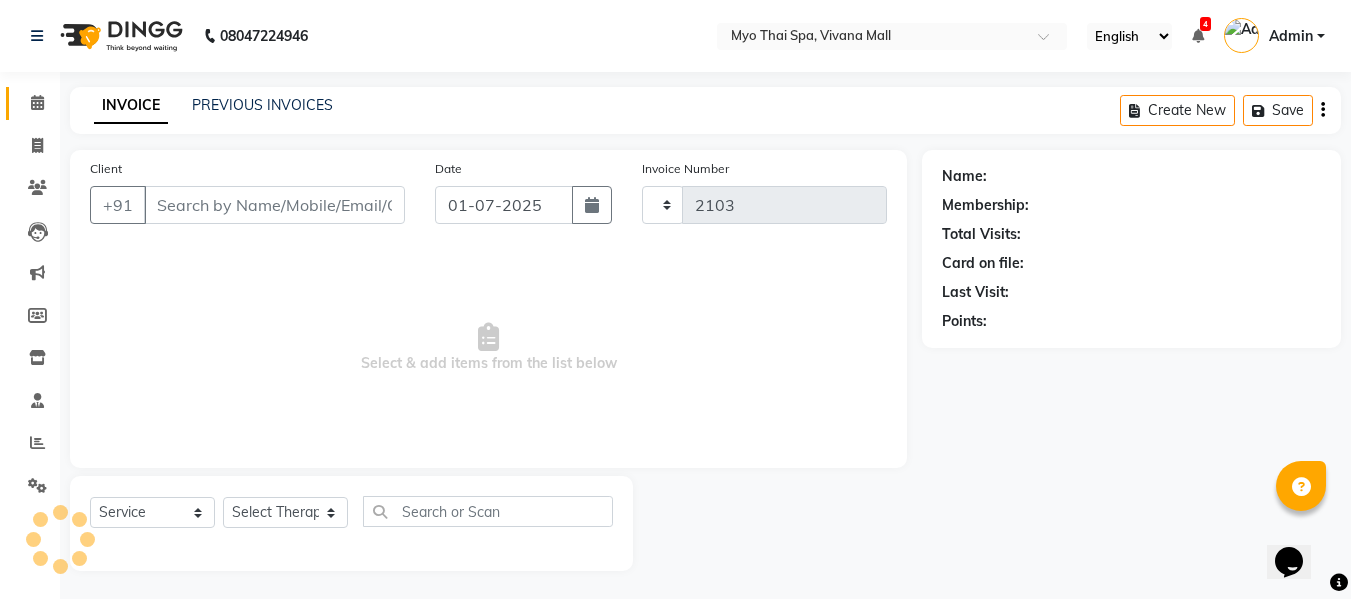 select on "3908" 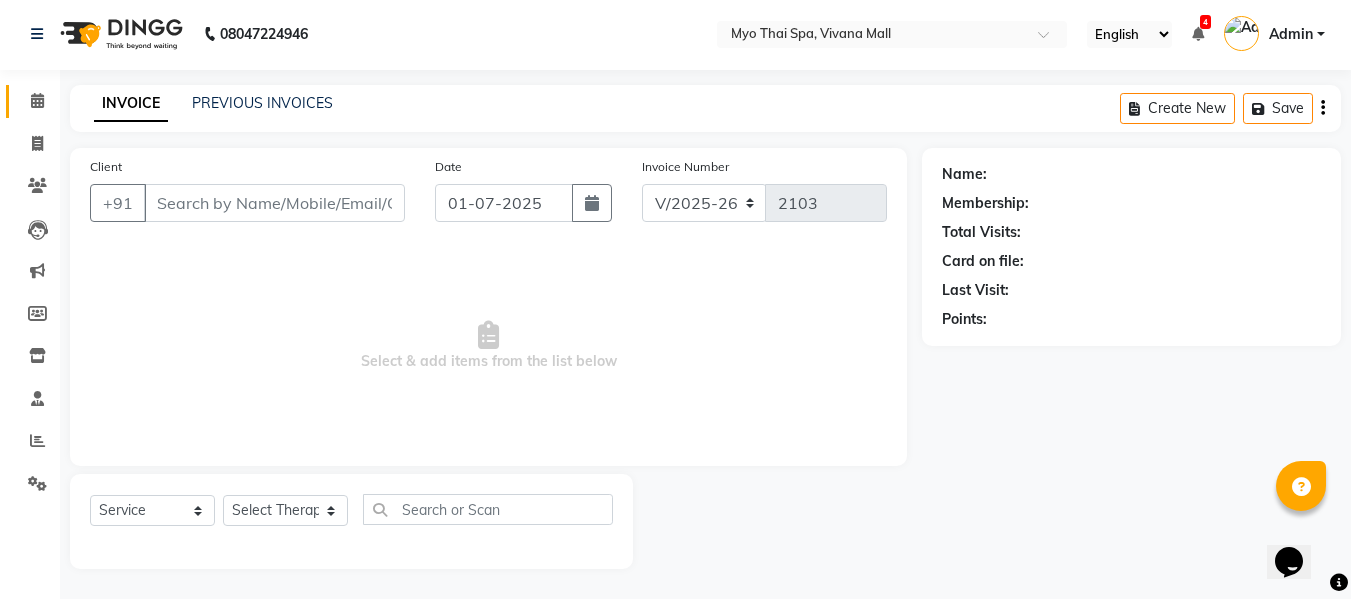 scroll, scrollTop: 0, scrollLeft: 0, axis: both 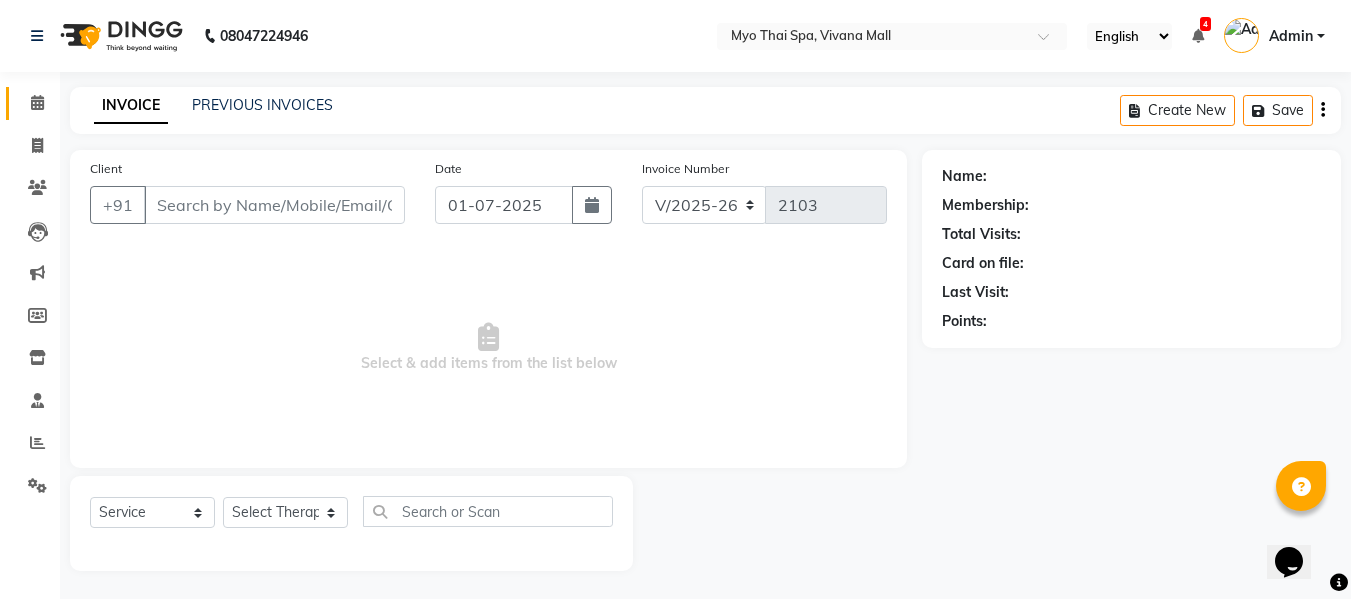 select on "V" 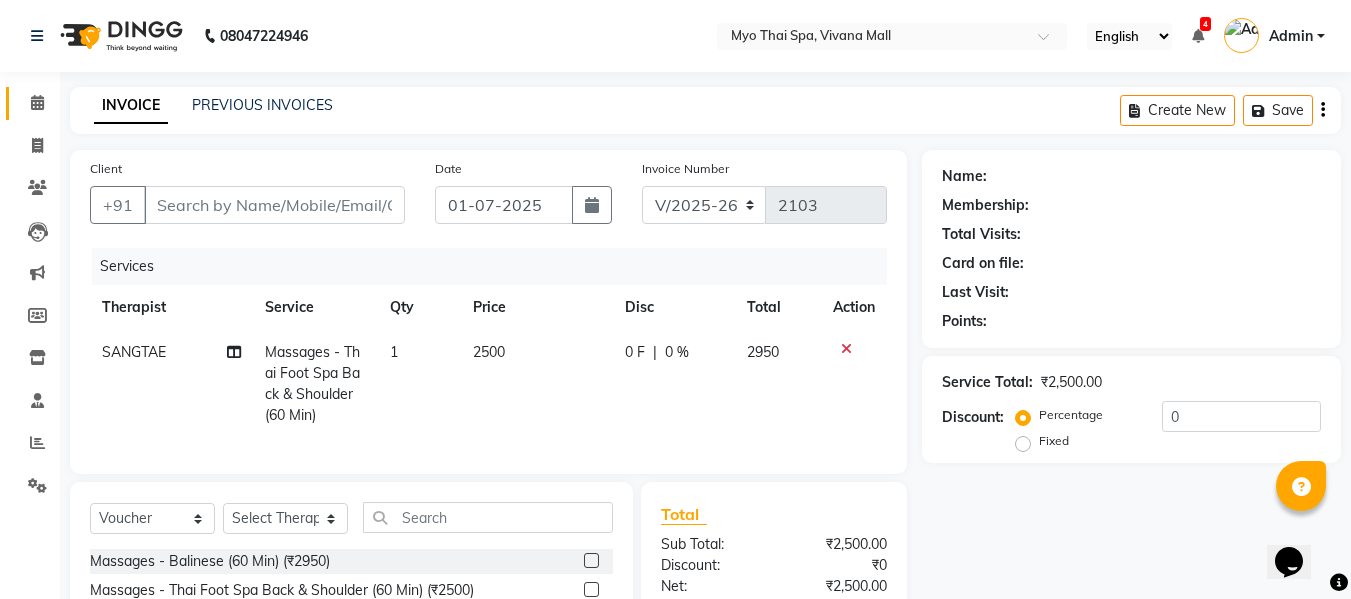 type on "9930963908" 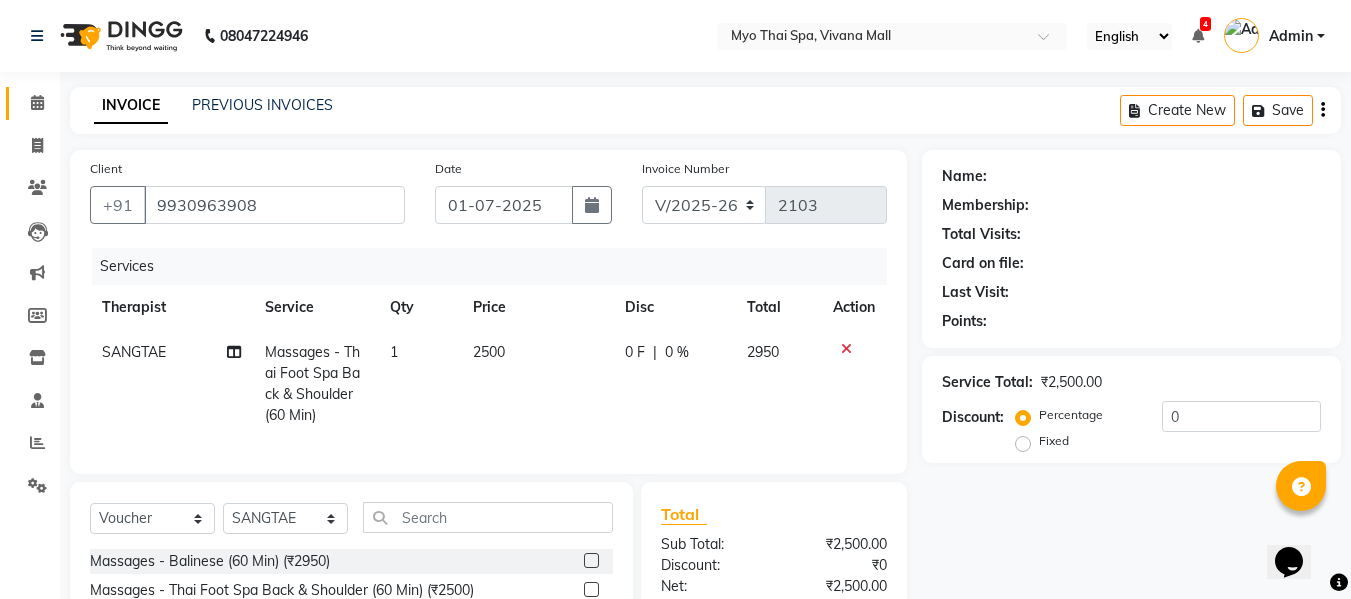 scroll, scrollTop: 200, scrollLeft: 0, axis: vertical 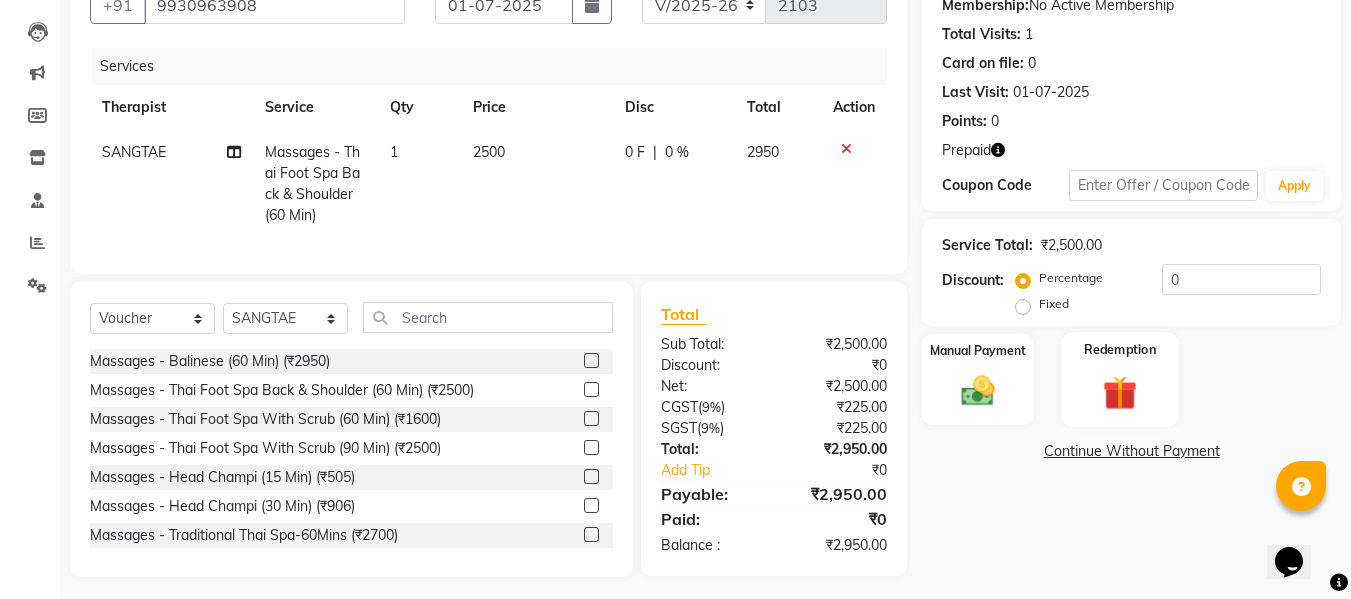 click 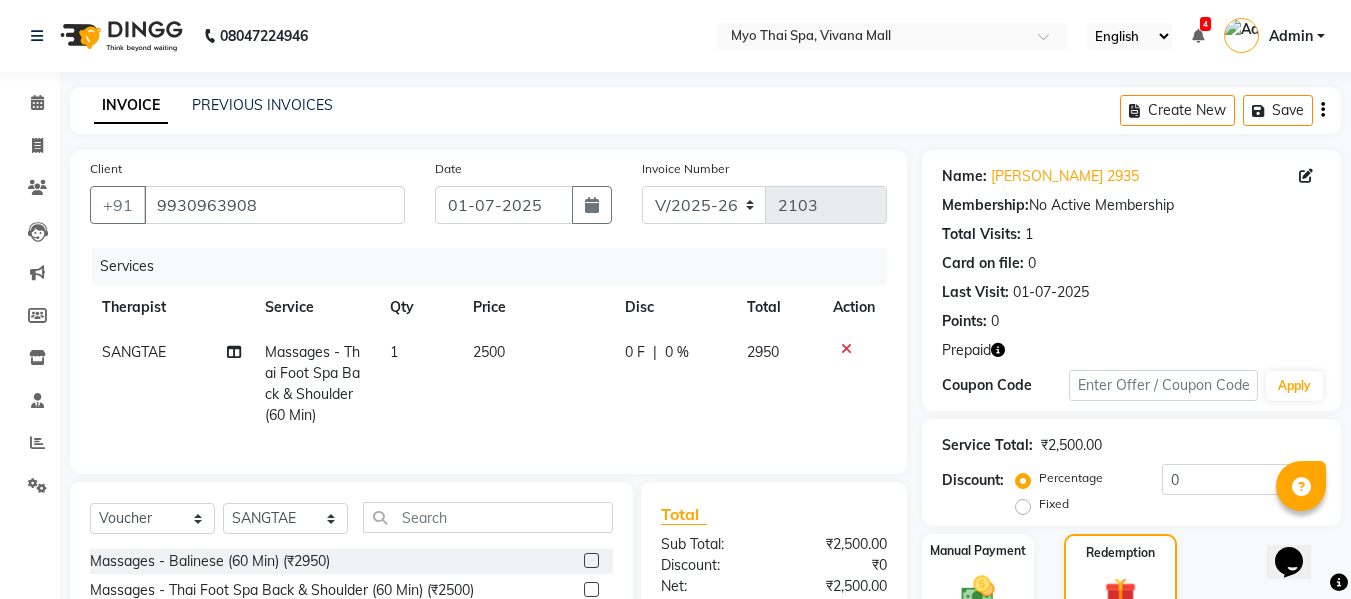 scroll, scrollTop: 227, scrollLeft: 0, axis: vertical 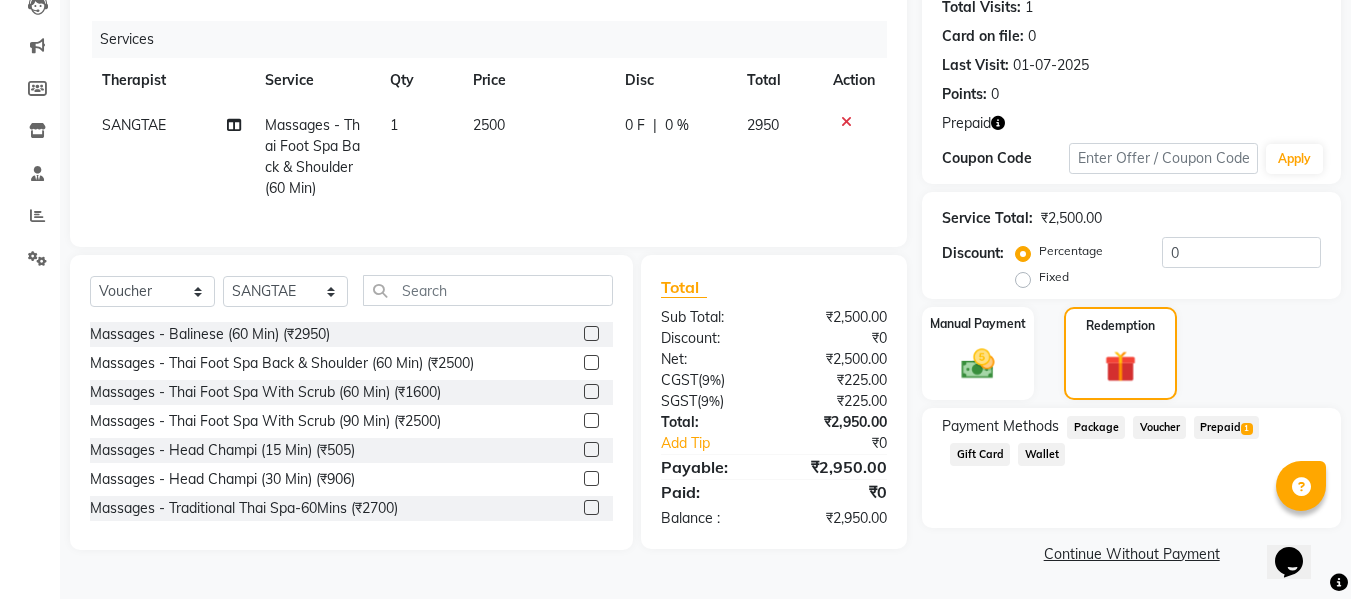 click on "Prepaid  1" 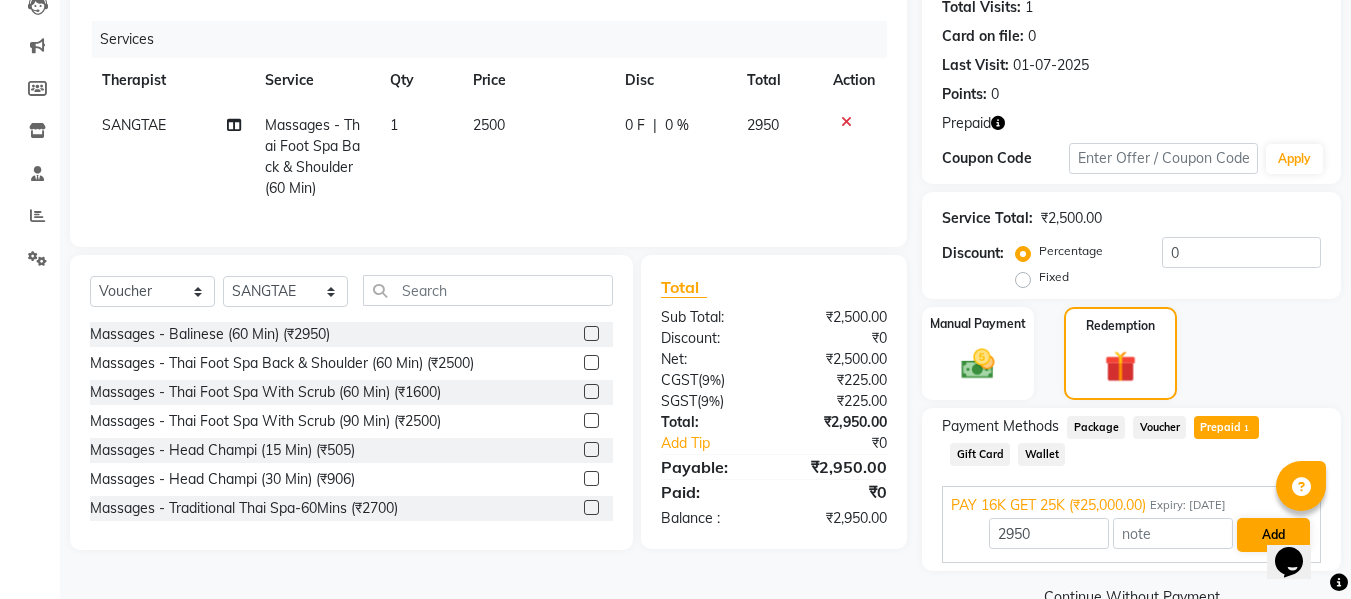 scroll, scrollTop: 270, scrollLeft: 0, axis: vertical 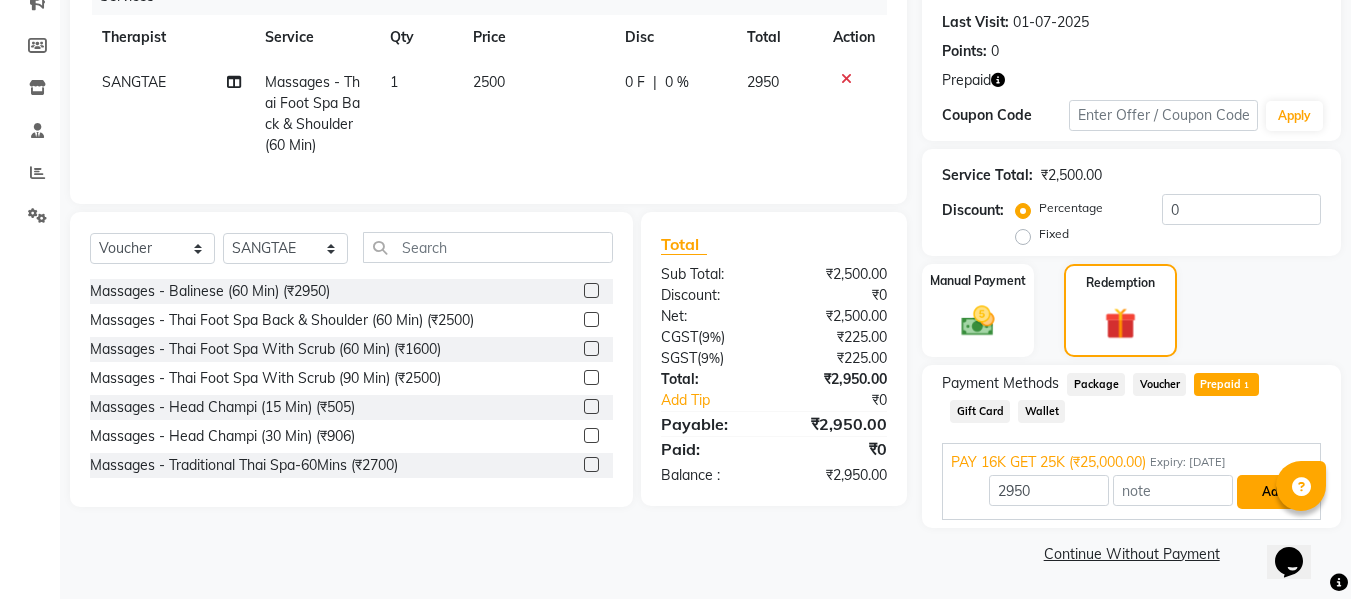 click on "Add" at bounding box center [1273, 492] 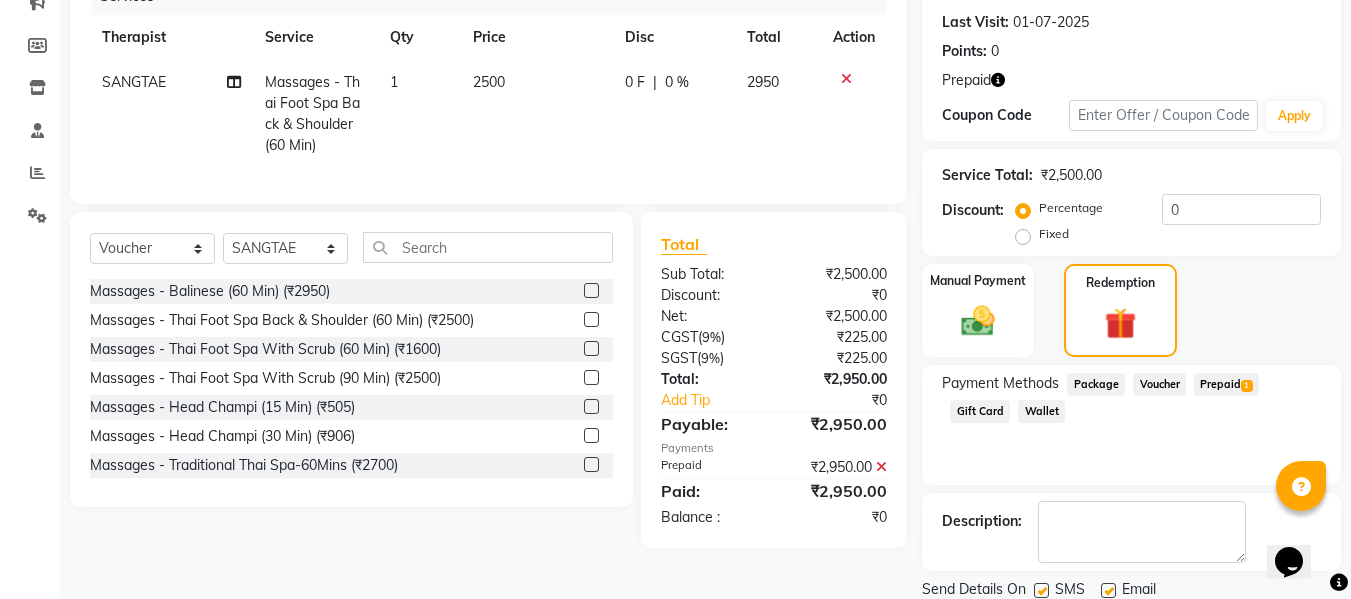 scroll, scrollTop: 340, scrollLeft: 0, axis: vertical 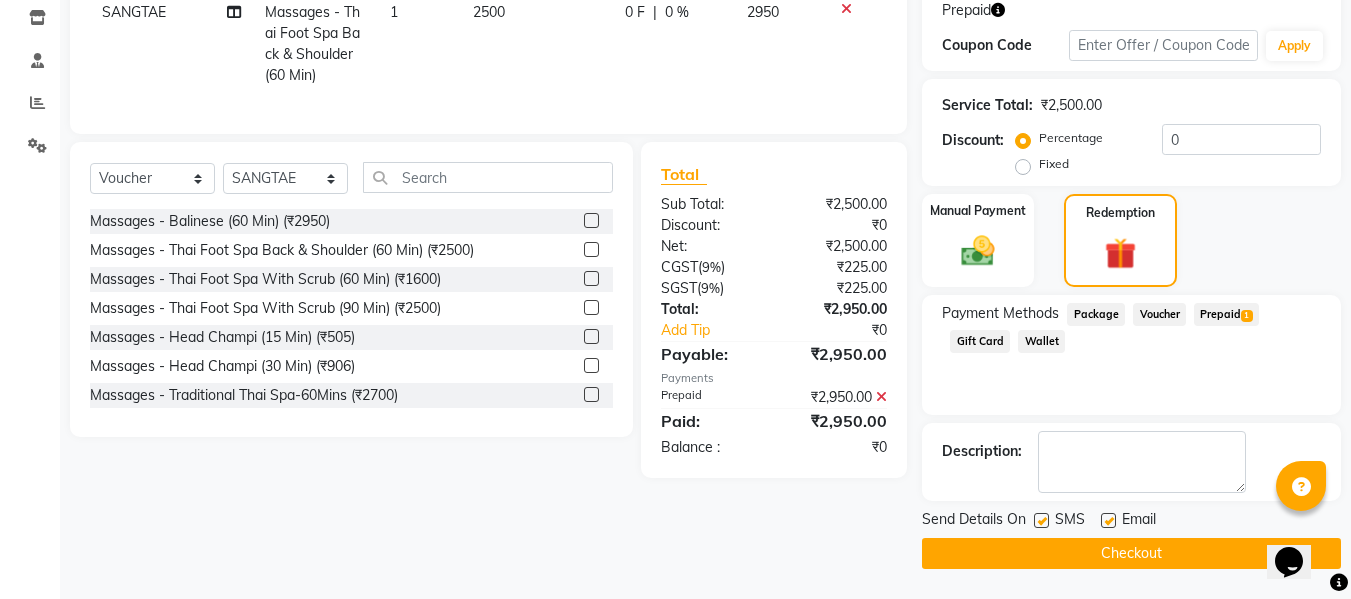 click 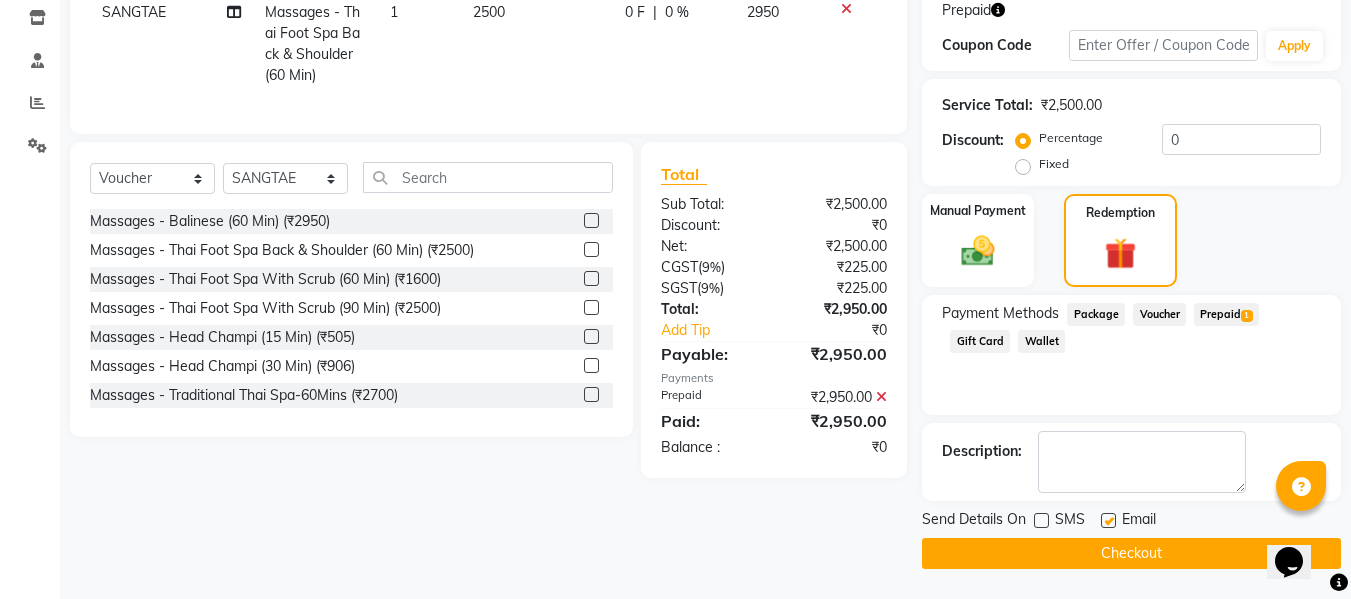 drag, startPoint x: 1076, startPoint y: 547, endPoint x: 648, endPoint y: 223, distance: 536.80536 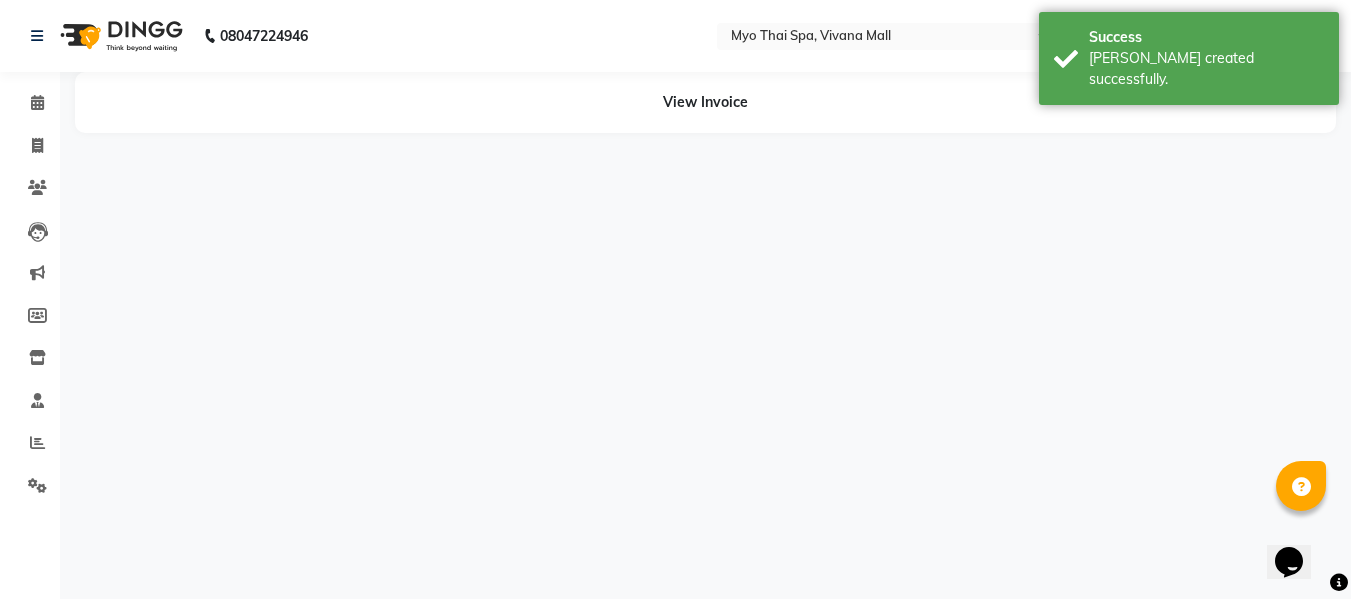 scroll, scrollTop: 0, scrollLeft: 0, axis: both 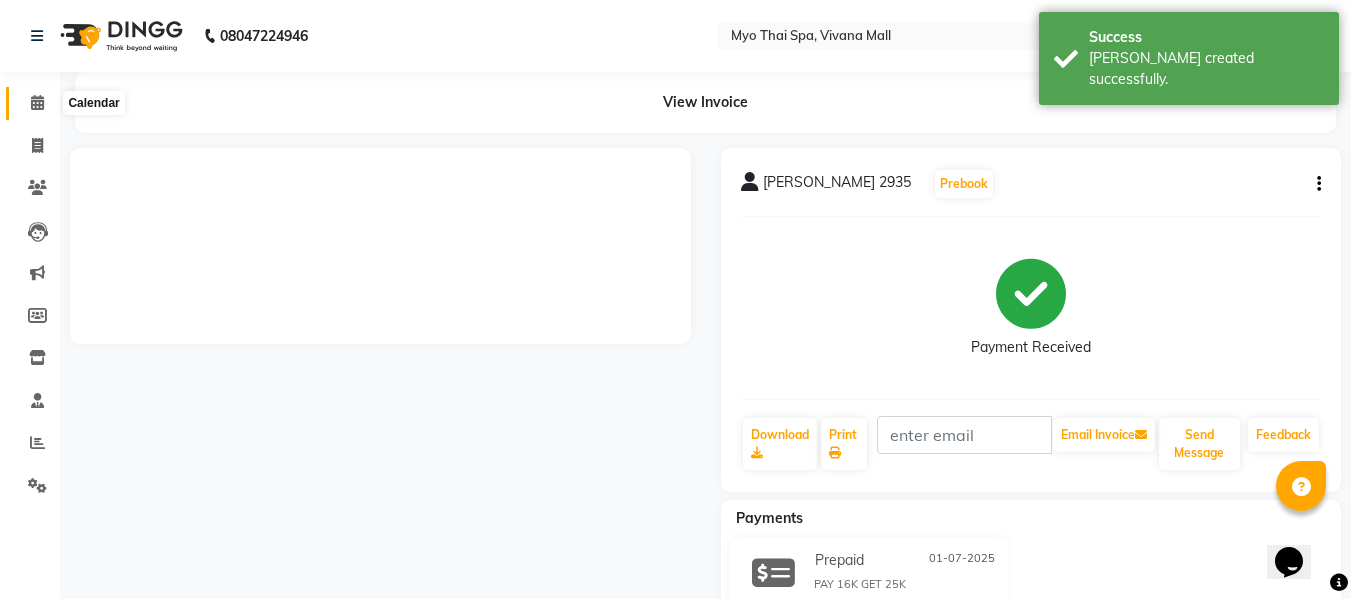 click 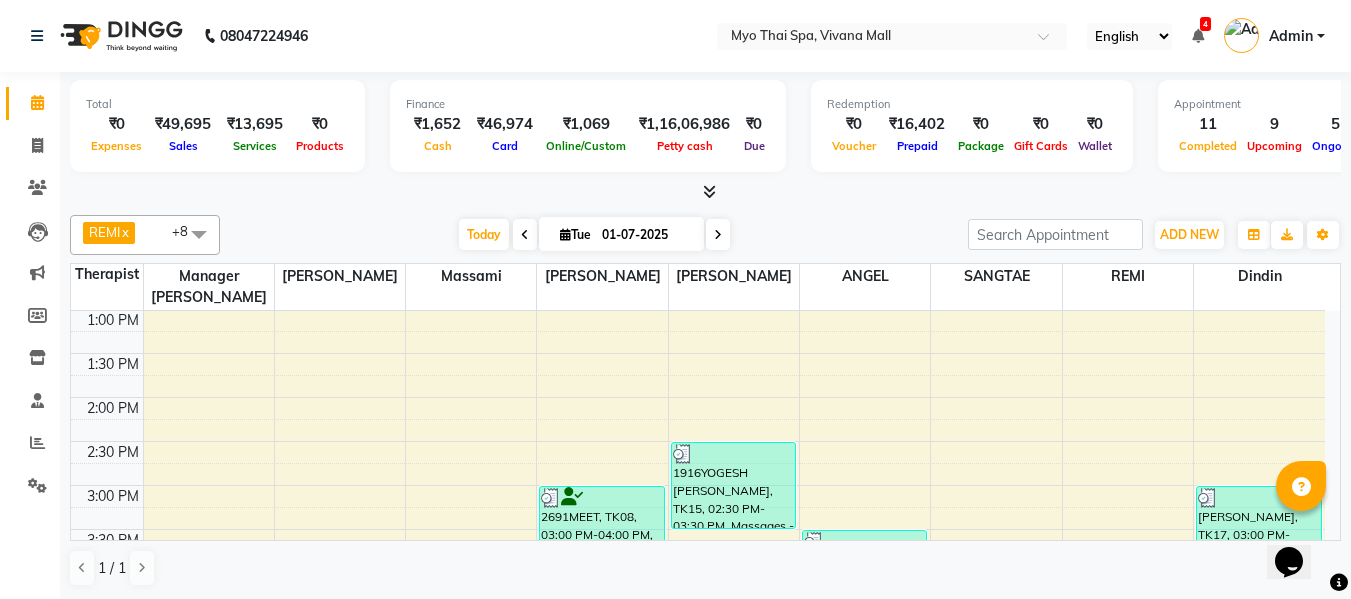 scroll, scrollTop: 393, scrollLeft: 0, axis: vertical 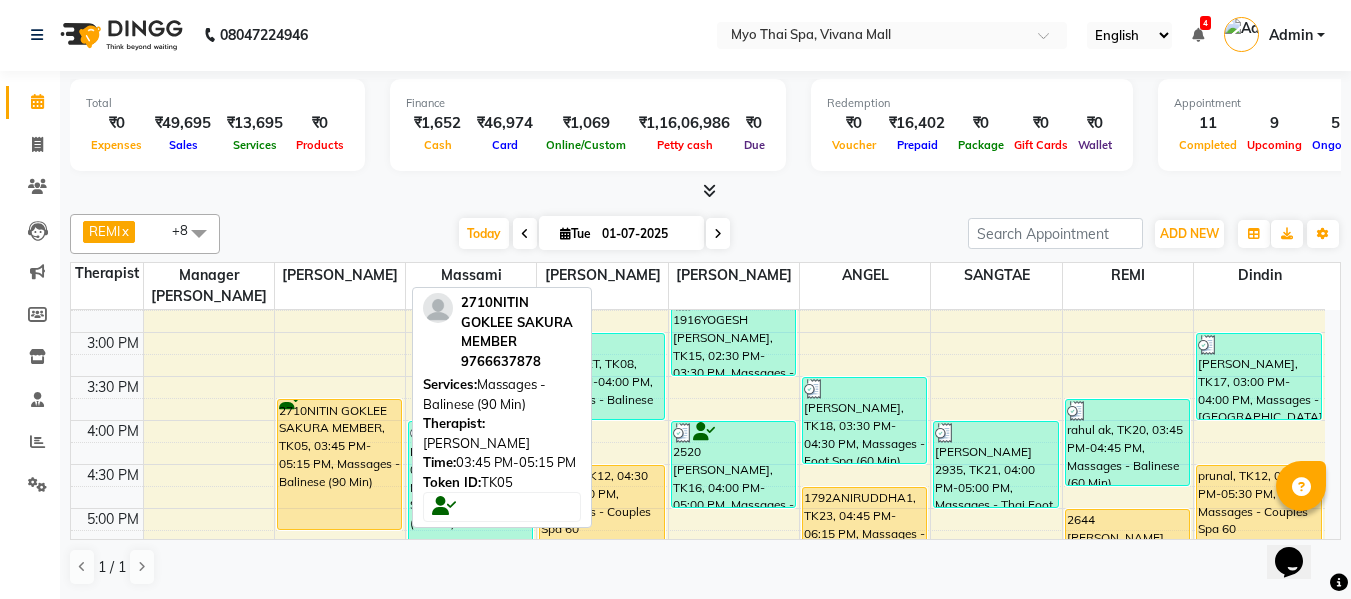 click on "2710NITIN GOKLEE SAKURA MEMBER, TK05, 03:45 PM-05:15 PM, Massages - Balinese (90 Min)" at bounding box center [339, 464] 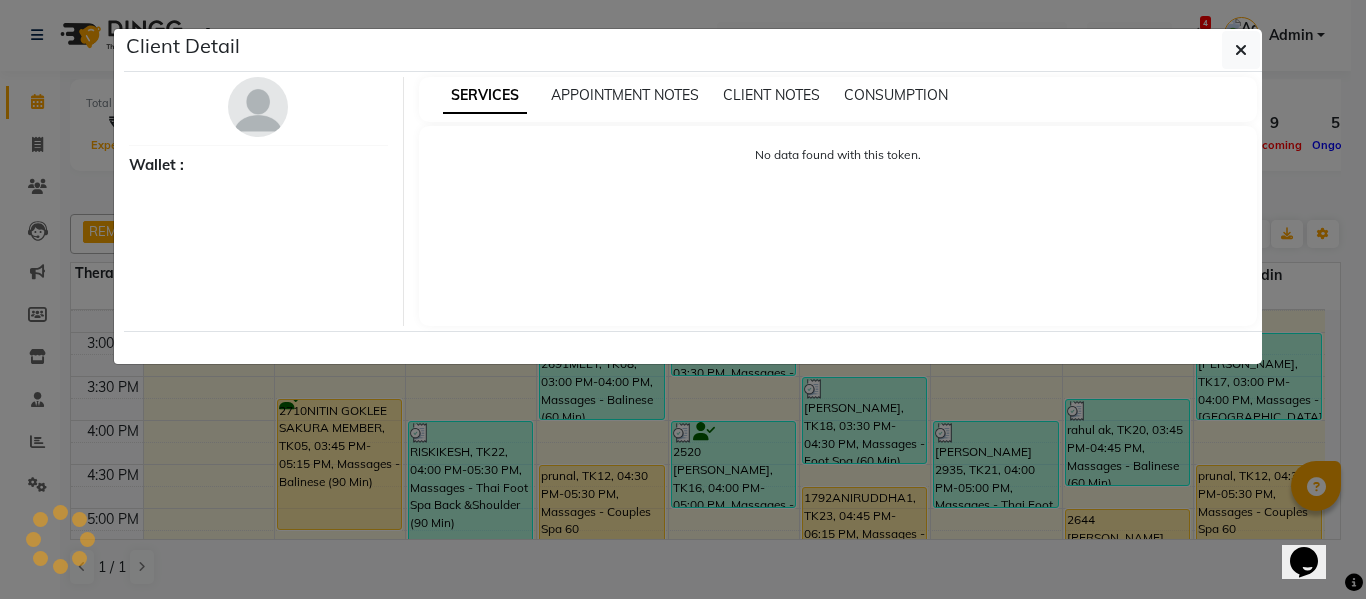 select on "1" 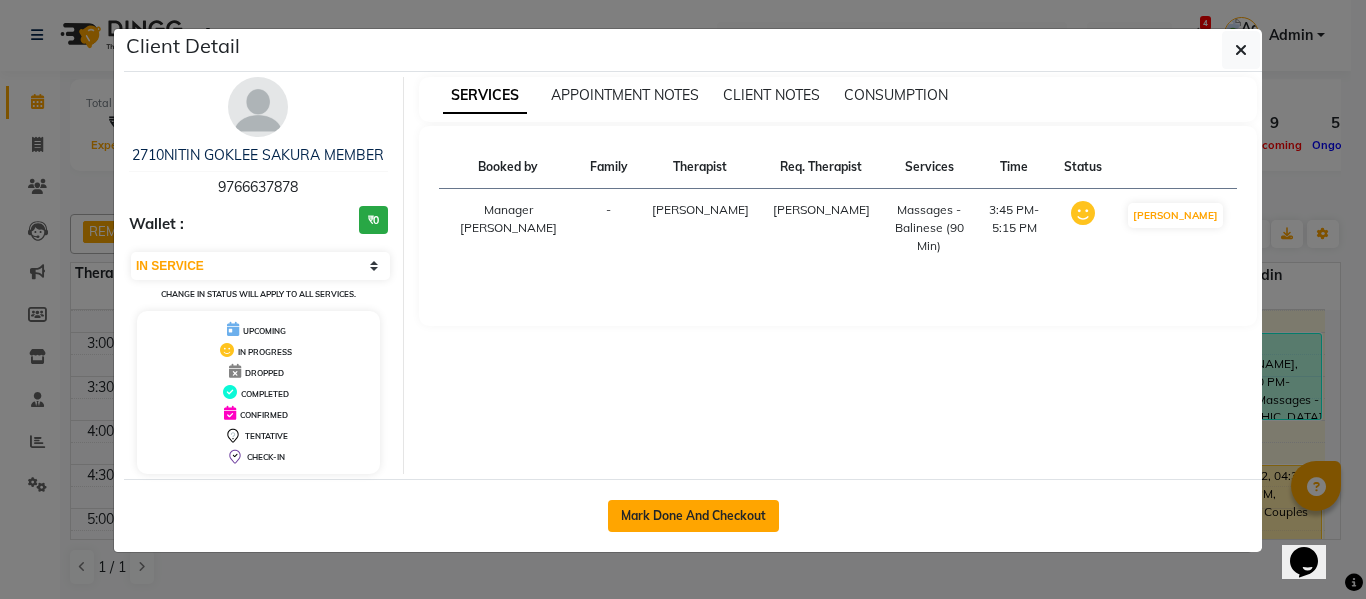 click on "Mark Done And Checkout" 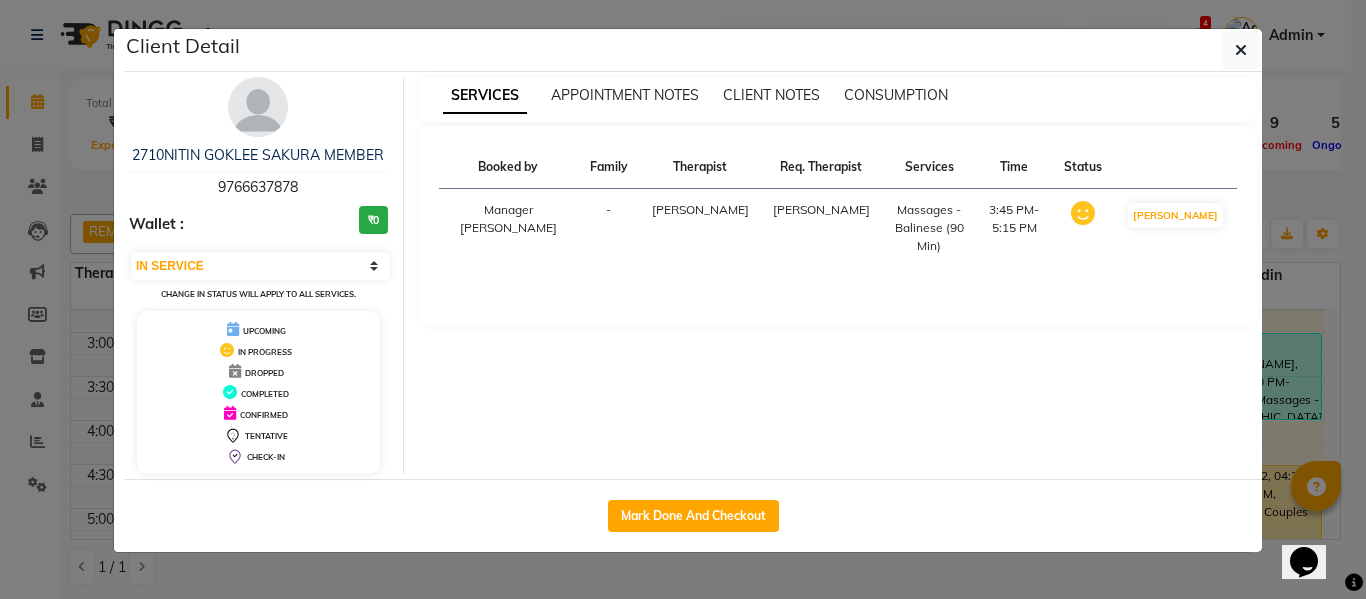 select on "3908" 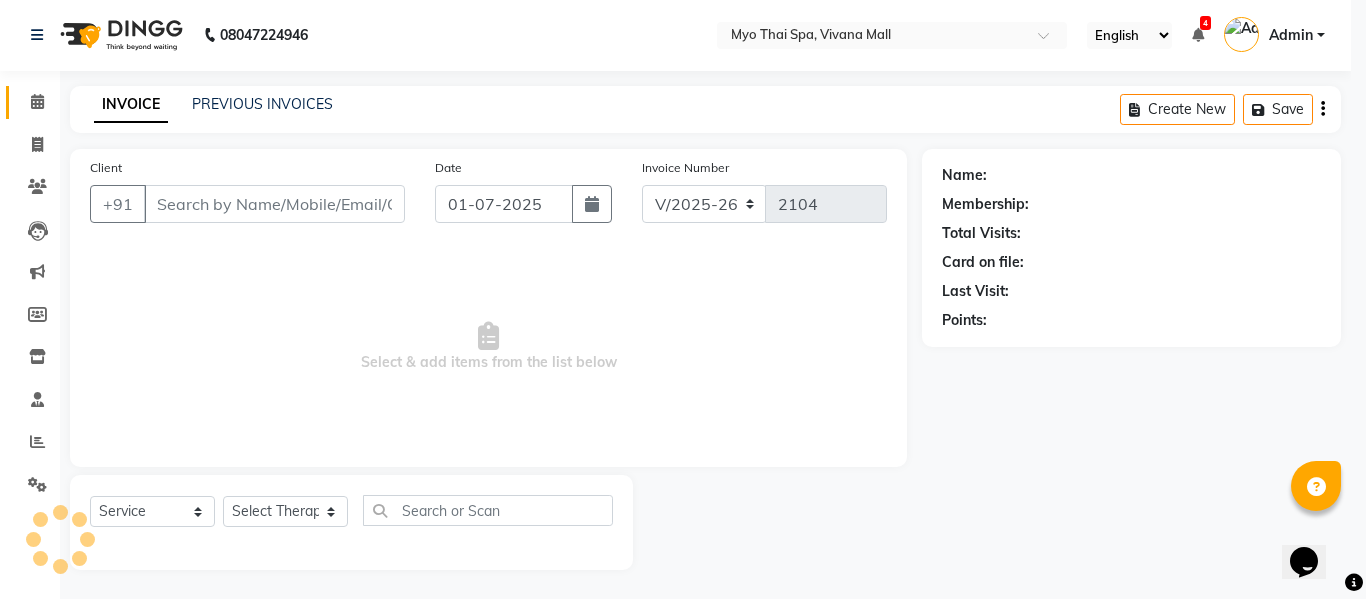 select on "3" 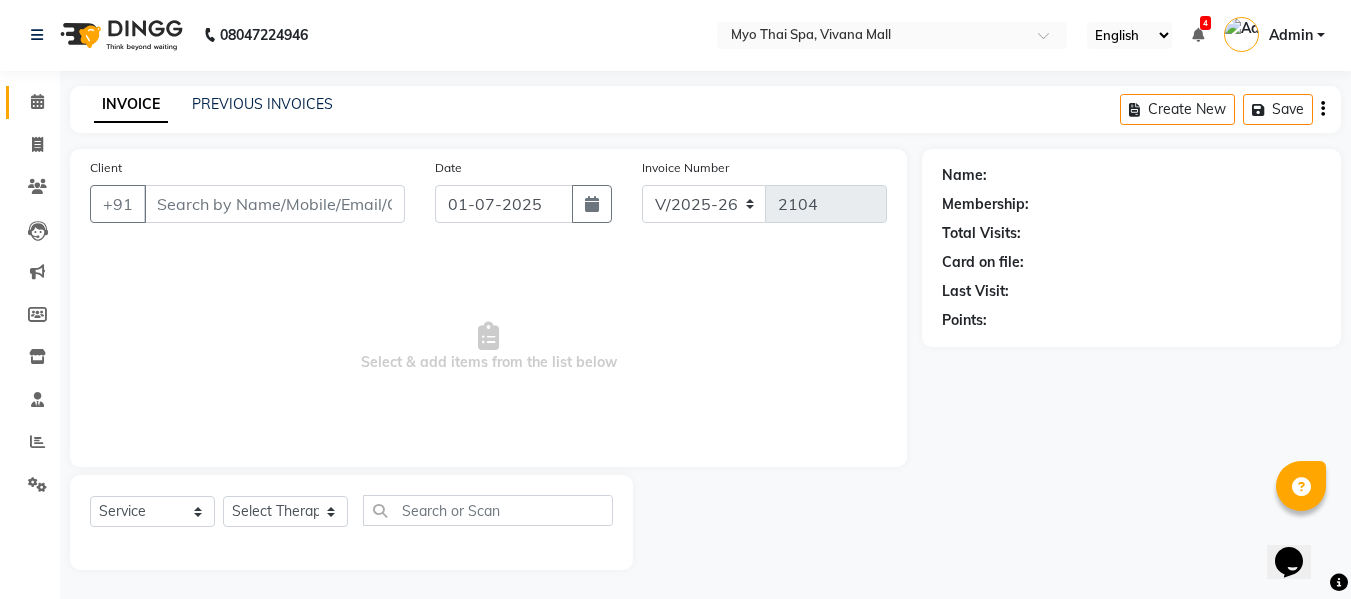 select on "V" 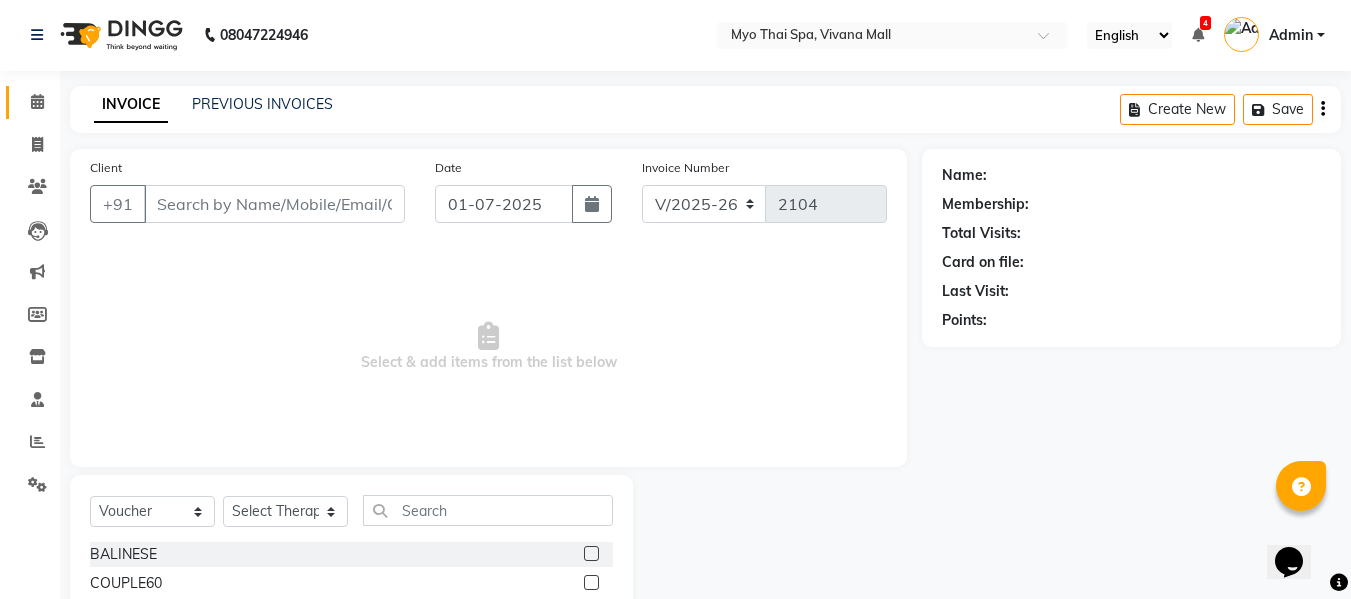 type on "9766637878" 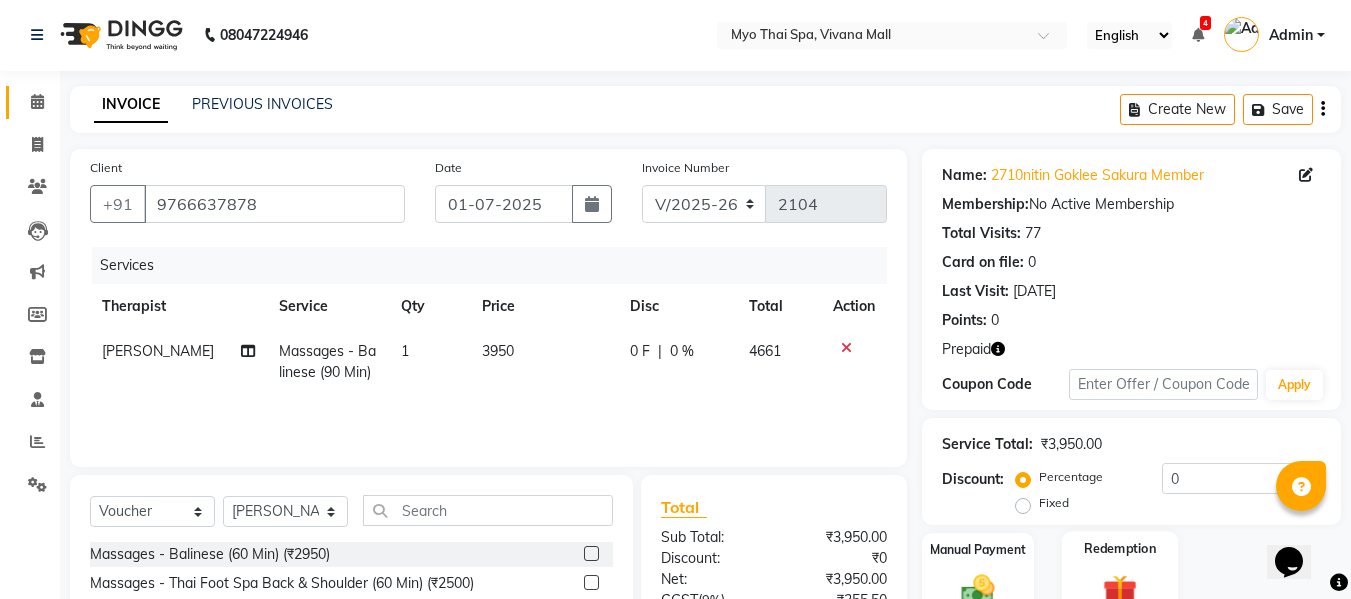 scroll, scrollTop: 202, scrollLeft: 0, axis: vertical 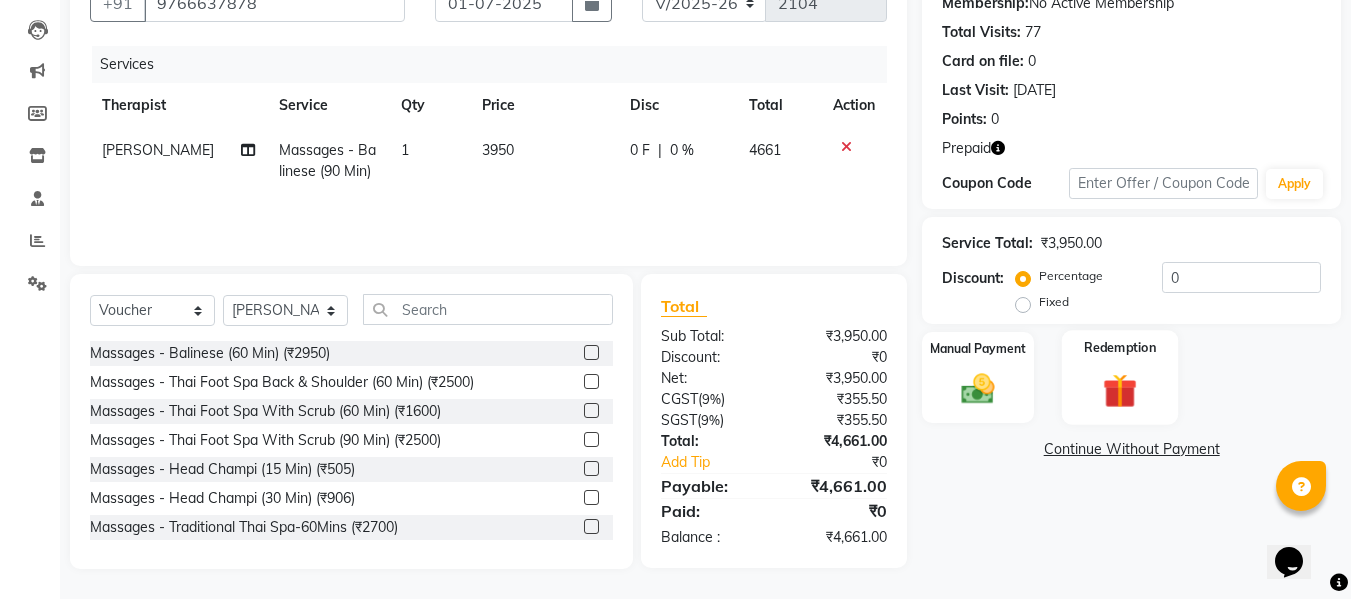 click 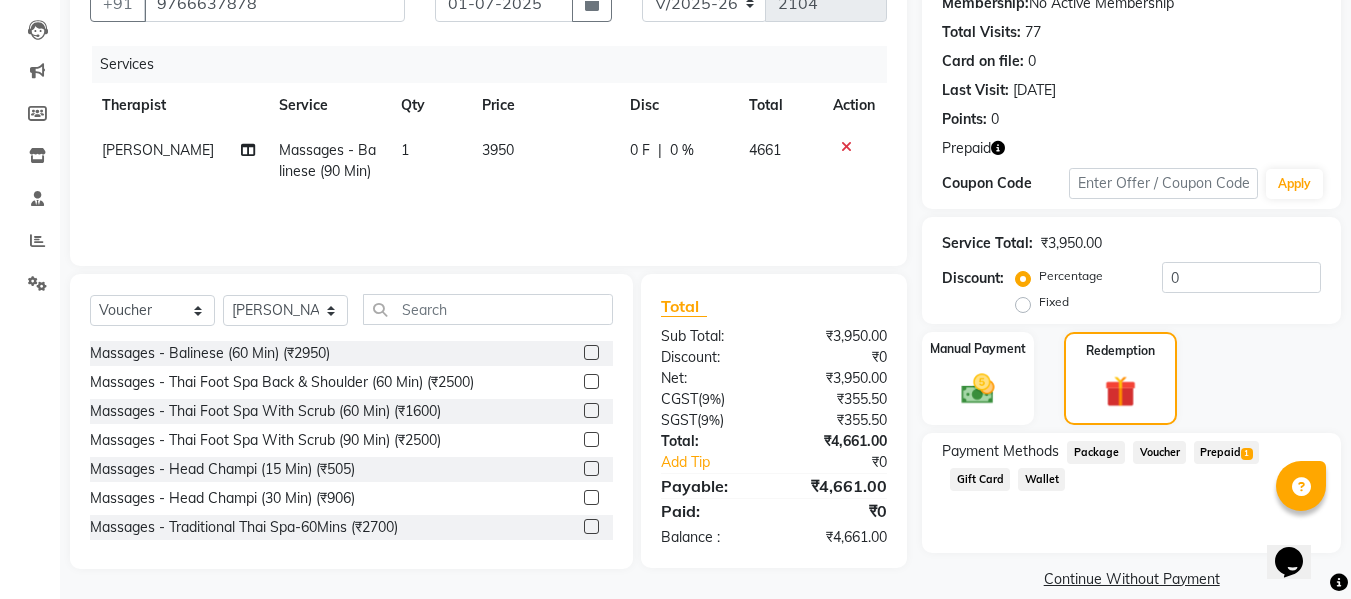 click on "Prepaid  1" 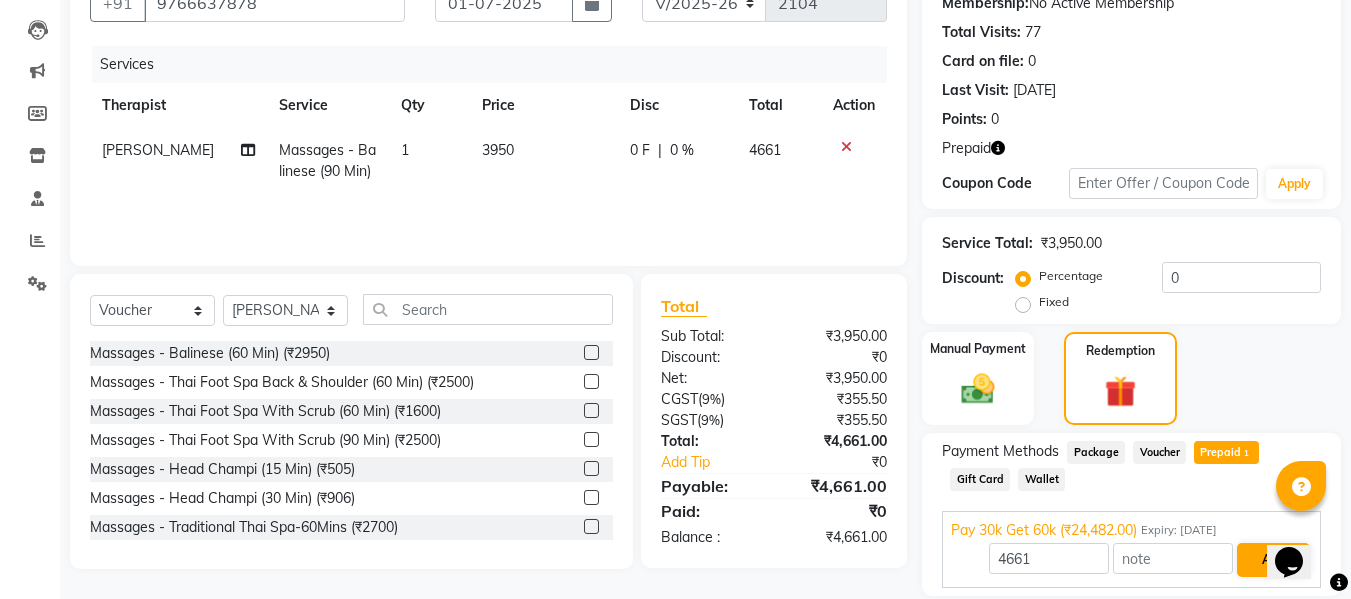 scroll, scrollTop: 270, scrollLeft: 0, axis: vertical 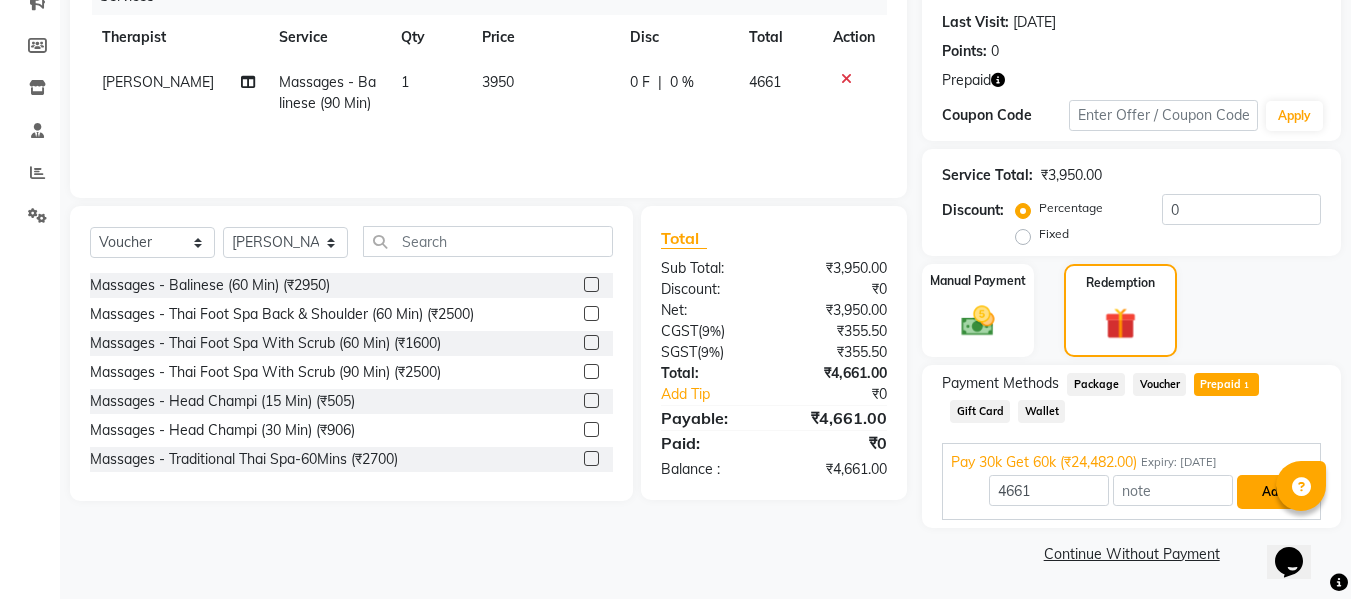 click on "Add" at bounding box center (1273, 492) 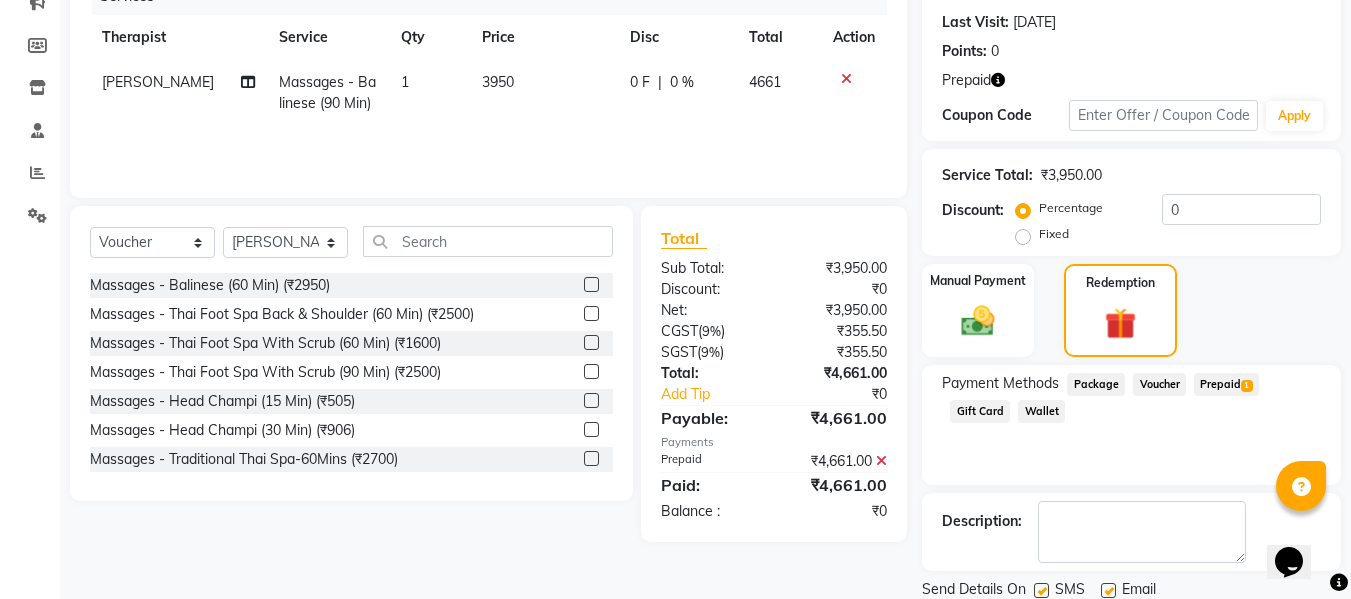 scroll, scrollTop: 340, scrollLeft: 0, axis: vertical 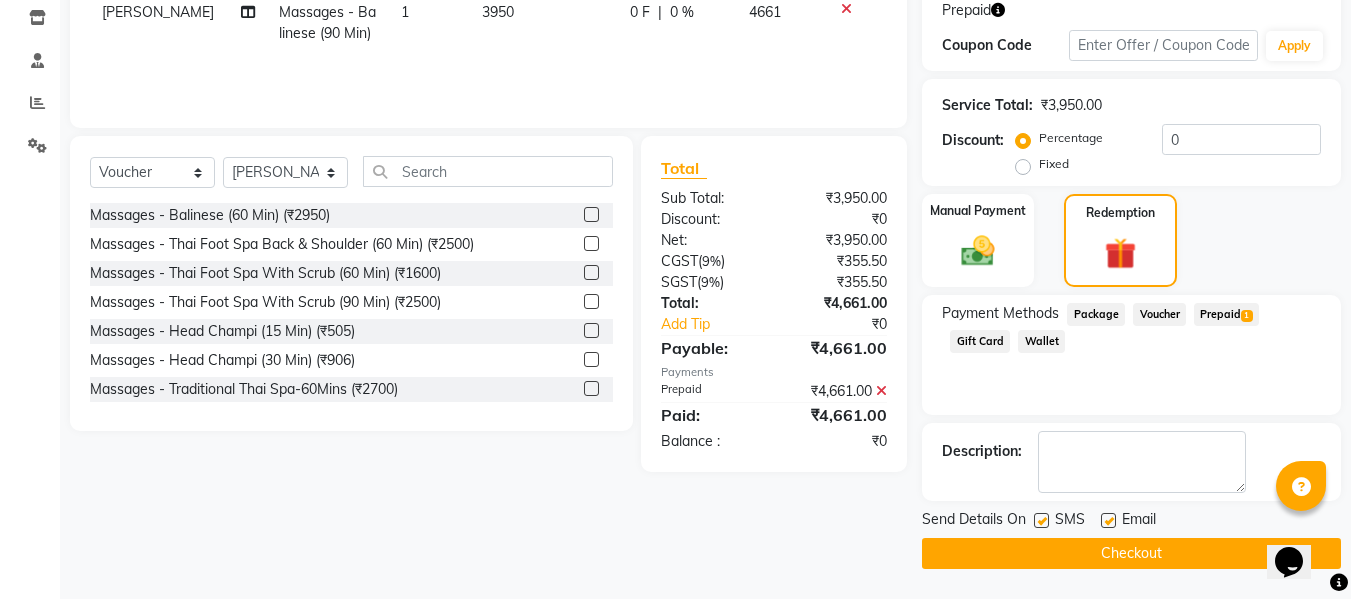 click 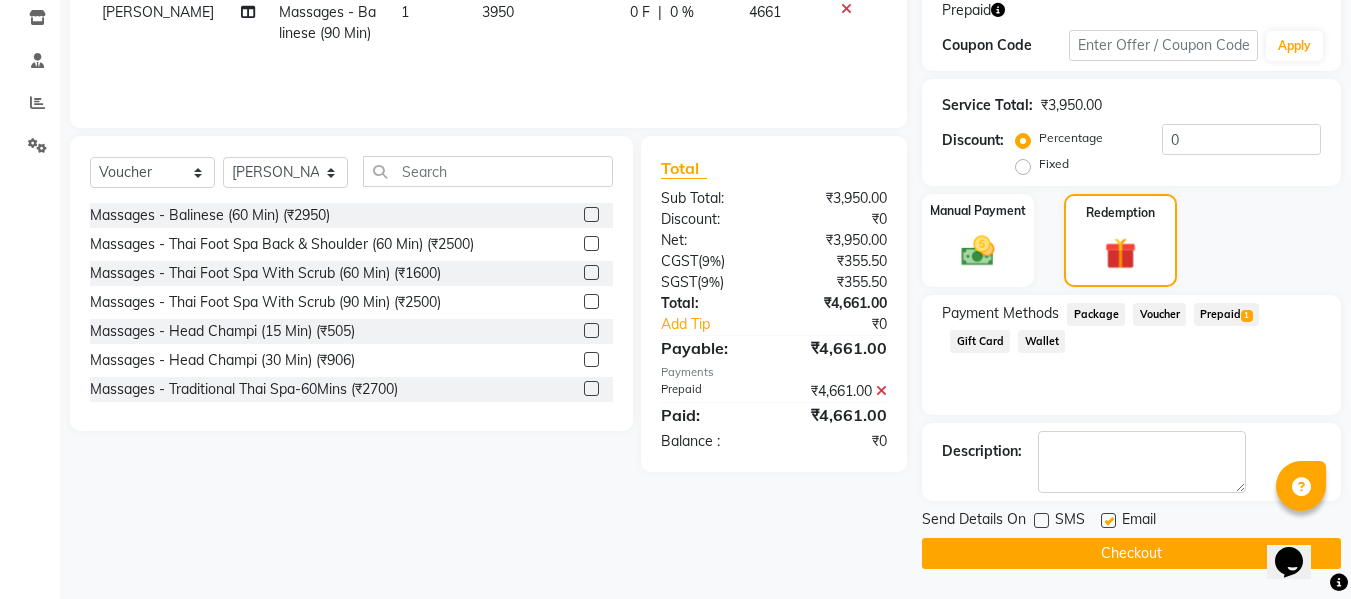 click on "Checkout" 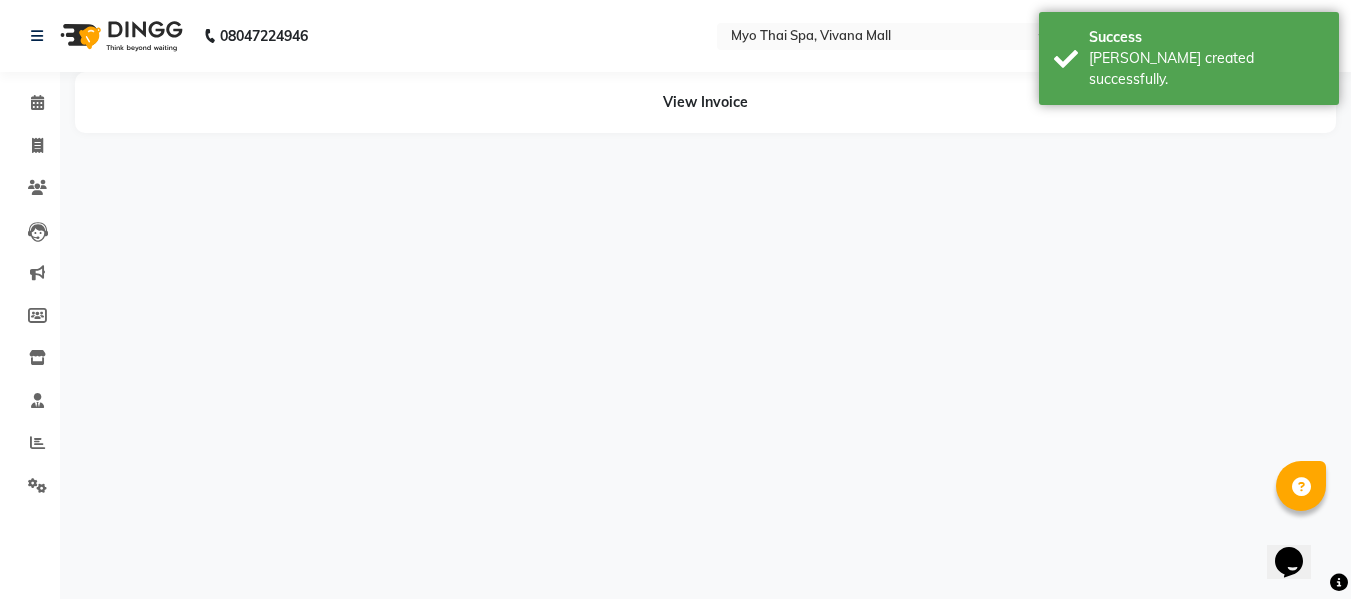 scroll, scrollTop: 0, scrollLeft: 0, axis: both 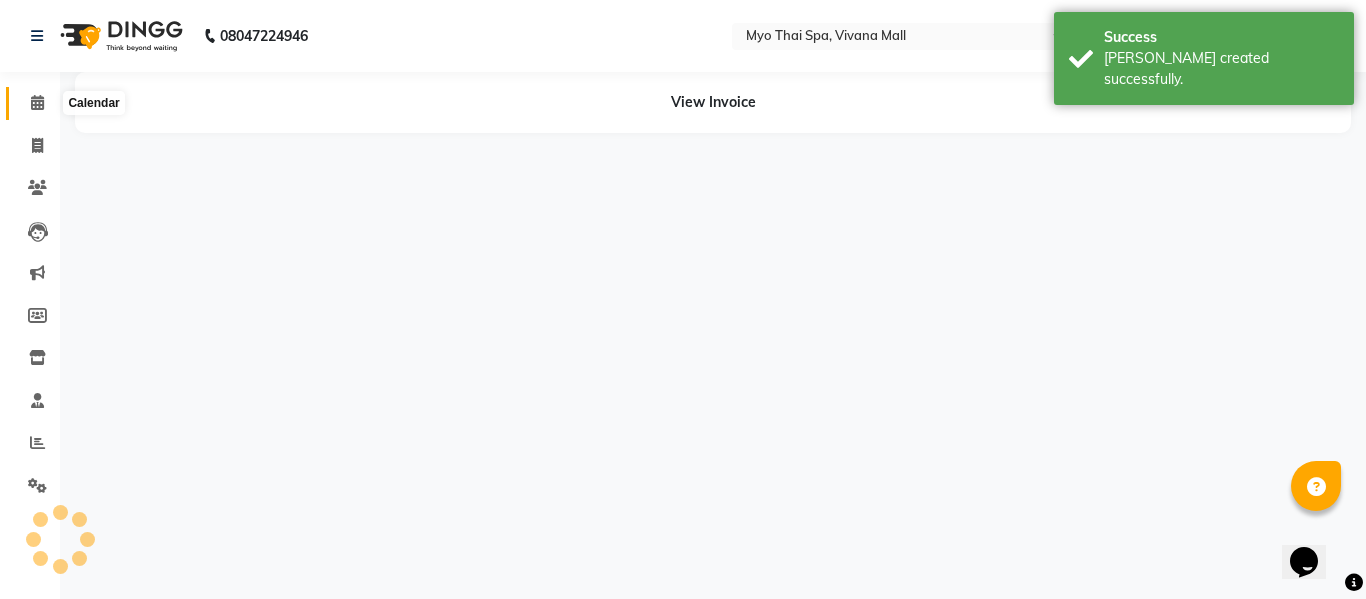 click 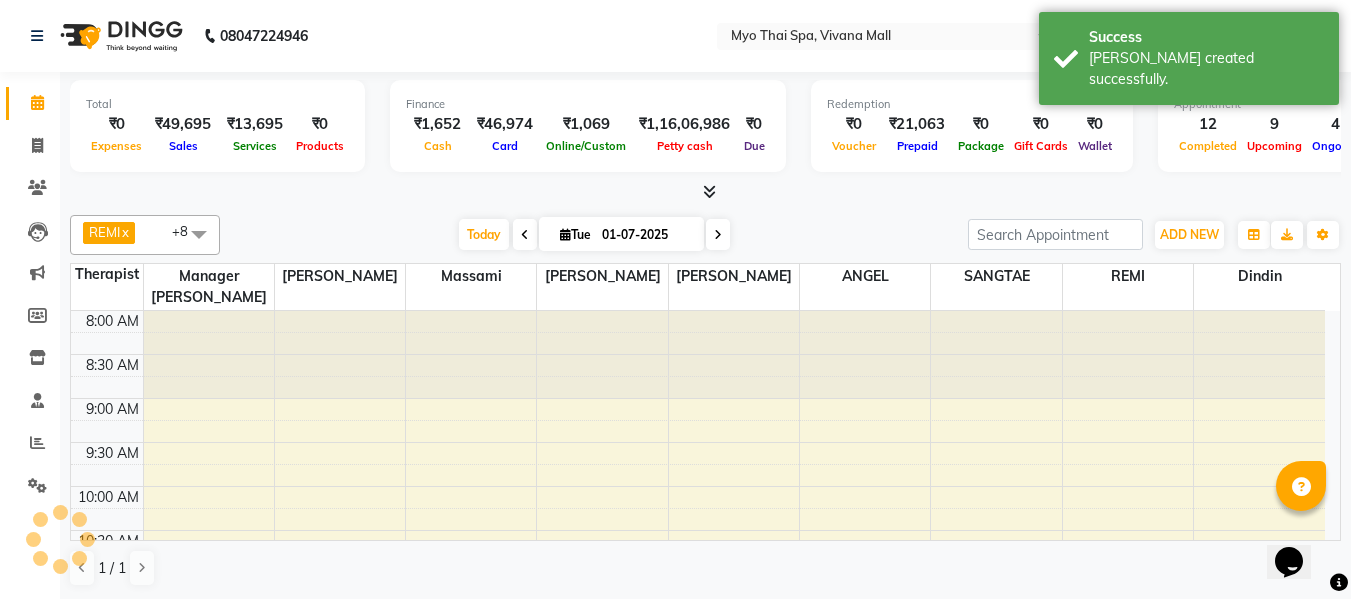 scroll, scrollTop: 0, scrollLeft: 0, axis: both 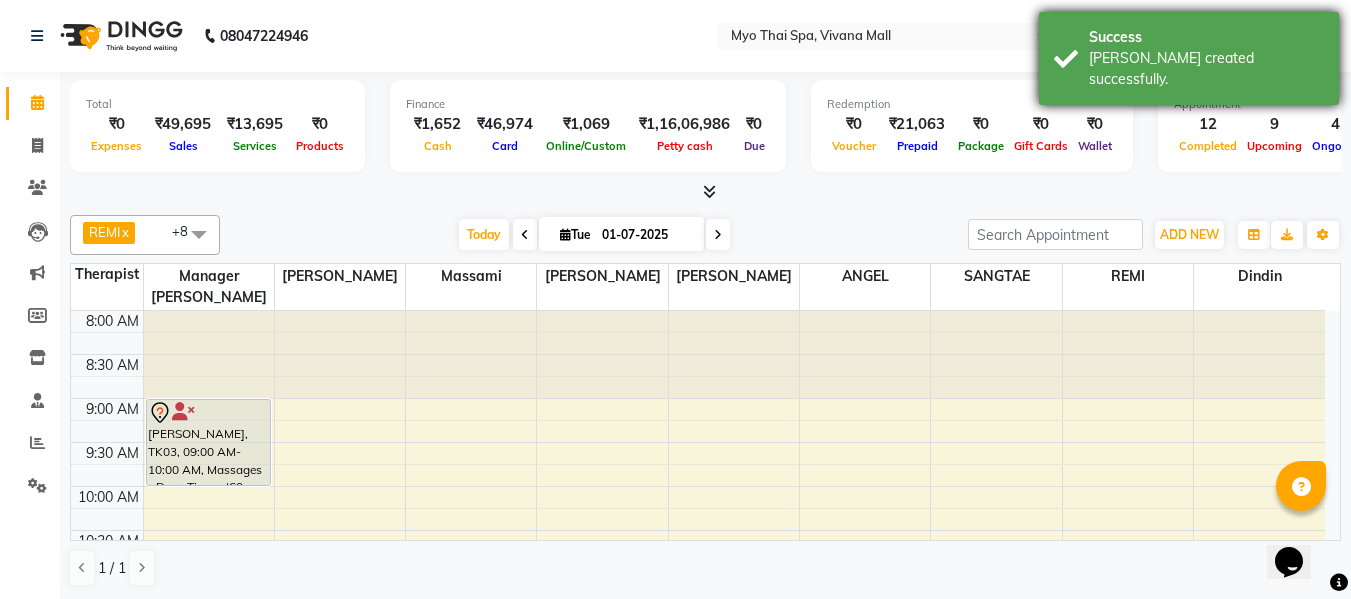 click on "Success   Bill created successfully." at bounding box center [1189, 58] 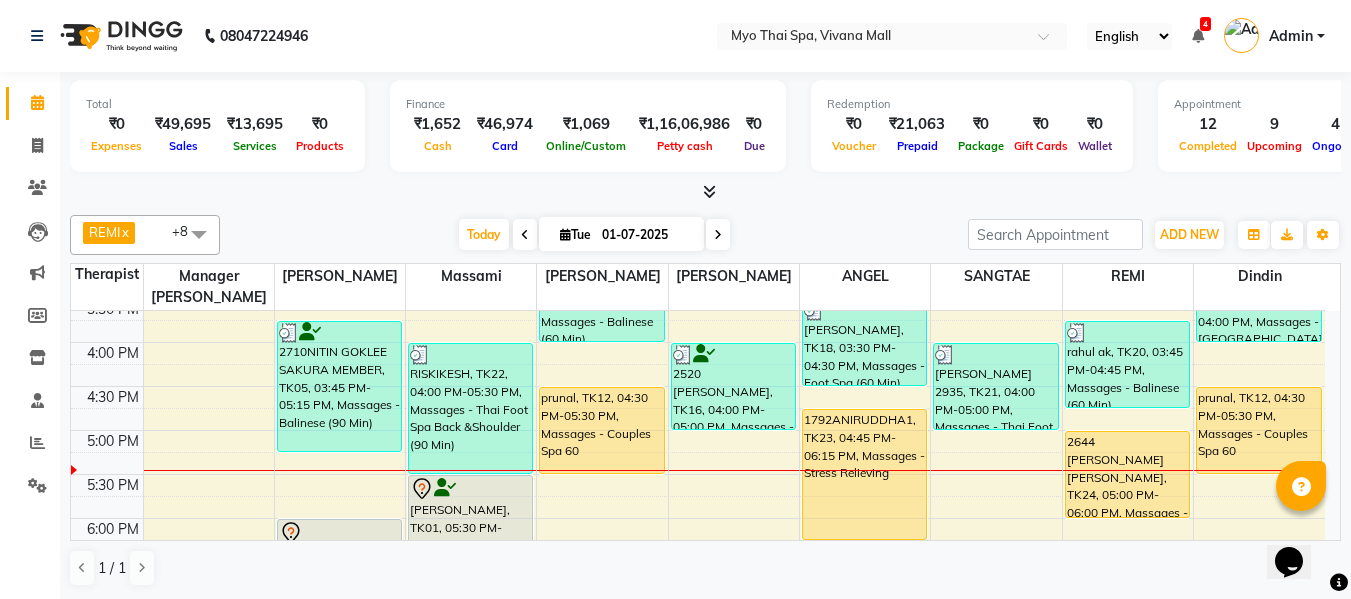 scroll, scrollTop: 700, scrollLeft: 0, axis: vertical 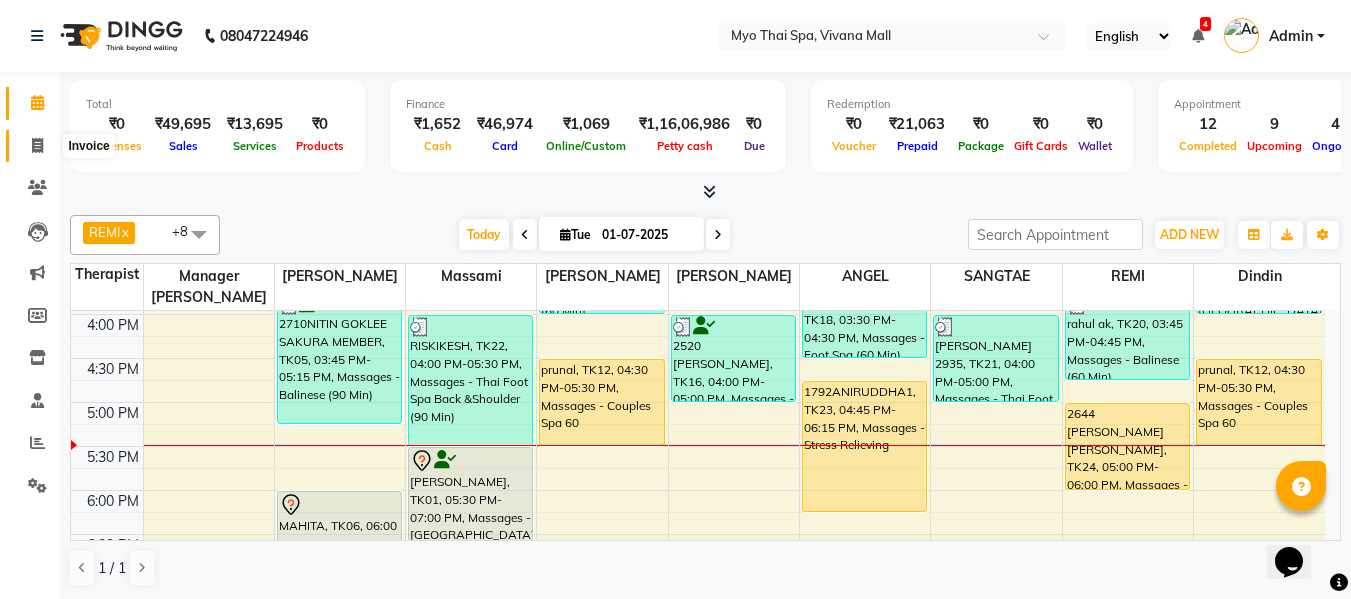 click 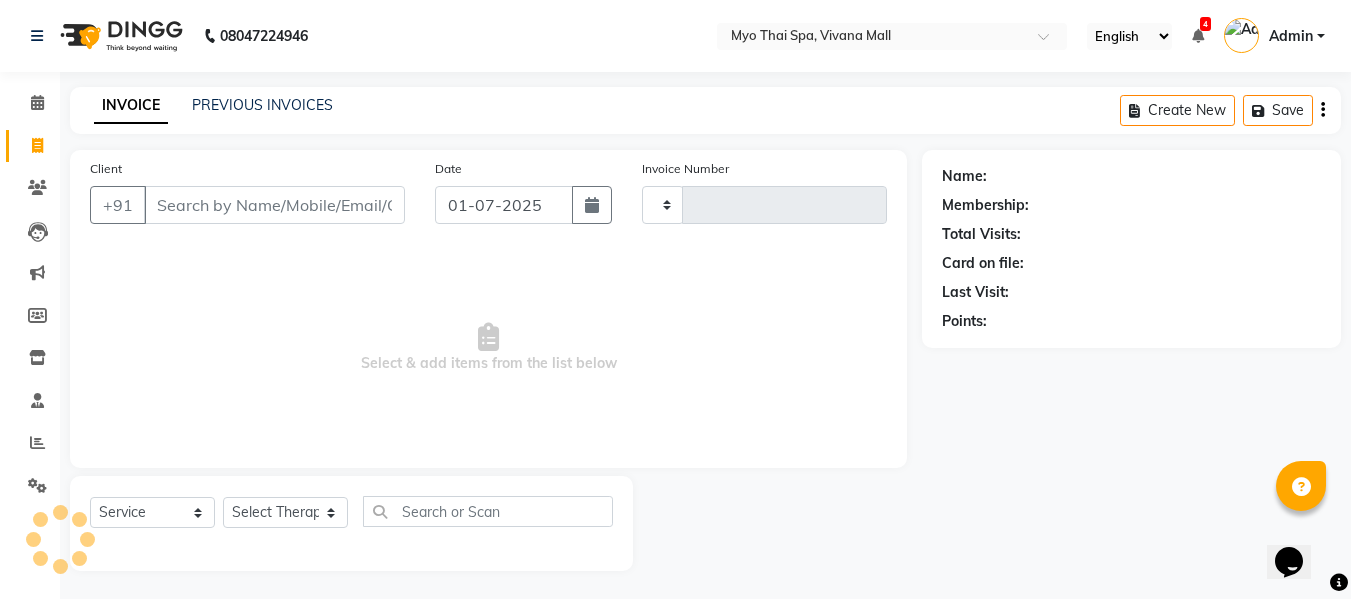 type on "2105" 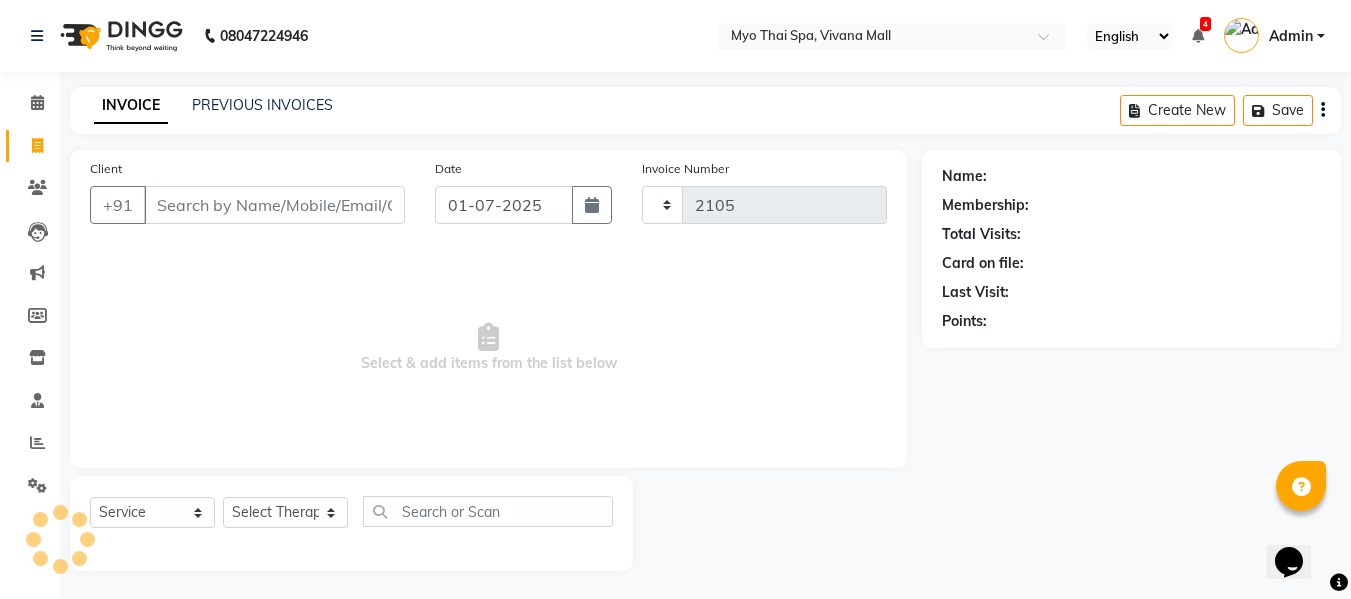 select on "3908" 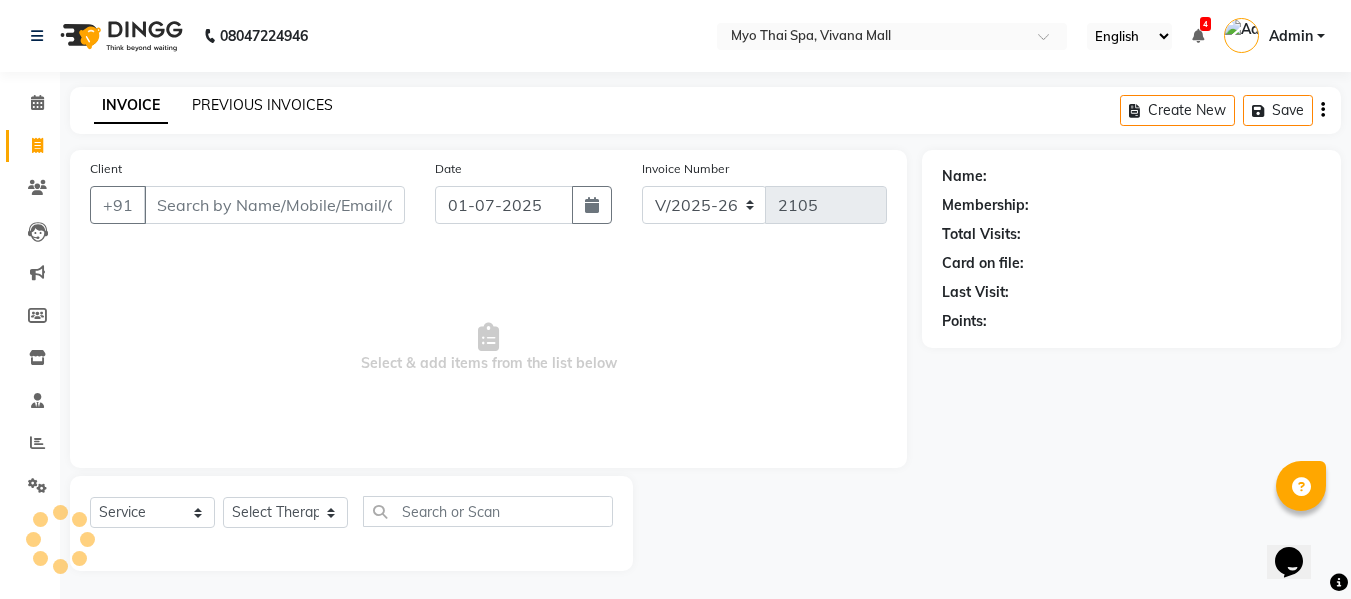 click on "PREVIOUS INVOICES" 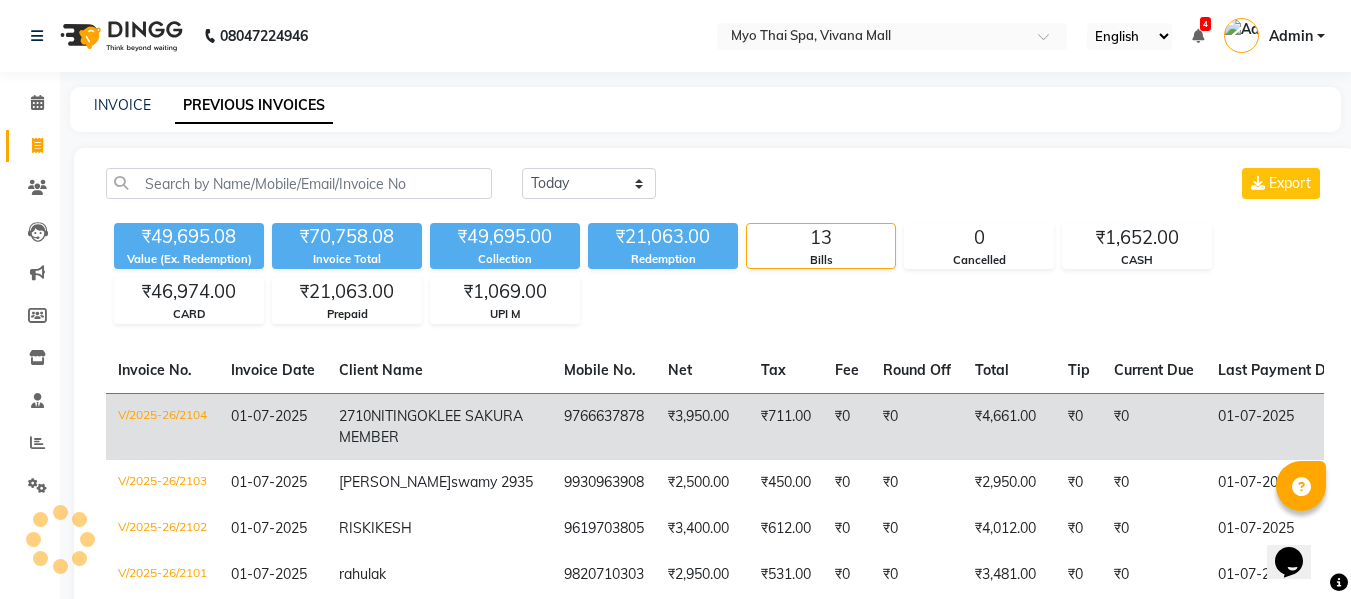 click on "9766637878" 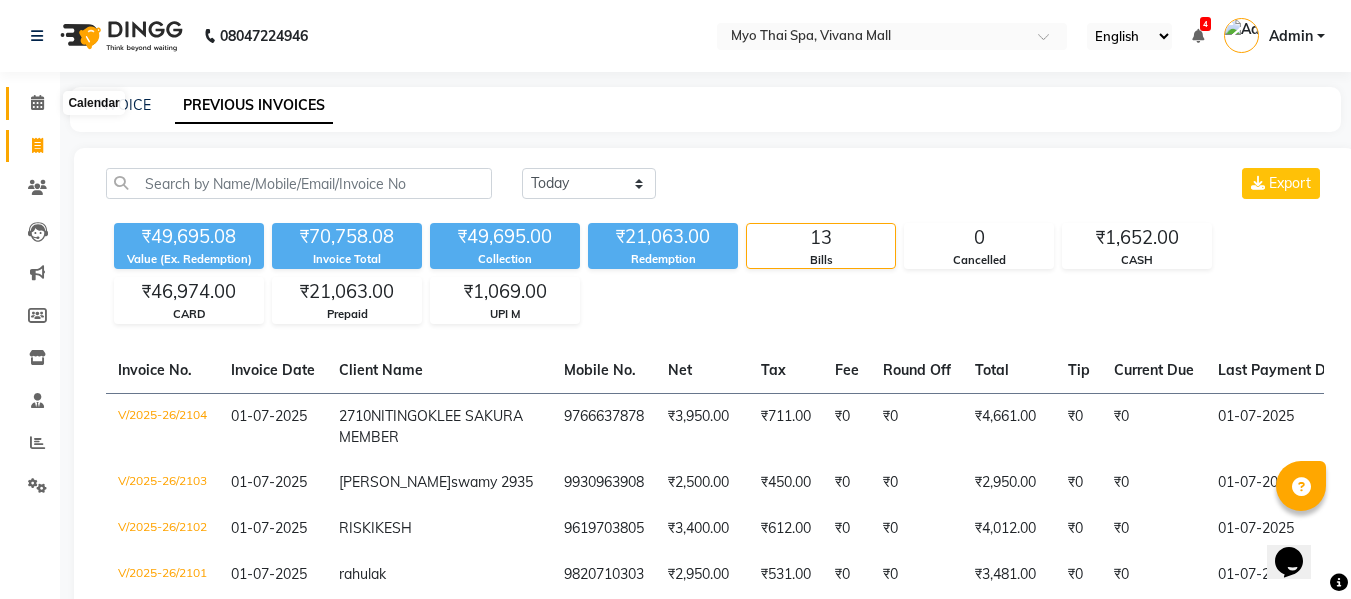 click 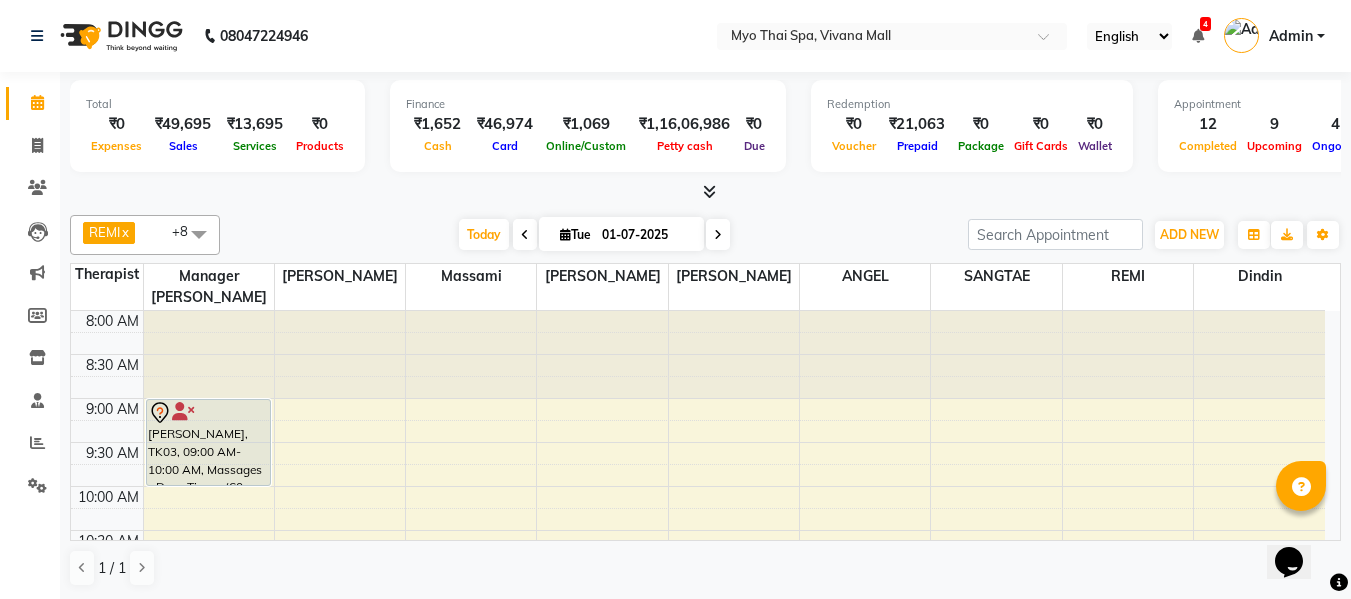 scroll, scrollTop: 0, scrollLeft: 0, axis: both 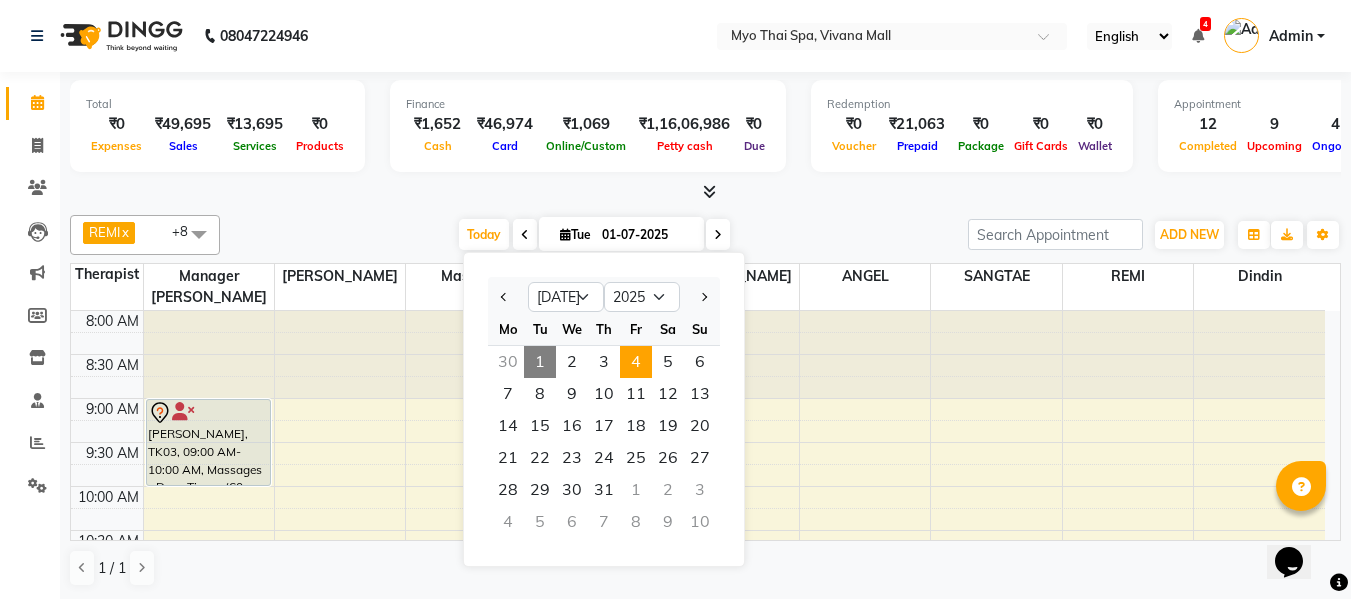 click on "4" at bounding box center (636, 362) 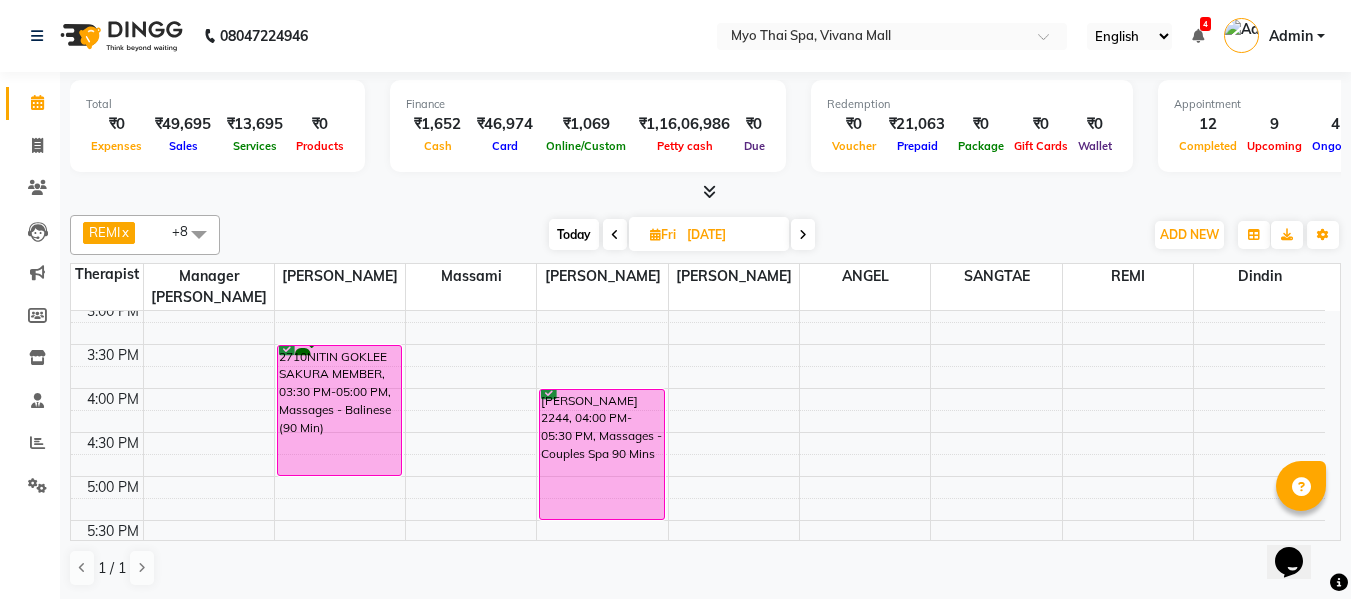 scroll, scrollTop: 590, scrollLeft: 0, axis: vertical 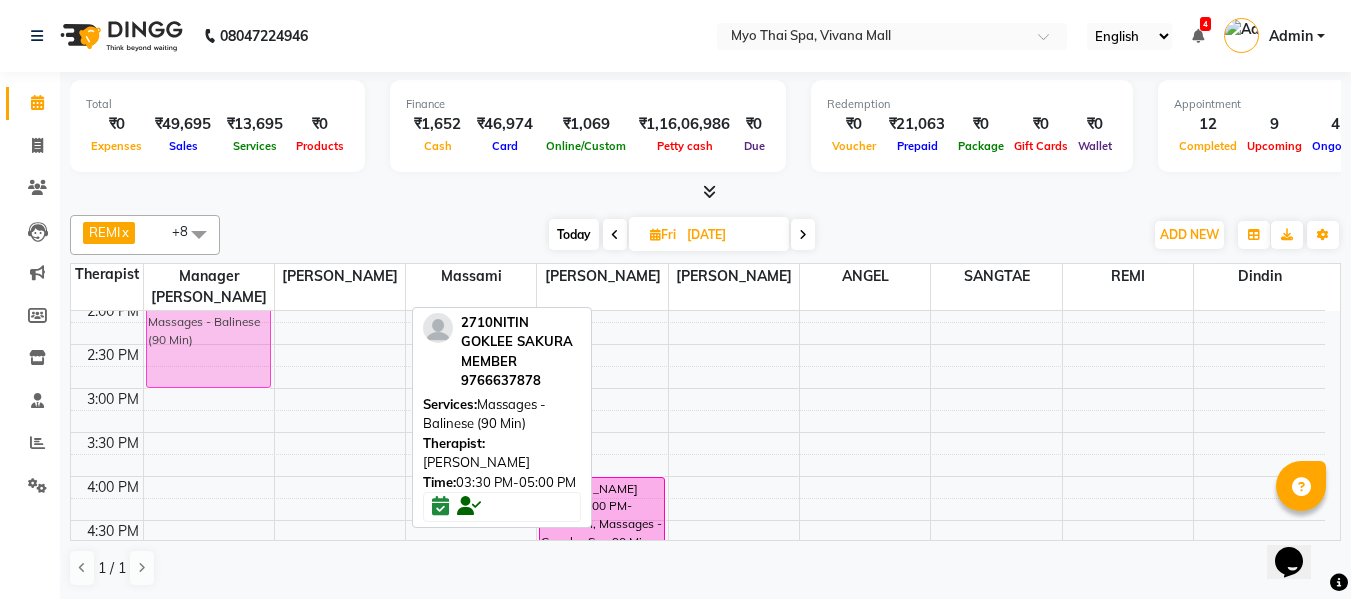 drag, startPoint x: 347, startPoint y: 462, endPoint x: 217, endPoint y: 330, distance: 185.26738 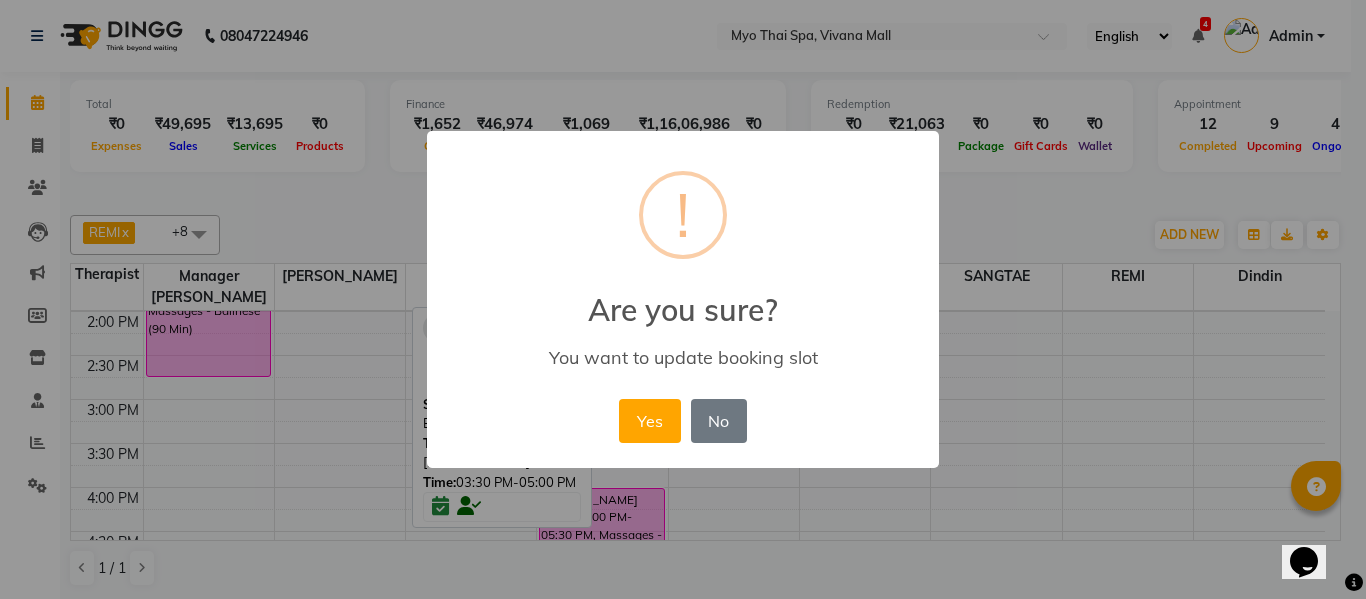 drag, startPoint x: 217, startPoint y: 330, endPoint x: 694, endPoint y: 258, distance: 482.40335 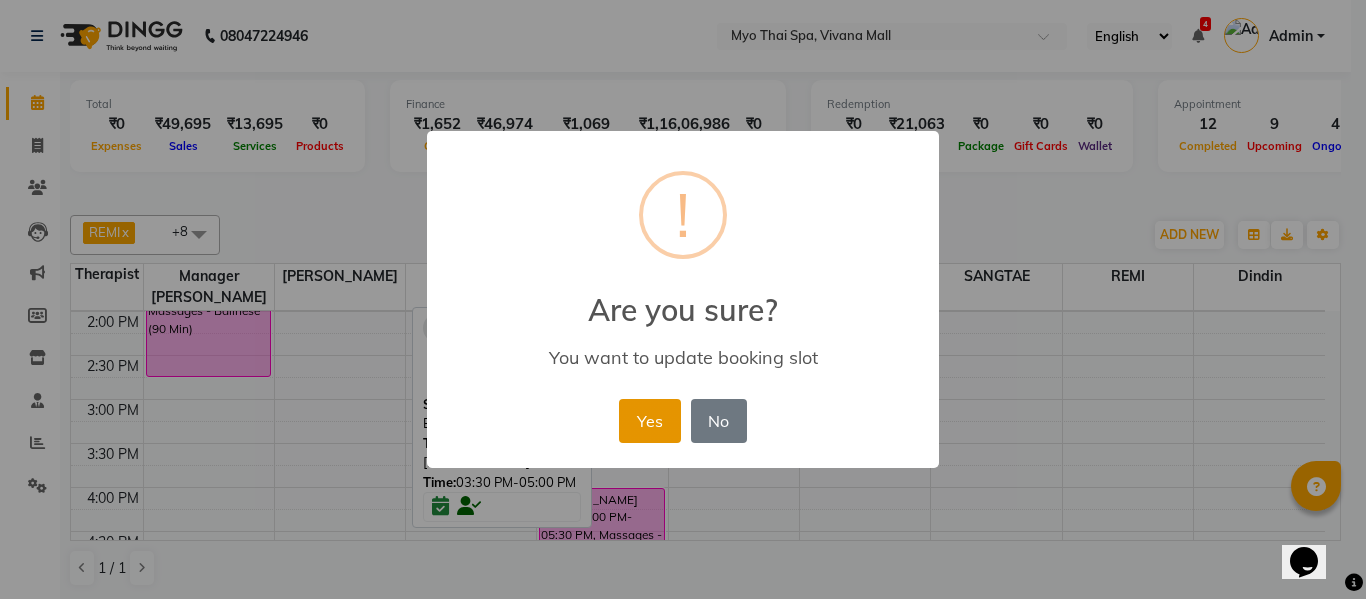 click on "Yes" at bounding box center [649, 421] 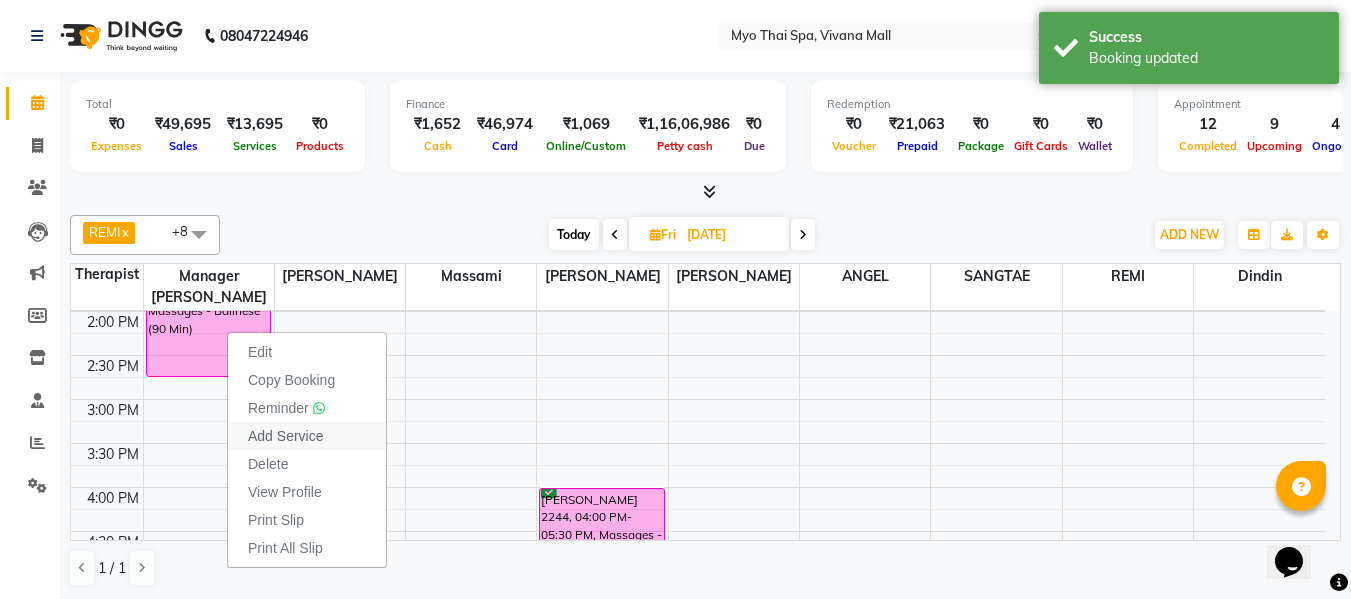 click on "Add Service" at bounding box center (307, 436) 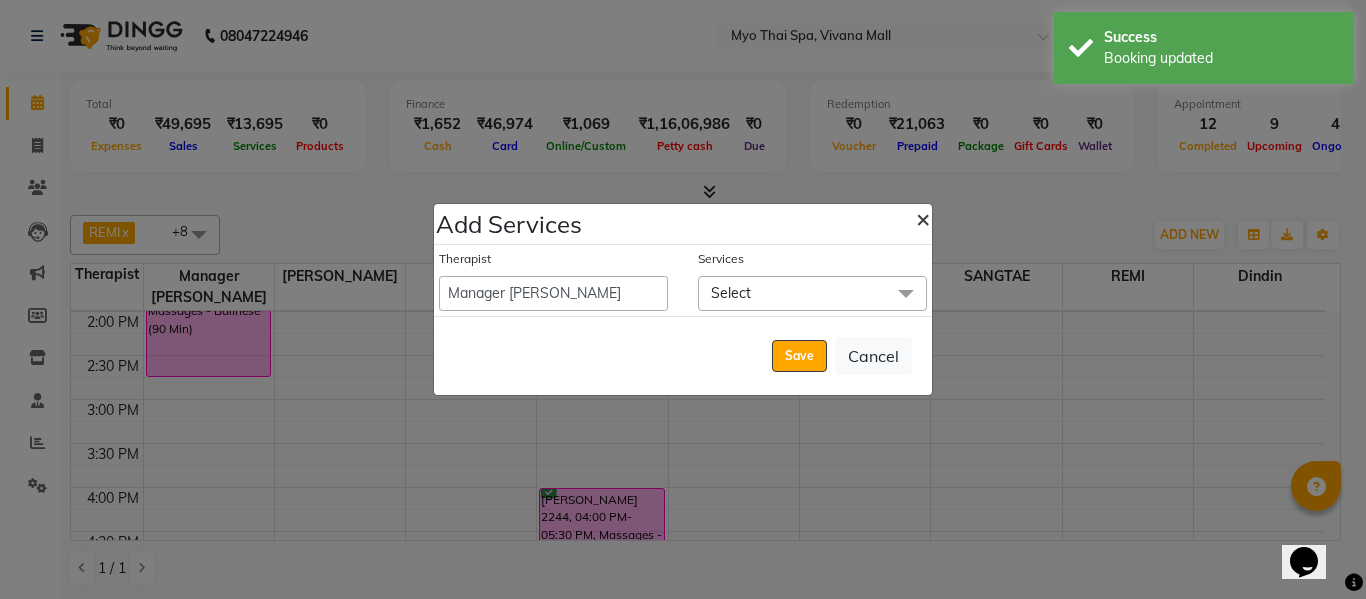 click on "×" 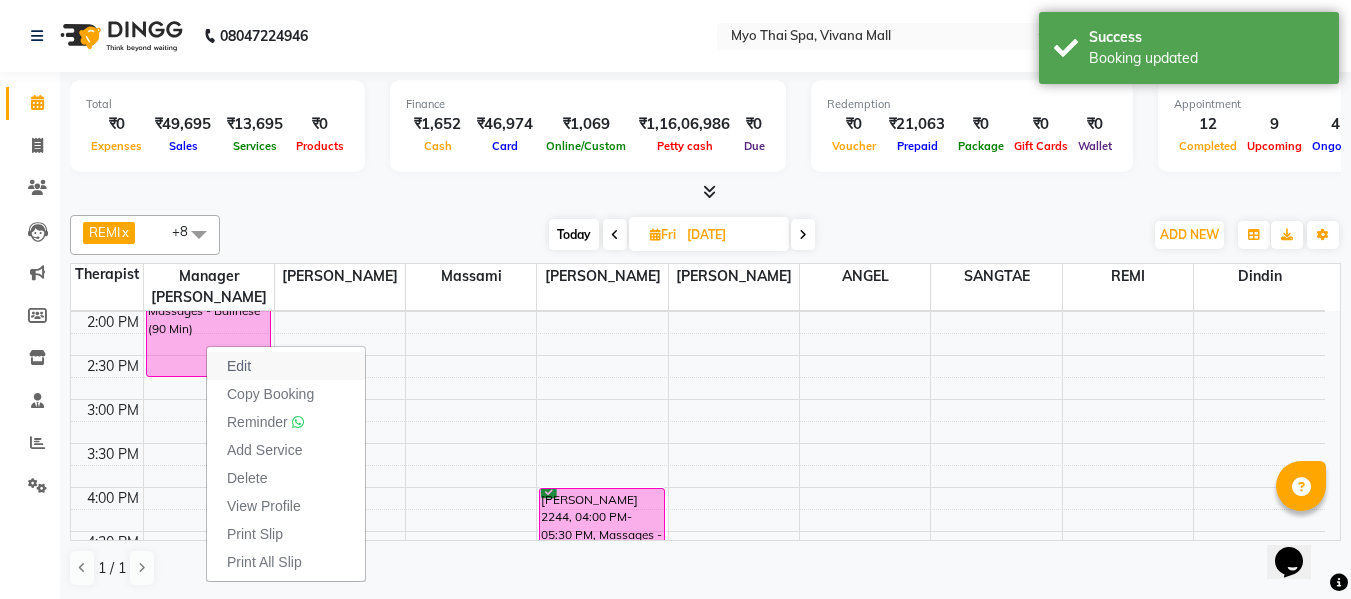 click on "Edit" at bounding box center [239, 366] 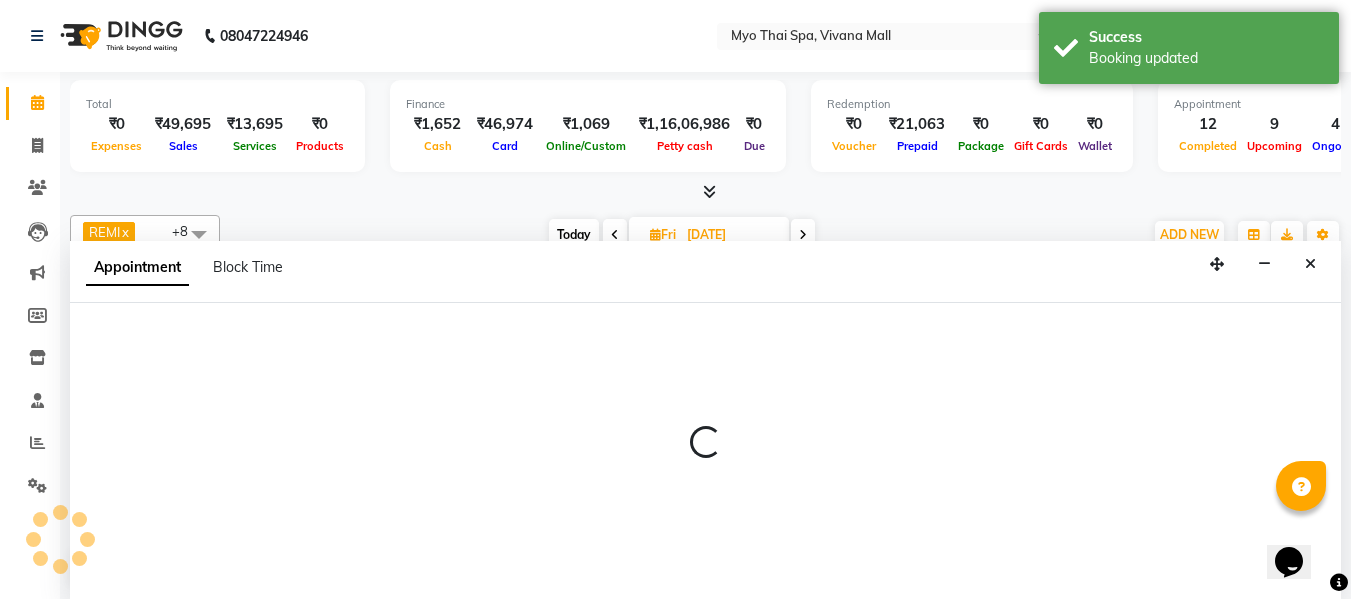 scroll, scrollTop: 1, scrollLeft: 0, axis: vertical 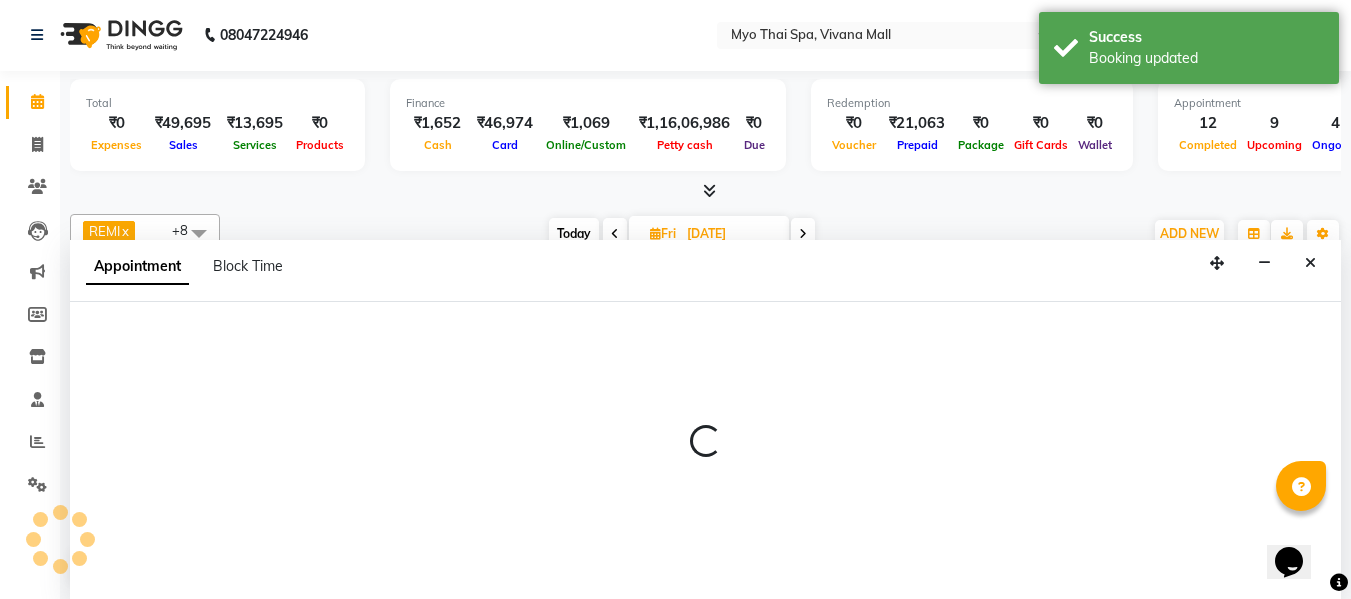 select on "tentative" 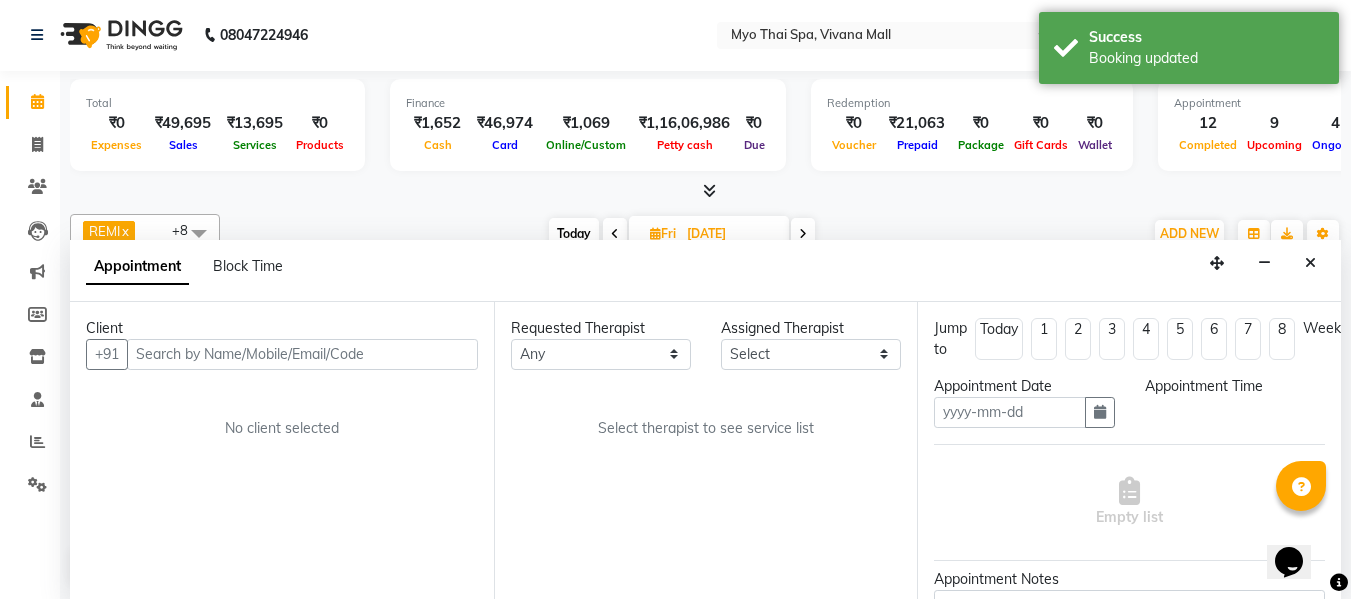 type on "04-07-2025" 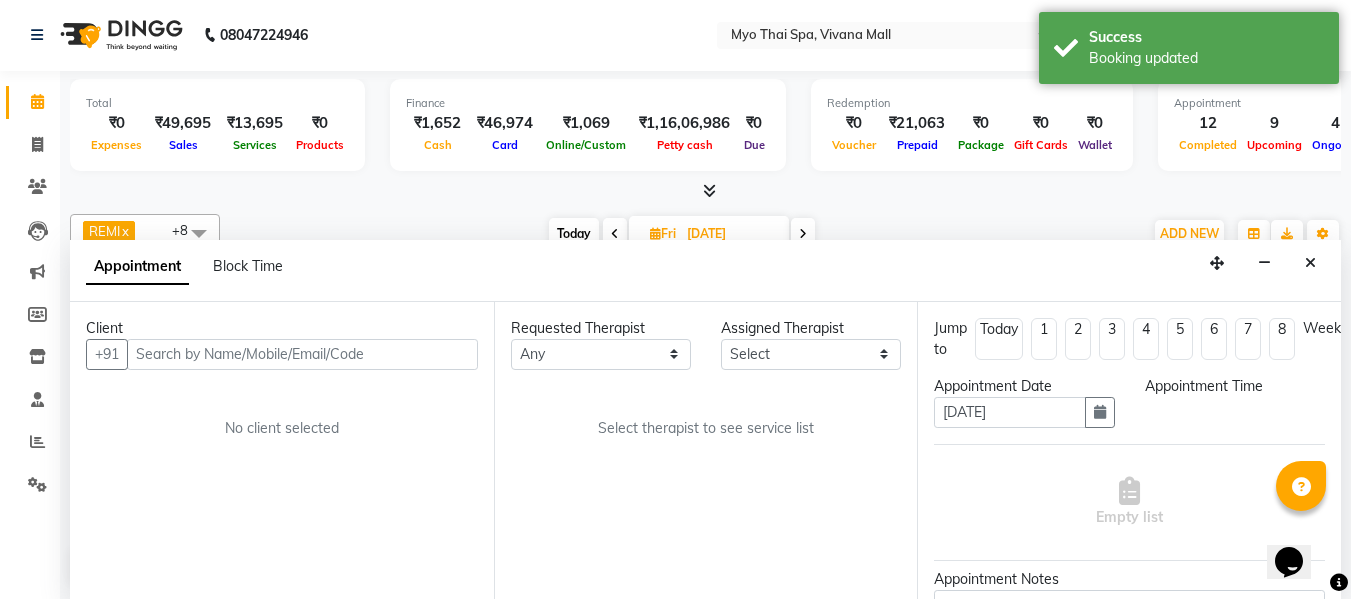 scroll, scrollTop: 0, scrollLeft: 0, axis: both 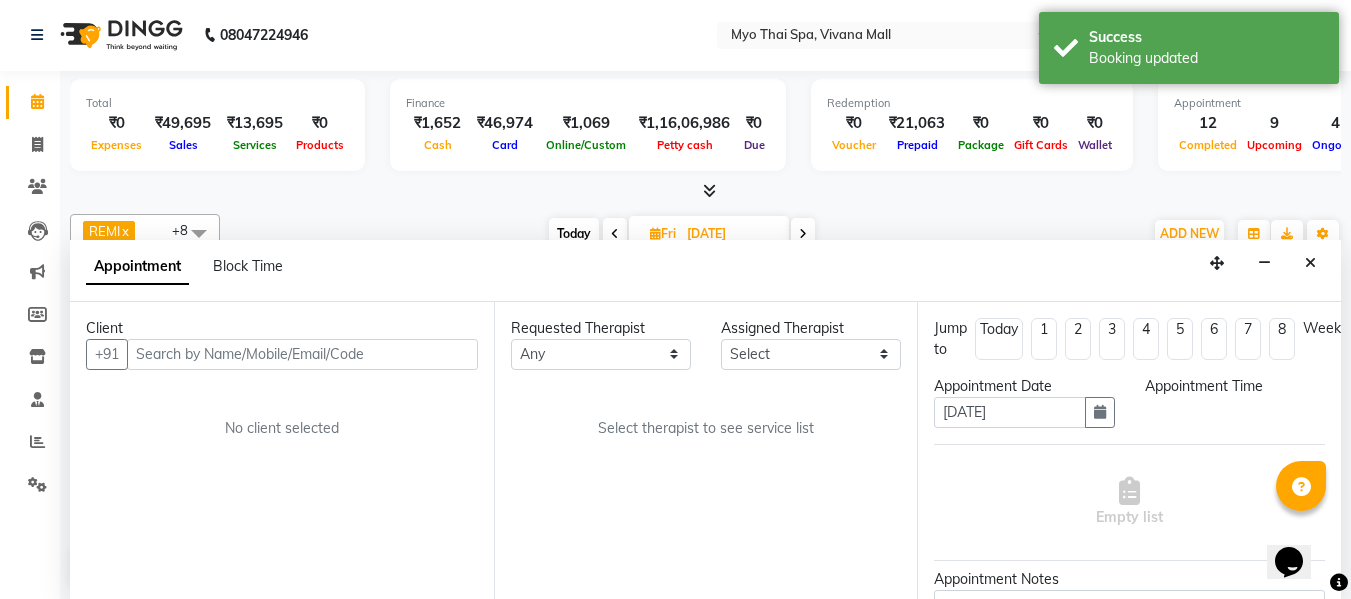 select on "confirm booking" 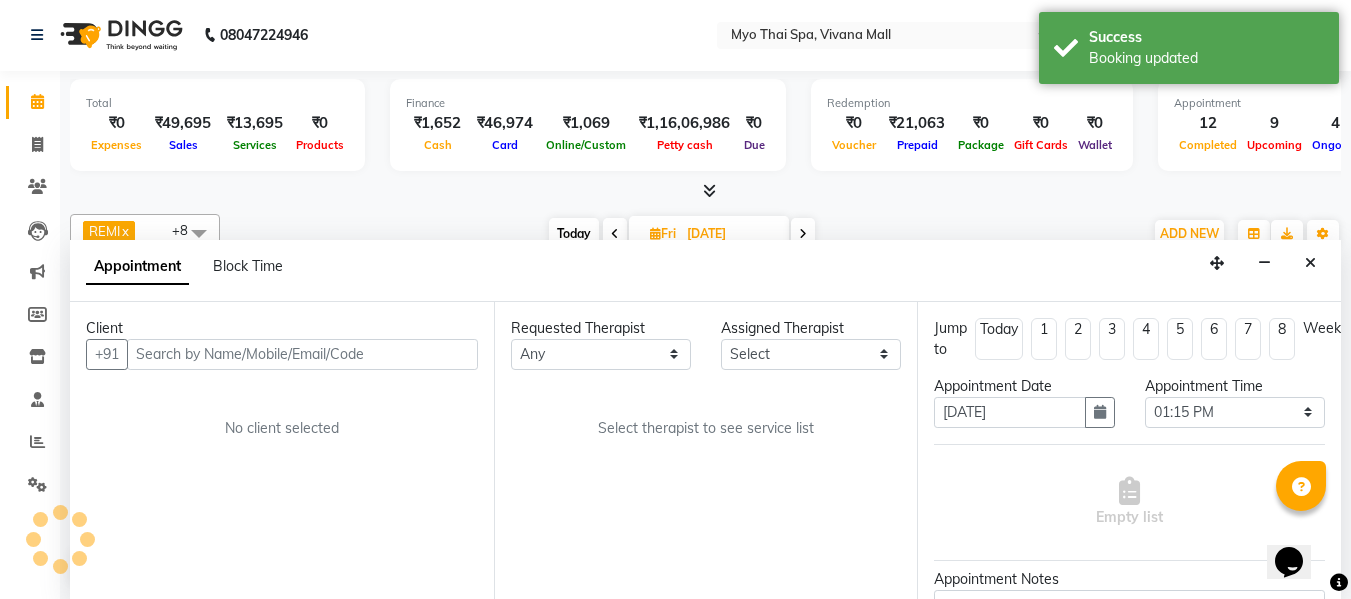 select on "24451" 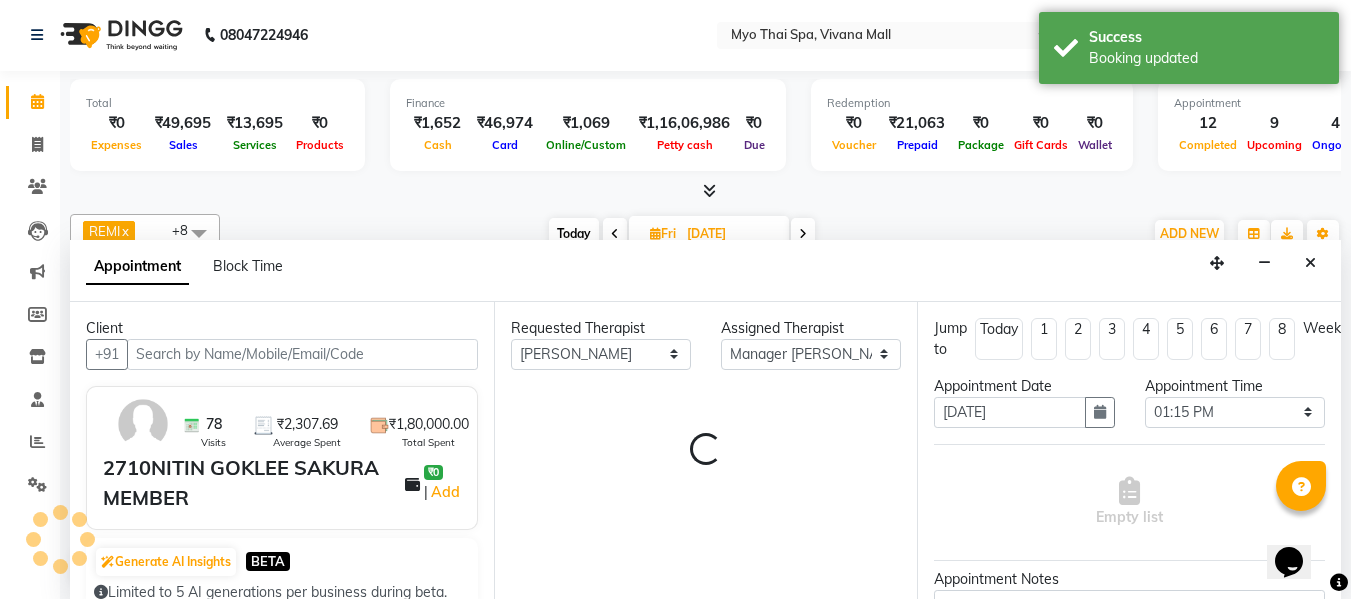 scroll, scrollTop: 793, scrollLeft: 0, axis: vertical 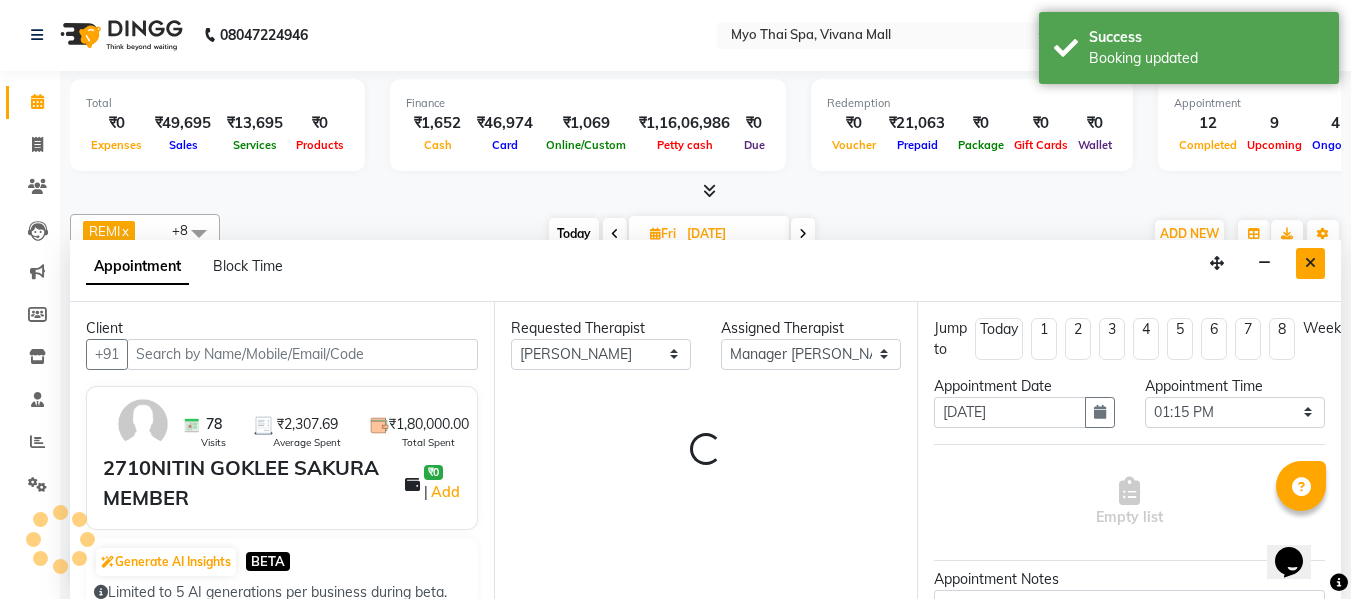 click at bounding box center [1310, 263] 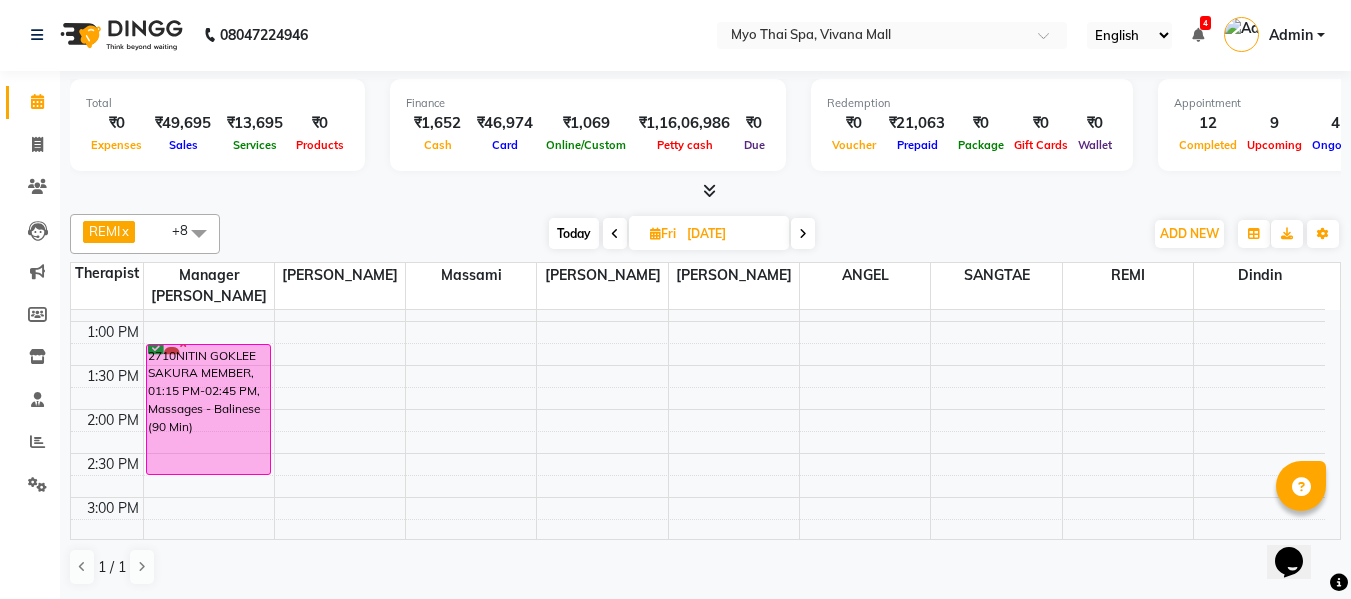 scroll, scrollTop: 393, scrollLeft: 0, axis: vertical 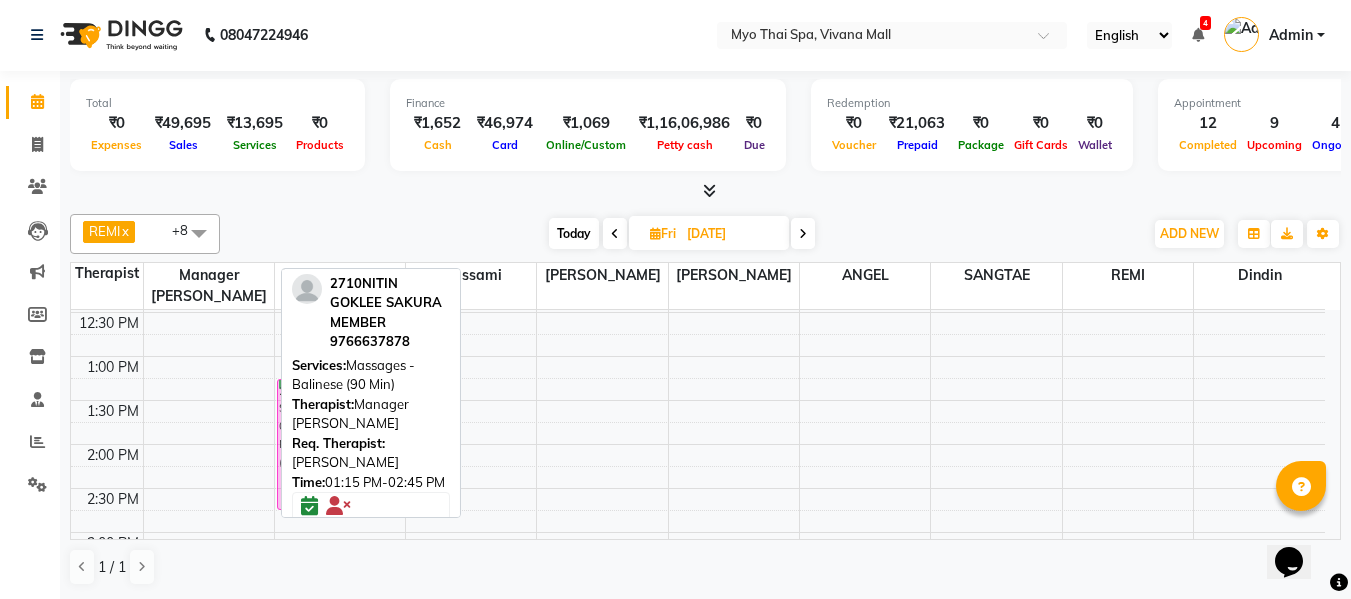 drag, startPoint x: 250, startPoint y: 384, endPoint x: 322, endPoint y: 392, distance: 72.443085 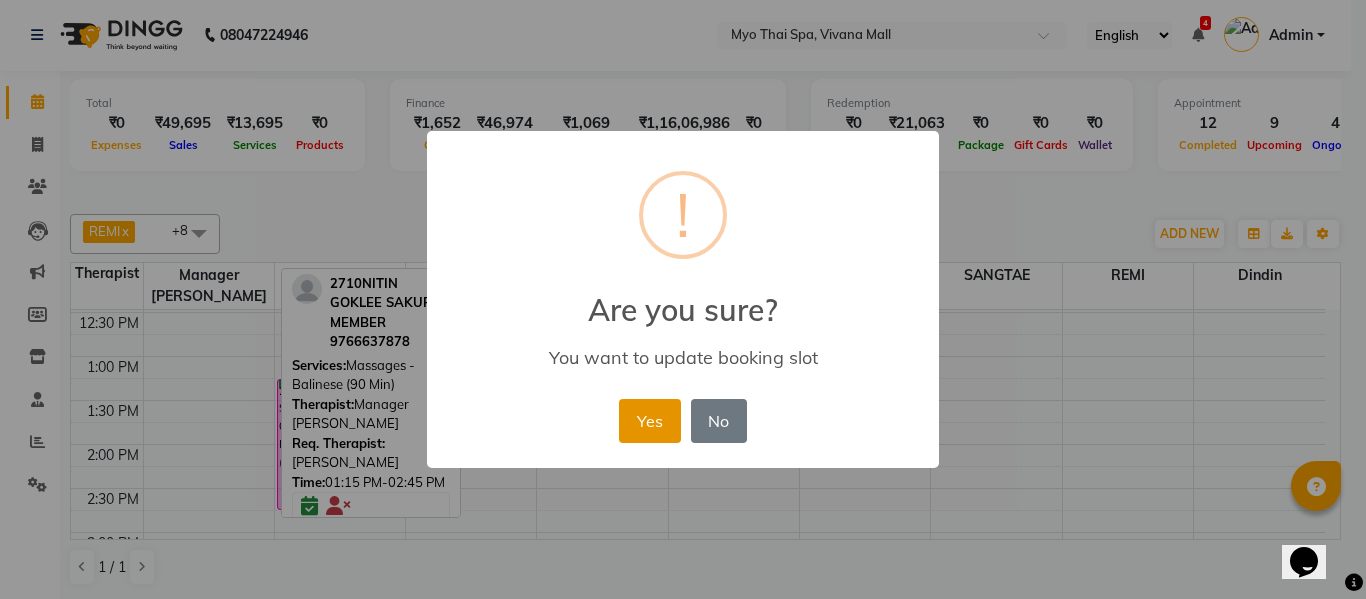 click on "Yes" at bounding box center (649, 421) 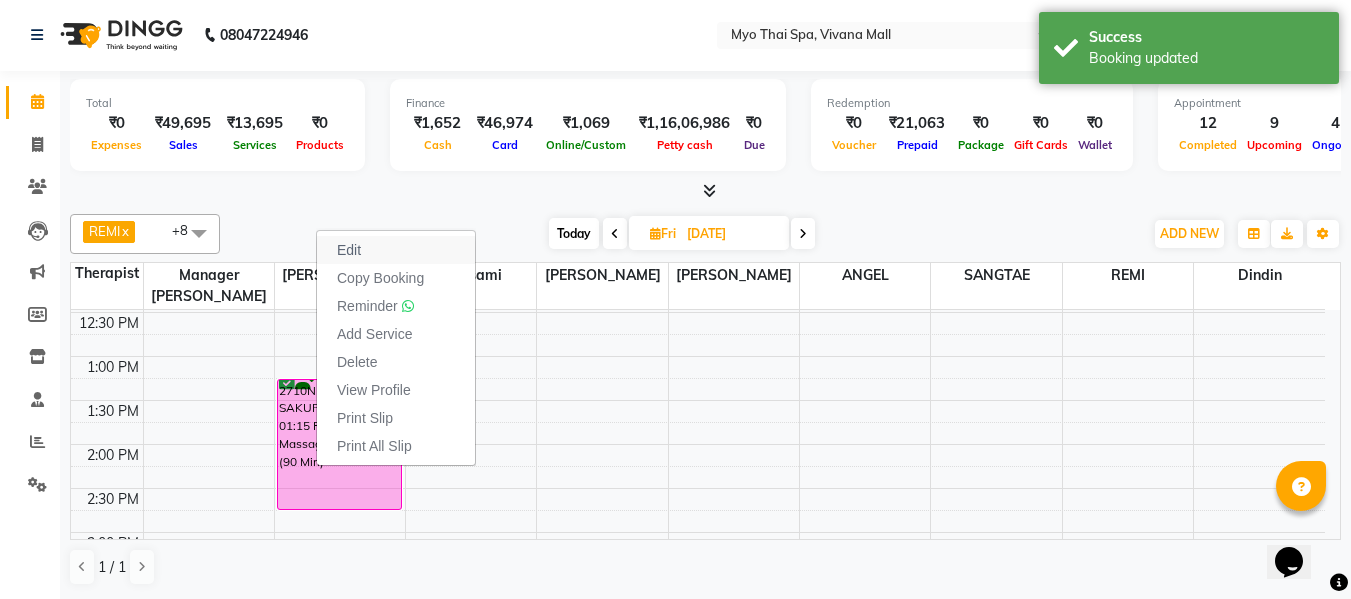 click on "Edit" at bounding box center [349, 250] 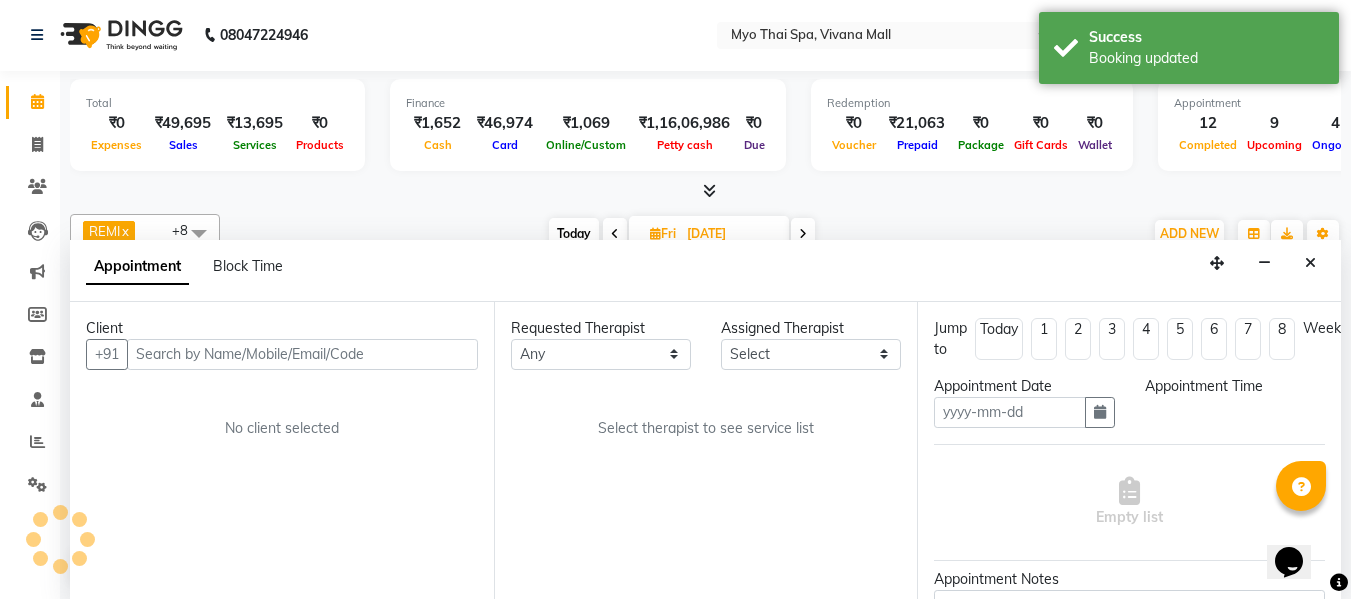 type on "04-07-2025" 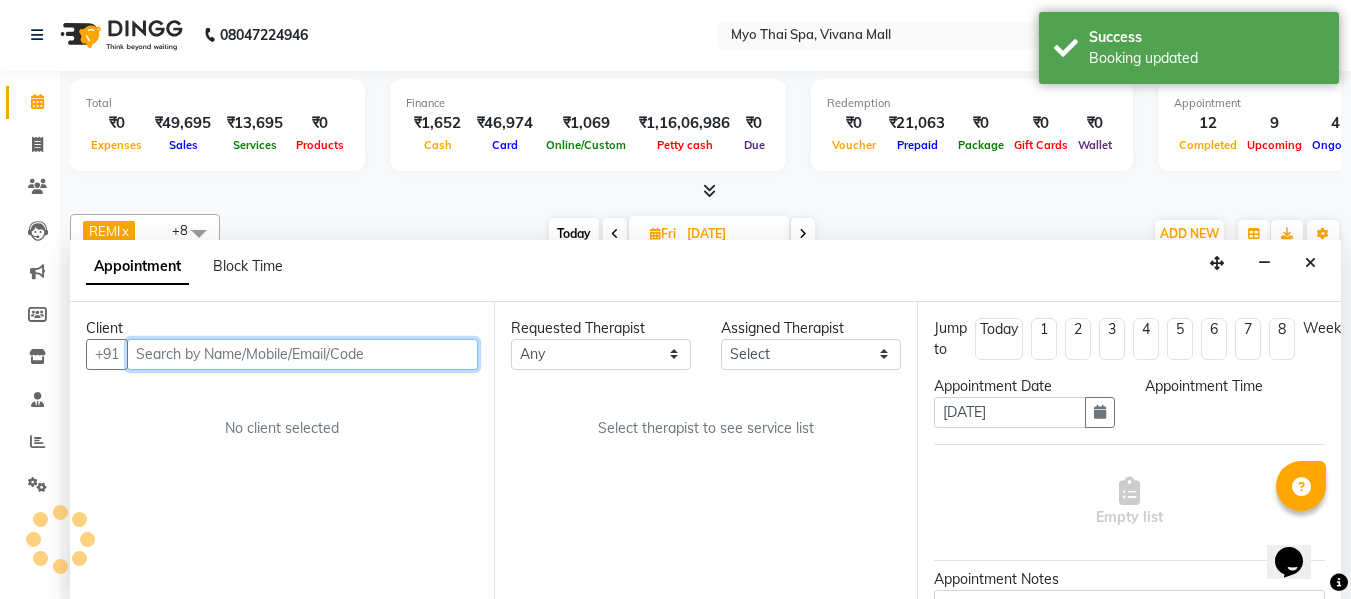 scroll, scrollTop: 793, scrollLeft: 0, axis: vertical 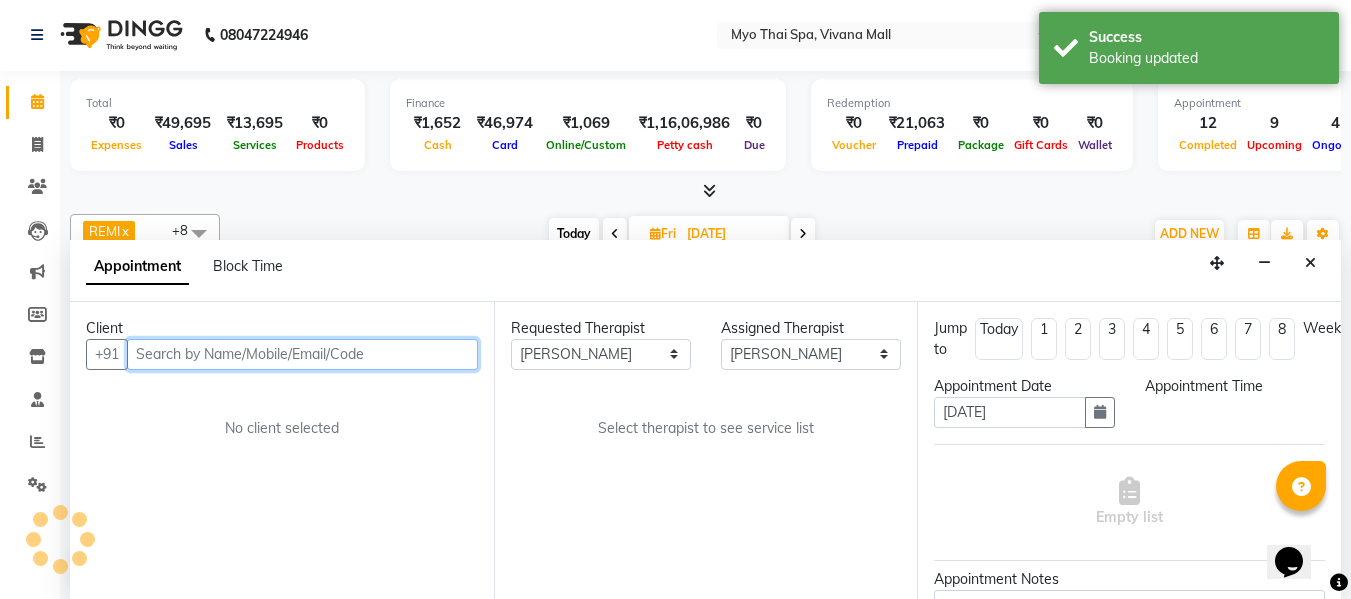 select on "confirm booking" 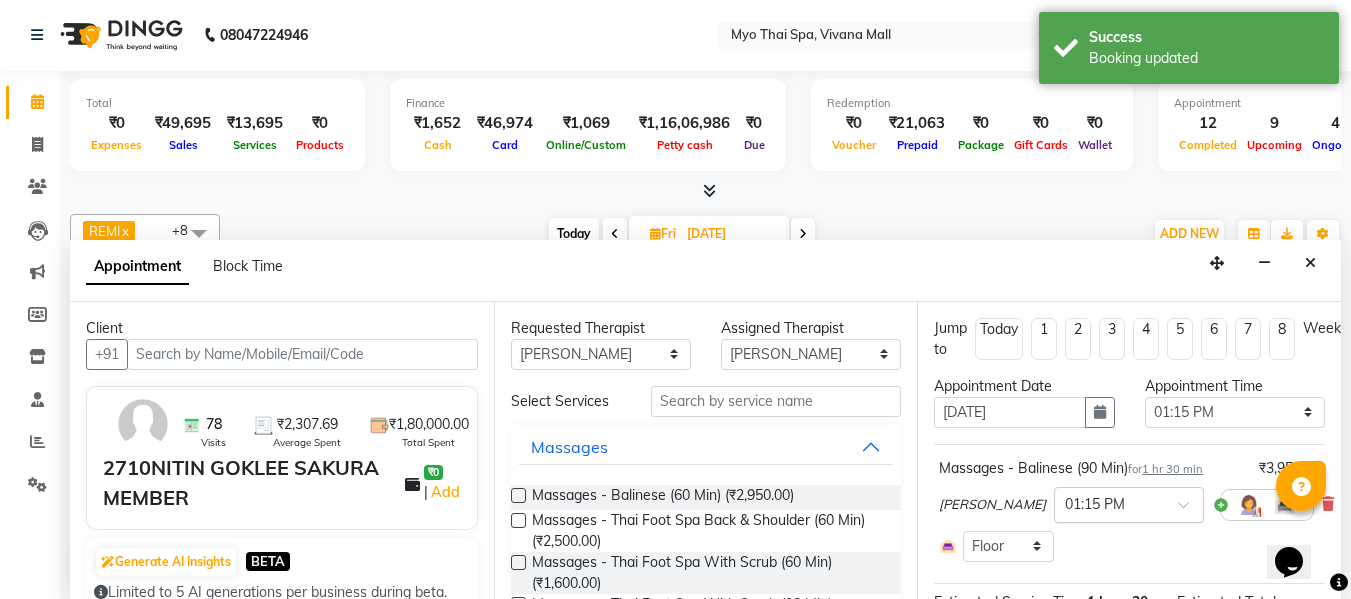 click at bounding box center [1129, 503] 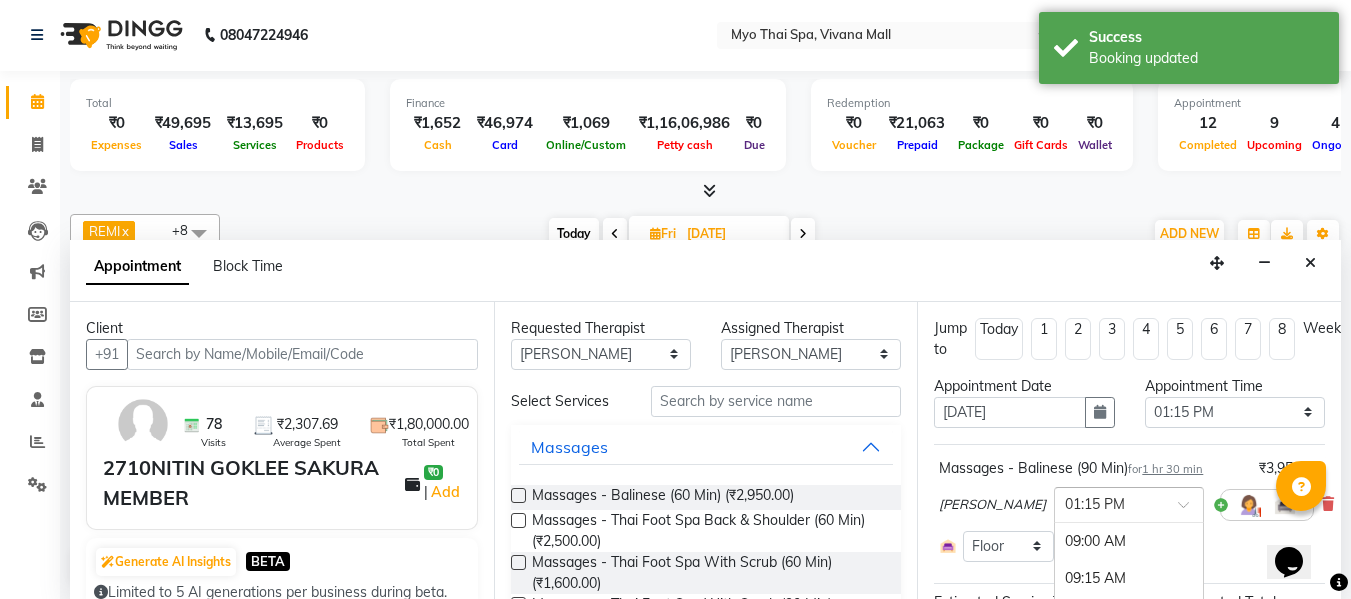 scroll, scrollTop: 629, scrollLeft: 0, axis: vertical 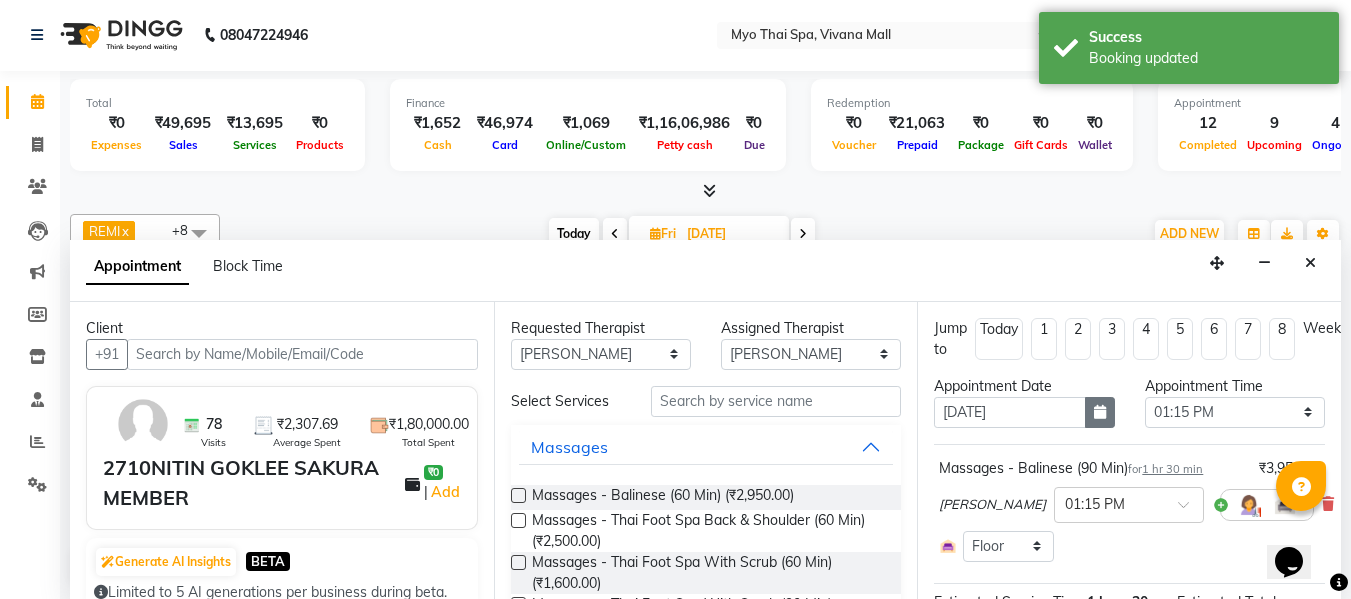 click at bounding box center [1100, 412] 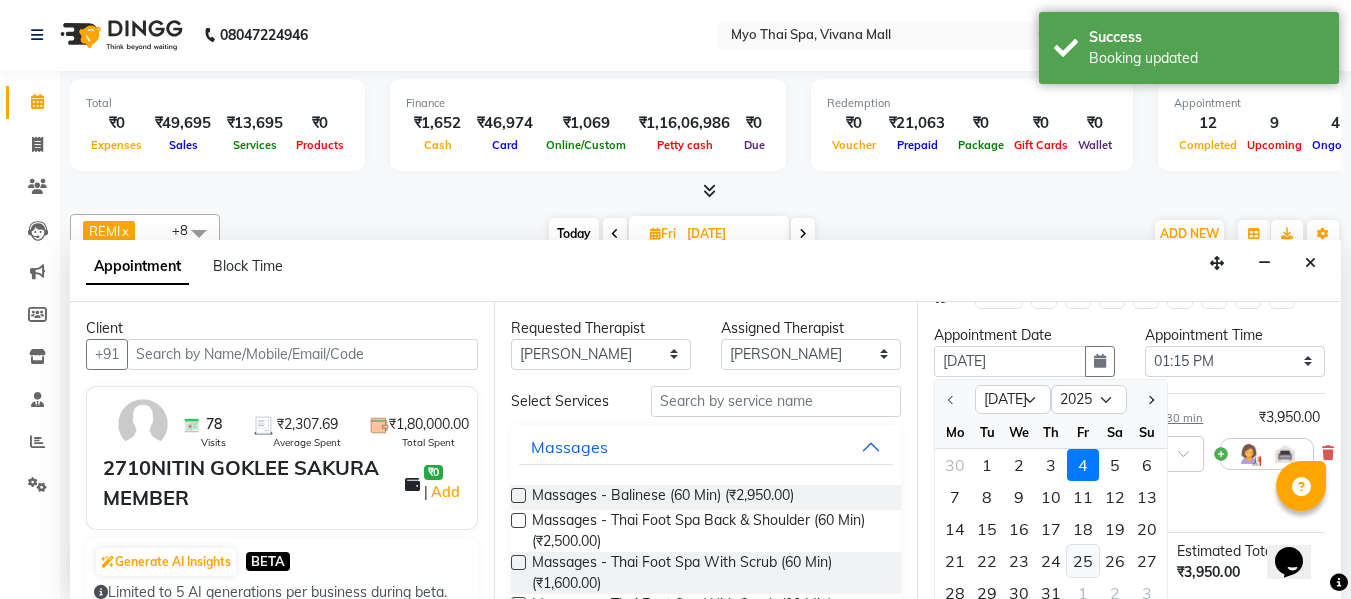 scroll, scrollTop: 100, scrollLeft: 0, axis: vertical 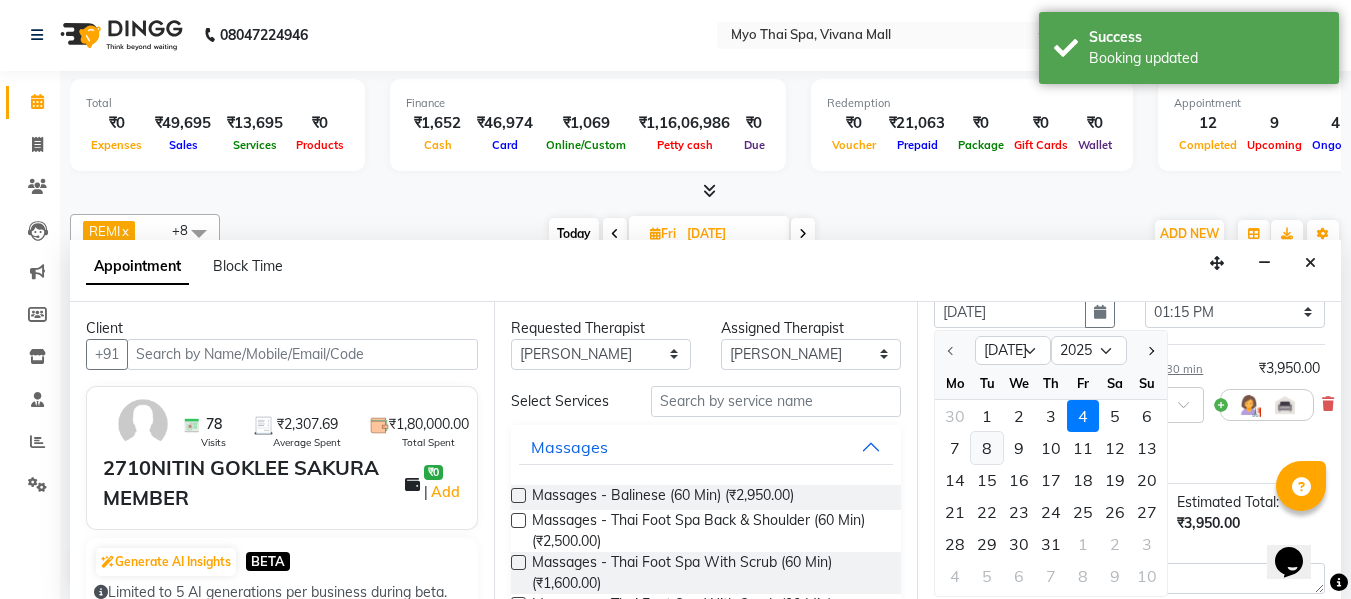 click on "8" at bounding box center [987, 448] 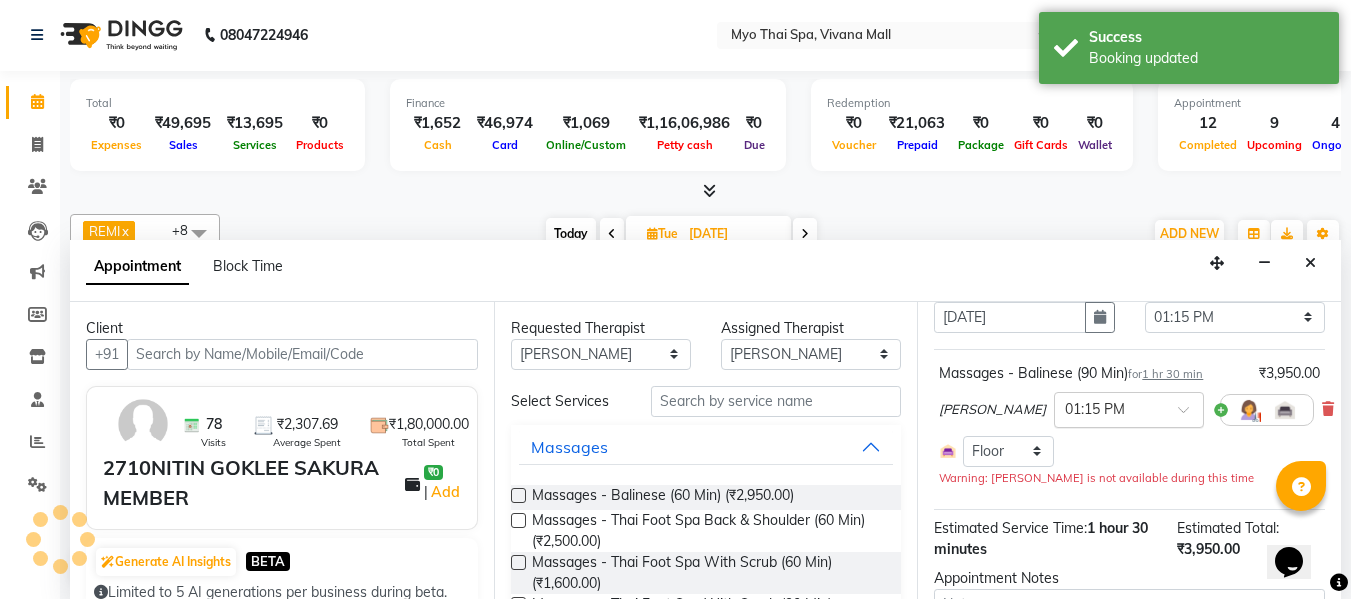 scroll, scrollTop: 793, scrollLeft: 0, axis: vertical 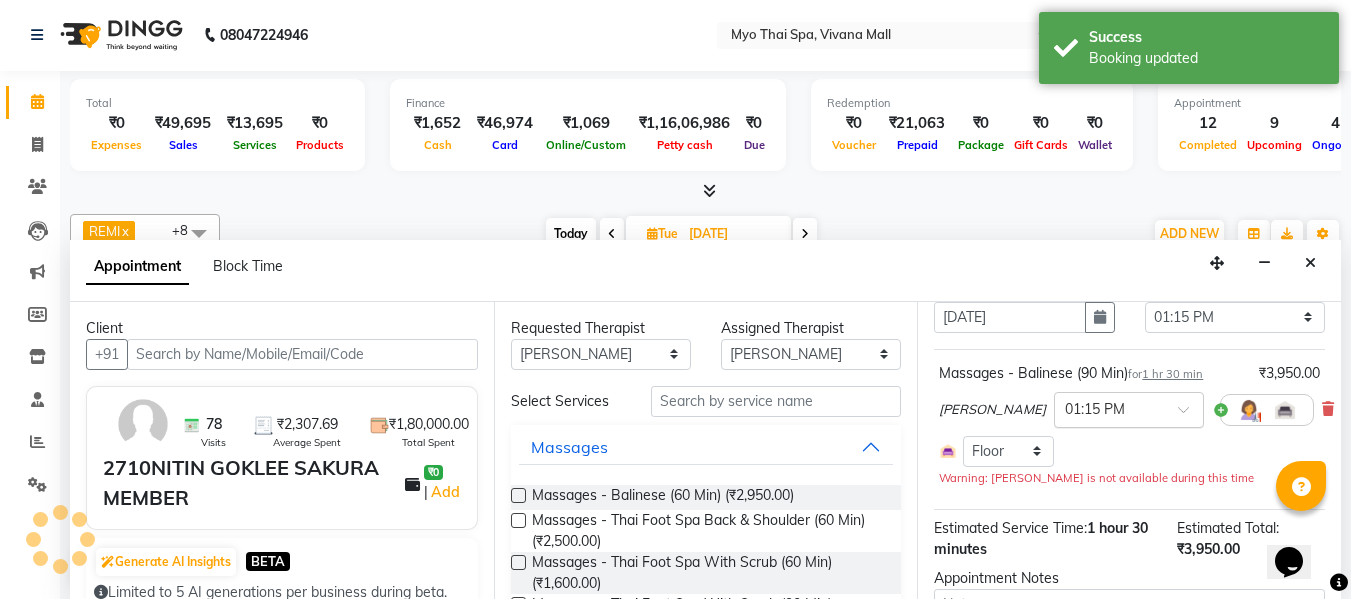 click at bounding box center (1109, 408) 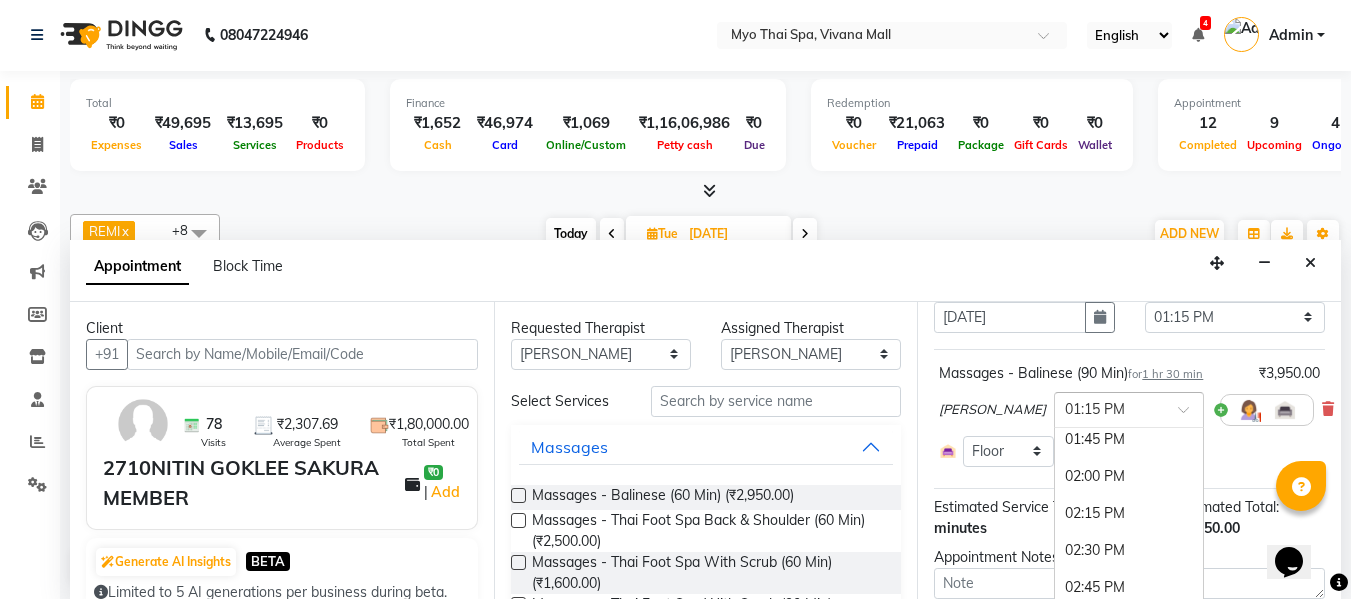scroll, scrollTop: 829, scrollLeft: 0, axis: vertical 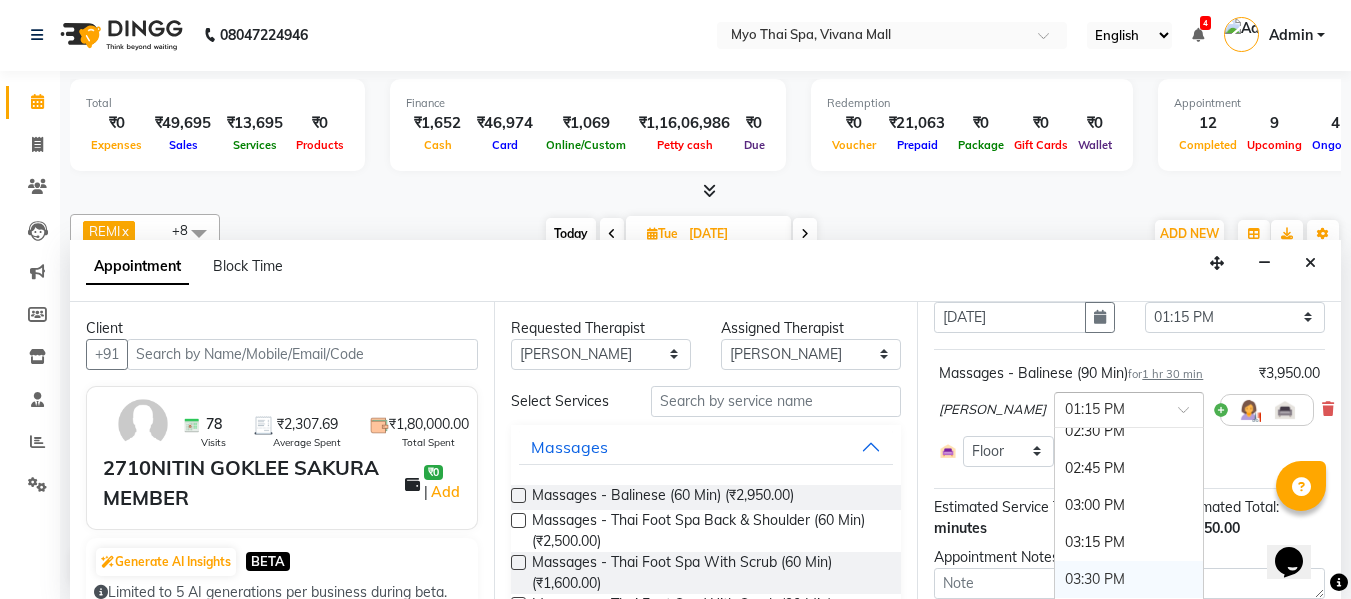 click on "03:30 PM" at bounding box center [1129, 579] 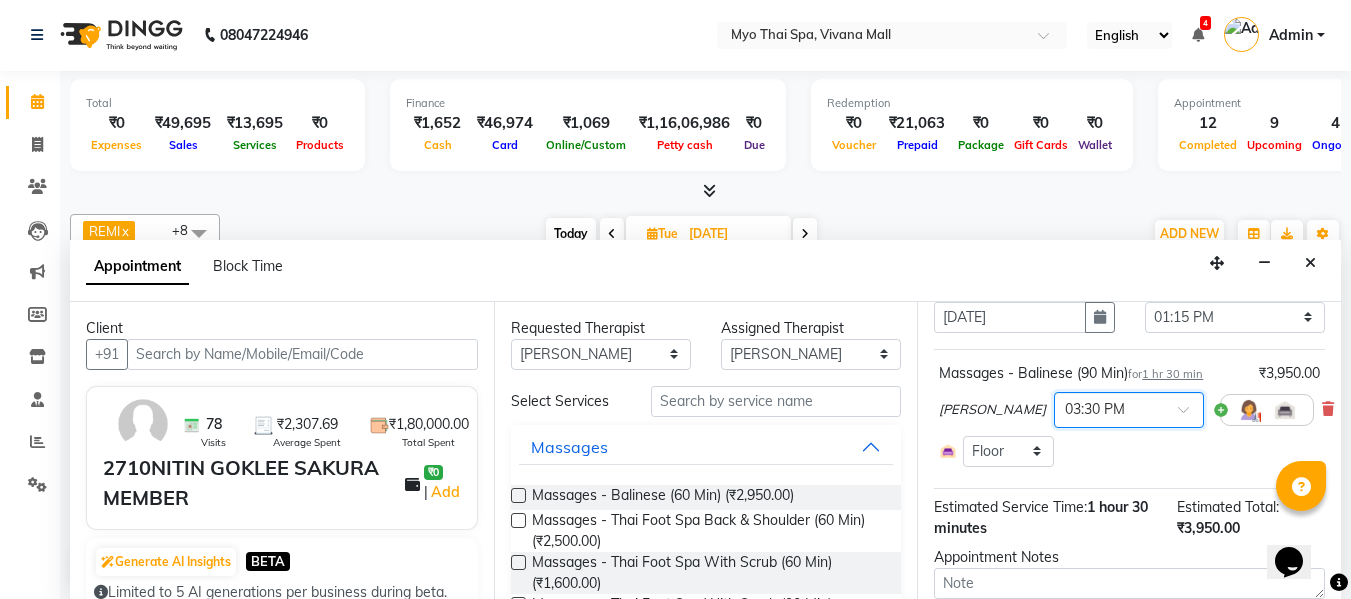 scroll, scrollTop: 238, scrollLeft: 0, axis: vertical 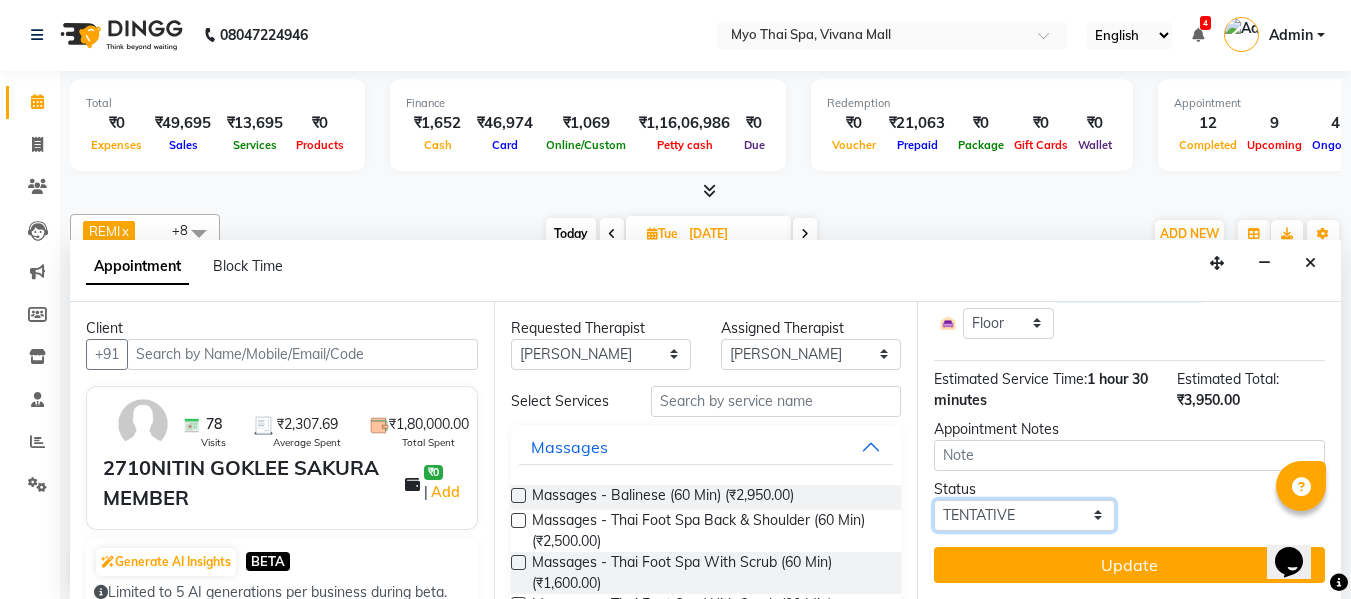 drag, startPoint x: 1035, startPoint y: 506, endPoint x: 1026, endPoint y: 487, distance: 21.023796 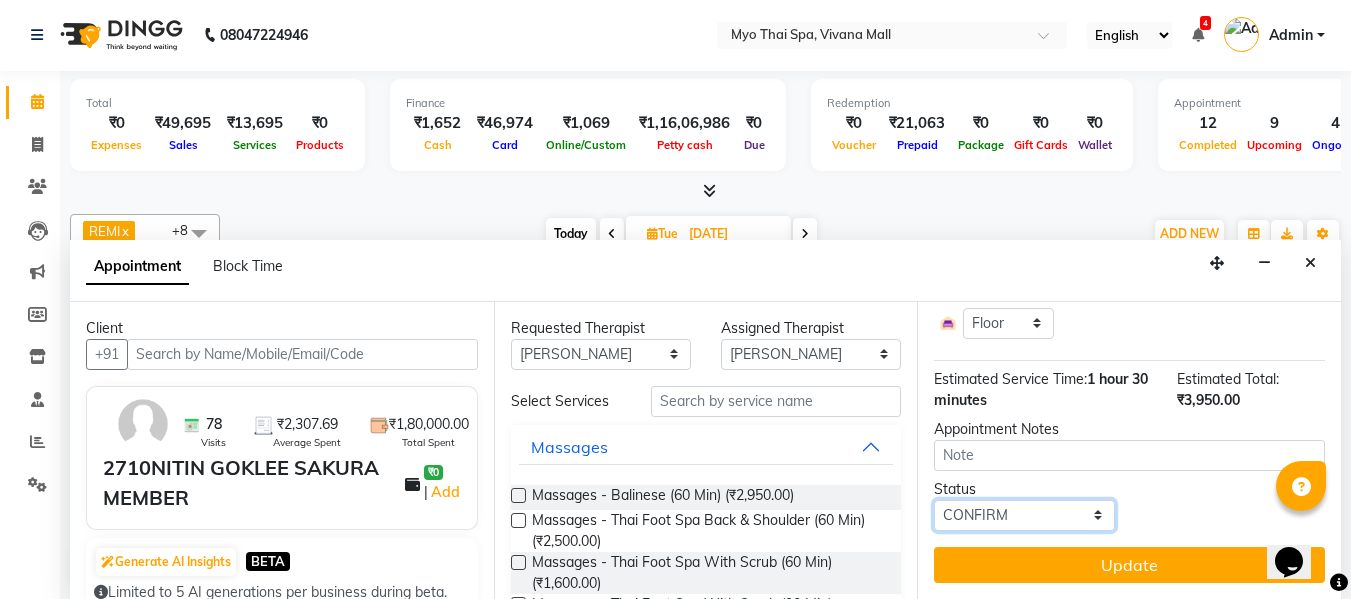 click on "Select TENTATIVE CONFIRM UPCOMING" at bounding box center [1024, 515] 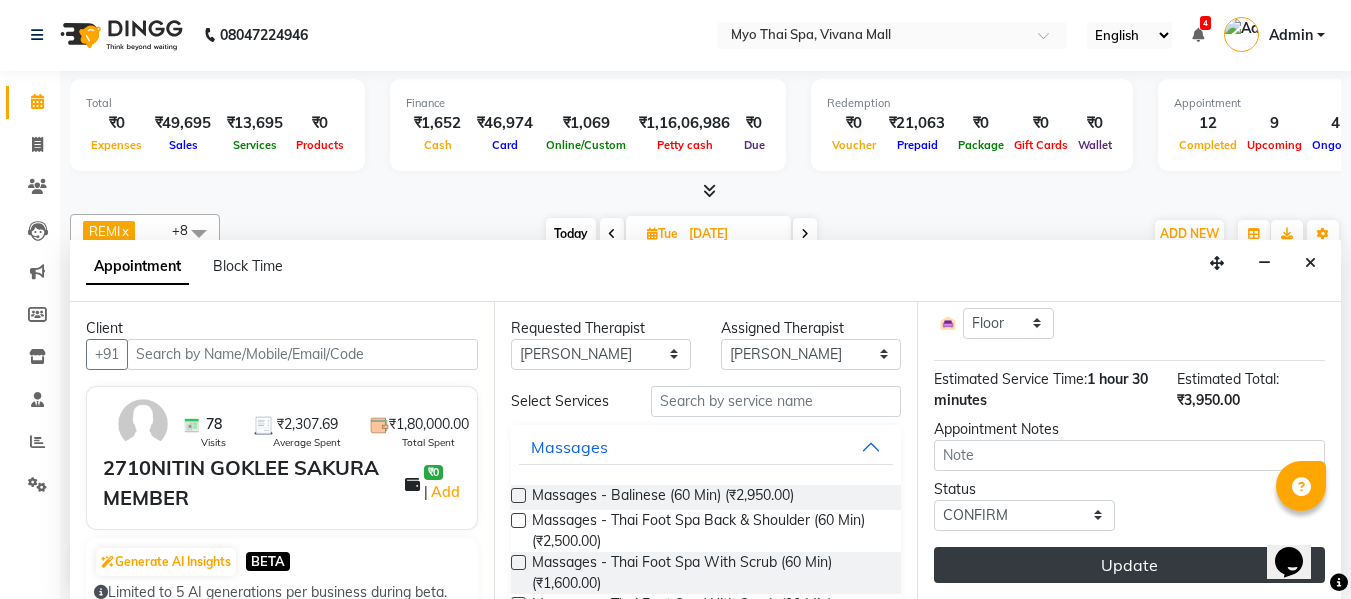 click on "Update" at bounding box center (1129, 565) 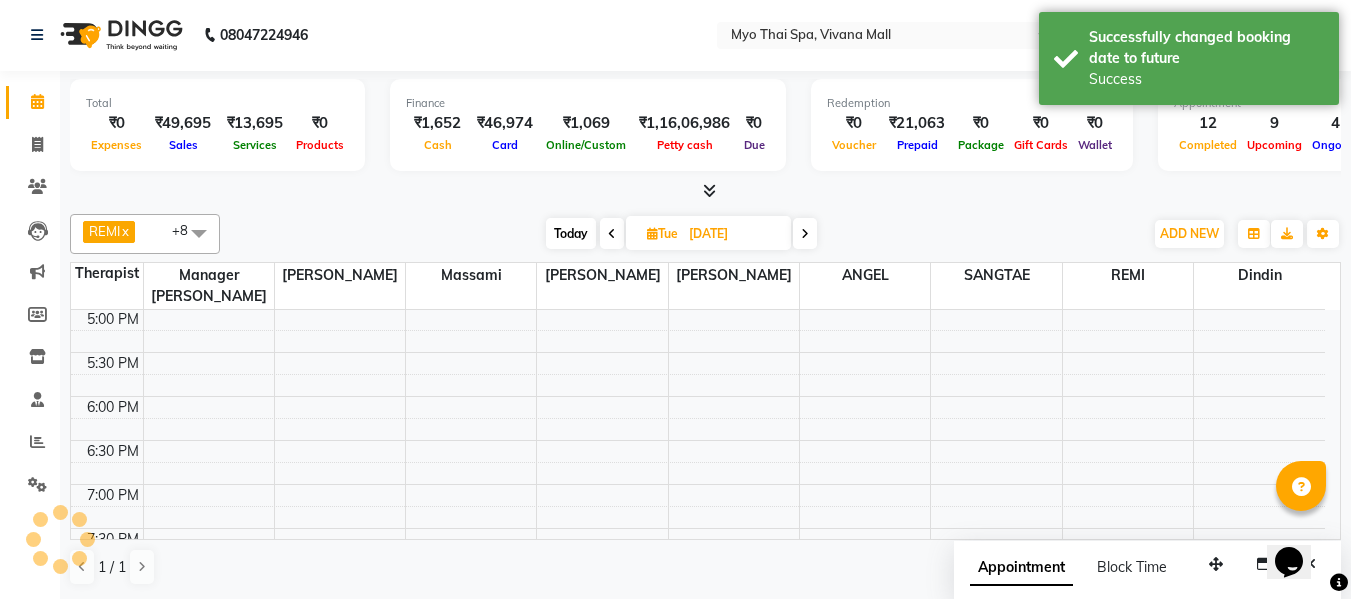 scroll, scrollTop: 0, scrollLeft: 0, axis: both 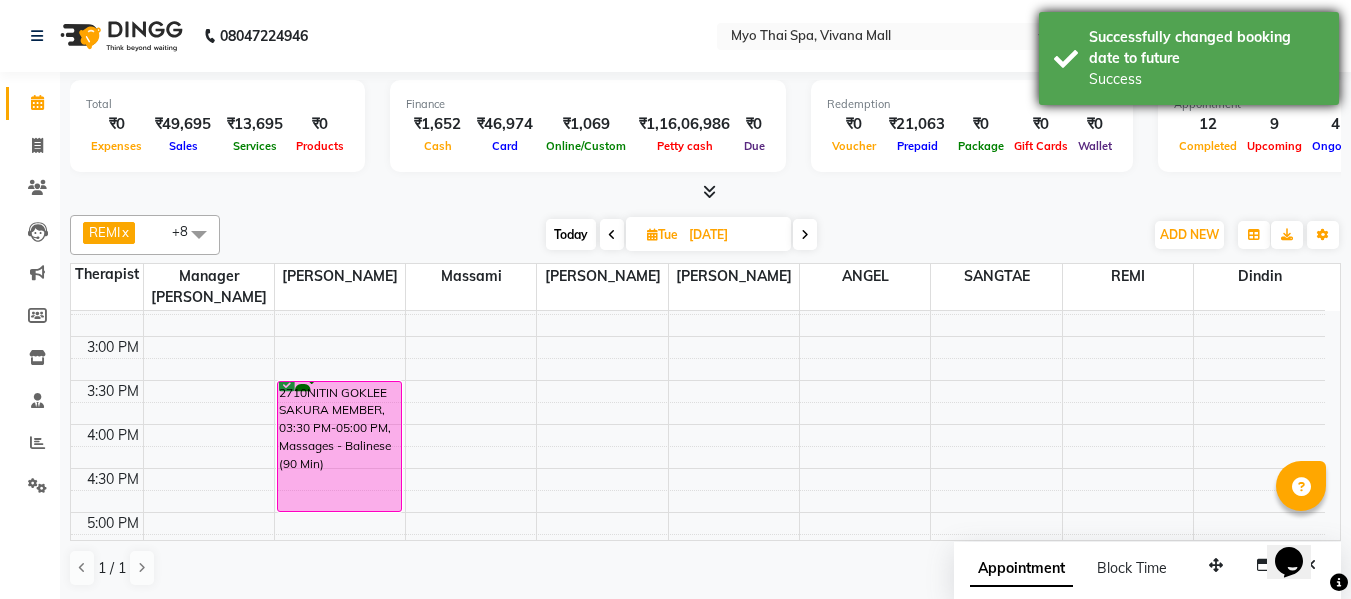 click on "Successfully changed booking date to future" at bounding box center [1206, 48] 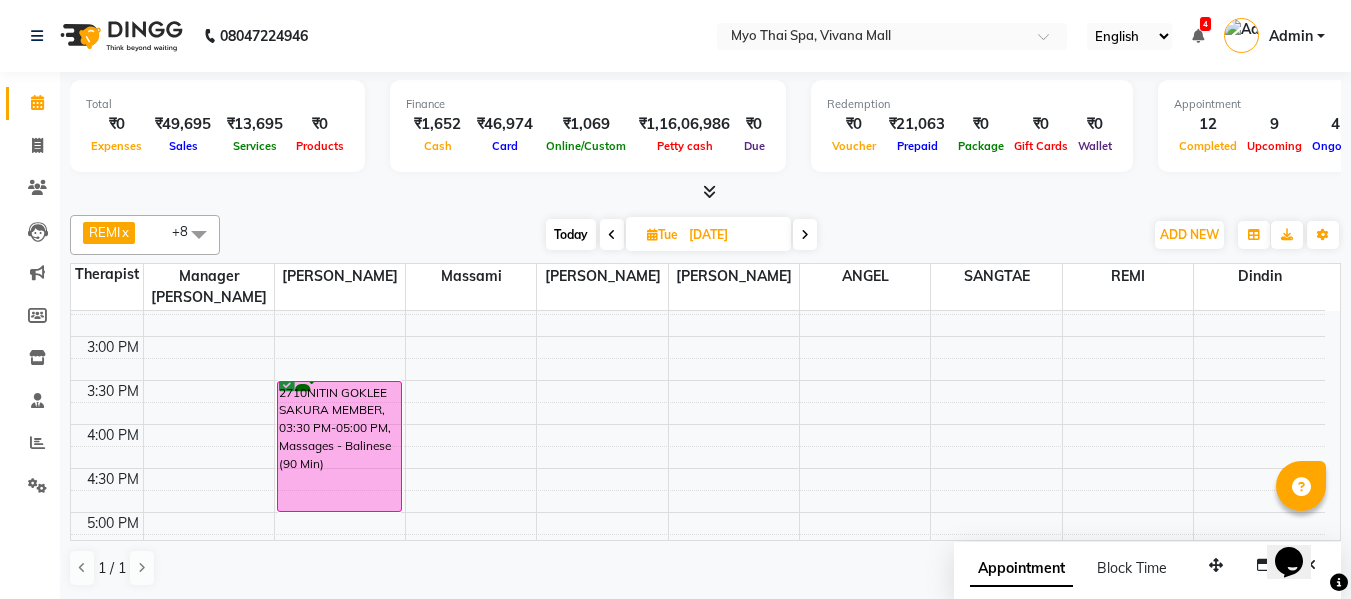 click on "Today" at bounding box center (571, 234) 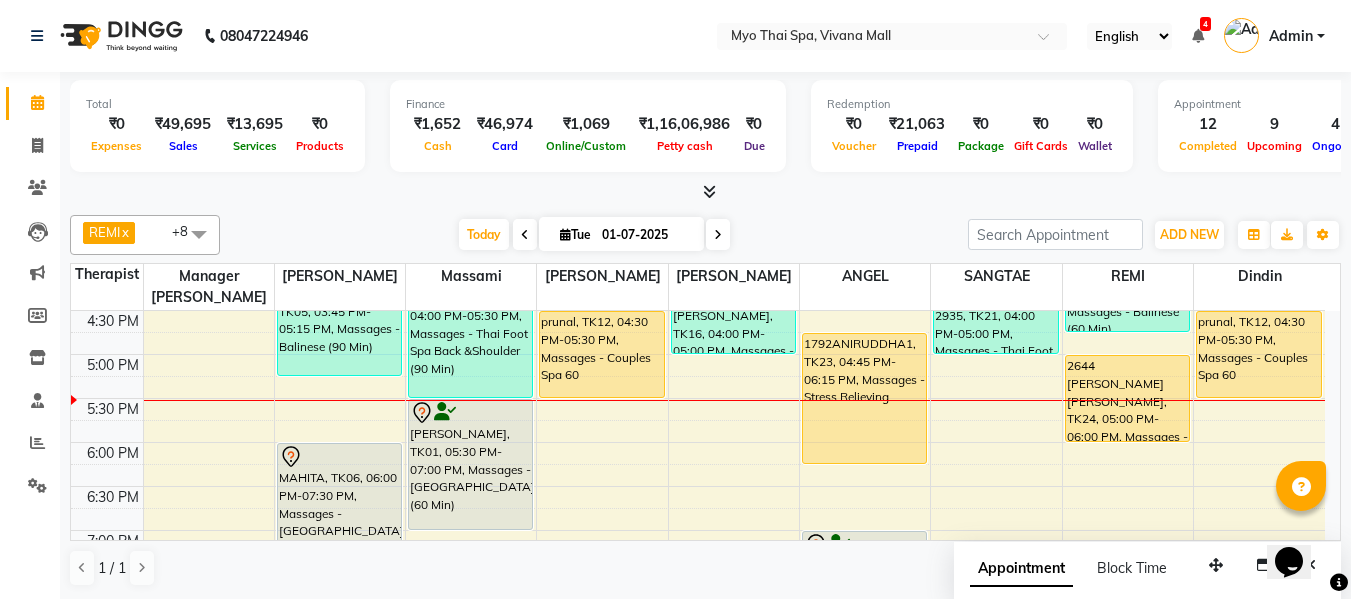 scroll, scrollTop: 793, scrollLeft: 0, axis: vertical 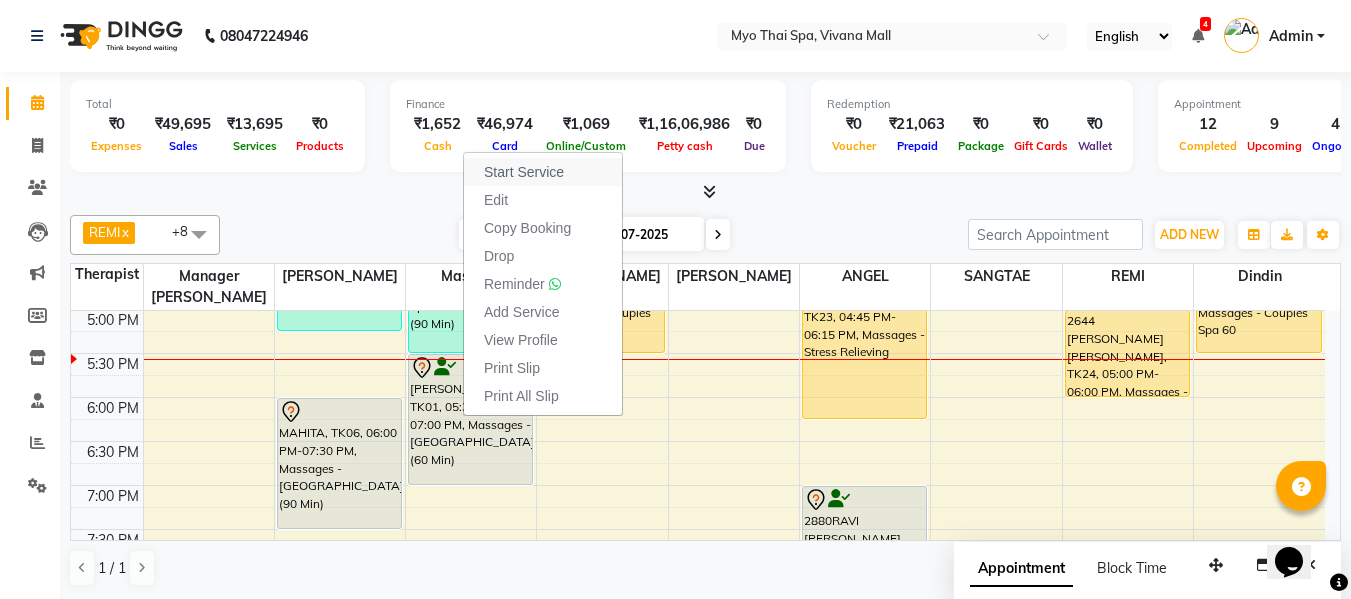 click on "Start Service" at bounding box center (524, 172) 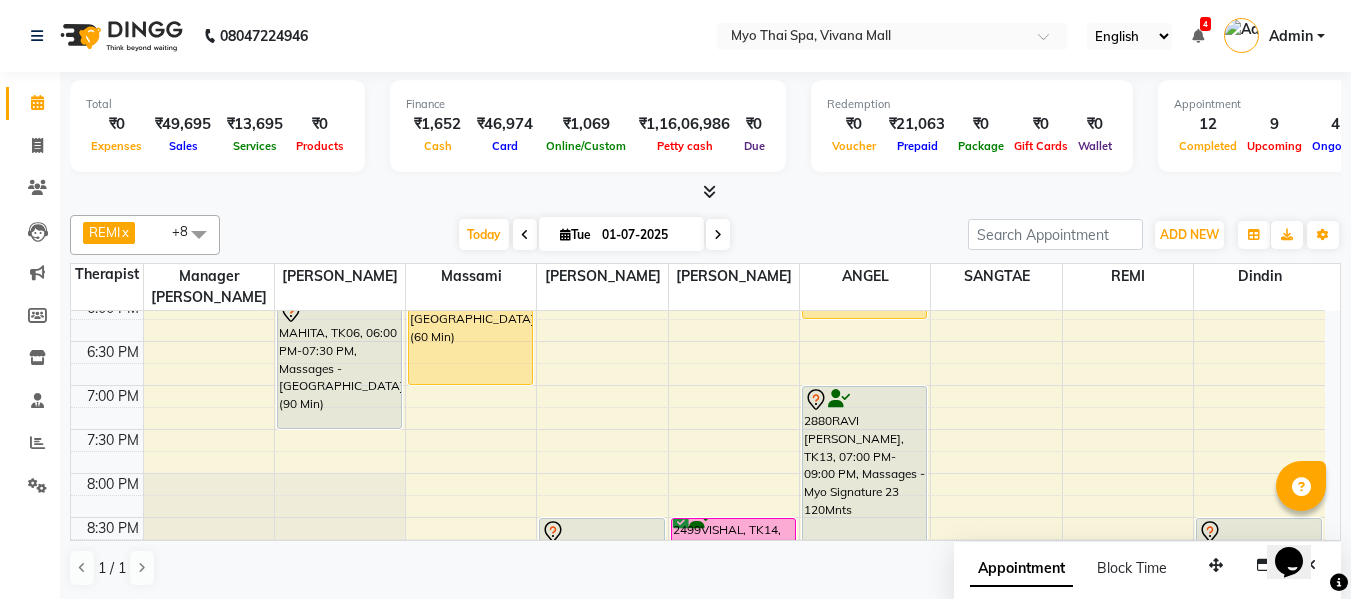 scroll, scrollTop: 993, scrollLeft: 0, axis: vertical 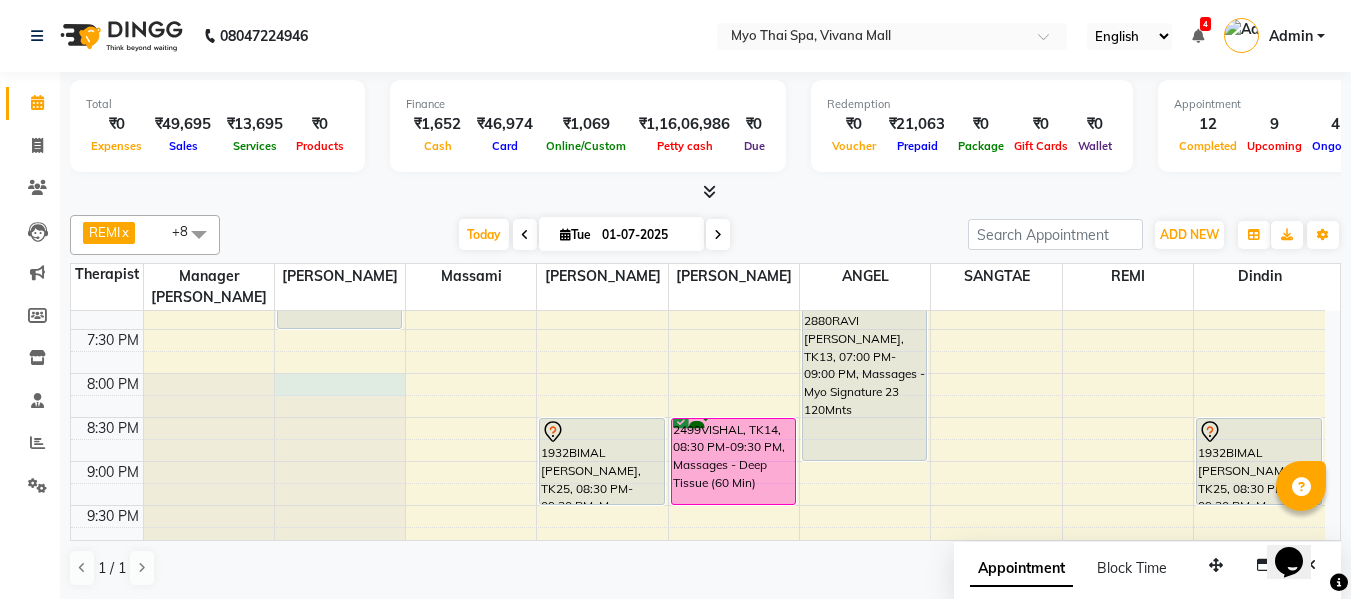 click at bounding box center (340, -682) 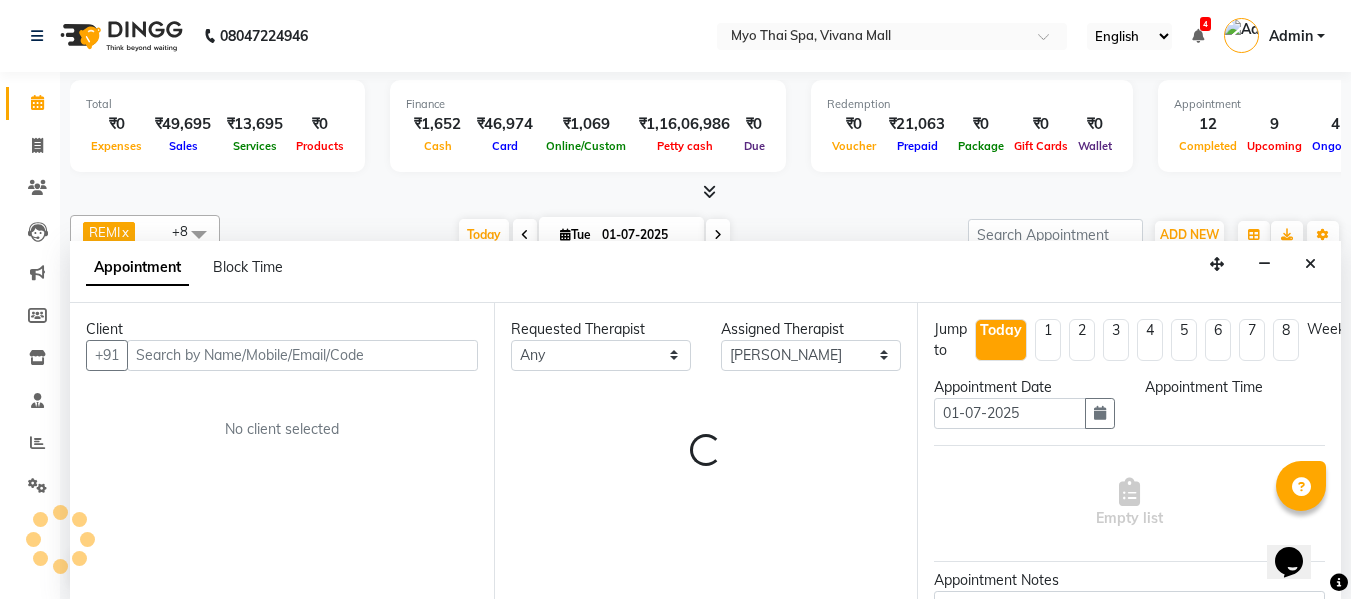 scroll, scrollTop: 1, scrollLeft: 0, axis: vertical 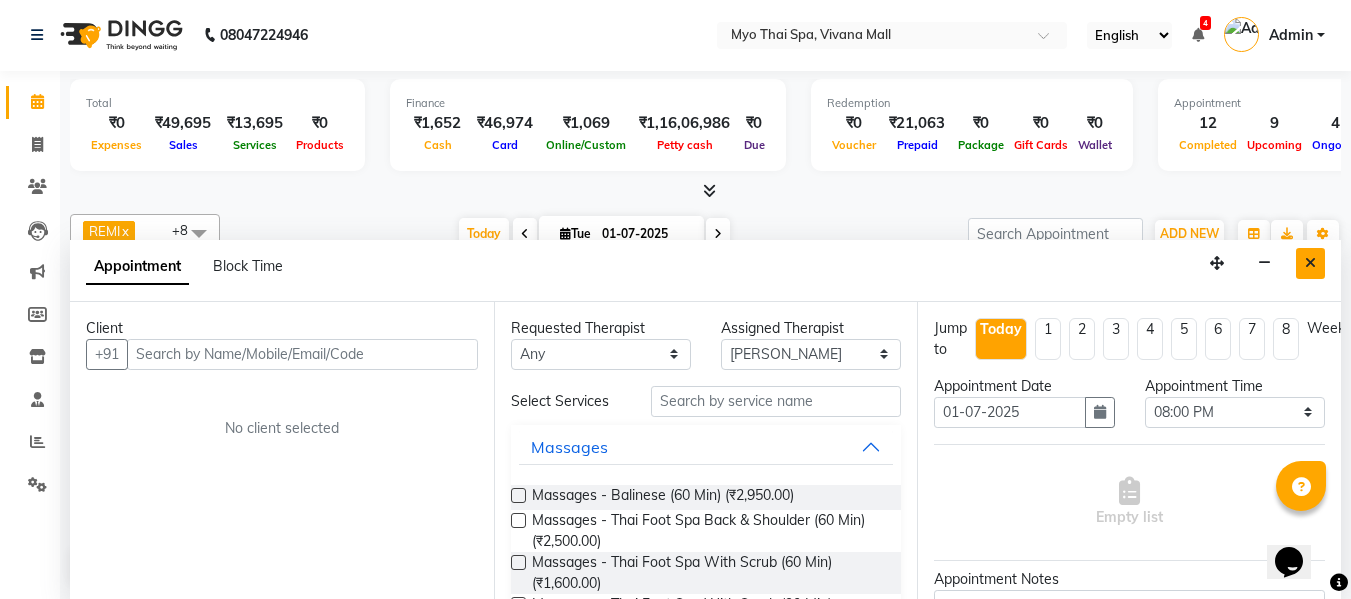 click at bounding box center [1310, 263] 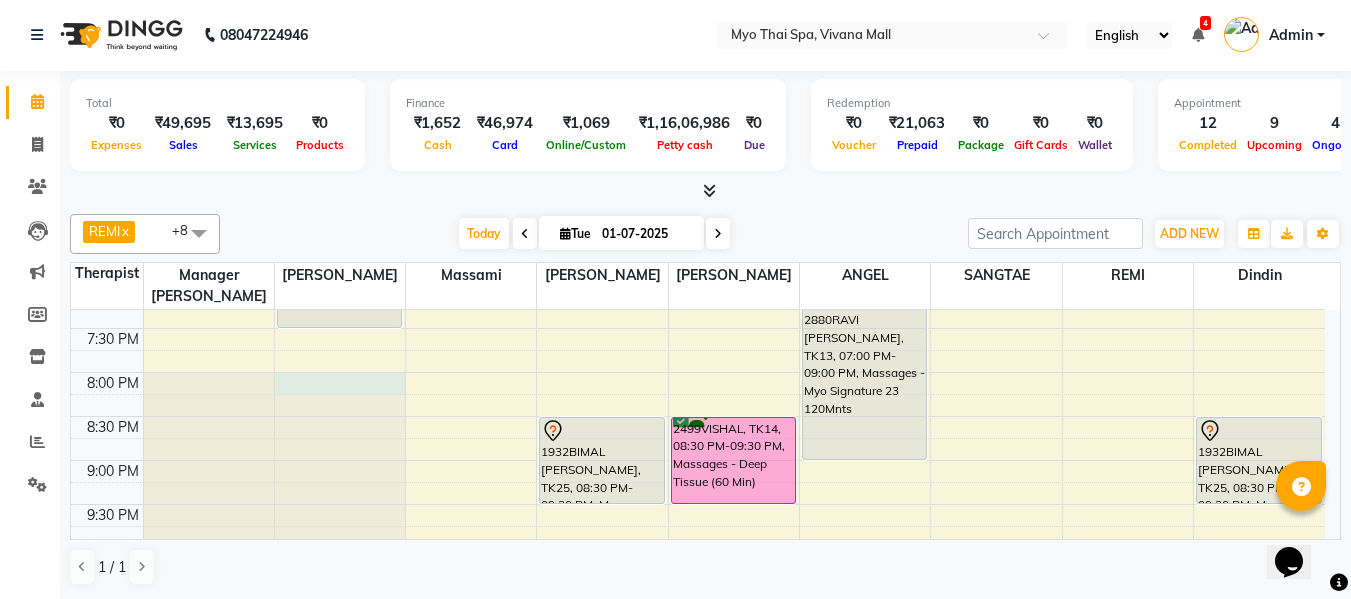 click at bounding box center [340, -683] 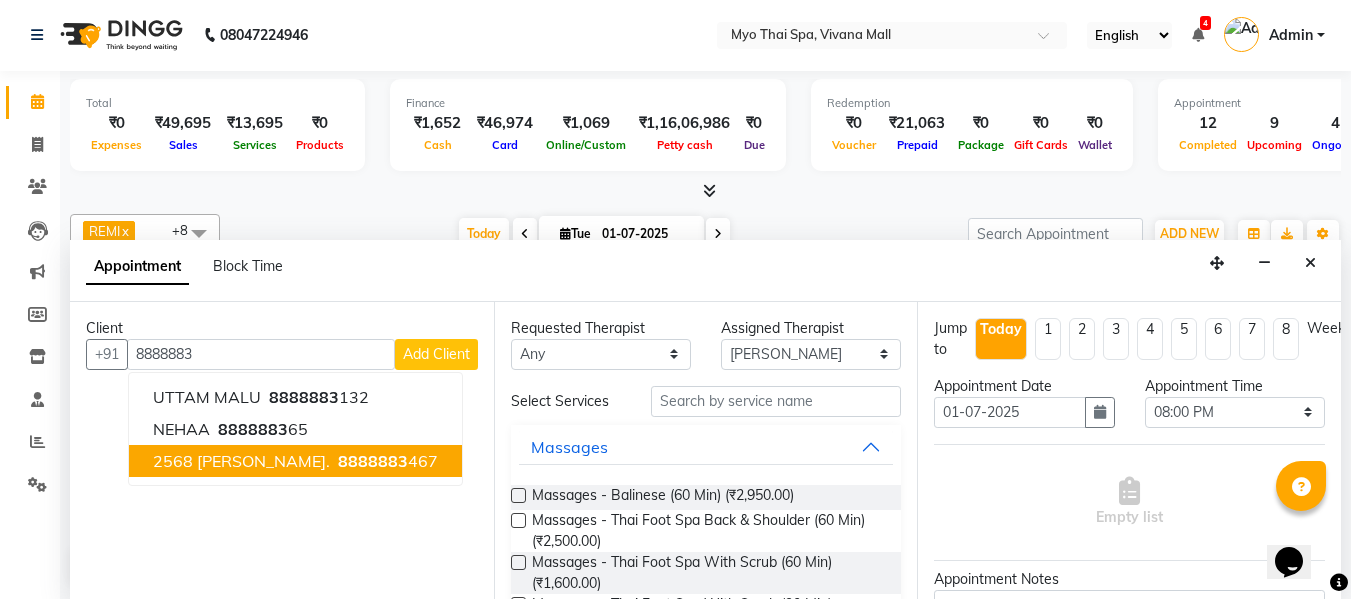 click on "8888883 467" at bounding box center [386, 461] 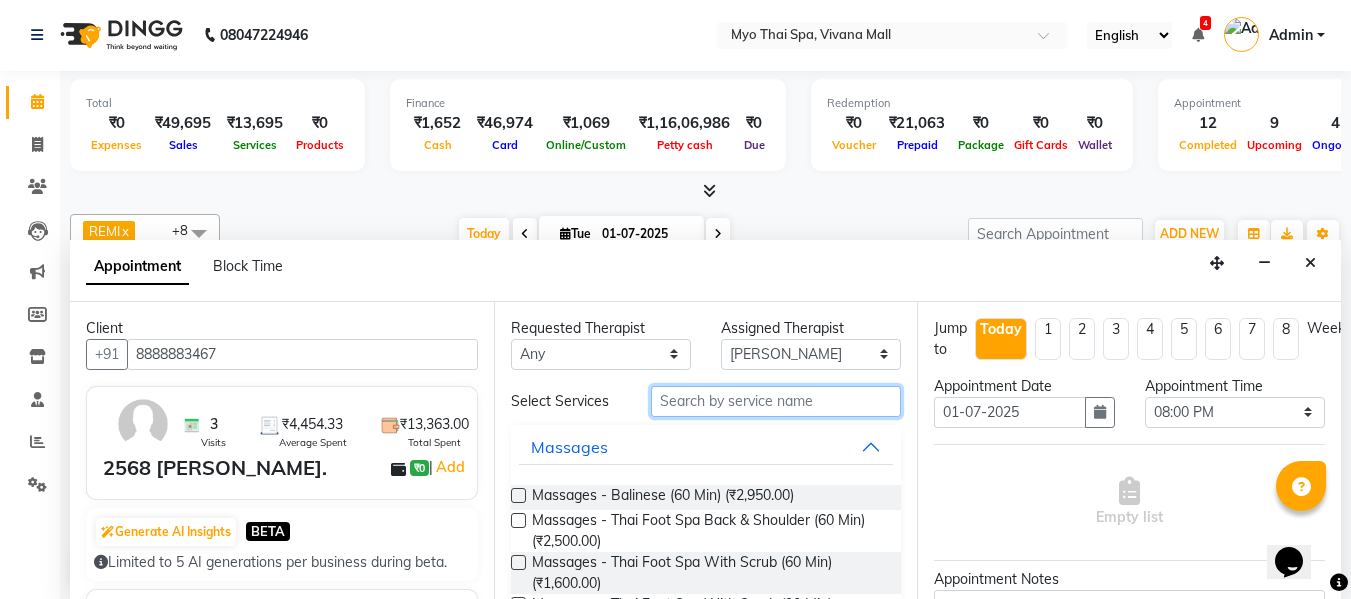 click at bounding box center (776, 401) 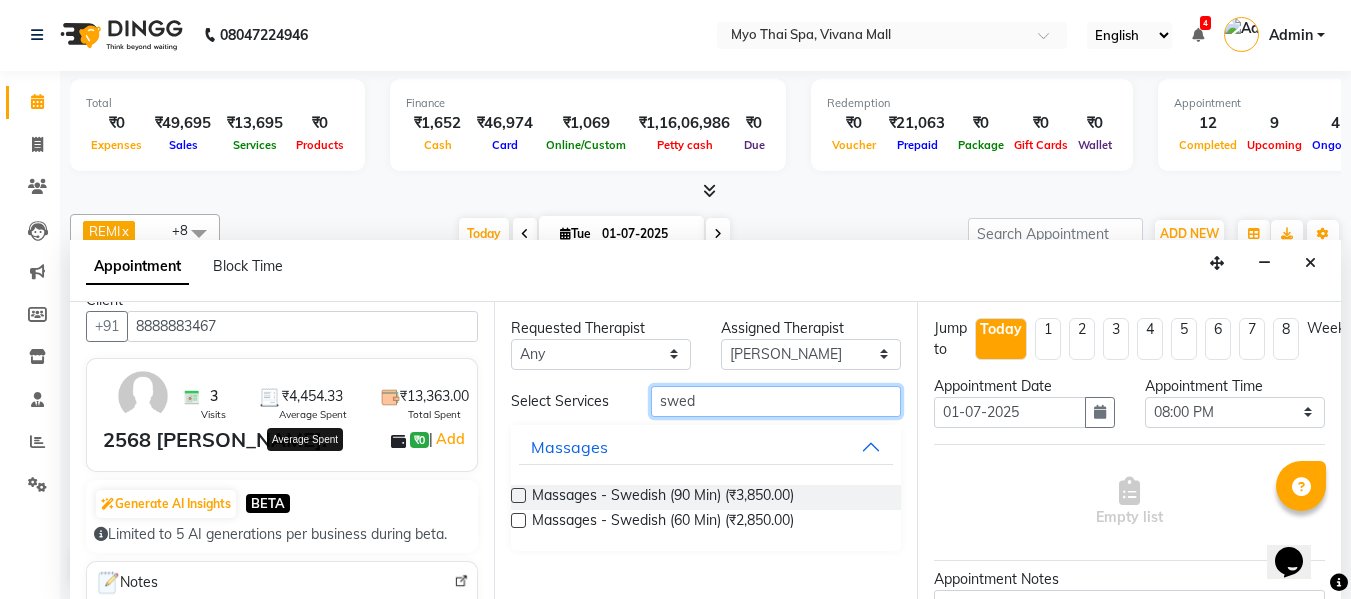 scroll, scrollTop: 0, scrollLeft: 0, axis: both 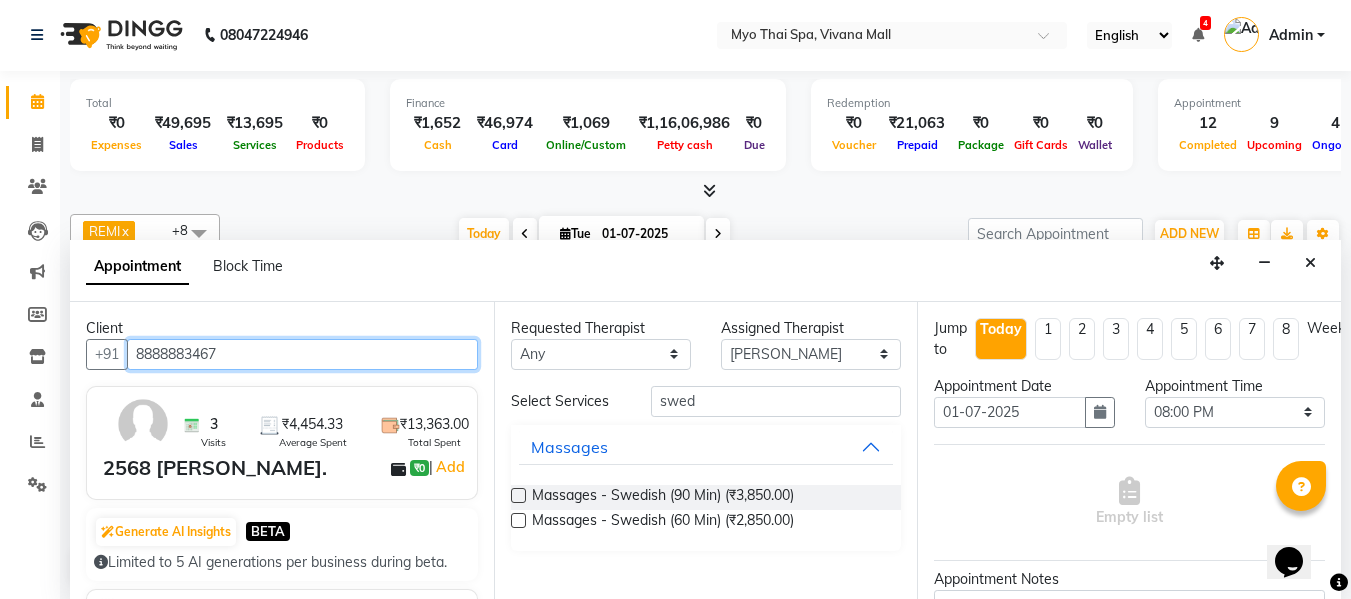 click on "8888883467" at bounding box center (302, 354) 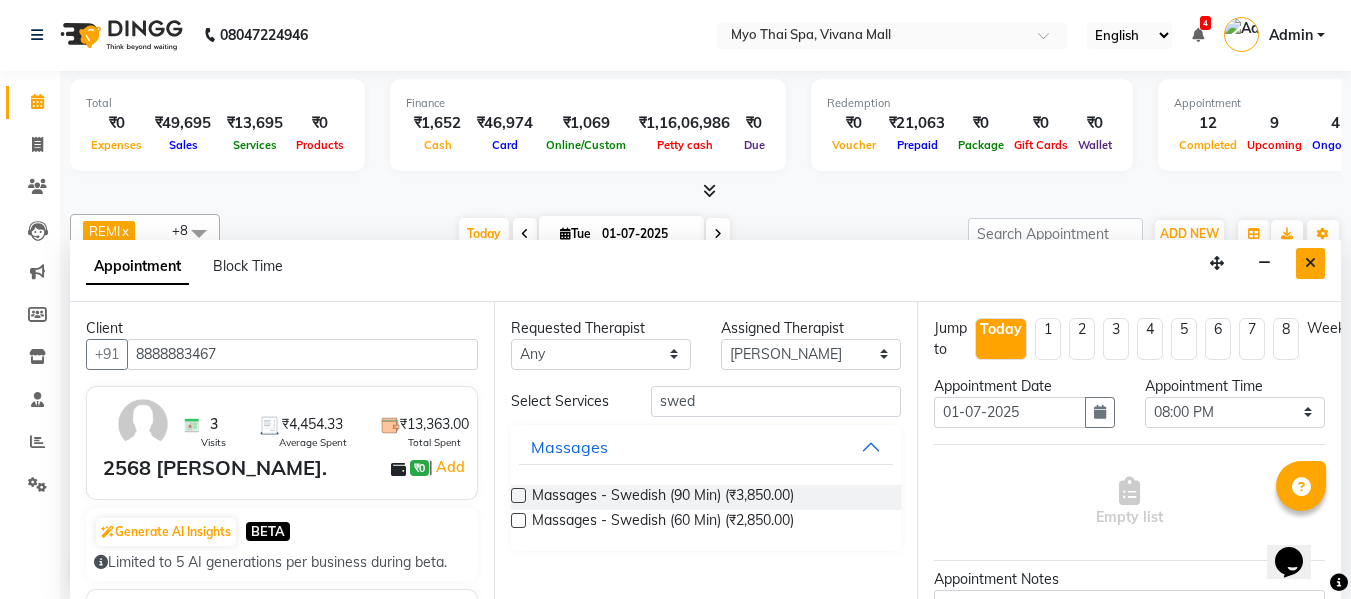 click at bounding box center [1310, 263] 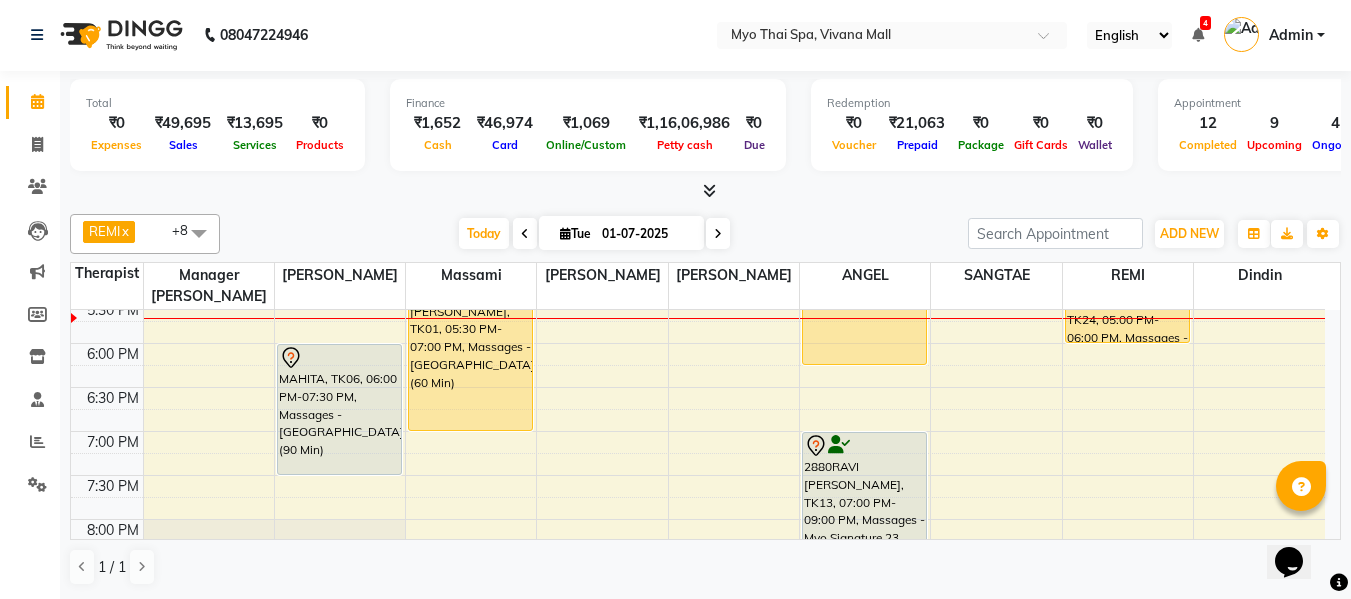 scroll, scrollTop: 893, scrollLeft: 0, axis: vertical 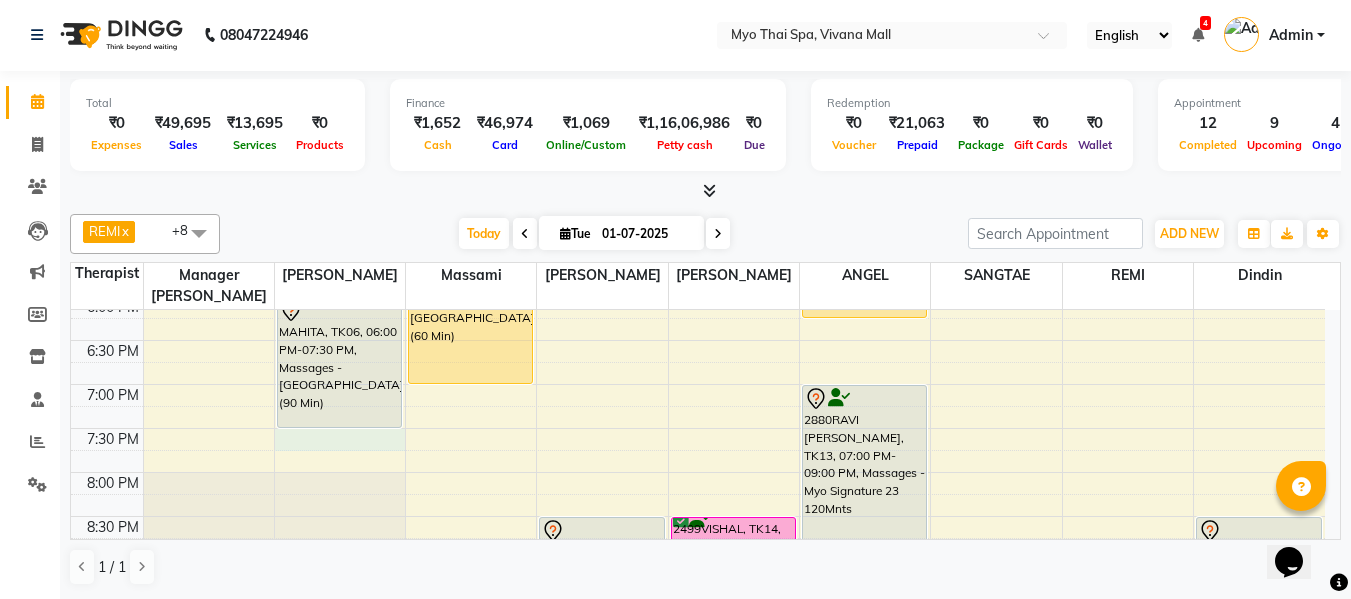 click on "8:00 AM 8:30 AM 9:00 AM 9:30 AM 10:00 AM 10:30 AM 11:00 AM 11:30 AM 12:00 PM 12:30 PM 1:00 PM 1:30 PM 2:00 PM 2:30 PM 3:00 PM 3:30 PM 4:00 PM 4:30 PM 5:00 PM 5:30 PM 6:00 PM 6:30 PM 7:00 PM 7:30 PM 8:00 PM 8:30 PM 9:00 PM 9:30 PM 10:00 PM 10:30 PM             ROHAN GAIKWAD, TK03, 09:00 AM-10:00 AM, Massages - Deep Tissue (60 Min)             PRACHI, TK02, 10:45 AM-11:45 AM, Massages - Balinese (60 Min)             PRACHI, TK02, 11:45 AM-12:45 PM, Massages - Balinese (60 Min)     Gaytri, TK10, 12:30 PM-01:00 PM, Massages - Head Champi (30 Min)     2710NITIN GOKLEE SAKURA MEMBER, TK05, 03:45 PM-05:15 PM, Massages - Balinese (90 Min)             MAHITA, TK06, 06:00 PM-07:30 PM, Massages - Balinese (90 Min)     2302PRADEEP PIE, TK09, 11:30 AM-12:30 PM, Massages - Balinese (60 Min)     RISKIKESH, TK22, 04:00 PM-05:30 PM, Massages - Thai Foot Spa Back &Shoulder (90 Min)     SAGAR GOHIL, TK01, 05:30 PM-07:00 PM, Massages - Balinese (60 Min)     2691MEET, TK08, 03:00 PM-04:00 PM, Massages - Balinese (60 Min)" at bounding box center [698, 76] 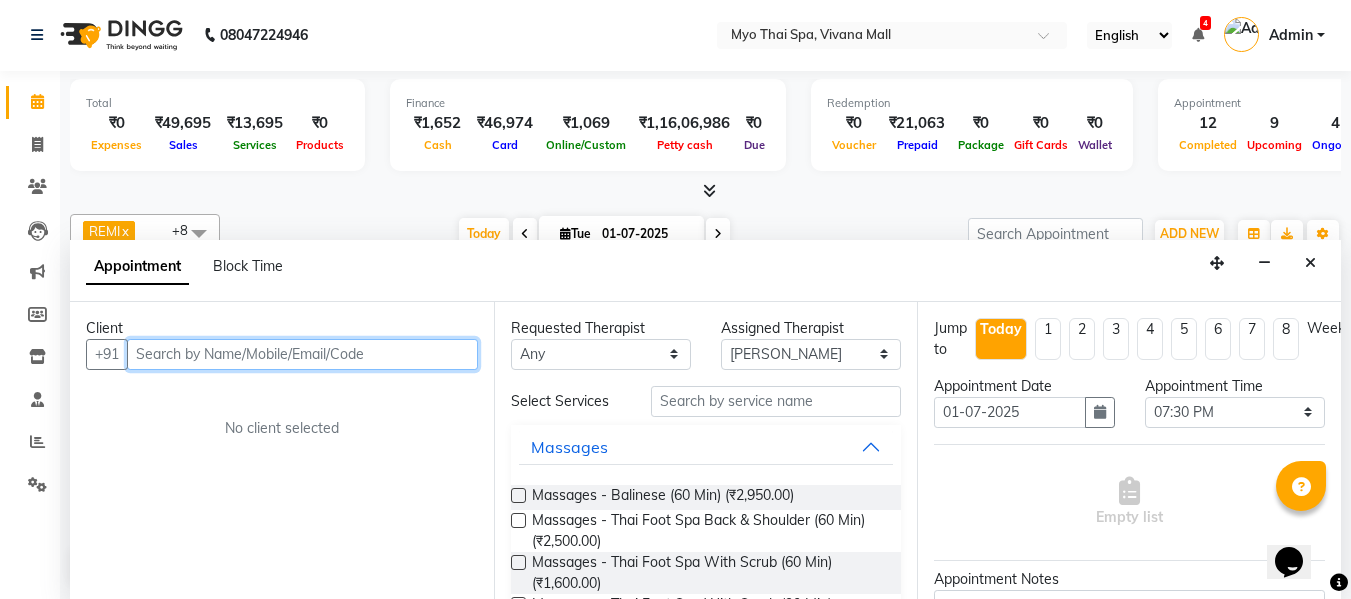click at bounding box center (302, 354) 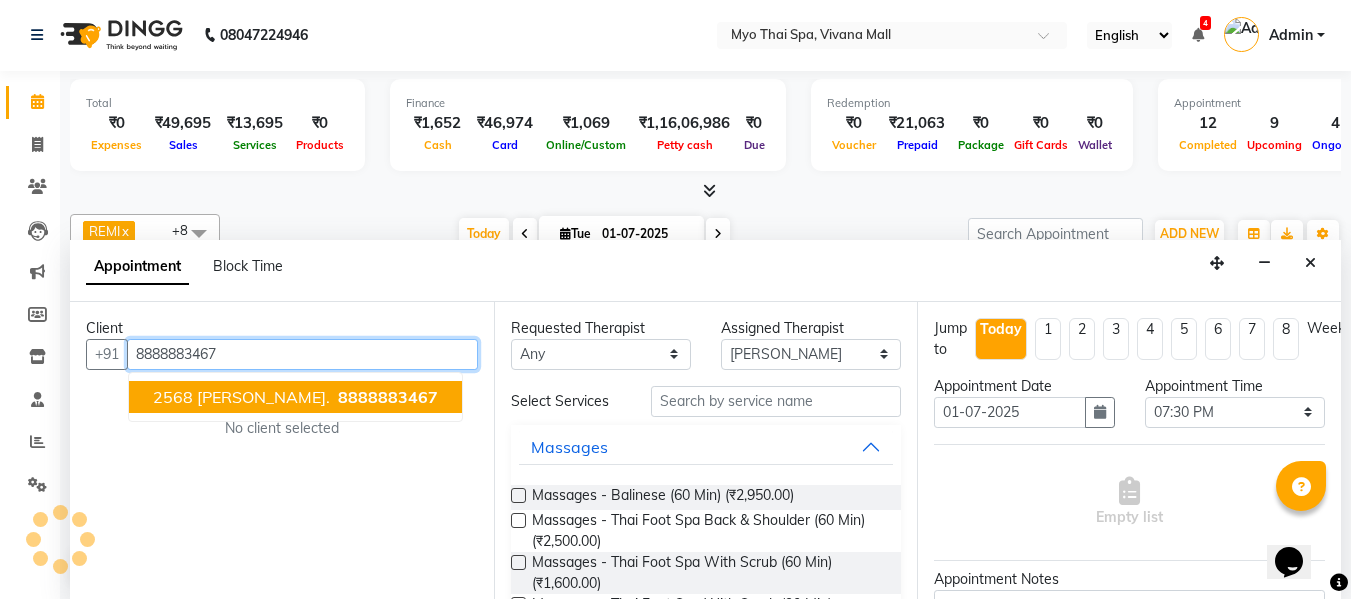 drag, startPoint x: 292, startPoint y: 397, endPoint x: 530, endPoint y: 433, distance: 240.70729 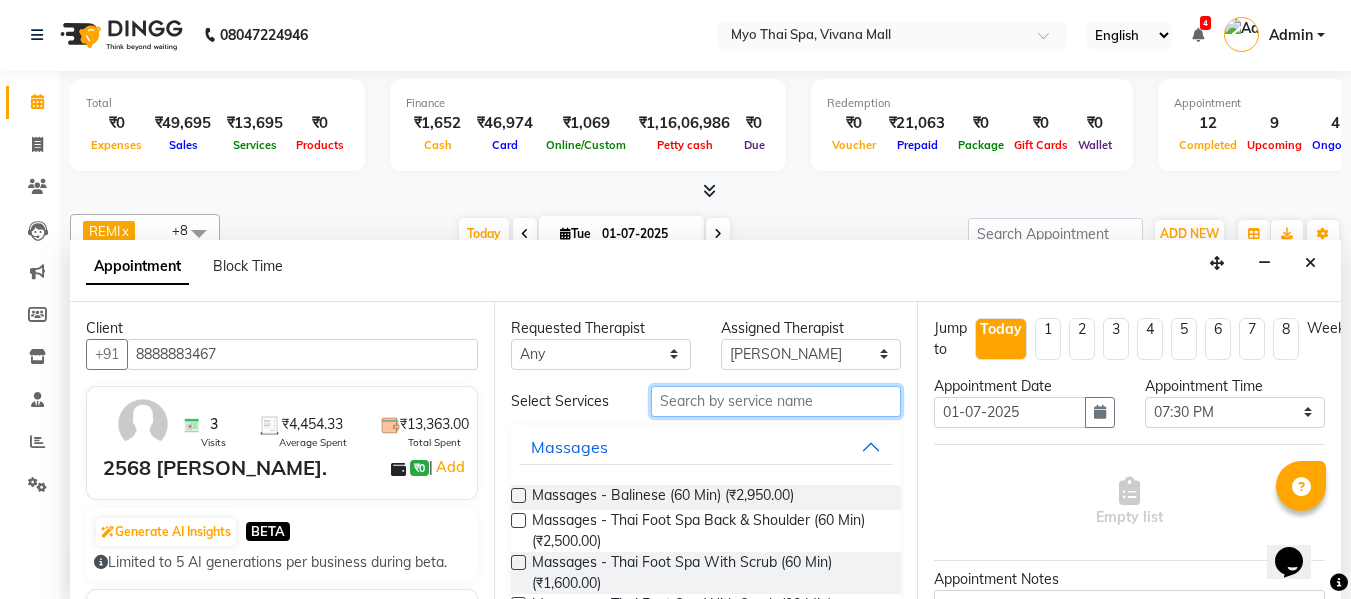 click at bounding box center [776, 401] 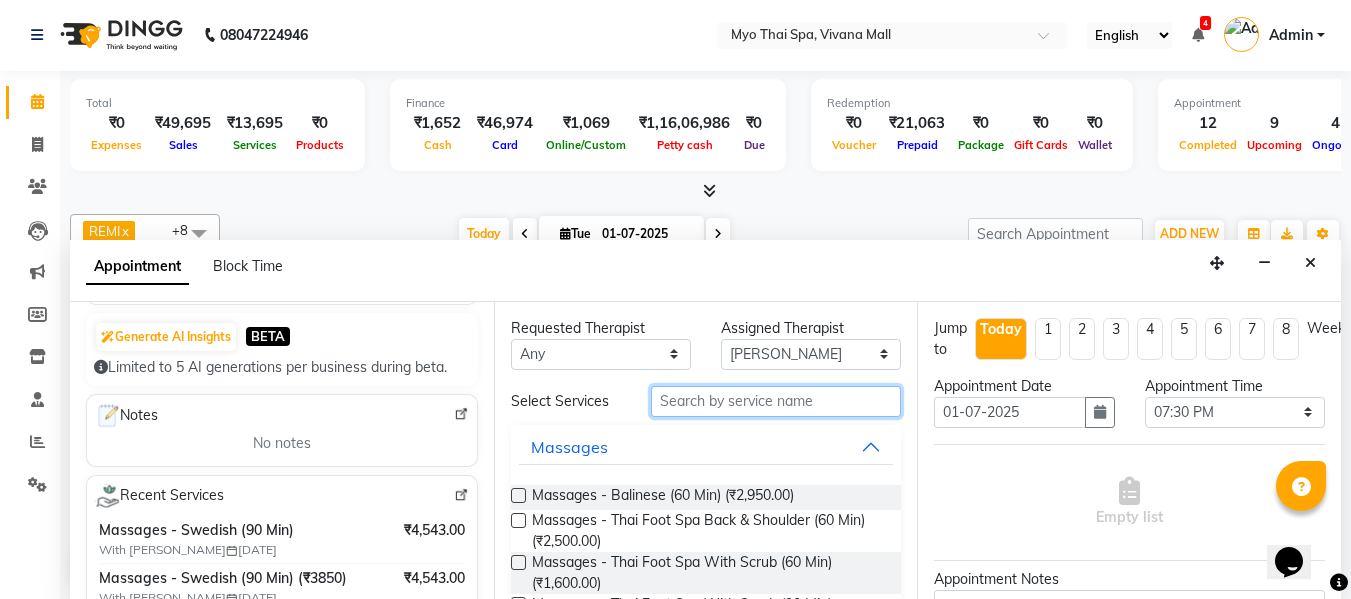 scroll, scrollTop: 200, scrollLeft: 0, axis: vertical 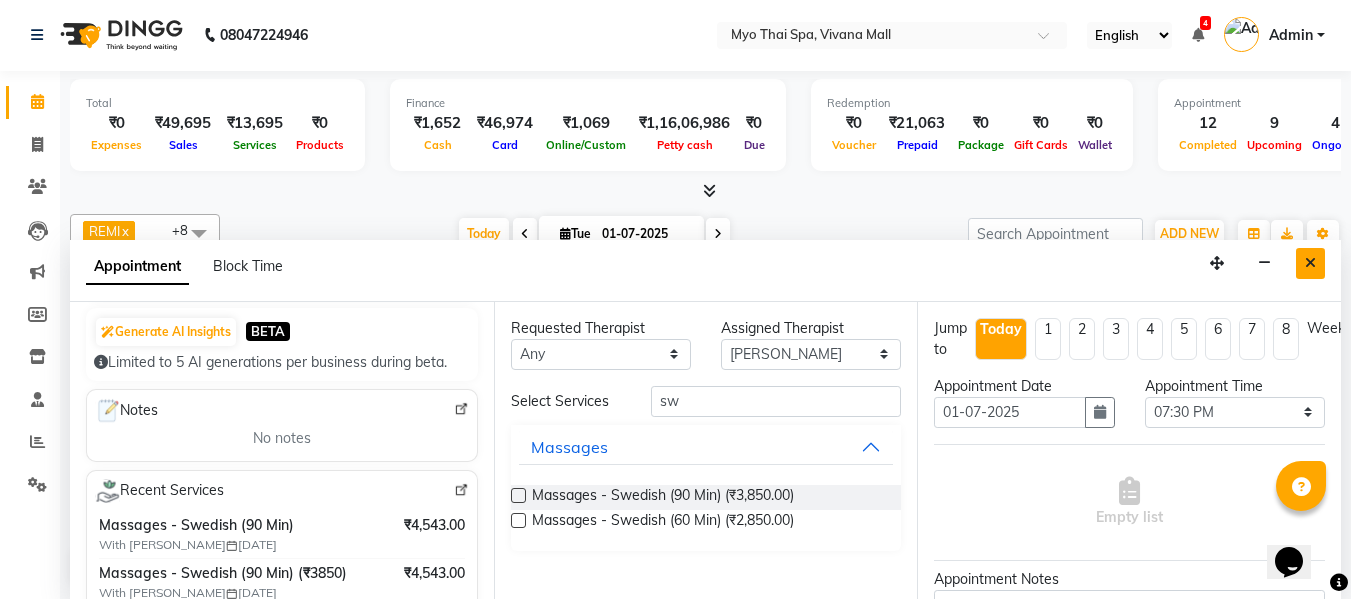 click at bounding box center [1310, 263] 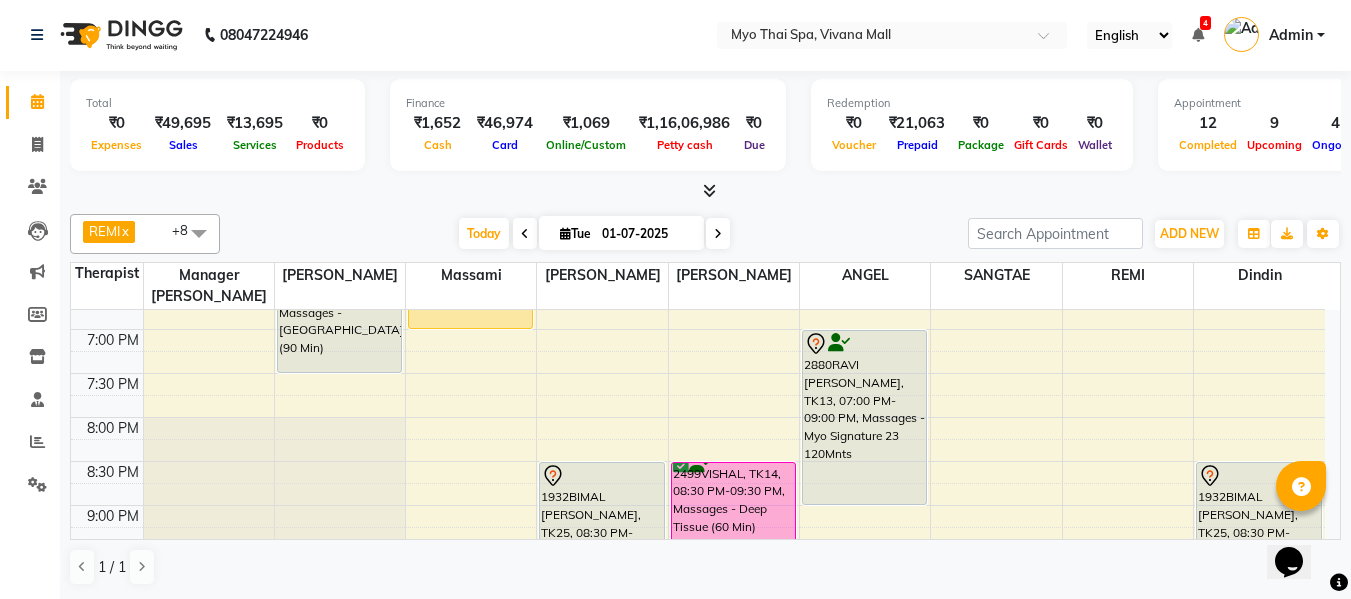 scroll, scrollTop: 993, scrollLeft: 0, axis: vertical 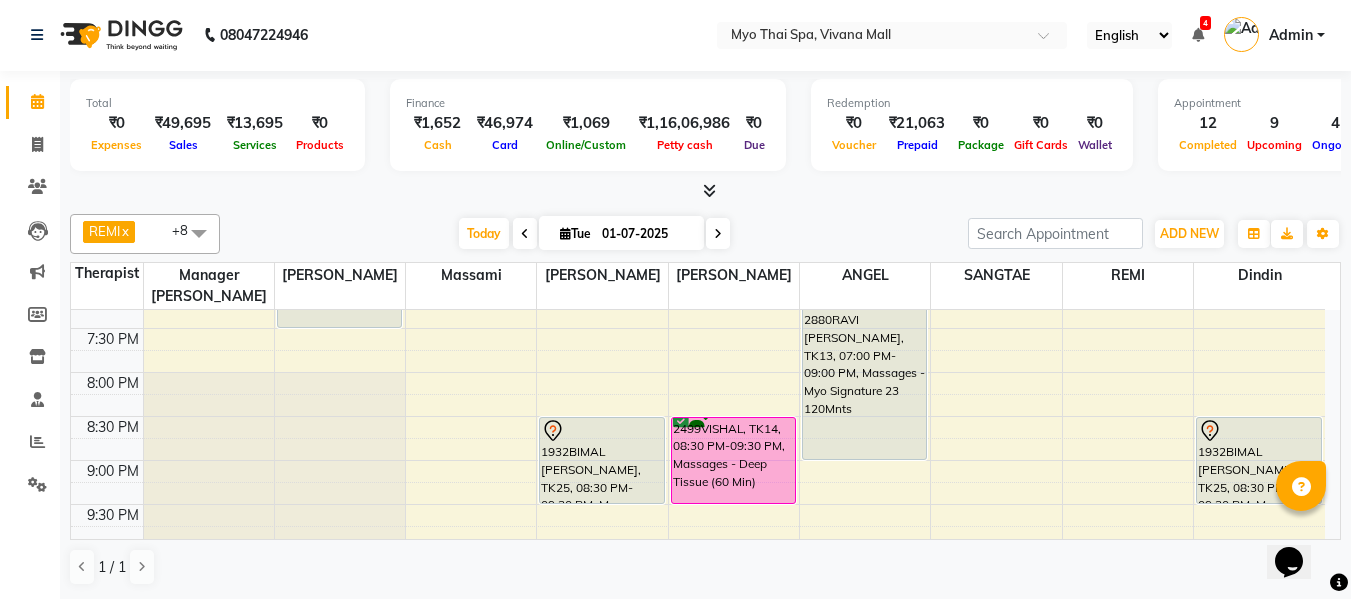 click on "8:00 AM 8:30 AM 9:00 AM 9:30 AM 10:00 AM 10:30 AM 11:00 AM 11:30 AM 12:00 PM 12:30 PM 1:00 PM 1:30 PM 2:00 PM 2:30 PM 3:00 PM 3:30 PM 4:00 PM 4:30 PM 5:00 PM 5:30 PM 6:00 PM 6:30 PM 7:00 PM 7:30 PM 8:00 PM 8:30 PM 9:00 PM 9:30 PM 10:00 PM 10:30 PM             ROHAN GAIKWAD, TK03, 09:00 AM-10:00 AM, Massages - Deep Tissue (60 Min)             PRACHI, TK02, 10:45 AM-11:45 AM, Massages - Balinese (60 Min)             PRACHI, TK02, 11:45 AM-12:45 PM, Massages - Balinese (60 Min)     Gaytri, TK10, 12:30 PM-01:00 PM, Massages - Head Champi (30 Min)     2710NITIN GOKLEE SAKURA MEMBER, TK05, 03:45 PM-05:15 PM, Massages - Balinese (90 Min)             MAHITA, TK06, 06:00 PM-07:30 PM, Massages - Balinese (90 Min)     2302PRADEEP PIE, TK09, 11:30 AM-12:30 PM, Massages - Balinese (60 Min)     RISKIKESH, TK22, 04:00 PM-05:30 PM, Massages - Thai Foot Spa Back &Shoulder (90 Min)     SAGAR GOHIL, TK01, 05:30 PM-07:00 PM, Massages - Balinese (60 Min)     2691MEET, TK08, 03:00 PM-04:00 PM, Massages - Balinese (60 Min)" at bounding box center [698, -24] 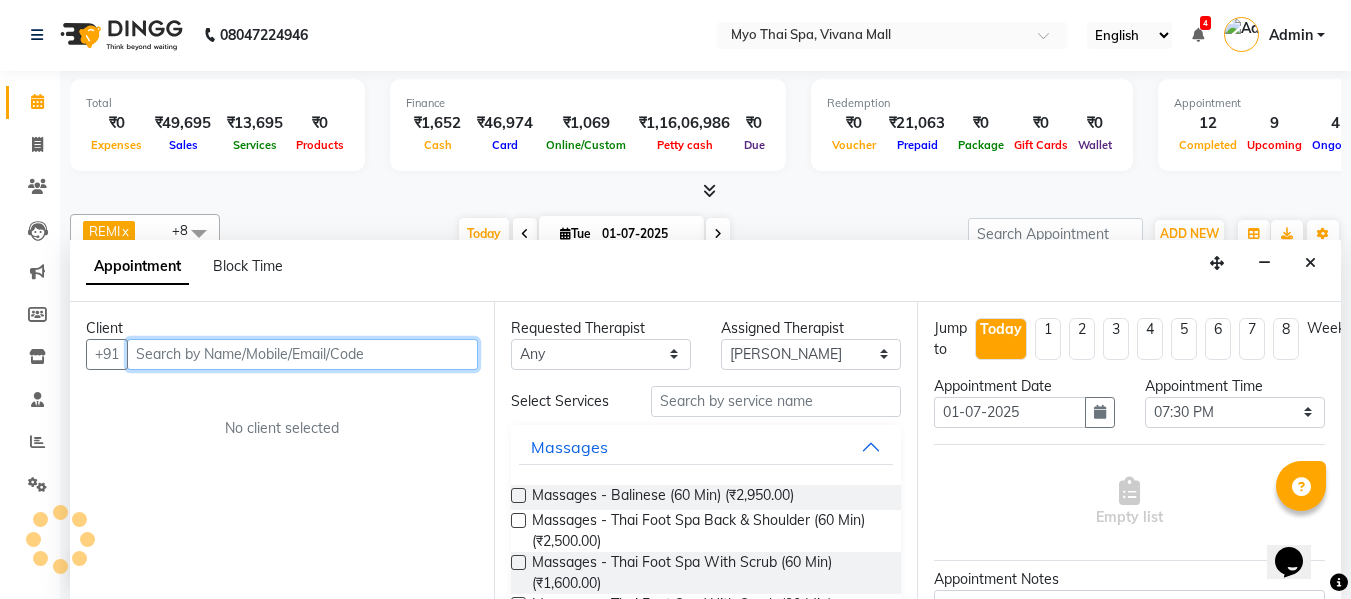 paste on "8888883467" 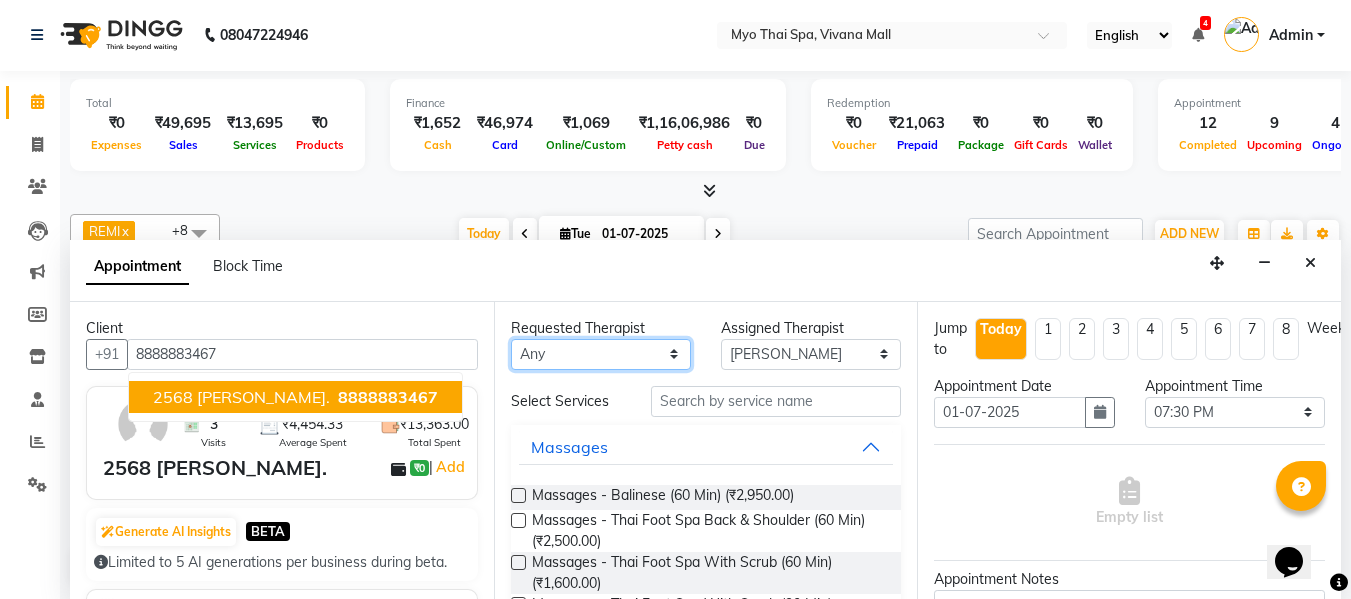 click on "Any ANGEL BELLA Dindin Jane JENNY Kristina Manager Churmurin Manager ISHA  Massami MAWII REMI SANGTAE Zosangzuali" at bounding box center [601, 354] 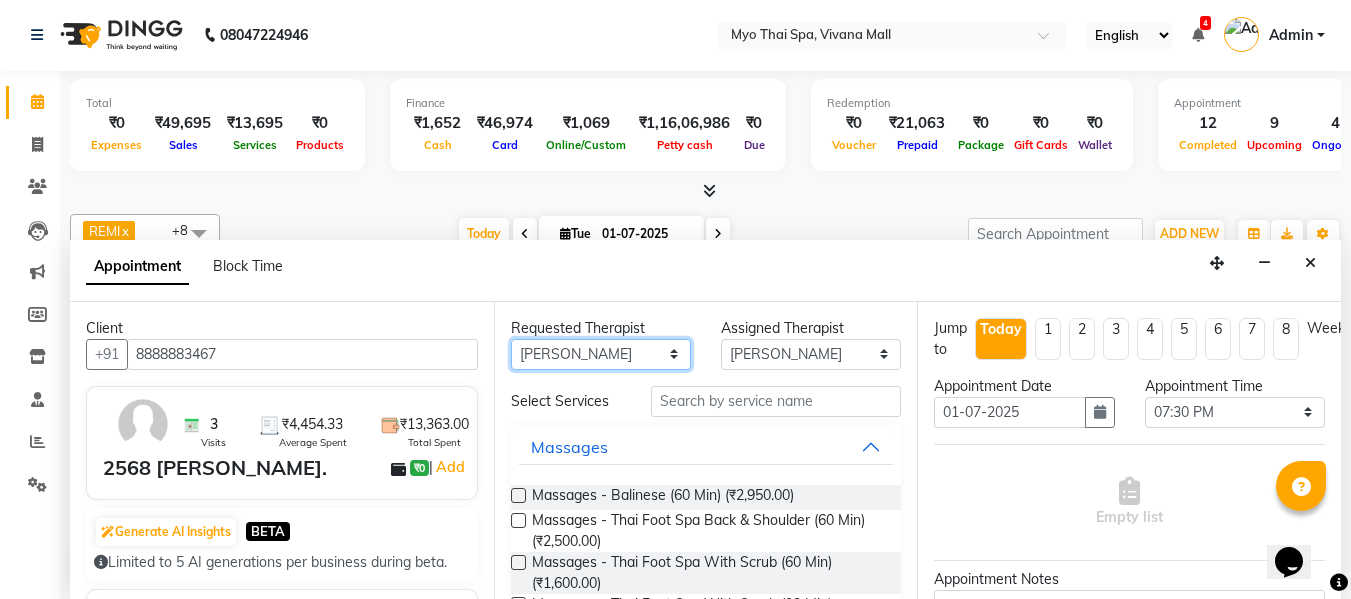 click on "Any ANGEL BELLA Dindin Jane JENNY Kristina Manager Churmurin Manager ISHA  Massami MAWII REMI SANGTAE Zosangzuali" at bounding box center [601, 354] 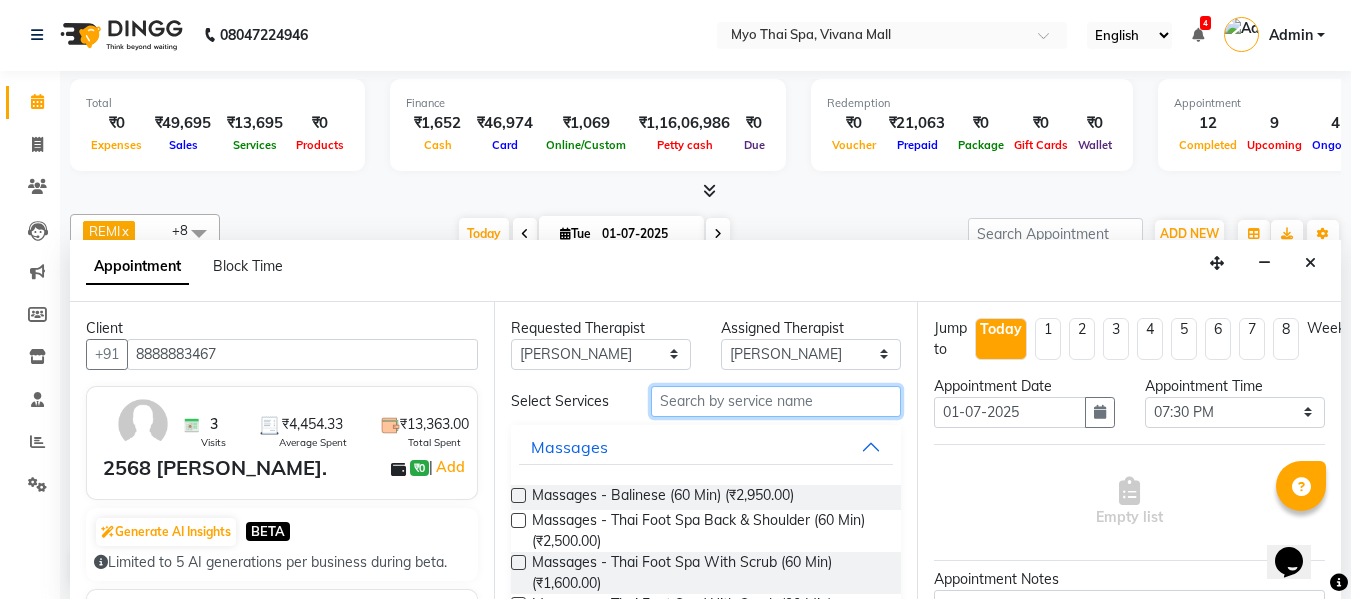 click at bounding box center (776, 401) 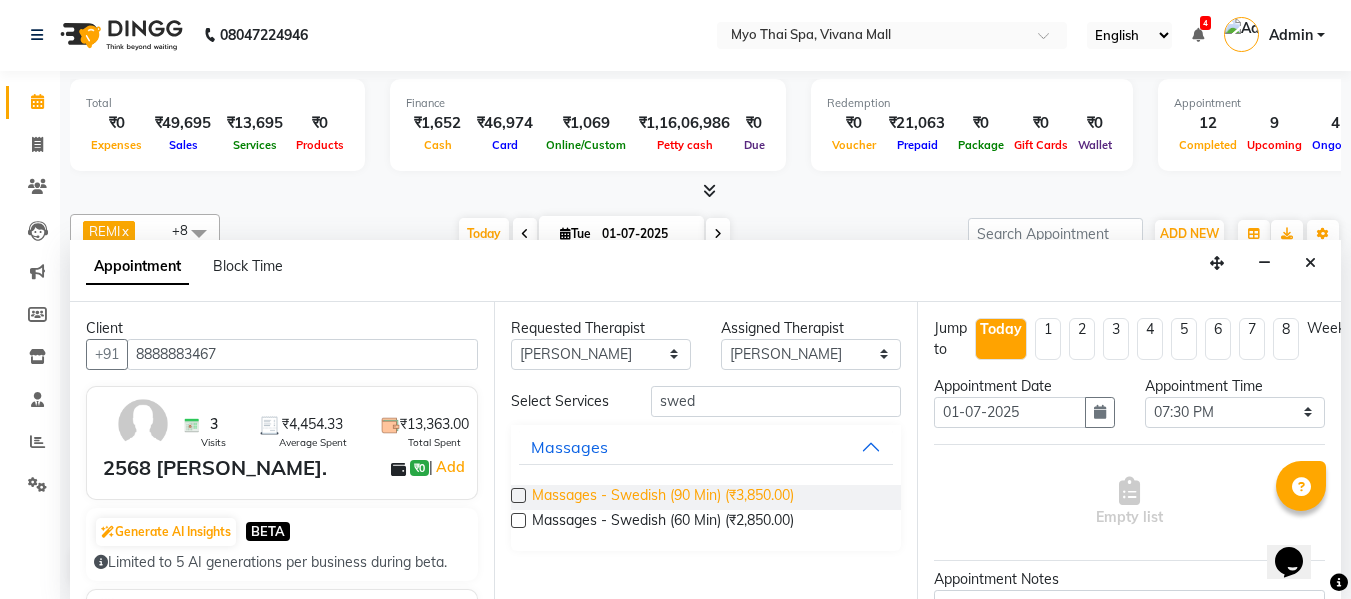 click on "Massages - Swedish (90 Min) (₹3,850.00)" at bounding box center (663, 497) 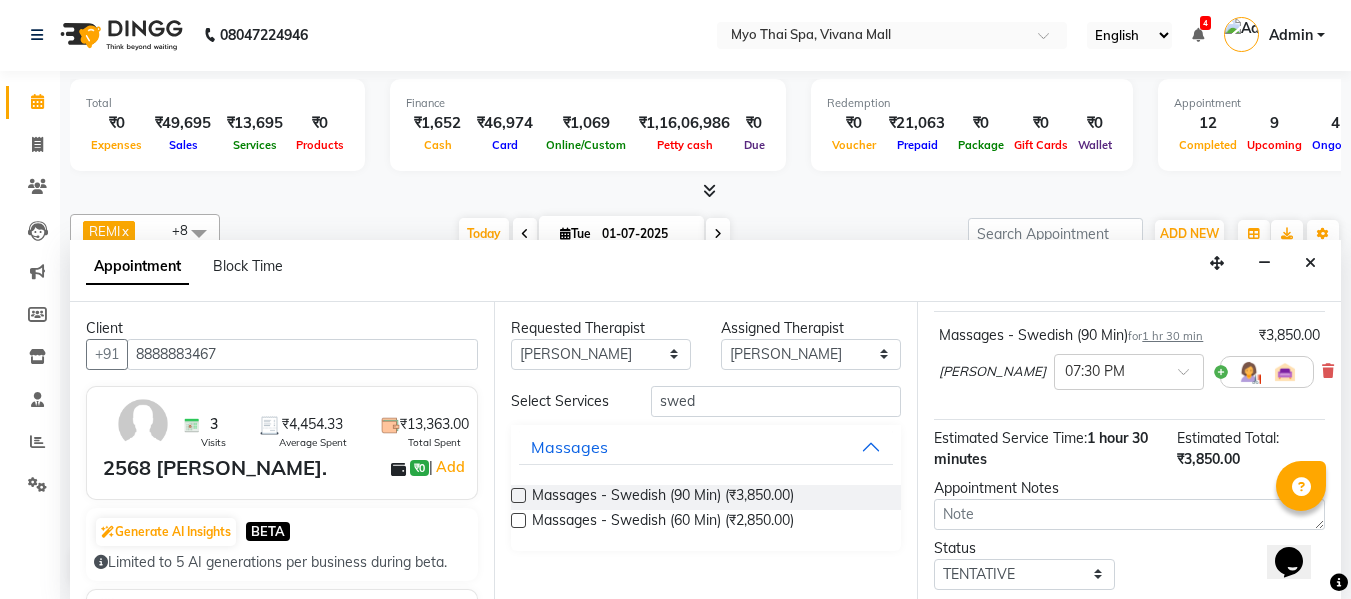 scroll, scrollTop: 265, scrollLeft: 0, axis: vertical 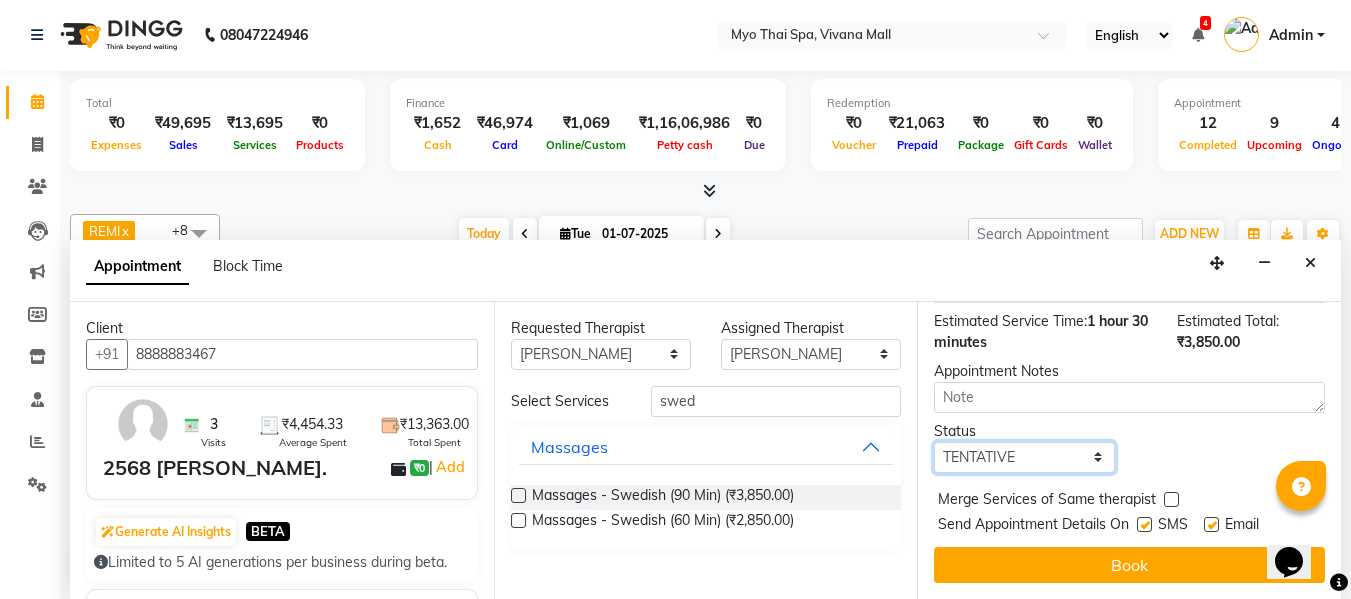 click on "Select TENTATIVE CONFIRM CHECK-IN UPCOMING" at bounding box center [1024, 457] 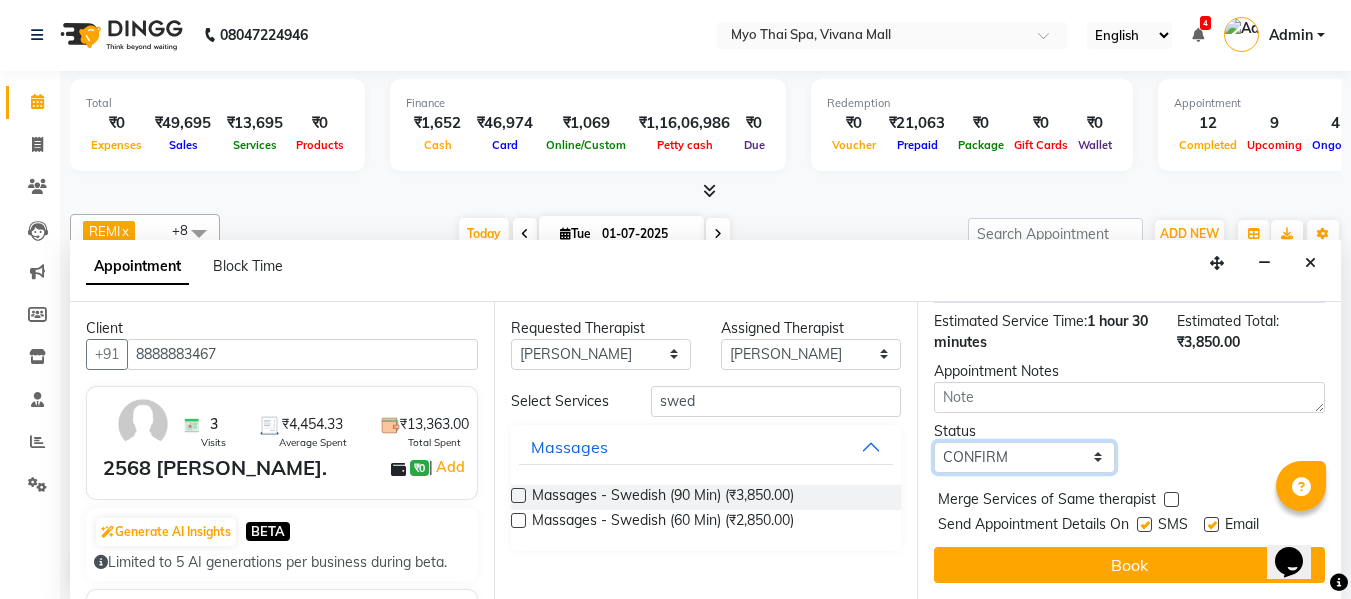 click on "Select TENTATIVE CONFIRM CHECK-IN UPCOMING" at bounding box center (1024, 457) 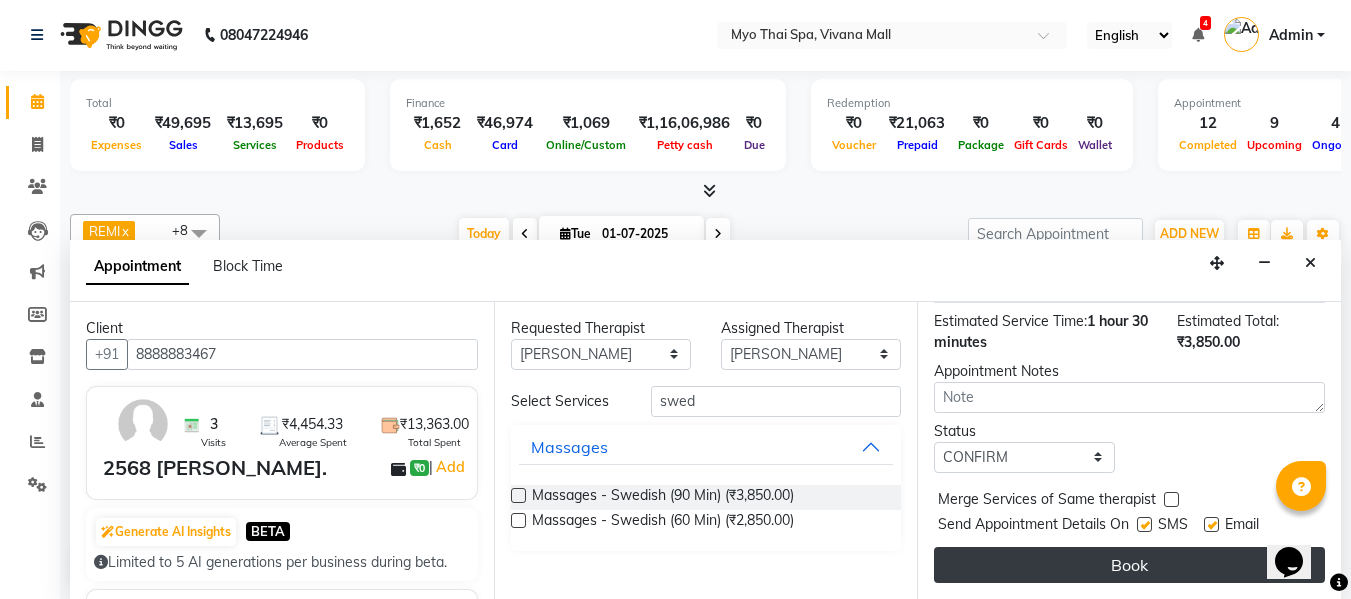 click on "Book" at bounding box center (1129, 565) 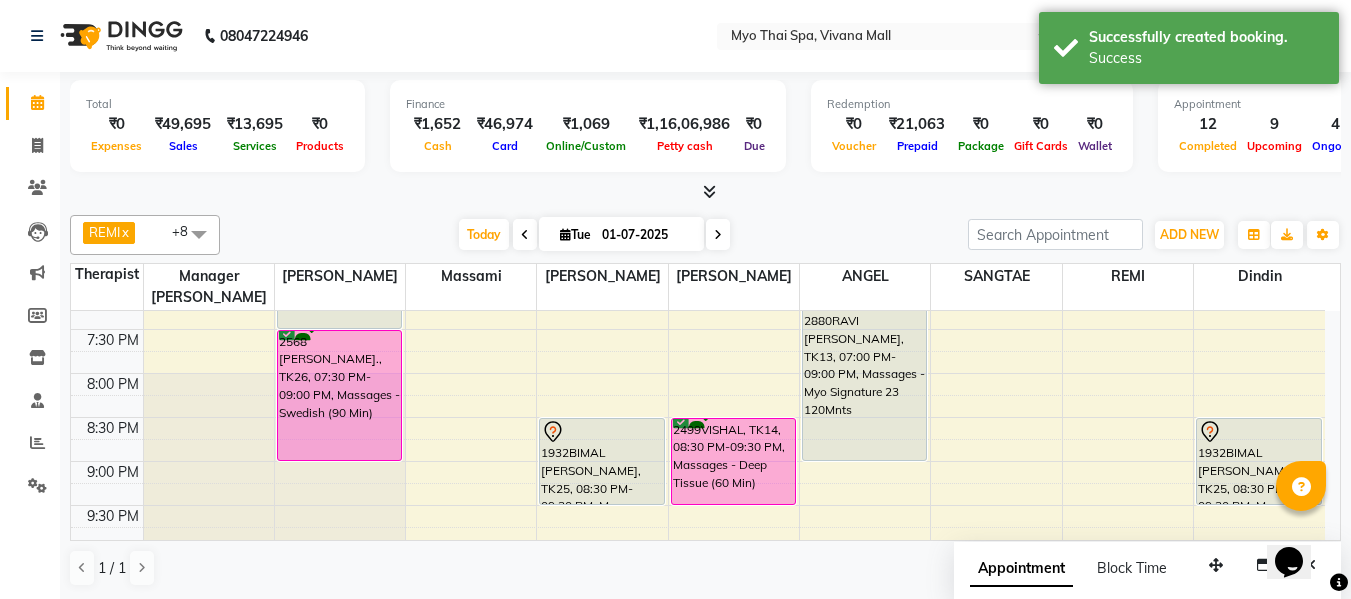 scroll, scrollTop: 1, scrollLeft: 0, axis: vertical 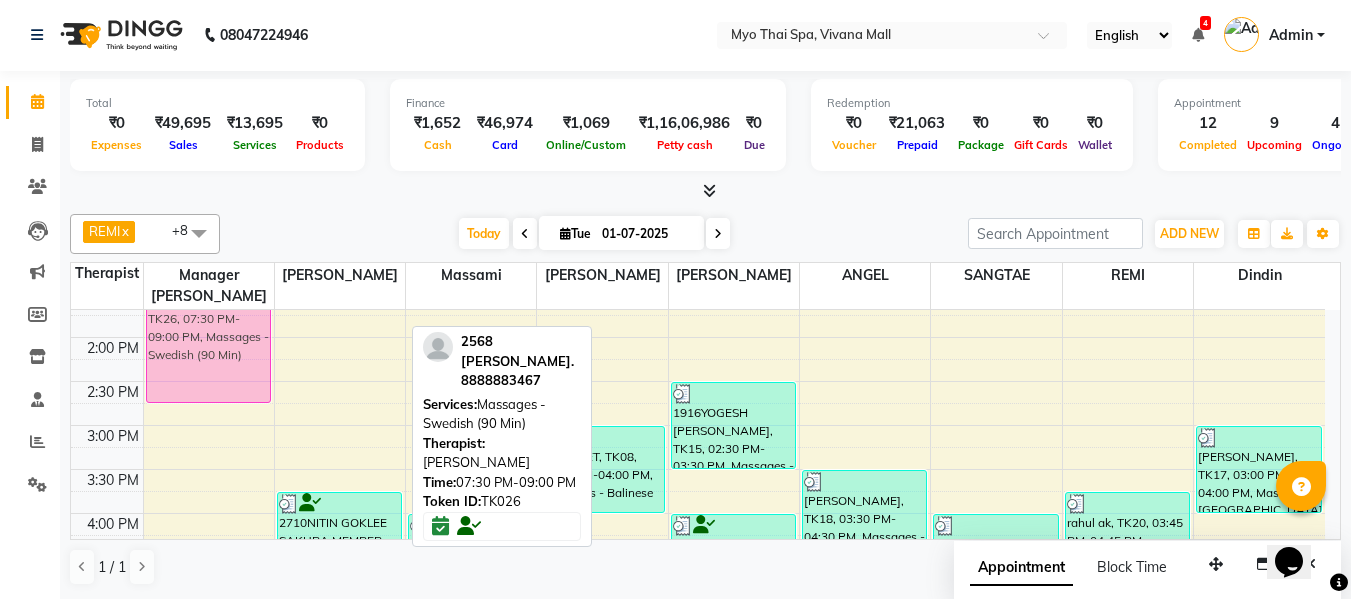 drag, startPoint x: 360, startPoint y: 487, endPoint x: 251, endPoint y: 327, distance: 193.6001 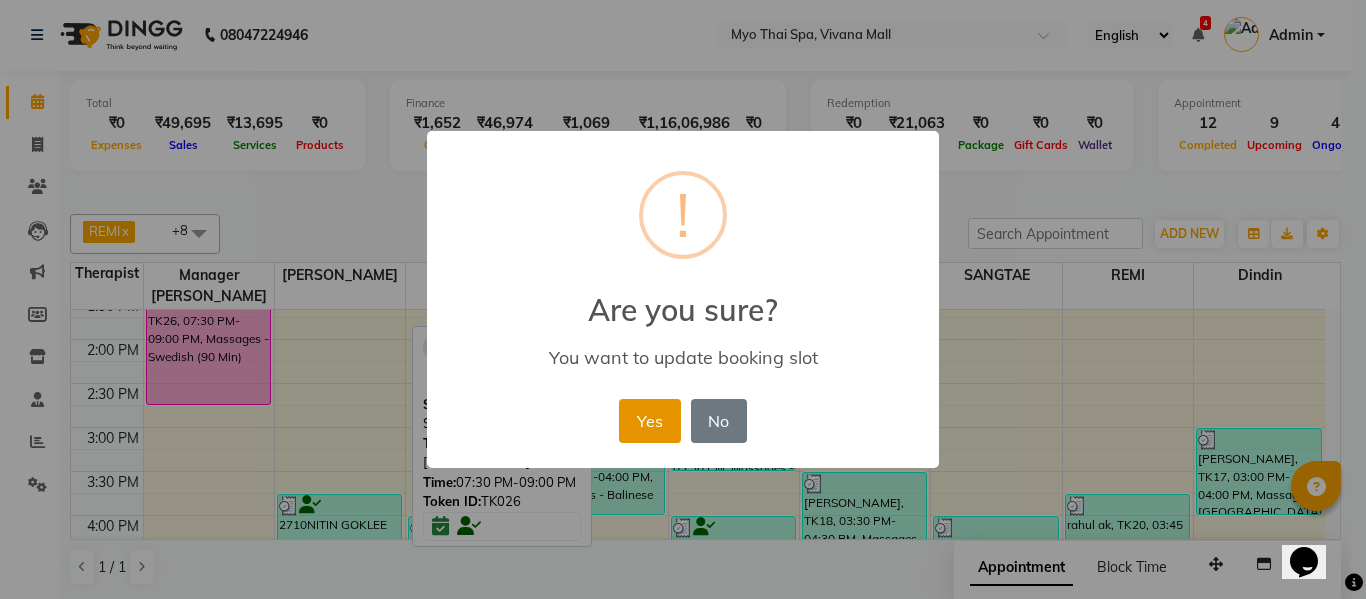 click on "Yes" at bounding box center [649, 421] 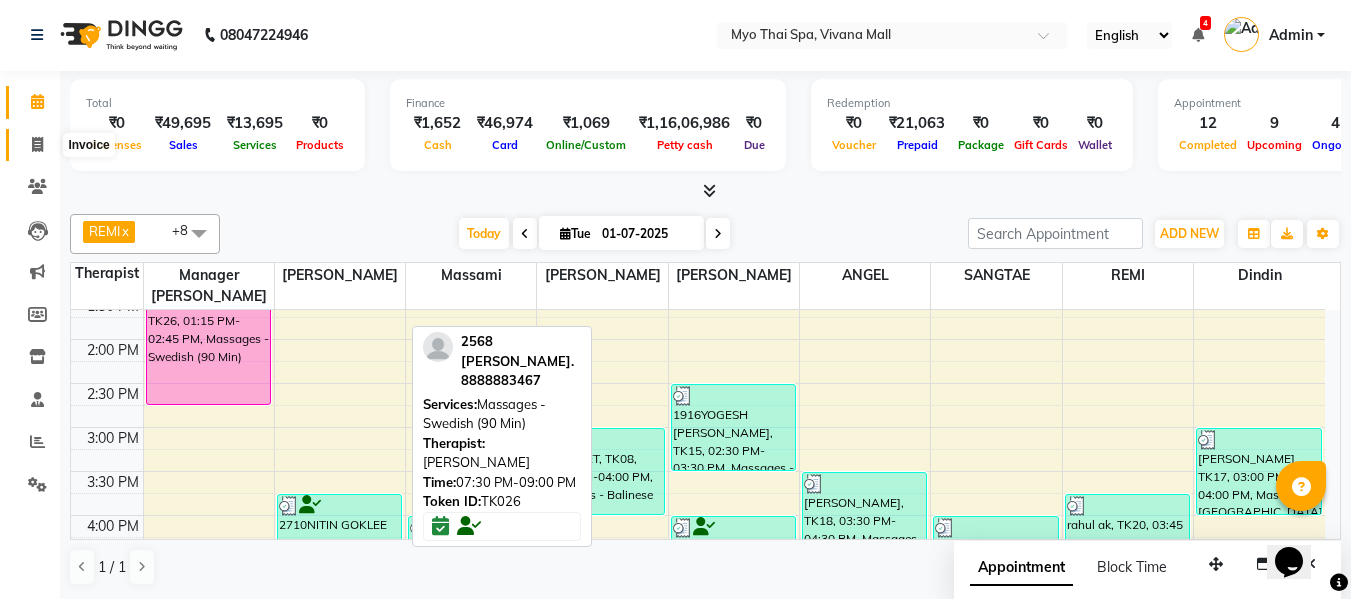 click 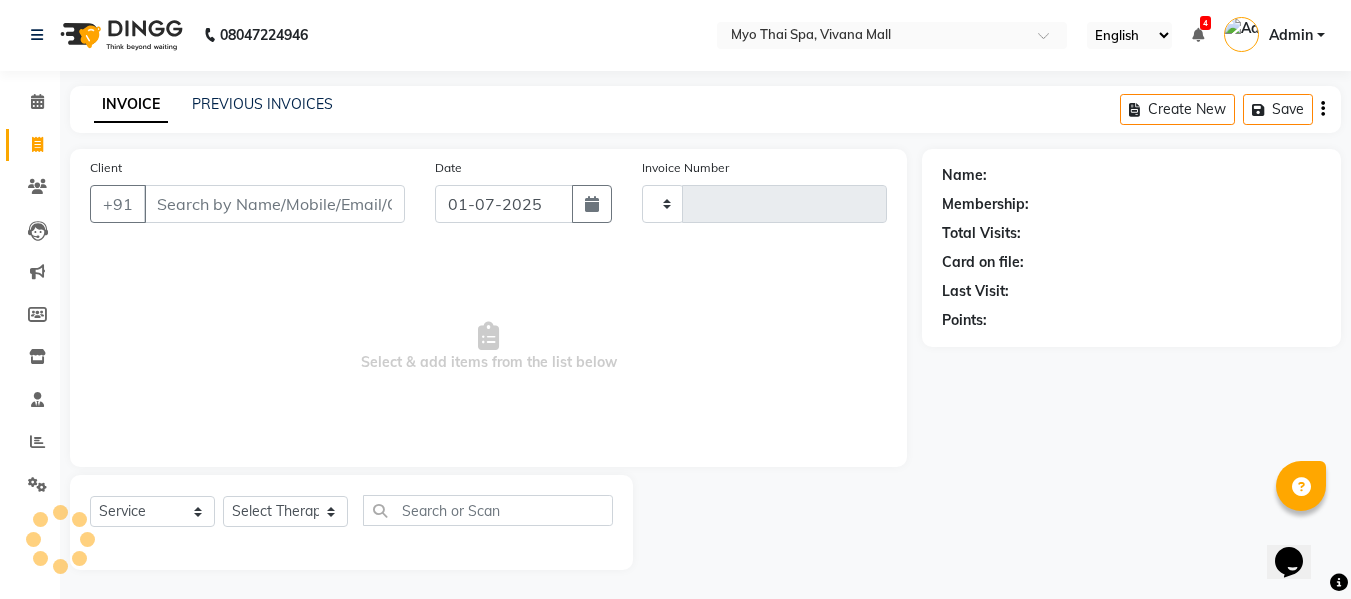 scroll, scrollTop: 0, scrollLeft: 0, axis: both 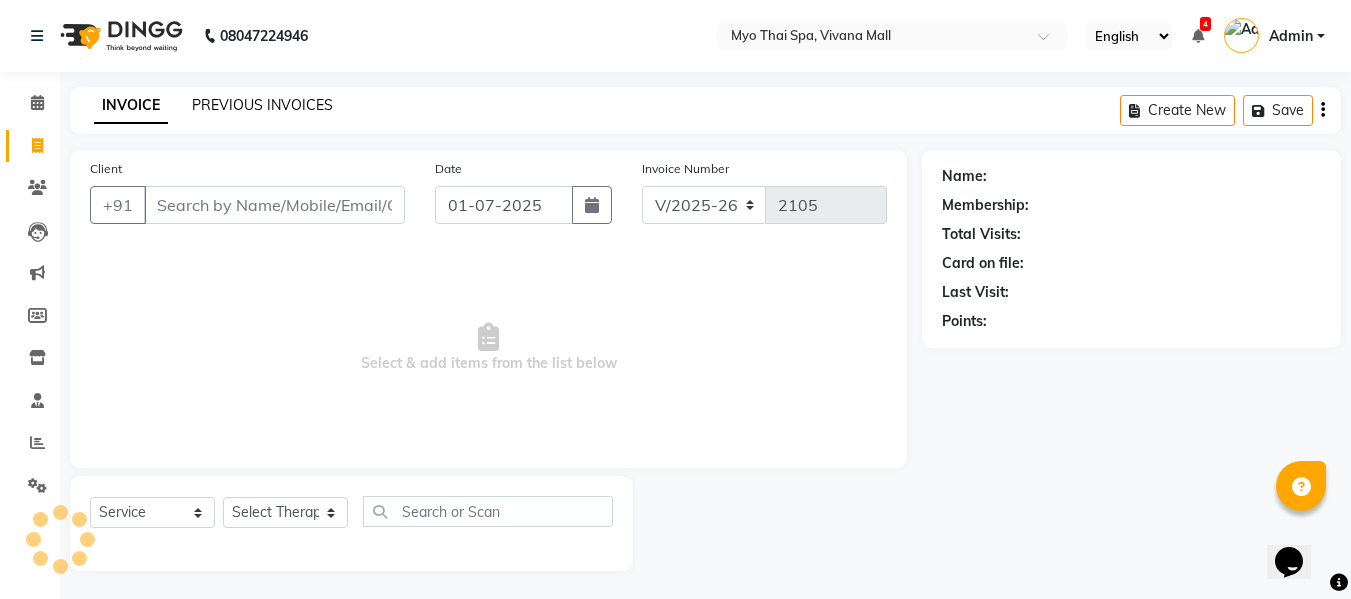 click on "PREVIOUS INVOICES" 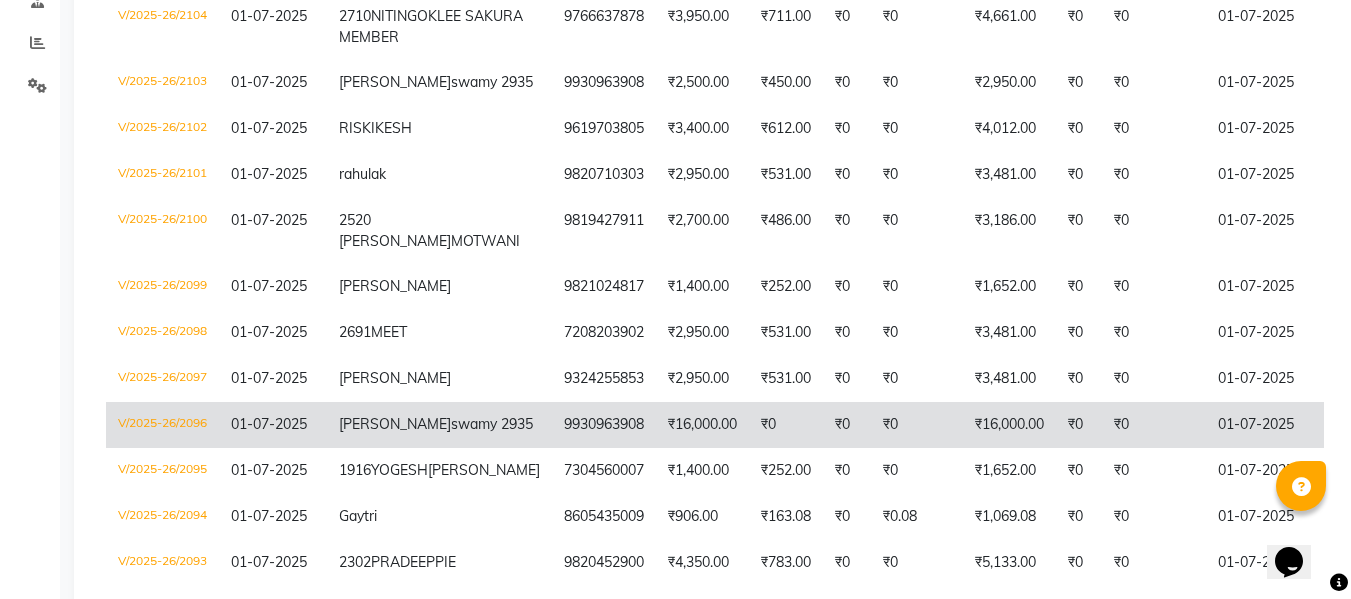 scroll, scrollTop: 600, scrollLeft: 0, axis: vertical 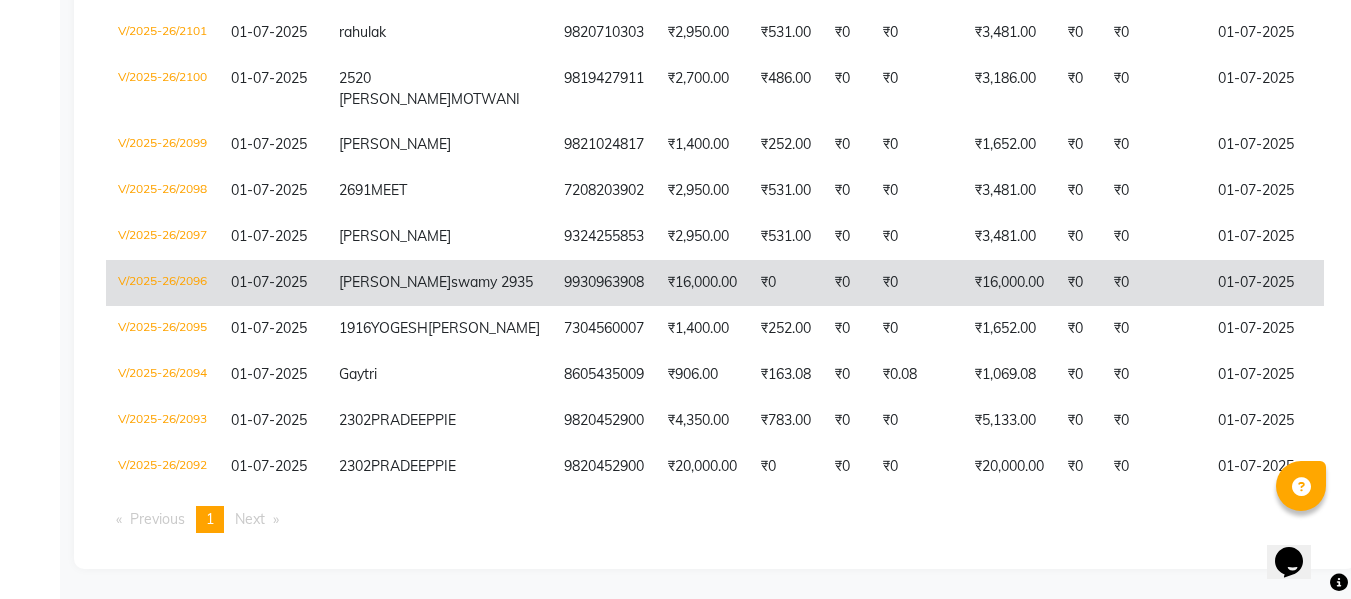 click on "swamy 2935" 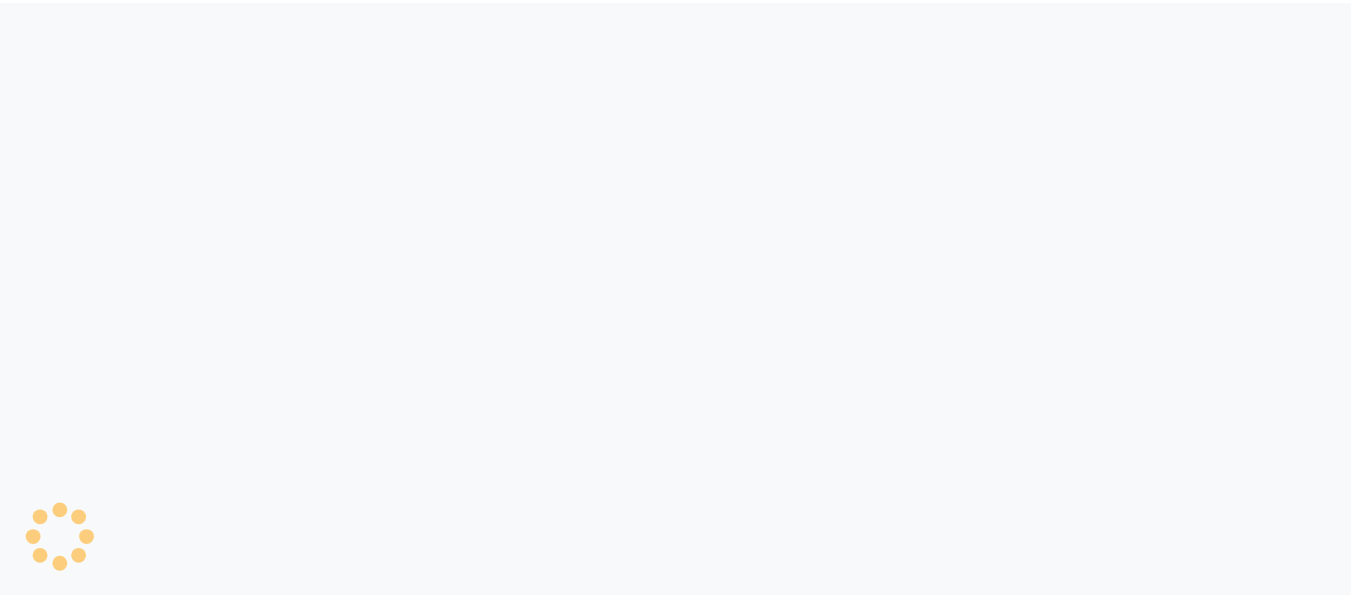 scroll, scrollTop: 0, scrollLeft: 0, axis: both 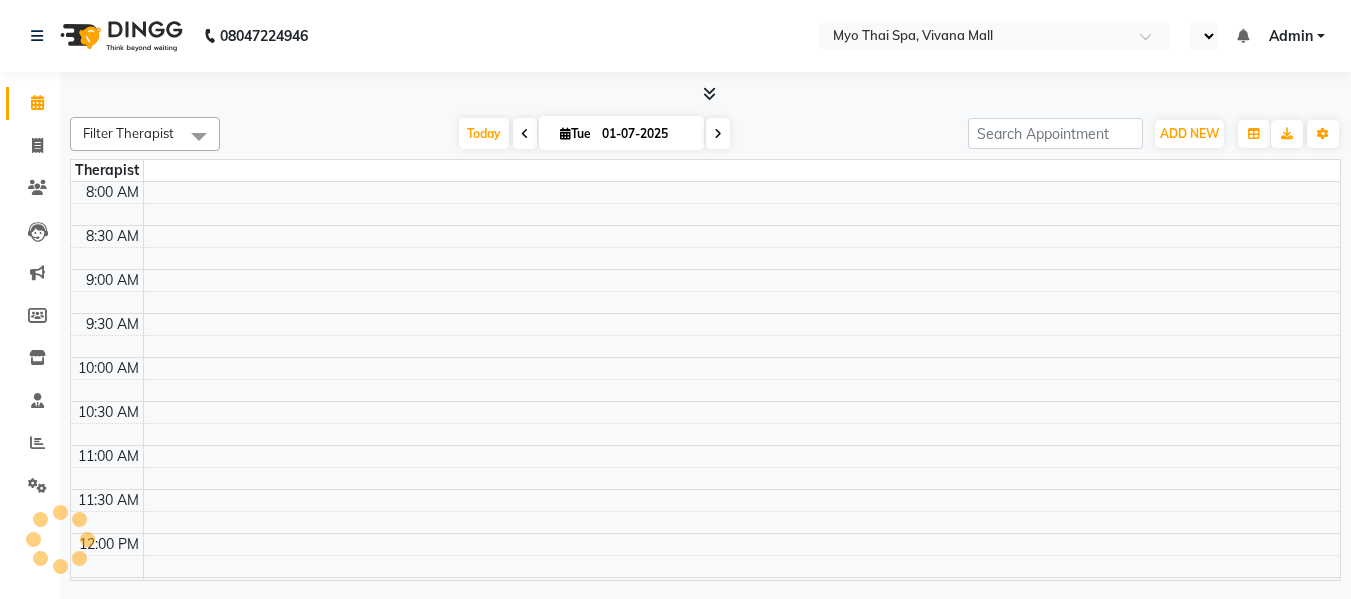 select on "en" 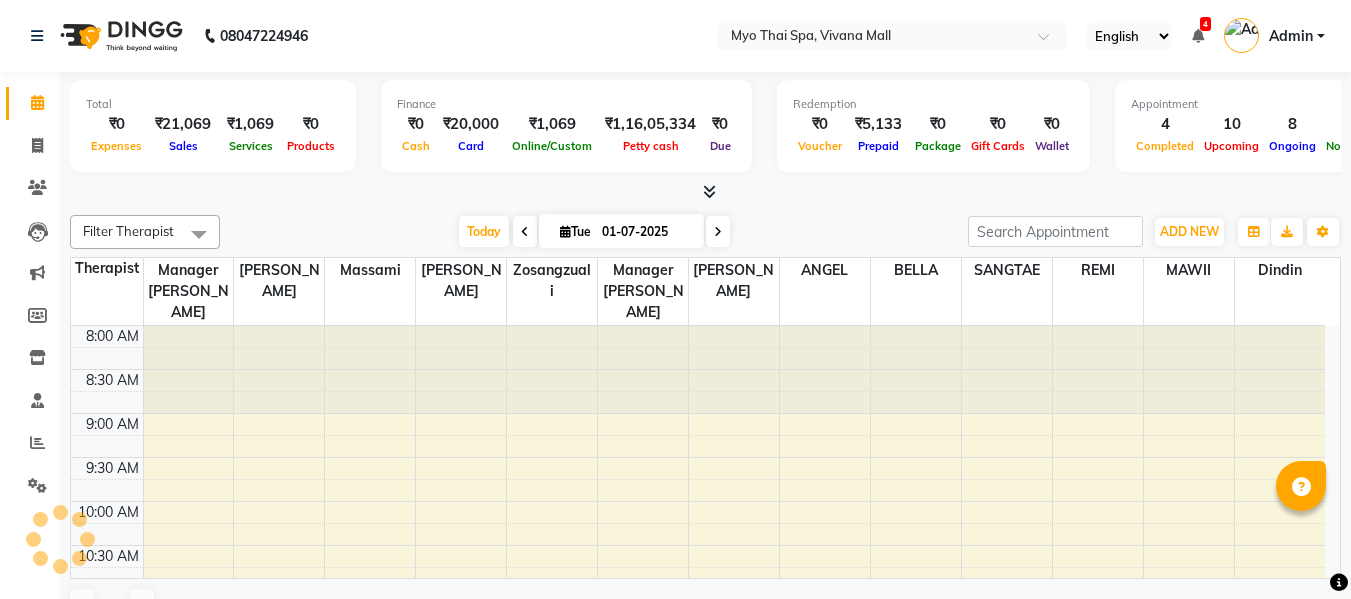 scroll, scrollTop: 0, scrollLeft: 0, axis: both 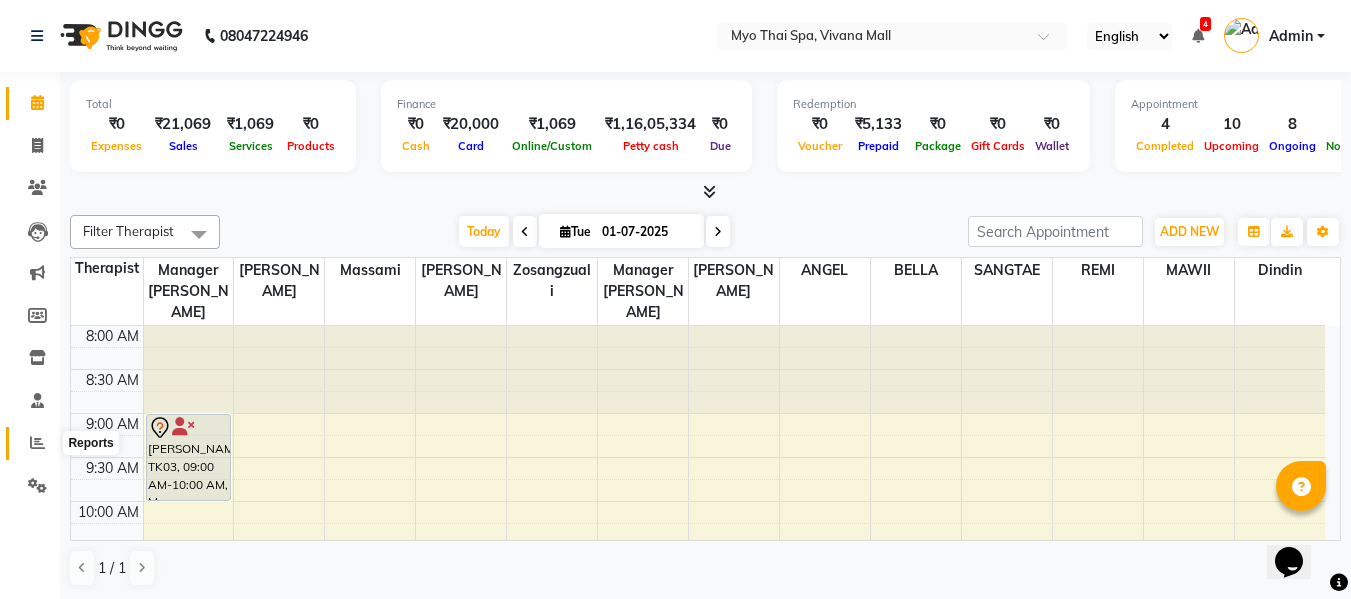 click 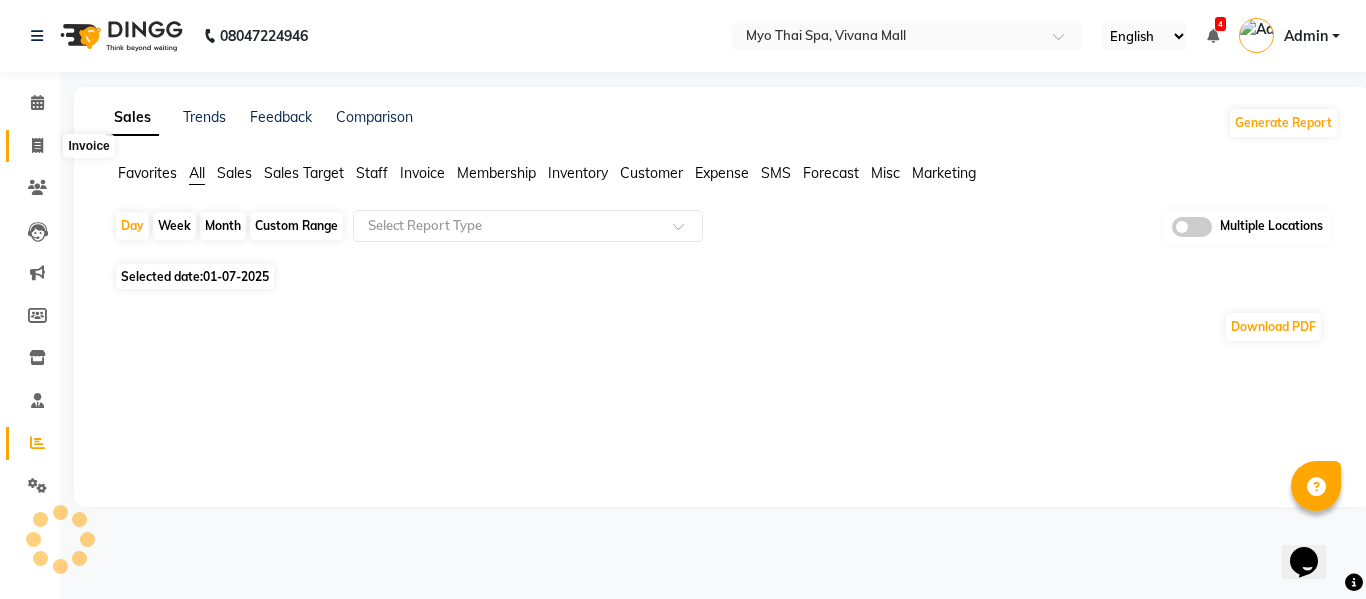 click 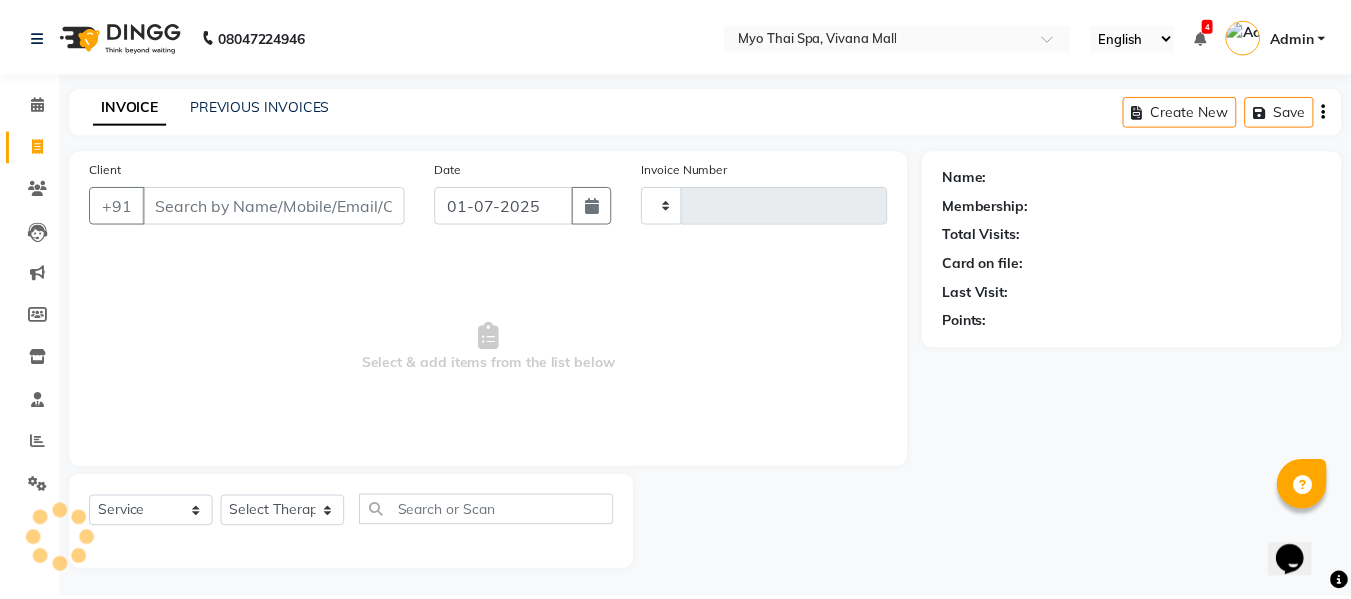 scroll, scrollTop: 2, scrollLeft: 0, axis: vertical 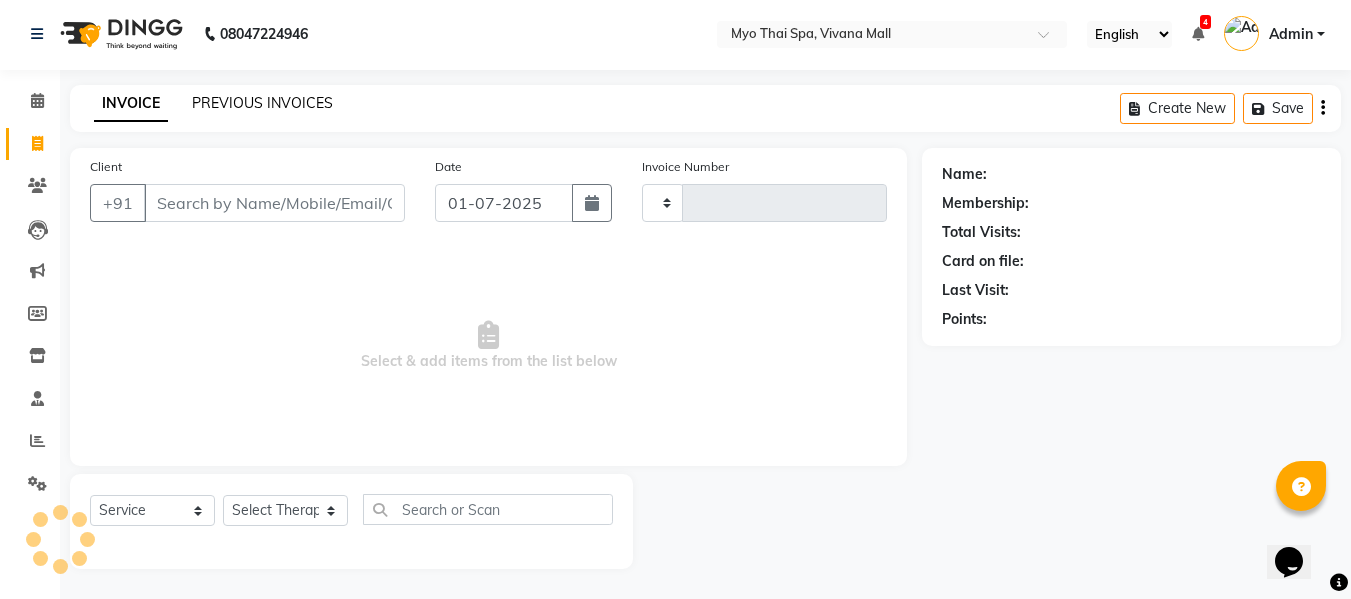 type on "2095" 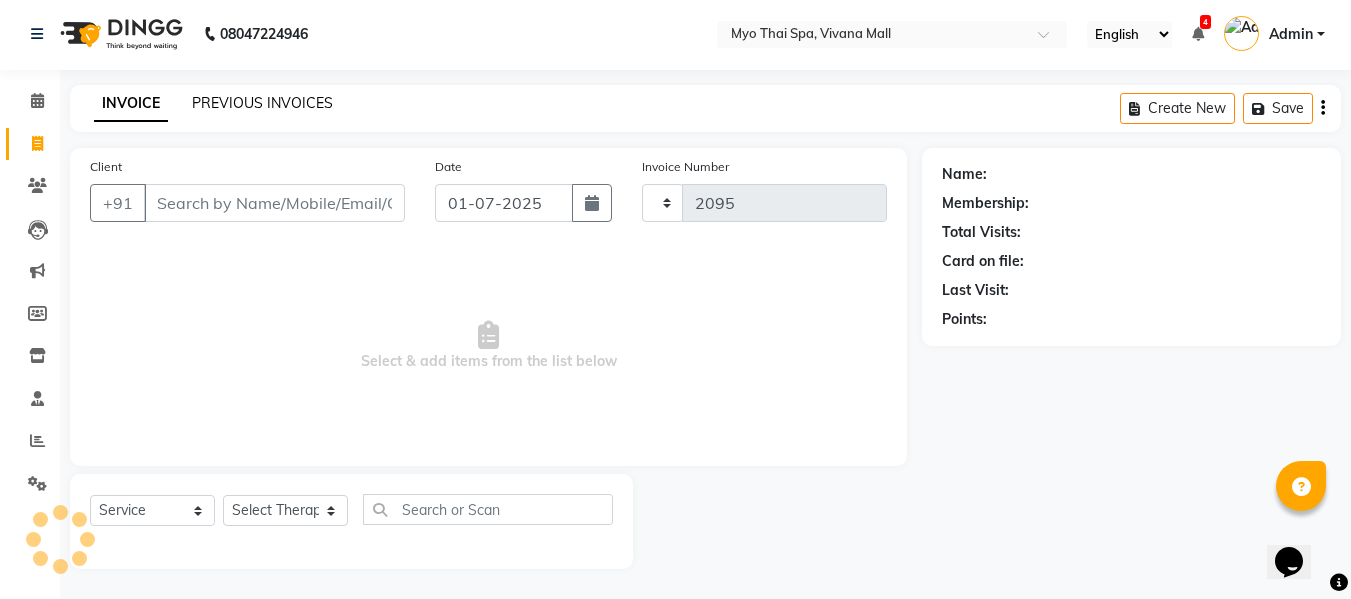 select on "3908" 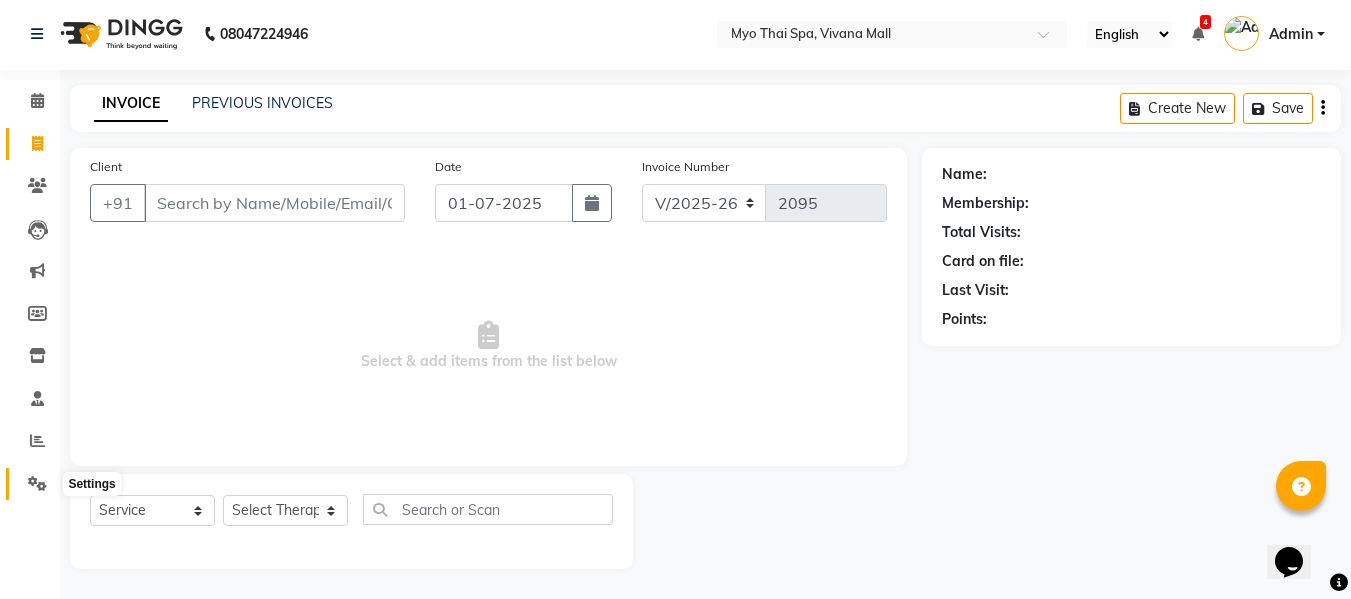 click 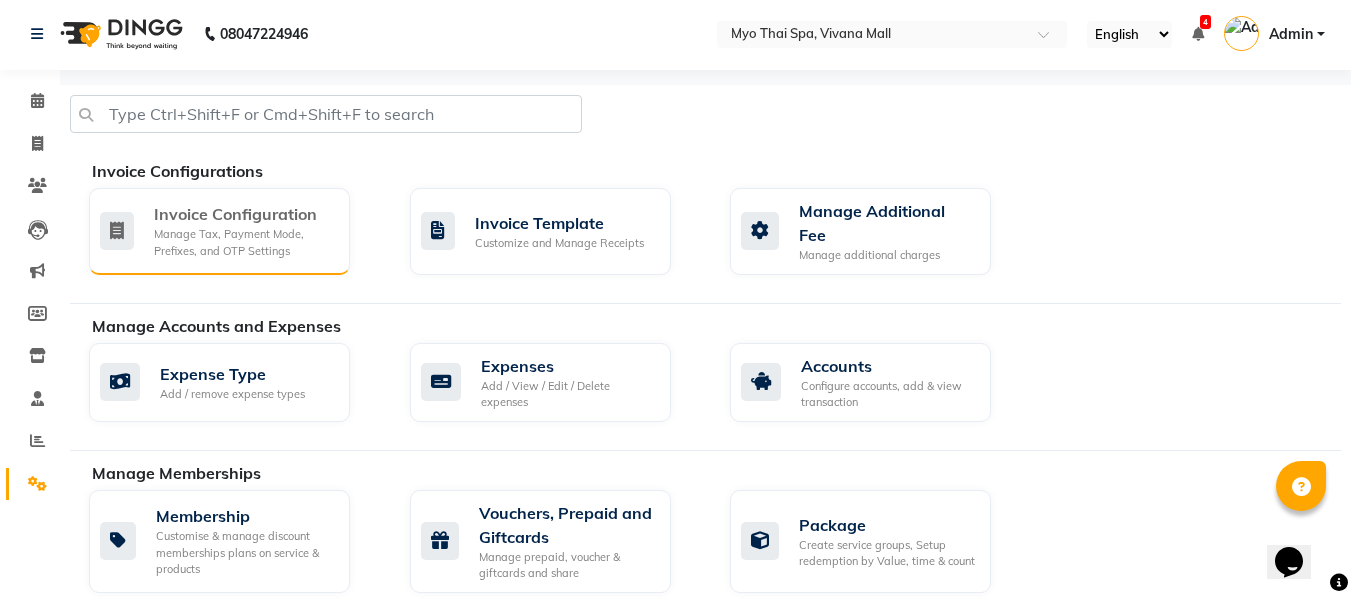 click on "Manage Tax, Payment Mode, Prefixes, and OTP Settings" 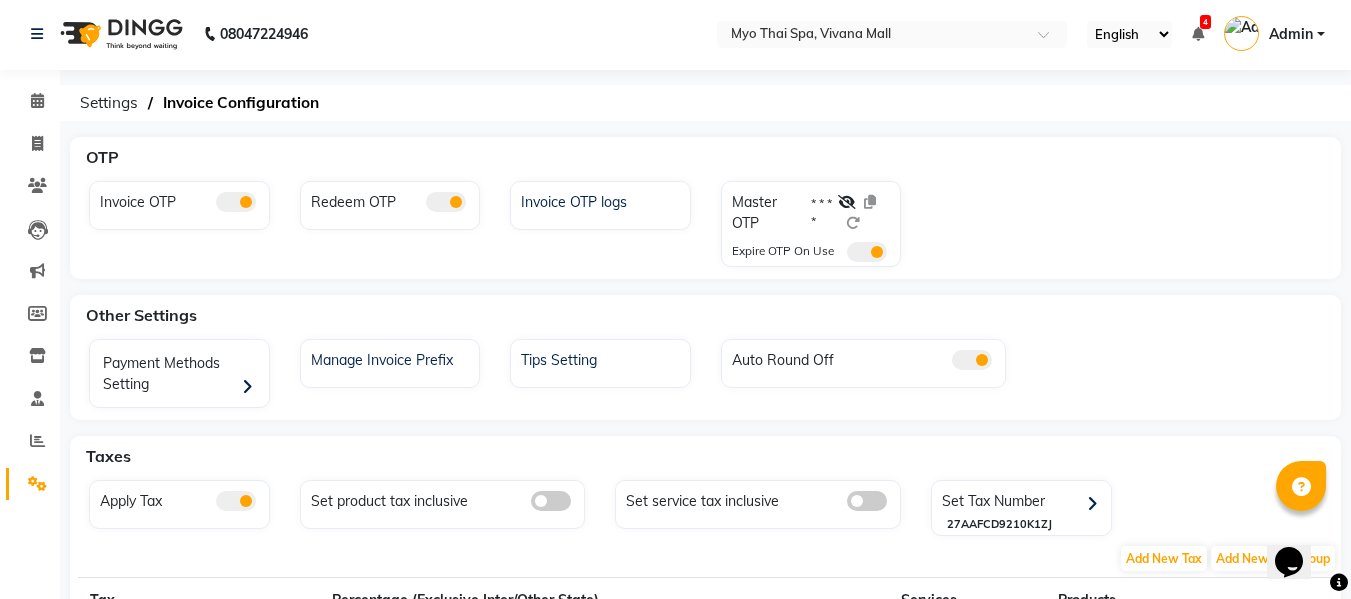 click 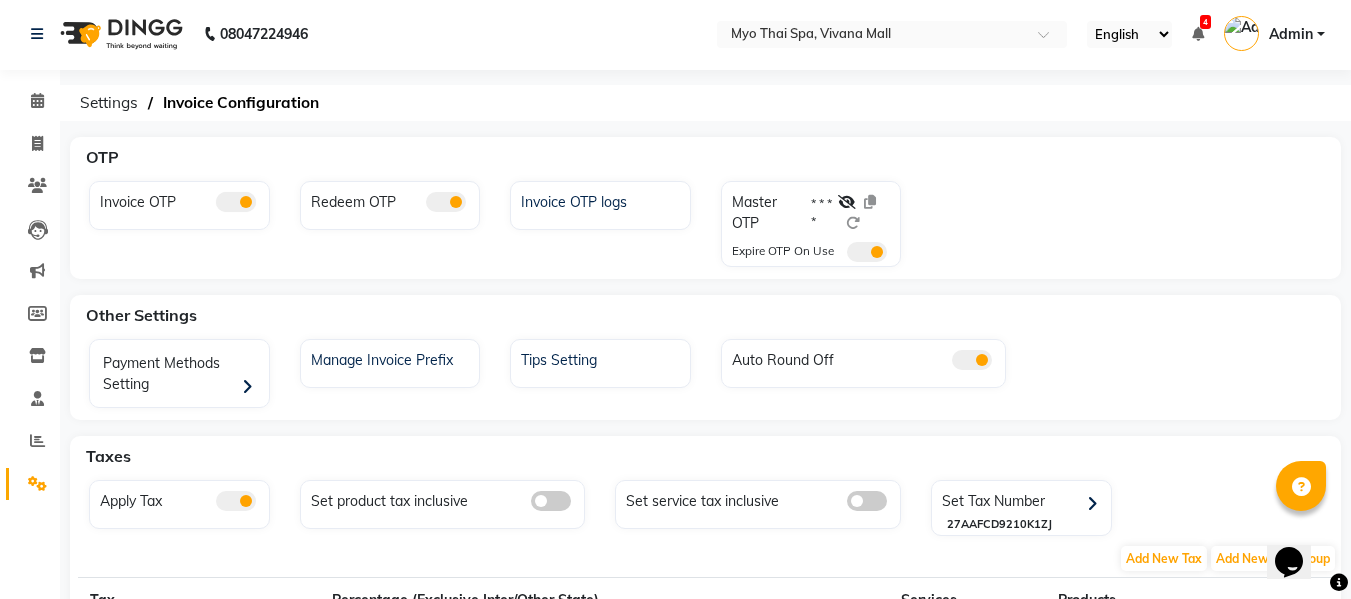 click 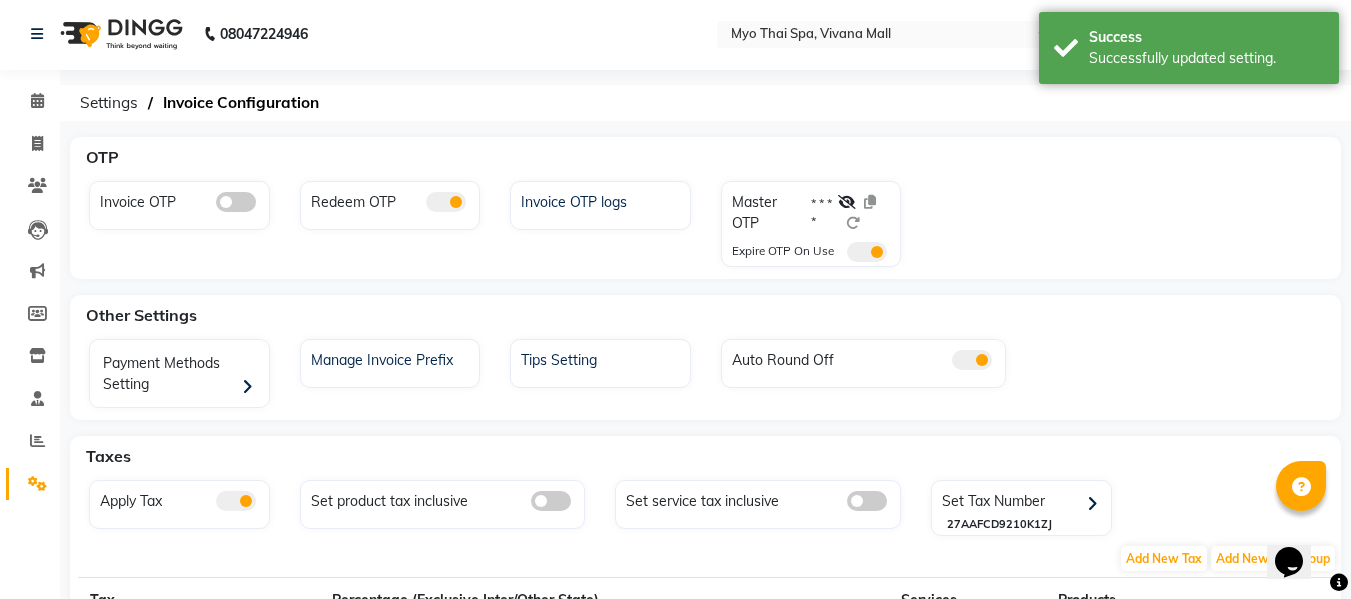 click 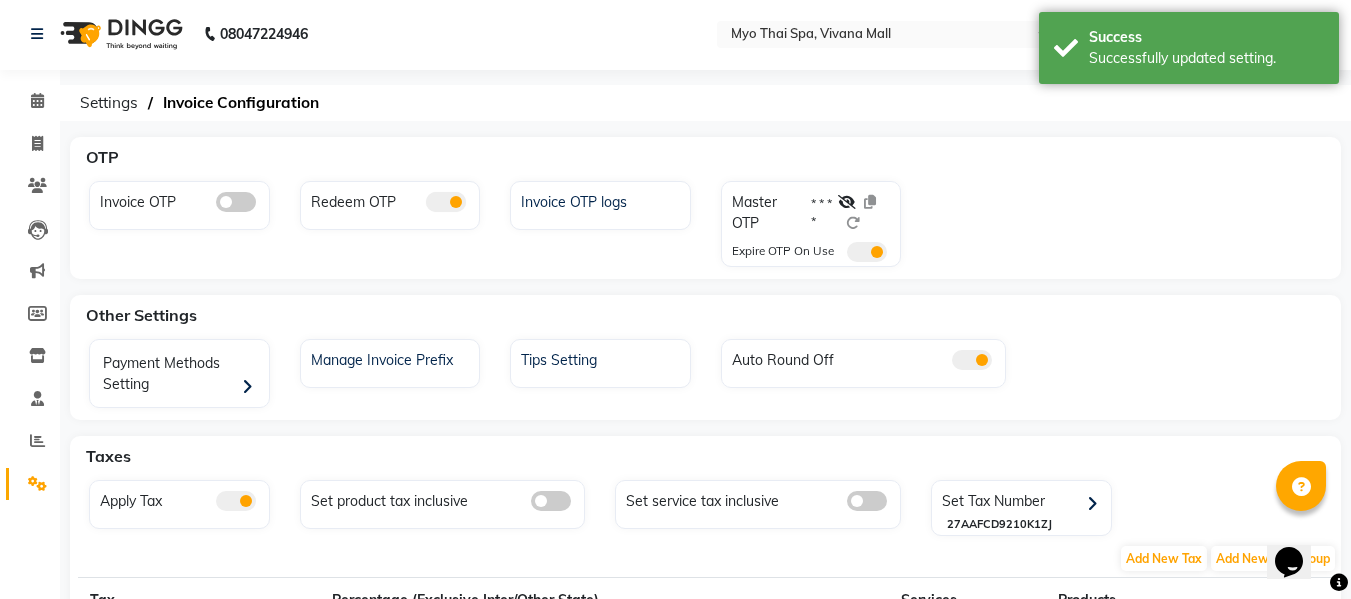 click 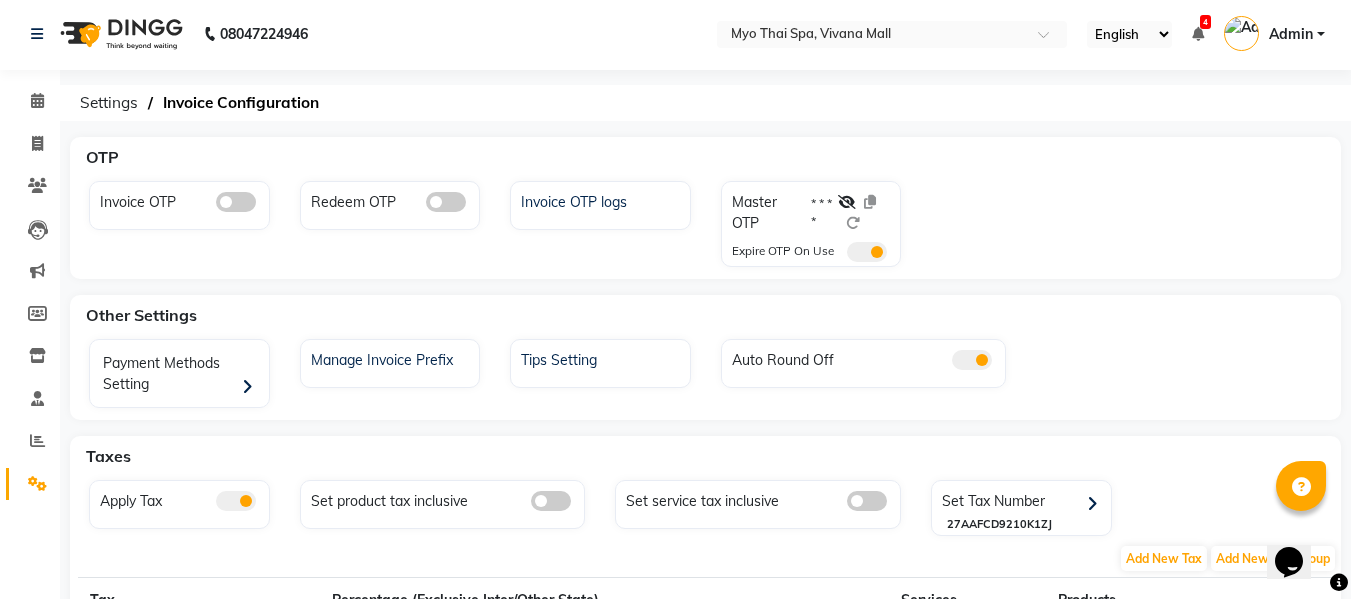 click 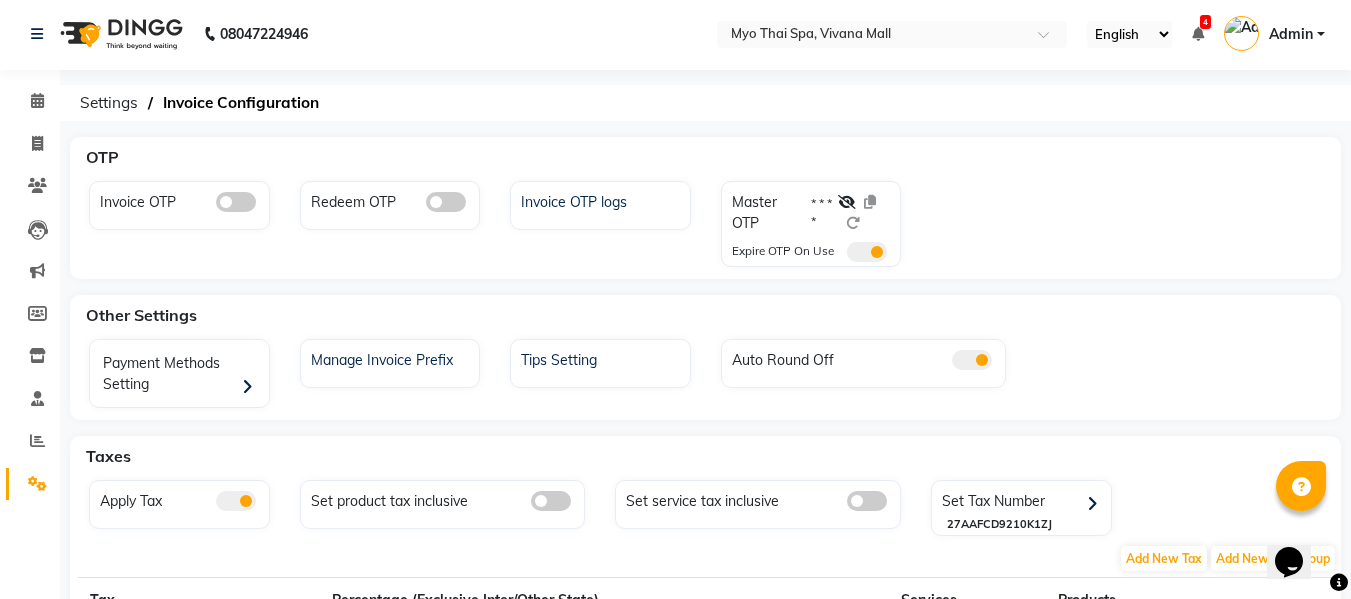 click 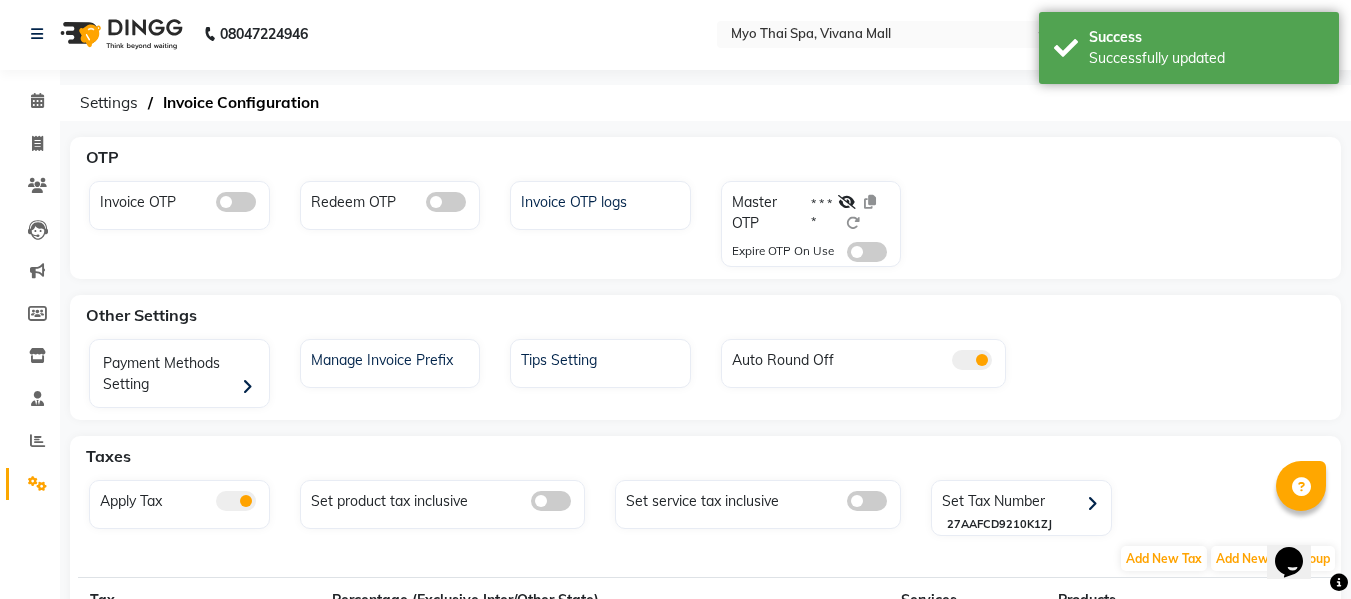 click 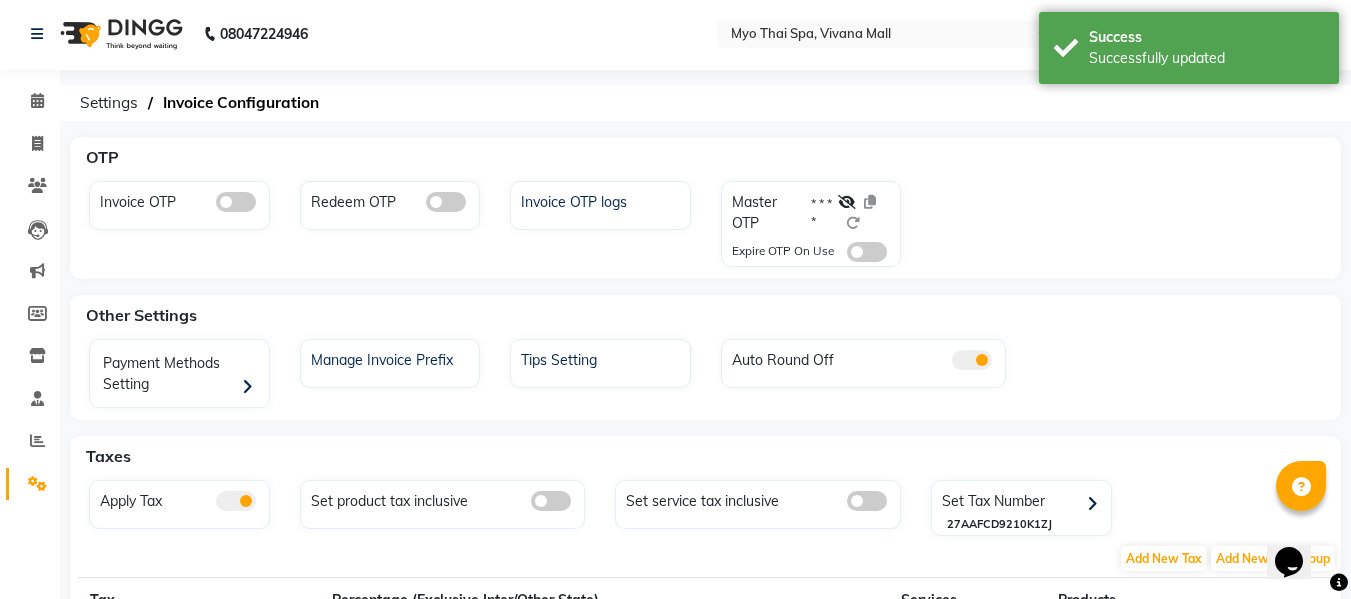 click 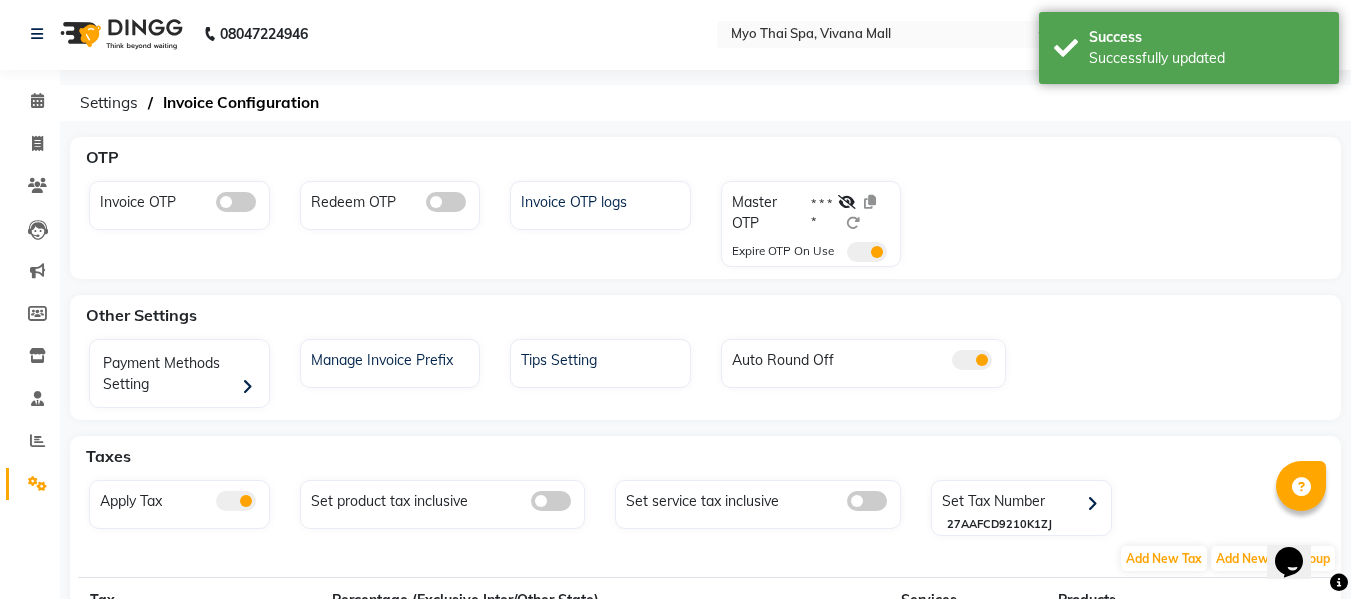 click 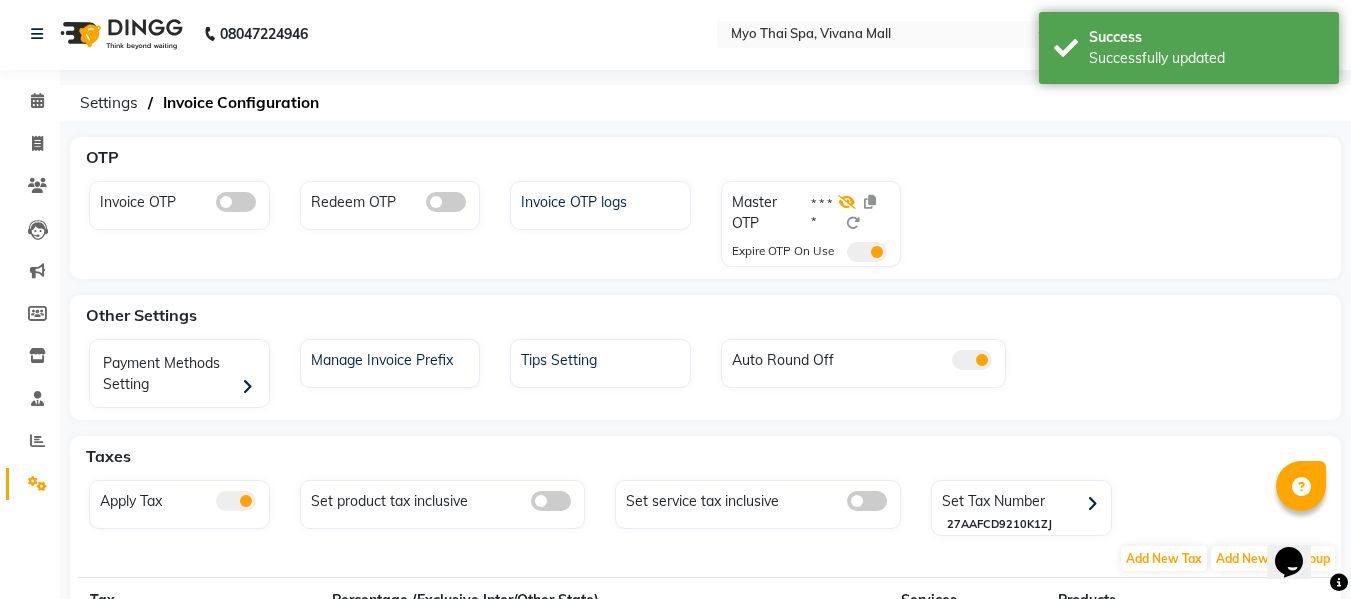 click 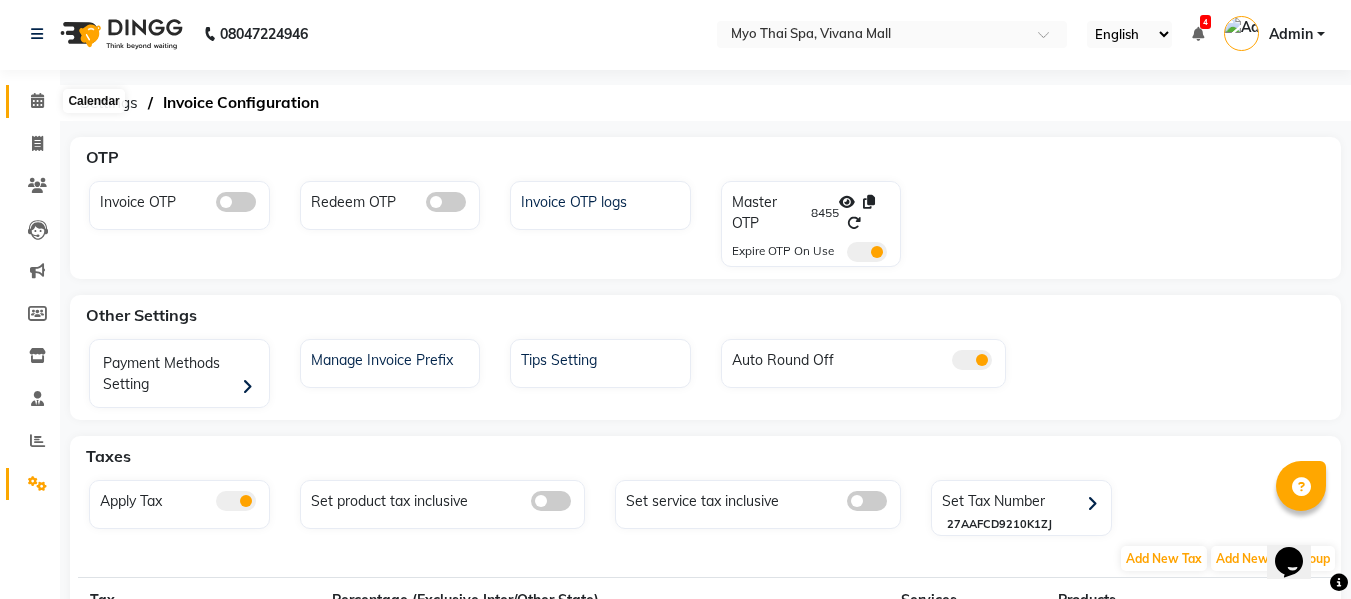 click 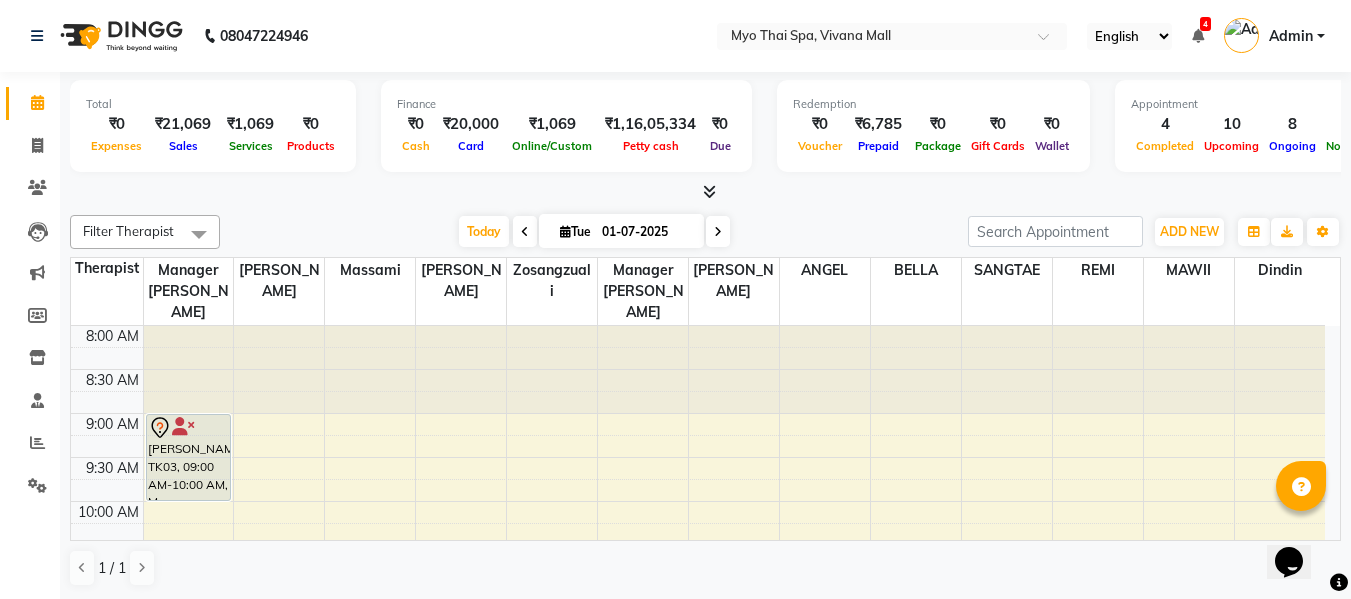 scroll, scrollTop: 705, scrollLeft: 0, axis: vertical 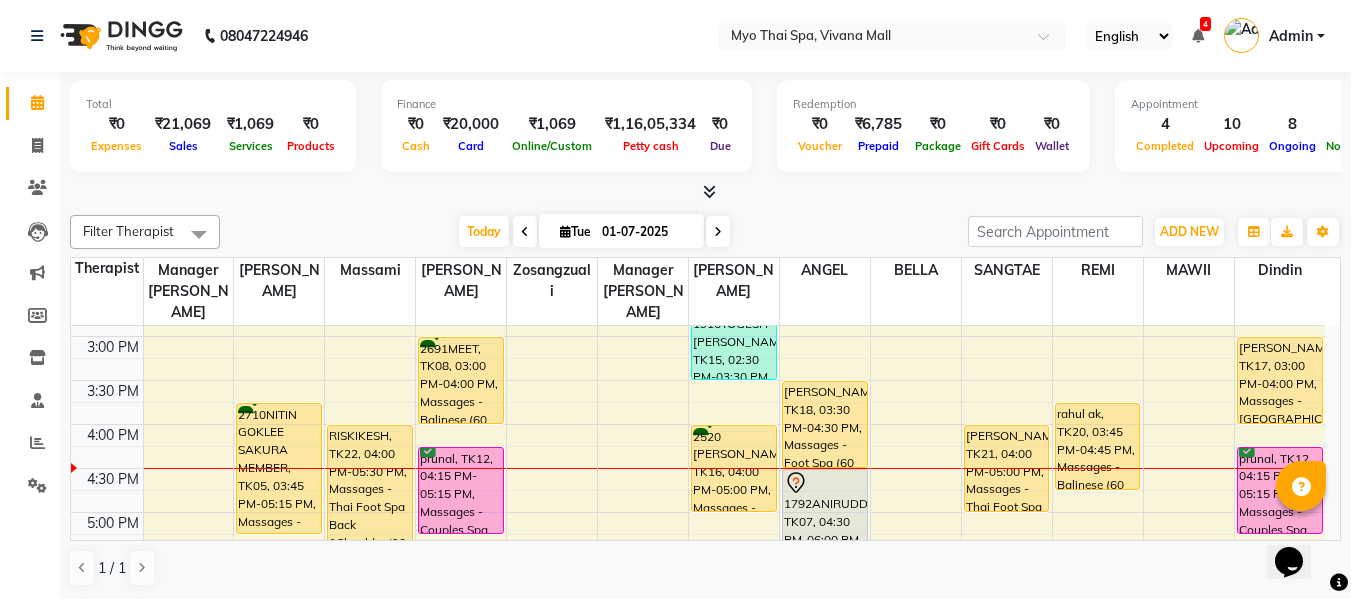 click on "Filter Therapist" at bounding box center (128, 231) 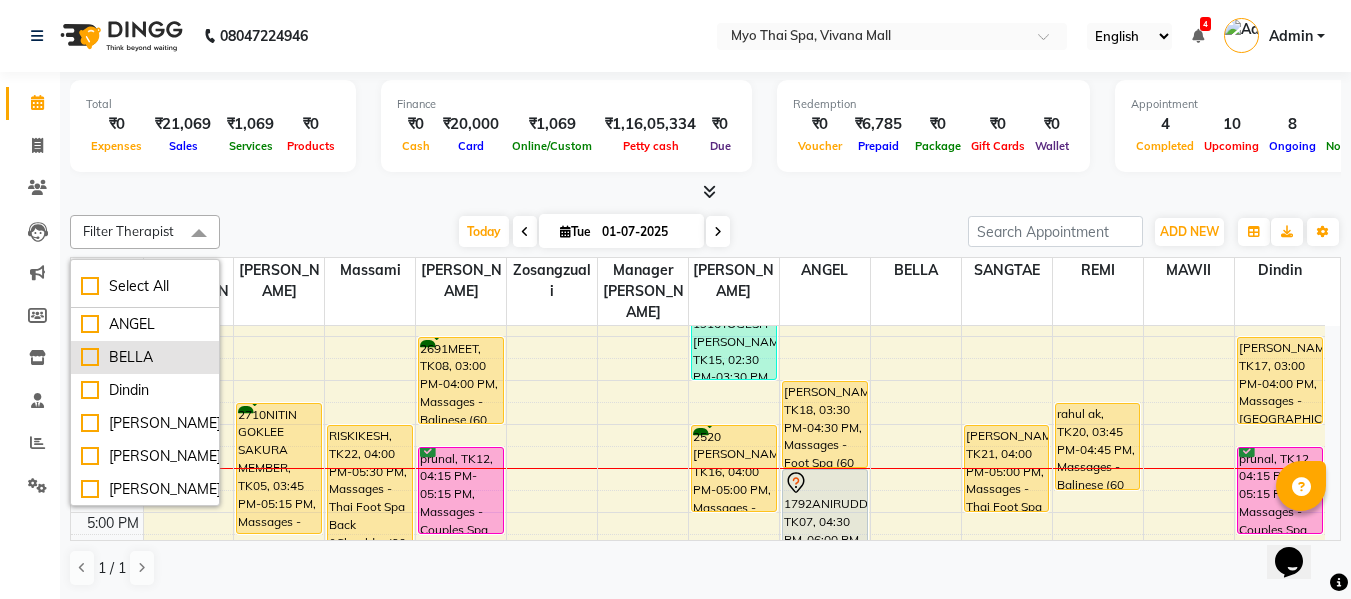 click on "BELLA" at bounding box center (145, 357) 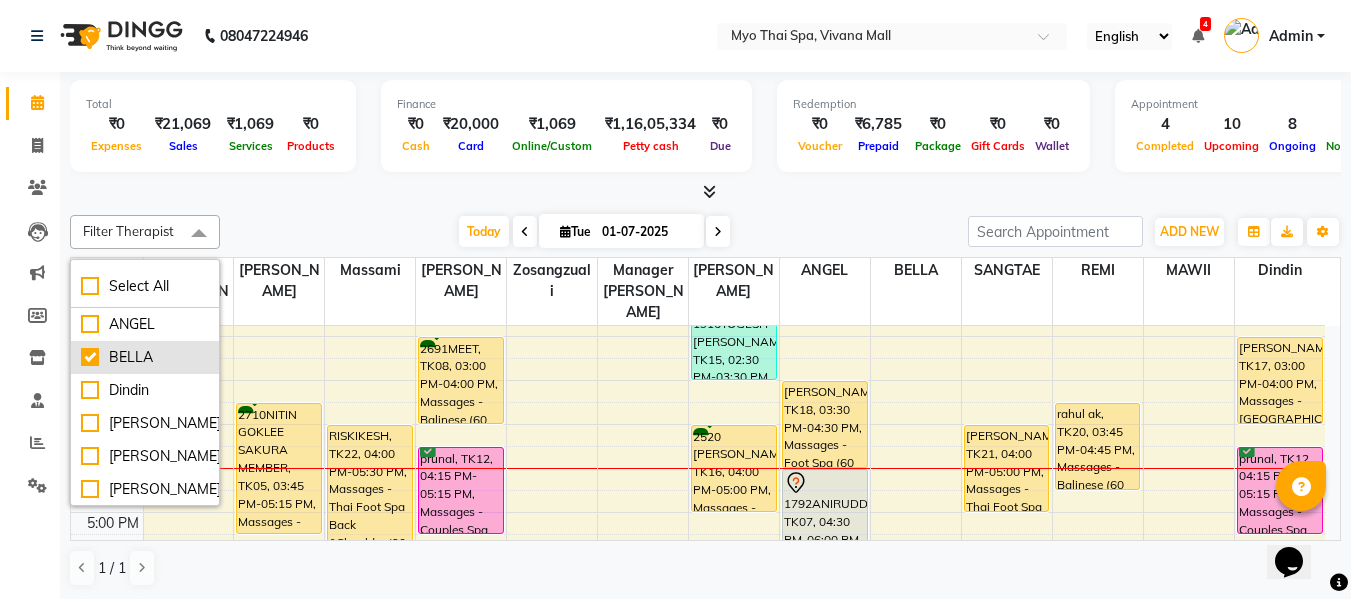 checkbox on "true" 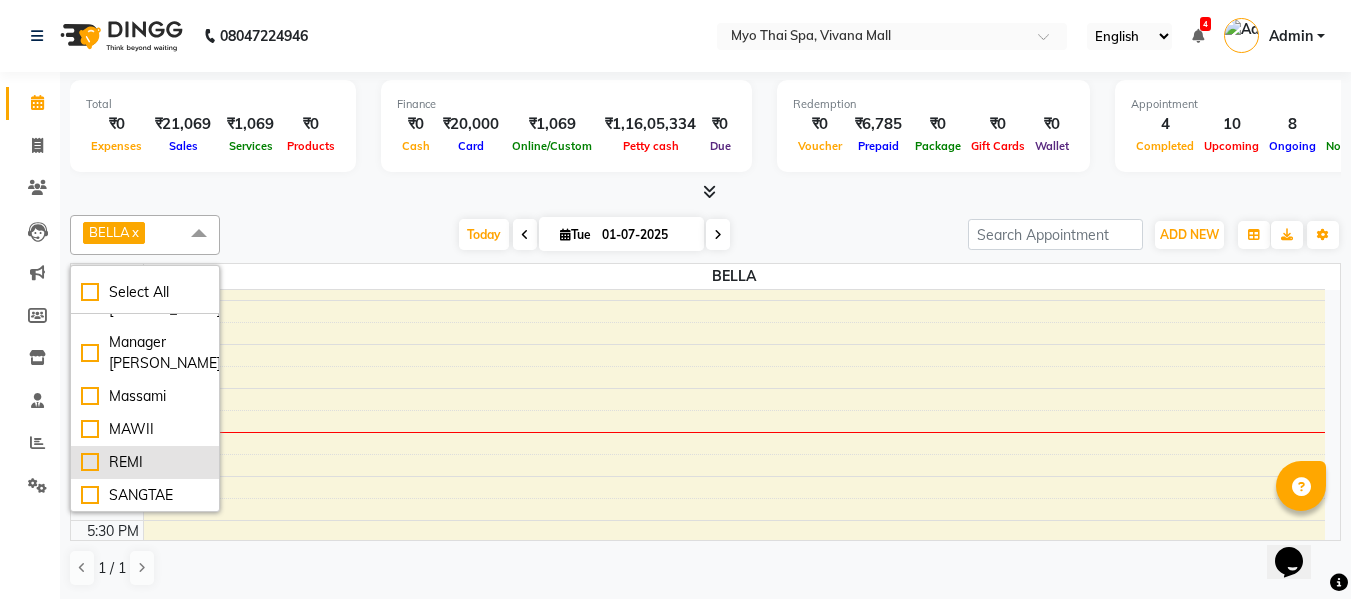 scroll, scrollTop: 274, scrollLeft: 0, axis: vertical 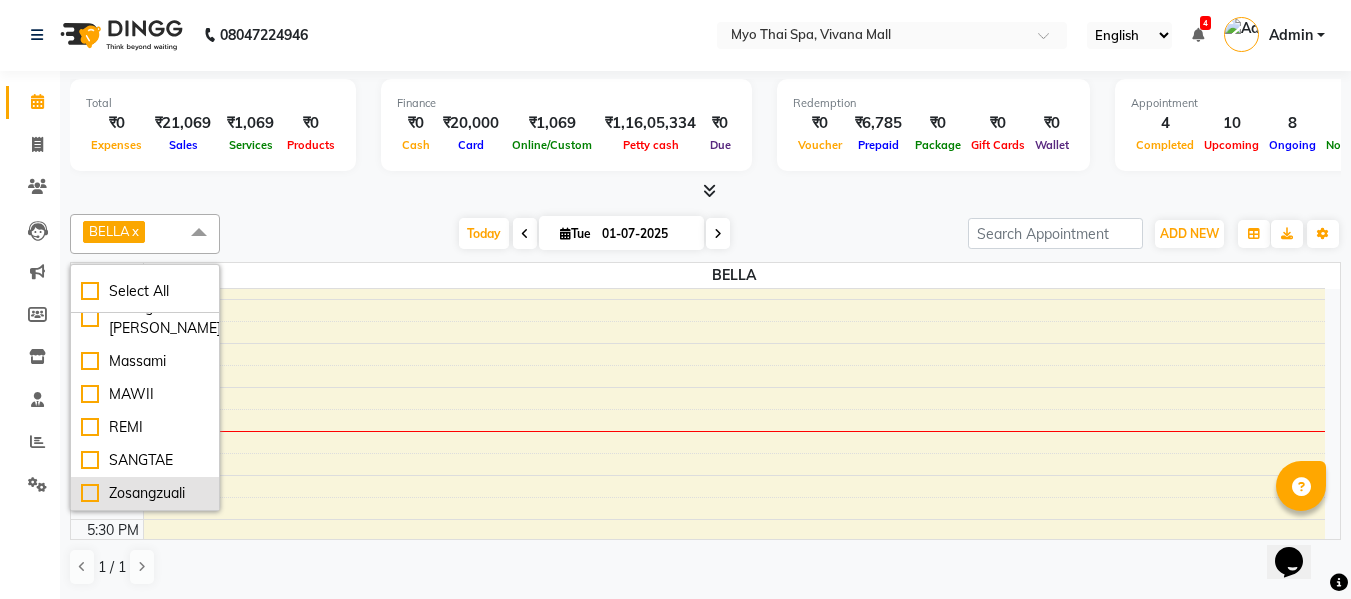 click on "Zosangzuali" at bounding box center (145, 493) 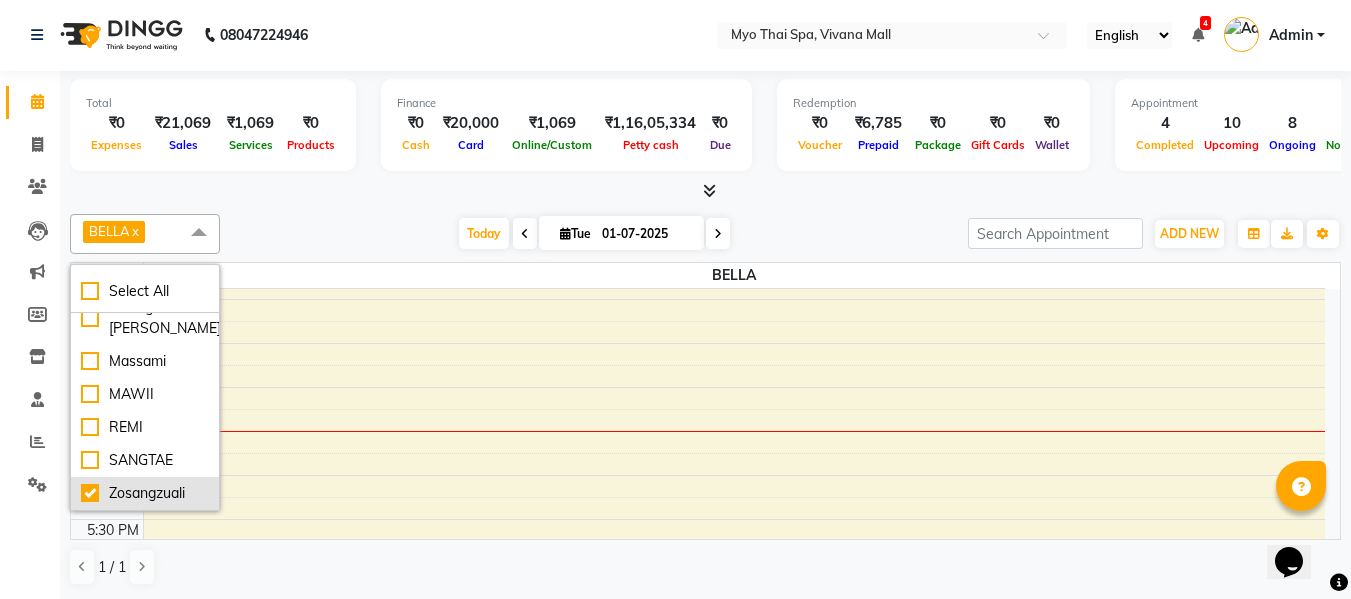 checkbox on "true" 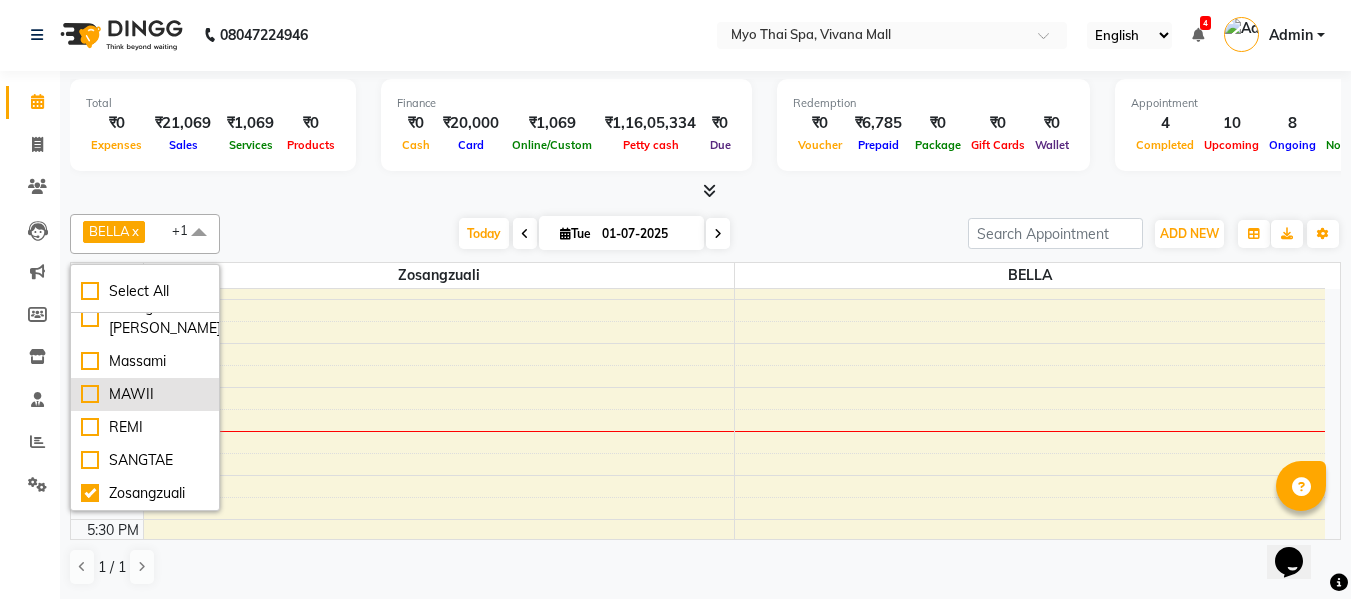 click on "MAWII" at bounding box center [145, 394] 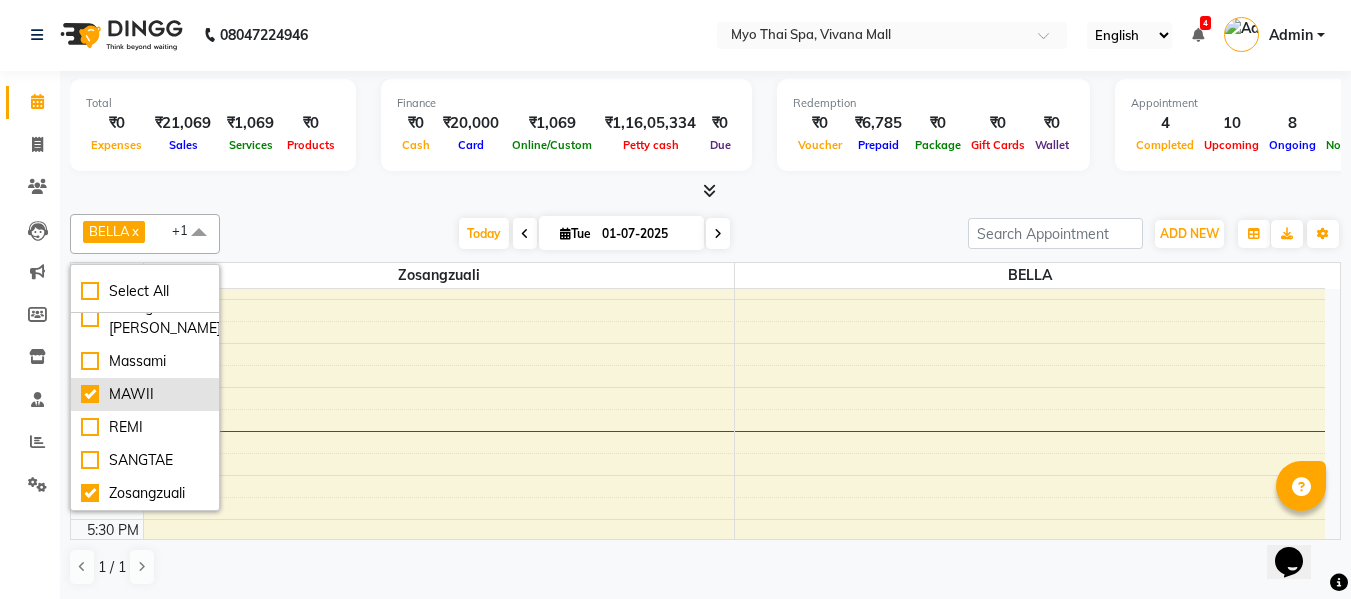 checkbox on "true" 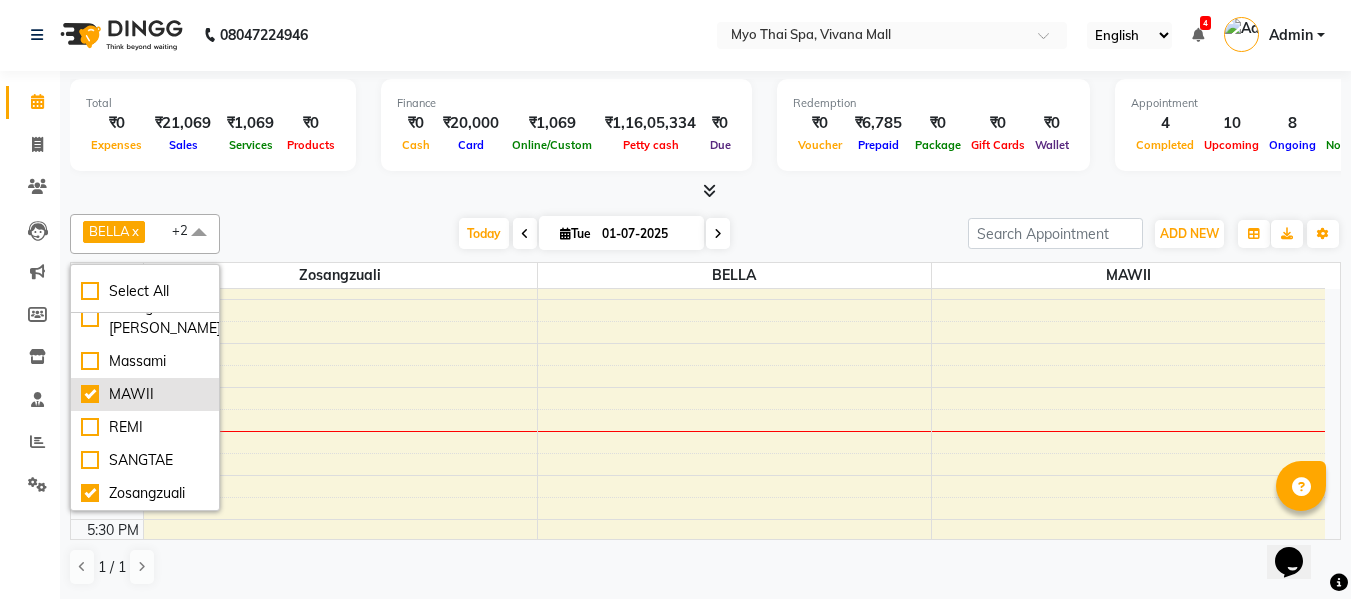 scroll, scrollTop: 174, scrollLeft: 0, axis: vertical 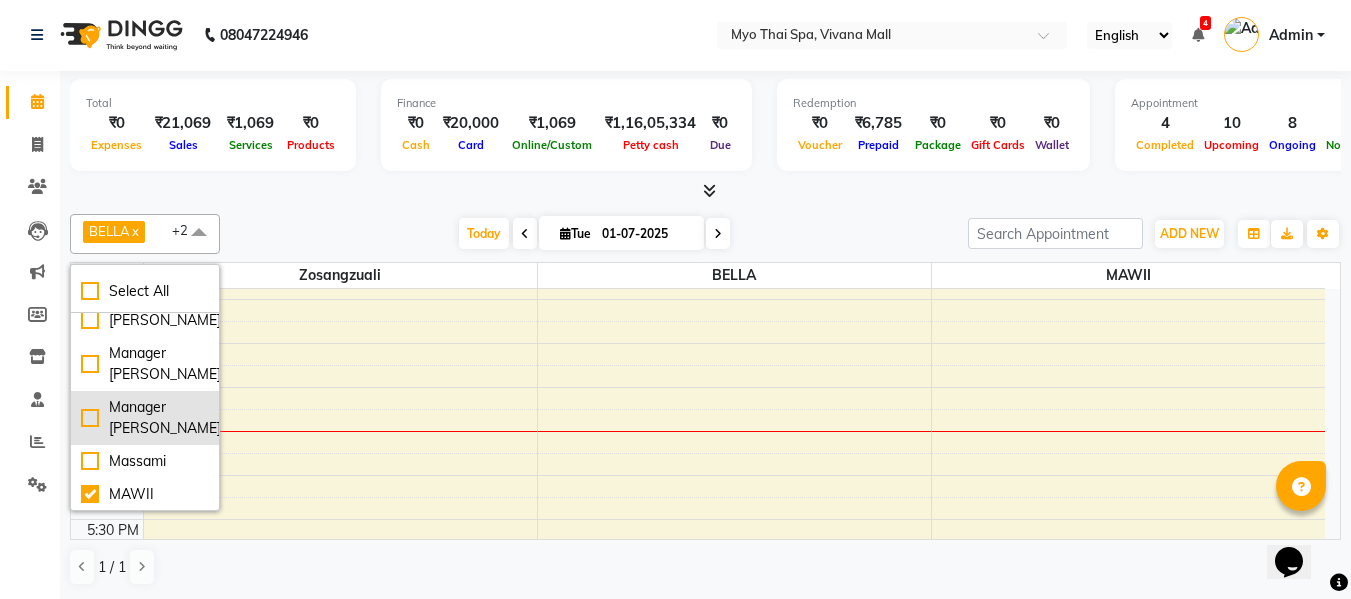 drag, startPoint x: 135, startPoint y: 418, endPoint x: 401, endPoint y: 270, distance: 304.40106 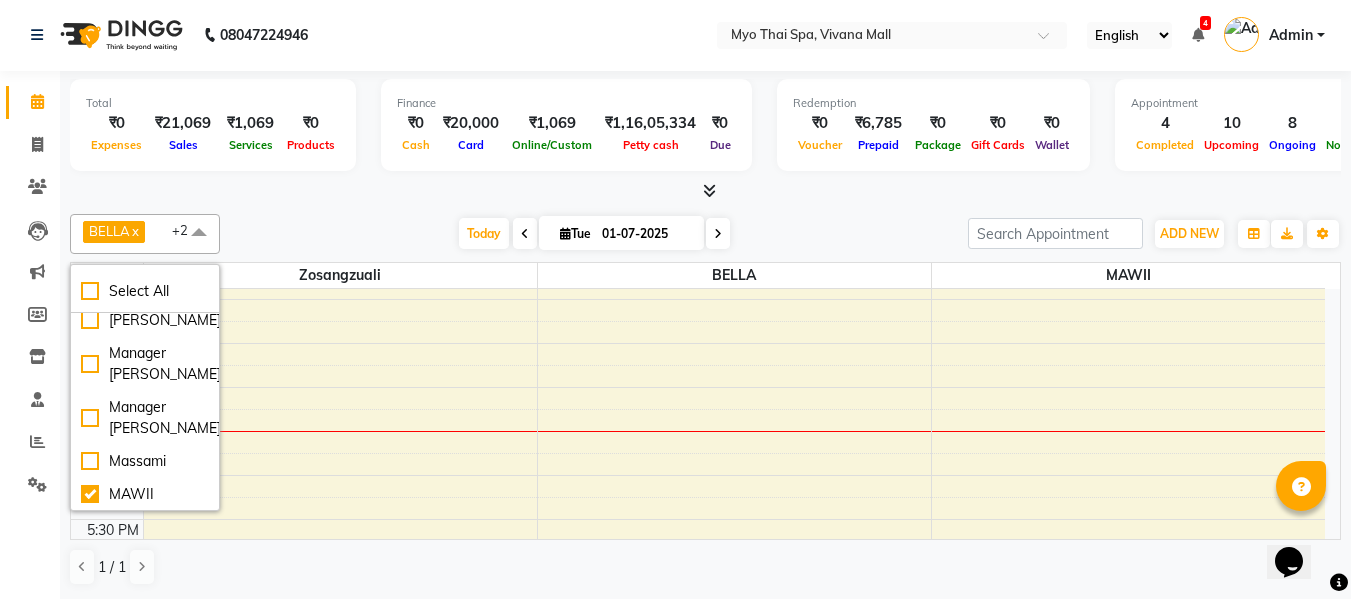click on "Manager ISHA" at bounding box center (145, 418) 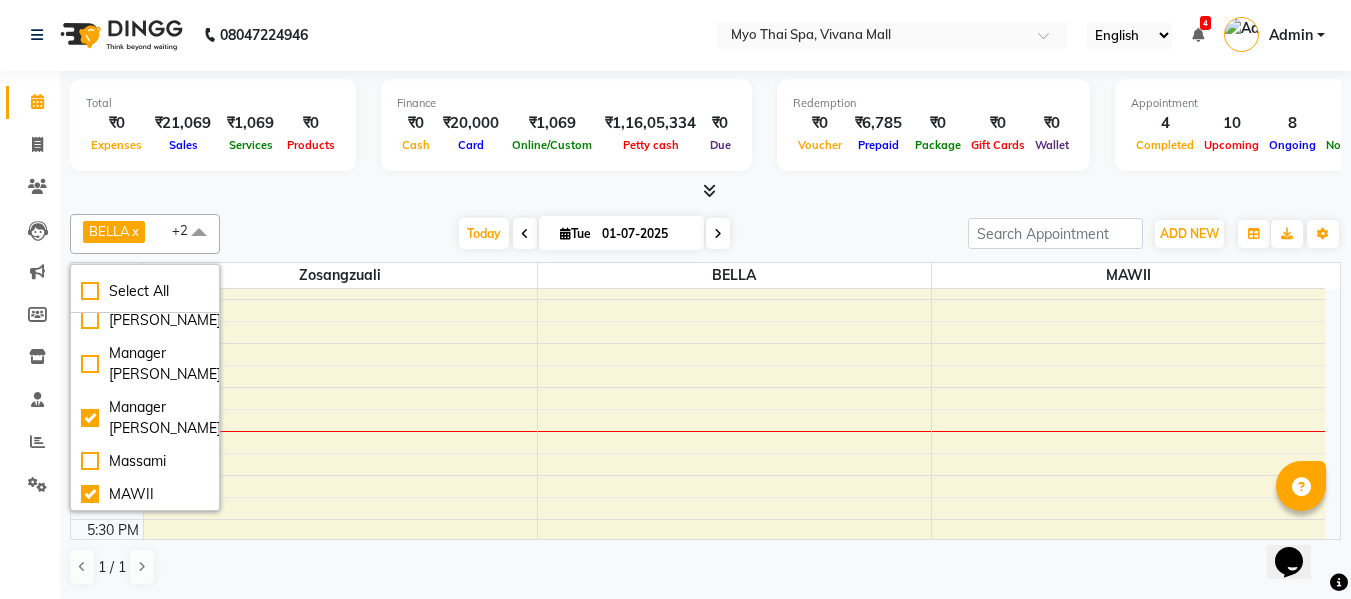checkbox on "true" 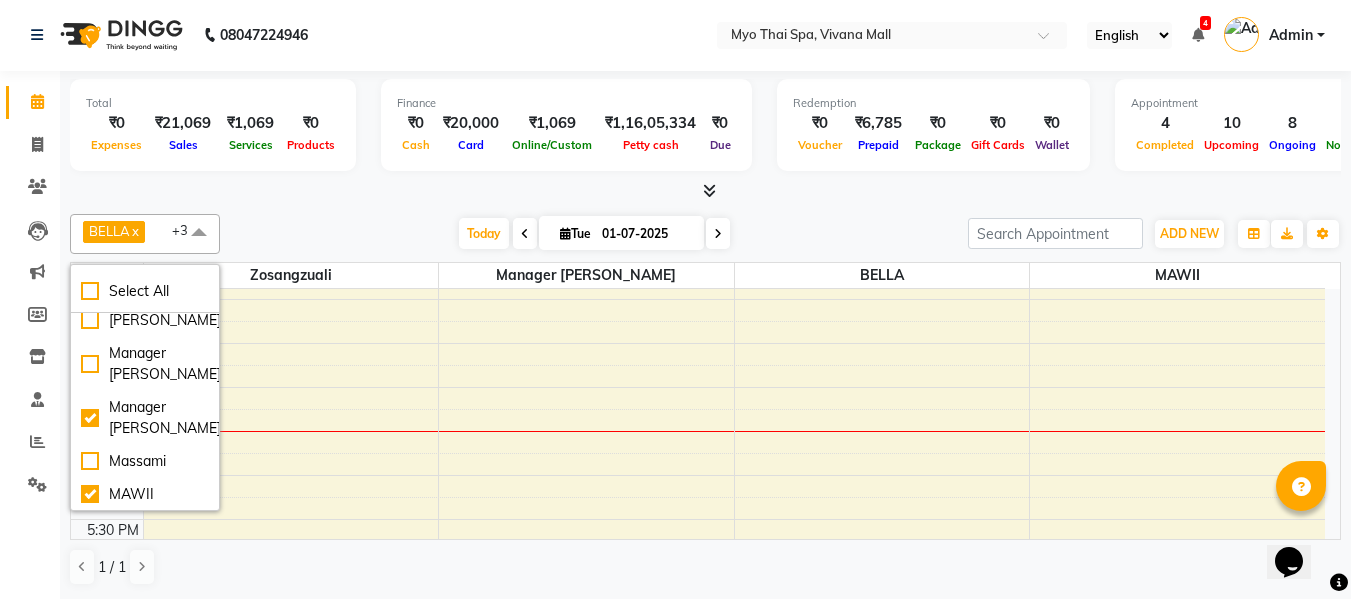 click at bounding box center [705, 191] 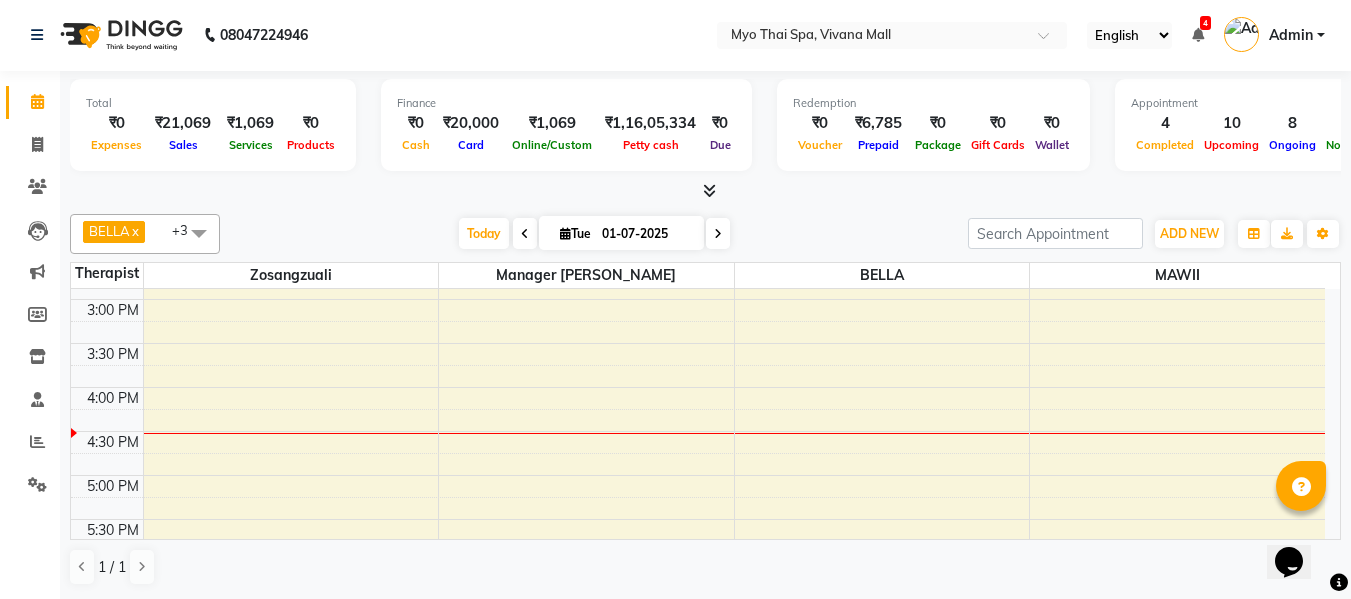 click at bounding box center (199, 233) 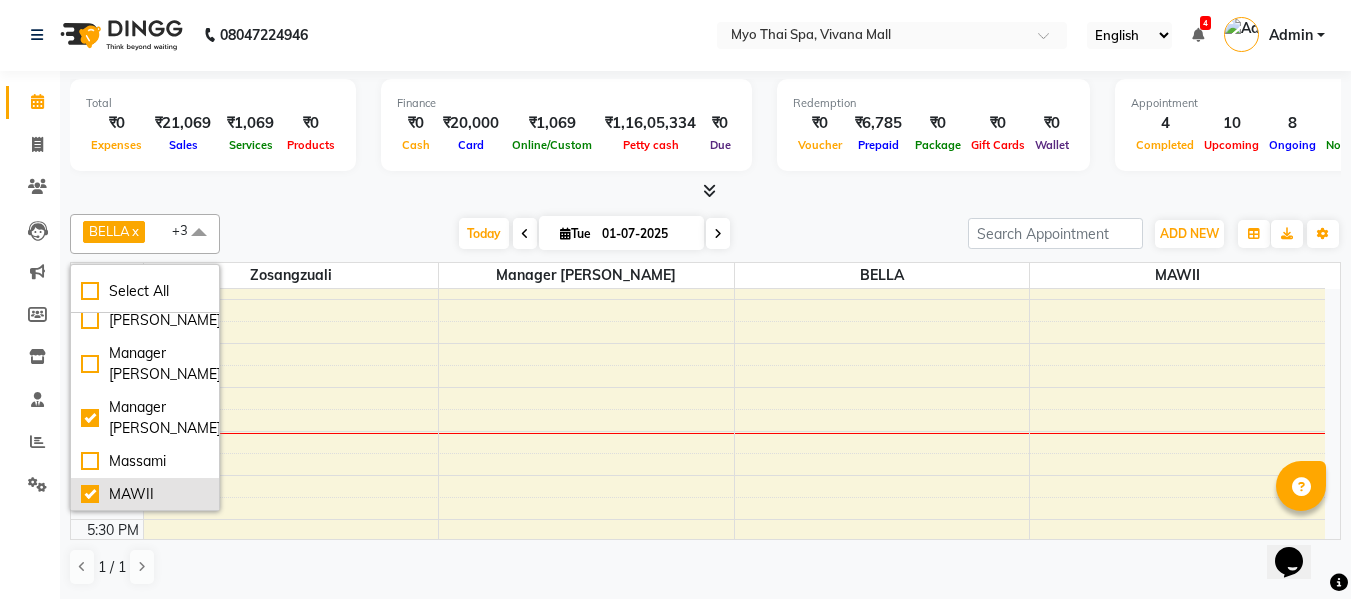 click on "MAWII" at bounding box center [145, 494] 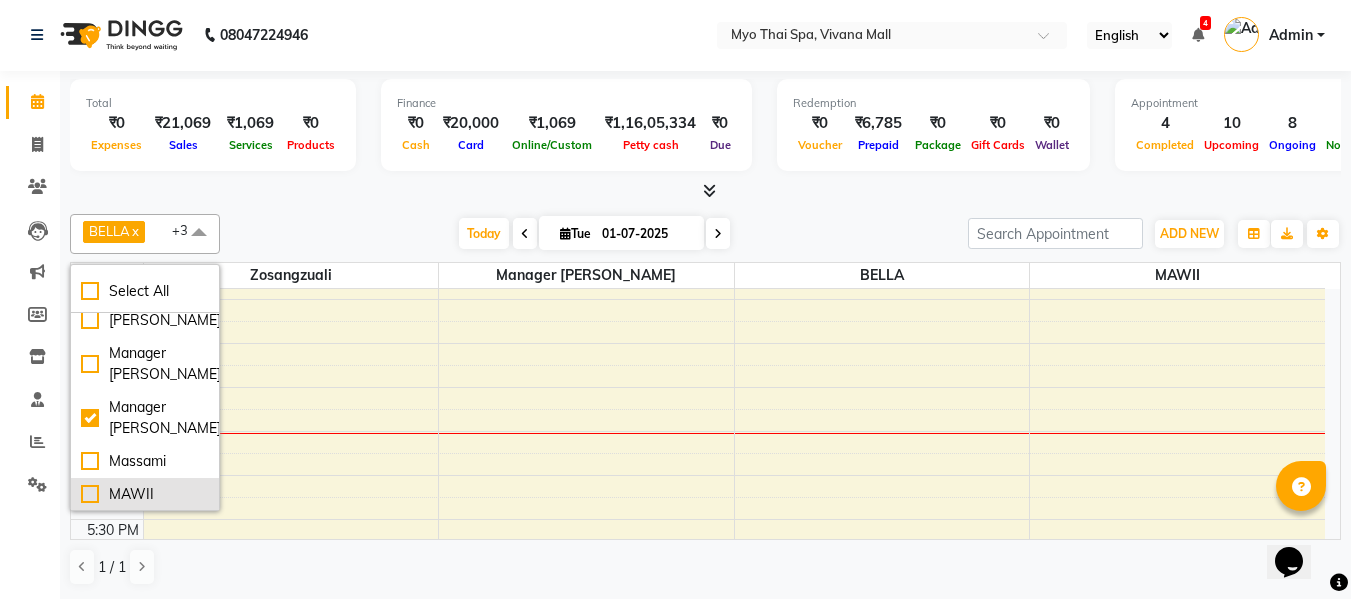 checkbox on "false" 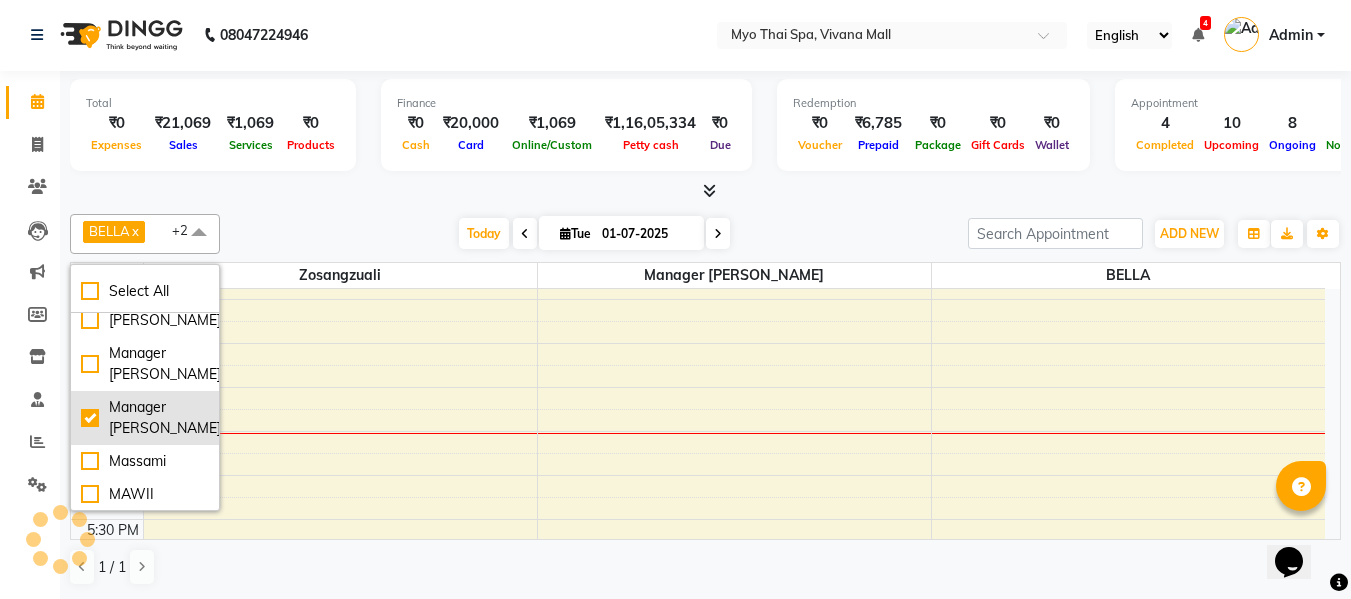 click on "Manager ISHA" at bounding box center (145, 418) 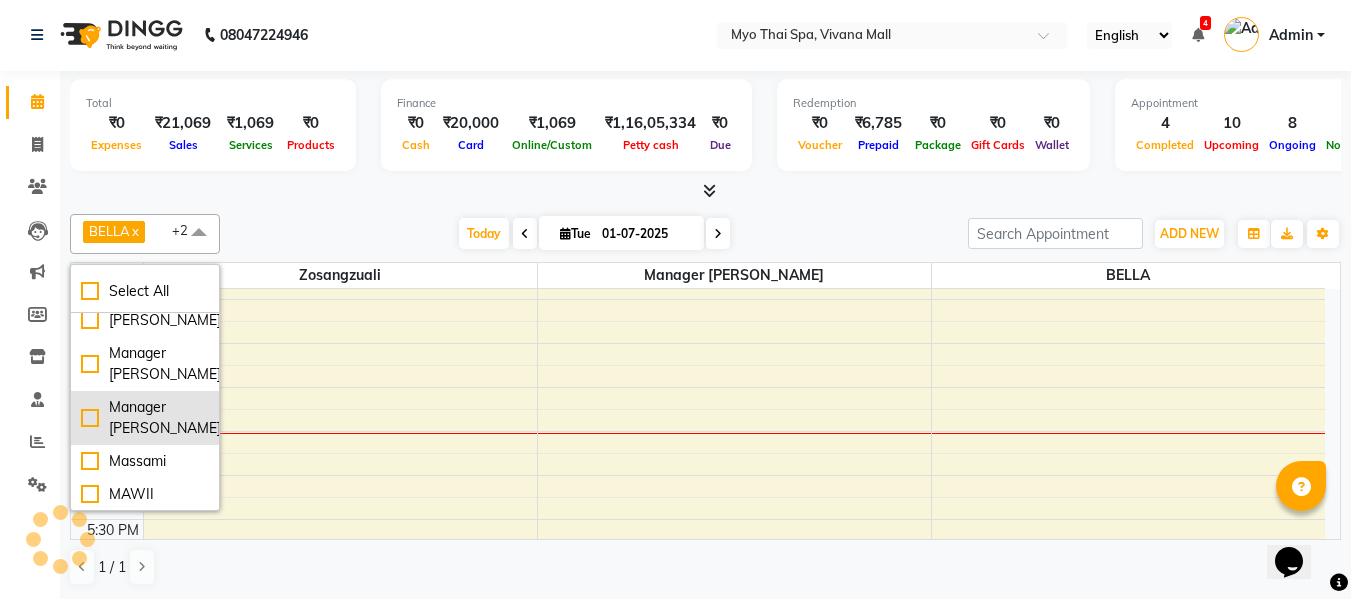 checkbox on "false" 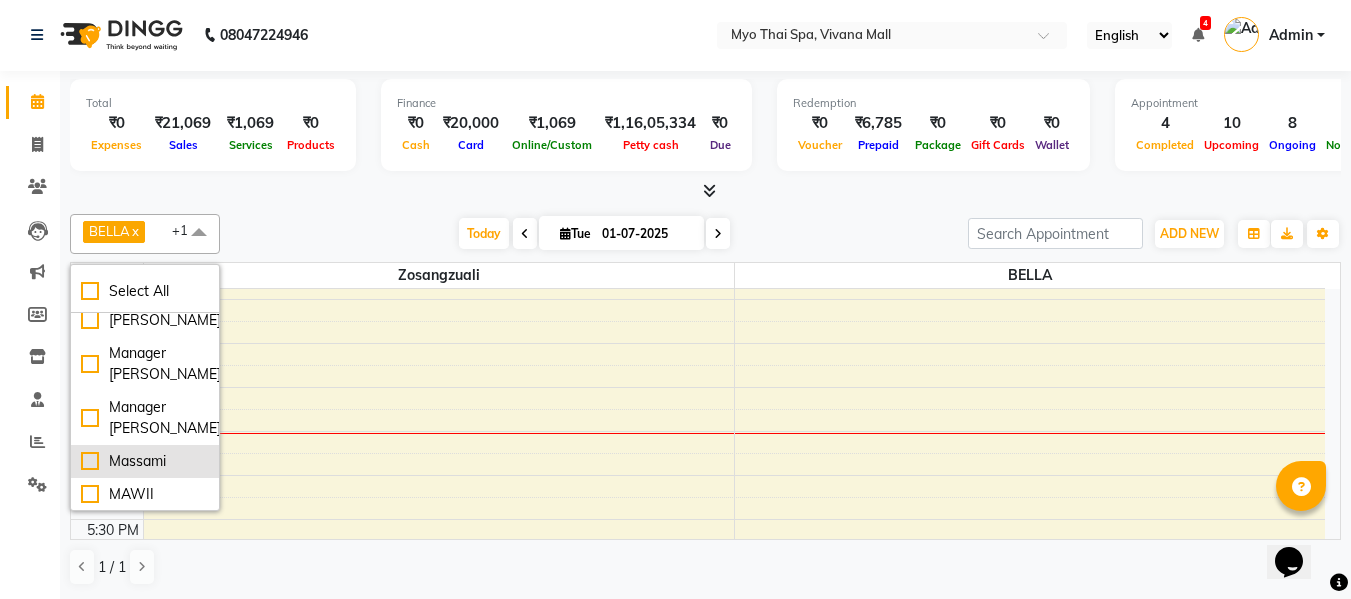 click on "Massami" at bounding box center [145, 461] 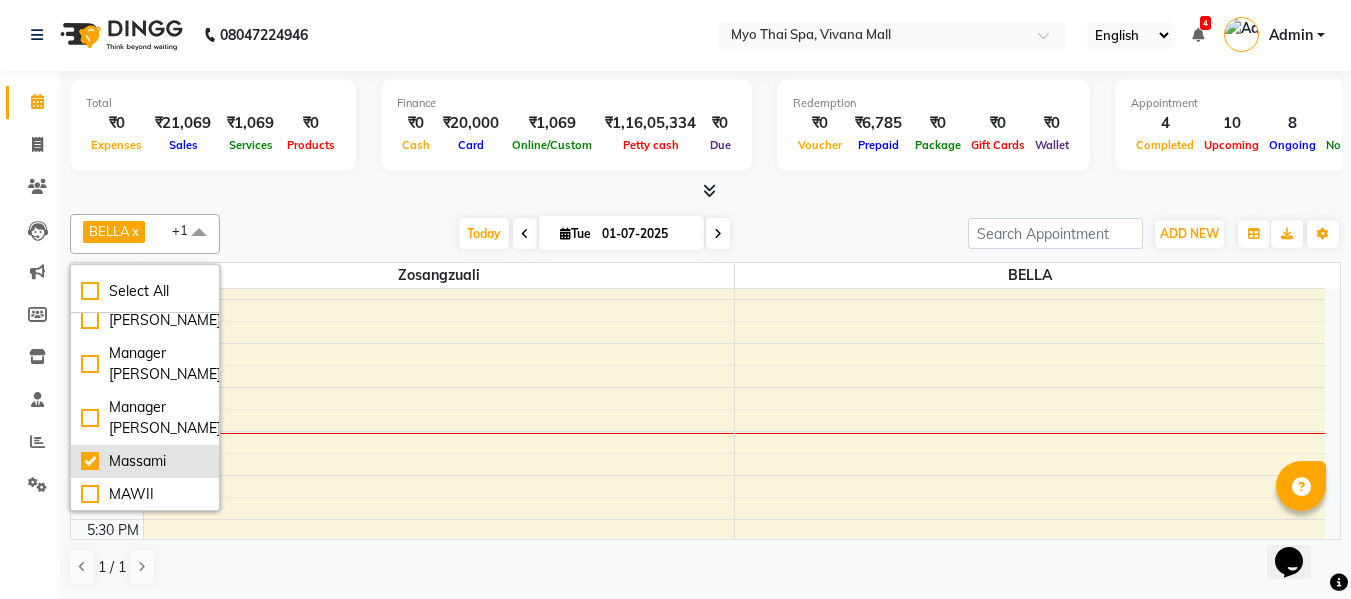 checkbox on "true" 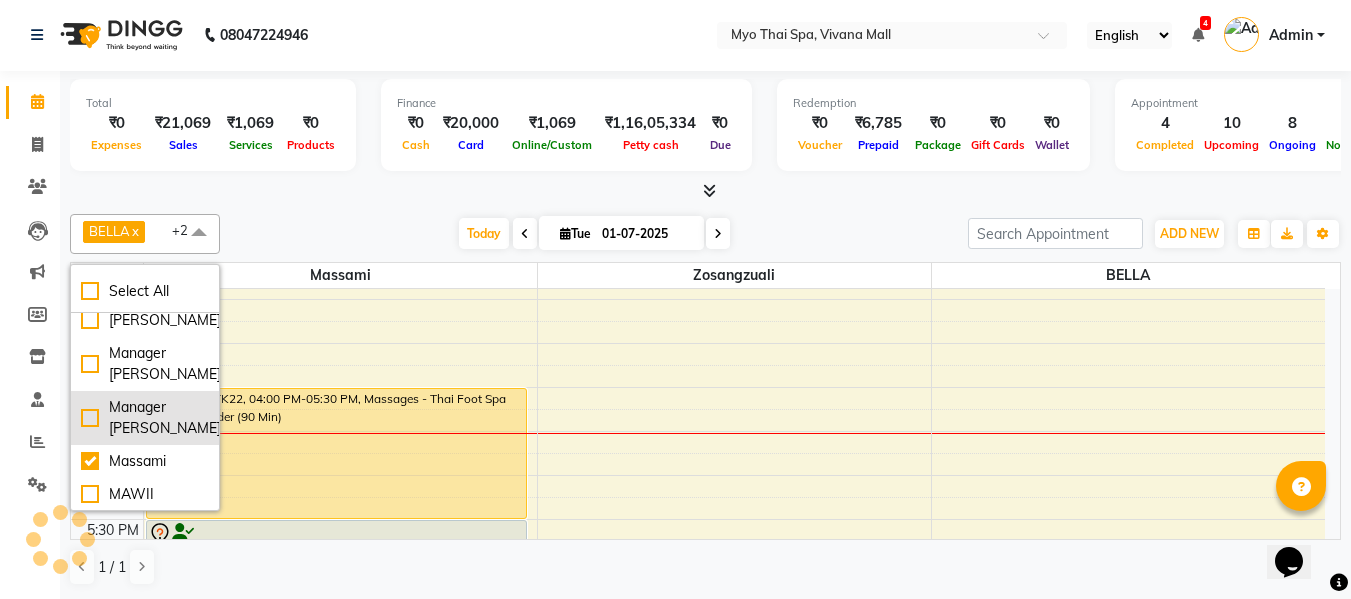 scroll, scrollTop: 274, scrollLeft: 0, axis: vertical 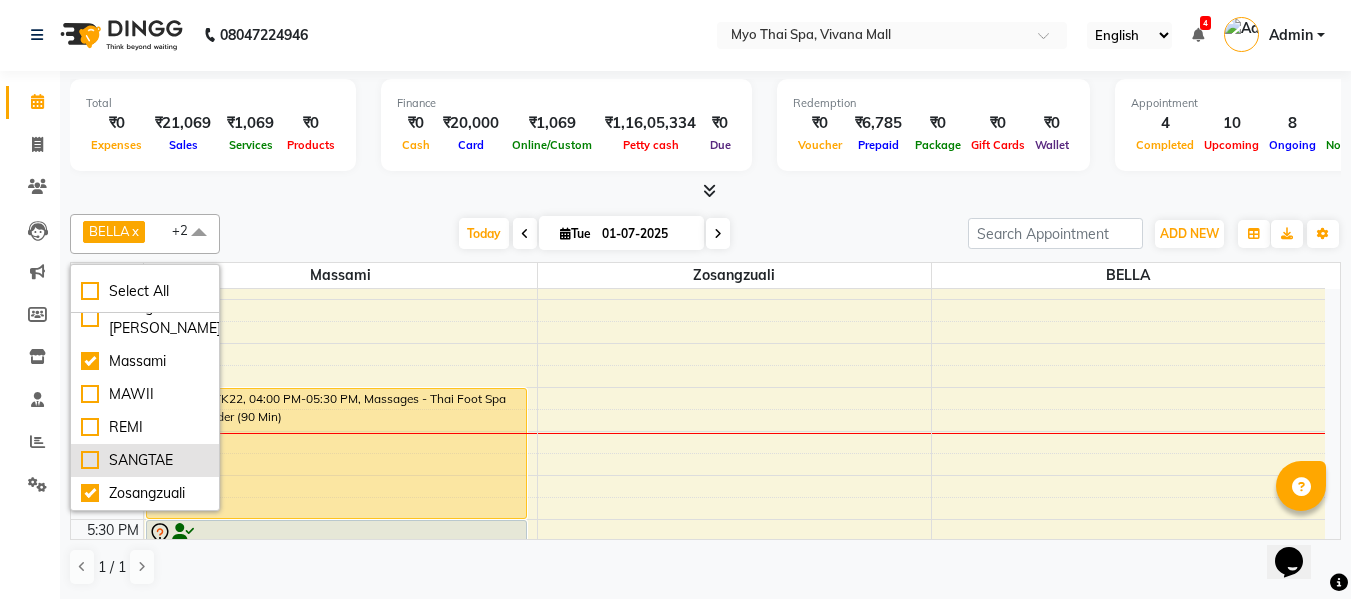 click on "SANGTAE" at bounding box center [145, 460] 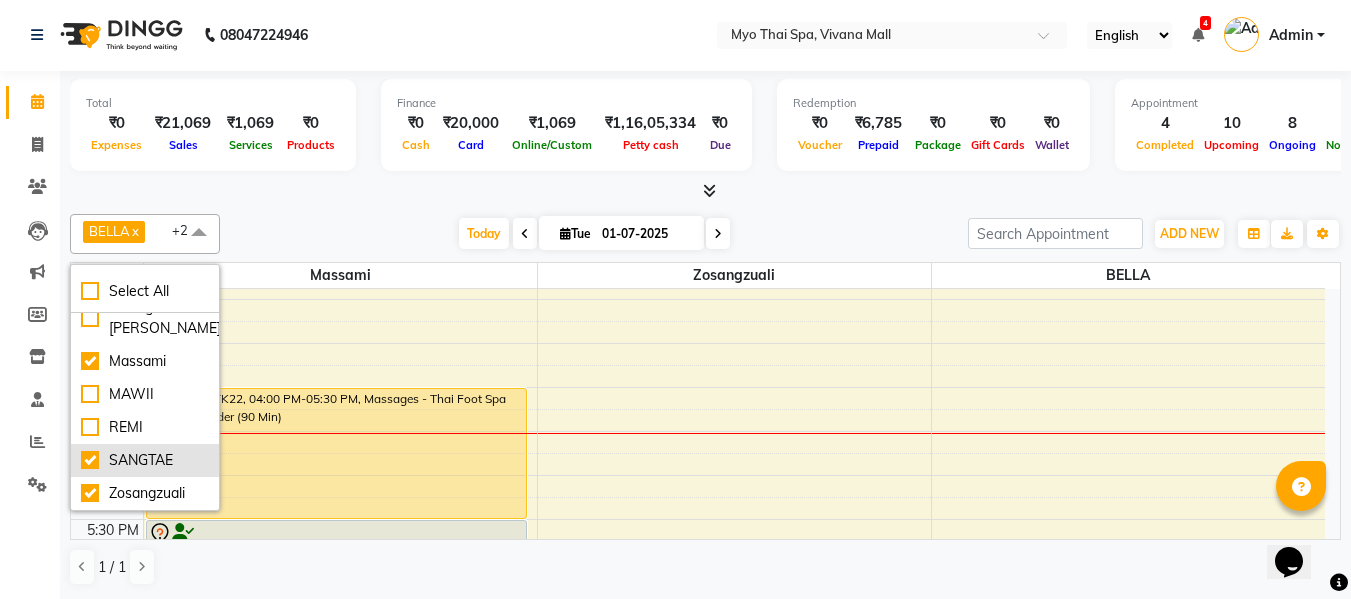 checkbox on "true" 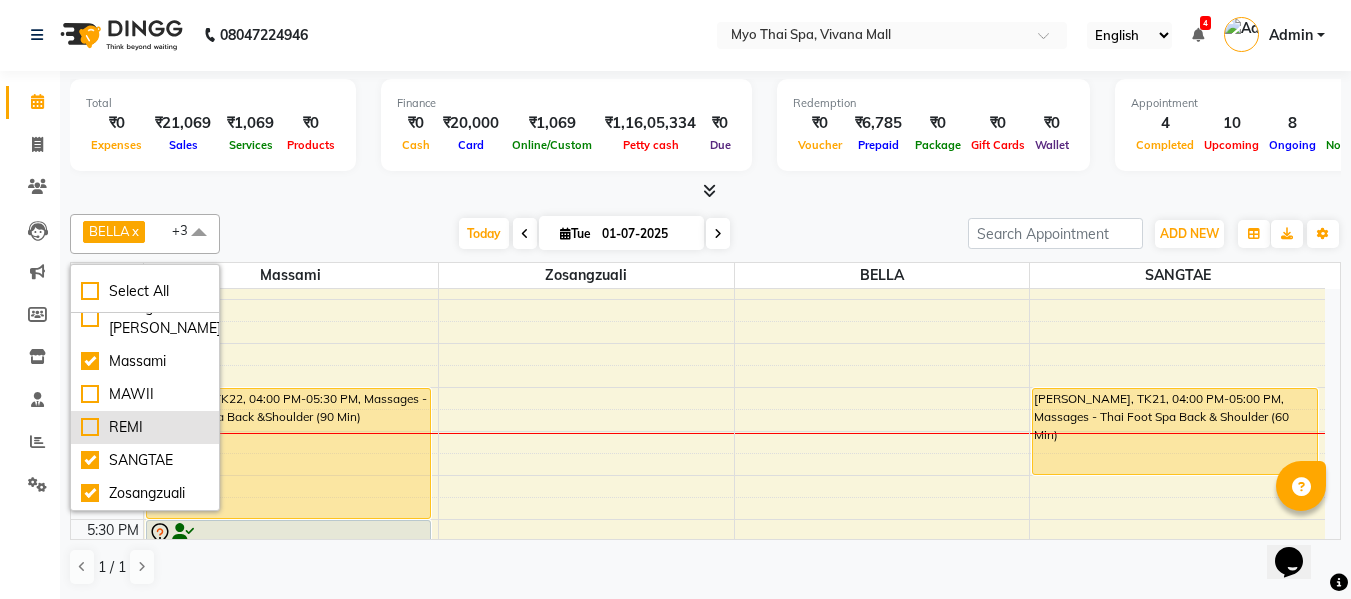 click on "REMI" at bounding box center (145, 427) 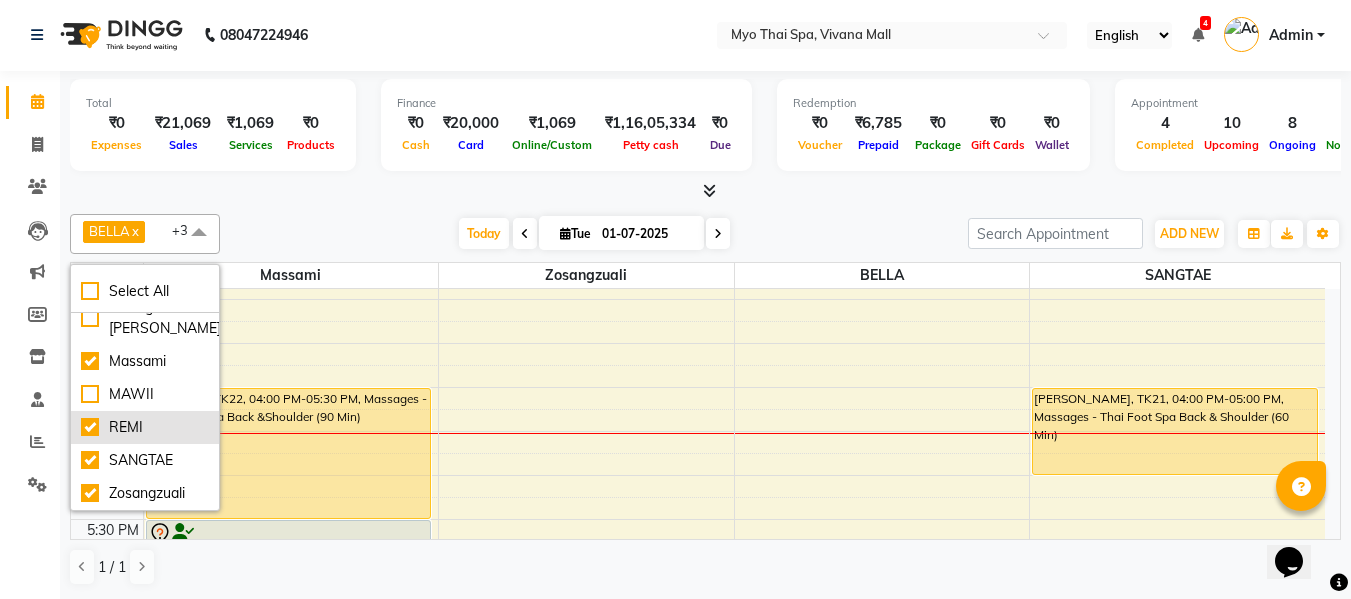 checkbox on "true" 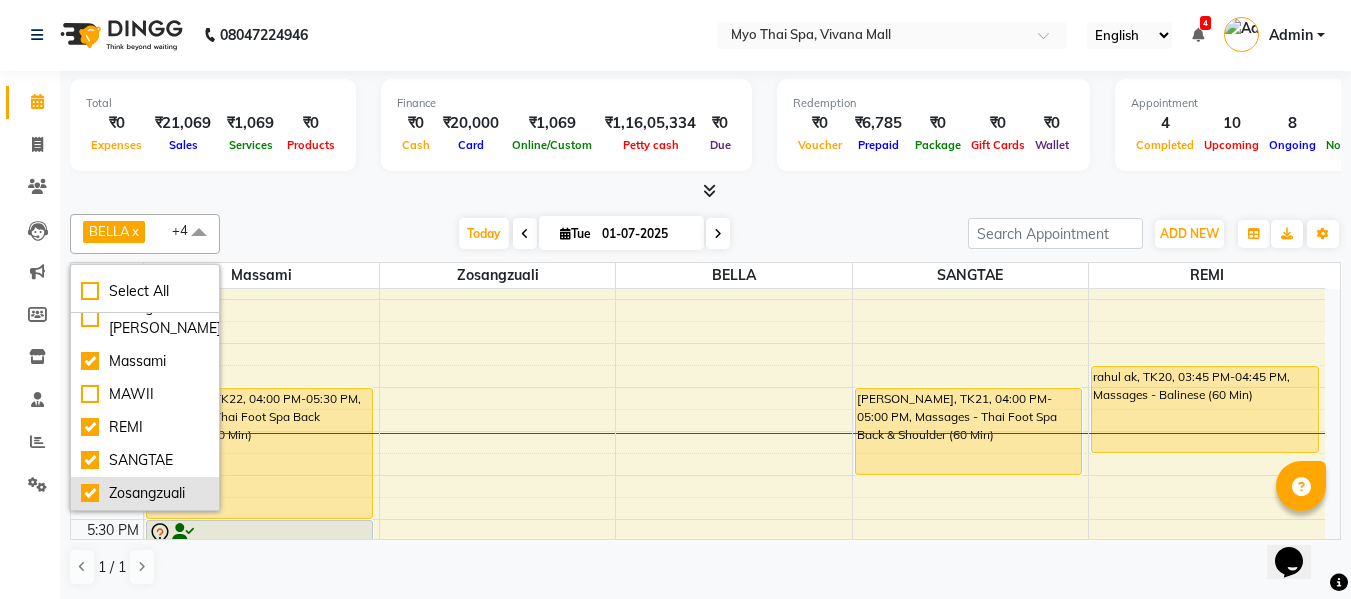 click on "Zosangzuali" at bounding box center (145, 493) 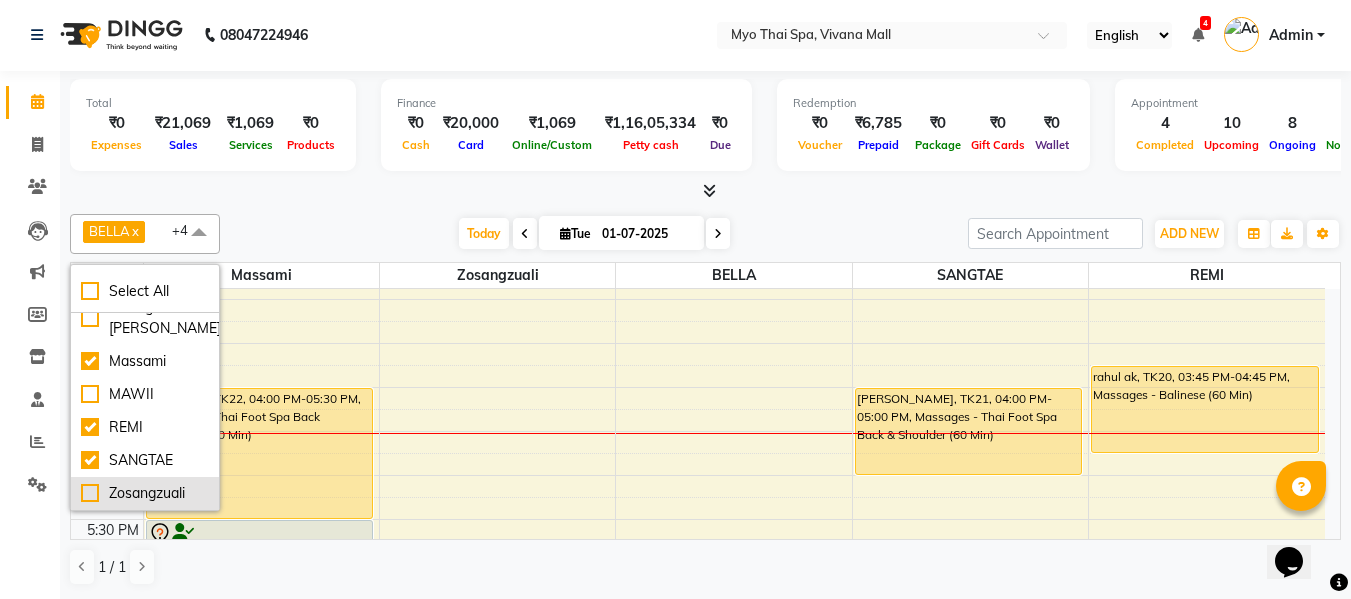 checkbox on "false" 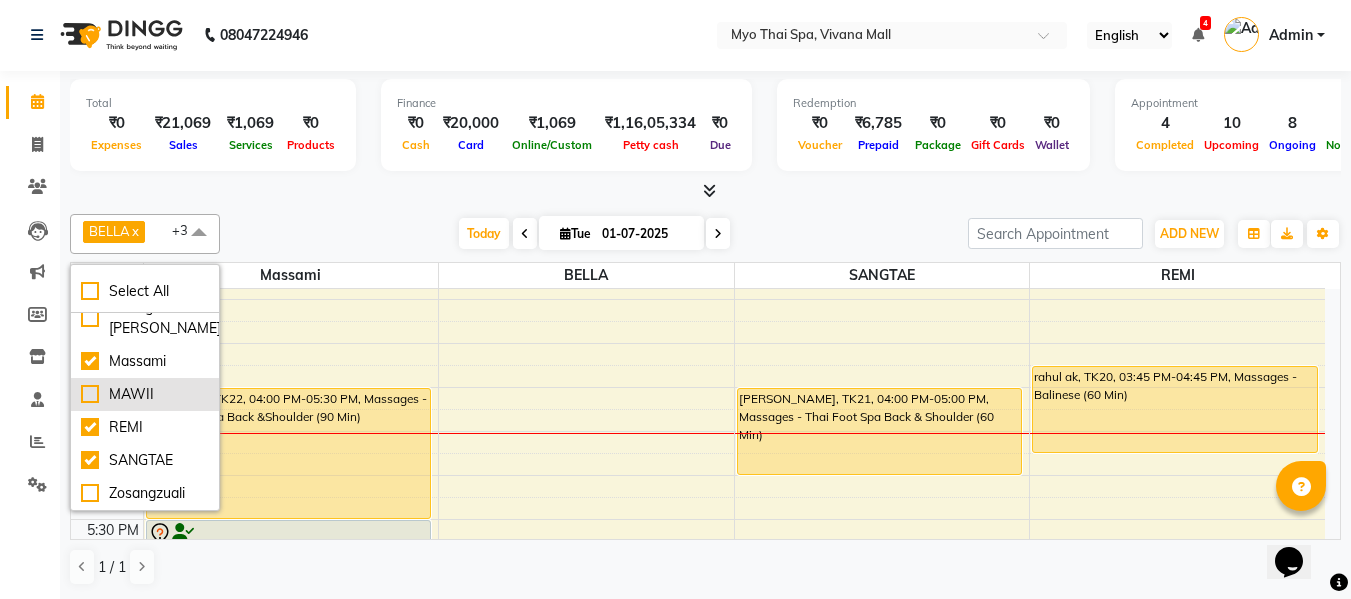 scroll, scrollTop: 174, scrollLeft: 0, axis: vertical 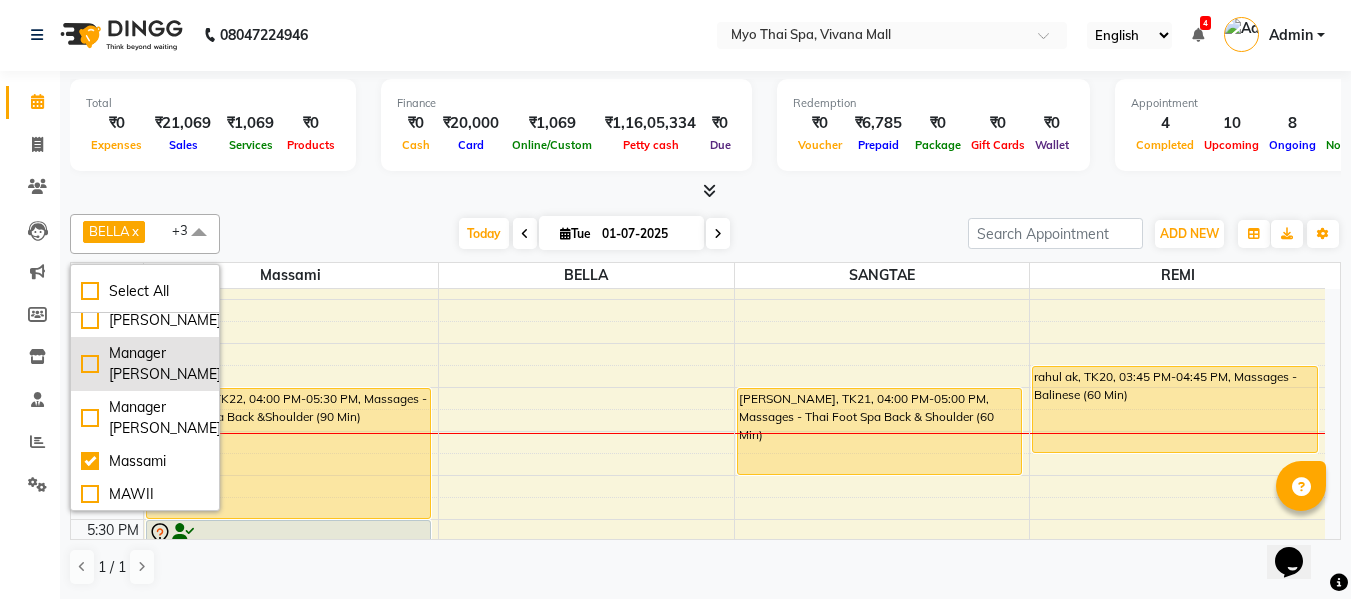 click on "Manager Churmurin" at bounding box center (145, 364) 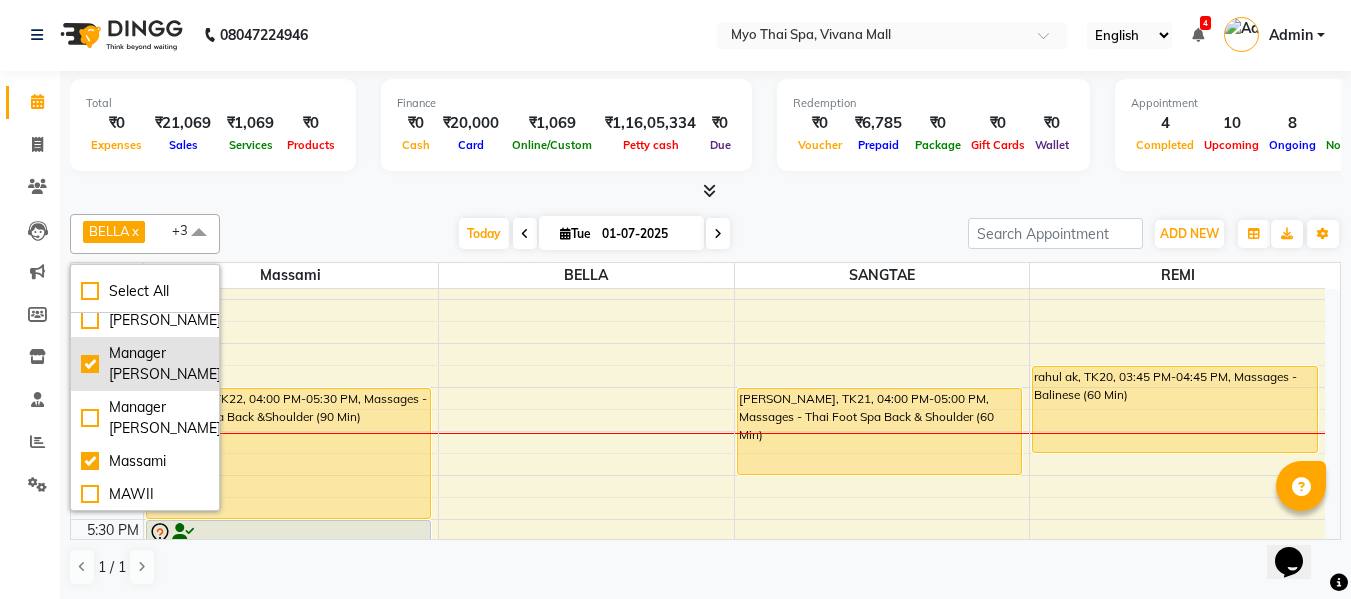 checkbox on "true" 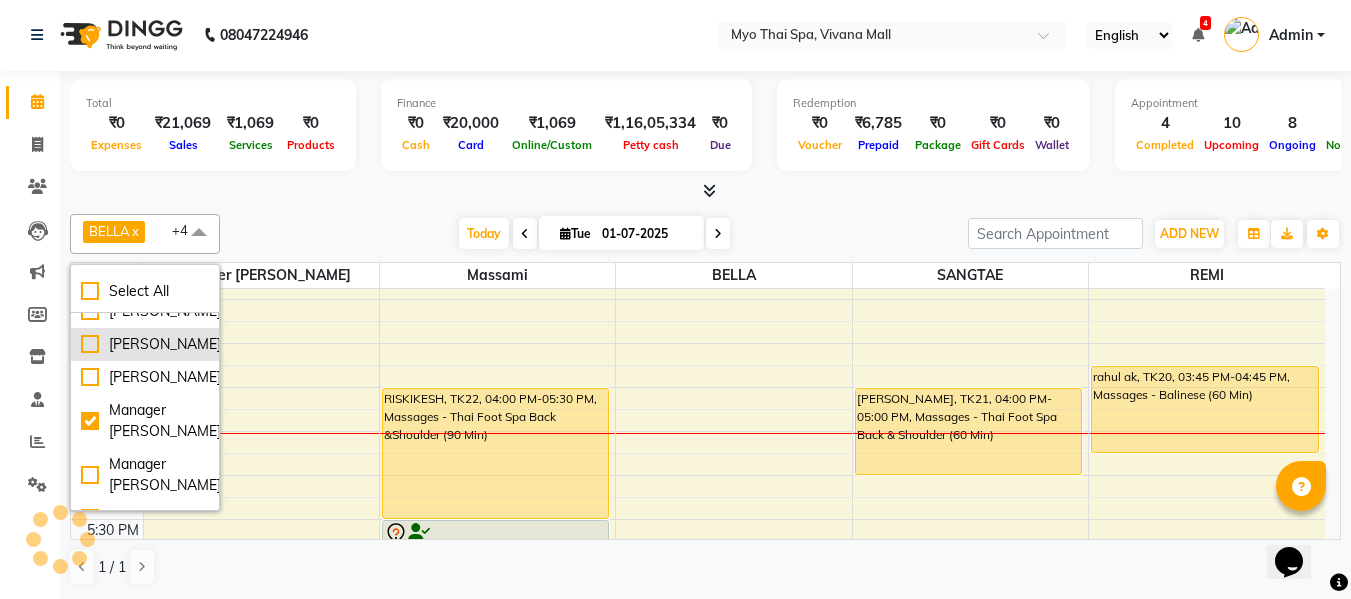 scroll, scrollTop: 74, scrollLeft: 0, axis: vertical 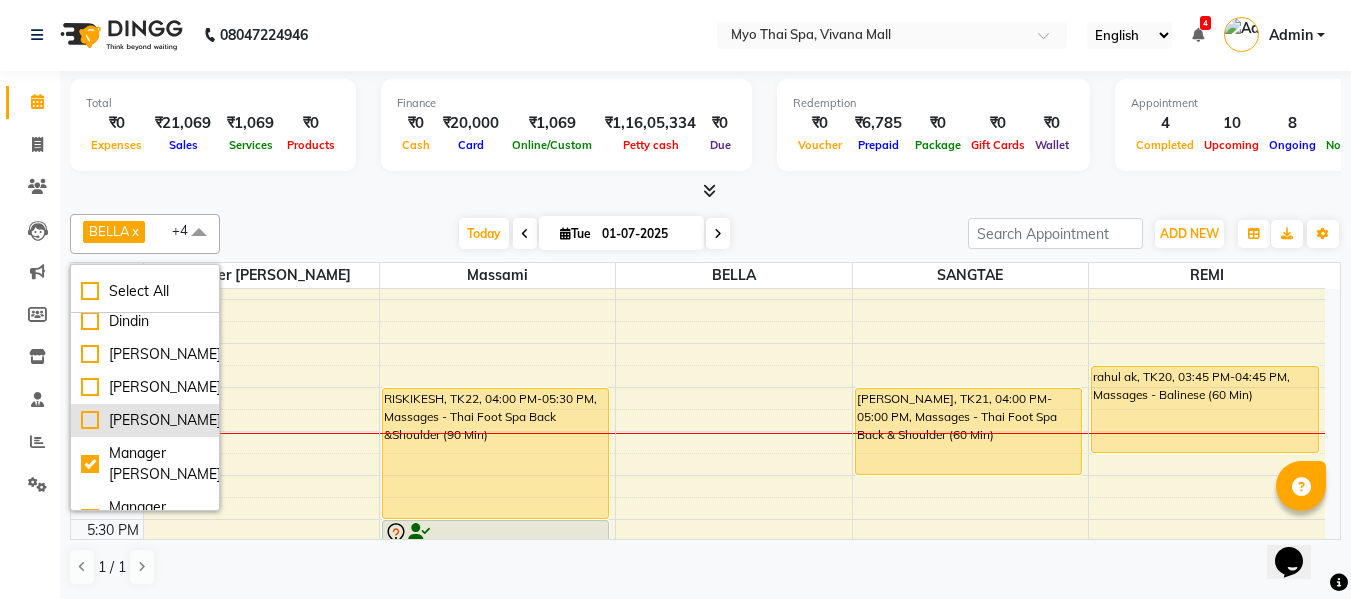 click on "Kristina" at bounding box center (145, 420) 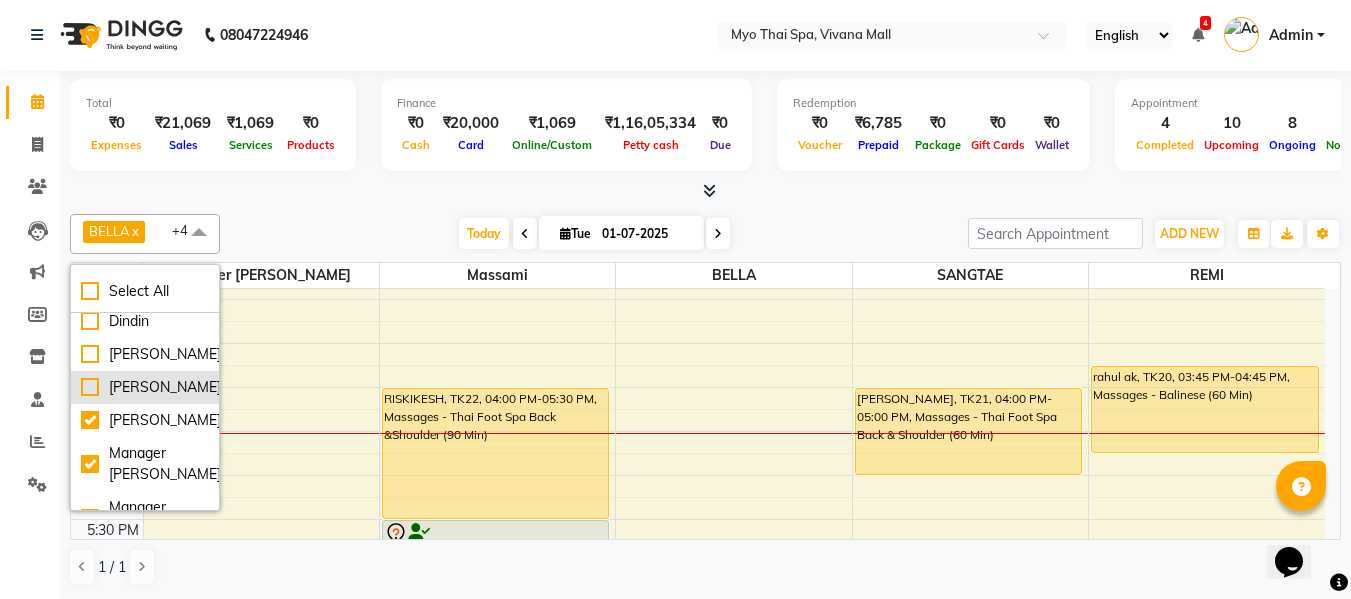 checkbox on "true" 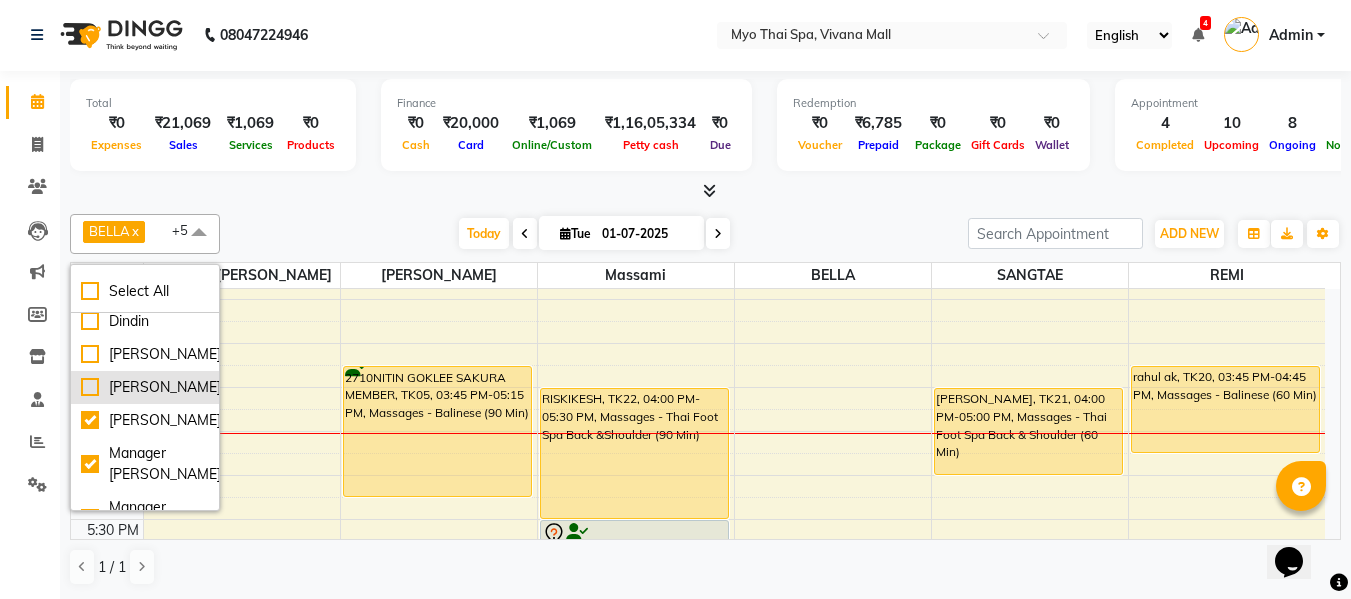 click on "JENNY" at bounding box center (145, 387) 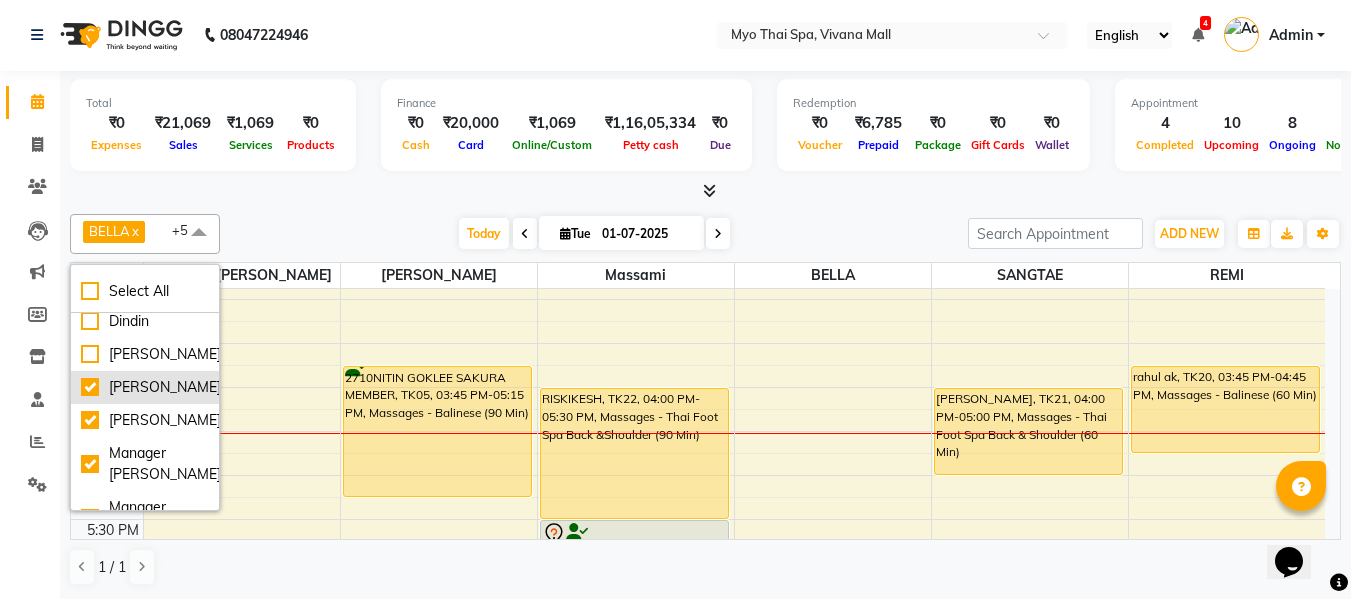 checkbox on "true" 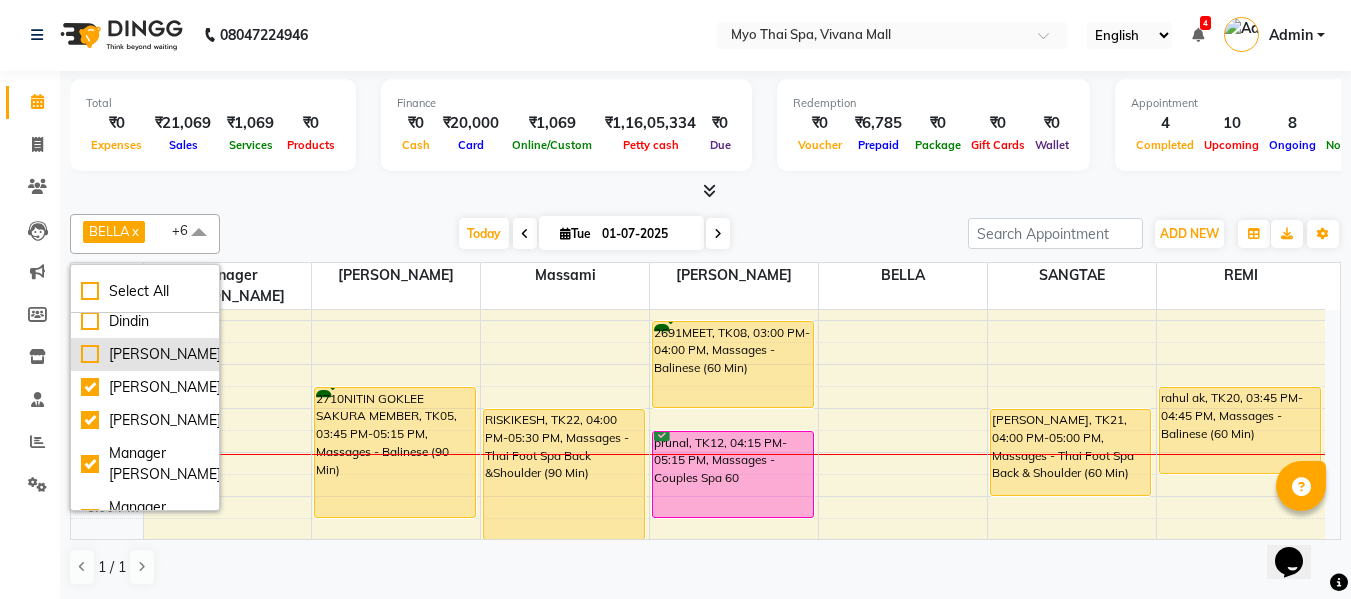 click on "Jane" at bounding box center (145, 354) 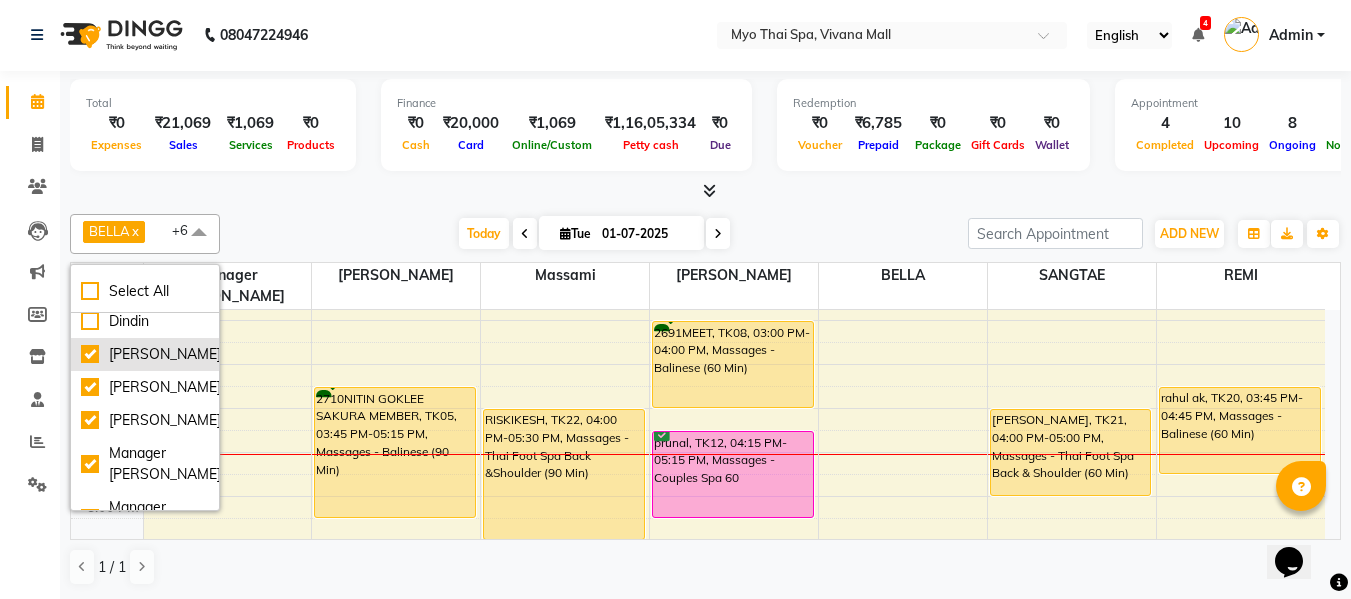 checkbox on "true" 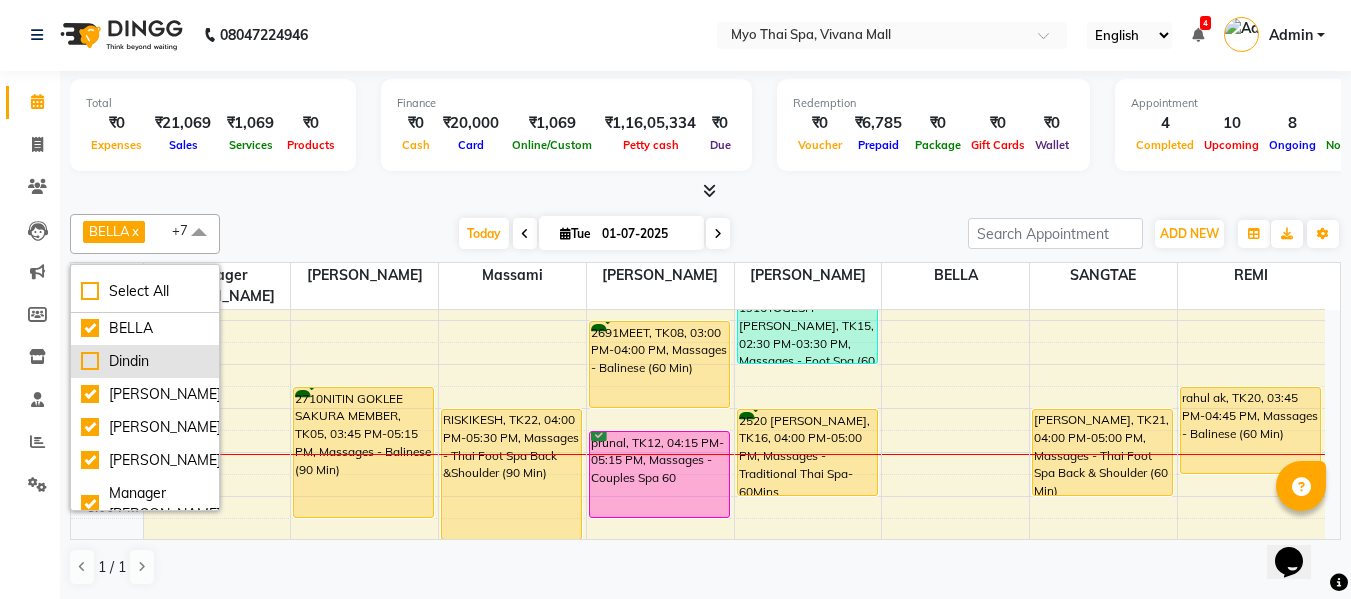 scroll, scrollTop: 0, scrollLeft: 0, axis: both 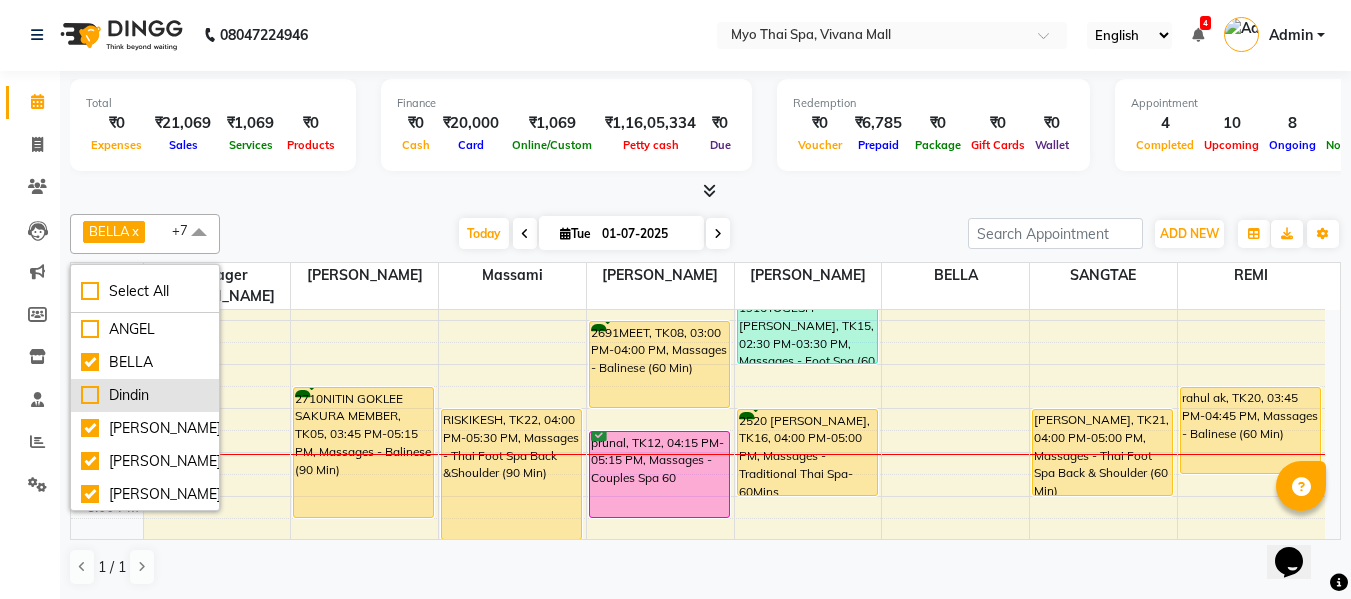 click on "Dindin" at bounding box center (145, 395) 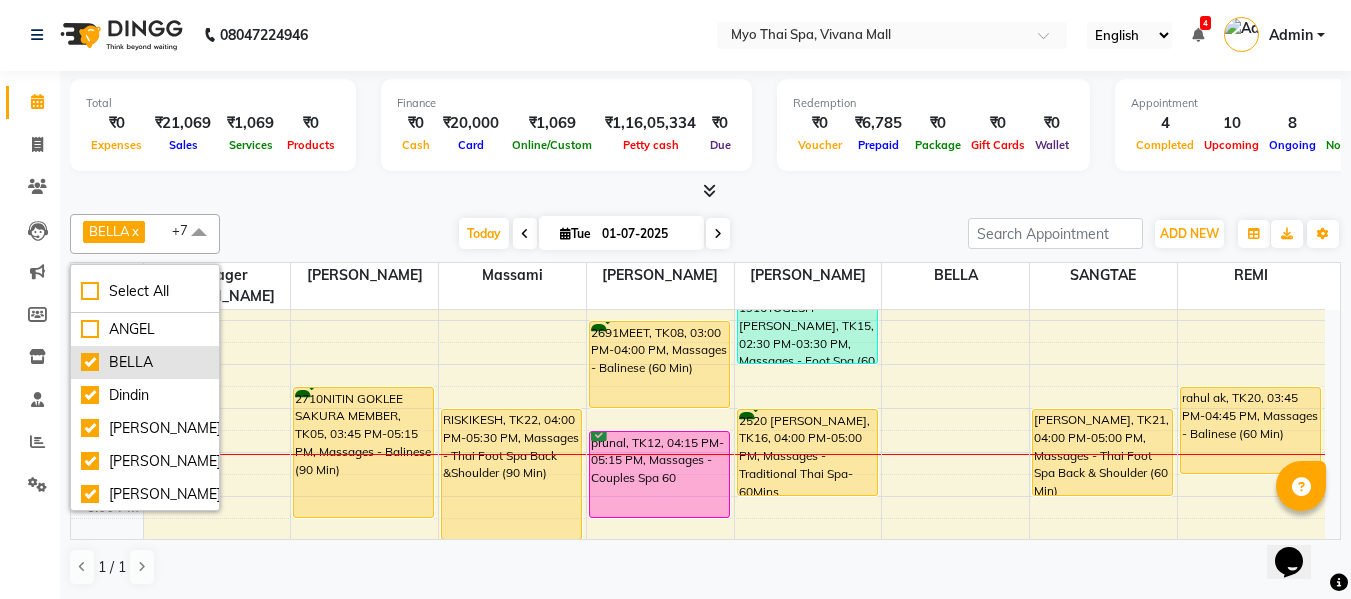 checkbox on "true" 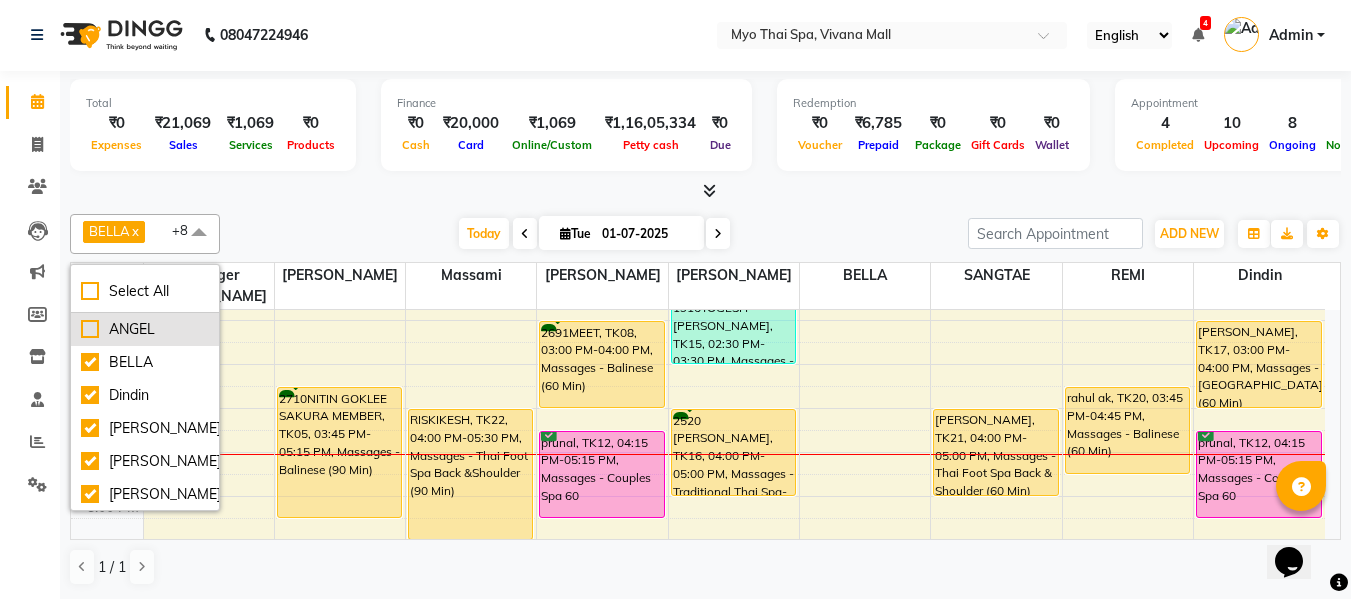 click on "ANGEL" at bounding box center [145, 329] 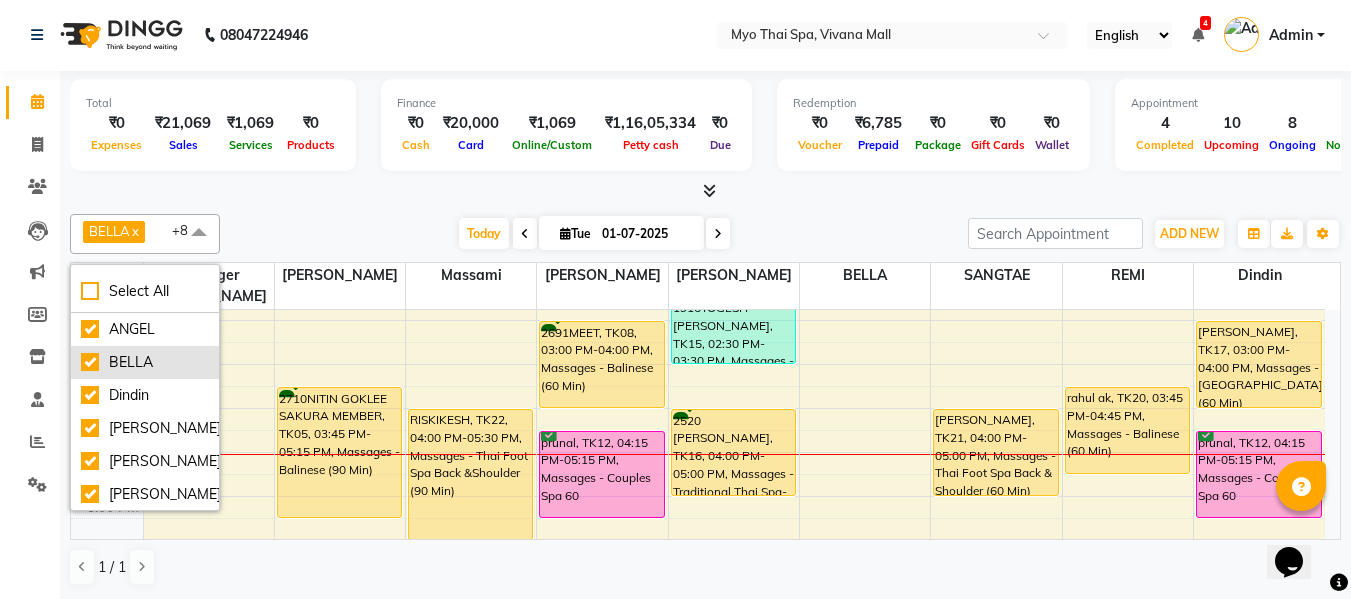checkbox on "true" 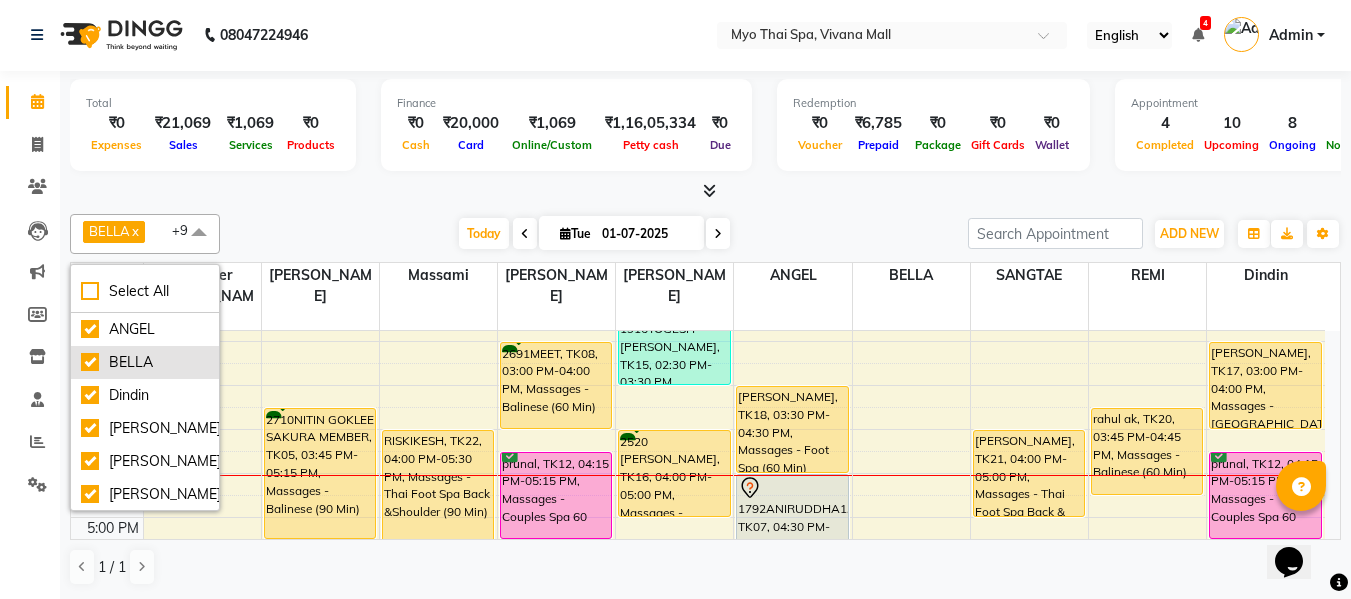 click on "BELLA" at bounding box center (145, 362) 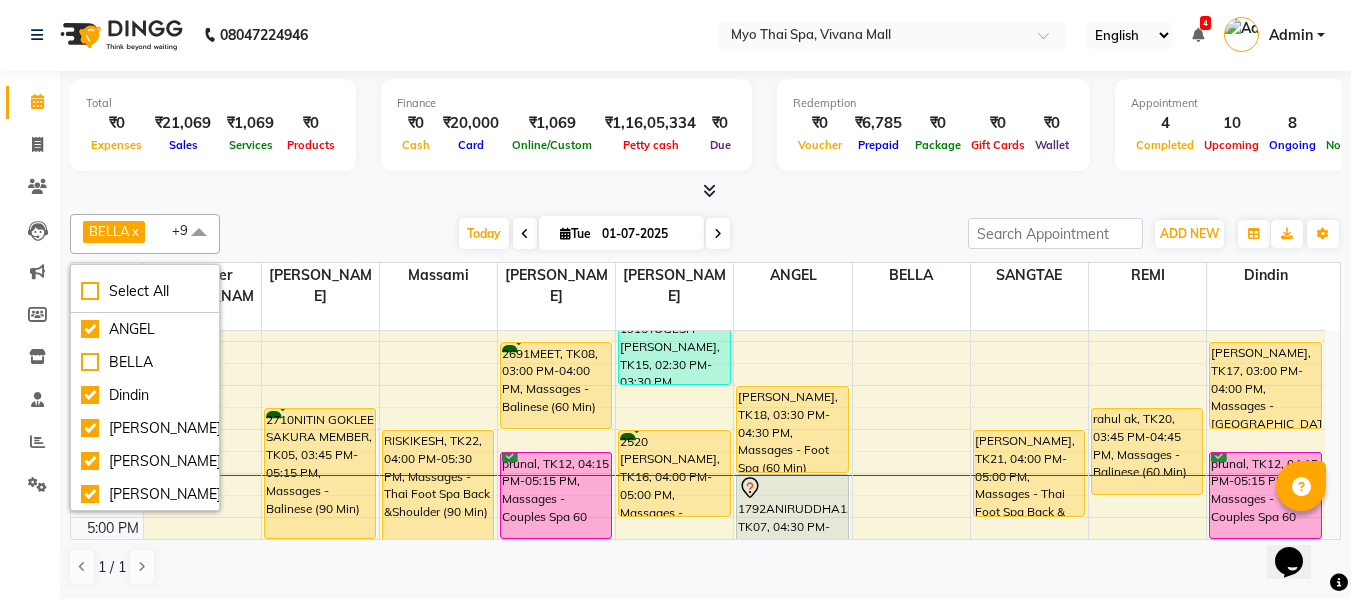checkbox on "false" 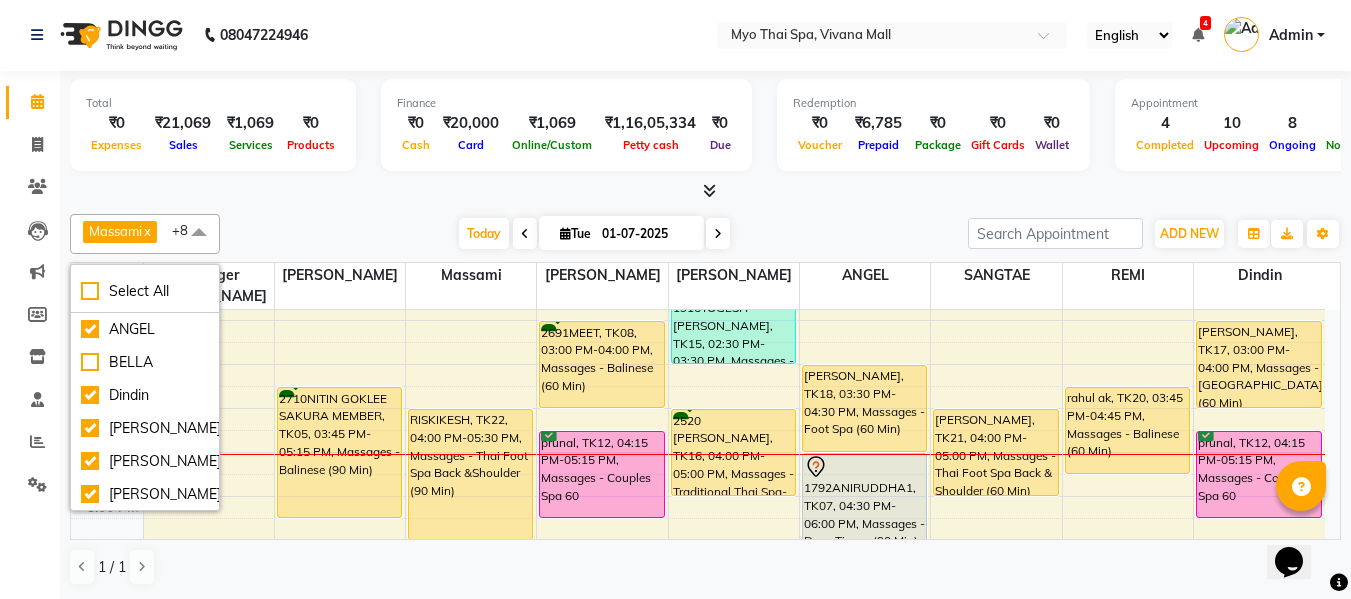 click on "Massami  x SANGTAE  x REMI  x Manager Churmurin  x Kristina  x JENNY  x Jane  x Dindin  x ANGEL  x +8 Select All ANGEL BELLA Dindin Jane JENNY Kristina Manager Churmurin Manager ISHA  Massami MAWII REMI SANGTAE Zosangzuali Today  Tue 01-07-2025 Toggle Dropdown Add Appointment Add Invoice Add Expense Add Attendance Add Client Add Transaction Toggle Dropdown Add Appointment Add Invoice Add Expense Add Attendance Add Client ADD NEW Toggle Dropdown Add Appointment Add Invoice Add Expense Add Attendance Add Client Add Transaction Massami  x SANGTAE  x REMI  x Manager Churmurin  x Kristina  x JENNY  x Jane  x Dindin  x ANGEL  x +8 Select All ANGEL BELLA Dindin Jane JENNY Kristina Manager Churmurin Manager ISHA  Massami MAWII REMI SANGTAE Zosangzuali Group By  Staff View   Room View  View as Vertical  Vertical - Week View  Horizontal  Horizontal - Week View  List  Toggle Dropdown Calendar Settings Manage Tags   Arrange Therapists   Reset Therapists  Full Screen Appointment Form Zoom 100% 13 Massami" 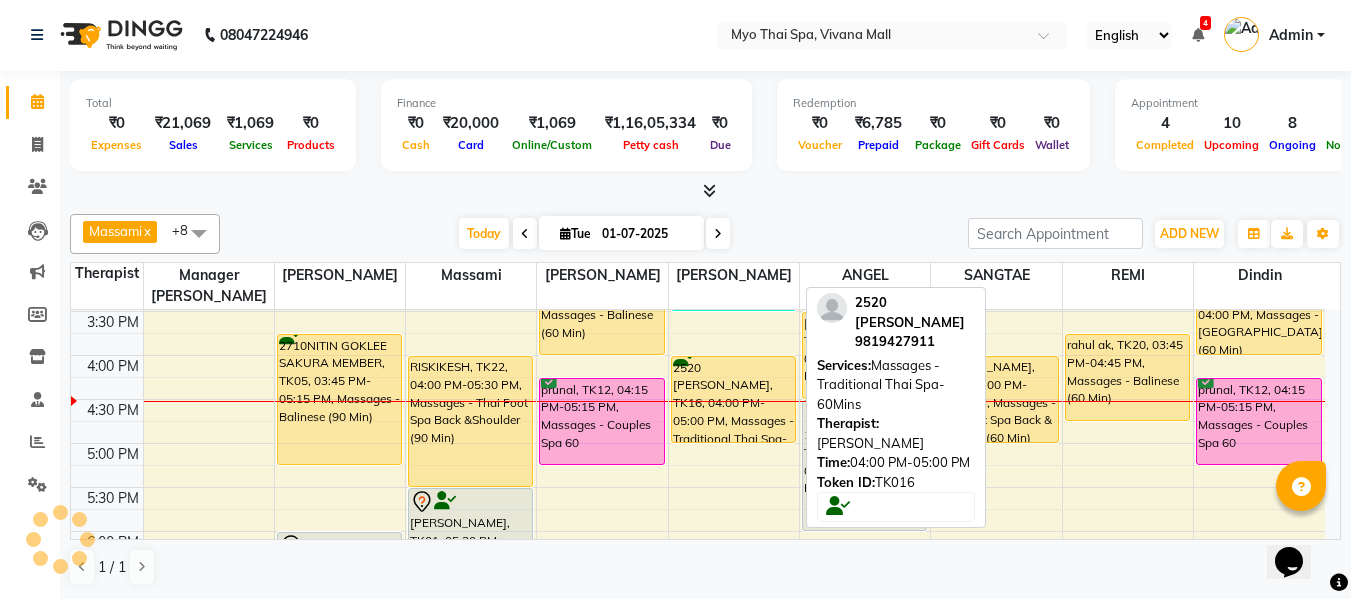 scroll, scrollTop: 705, scrollLeft: 0, axis: vertical 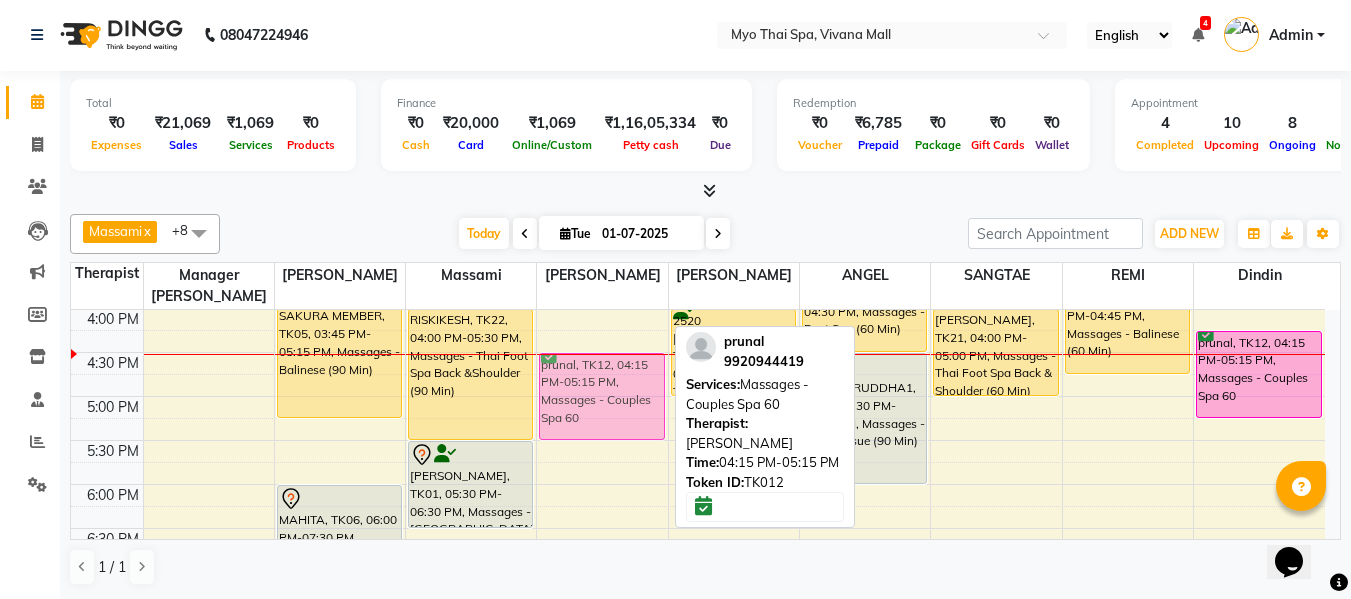 drag, startPoint x: 608, startPoint y: 380, endPoint x: 604, endPoint y: 401, distance: 21.377558 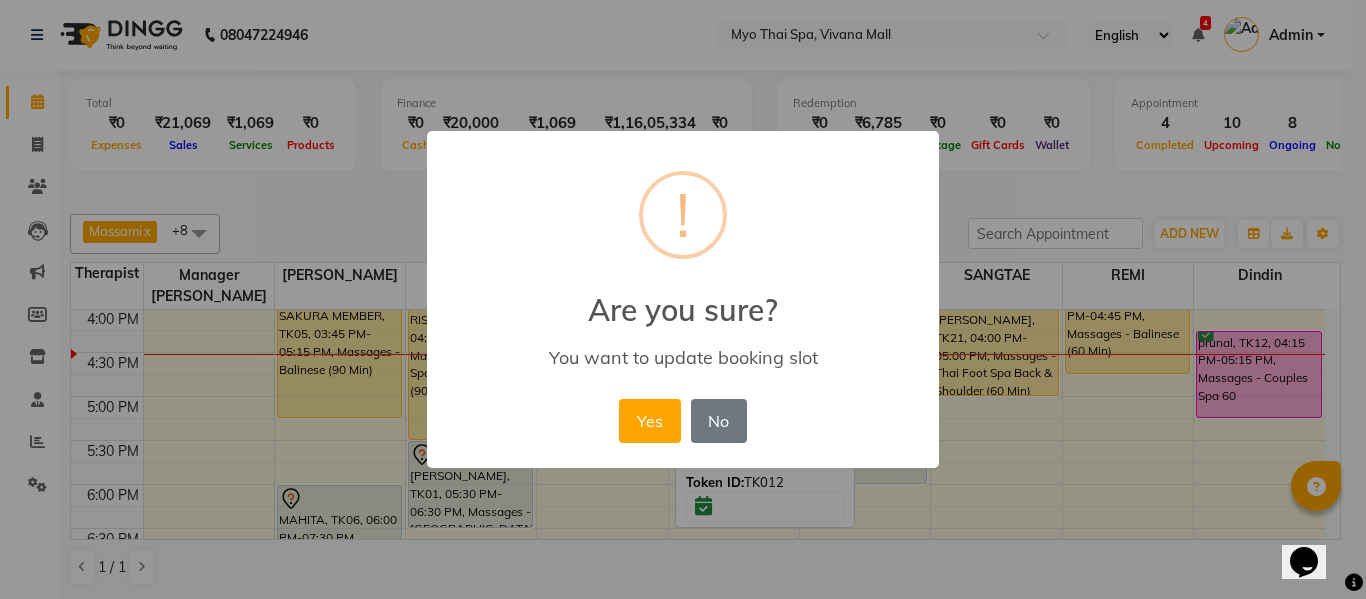 drag, startPoint x: 661, startPoint y: 418, endPoint x: 985, endPoint y: 391, distance: 325.12305 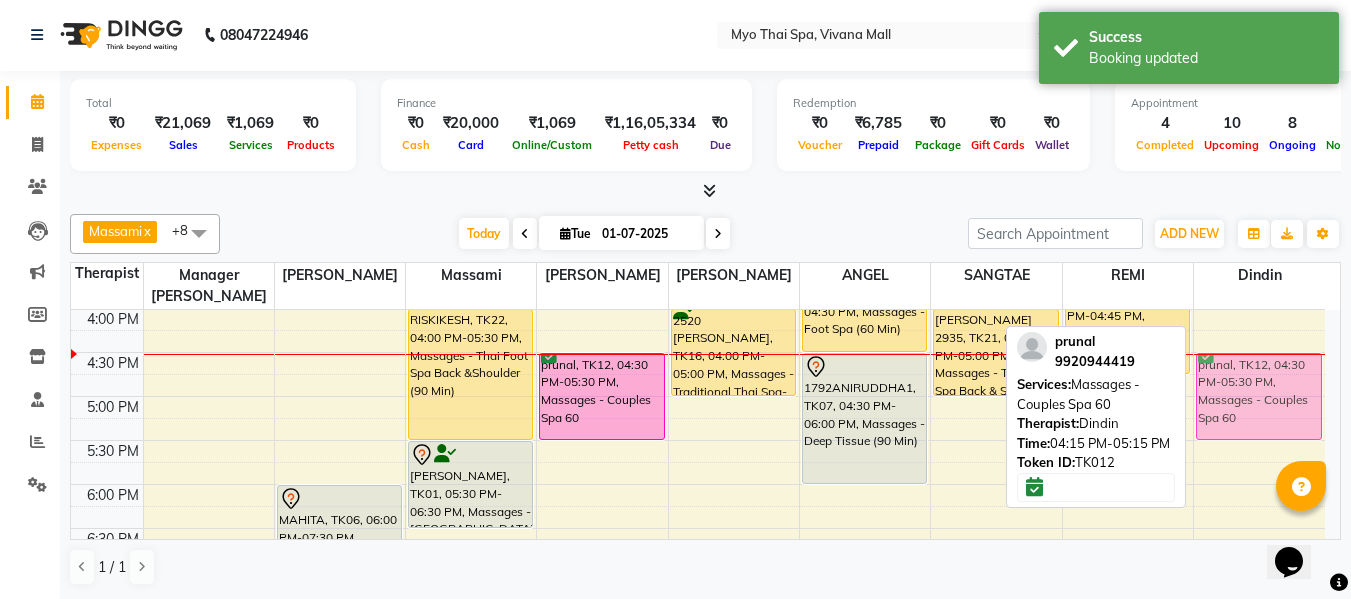 click on "SUDIP, TK17, 03:00 PM-04:00 PM, Massages - Balinese (60 Min)     prunal, TK12, 04:30 PM-05:30 PM, Massages - Couples Spa 60     prunal, TK12, 04:30 PM-05:30 PM, Massages - Couples Spa 60" at bounding box center (1259, 264) 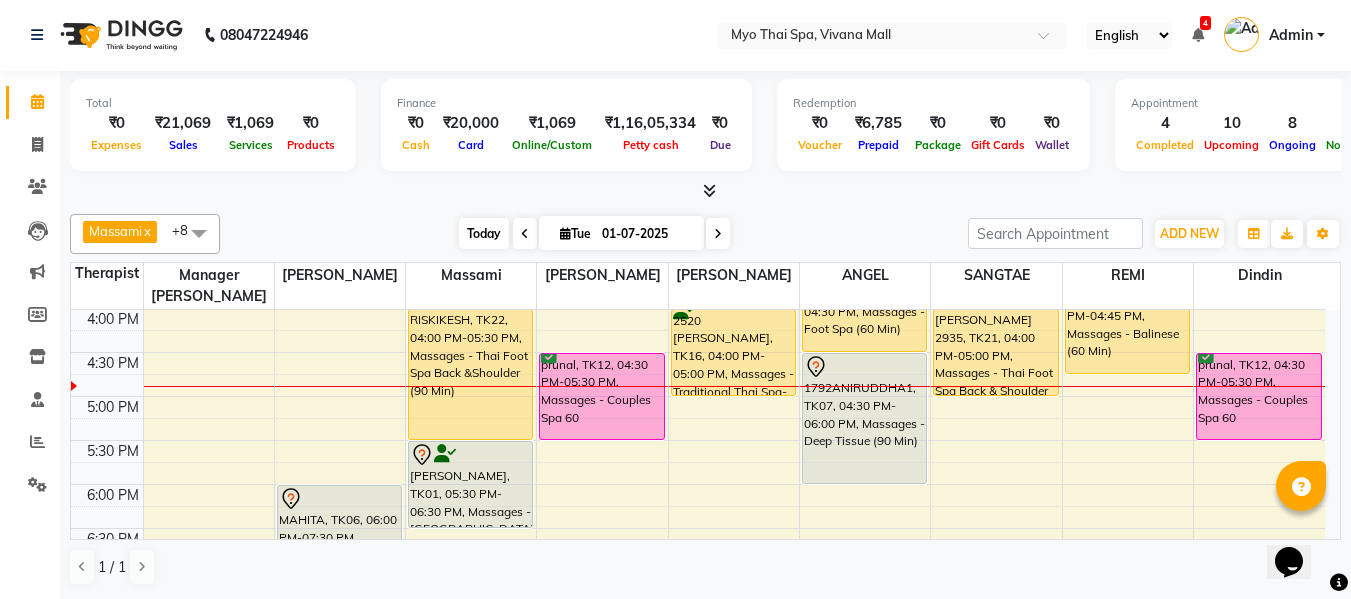 click on "Today" at bounding box center [484, 233] 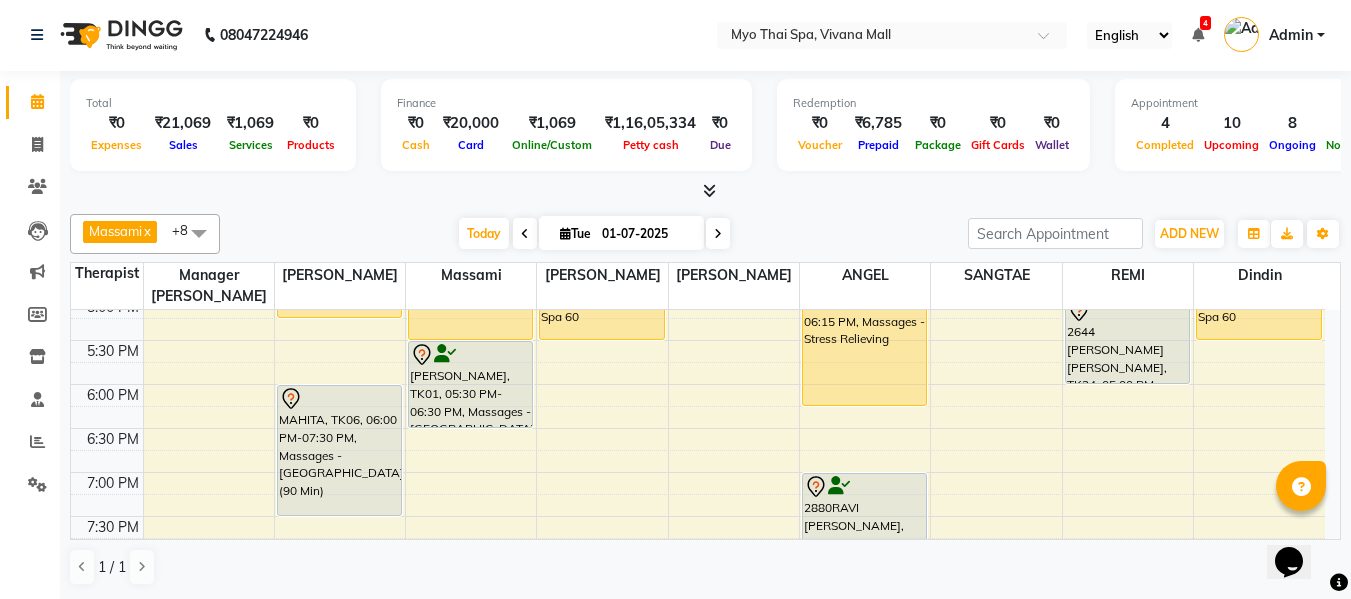 scroll, scrollTop: 705, scrollLeft: 0, axis: vertical 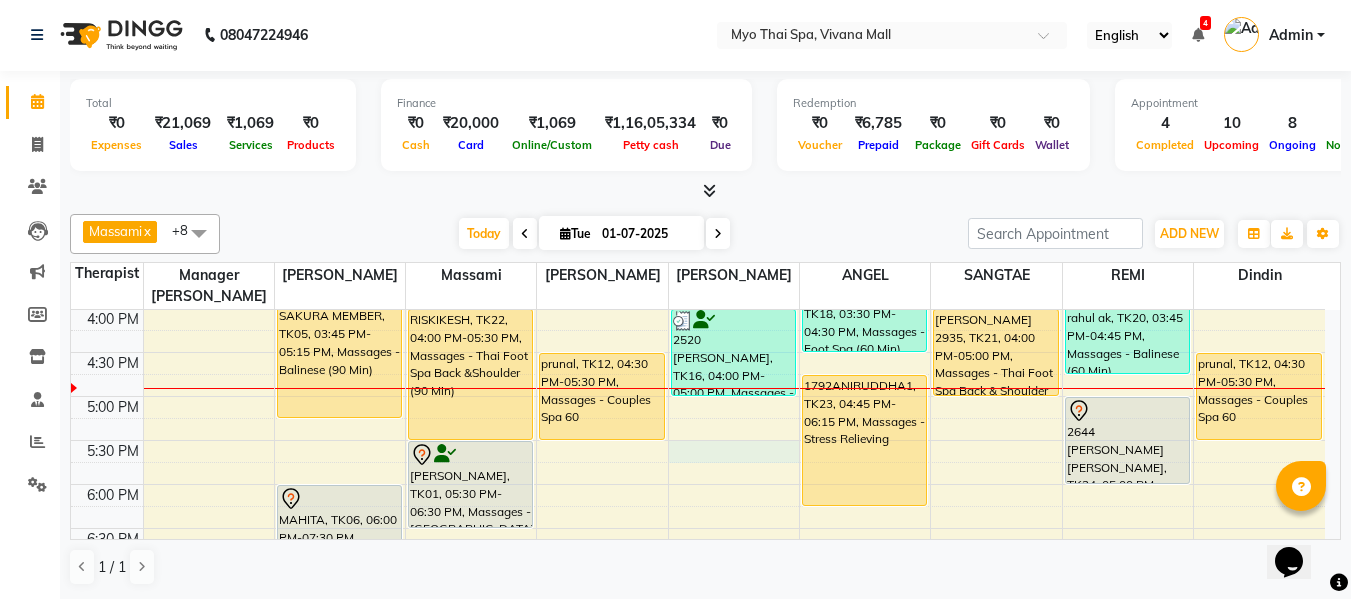 click on "8:00 AM 8:30 AM 9:00 AM 9:30 AM 10:00 AM 10:30 AM 11:00 AM 11:30 AM 12:00 PM 12:30 PM 1:00 PM 1:30 PM 2:00 PM 2:30 PM 3:00 PM 3:30 PM 4:00 PM 4:30 PM 5:00 PM 5:30 PM 6:00 PM 6:30 PM 7:00 PM 7:30 PM 8:00 PM 8:30 PM 9:00 PM 9:30 PM 10:00 PM 10:30 PM             ROHAN GAIKWAD, TK03, 09:00 AM-10:00 AM, Massages - Deep Tissue (60 Min)             PRACHI, TK02, 10:45 AM-11:45 AM, Massages - Balinese (60 Min)             PRACHI, TK02, 11:45 AM-12:45 PM, Massages - Balinese (60 Min)     Gaytri, TK10, 12:30 PM-01:00 PM, Massages - Head Champi (30 Min)     2710NITIN GOKLEE SAKURA MEMBER, TK05, 03:45 PM-05:15 PM, Massages - Balinese (90 Min)             MAHITA, TK06, 06:00 PM-07:30 PM, Massages - Balinese (90 Min)     2302PRADEEP PIE, TK09, 11:30 AM-12:30 PM, Massages - Balinese (60 Min)    RISKIKESH, TK22, 04:00 PM-05:30 PM, Massages - Thai Foot Spa Back &Shoulder (90 Min)             SAGAR GOHIL, TK01, 05:30 PM-06:30 PM, Massages - Balinese (60 Min)     2691MEET, TK08, 03:00 PM-04:00 PM, Massages - Balinese (60 Min)" at bounding box center (698, 264) 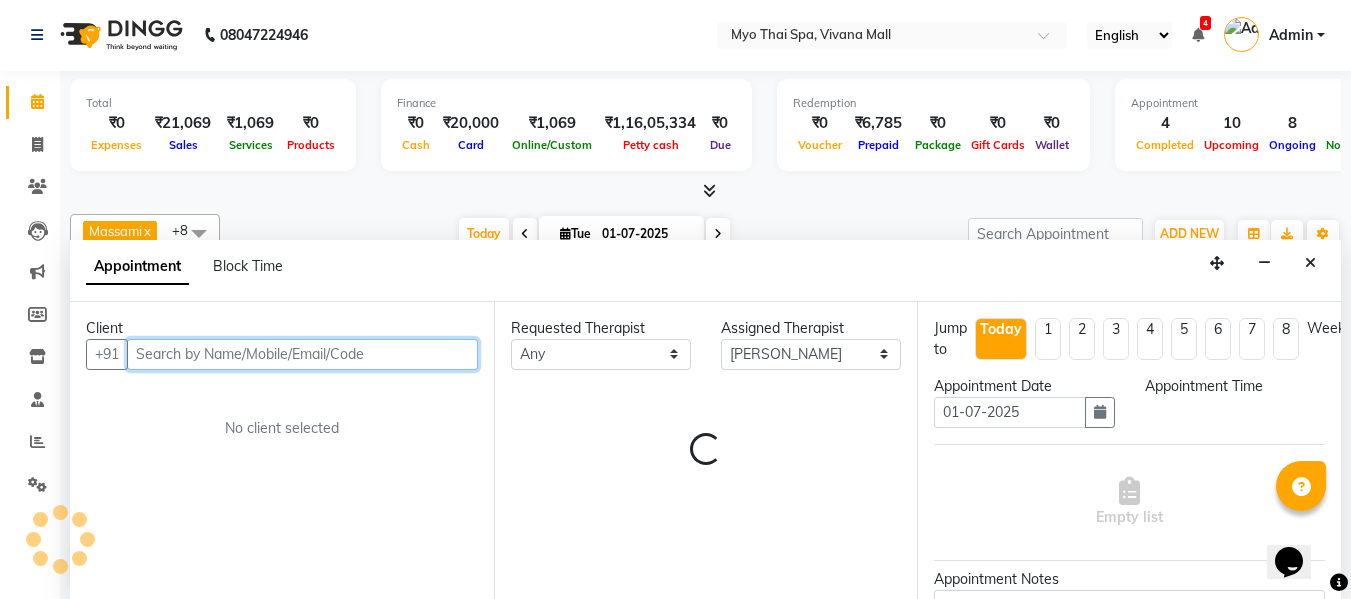 select on "1050" 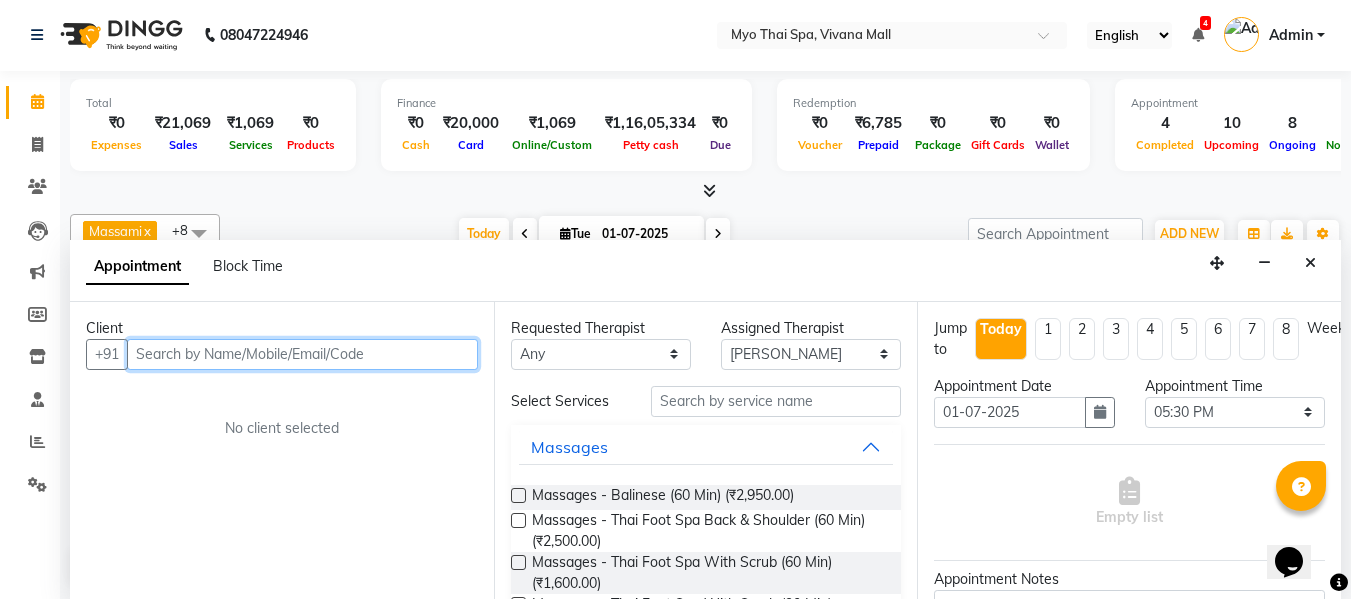 click at bounding box center (302, 354) 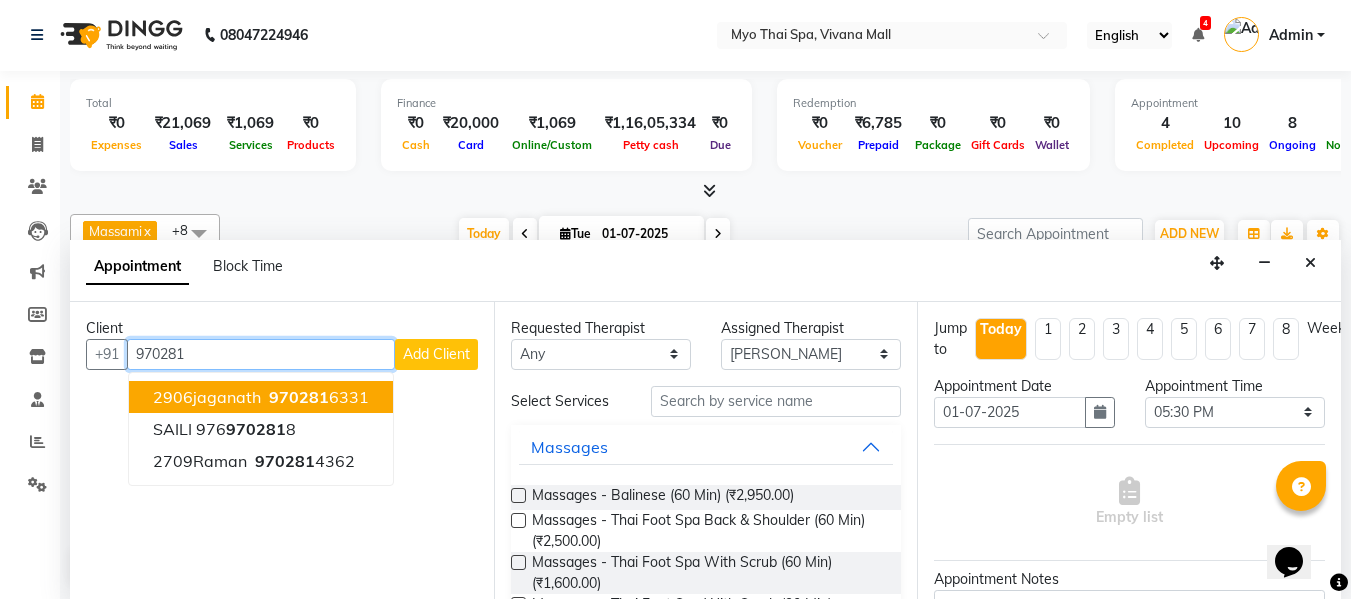 click on "970281 6331" at bounding box center [317, 397] 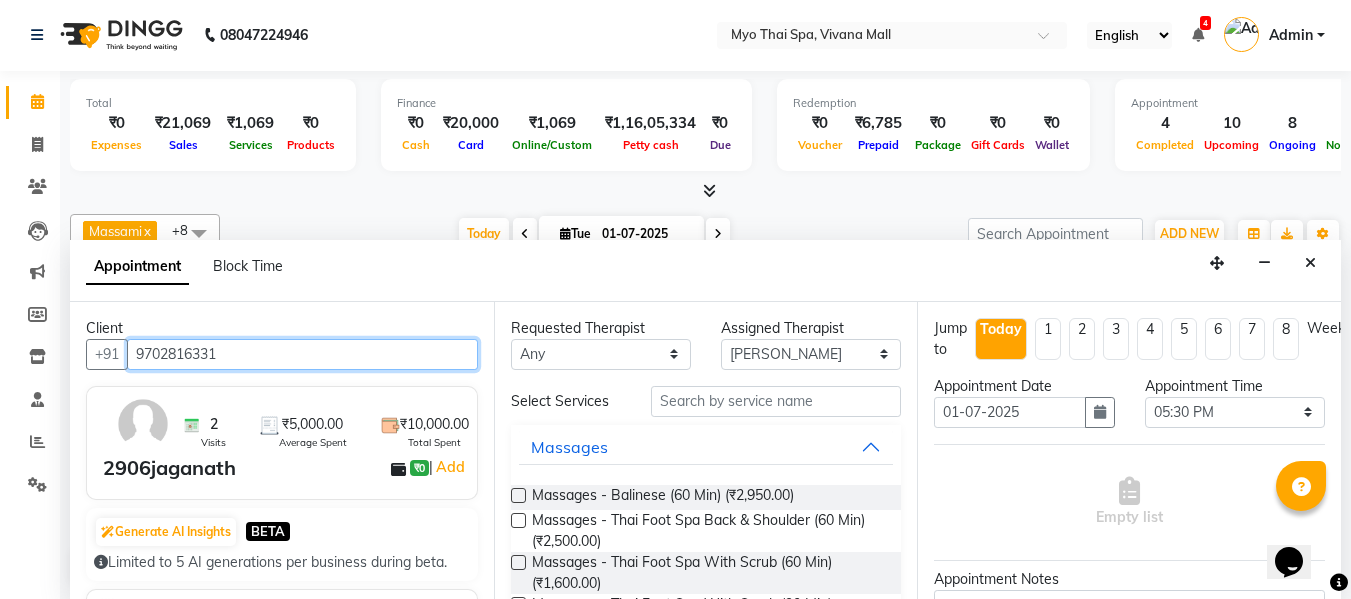 click on "9702816331" at bounding box center [302, 354] 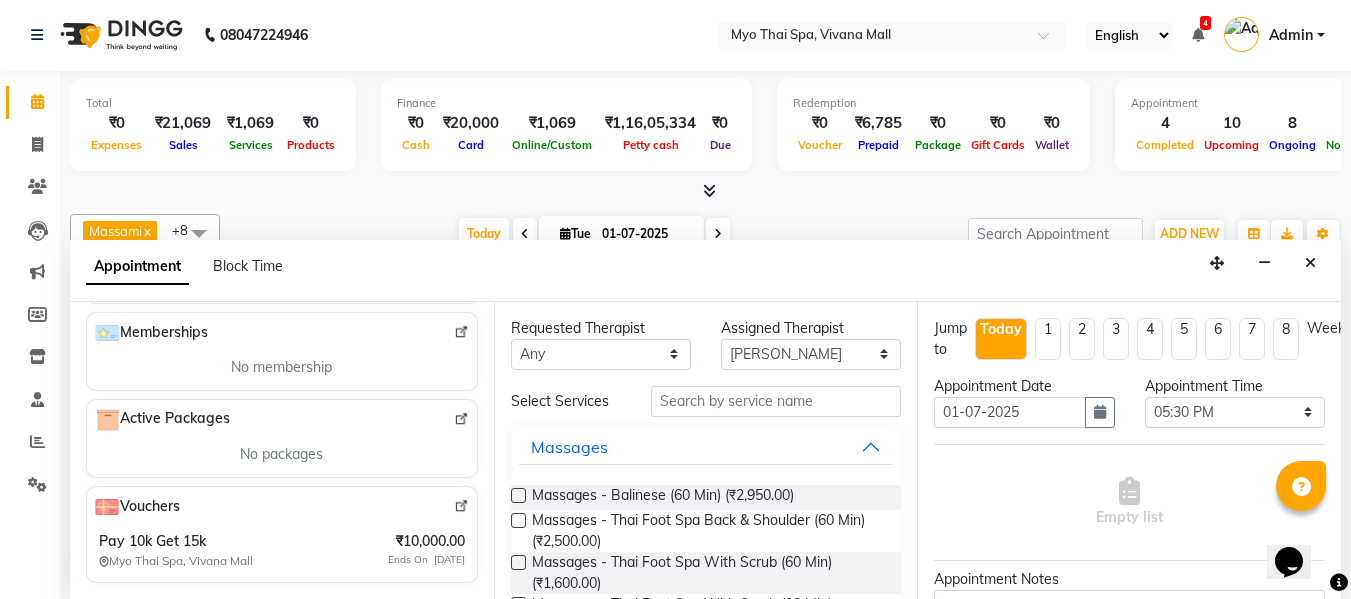scroll, scrollTop: 523, scrollLeft: 0, axis: vertical 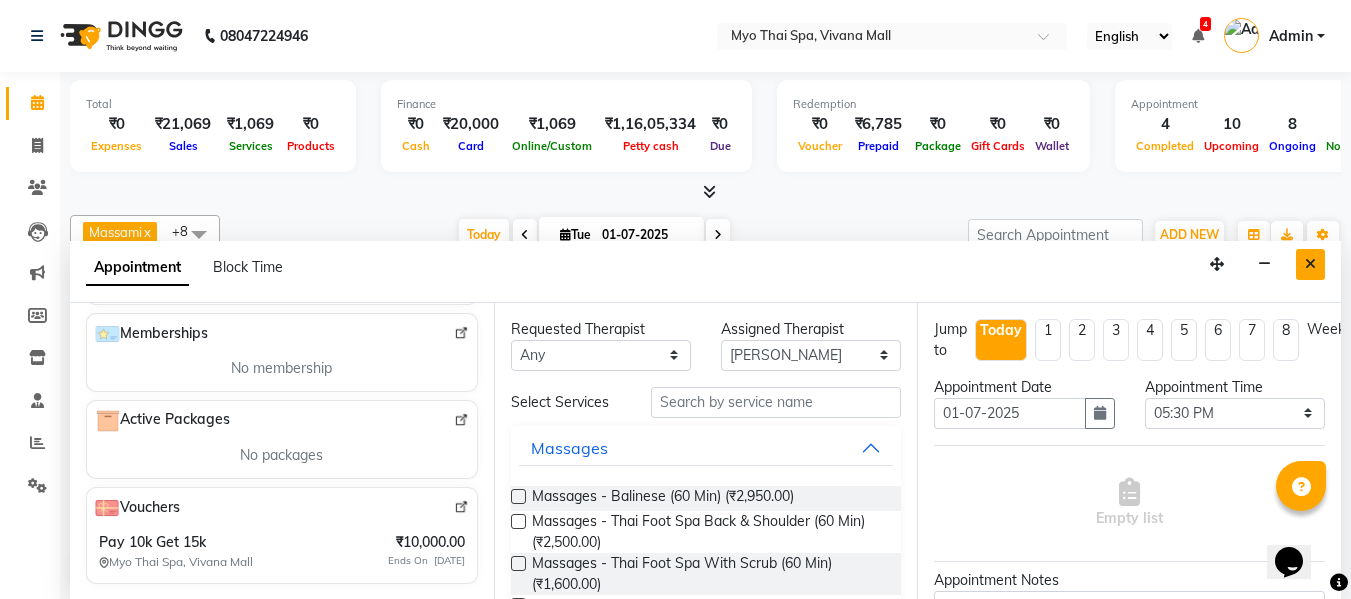 click at bounding box center [1310, 264] 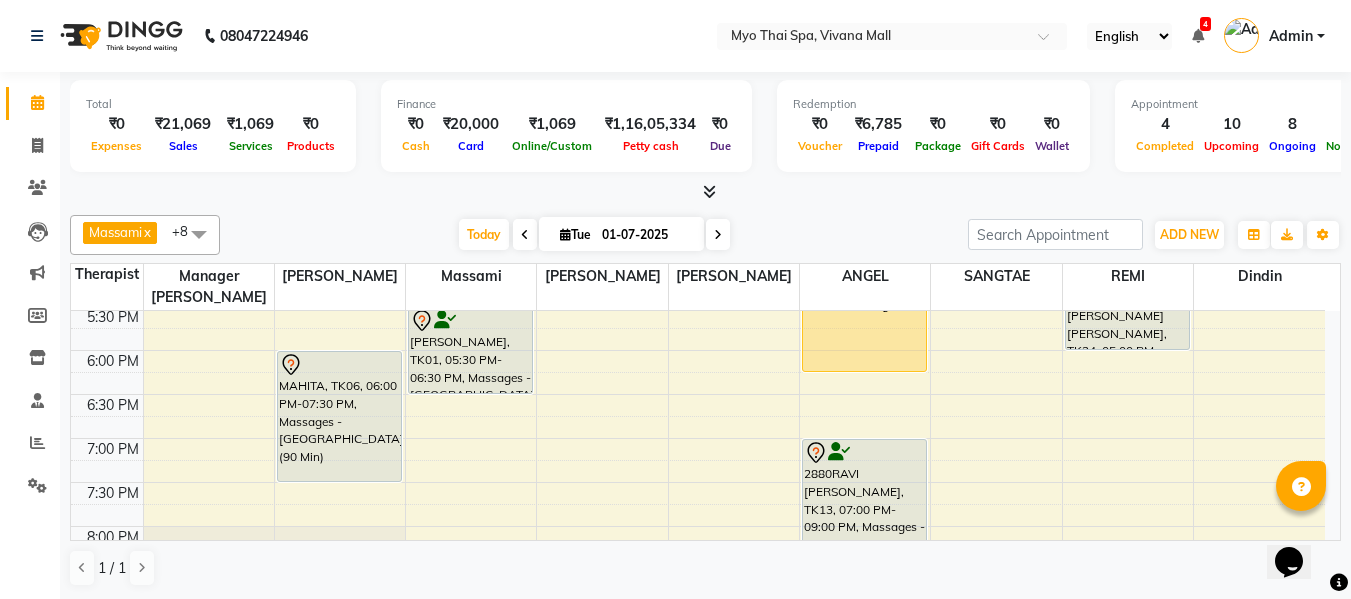 scroll, scrollTop: 805, scrollLeft: 0, axis: vertical 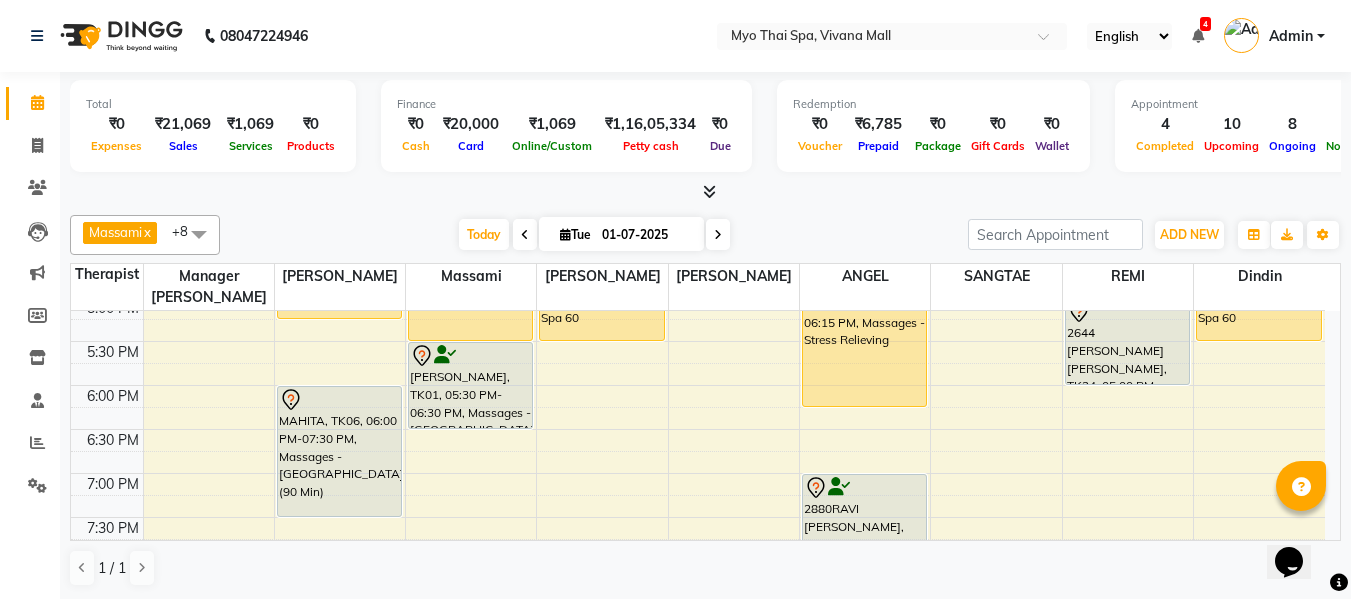 click at bounding box center [718, 234] 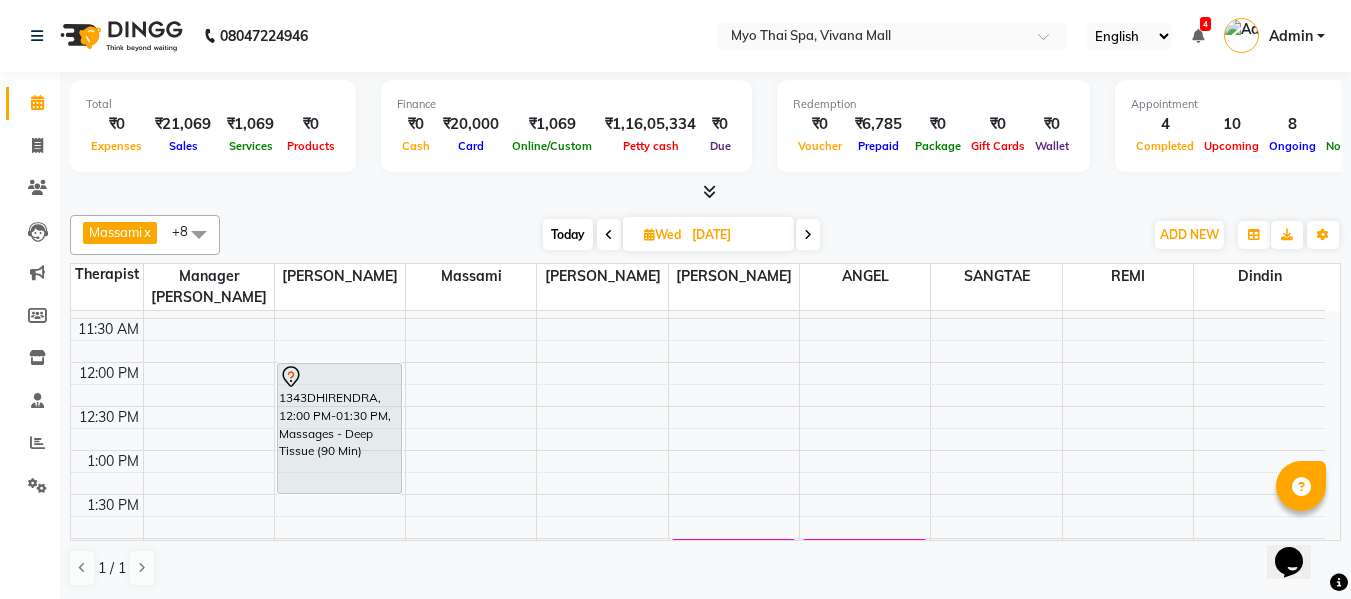 scroll, scrollTop: 400, scrollLeft: 0, axis: vertical 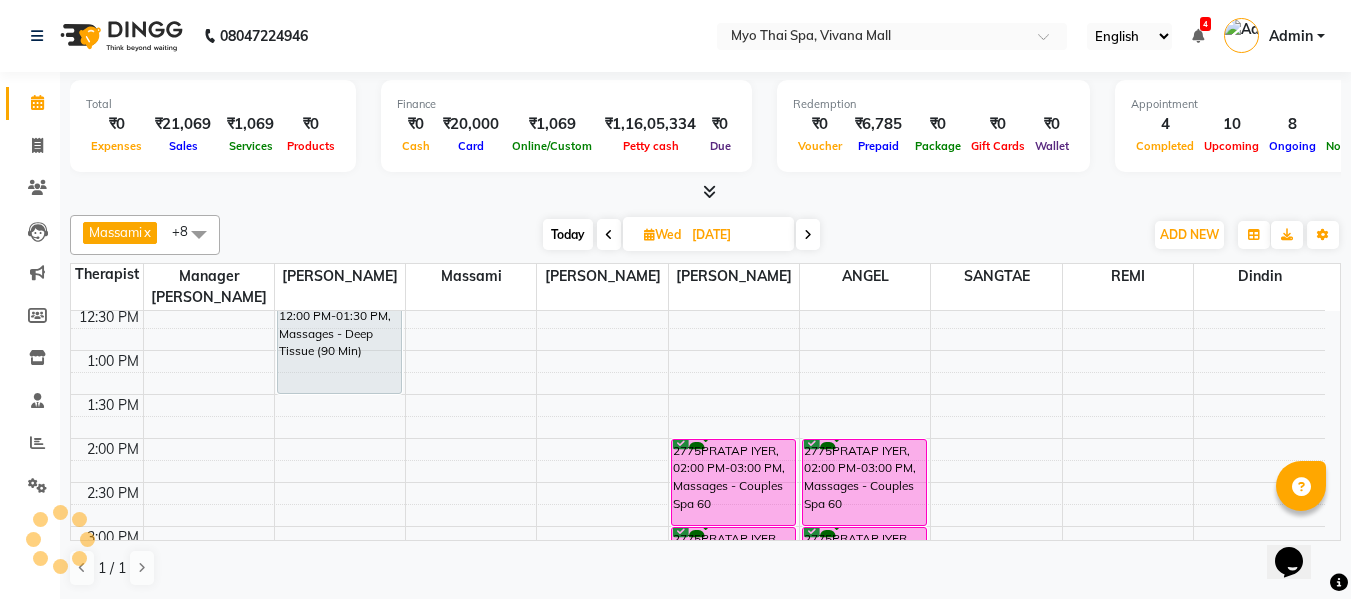 click on "8:00 AM 8:30 AM 9:00 AM 9:30 AM 10:00 AM 10:30 AM 11:00 AM 11:30 AM 12:00 PM 12:30 PM 1:00 PM 1:30 PM 2:00 PM 2:30 PM 3:00 PM 3:30 PM 4:00 PM 4:30 PM 5:00 PM 5:30 PM 6:00 PM 6:30 PM 7:00 PM 7:30 PM 8:00 PM 8:30 PM 9:00 PM 9:30 PM 10:00 PM 10:30 PM             1343DHIRENDRA, 12:00 PM-01:30 PM, Massages - Deep Tissue (90 Min)     2655himanshu, 06:30 PM-08:00 PM, Massages - Couples Spa 90 Mins     2655himanshu, 06:30 PM-08:00 PM, Massages - Couples Spa 90 Mins     2775PRATAP IYER, 02:00 PM-03:00 PM, Massages - Couples Spa 60     2775PRATAP IYER, 03:00 PM-04:00 PM, Massages - Couples Spa 60     2775PRATAP IYER, 02:00 PM-03:00 PM, Massages - Couples Spa 60     2775PRATAP IYER, 03:00 PM-04:00 PM, Massages - Couples Spa 60" at bounding box center [698, 570] 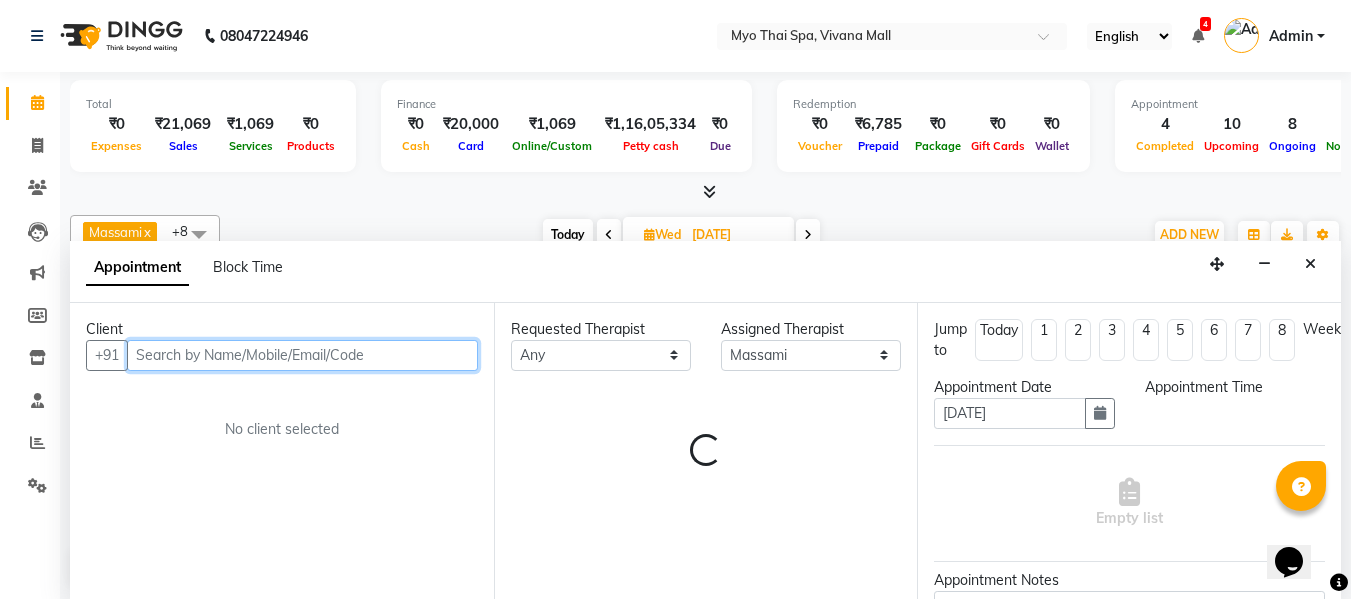 select on "780" 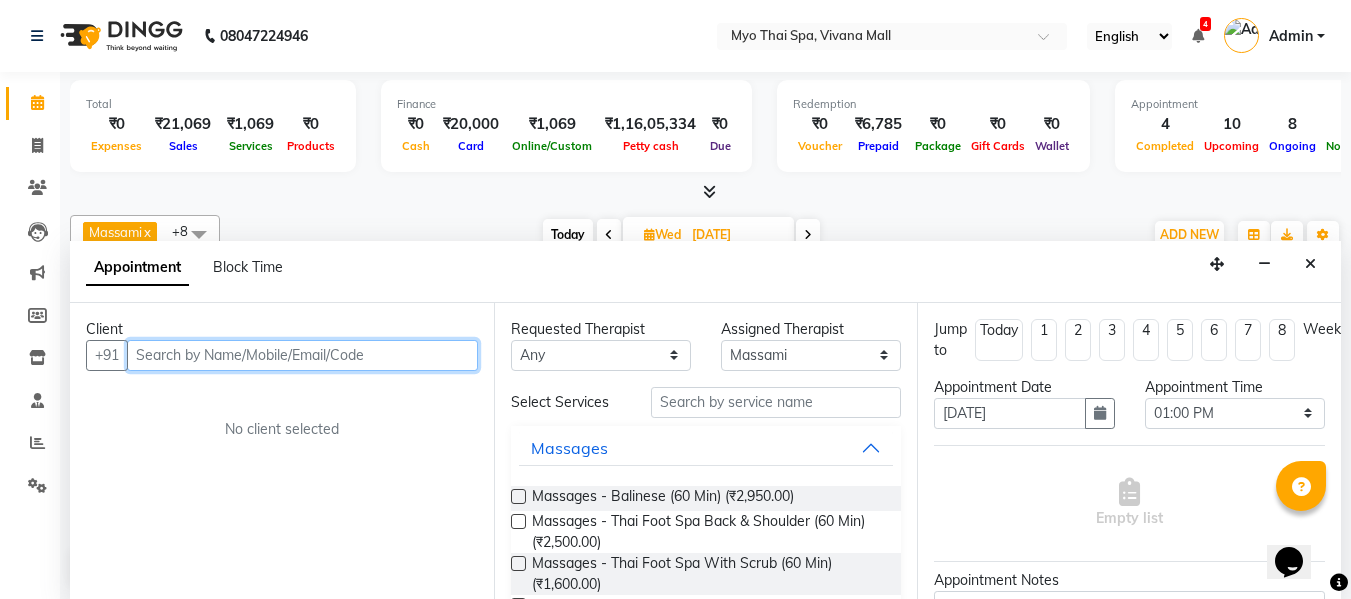 scroll, scrollTop: 1, scrollLeft: 0, axis: vertical 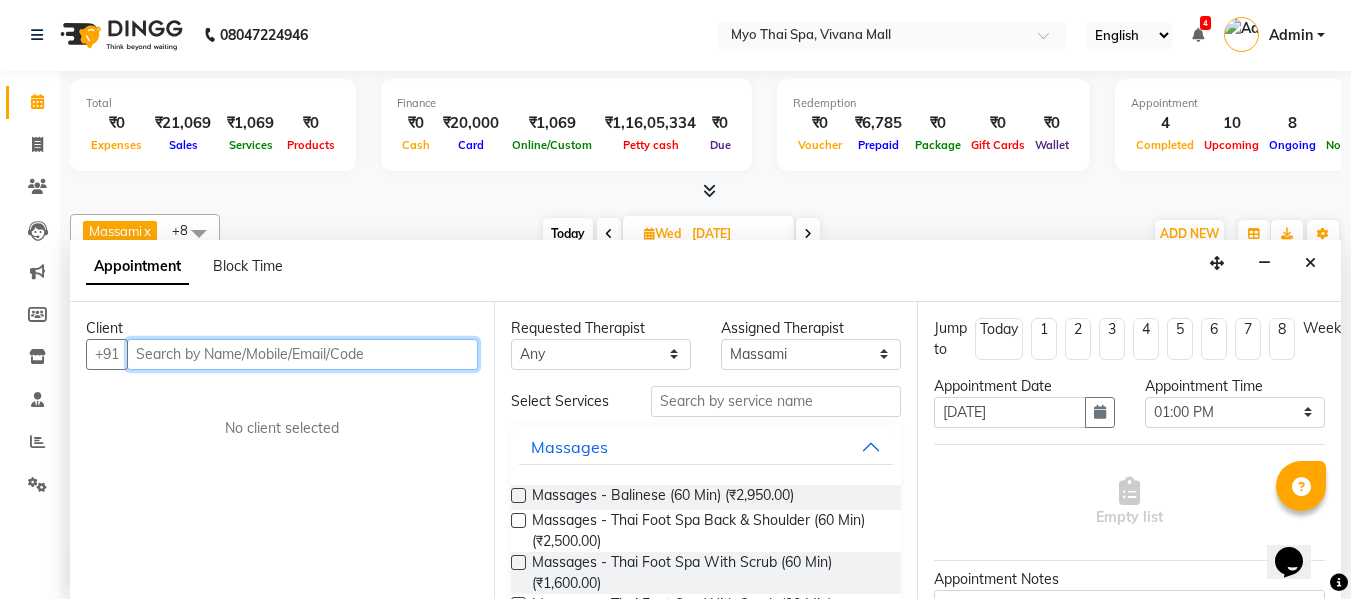 paste on "9702816331" 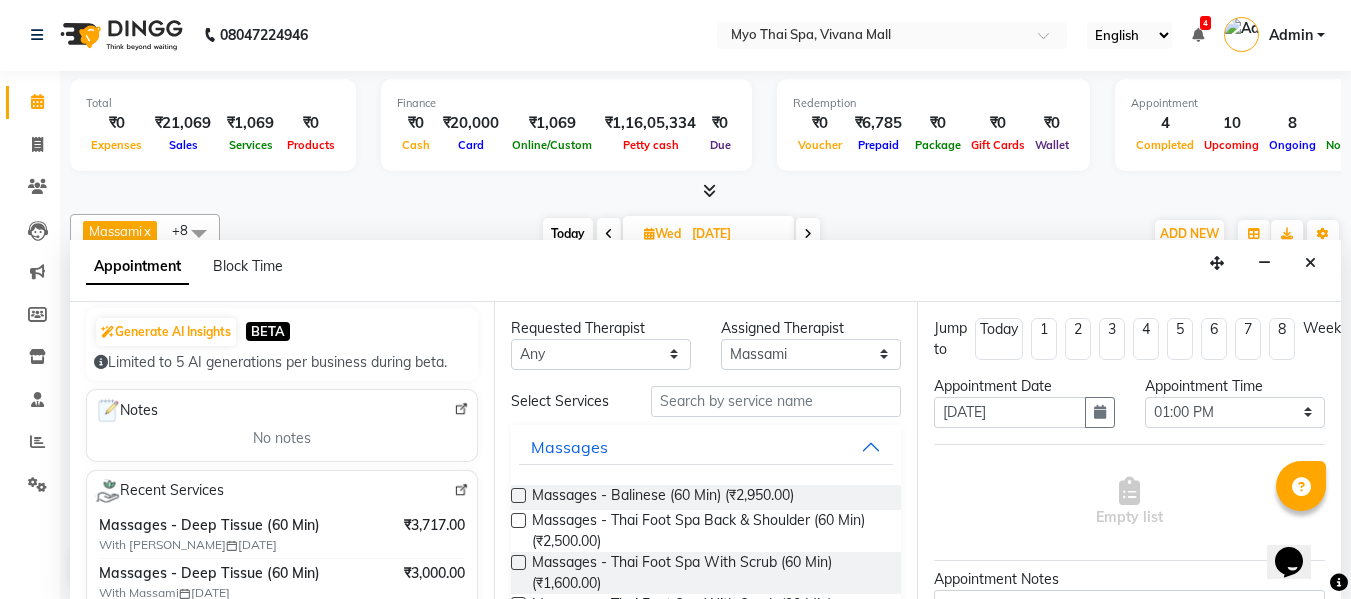 scroll, scrollTop: 300, scrollLeft: 0, axis: vertical 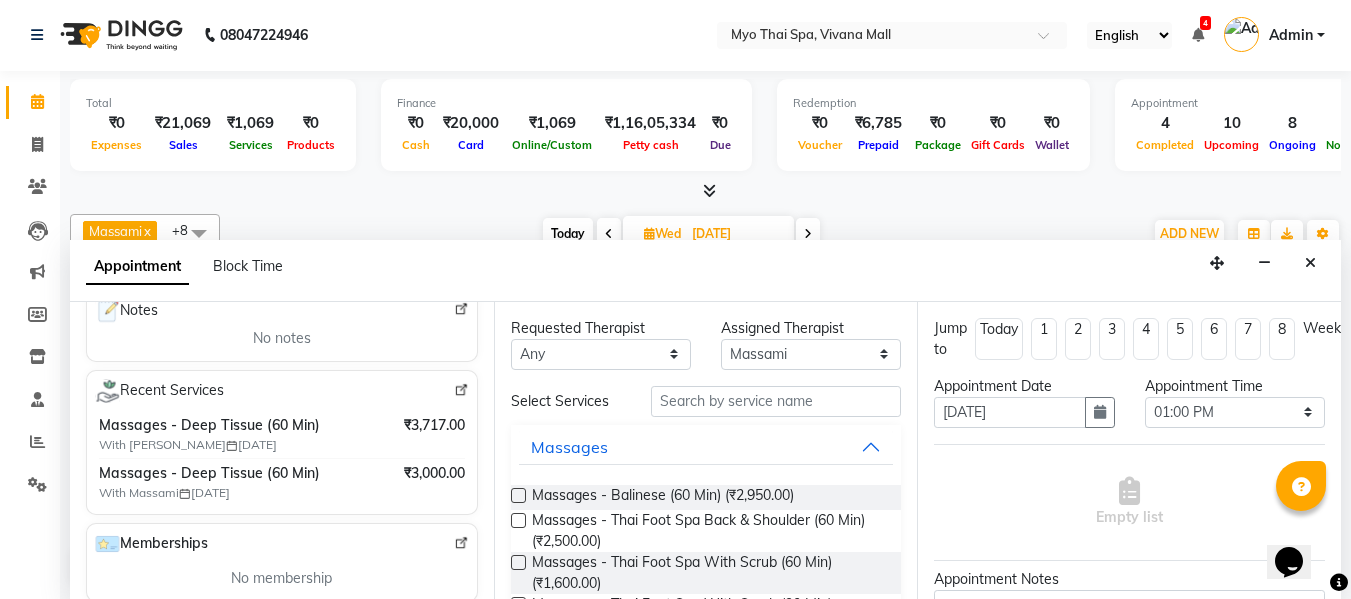 type on "9702816331" 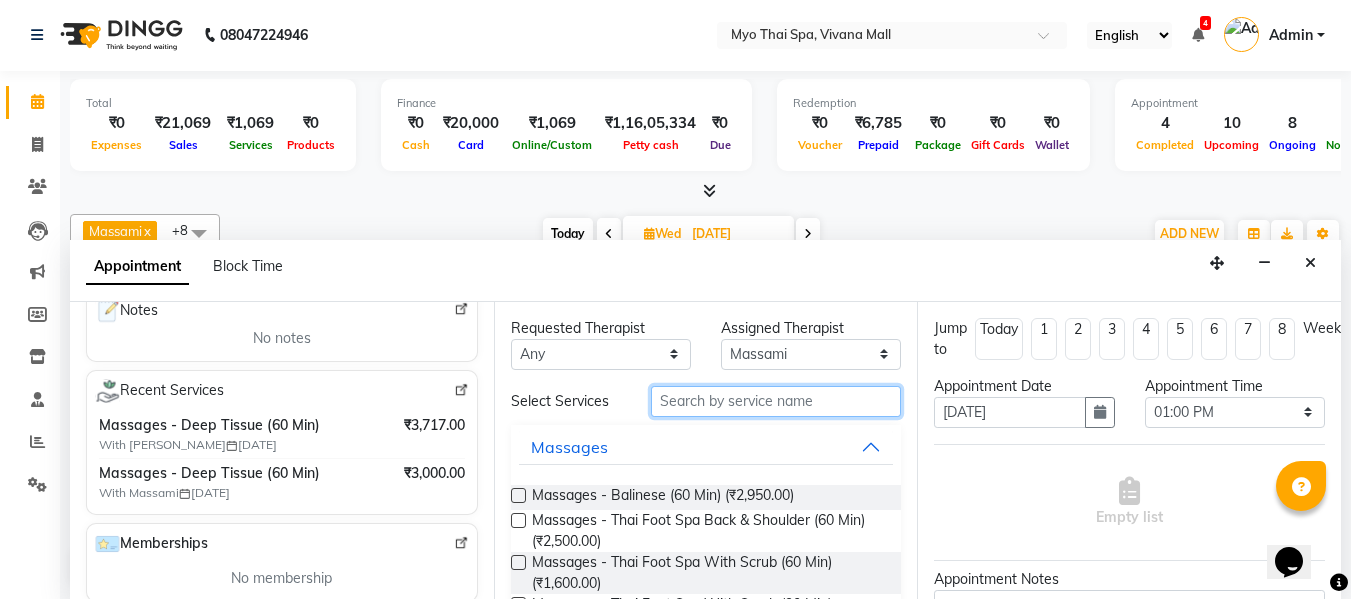 click at bounding box center (776, 401) 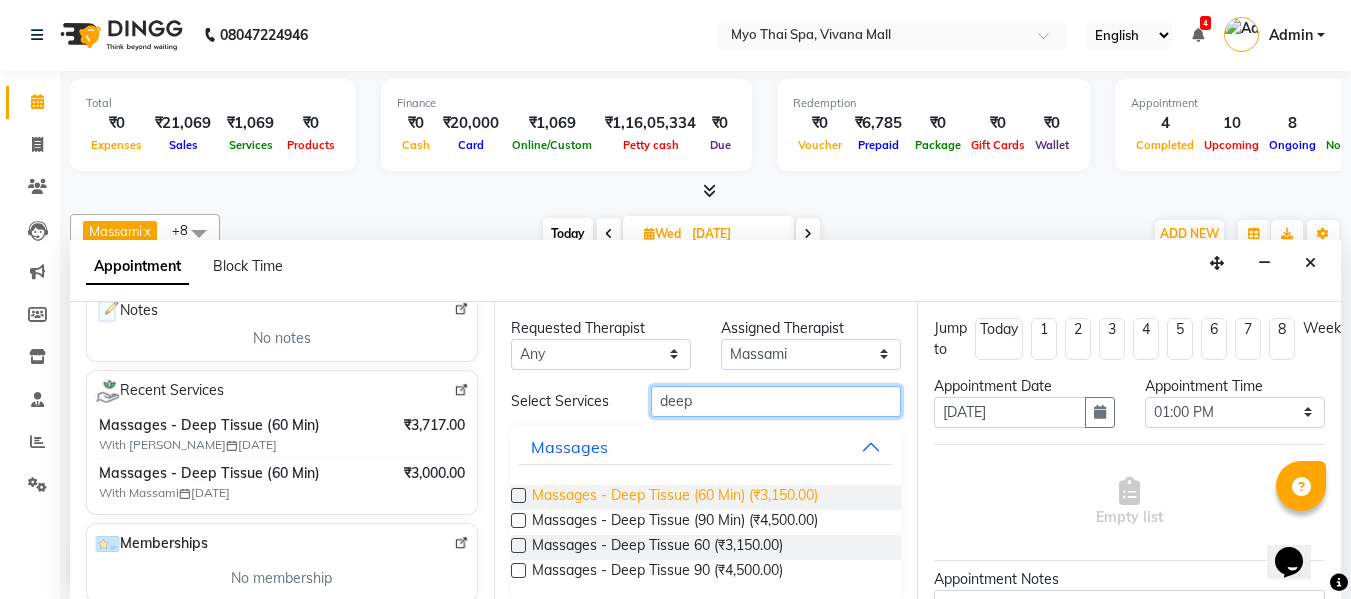 type on "deep" 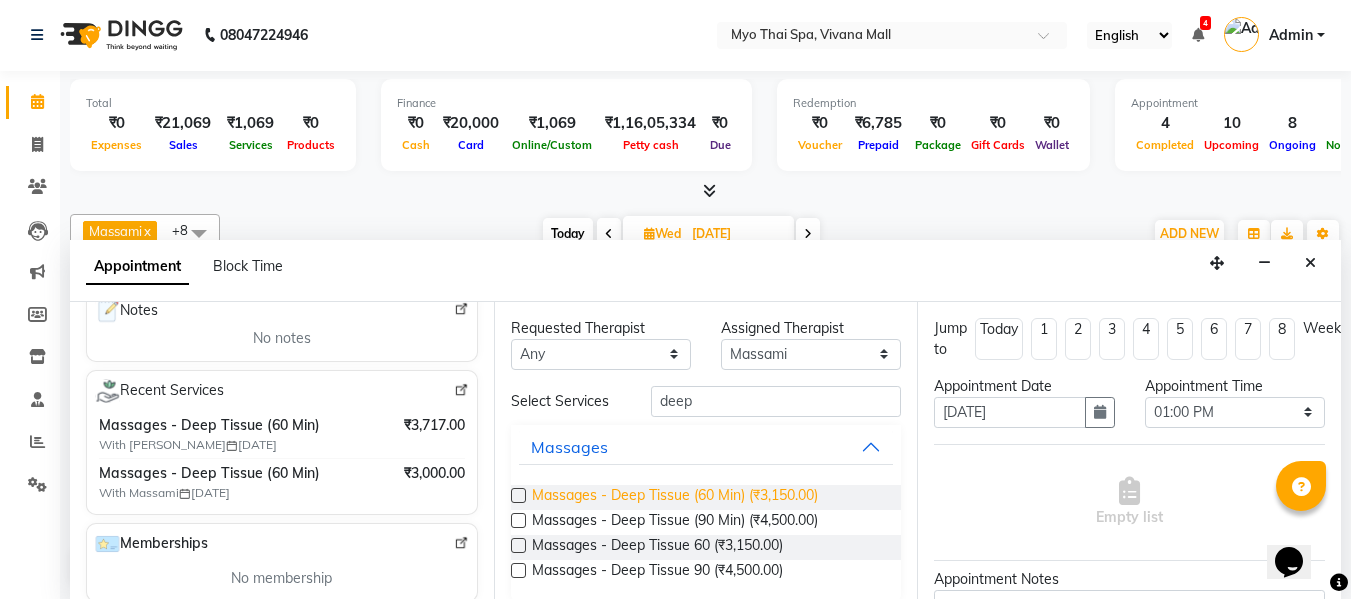 click on "Massages - Deep Tissue (60 Min) (₹3,150.00)" at bounding box center (675, 497) 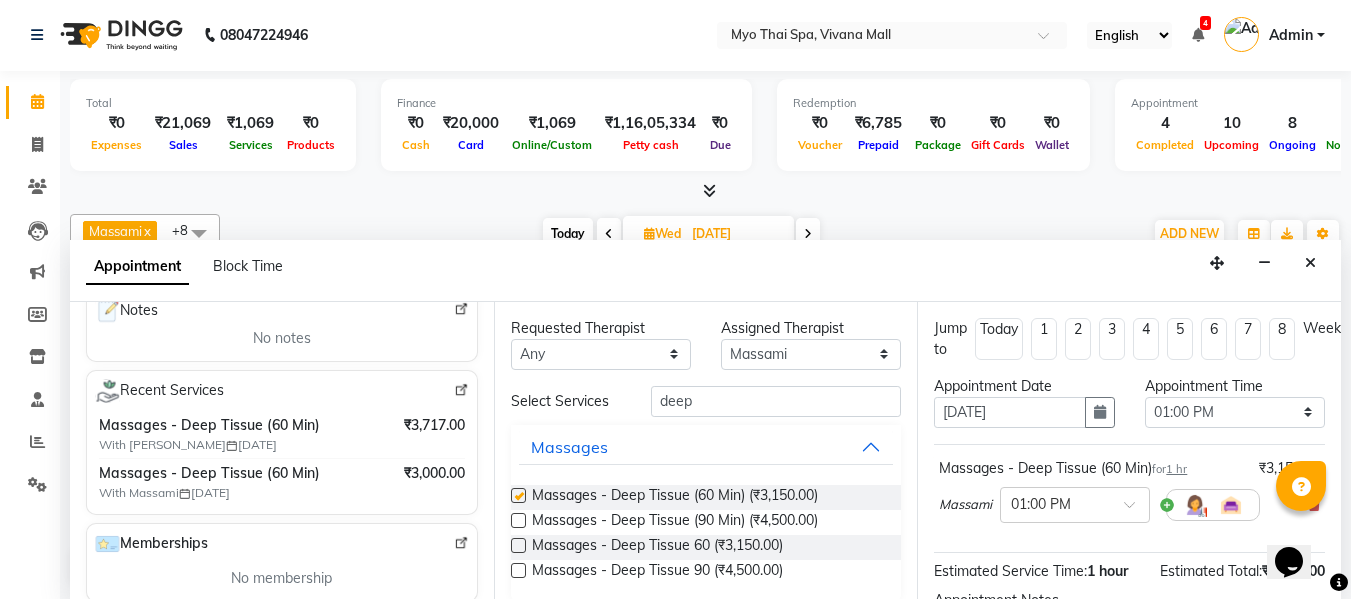 checkbox on "false" 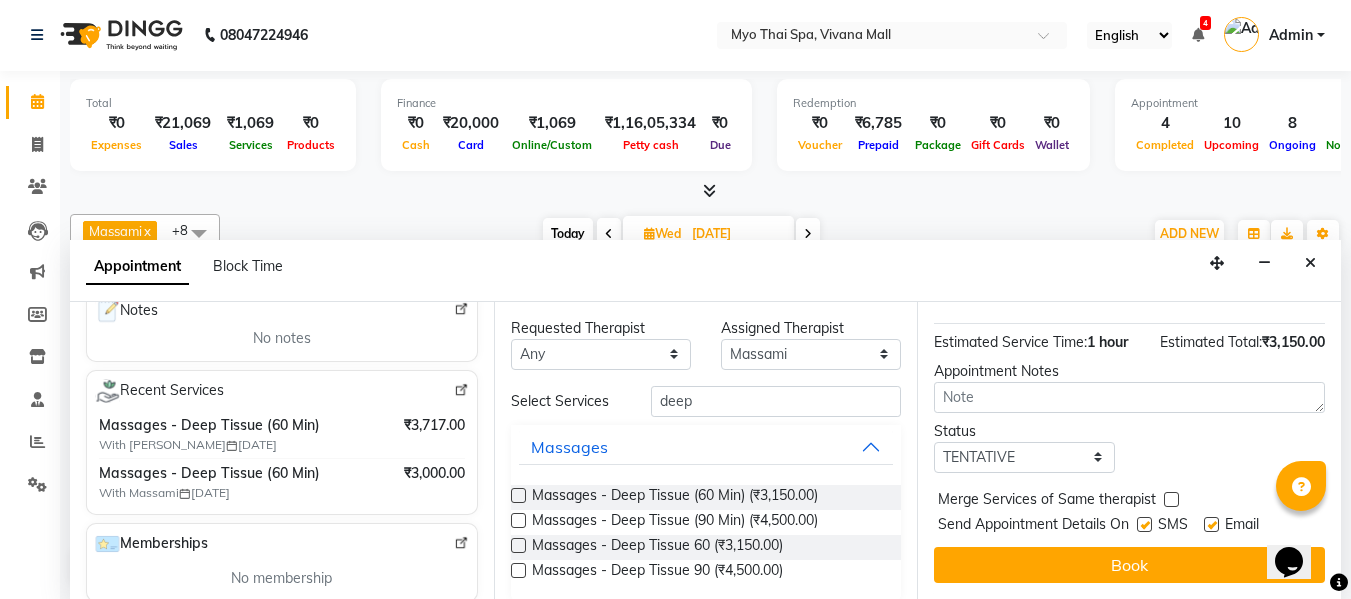 scroll, scrollTop: 244, scrollLeft: 0, axis: vertical 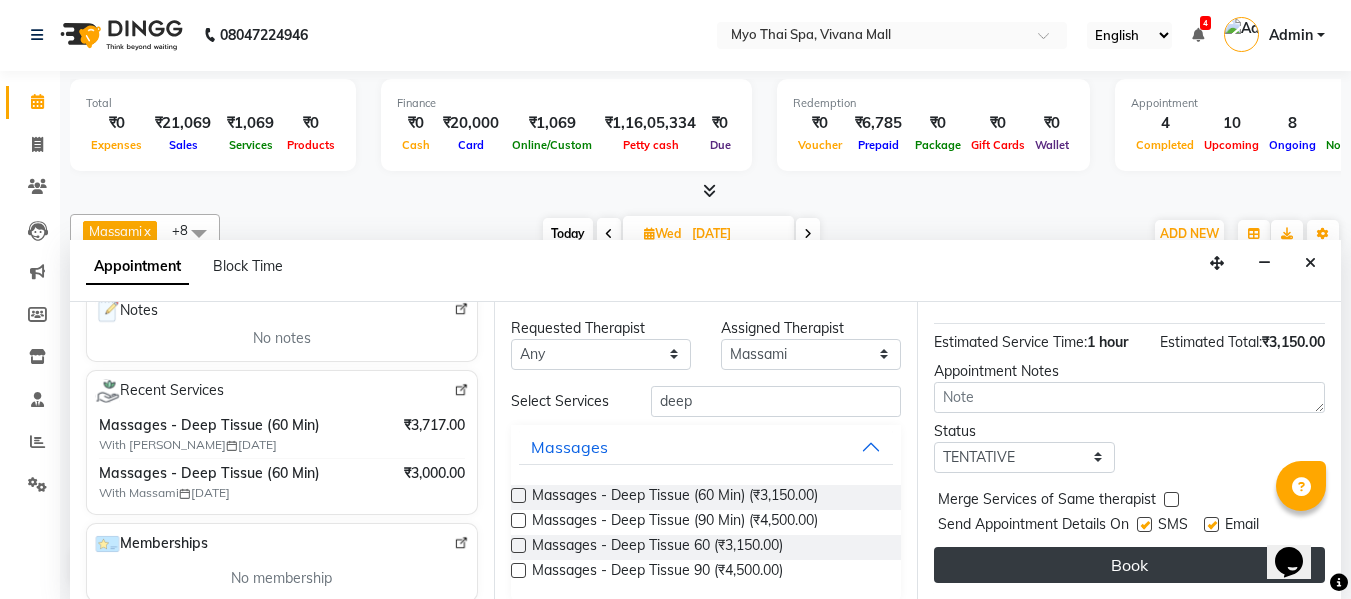 click on "Book" at bounding box center [1129, 565] 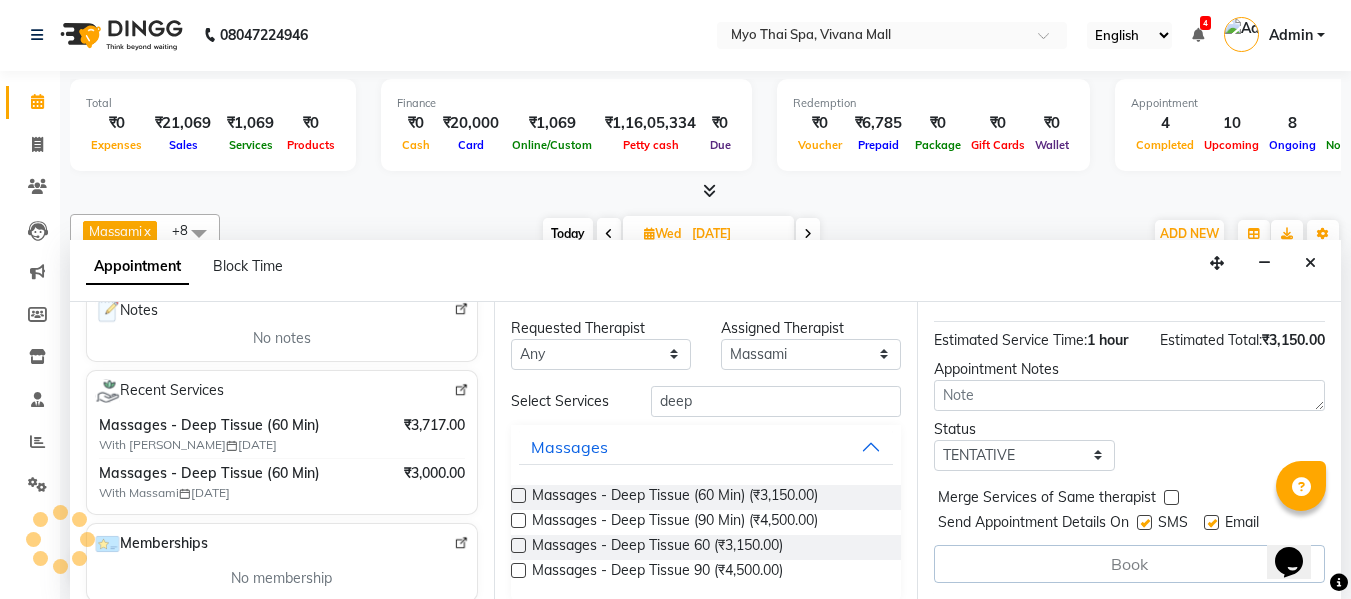 scroll, scrollTop: 0, scrollLeft: 0, axis: both 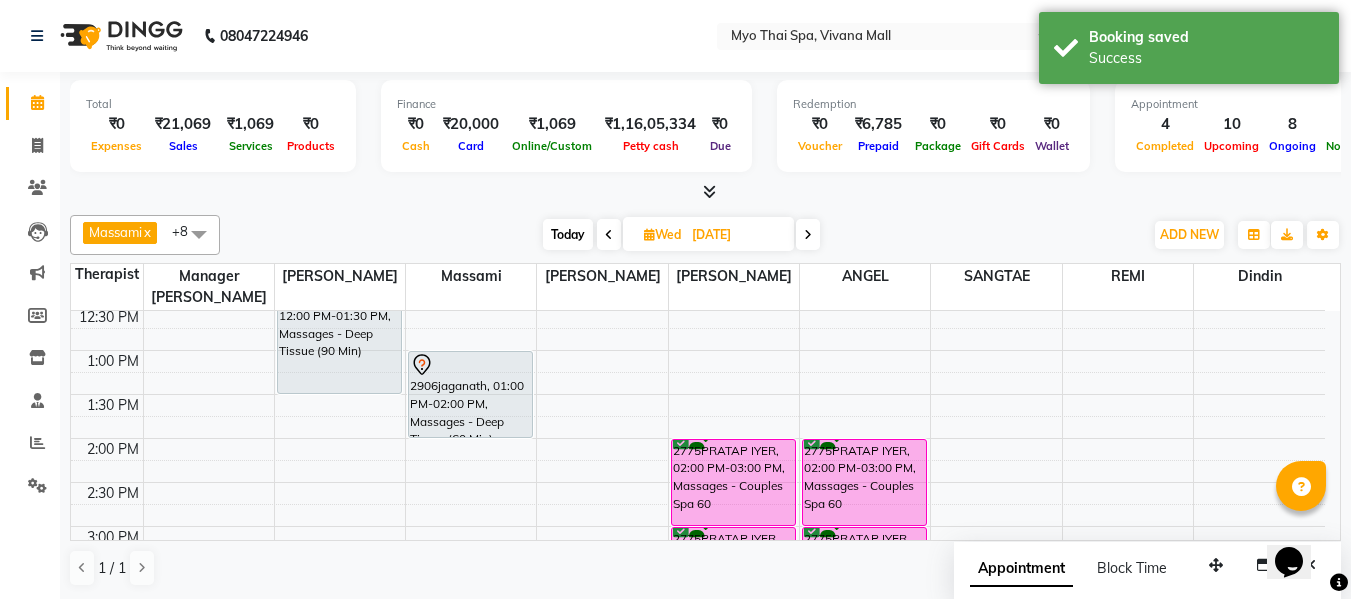 click on "Today" at bounding box center (568, 234) 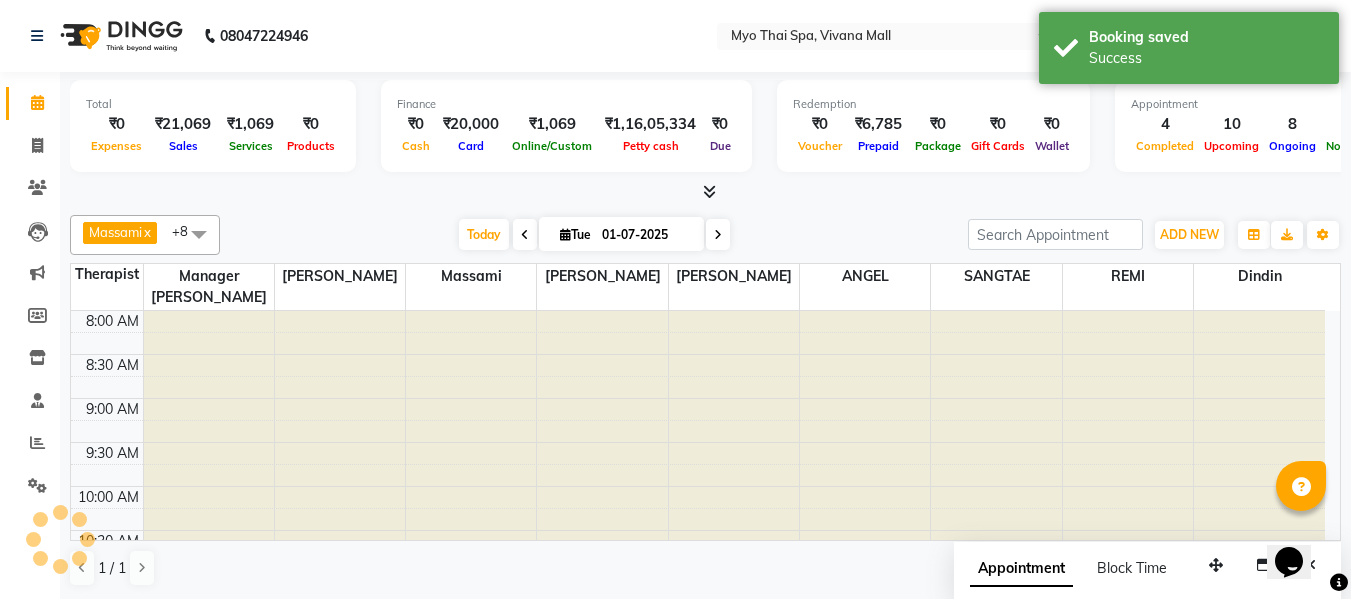 scroll, scrollTop: 705, scrollLeft: 0, axis: vertical 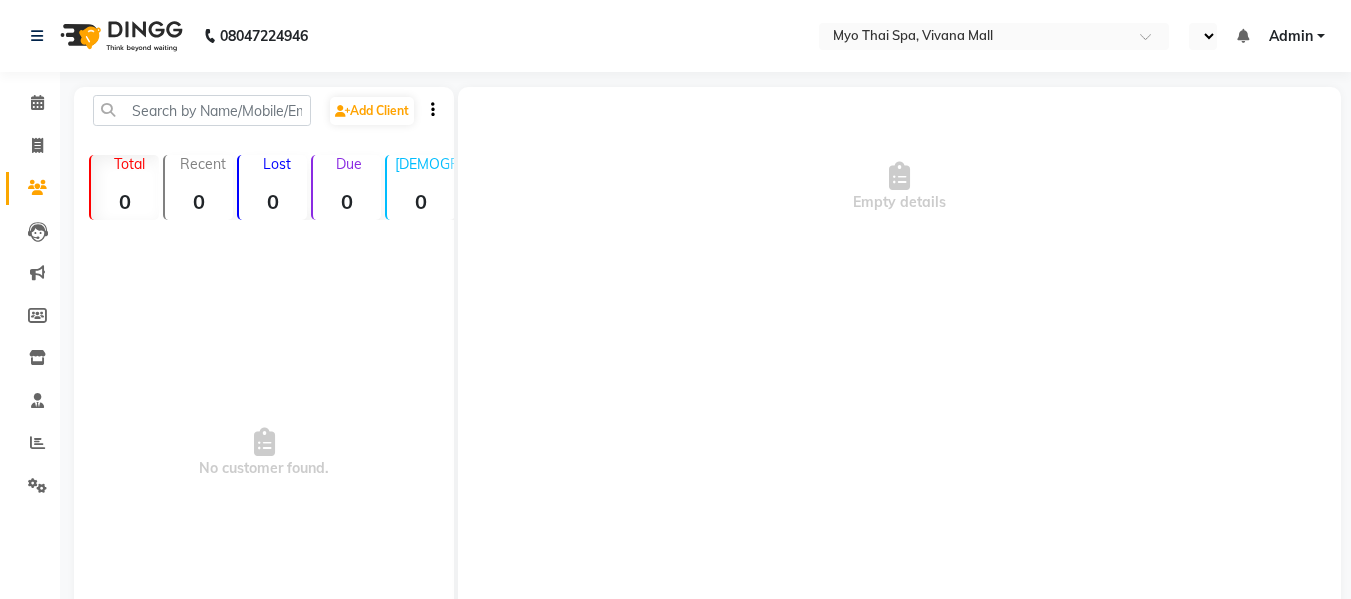 select on "en" 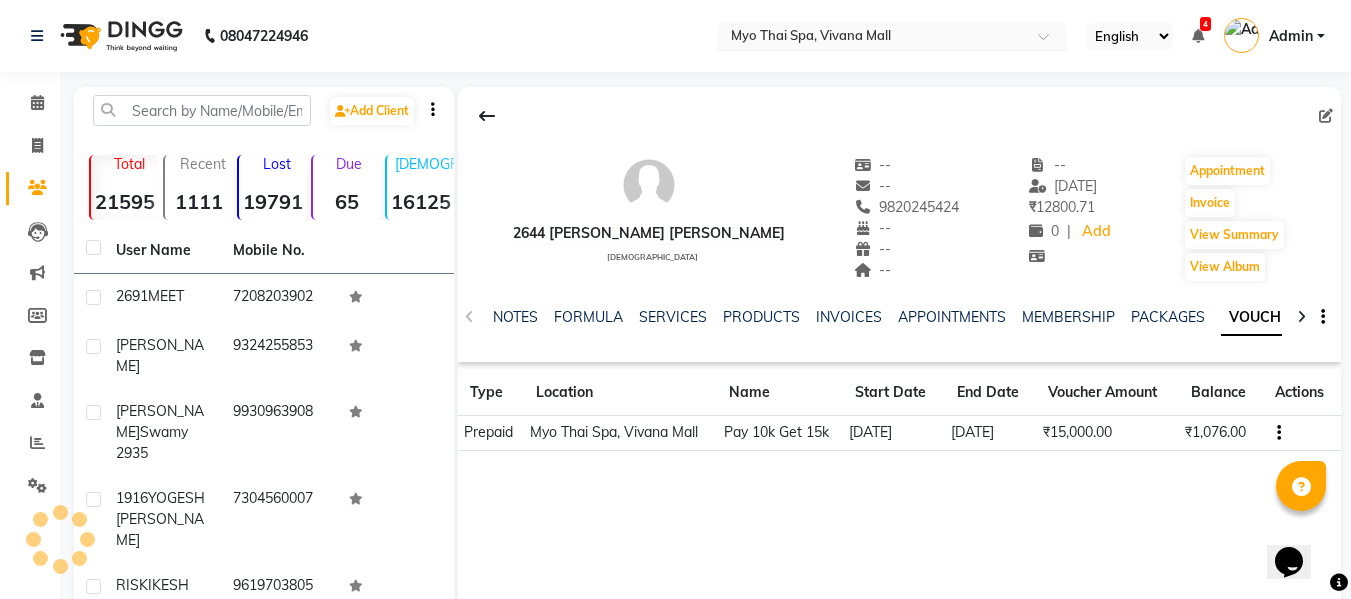 scroll, scrollTop: 0, scrollLeft: 0, axis: both 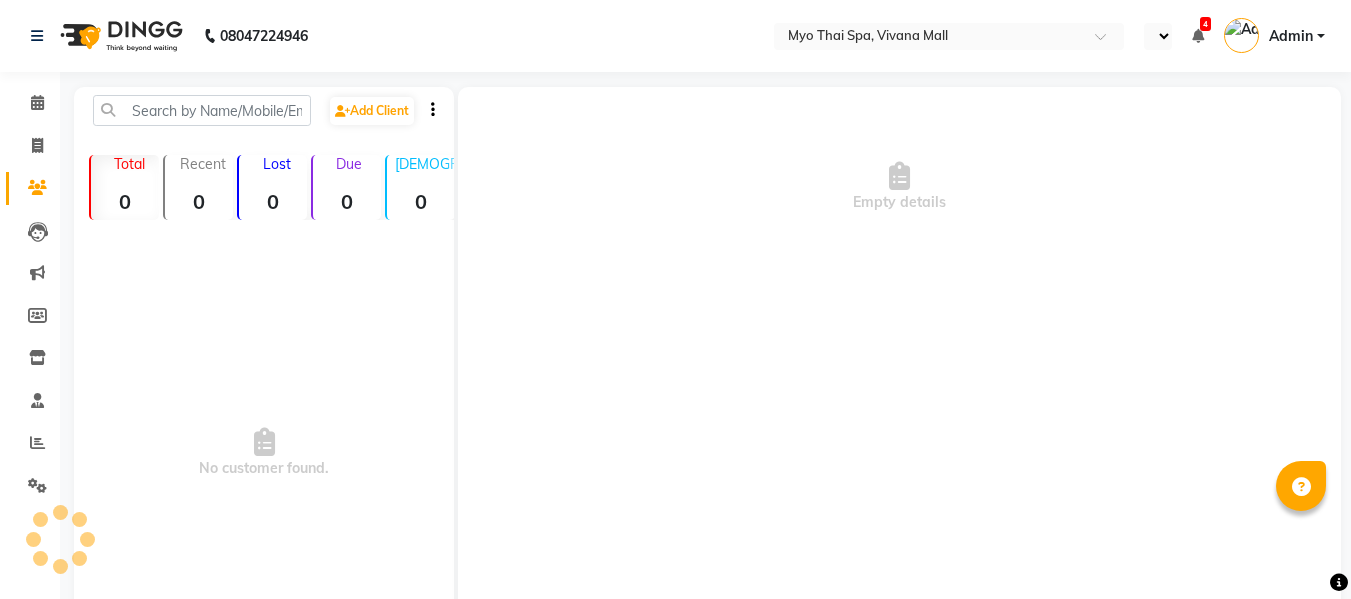 select on "en" 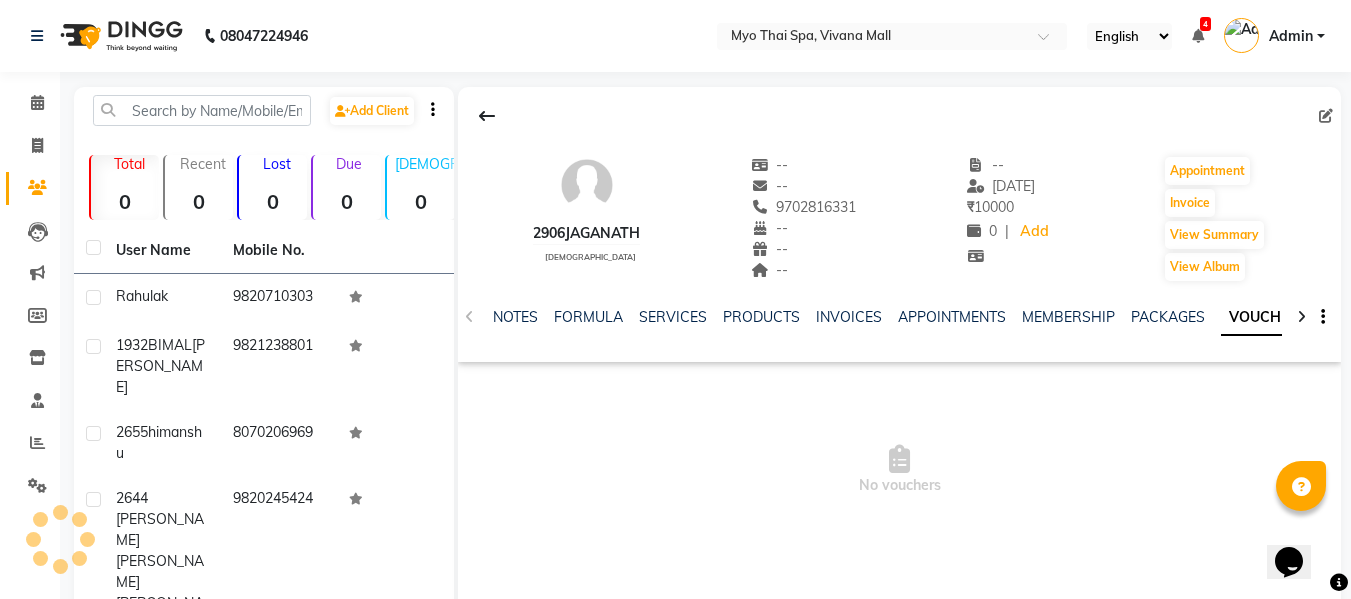 scroll, scrollTop: 0, scrollLeft: 0, axis: both 